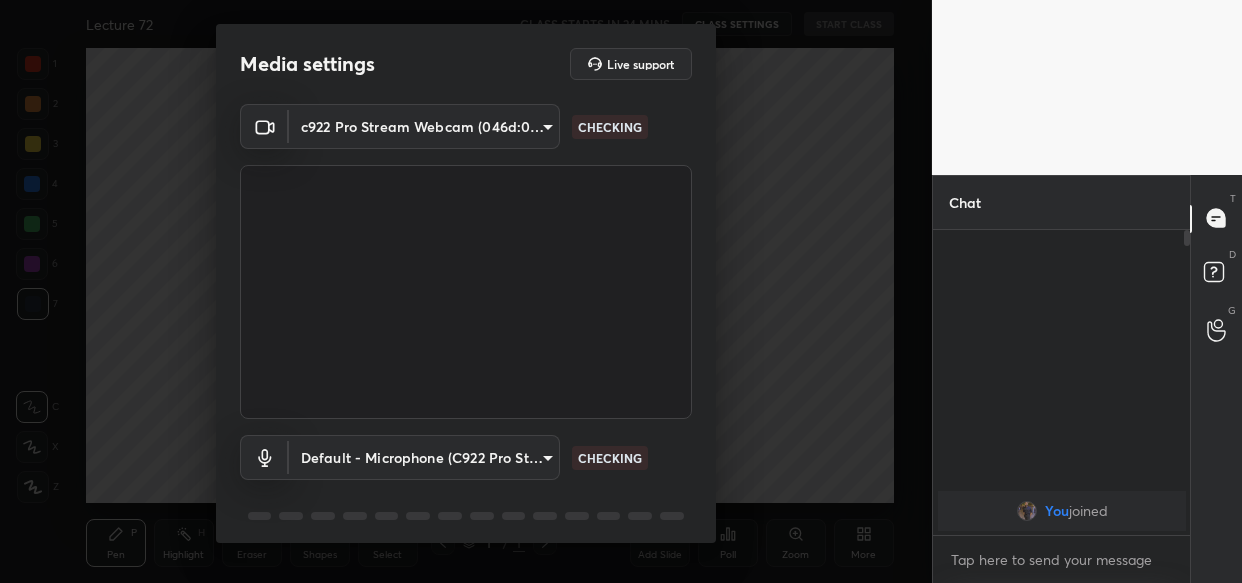 scroll, scrollTop: 0, scrollLeft: 0, axis: both 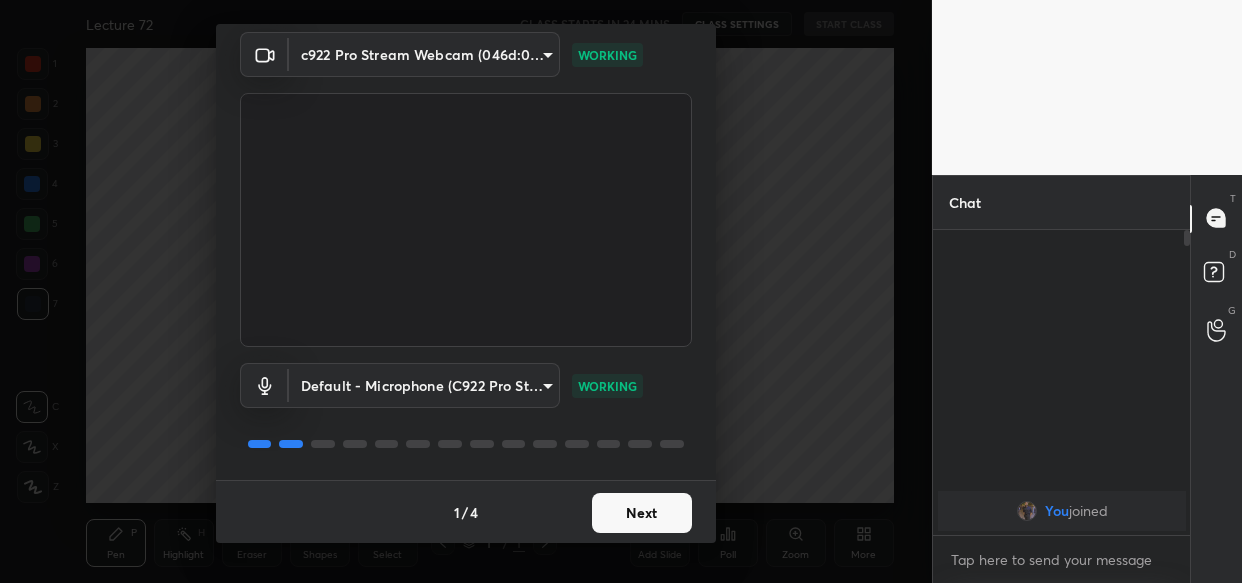 click on "Next" at bounding box center (642, 513) 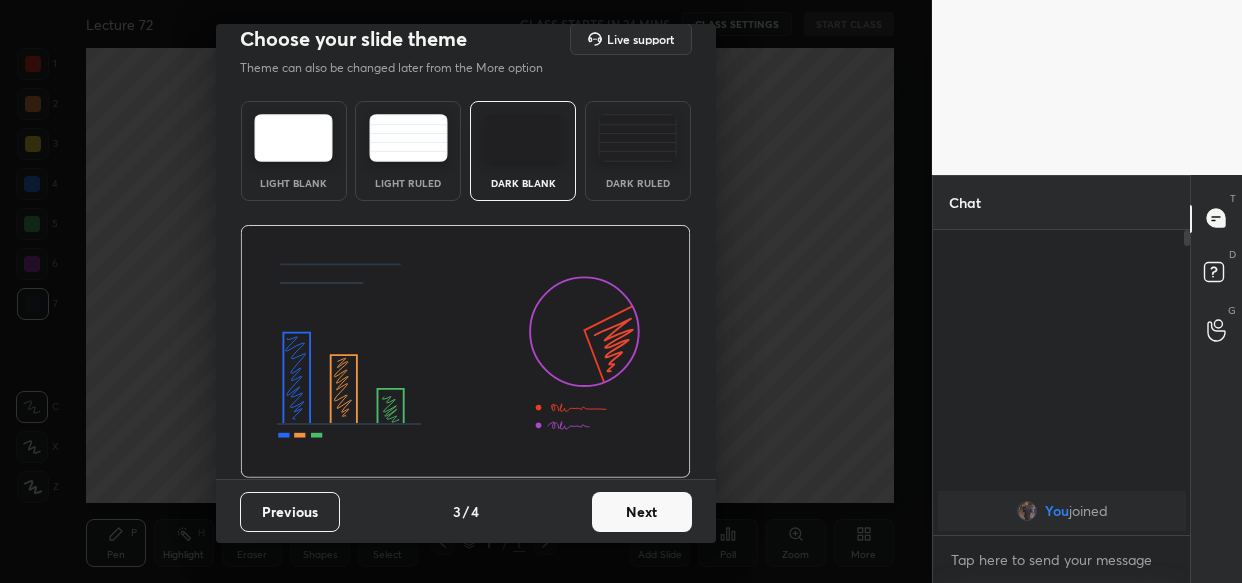 scroll, scrollTop: 0, scrollLeft: 0, axis: both 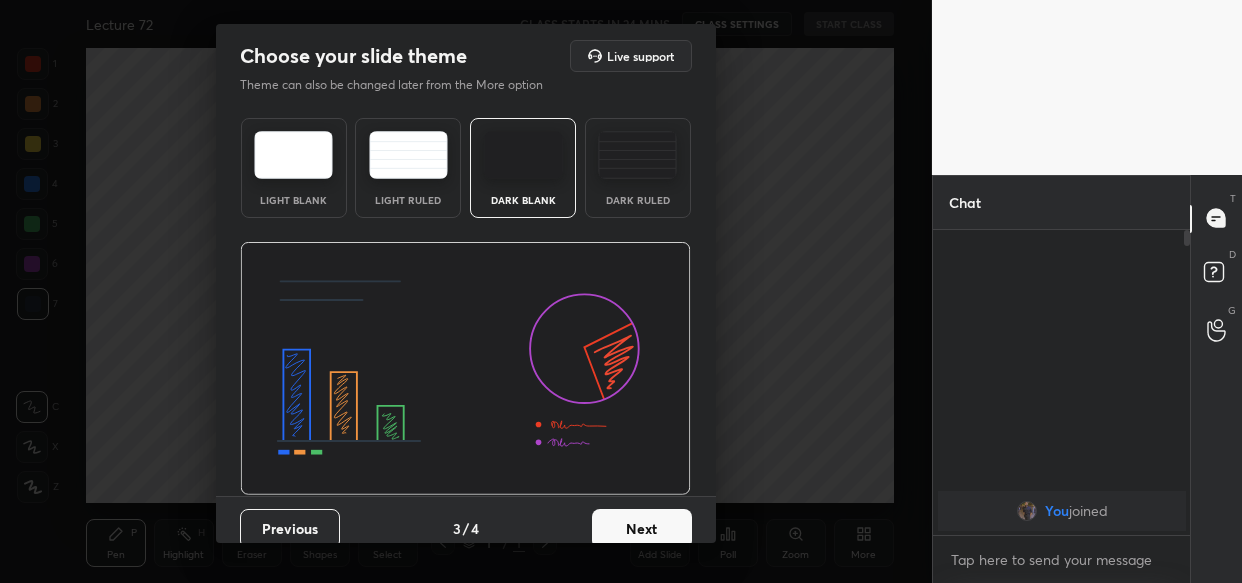 click on "Next" at bounding box center [642, 529] 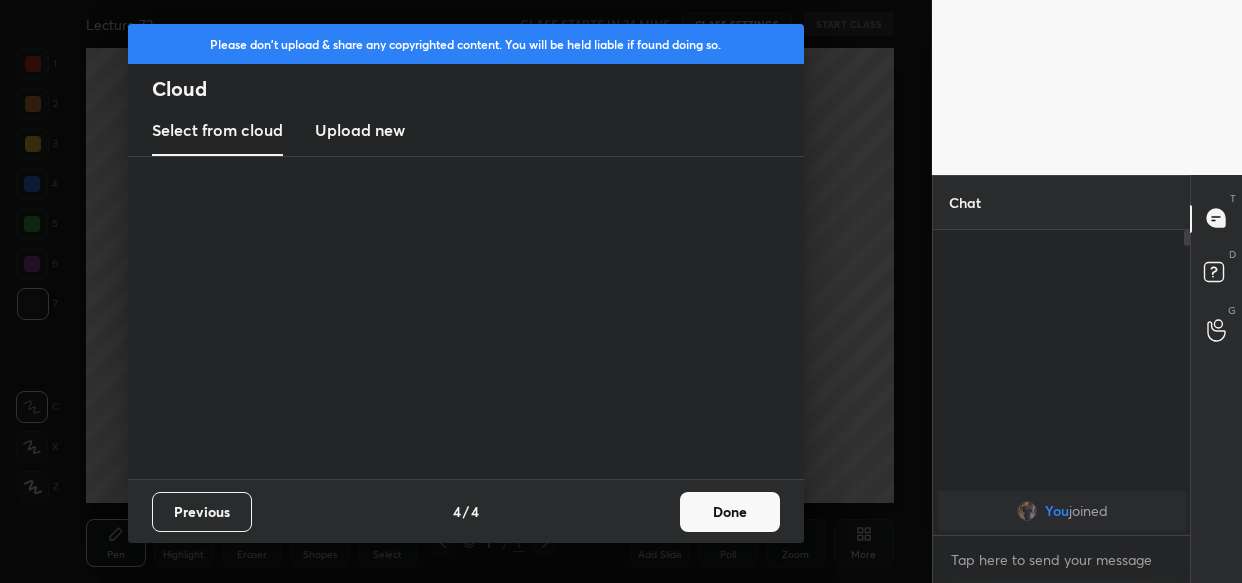 click on "Previous 4 / 4 Done" at bounding box center [466, 511] 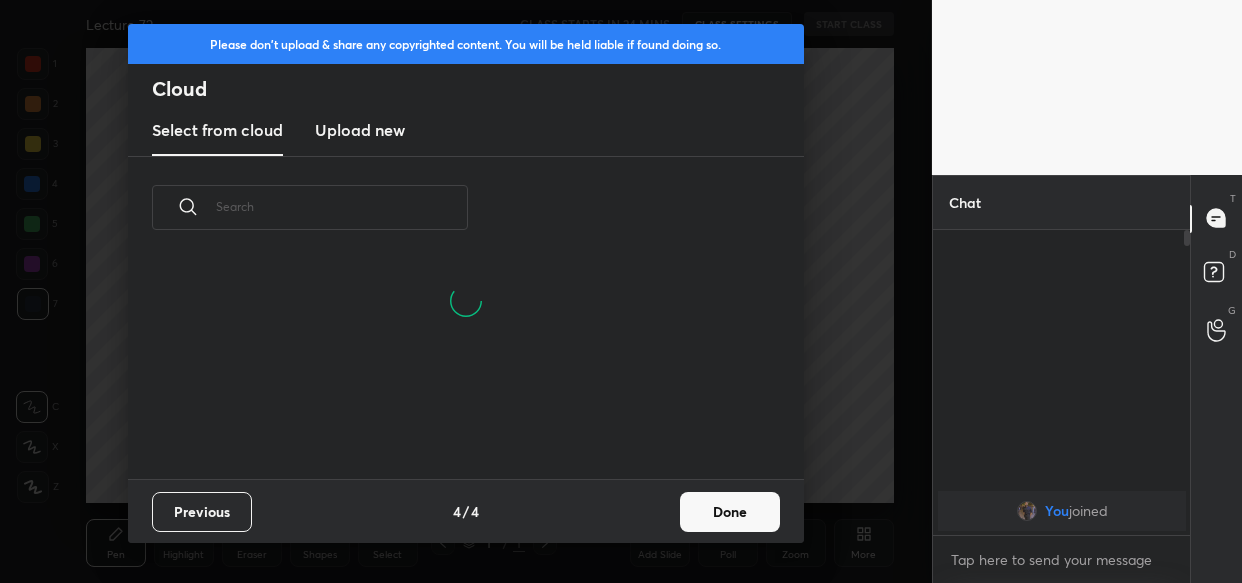 click on "Done" at bounding box center [730, 512] 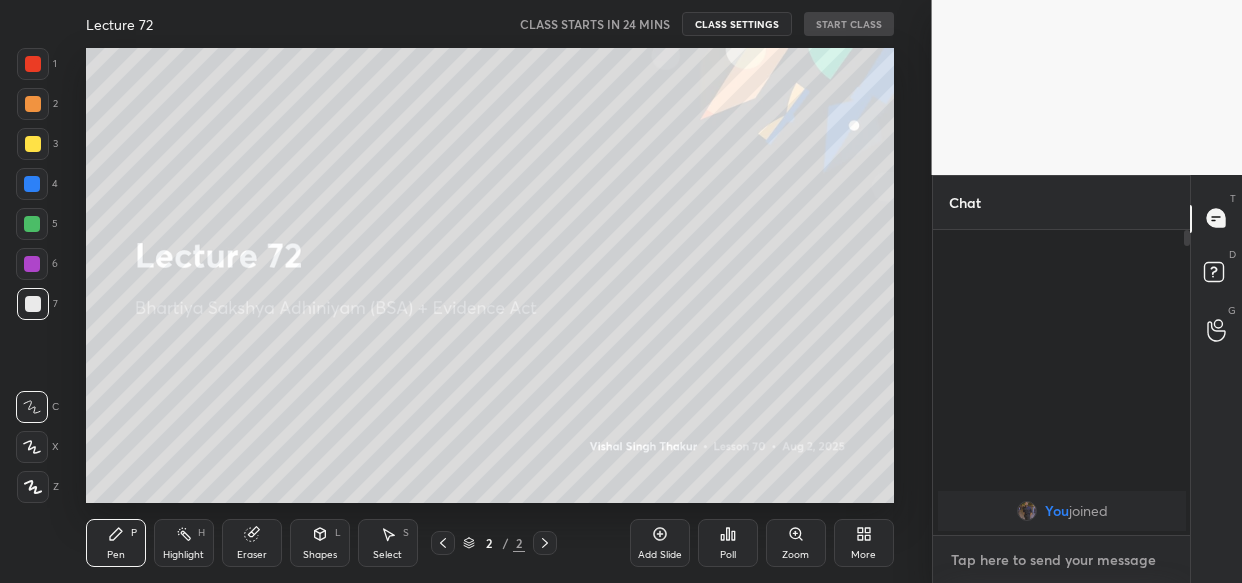 click at bounding box center (1062, 560) 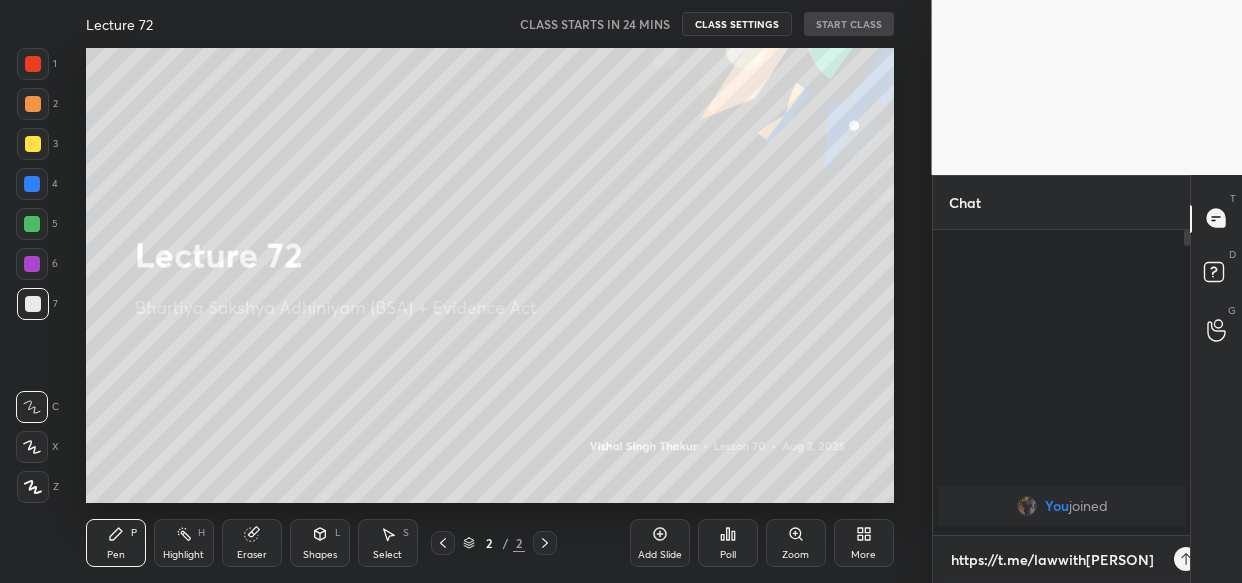 scroll, scrollTop: 294, scrollLeft: 252, axis: both 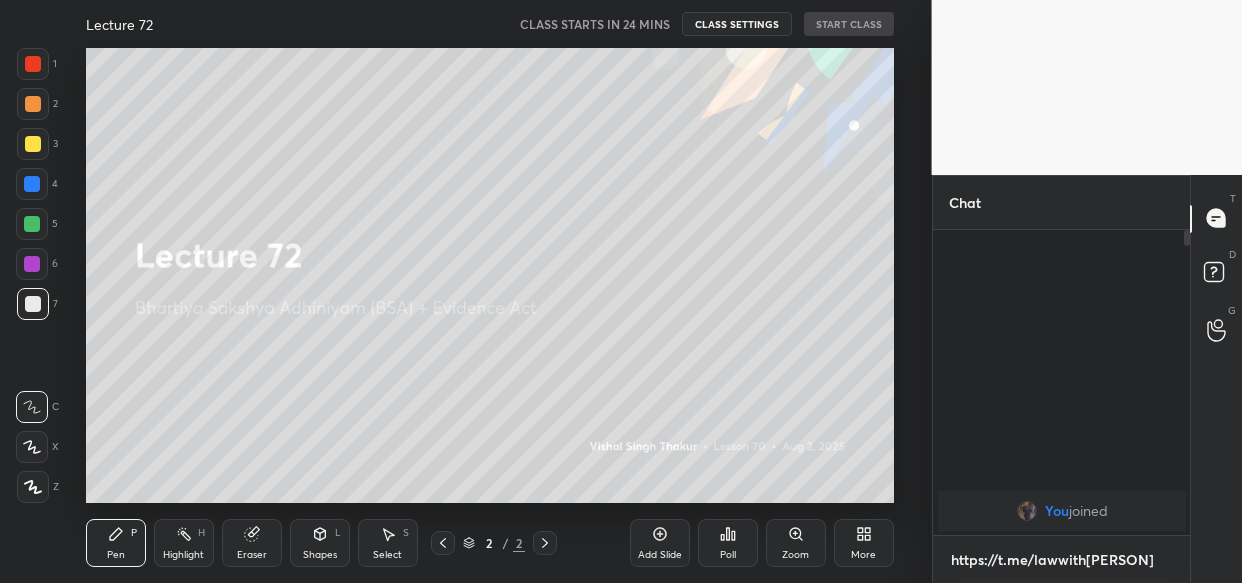 type 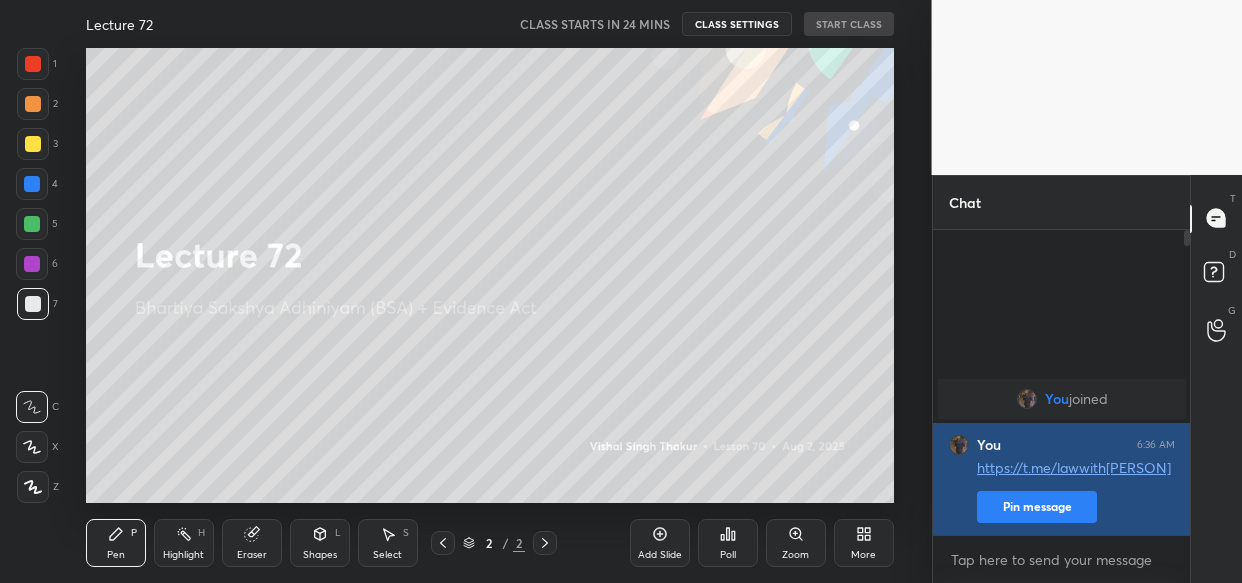 click on "Pin message" at bounding box center [1037, 507] 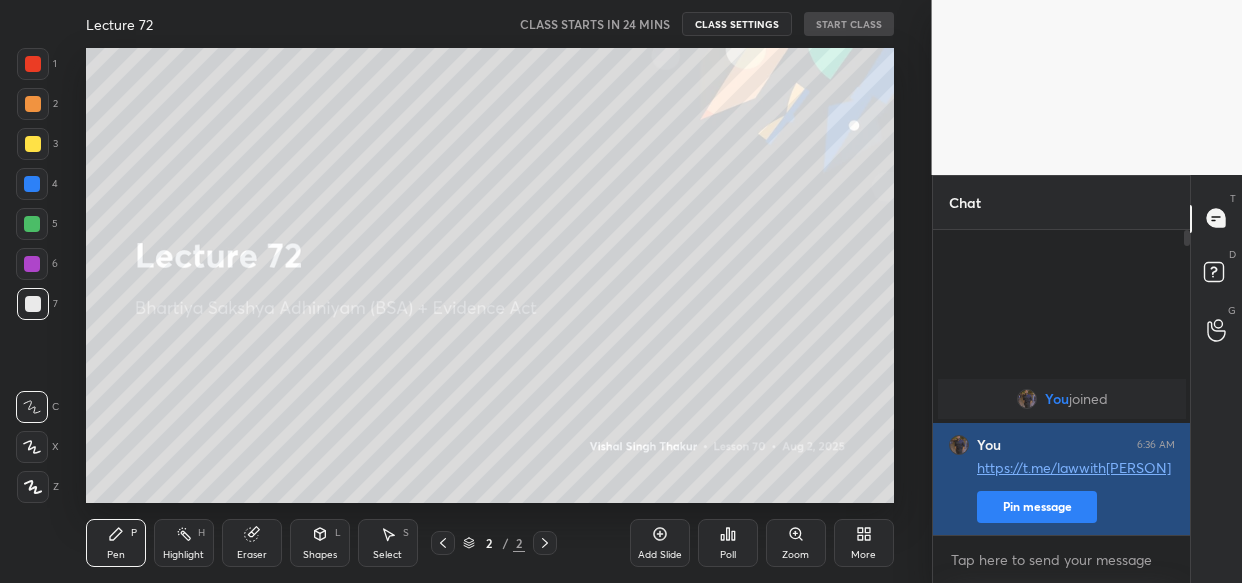 scroll, scrollTop: 243, scrollLeft: 252, axis: both 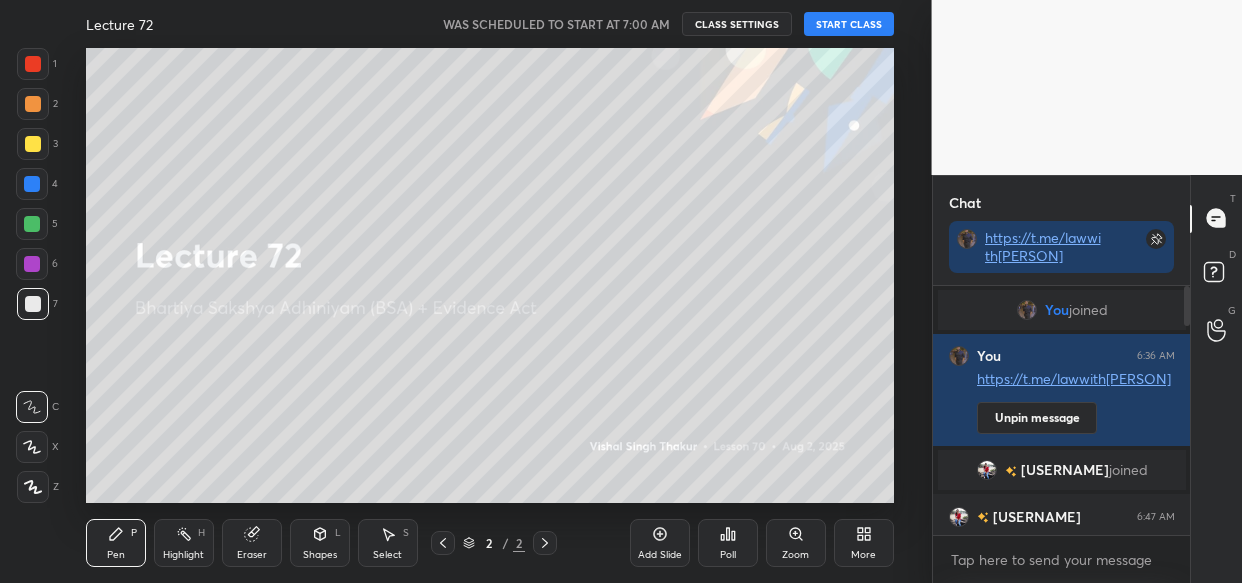 click on "START CLASS" at bounding box center (849, 24) 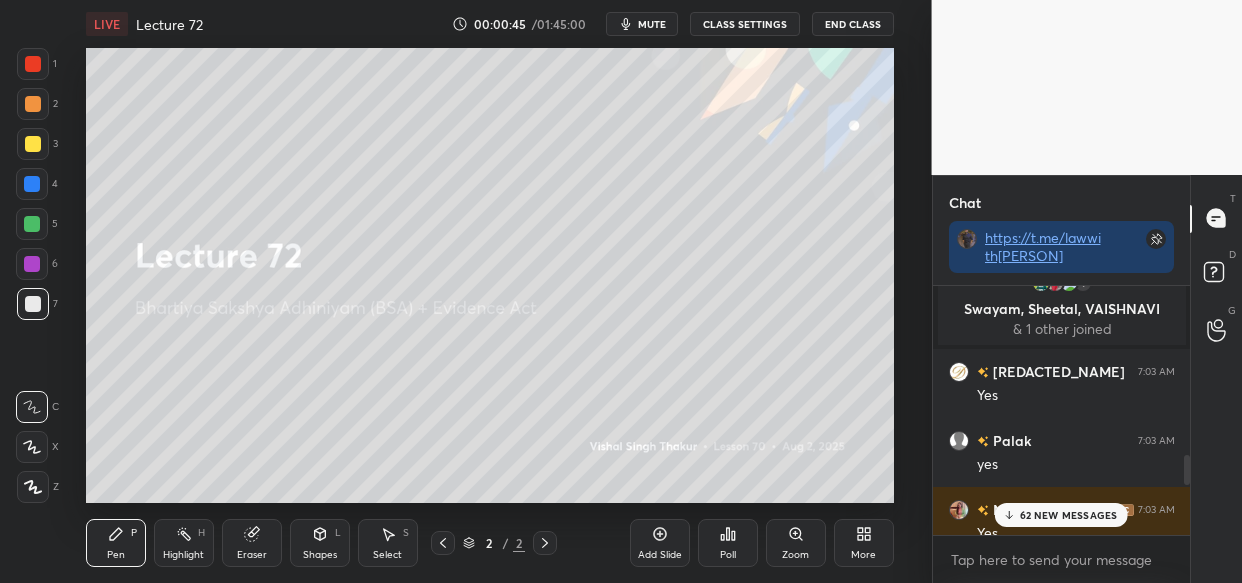 click on "62 NEW MESSAGES" at bounding box center (1069, 515) 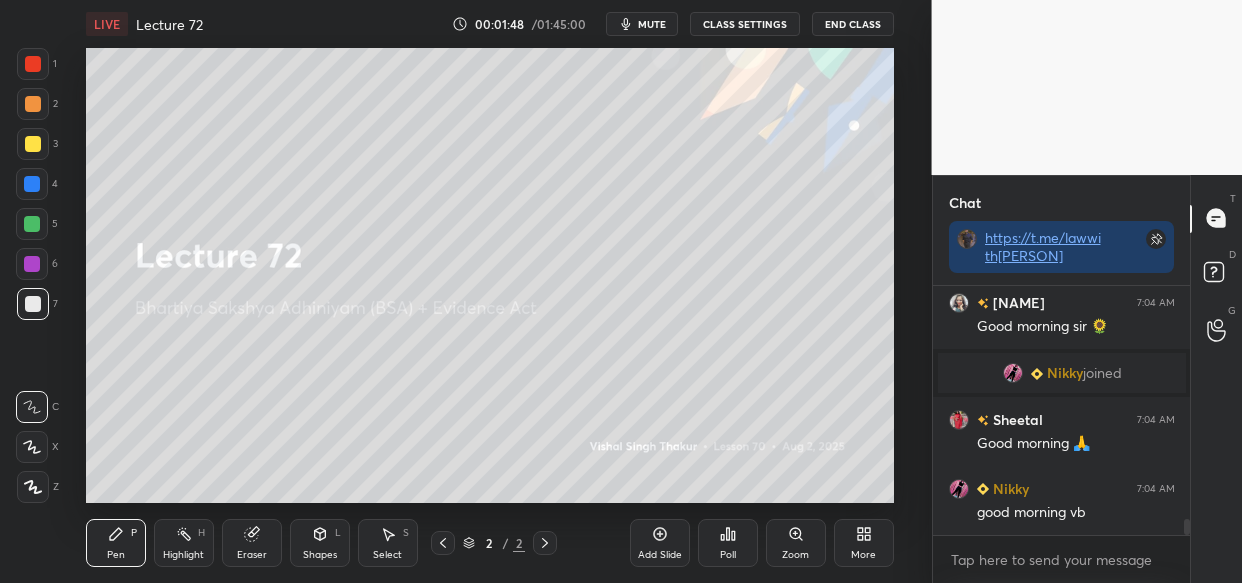 scroll, scrollTop: 3679, scrollLeft: 0, axis: vertical 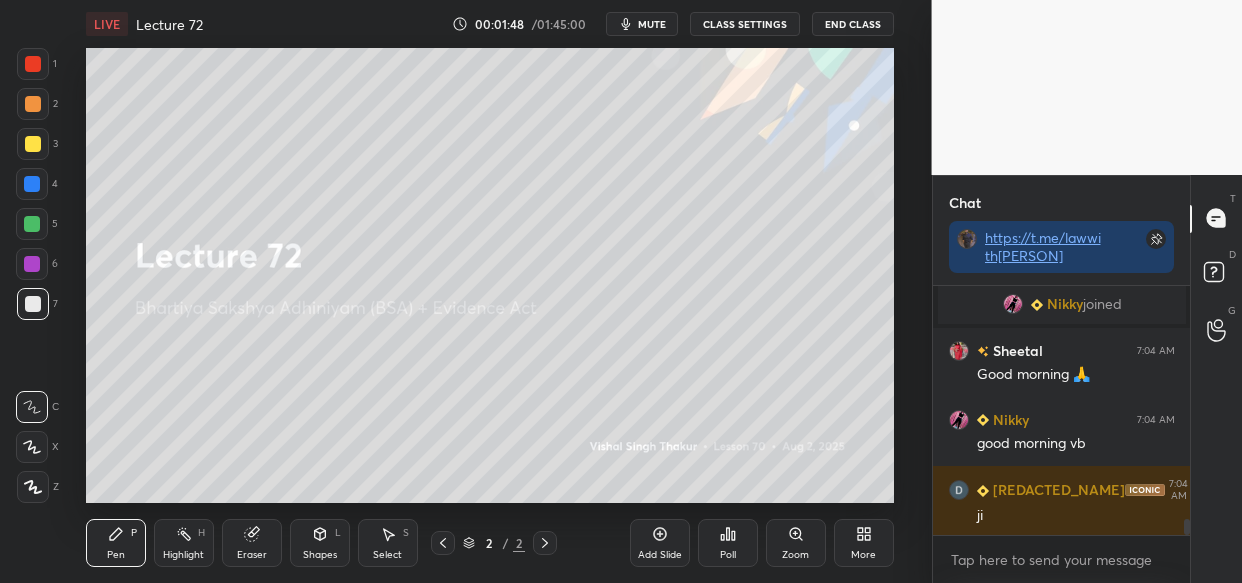 click 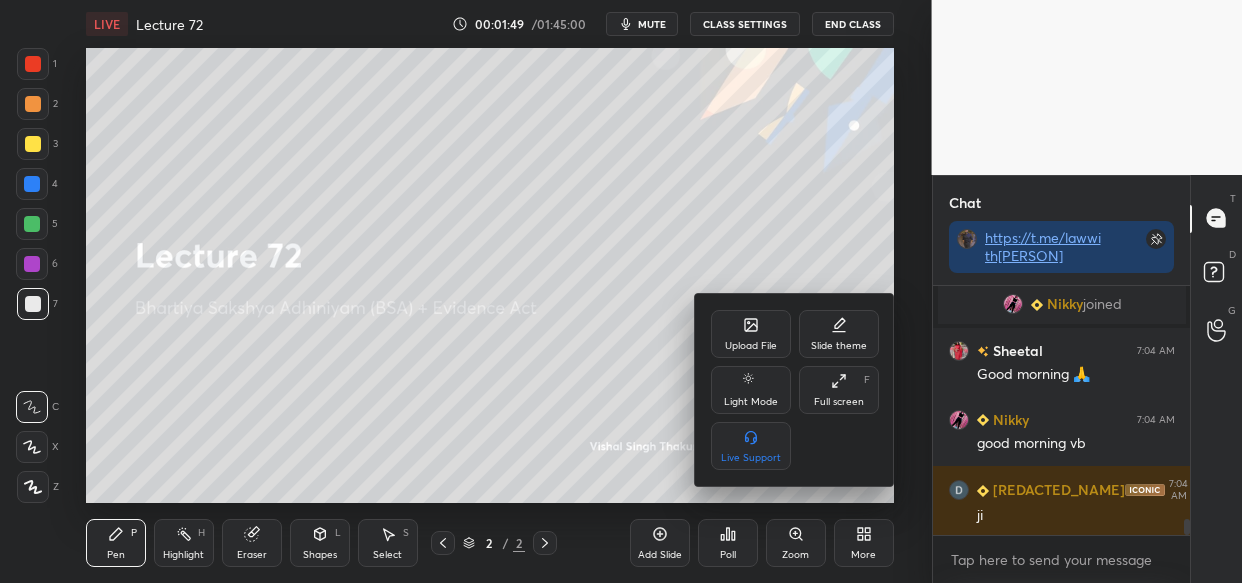 click on "Upload File" at bounding box center [751, 334] 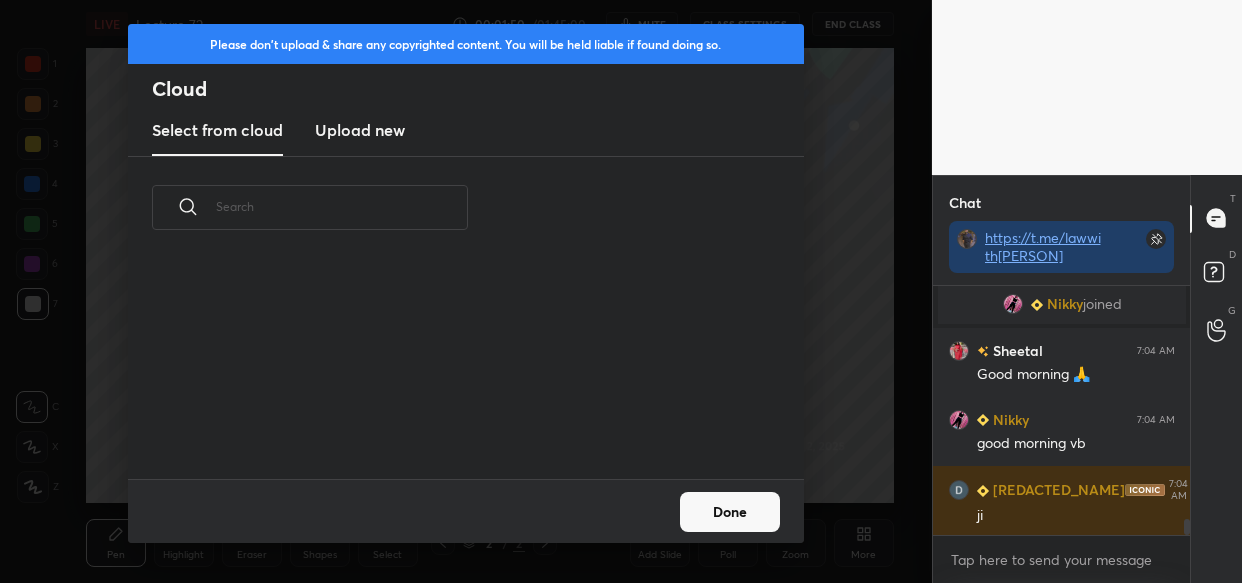 scroll, scrollTop: 3748, scrollLeft: 0, axis: vertical 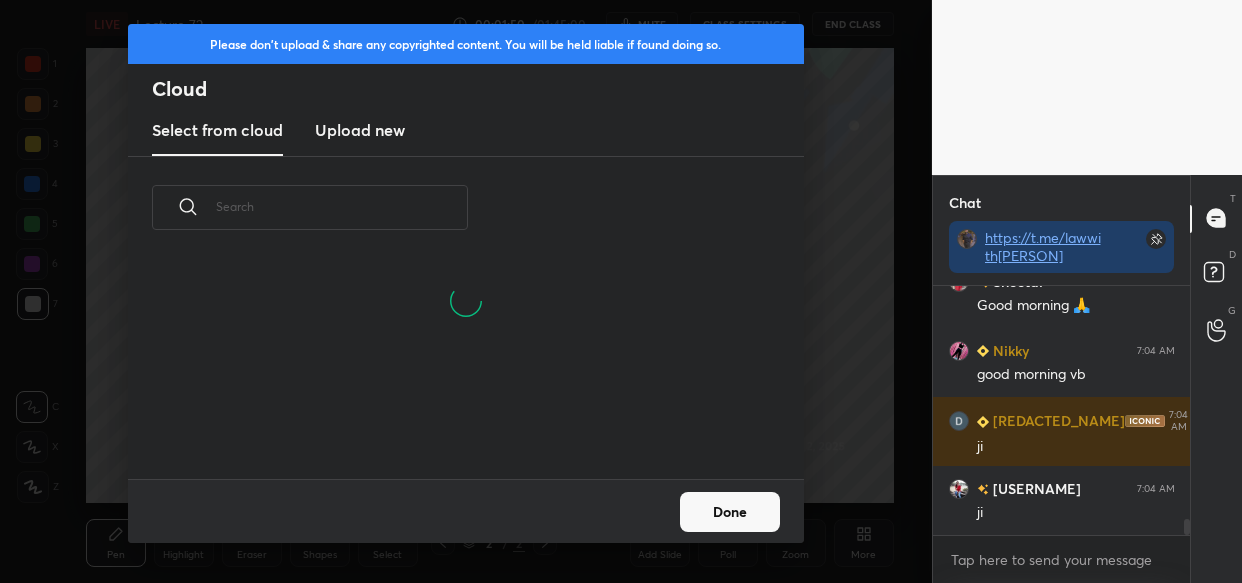 click on "Upload new" at bounding box center [360, 130] 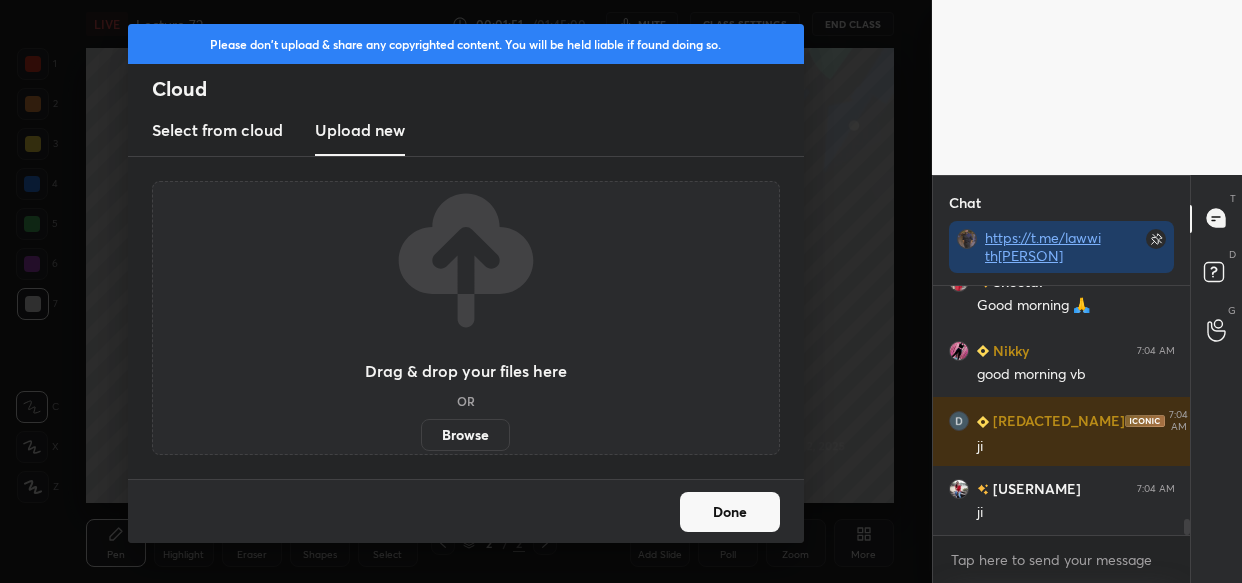 scroll, scrollTop: 3817, scrollLeft: 0, axis: vertical 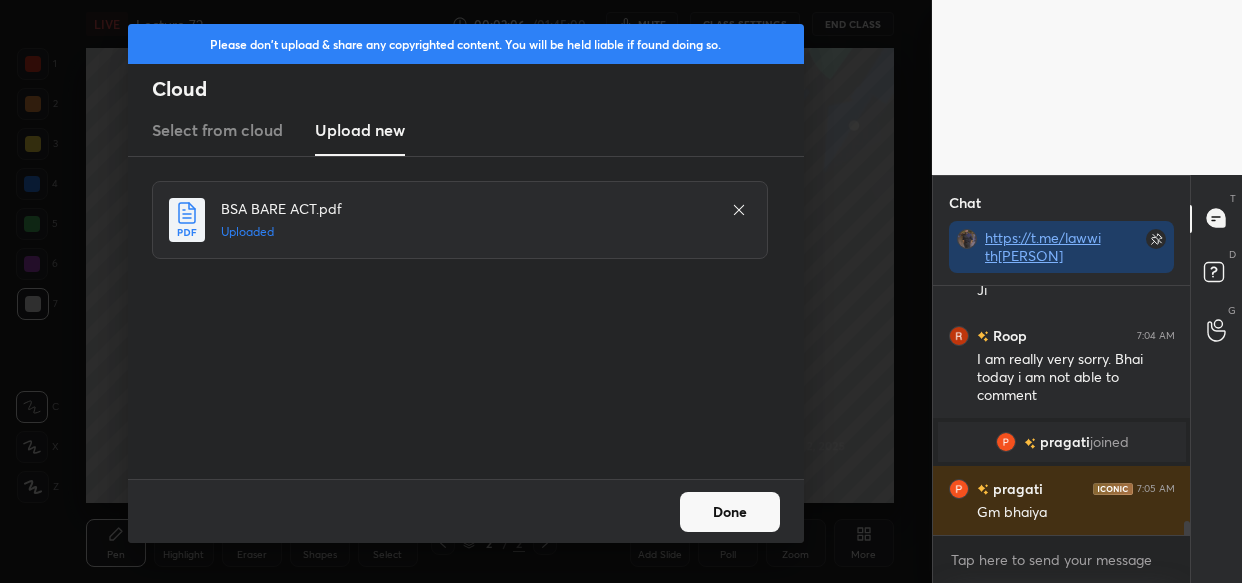 click on "Done" at bounding box center [730, 512] 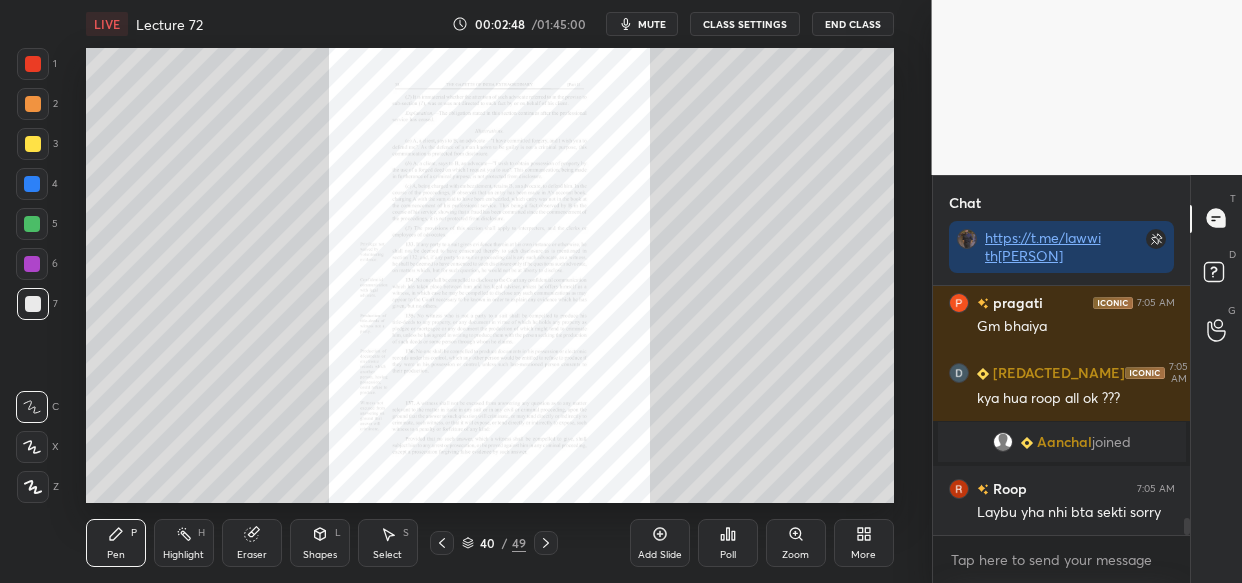 scroll, scrollTop: 3447, scrollLeft: 0, axis: vertical 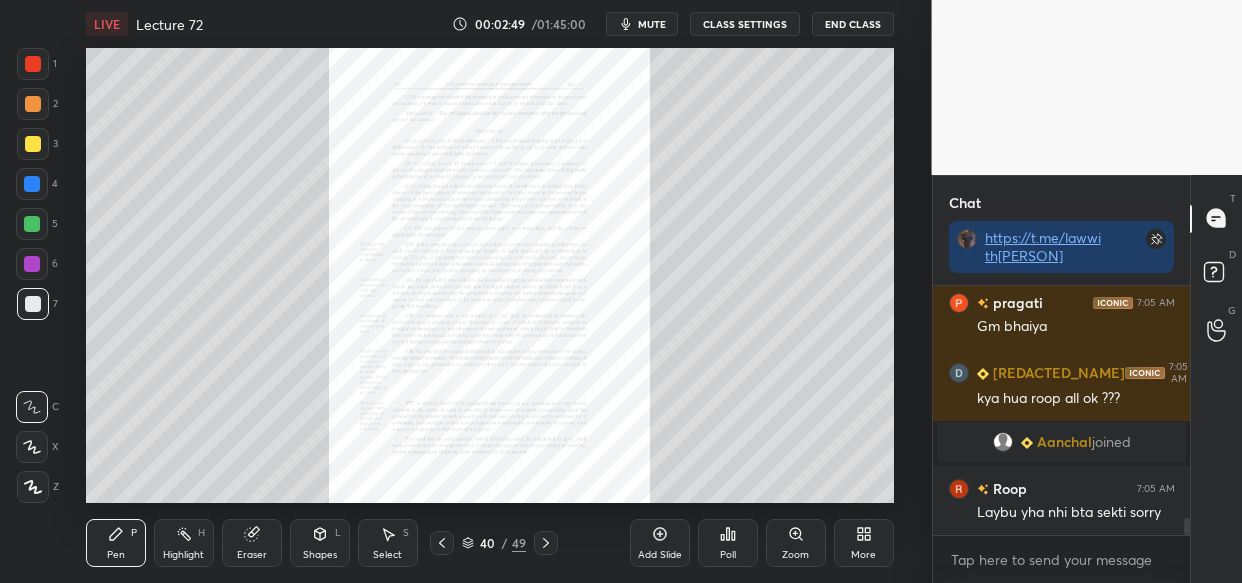 click at bounding box center (33, 144) 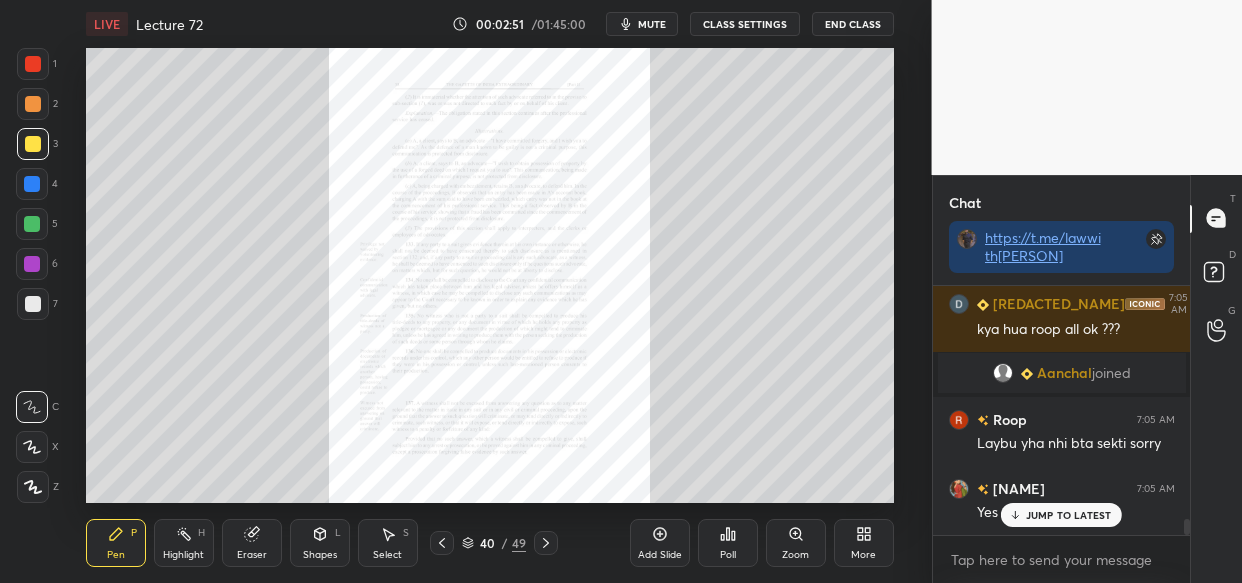 scroll, scrollTop: 3584, scrollLeft: 0, axis: vertical 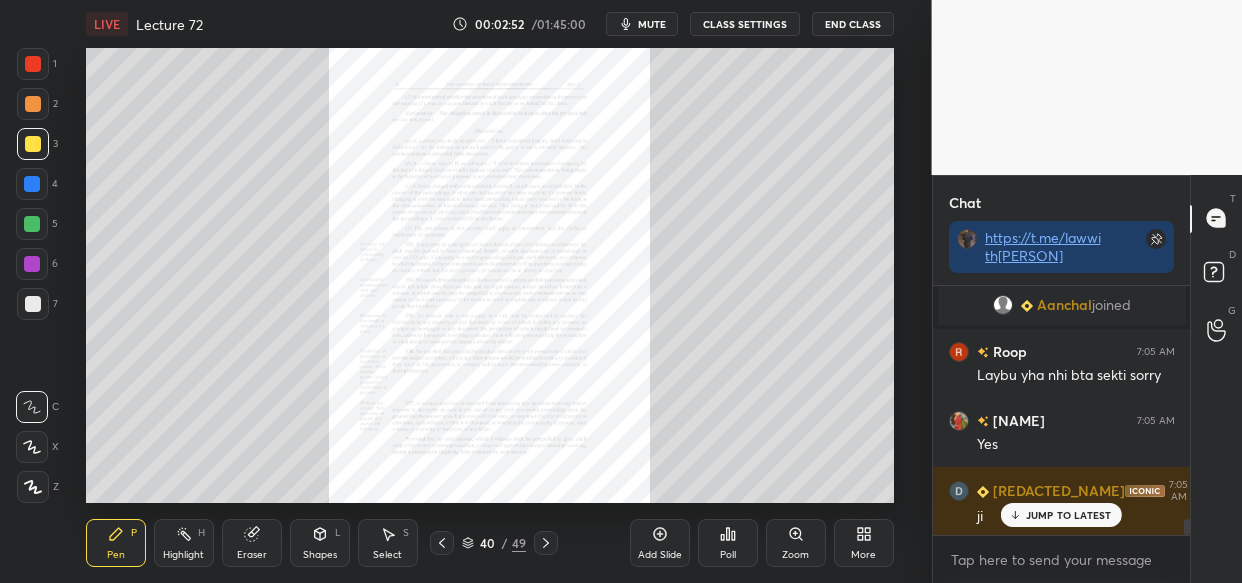 click 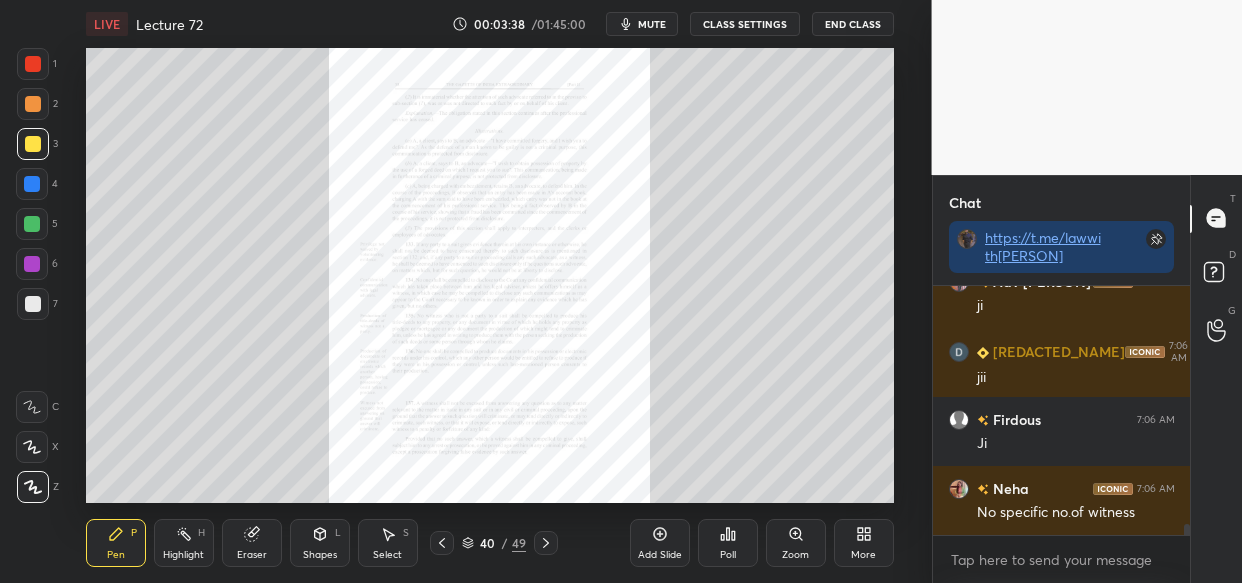 scroll, scrollTop: 5448, scrollLeft: 0, axis: vertical 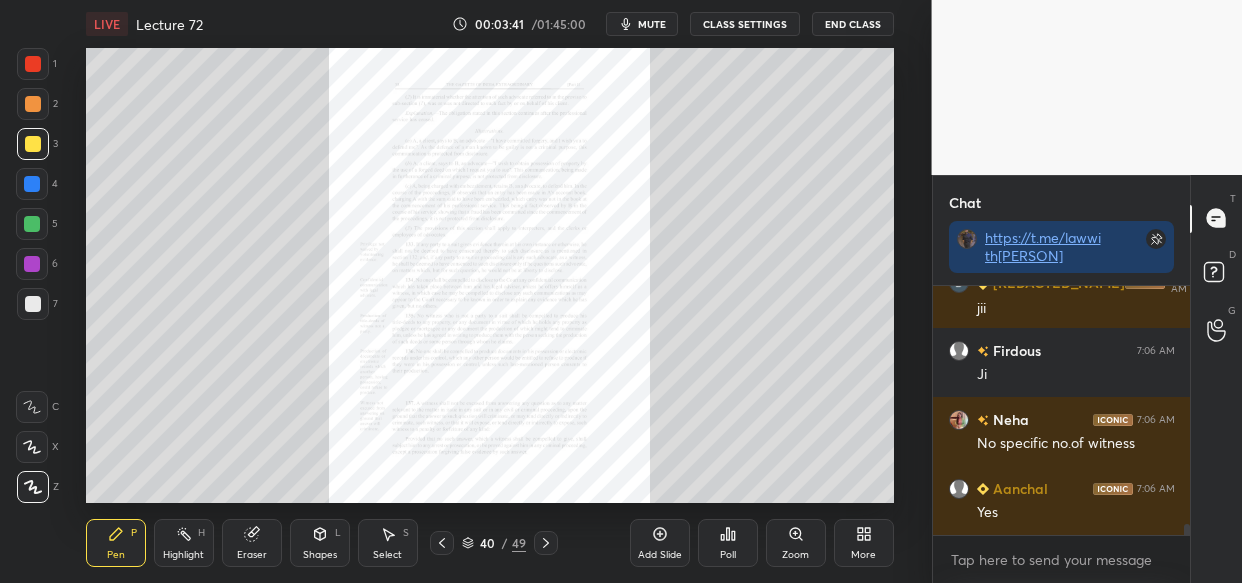 click on "LIVE Lecture 72 00:03:41 /  01:45:00 mute CLASS SETTINGS End Class Setting up your live class Poll for   secs No correct answer Start poll Back Lecture 72 • L70 of Bhartiya Sakshya Adhiniyam (BSA) + Evidence Act [PERSON] Pen P Highlight H Eraser Shapes L Select S 40 / 49 Add Slide Poll Zoom More" at bounding box center (490, 291) 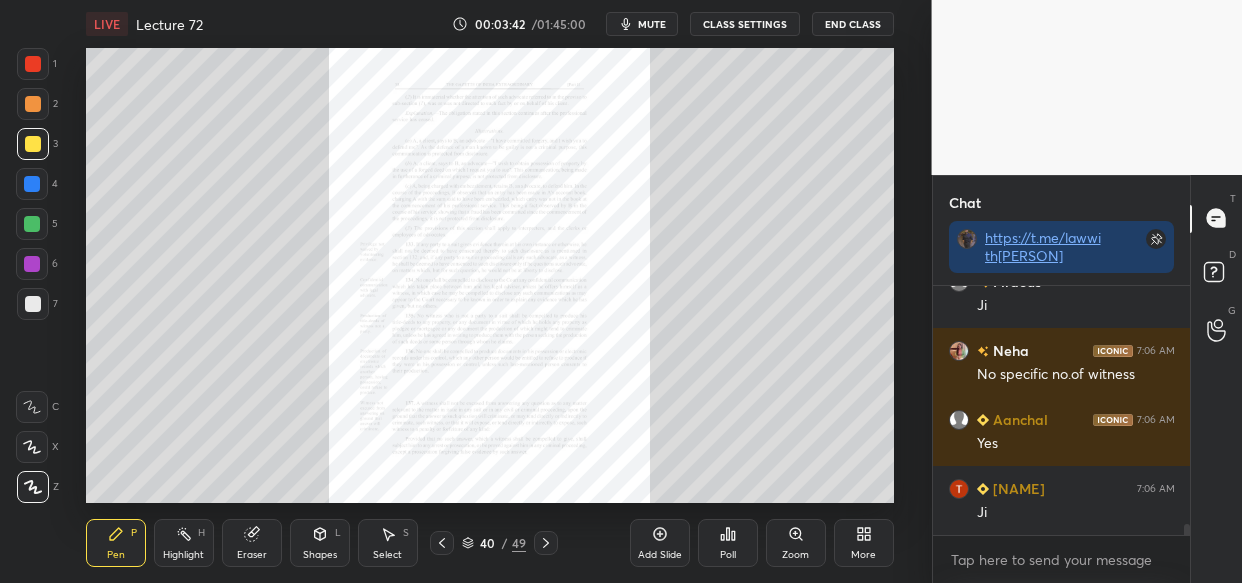 click on "LIVE Lecture 72 00:03:42 / 01:45:00 mute CLASS SETTINGS End Class Setting up your live class Poll for secs No correct answer Start poll Back Lecture 72 • L70 of Bhartiya Sakshya Adhiniyam (BSA) + Evidence Act [PERSON] Pen P Highlight H Eraser Shapes L Select S 40 / 49 Add Slide Poll Zoom More" at bounding box center (490, 291) 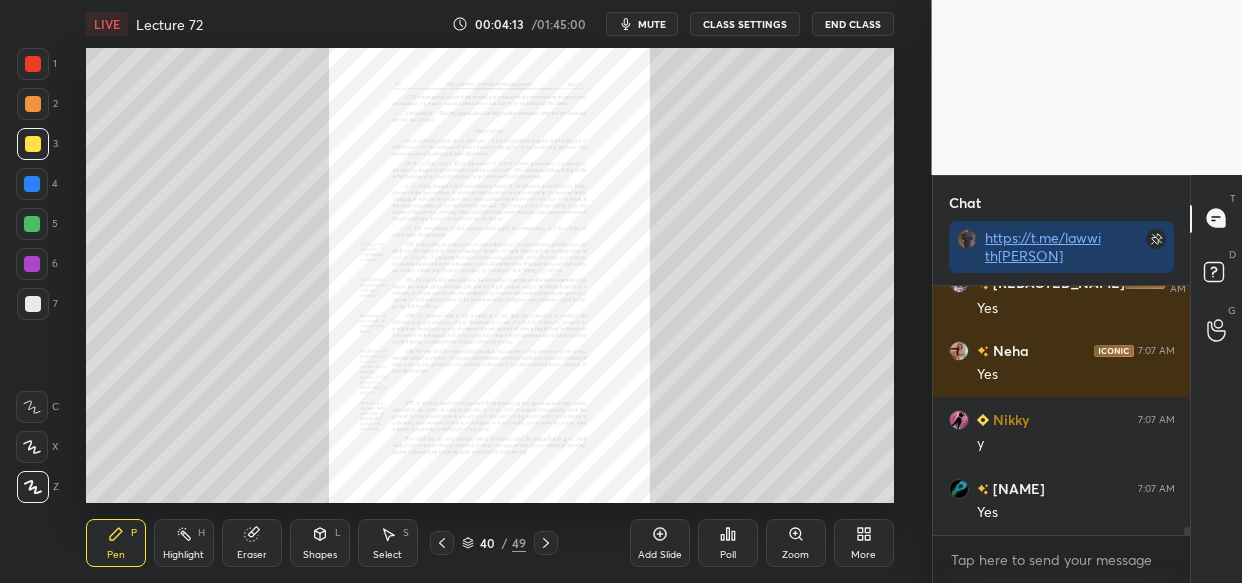 scroll, scrollTop: 7448, scrollLeft: 0, axis: vertical 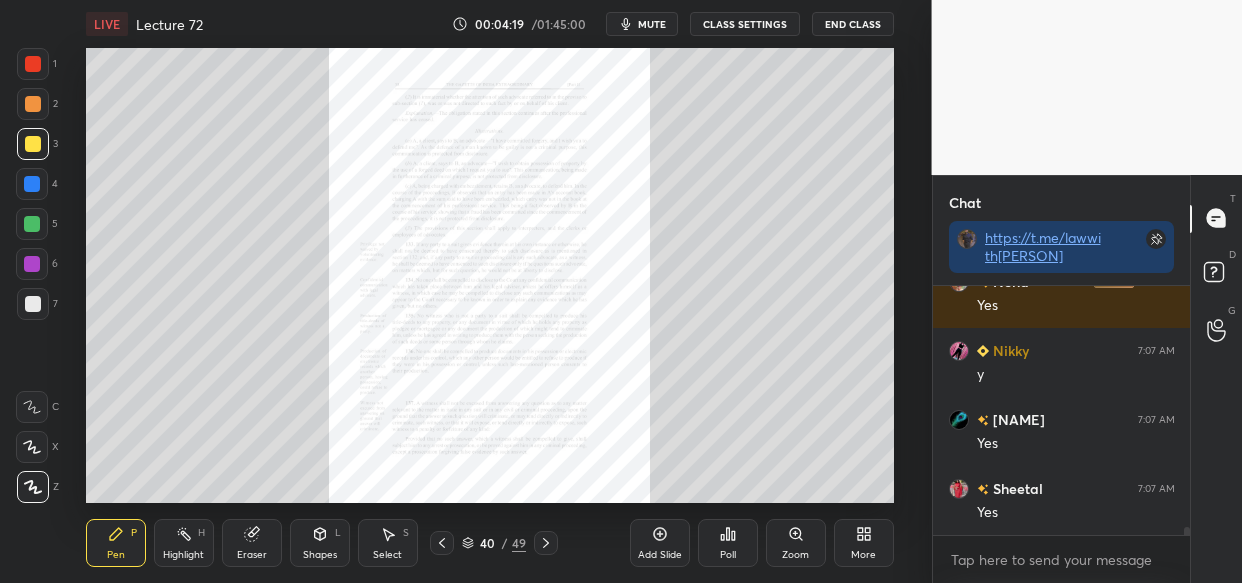 drag, startPoint x: 154, startPoint y: 513, endPoint x: 898, endPoint y: 219, distance: 799.9825 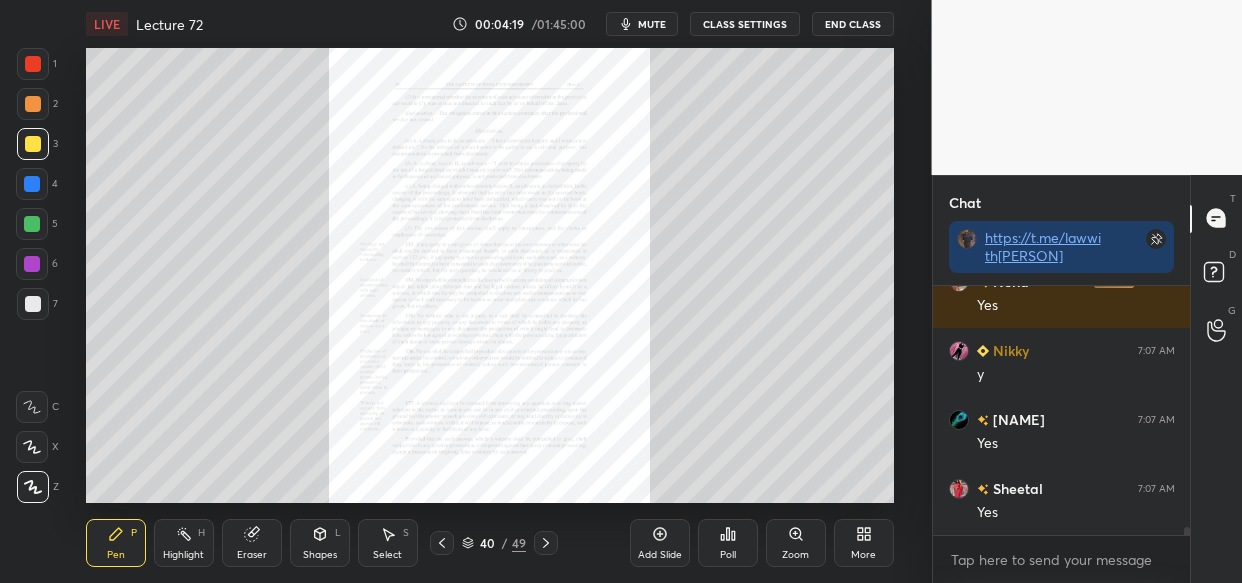 click on "Setting up your live class Poll for   secs No correct answer Start poll" at bounding box center (490, 275) 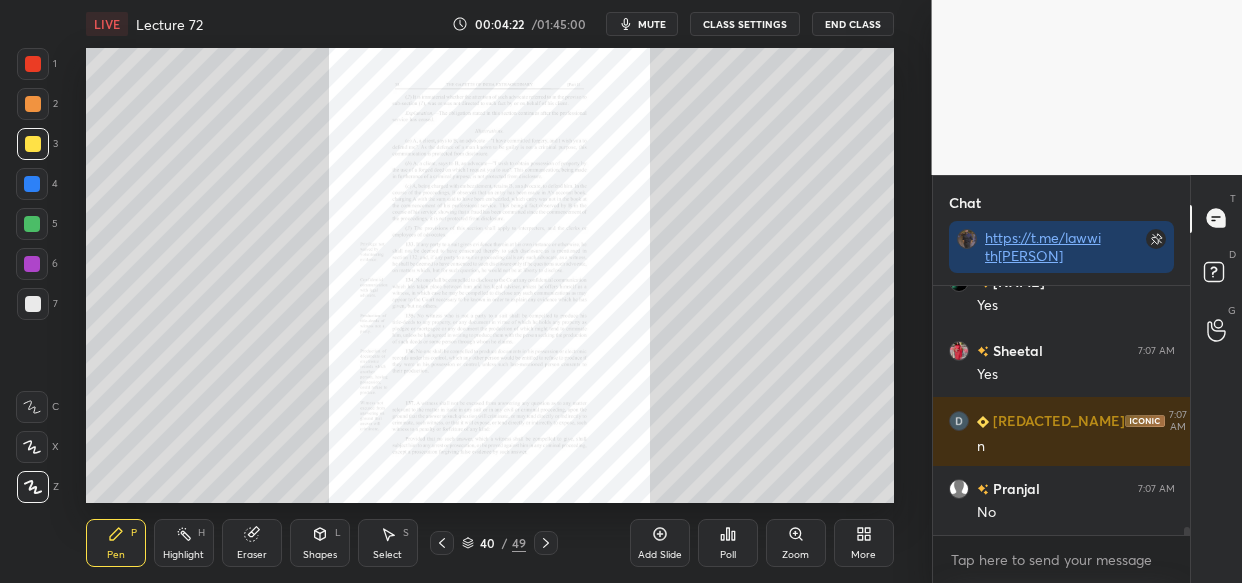 scroll, scrollTop: 7792, scrollLeft: 0, axis: vertical 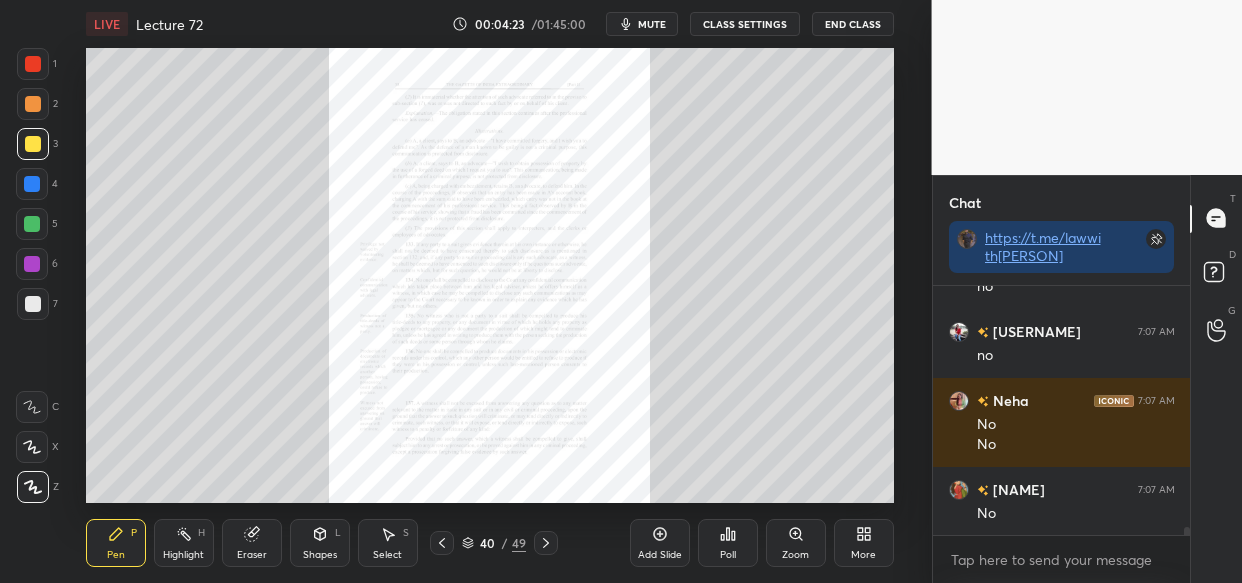 click on "Setting up your live class Poll for   secs No correct answer Start poll" at bounding box center [490, 275] 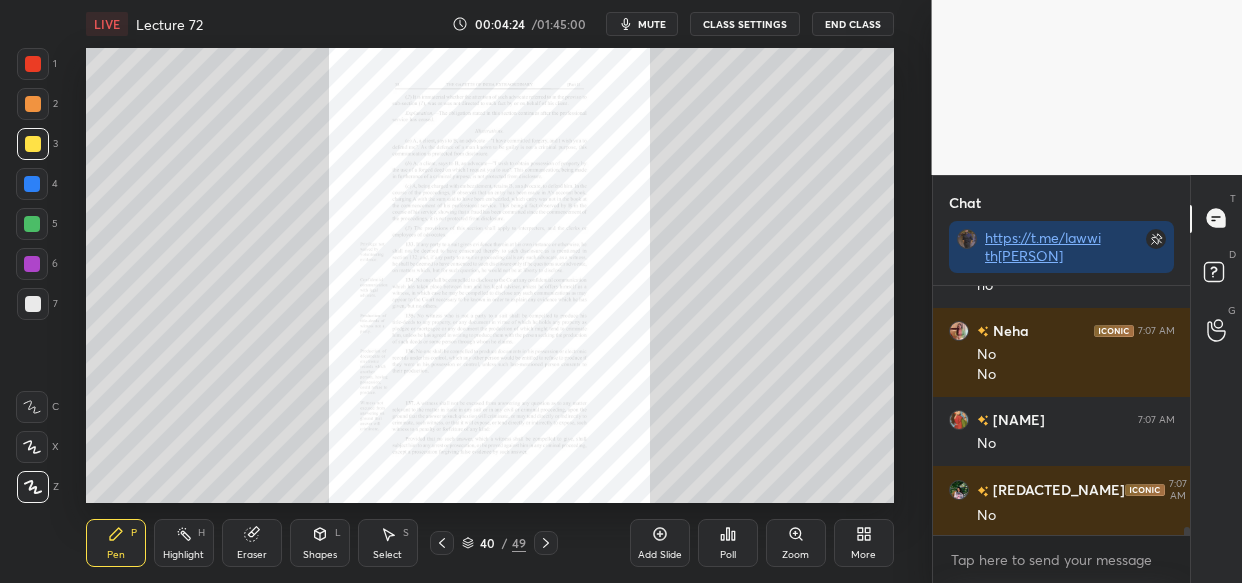click on "Setting up your live class Poll for   secs No correct answer Start poll" at bounding box center (490, 275) 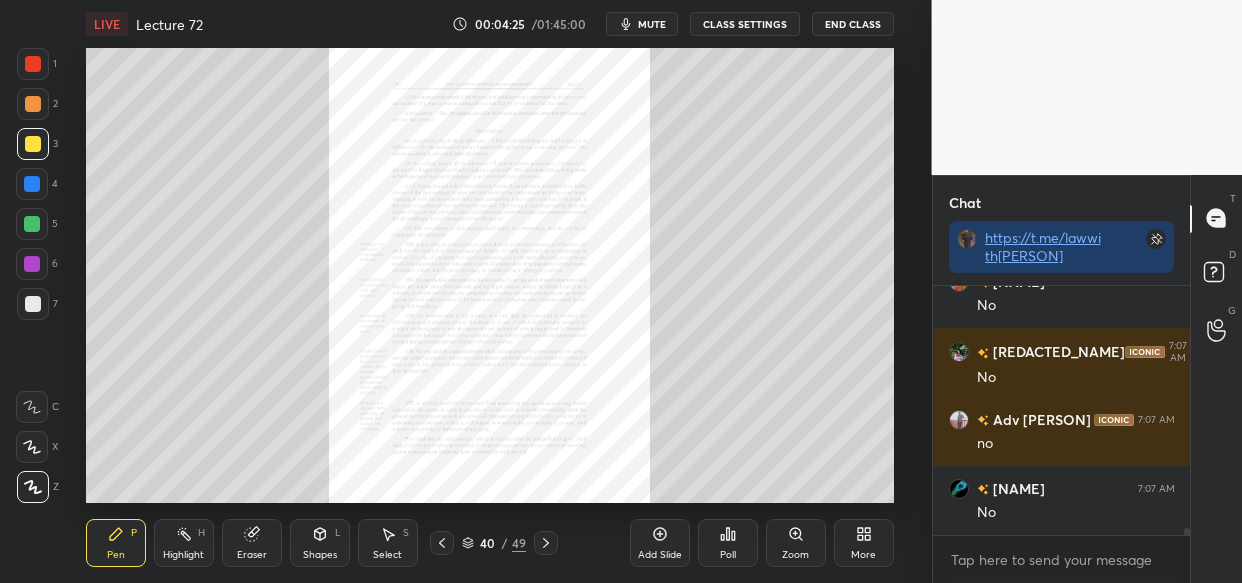 click on "Setting up your live class Poll for   secs No correct answer Start poll" at bounding box center (490, 275) 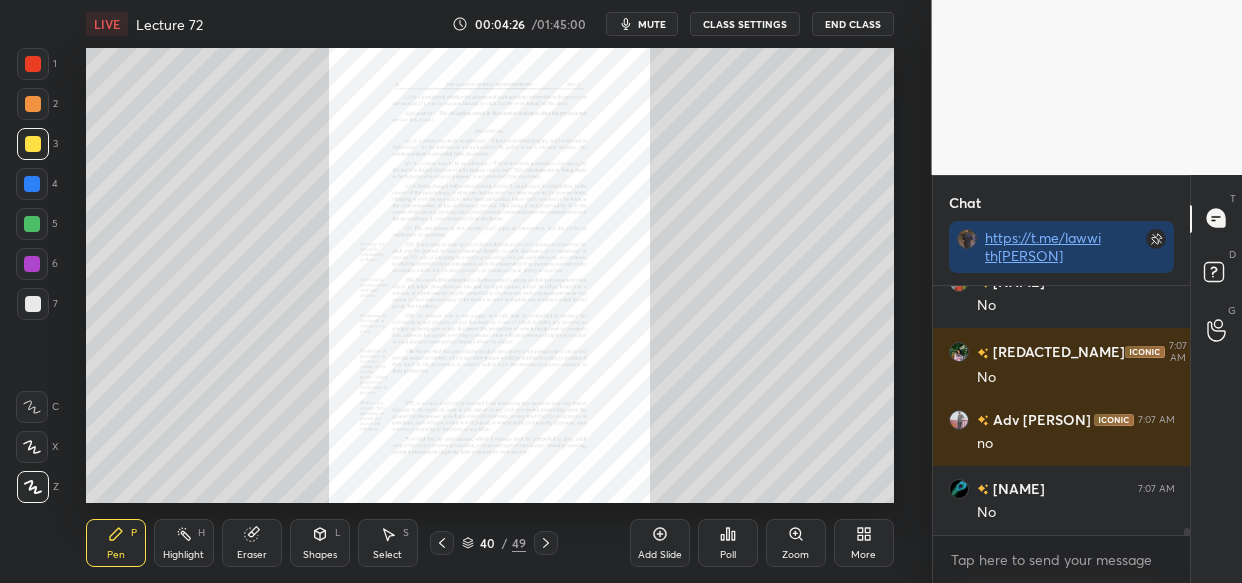 click on "Setting up your live class Poll for   secs No correct answer Start poll" at bounding box center [490, 275] 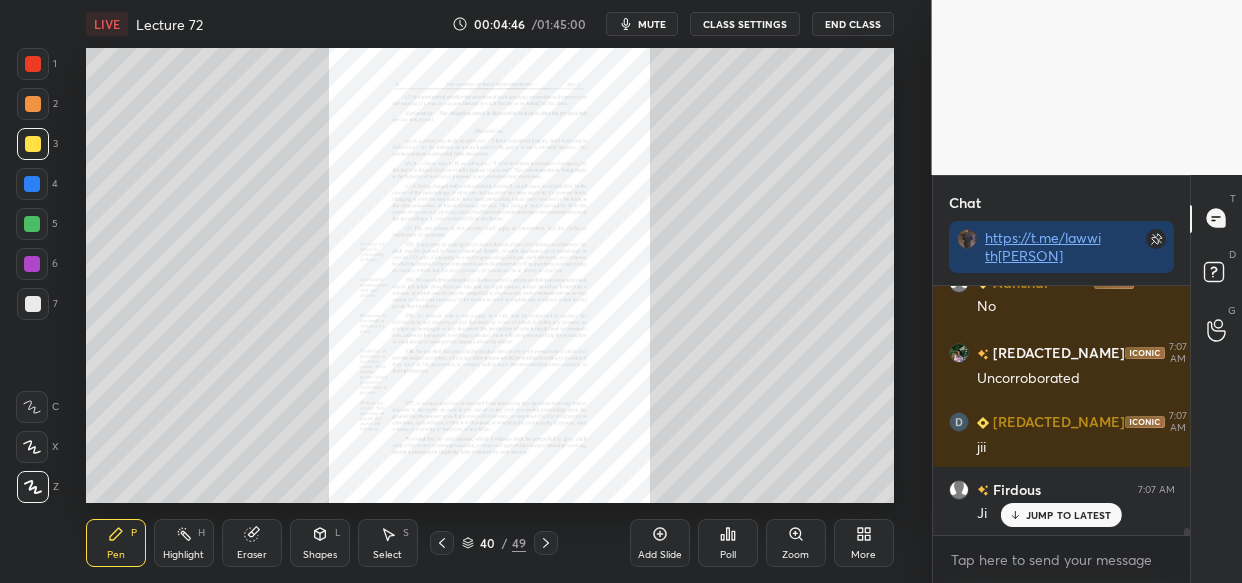 scroll, scrollTop: 9123, scrollLeft: 0, axis: vertical 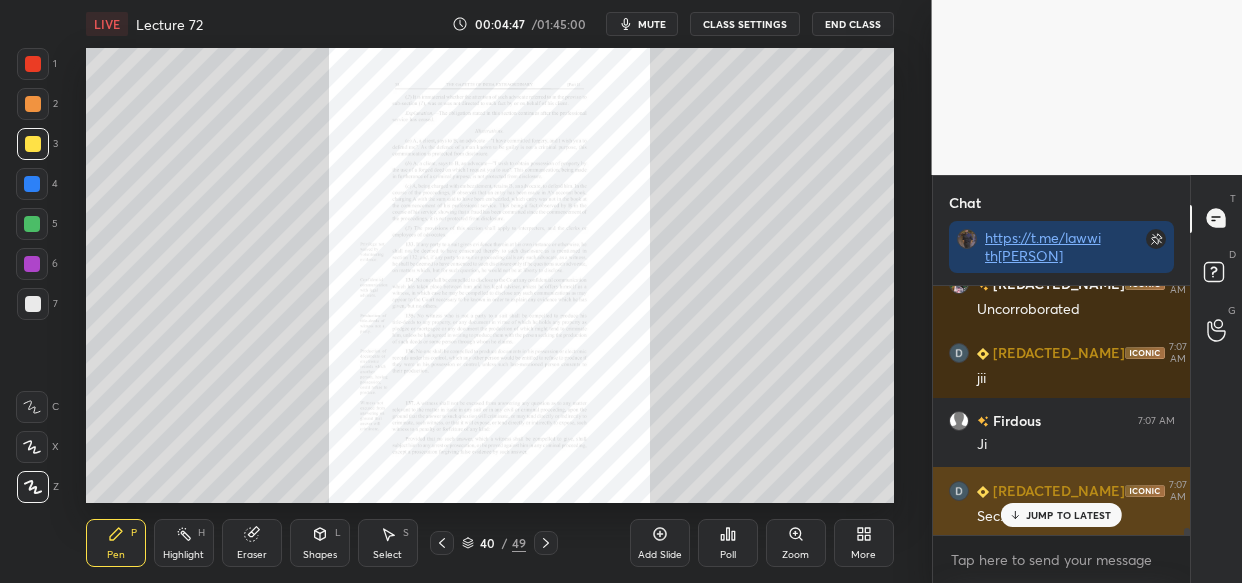 click on "JUMP TO LATEST" at bounding box center [1061, 515] 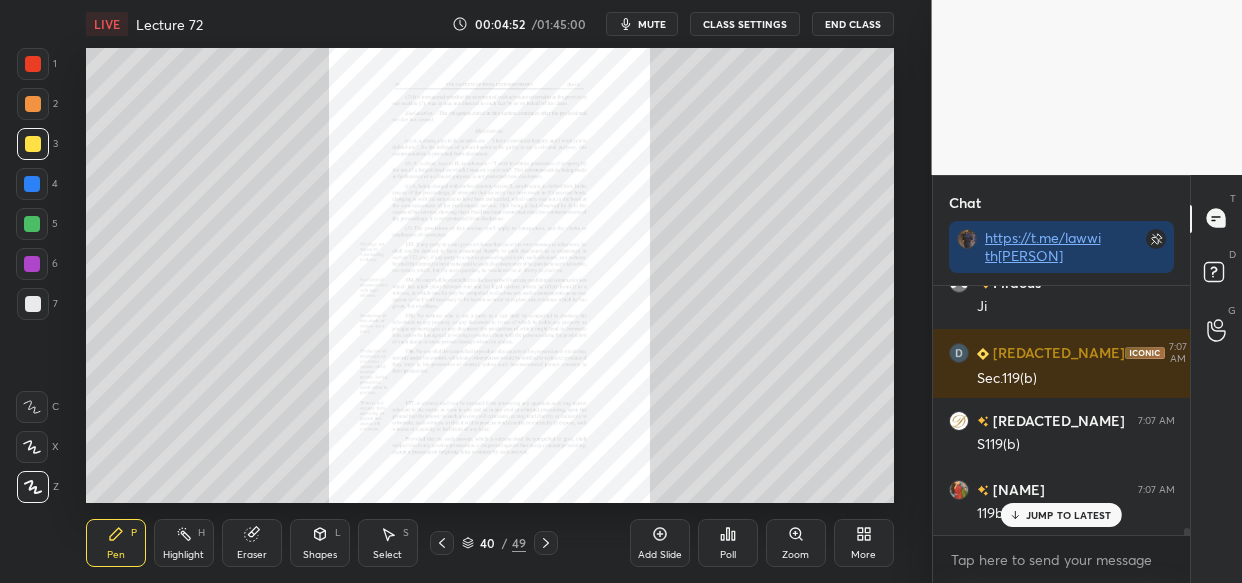 scroll, scrollTop: 9330, scrollLeft: 0, axis: vertical 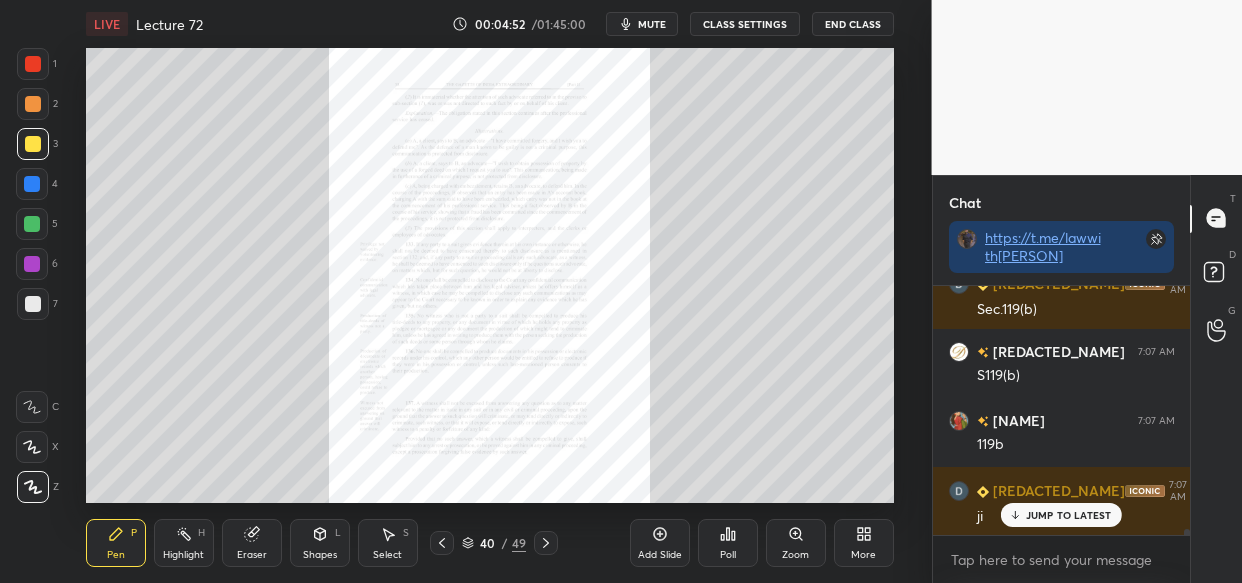 click on "LIVE Lecture 72 00:04:52 /  01:45:00 mute CLASS SETTINGS End Class Setting up your live class Poll for   secs No correct answer Start poll Back Lecture 72 • L70 of Bhartiya Sakshya Adhiniyam (BSA) + Evidence Act [PERSON] Pen P Highlight H Eraser Shapes L Select S 40 / 49 Add Slide Poll Zoom More" at bounding box center (490, 291) 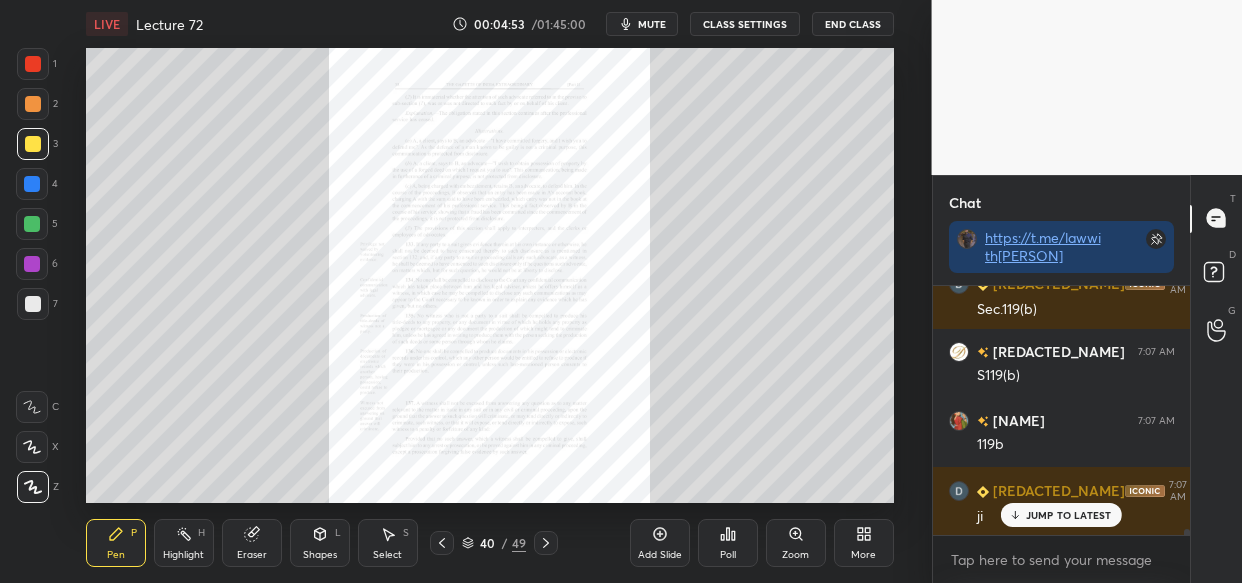 scroll, scrollTop: 9400, scrollLeft: 0, axis: vertical 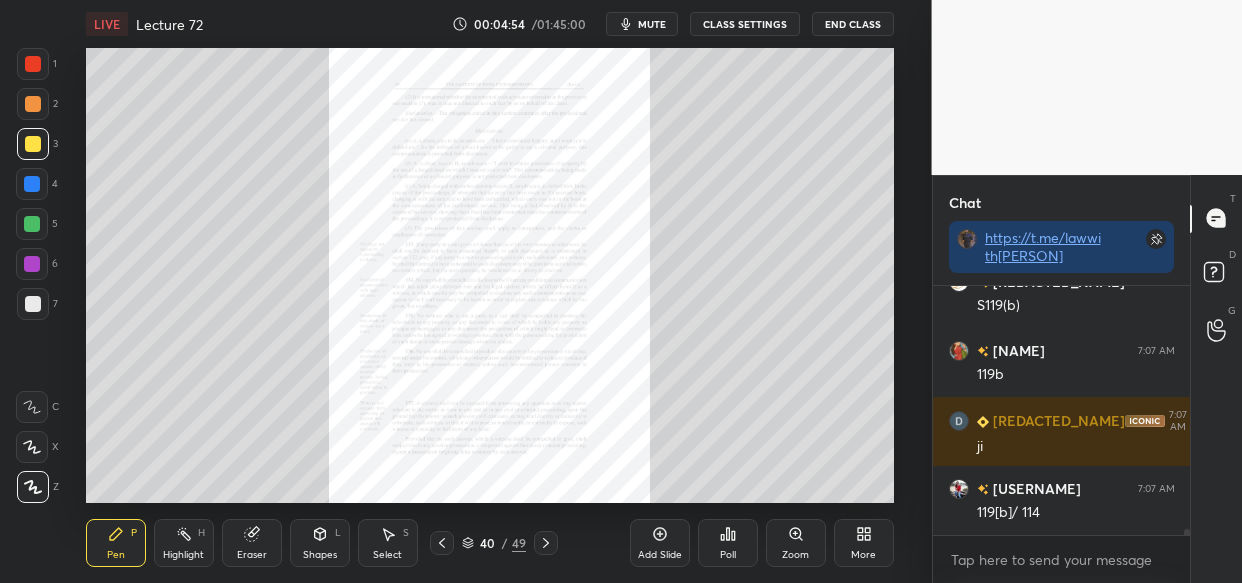 click on "LIVE Lecture 72 00:04:54 /  01:45:00 mute CLASS SETTINGS End Class Setting up your live class Poll for   secs No correct answer Start poll Back Lecture 72 • L70 of Bhartiya Sakshya Adhiniyam (BSA) + Evidence Act [NAME] [LAST] Pen P Highlight H Eraser Shapes L Select S 40 / 49 Add Slide Poll Zoom More" at bounding box center (490, 291) 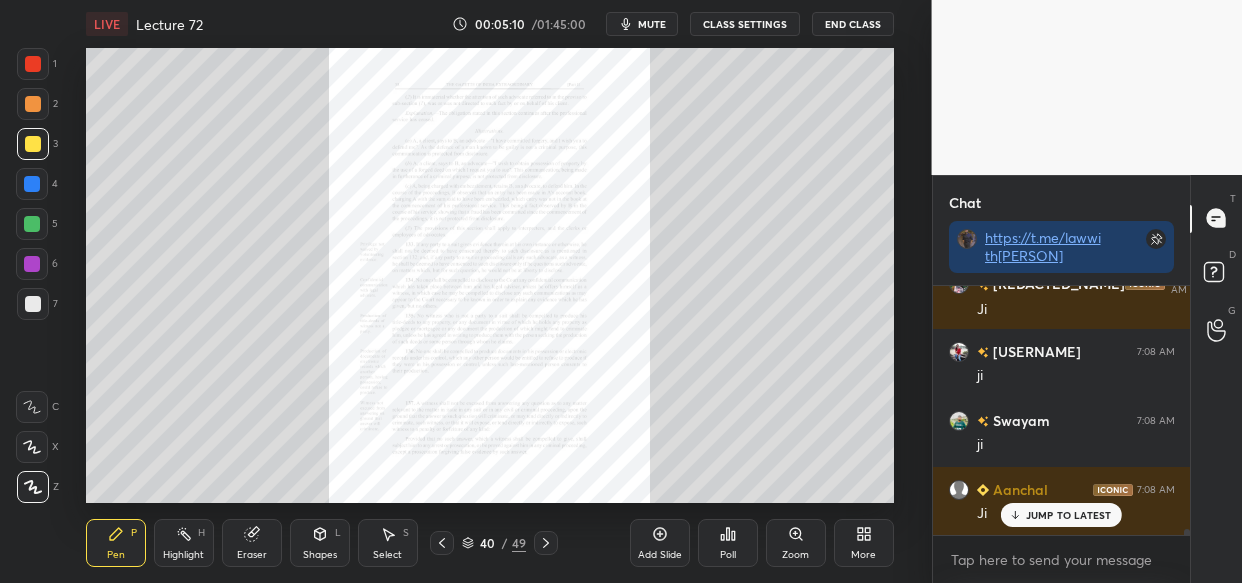 scroll, scrollTop: 10090, scrollLeft: 0, axis: vertical 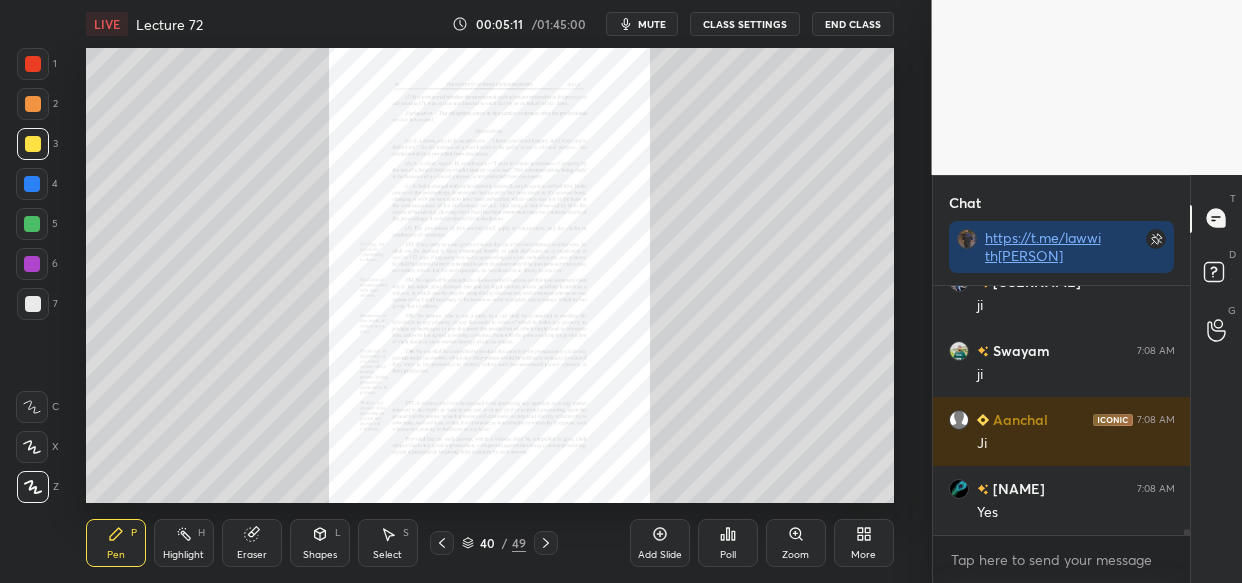 click on "Zoom" at bounding box center (796, 543) 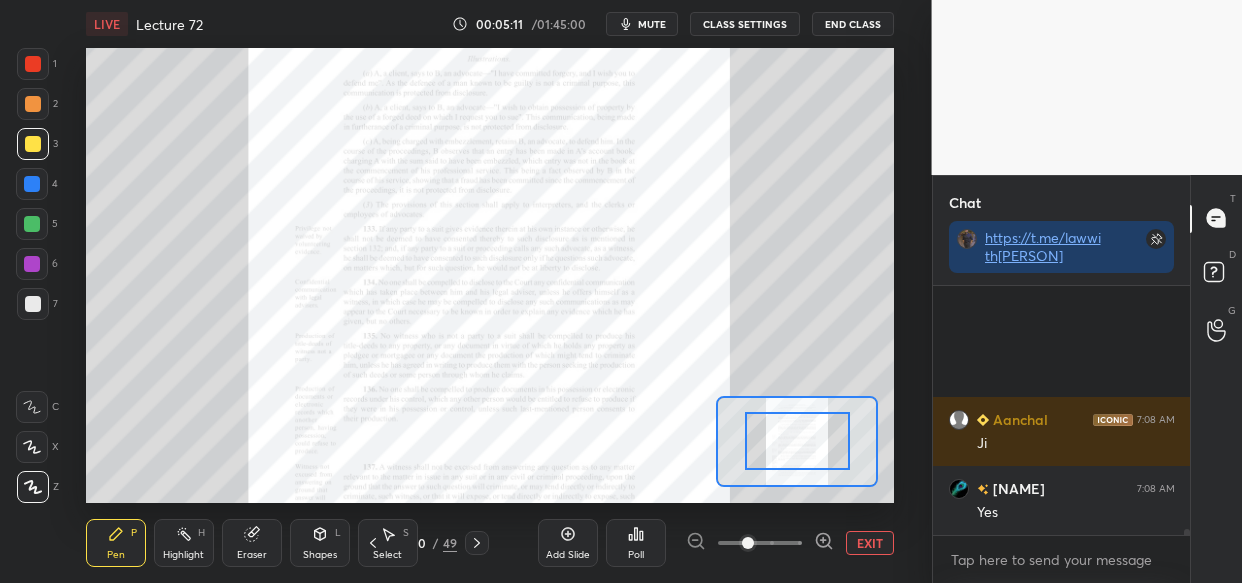 scroll, scrollTop: 10297, scrollLeft: 0, axis: vertical 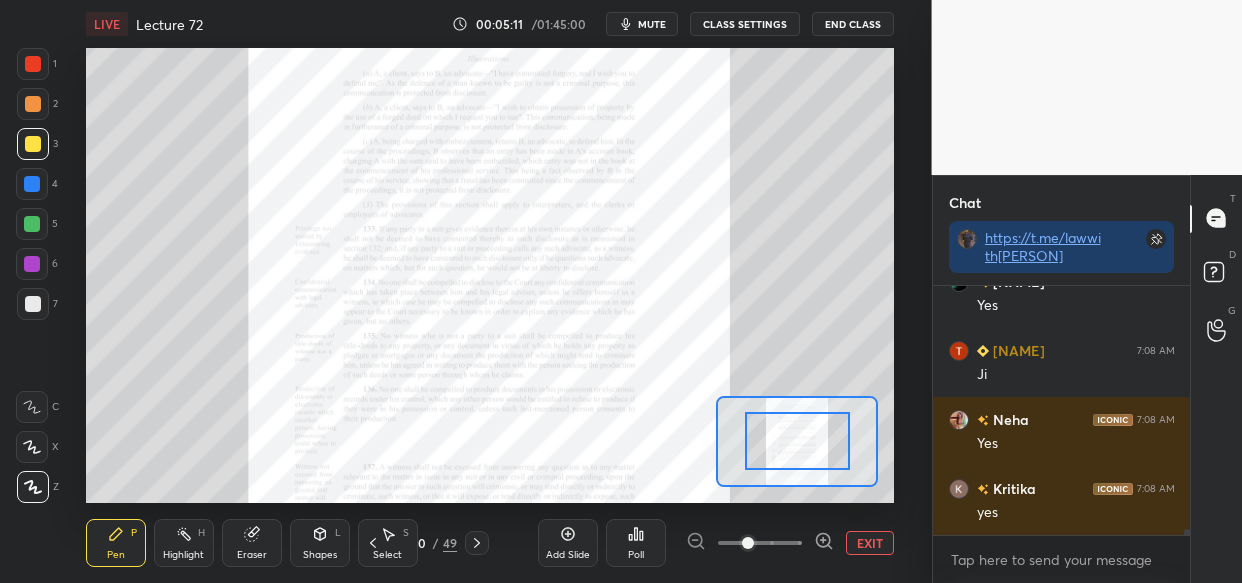 click at bounding box center (760, 543) 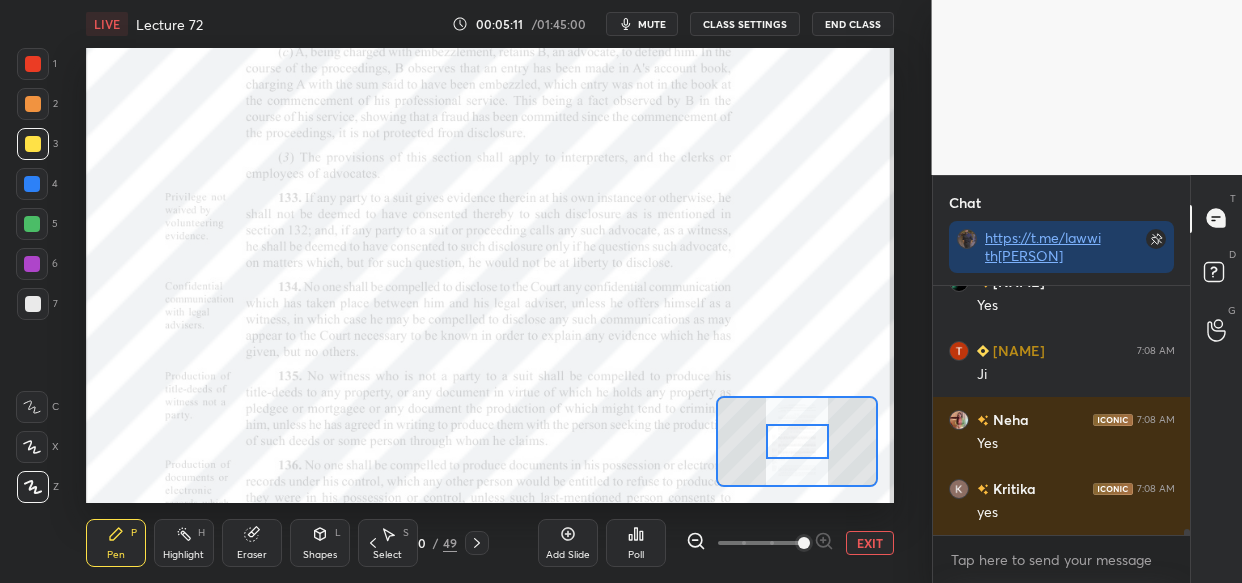 click at bounding box center [804, 543] 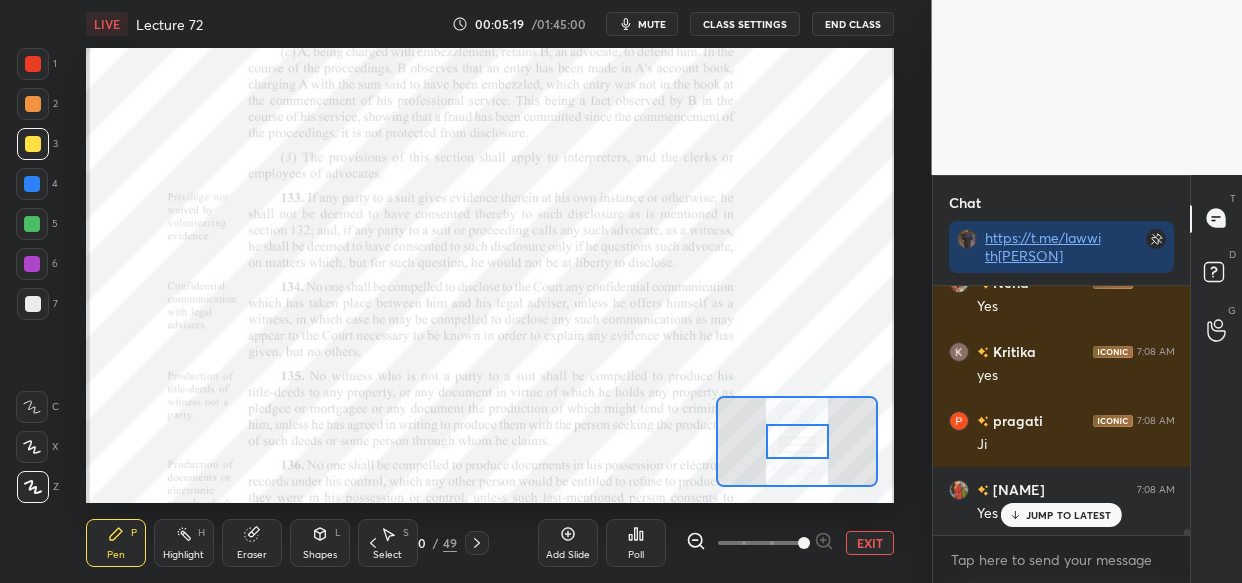 scroll, scrollTop: 10503, scrollLeft: 0, axis: vertical 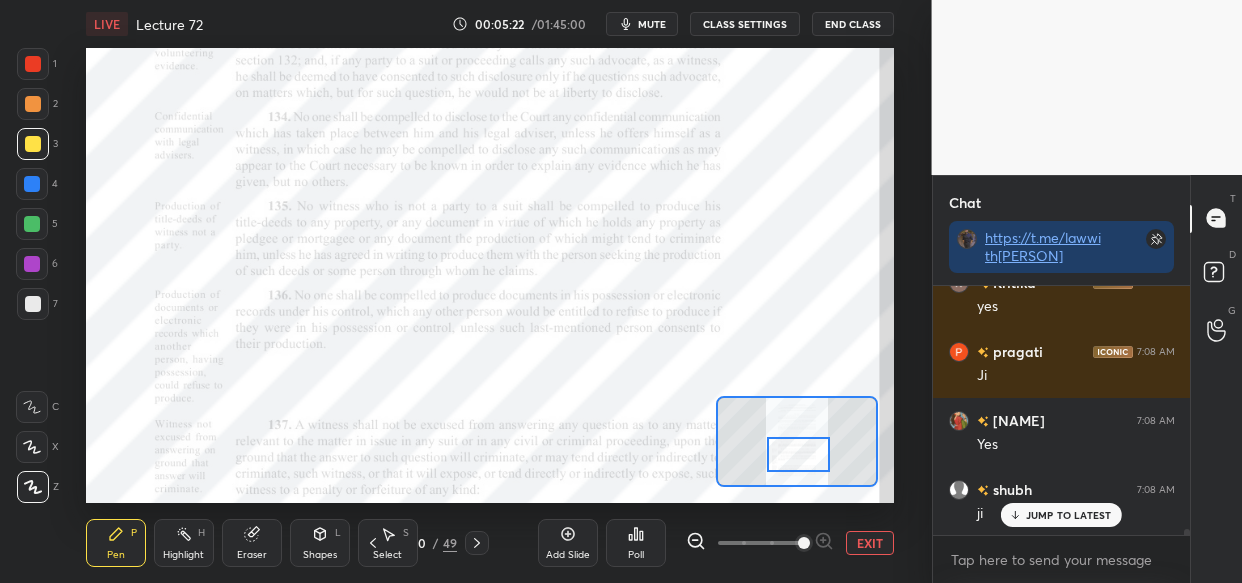 drag, startPoint x: 793, startPoint y: 442, endPoint x: 795, endPoint y: 458, distance: 16.124516 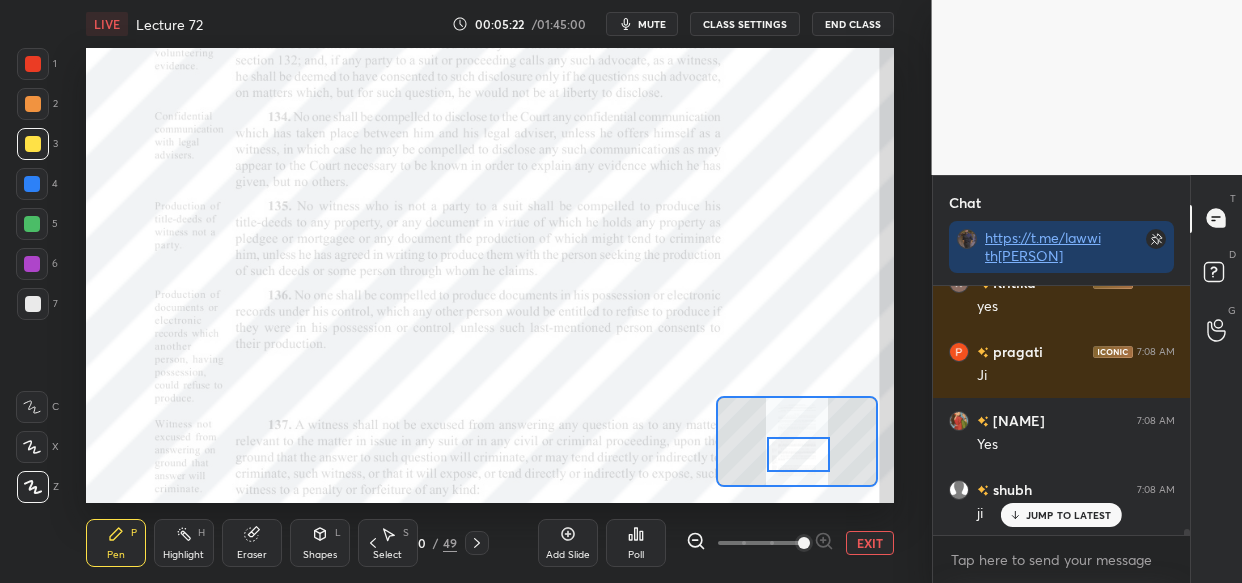 click at bounding box center [798, 454] 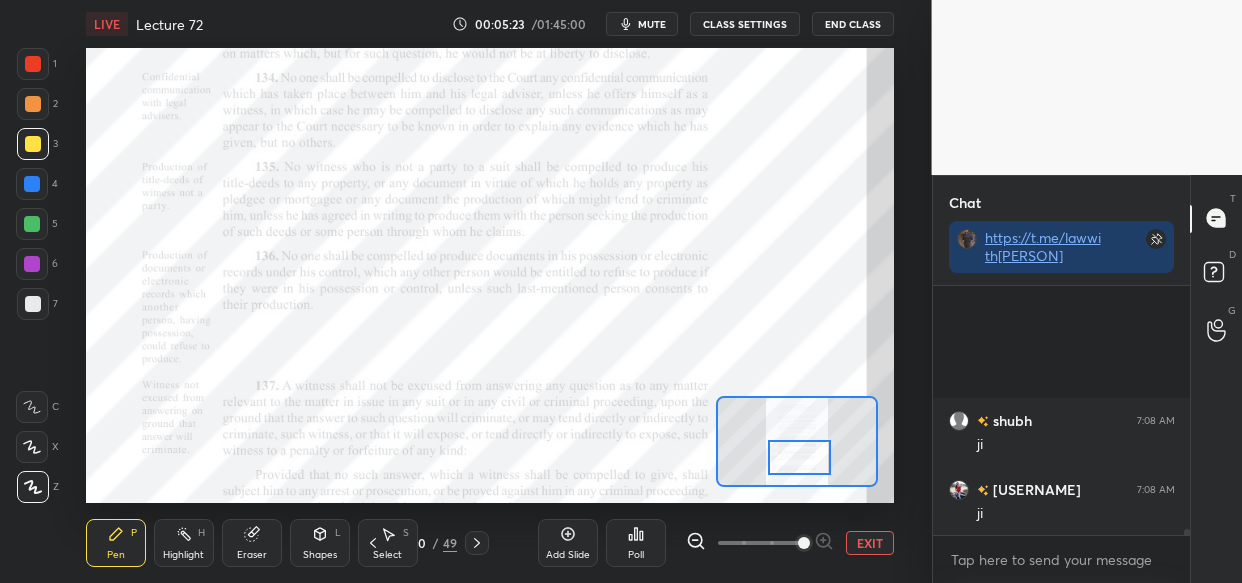 scroll, scrollTop: 10780, scrollLeft: 0, axis: vertical 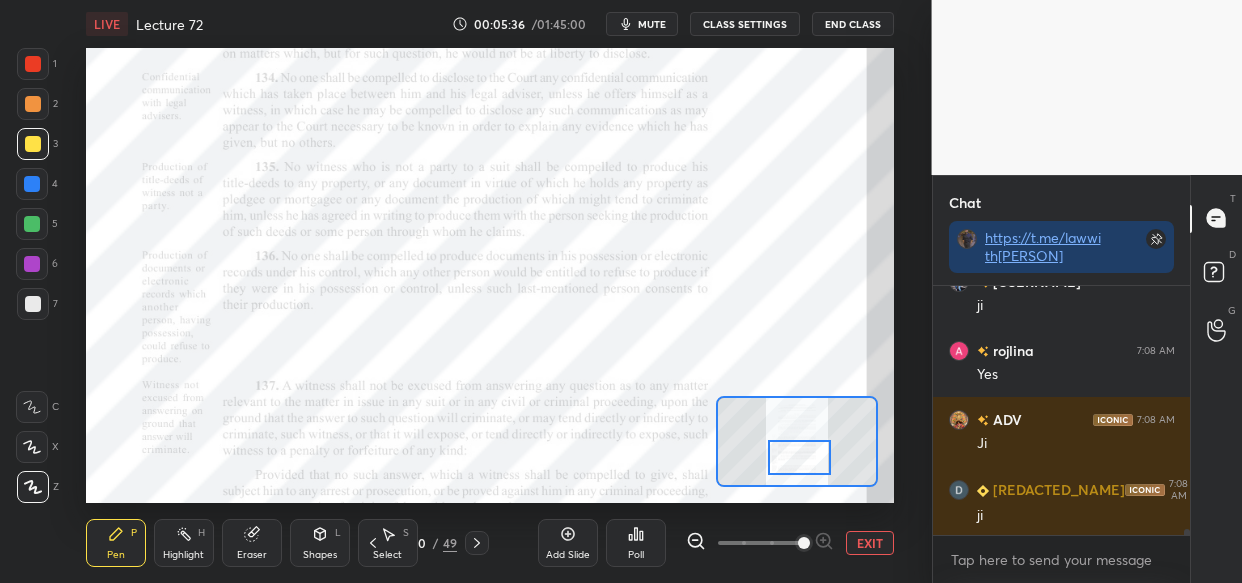 drag, startPoint x: 29, startPoint y: 176, endPoint x: 66, endPoint y: 197, distance: 42.544094 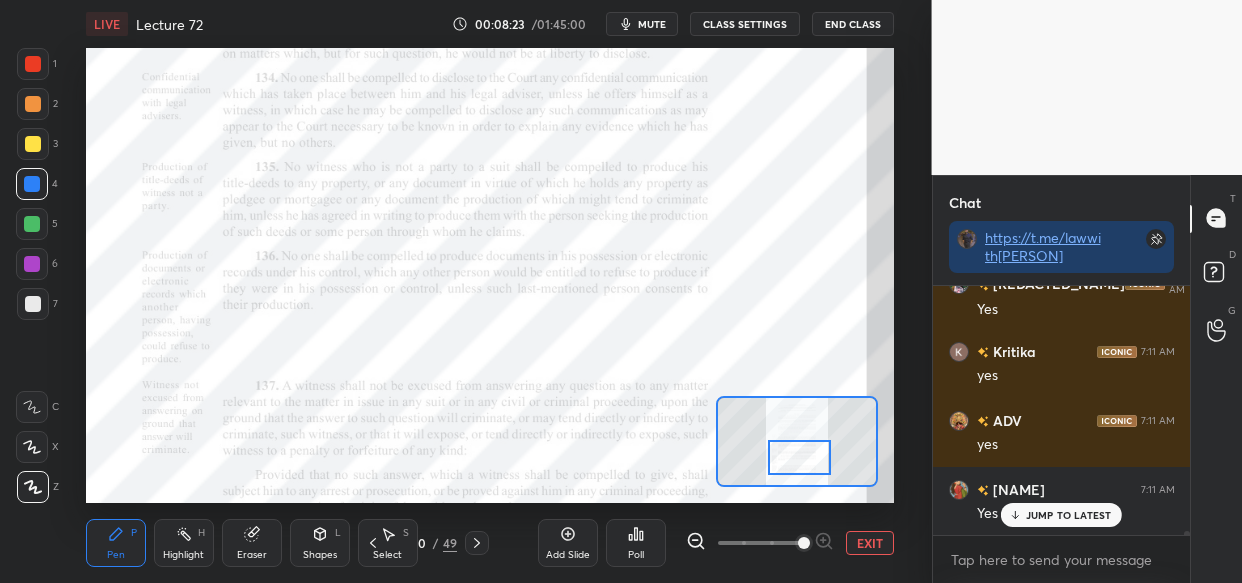 scroll, scrollTop: 16900, scrollLeft: 0, axis: vertical 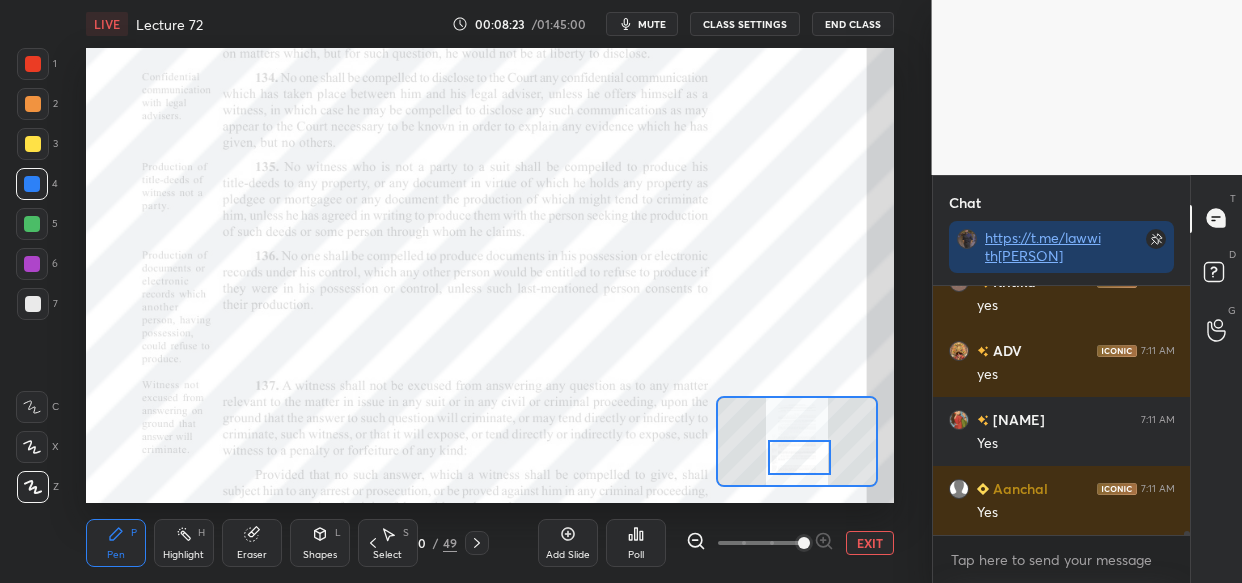 drag, startPoint x: 29, startPoint y: 67, endPoint x: 64, endPoint y: 99, distance: 47.423622 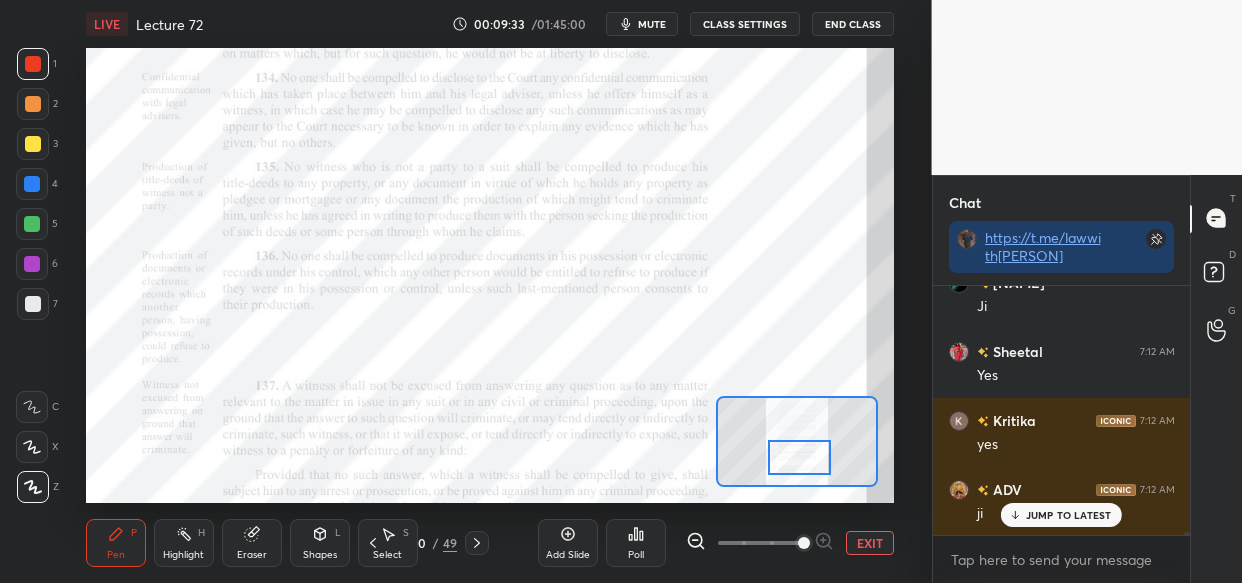 scroll, scrollTop: 19639, scrollLeft: 0, axis: vertical 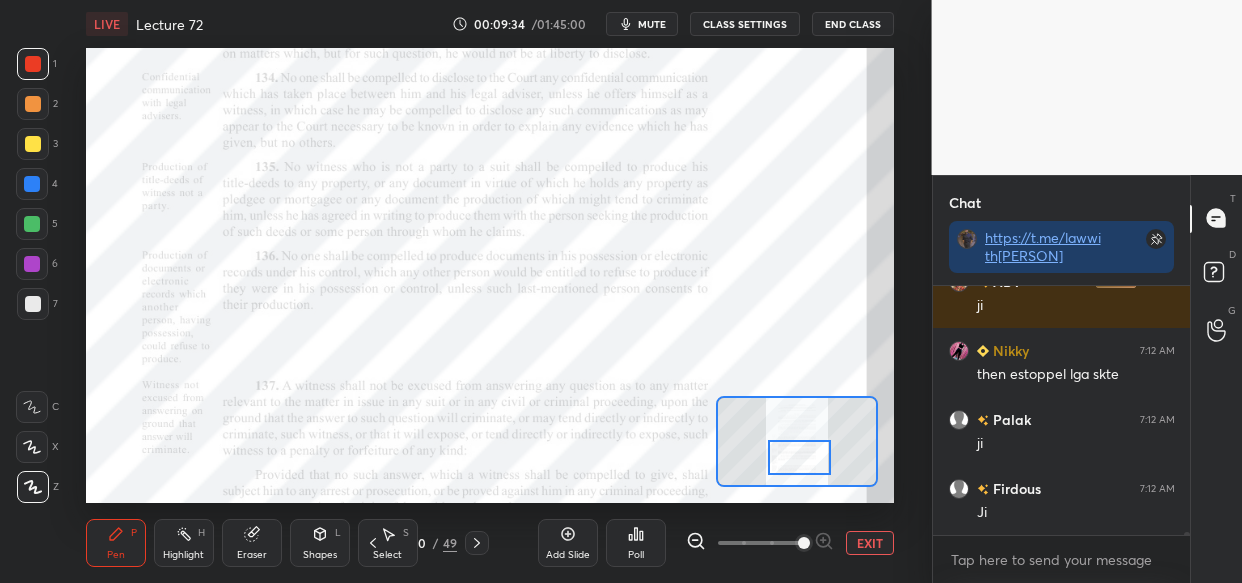 click on "Add Slide" at bounding box center (568, 543) 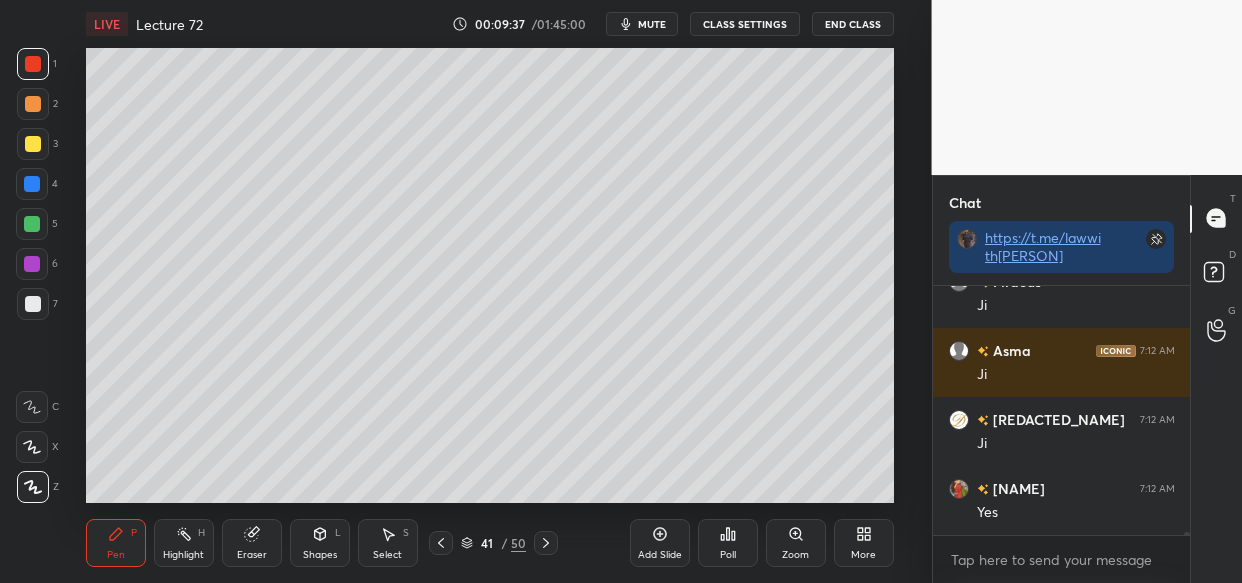 scroll, scrollTop: 19914, scrollLeft: 0, axis: vertical 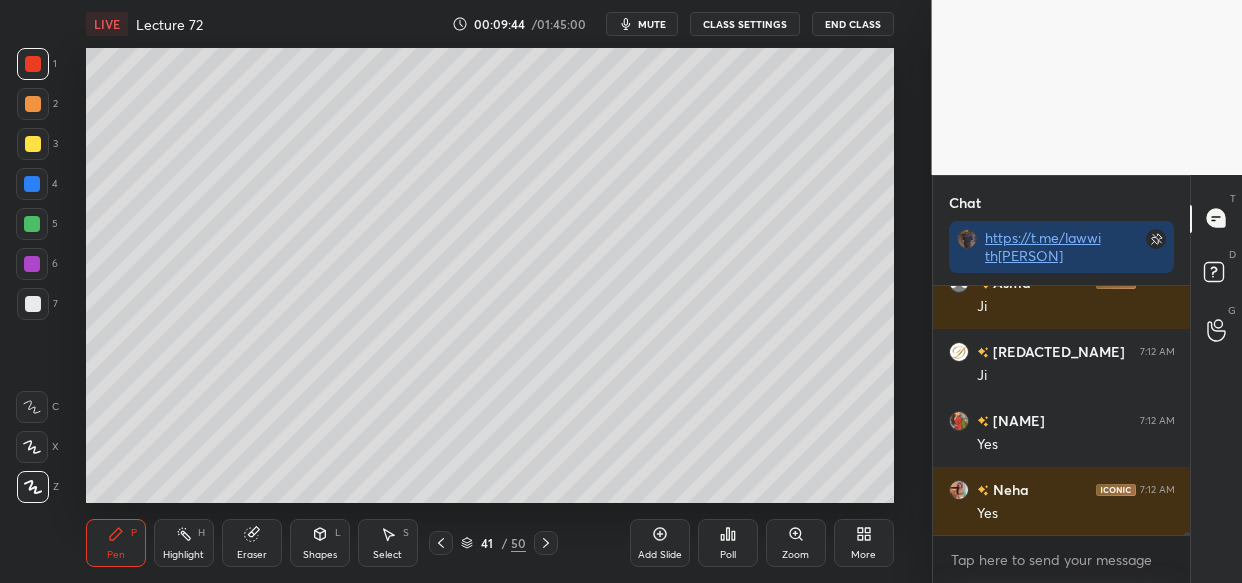 click at bounding box center [33, 144] 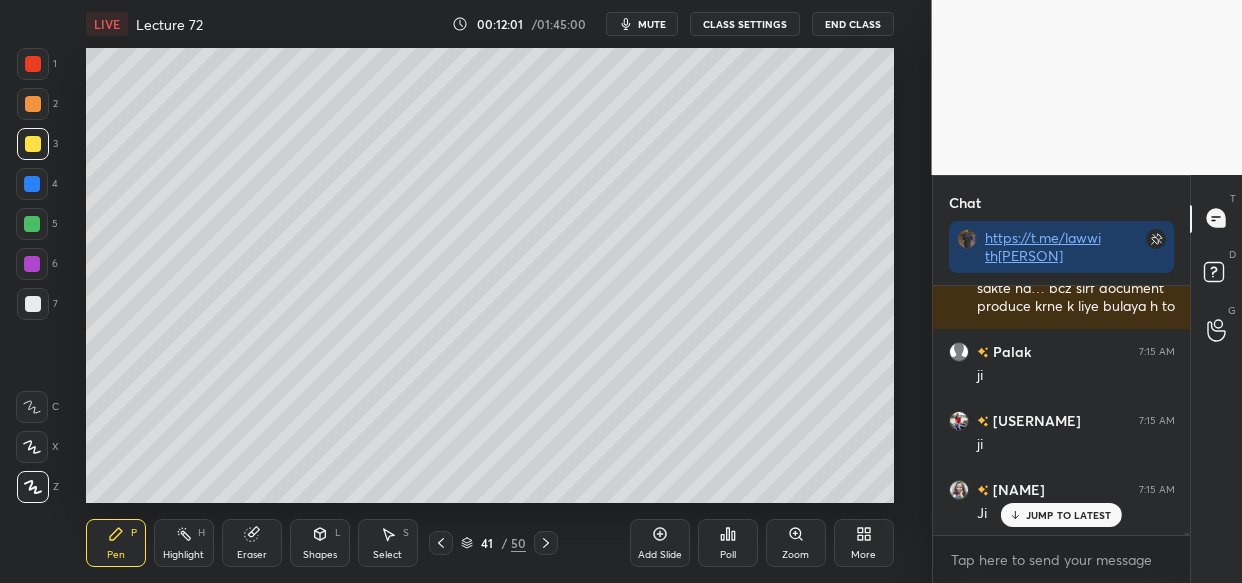 scroll, scrollTop: 25191, scrollLeft: 0, axis: vertical 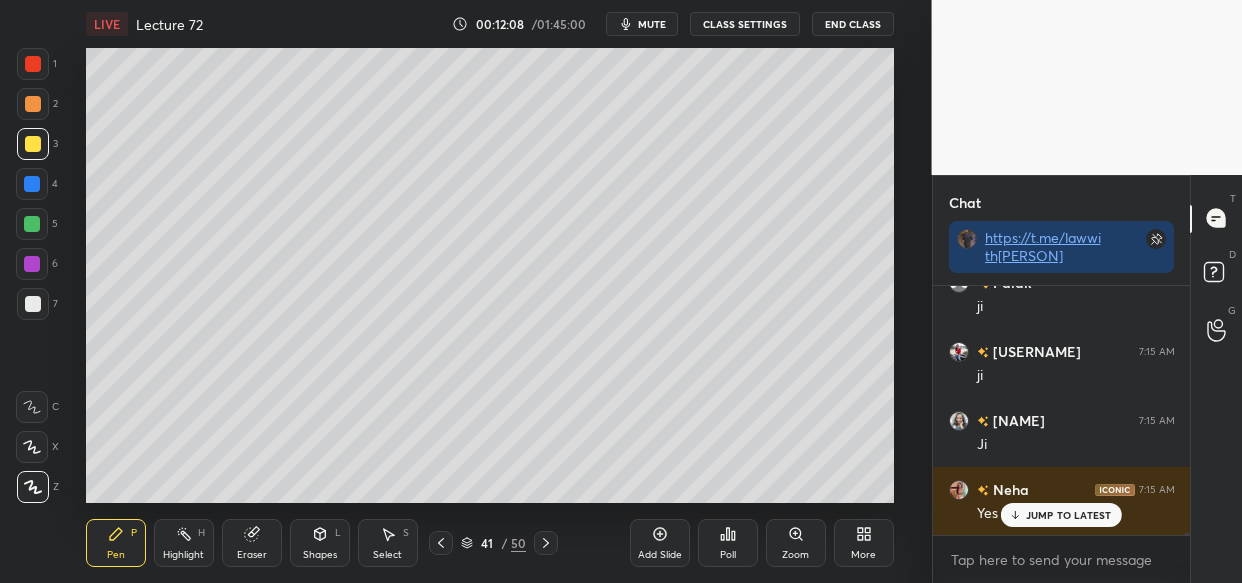 click on "LIVE Lecture 72 00:12:08 /  01:45:00 mute CLASS SETTINGS End Class Setting up your live class Poll for   secs No correct answer Start poll Back Lecture 72 • L70 of Bhartiya Sakshya Adhiniyam (BSA) + Evidence Act [NAME] [LAST] Pen P Highlight H Eraser Shapes L Select S 41 / 50 Add Slide Poll Zoom More" at bounding box center (490, 291) 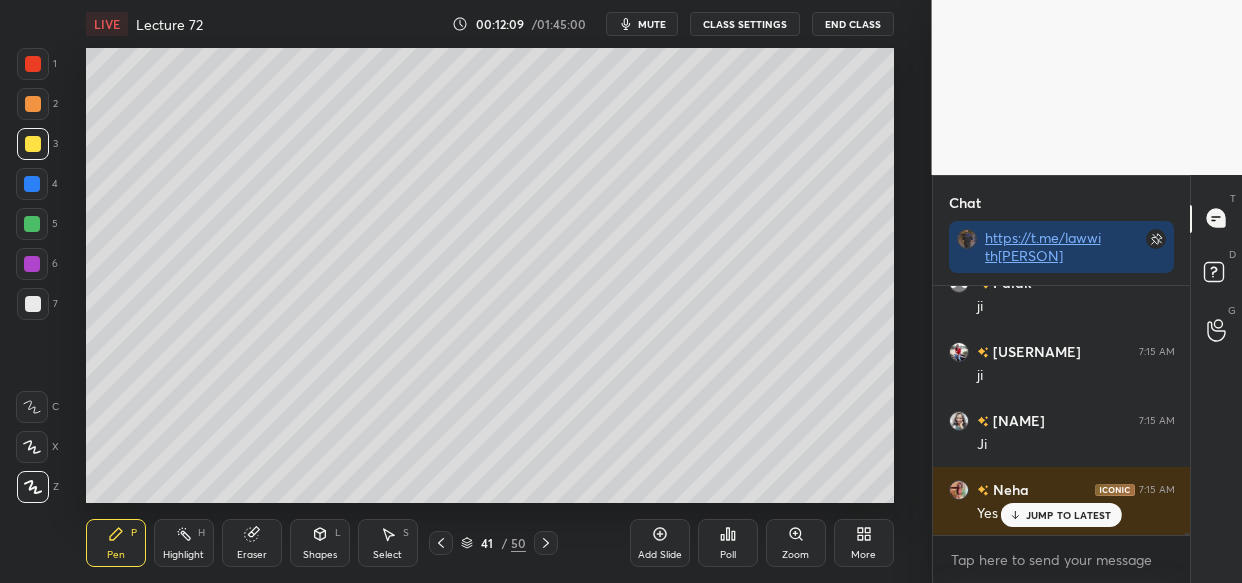 click on "LIVE Lecture 72 00:12:09 / 01:45:00 mute CLASS SETTINGS End Class Setting up your live class Poll for secs No correct answer Start poll Back Lecture 72 • L70 of Bhartiya Sakshya Adhiniyam (BSA) + Evidence Act Vishal Singh Thakur Pen P Highlight H Eraser Shapes L Select S 41 / 50 Add Slide Poll Zoom More" at bounding box center [490, 291] 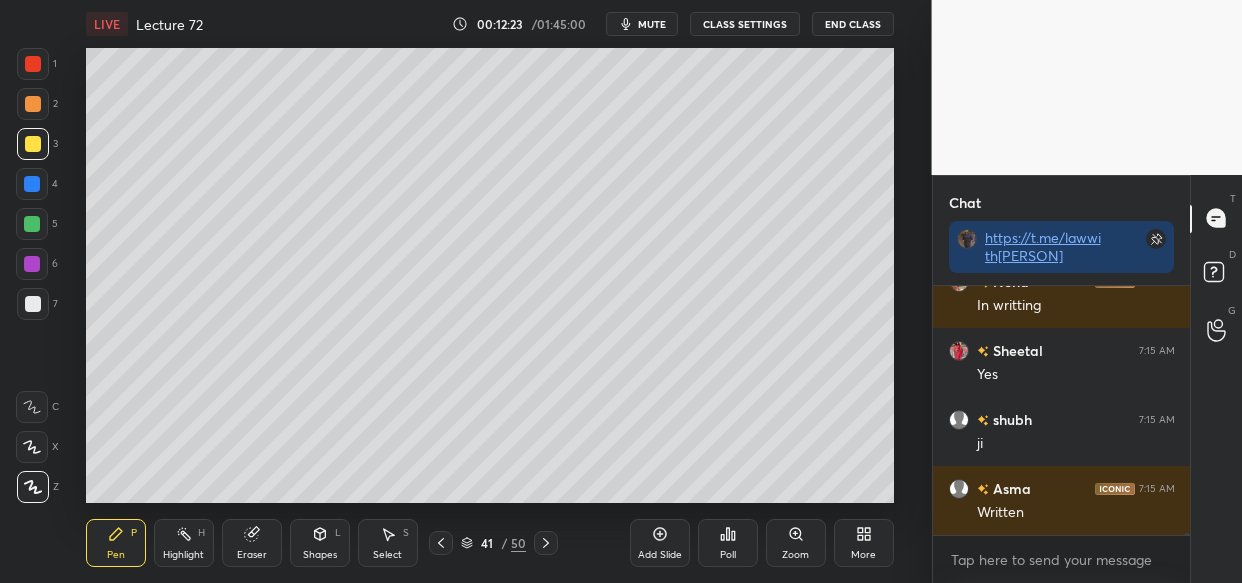 scroll, scrollTop: 26227, scrollLeft: 0, axis: vertical 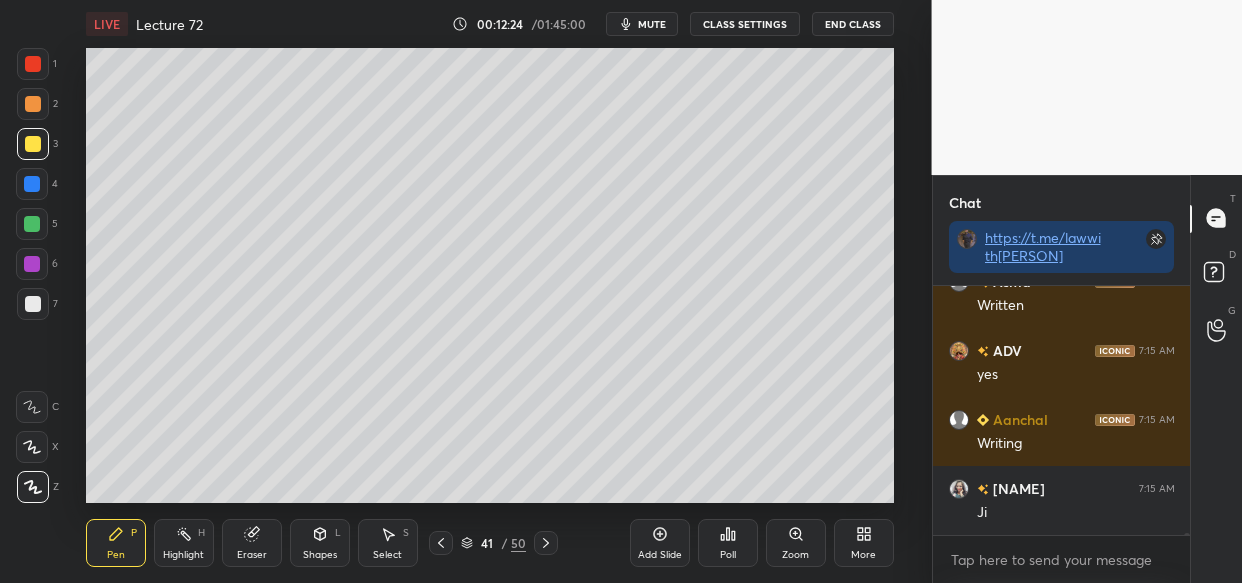 drag, startPoint x: 663, startPoint y: 541, endPoint x: 631, endPoint y: 541, distance: 32 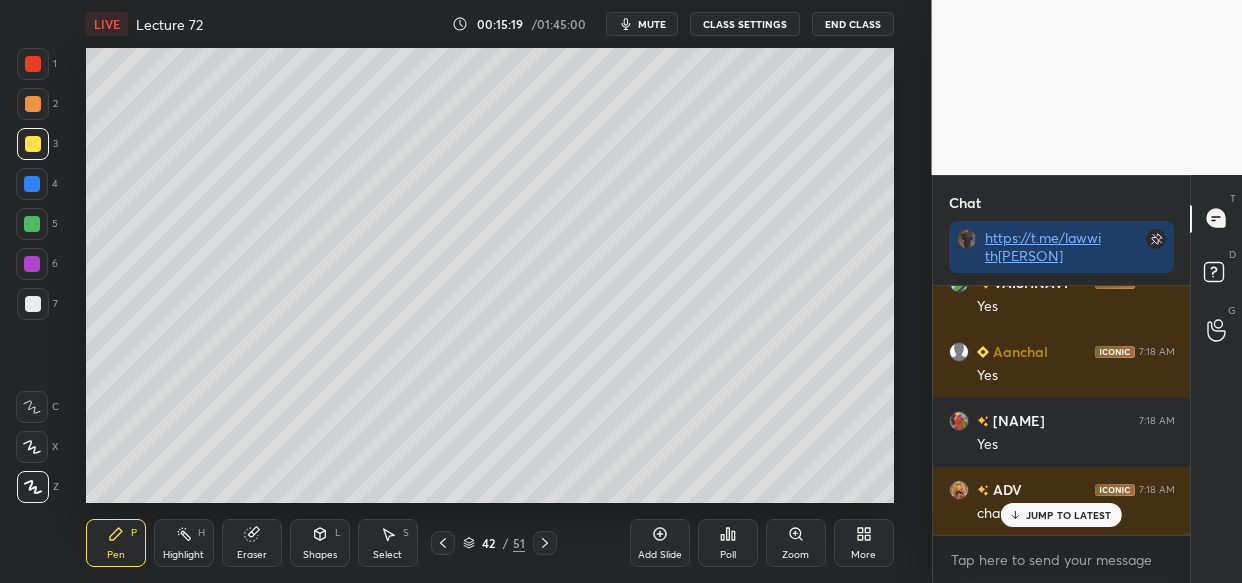 scroll, scrollTop: 34061, scrollLeft: 0, axis: vertical 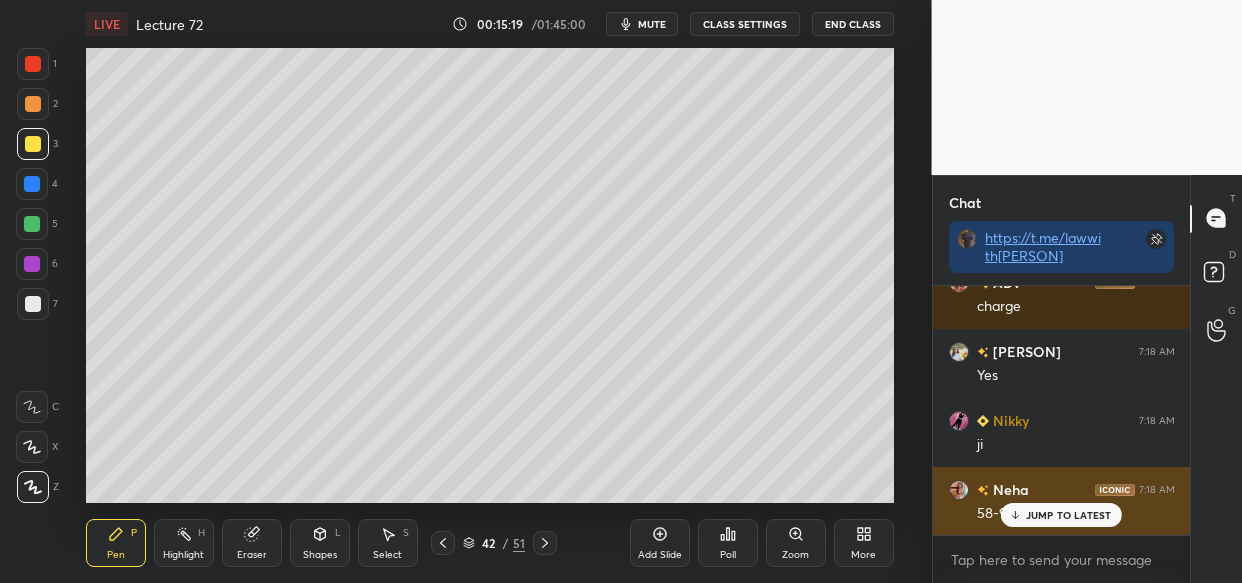 drag, startPoint x: 1062, startPoint y: 520, endPoint x: 1048, endPoint y: 520, distance: 14 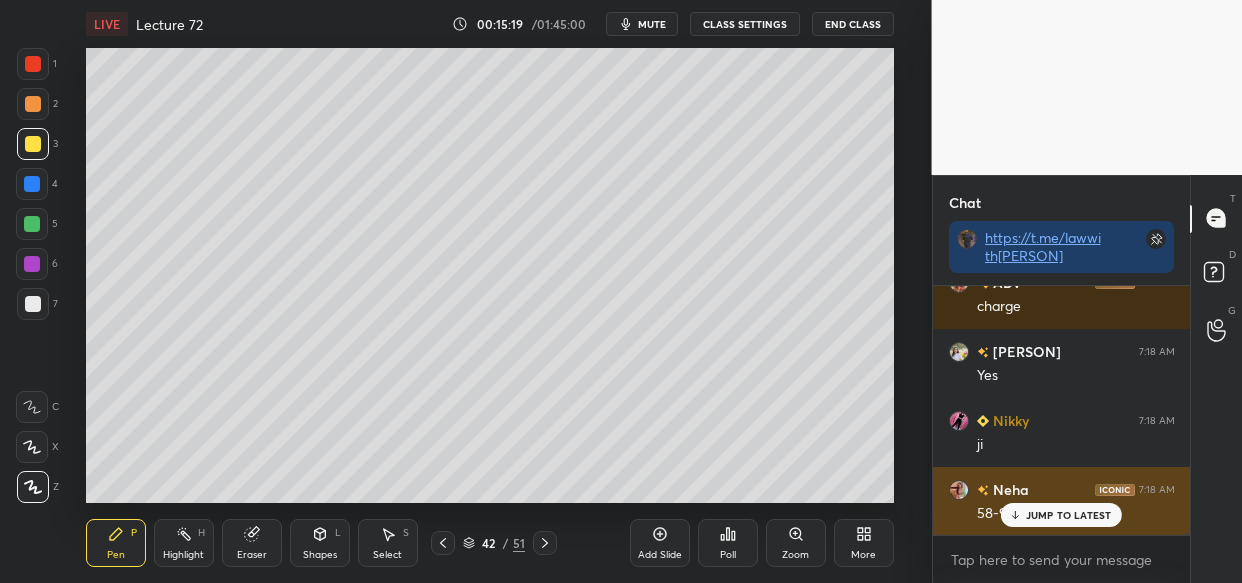 click on "JUMP TO LATEST" at bounding box center [1069, 515] 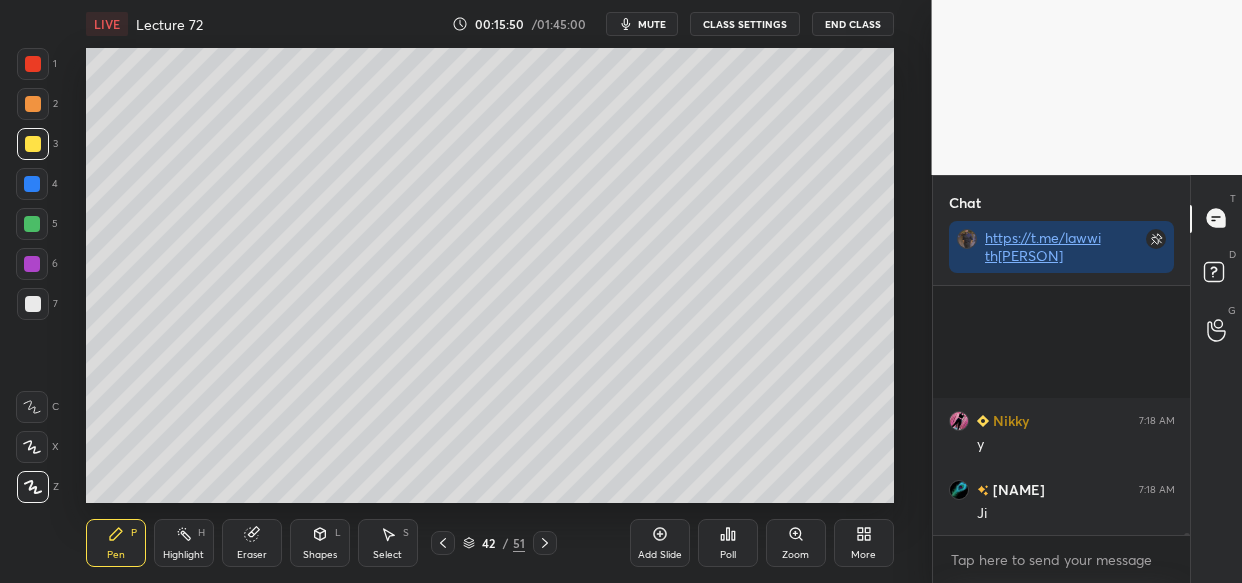 scroll, scrollTop: 36270, scrollLeft: 0, axis: vertical 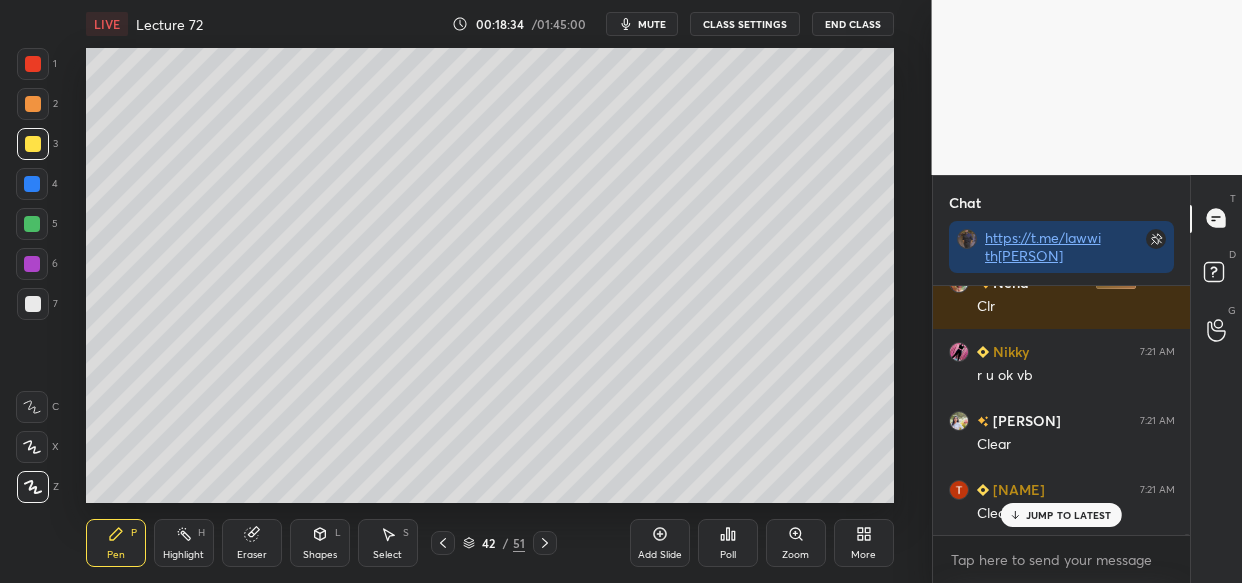 click on "Add Slide" at bounding box center (660, 543) 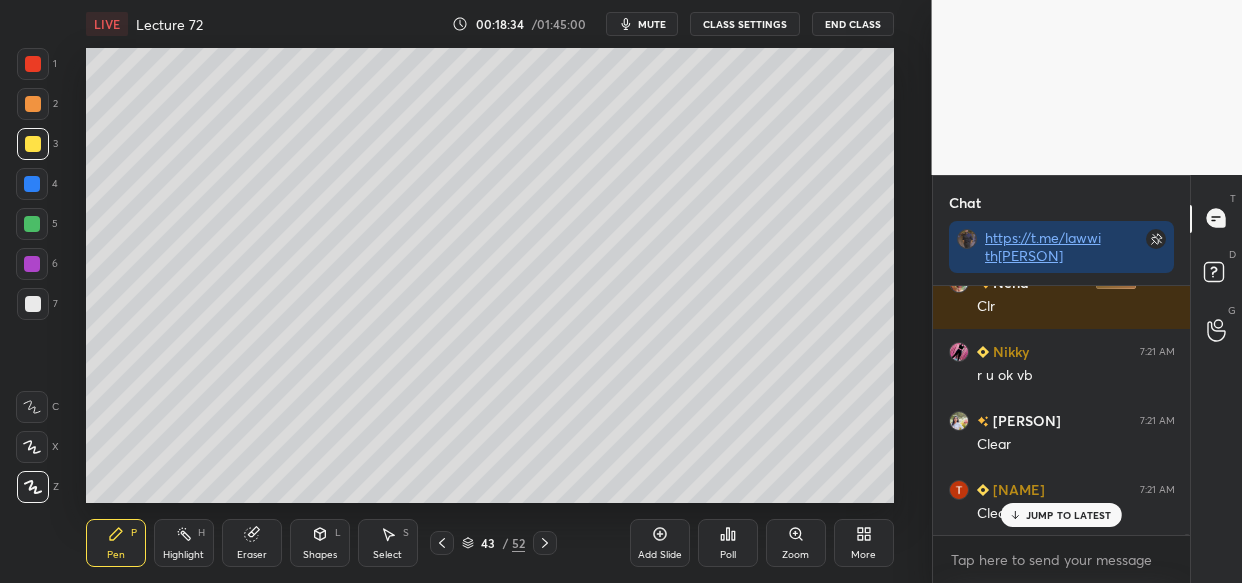 scroll, scrollTop: 42311, scrollLeft: 0, axis: vertical 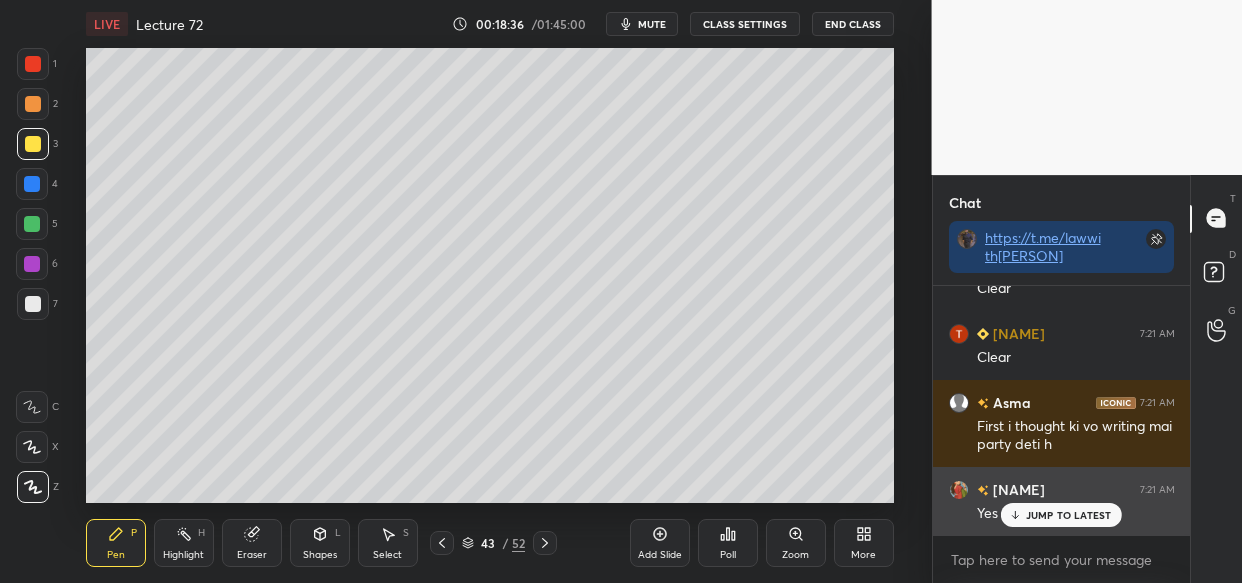 drag, startPoint x: 1092, startPoint y: 515, endPoint x: 1081, endPoint y: 522, distance: 13.038404 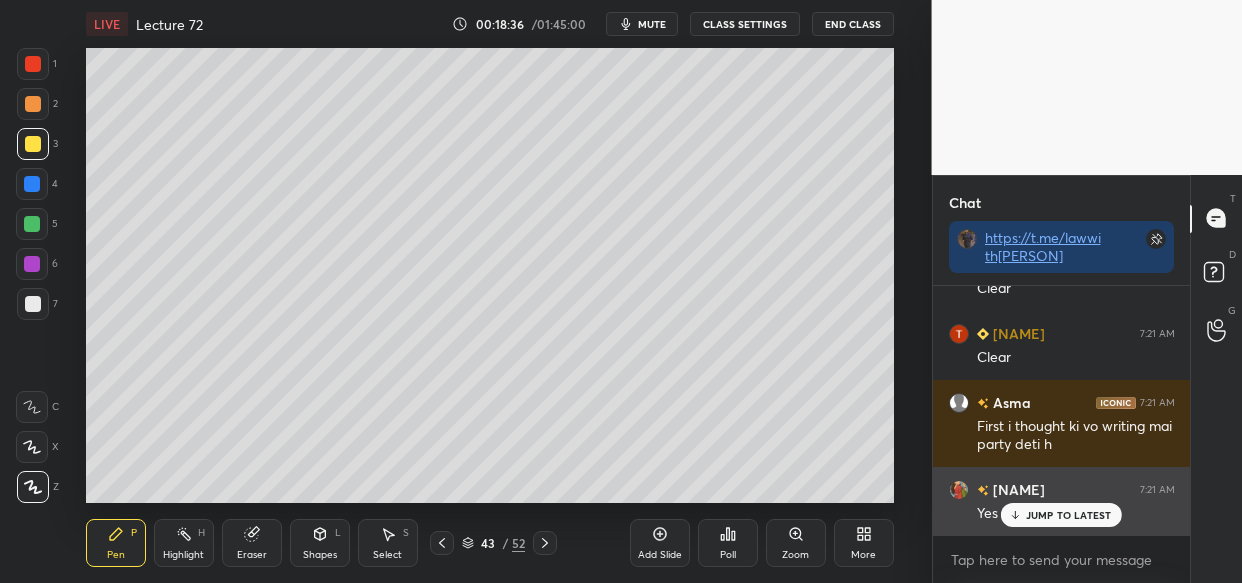 click on "JUMP TO LATEST" at bounding box center [1069, 515] 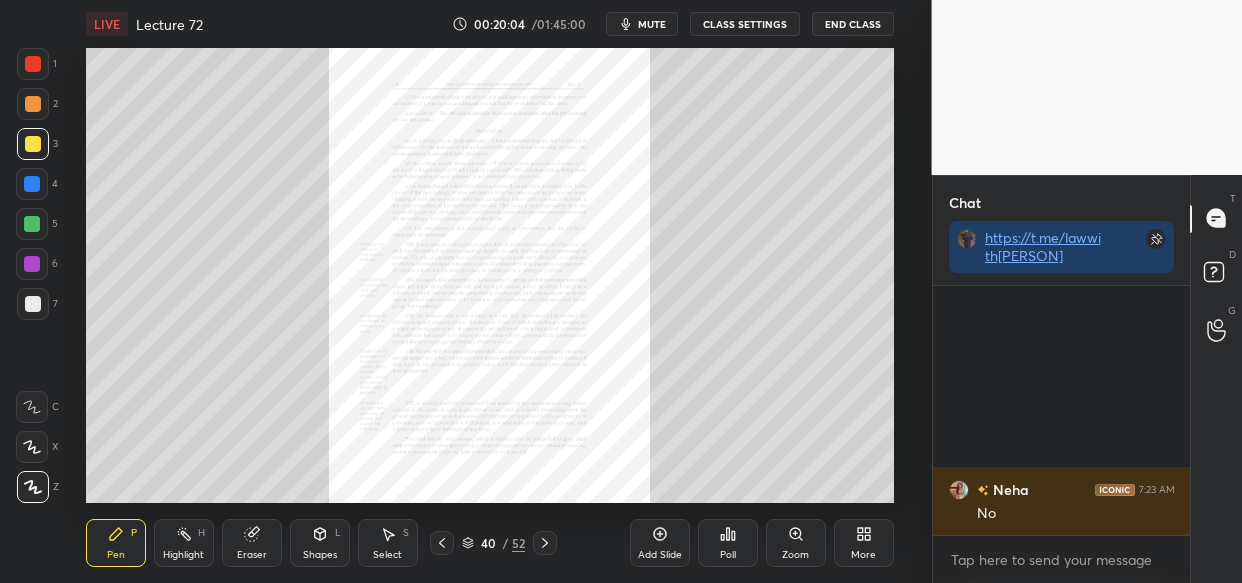 scroll, scrollTop: 45969, scrollLeft: 0, axis: vertical 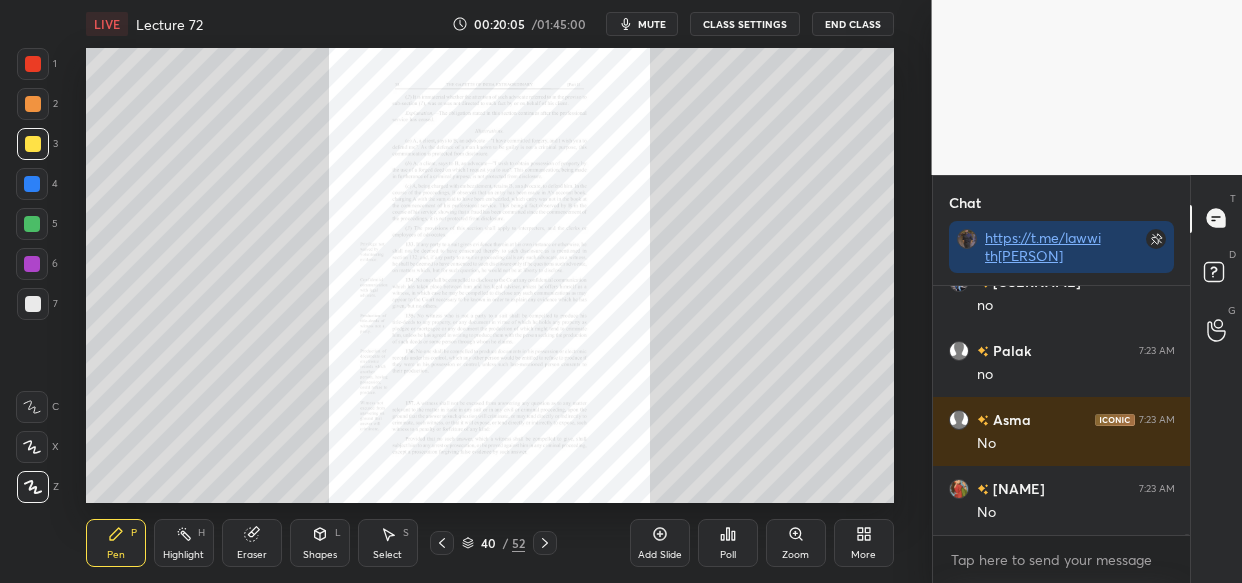 click on "Zoom" at bounding box center [796, 543] 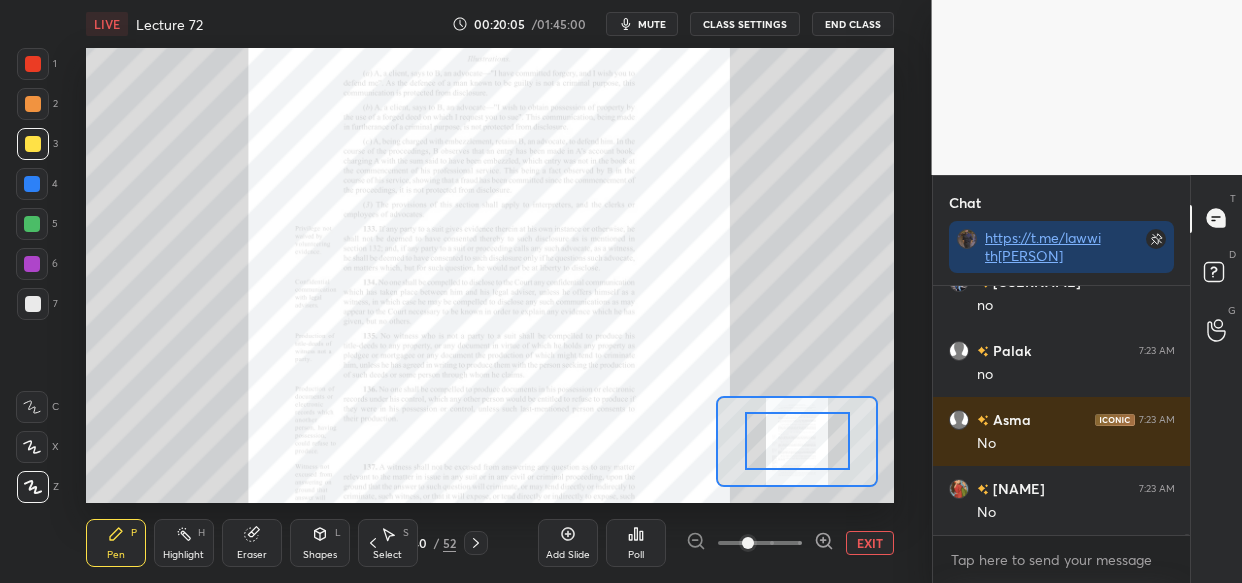click at bounding box center (760, 543) 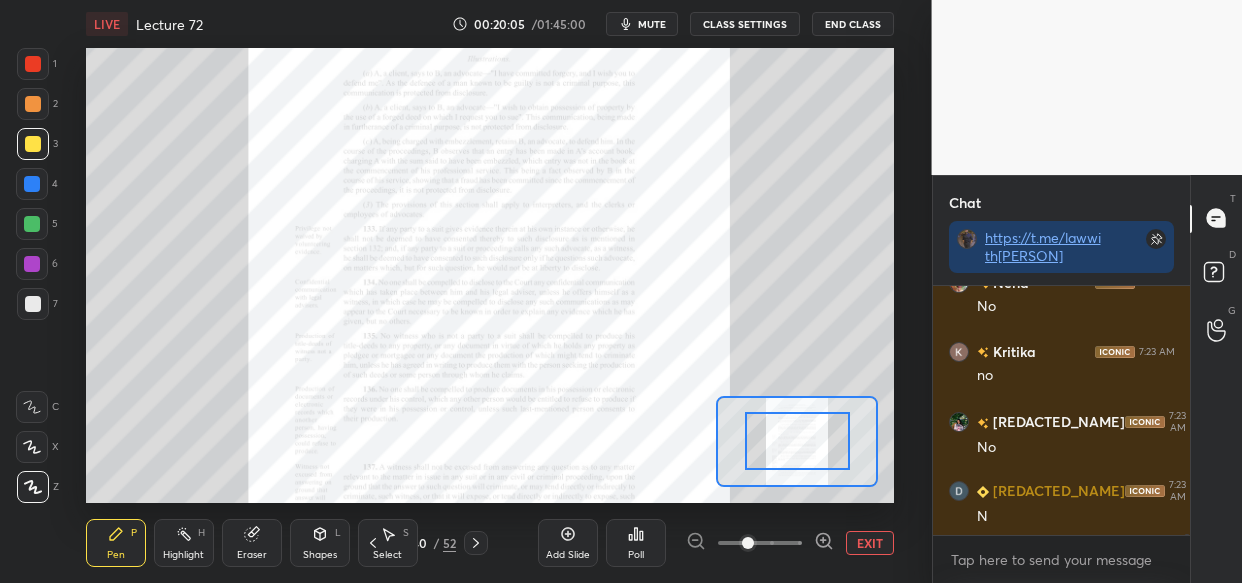 click 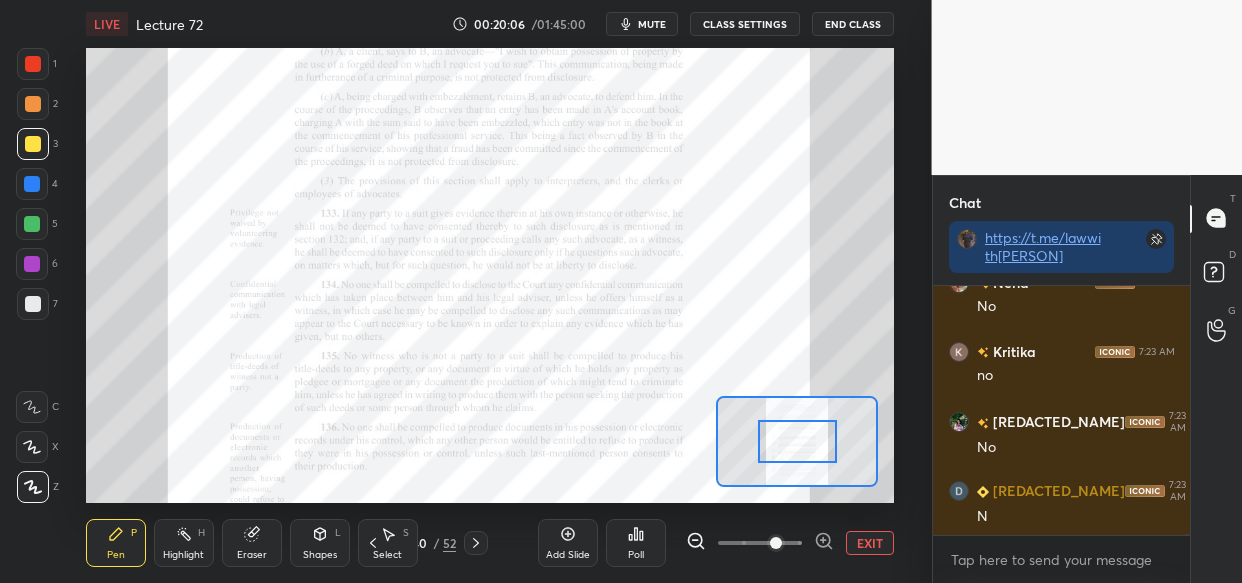 click on "EXIT" at bounding box center (790, 543) 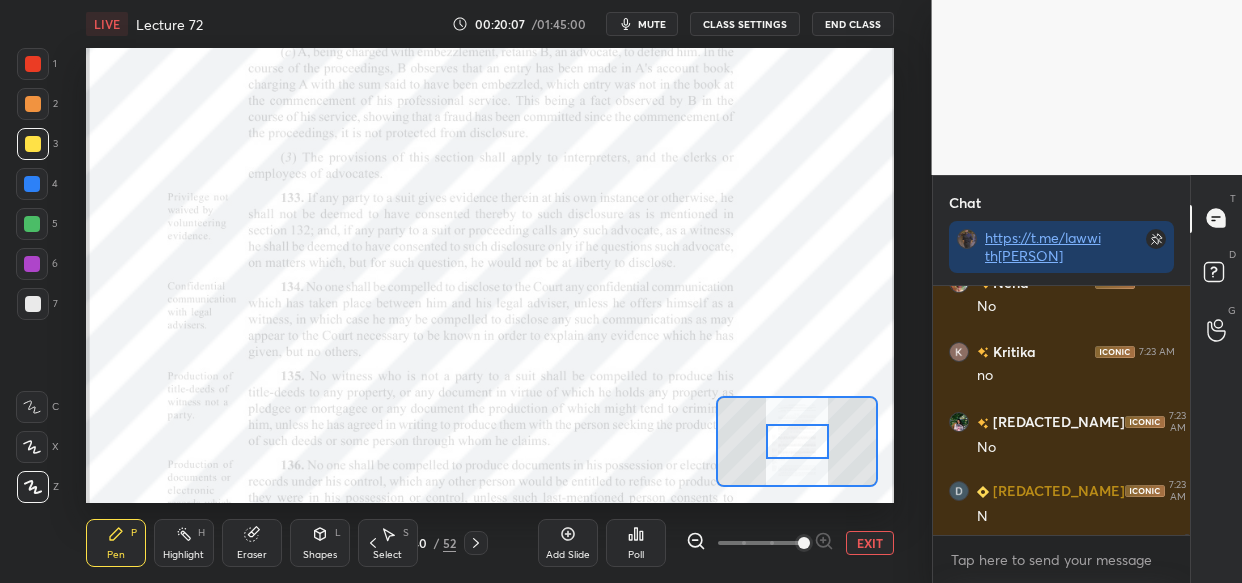 scroll, scrollTop: 46313, scrollLeft: 0, axis: vertical 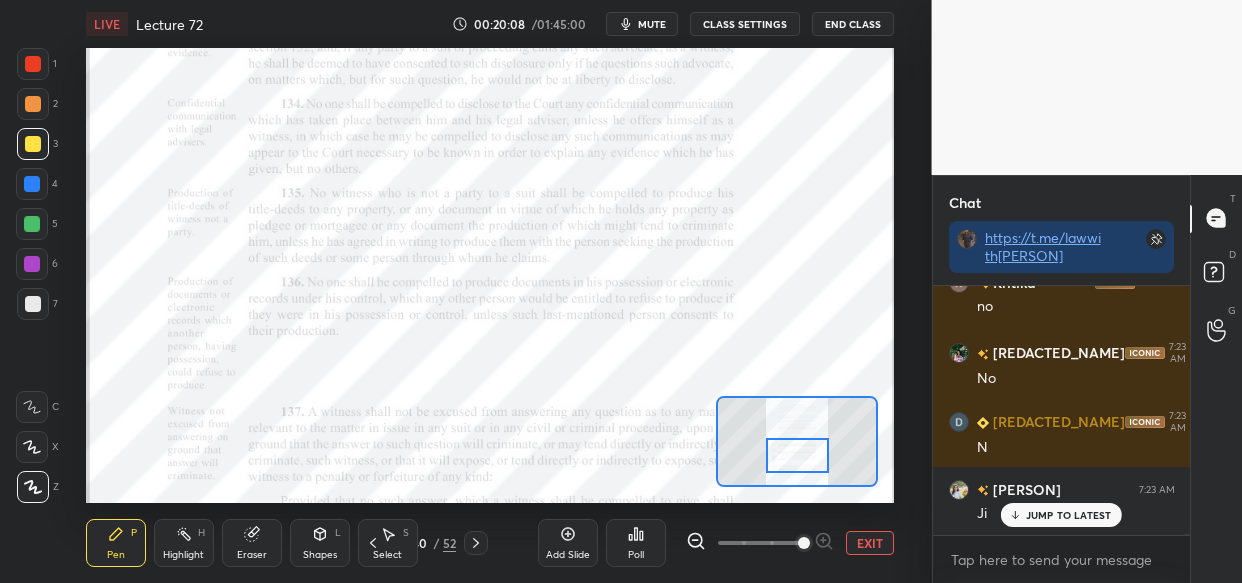 drag, startPoint x: 796, startPoint y: 456, endPoint x: 796, endPoint y: 470, distance: 14 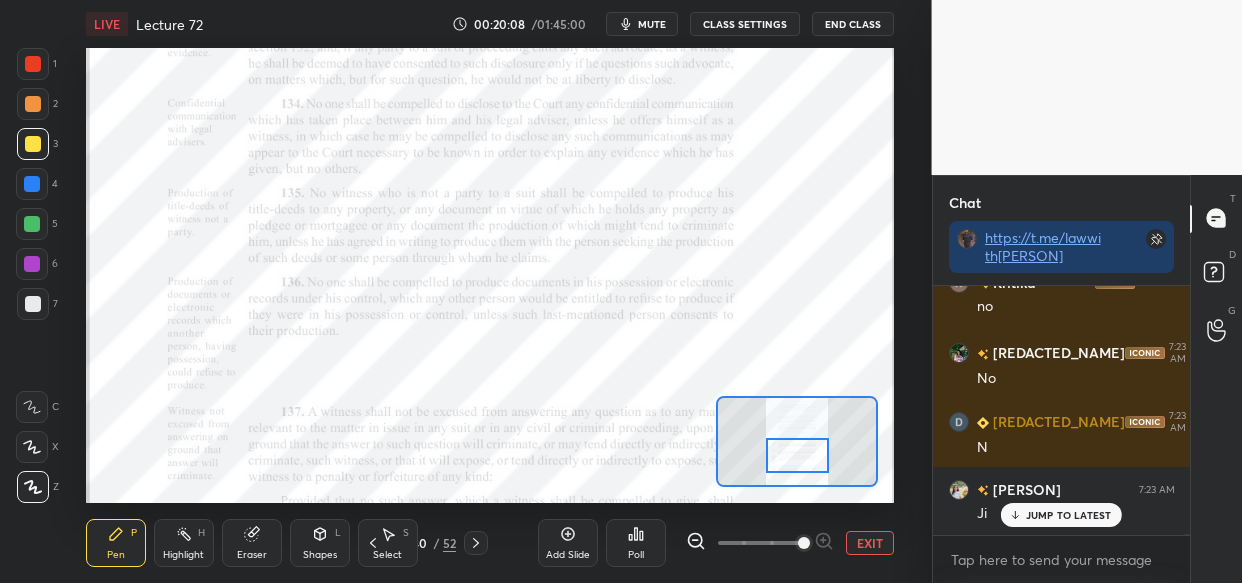click at bounding box center (797, 455) 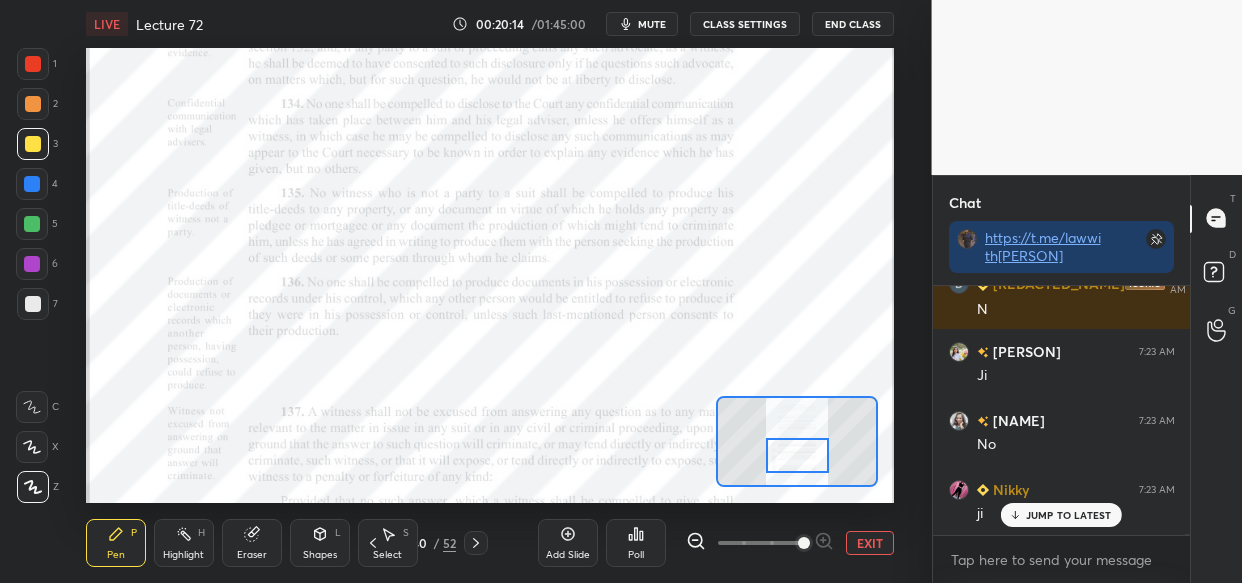 click at bounding box center [32, 184] 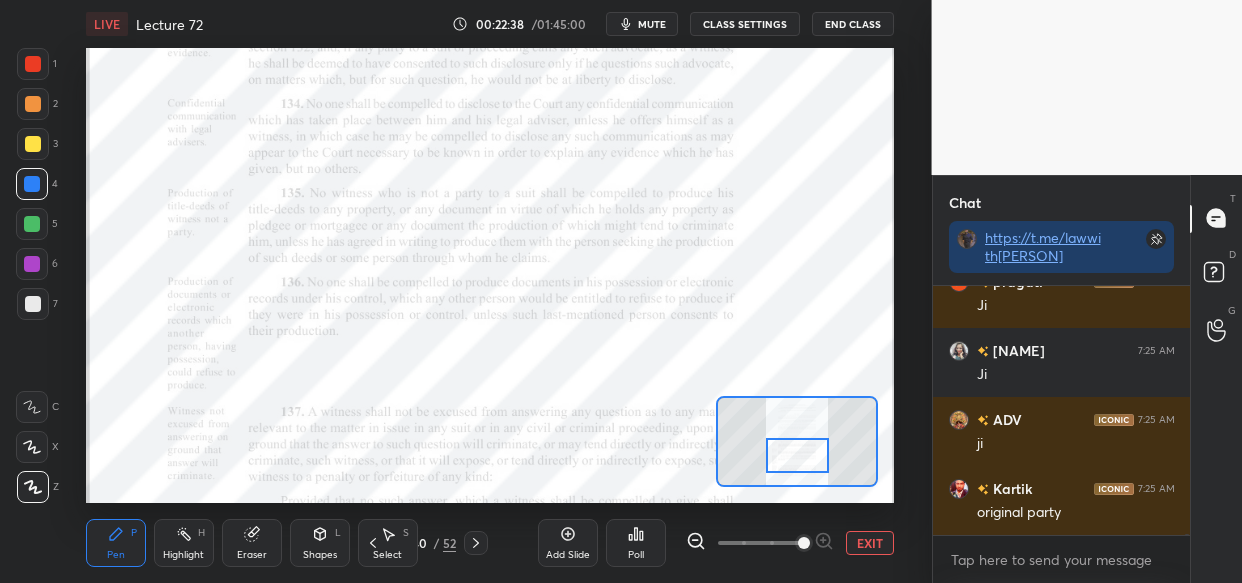 scroll, scrollTop: 52887, scrollLeft: 0, axis: vertical 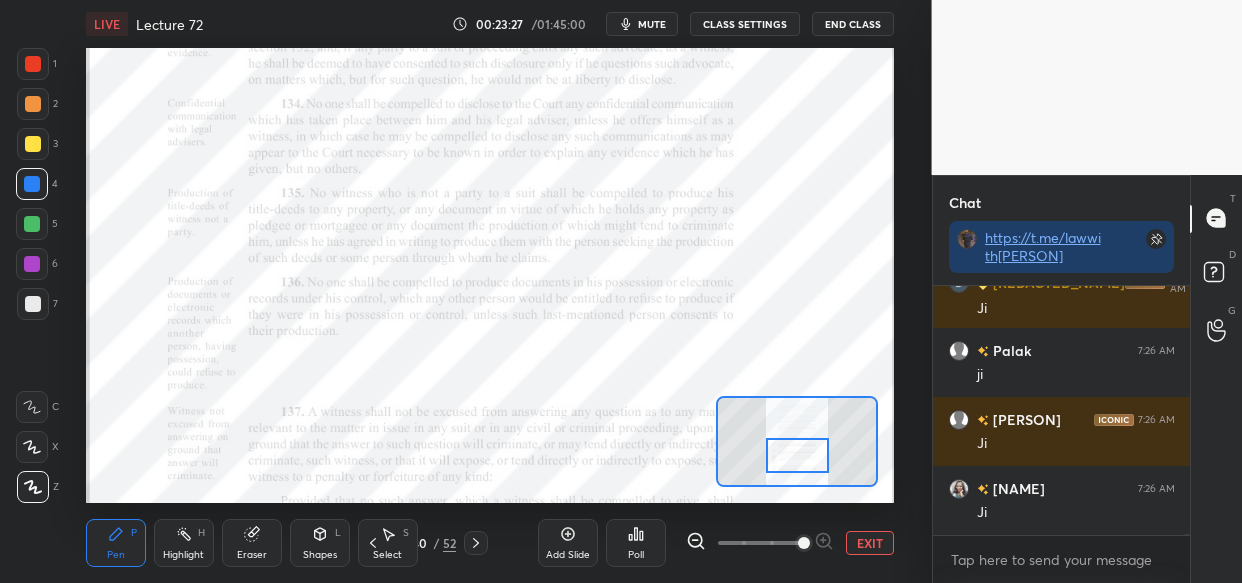 drag, startPoint x: 41, startPoint y: 63, endPoint x: 70, endPoint y: 117, distance: 61.294373 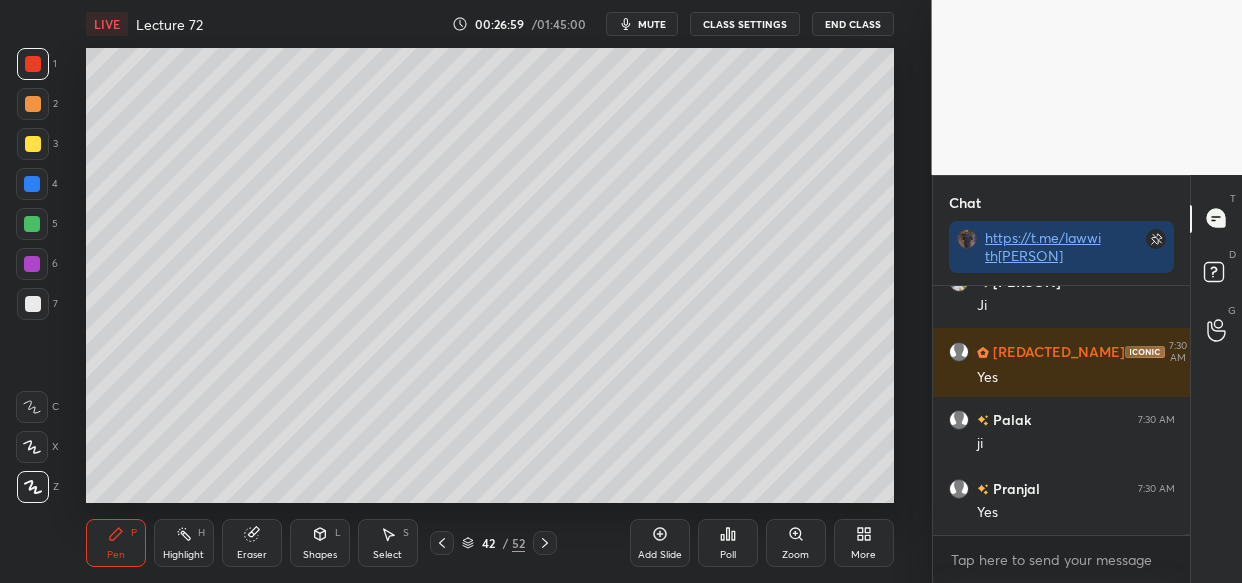 scroll, scrollTop: 62083, scrollLeft: 0, axis: vertical 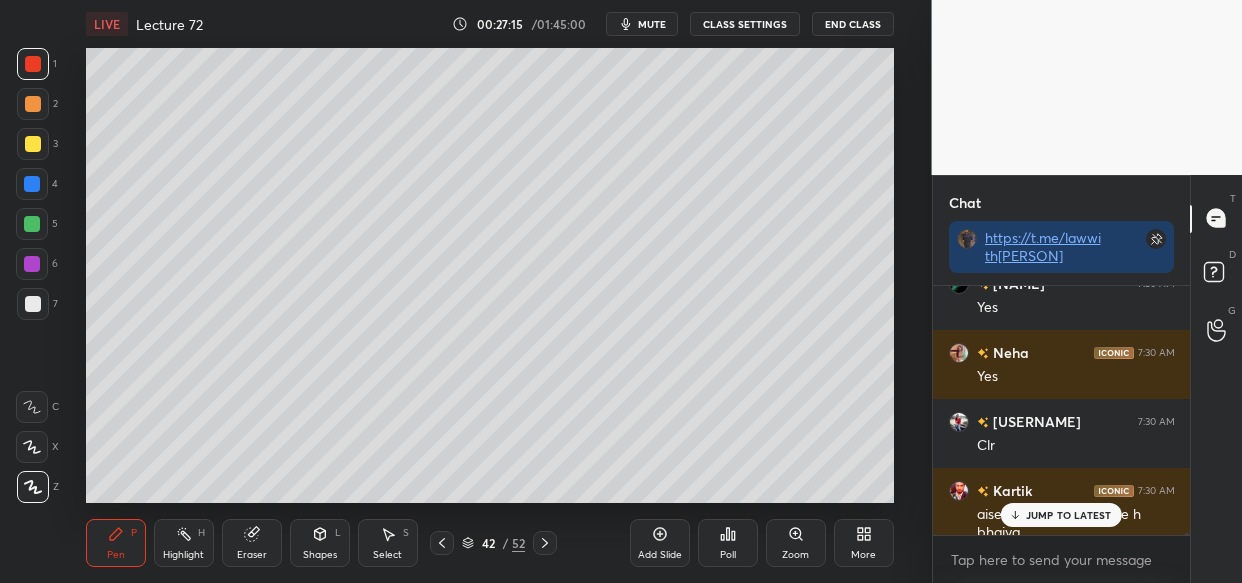 click on "JUMP TO LATEST" at bounding box center (1069, 515) 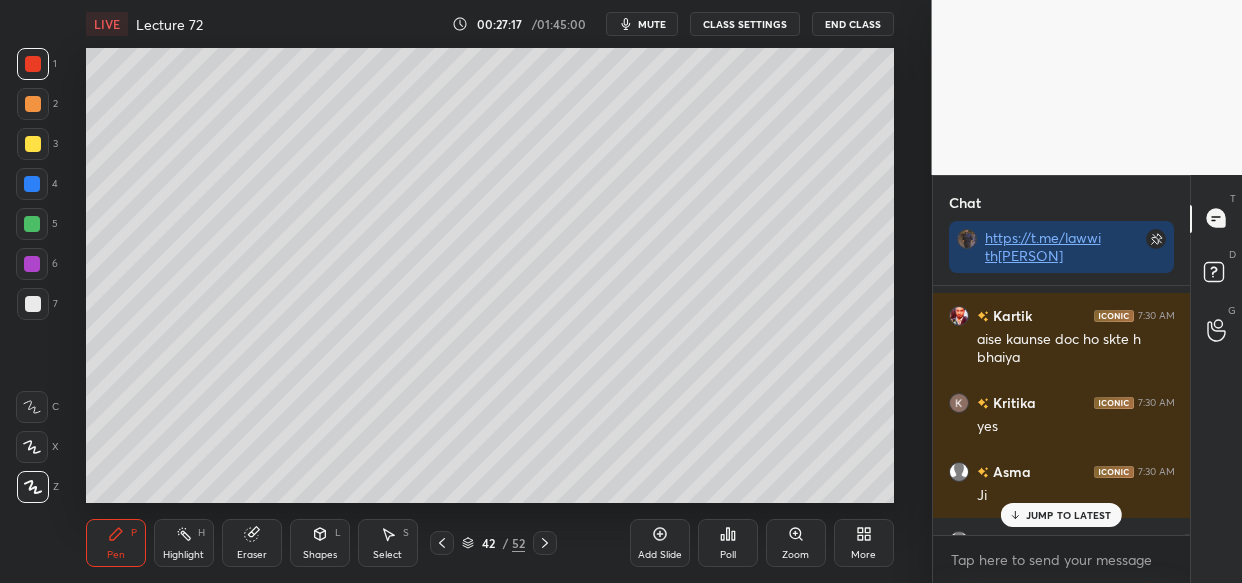 scroll, scrollTop: 63321, scrollLeft: 0, axis: vertical 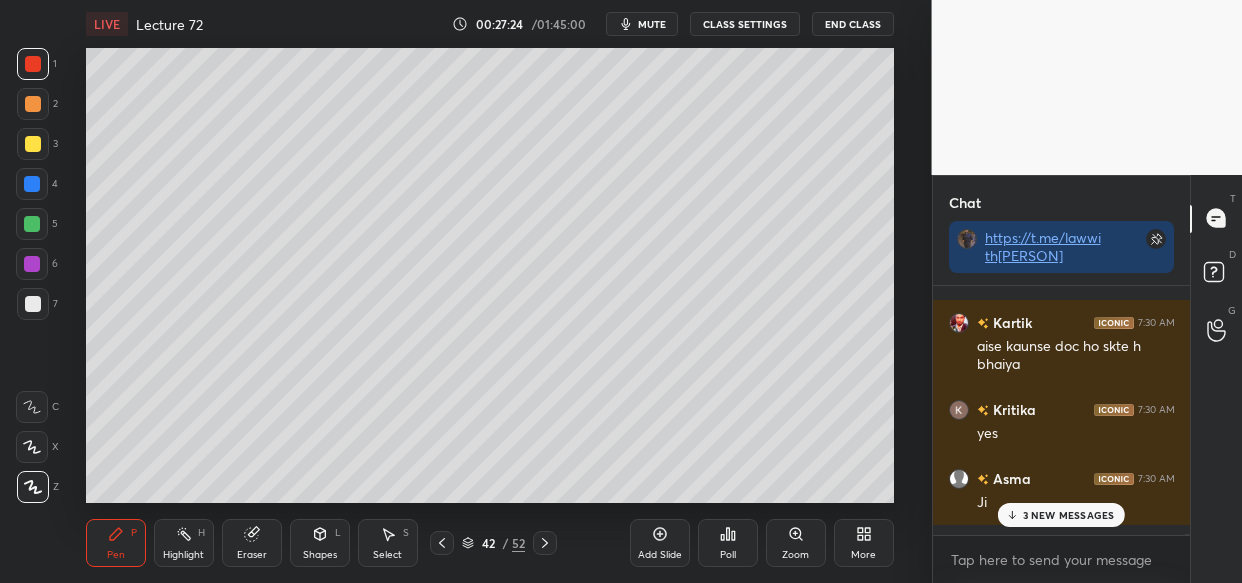 click on "3 NEW MESSAGES" at bounding box center (1061, 515) 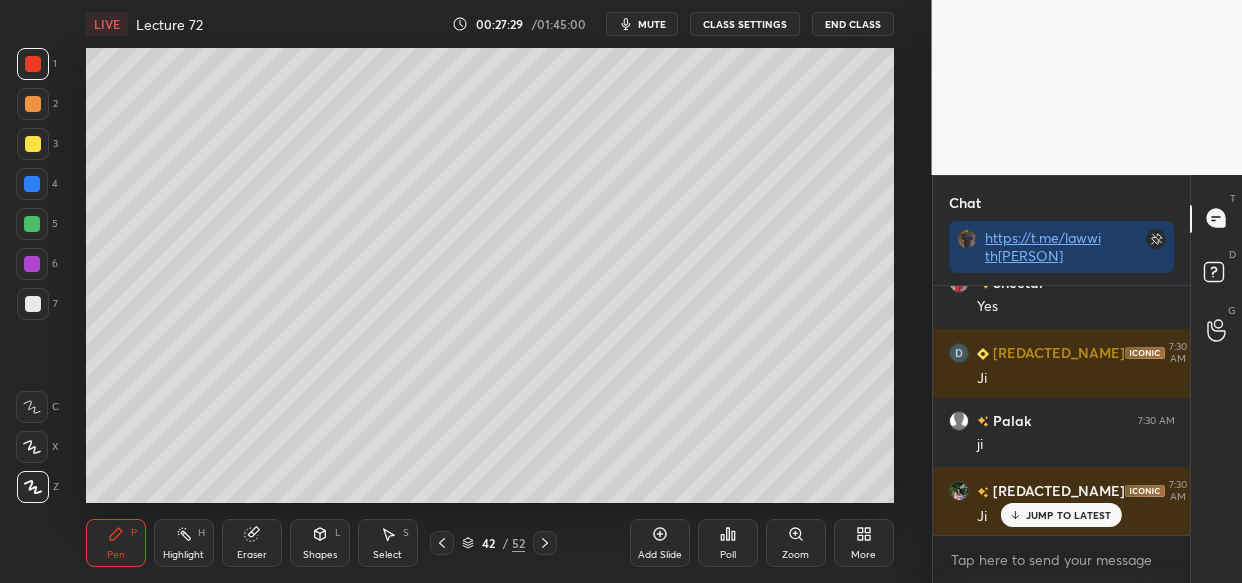 scroll, scrollTop: 63793, scrollLeft: 0, axis: vertical 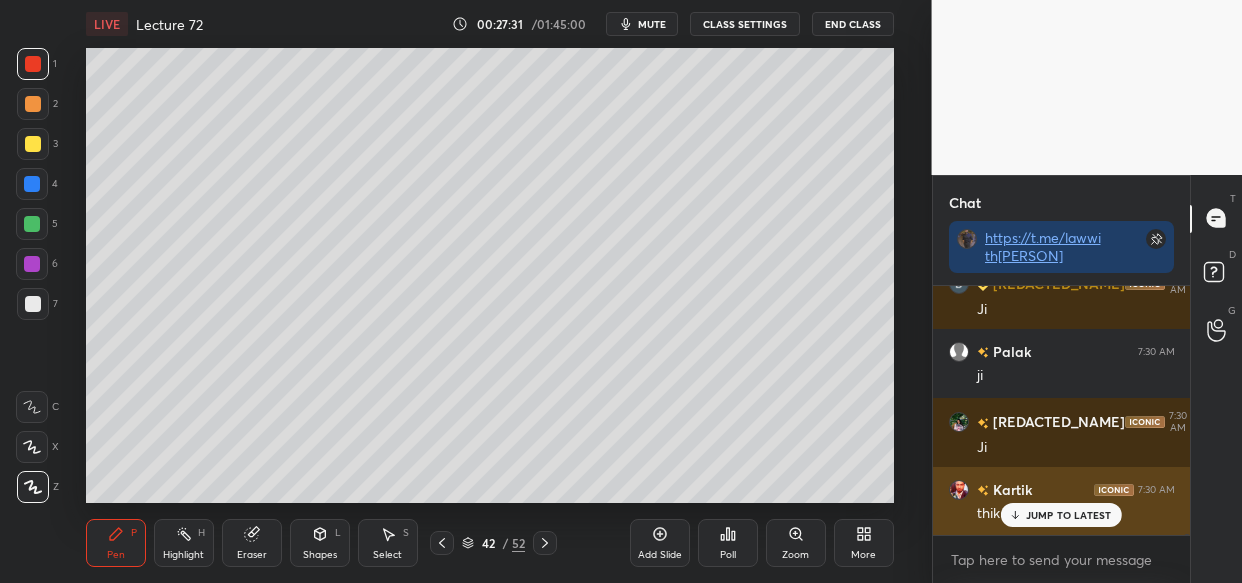 click on "JUMP TO LATEST" at bounding box center [1069, 515] 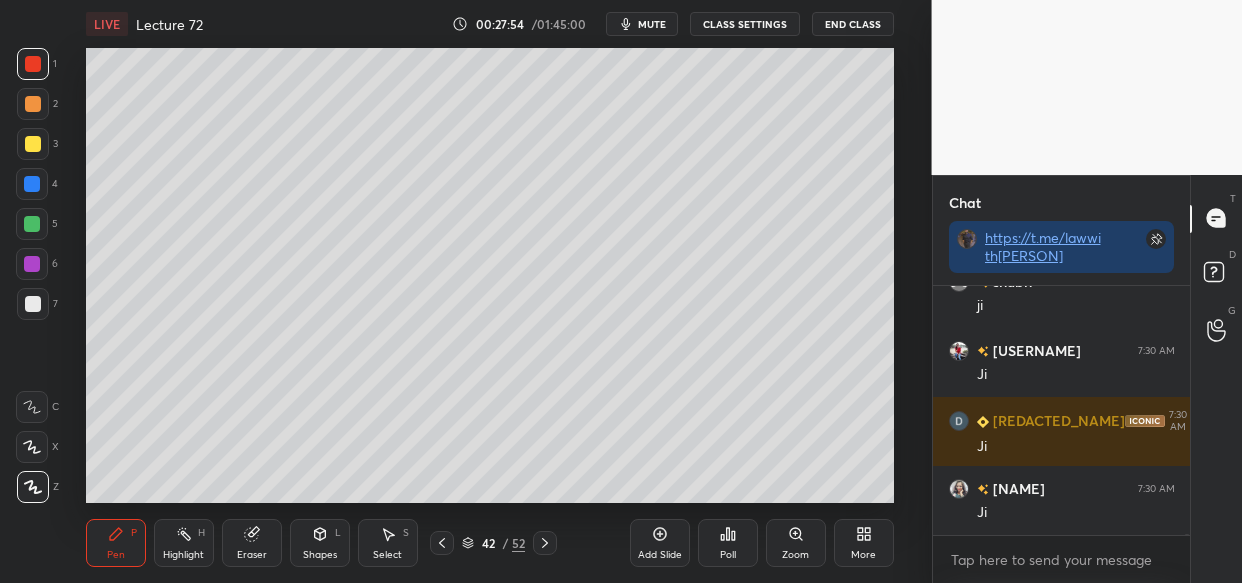 scroll, scrollTop: 65036, scrollLeft: 0, axis: vertical 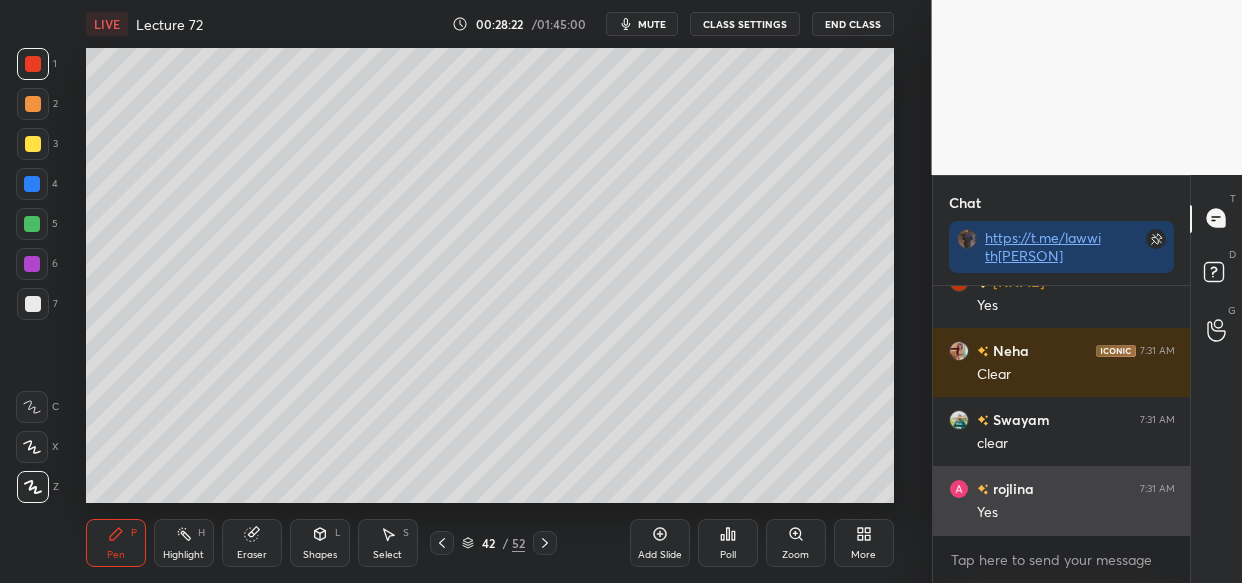 click on "Yes" at bounding box center [1076, 513] 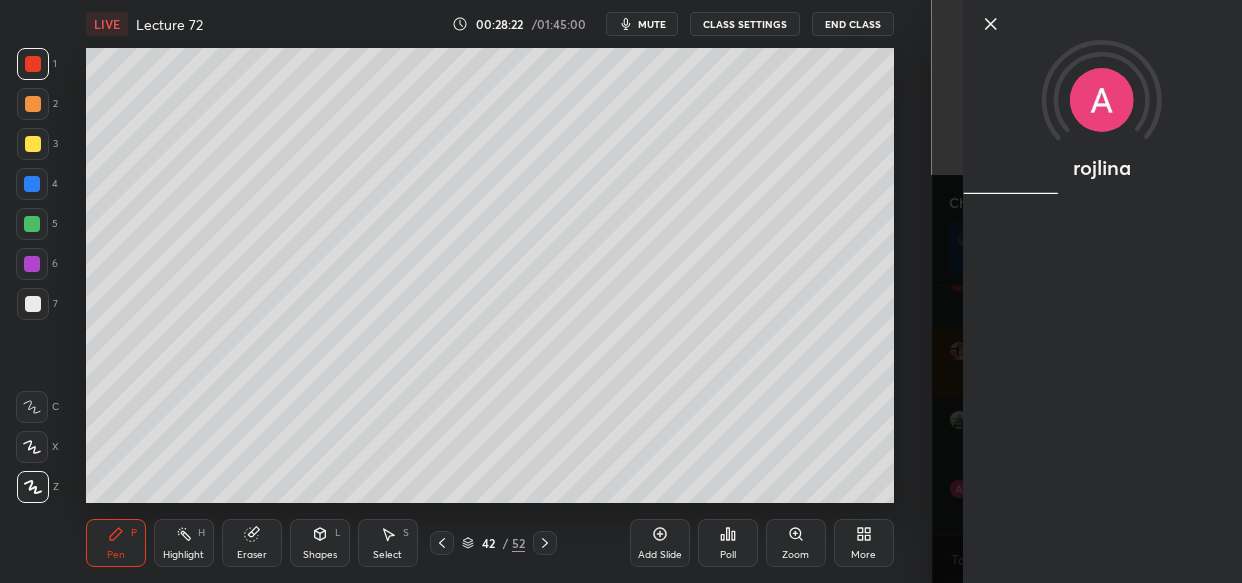 scroll, scrollTop: 66986, scrollLeft: 0, axis: vertical 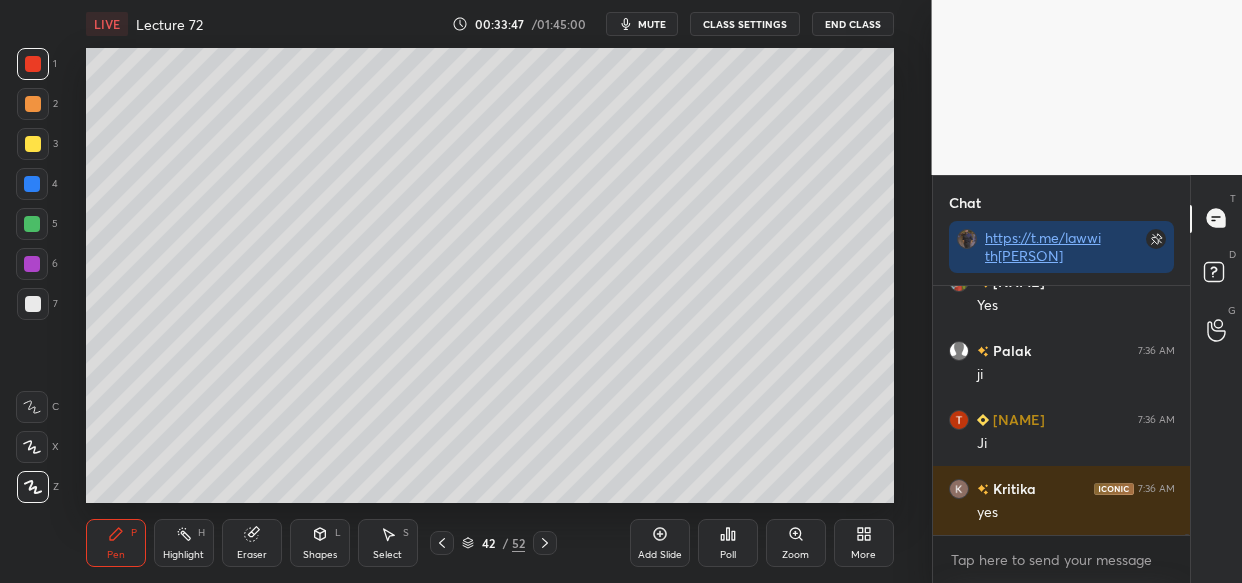 click on "Add Slide" at bounding box center (660, 543) 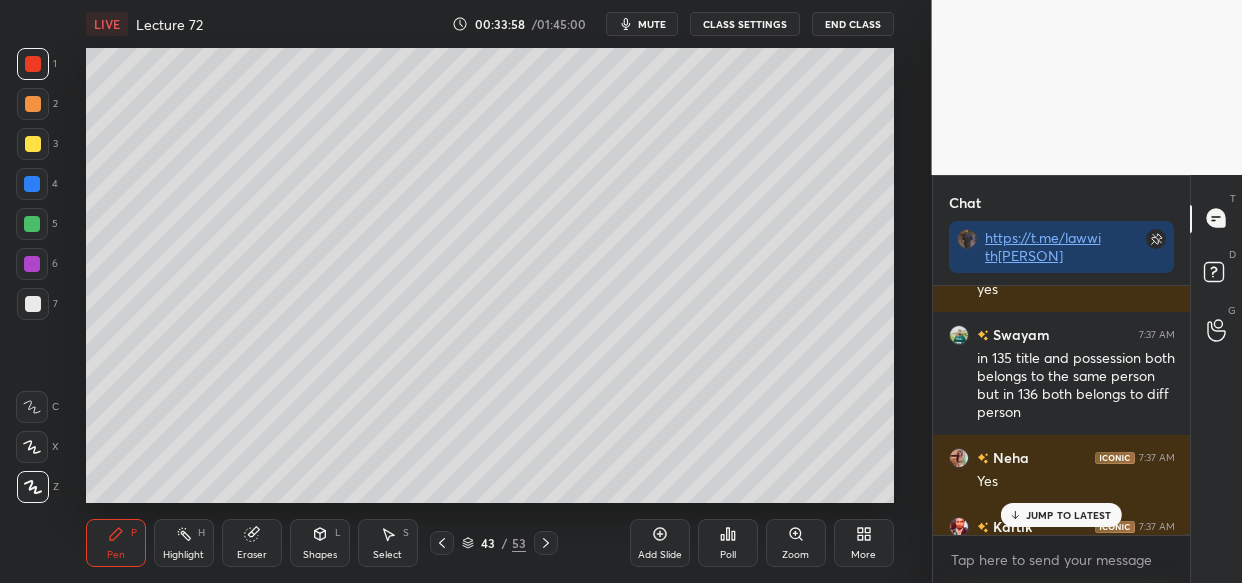 scroll, scrollTop: 60904, scrollLeft: 0, axis: vertical 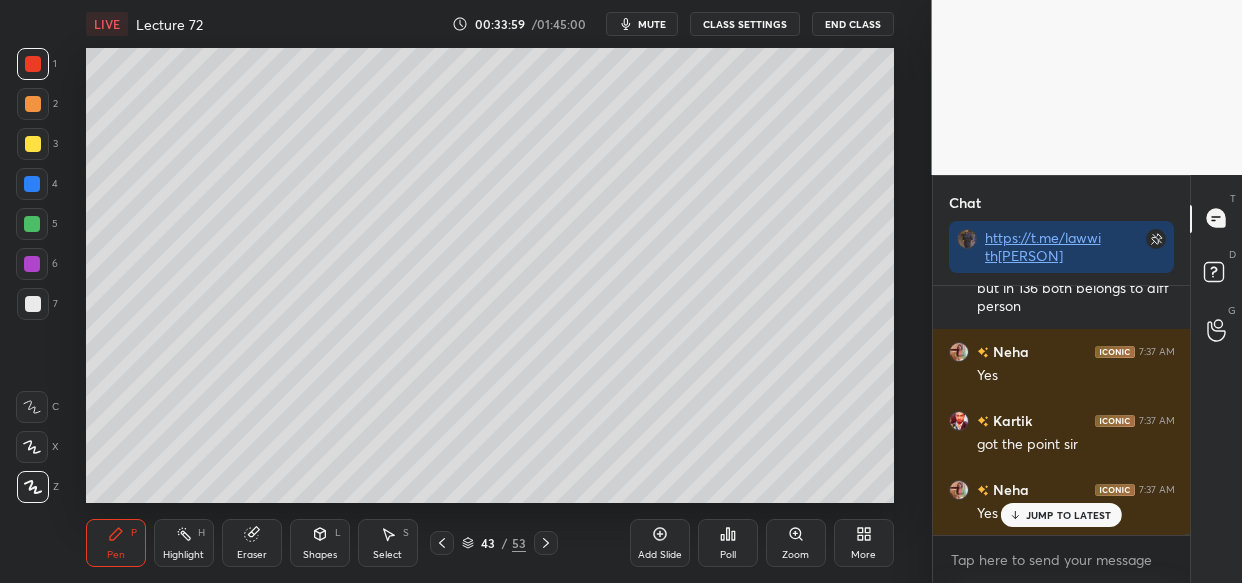 click on "JUMP TO LATEST" at bounding box center (1069, 515) 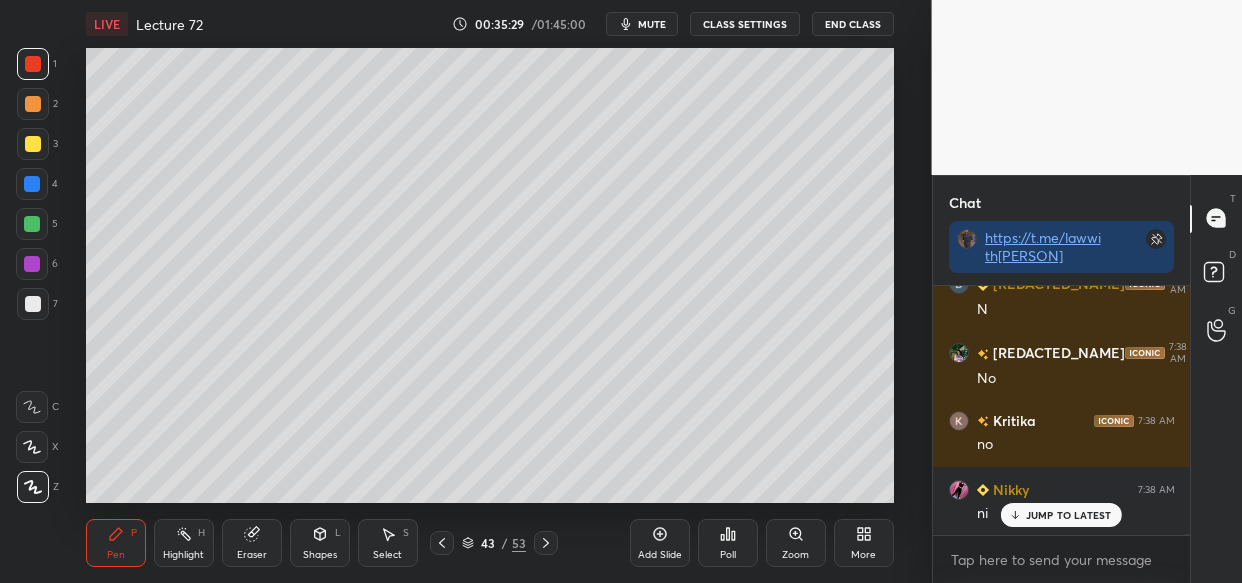 scroll, scrollTop: 65961, scrollLeft: 0, axis: vertical 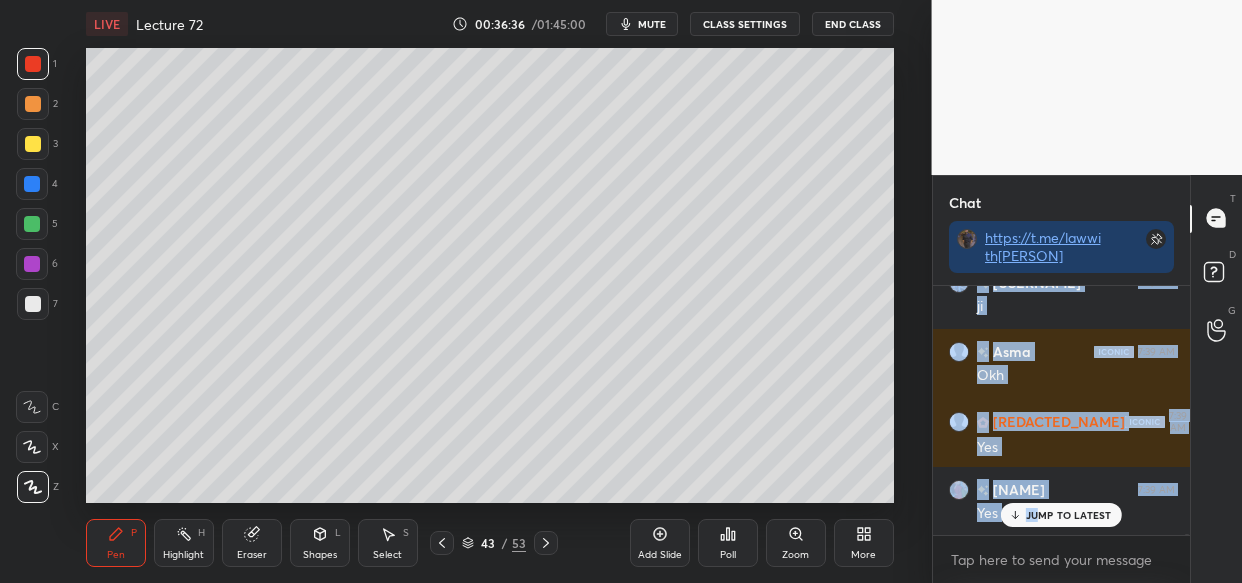 click on "Kritika 7:39 AM yes rojlina 7:39 AM Yes Ashika 7:39 AM Yes shubh 7:39 AM ji Tanu 7:39 AM Ji ADV 7:39 AM ji Palak 7:39 AM ji Dipanwita 7:39 AM Ji Dipanwita 7:39 AM Ji aseema 7:39 AM Ji labheshri 7:39 AM ji Asma 7:39 AM Okh Sanjam 7:39 AM Yes Ashika 7:39 AM Yes JUMP TO LATEST" at bounding box center (1062, 410) 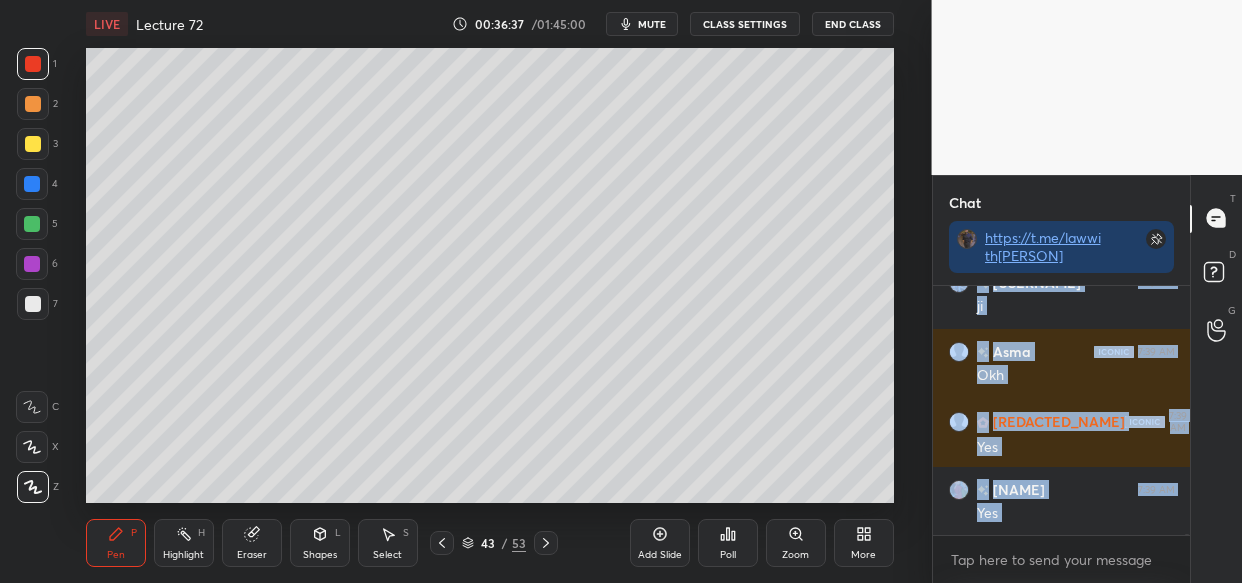 scroll, scrollTop: 69930, scrollLeft: 0, axis: vertical 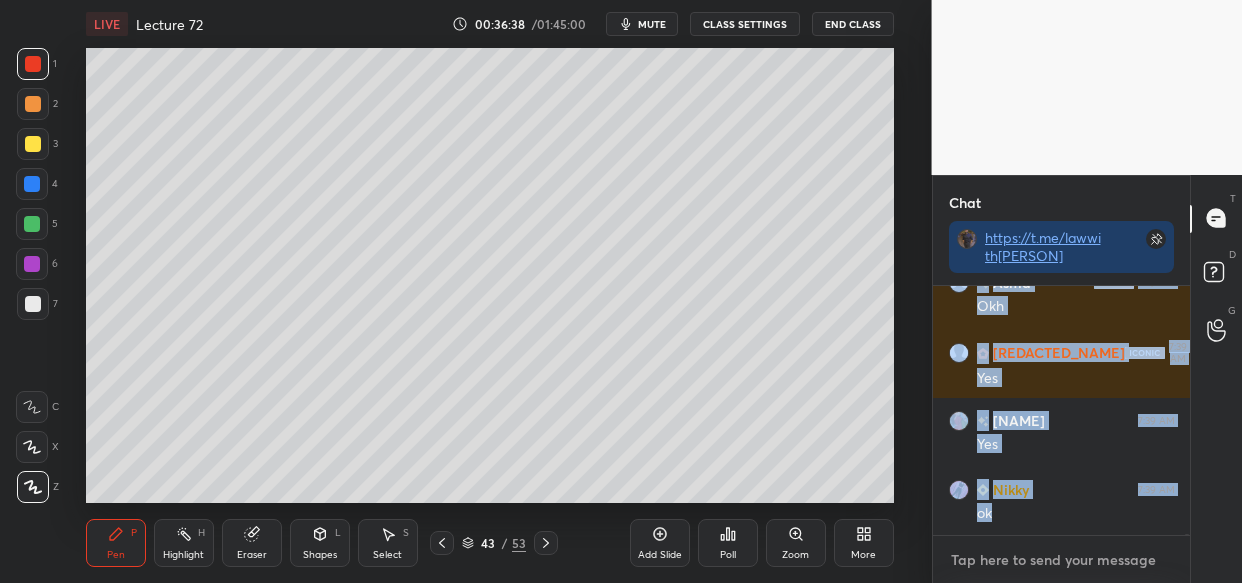 drag, startPoint x: 985, startPoint y: 556, endPoint x: 974, endPoint y: 543, distance: 17.029387 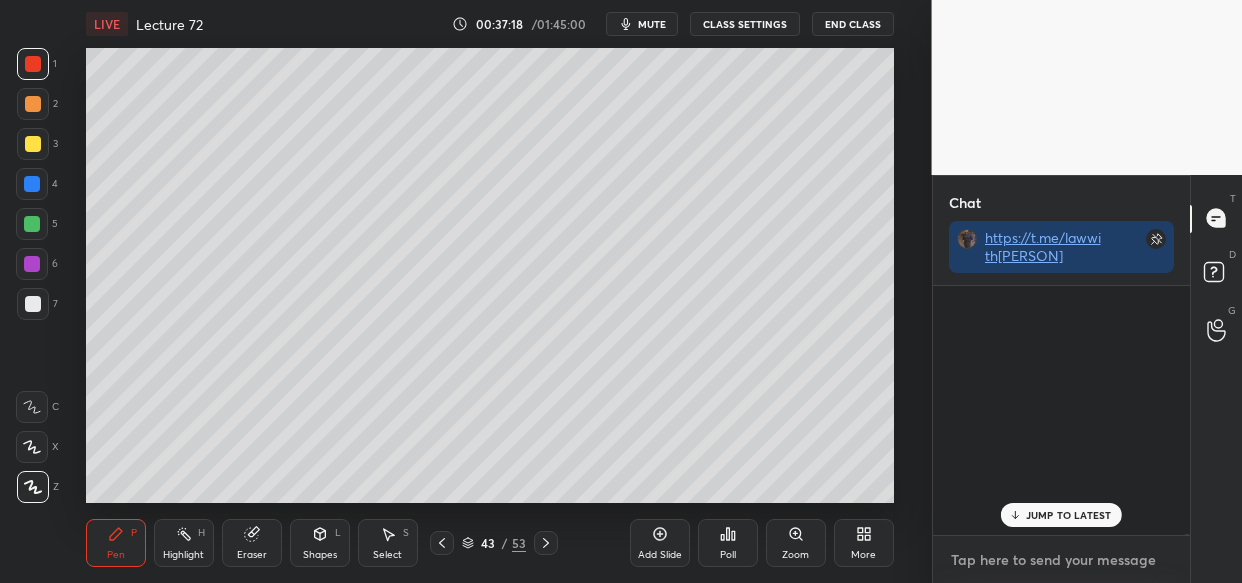 scroll, scrollTop: 71553, scrollLeft: 0, axis: vertical 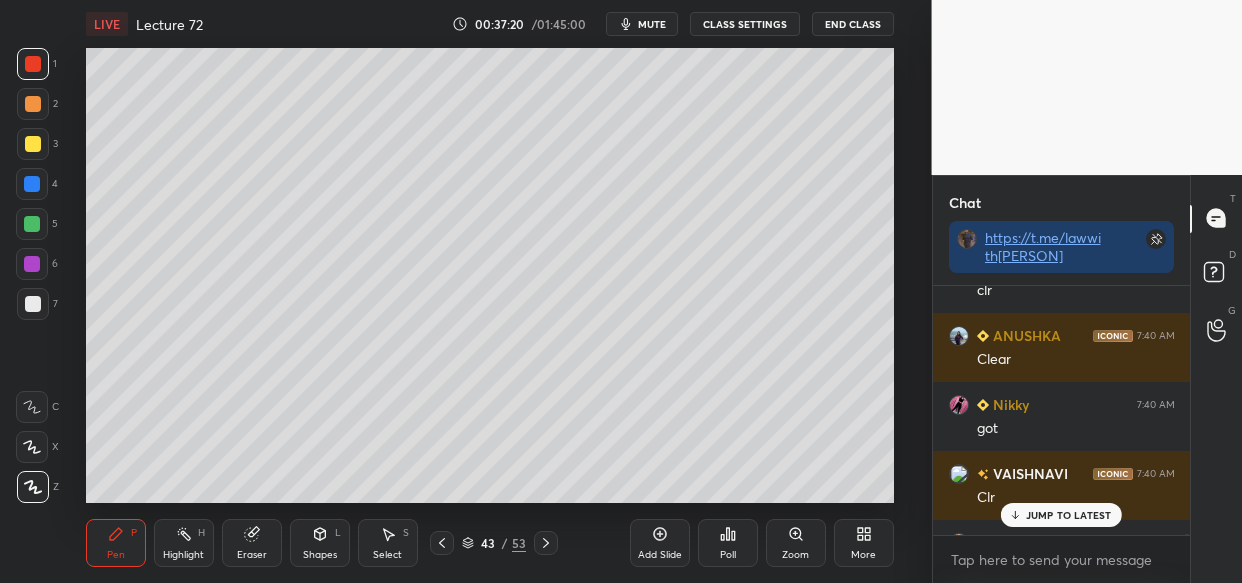 drag, startPoint x: 1040, startPoint y: 506, endPoint x: 1020, endPoint y: 509, distance: 20.22375 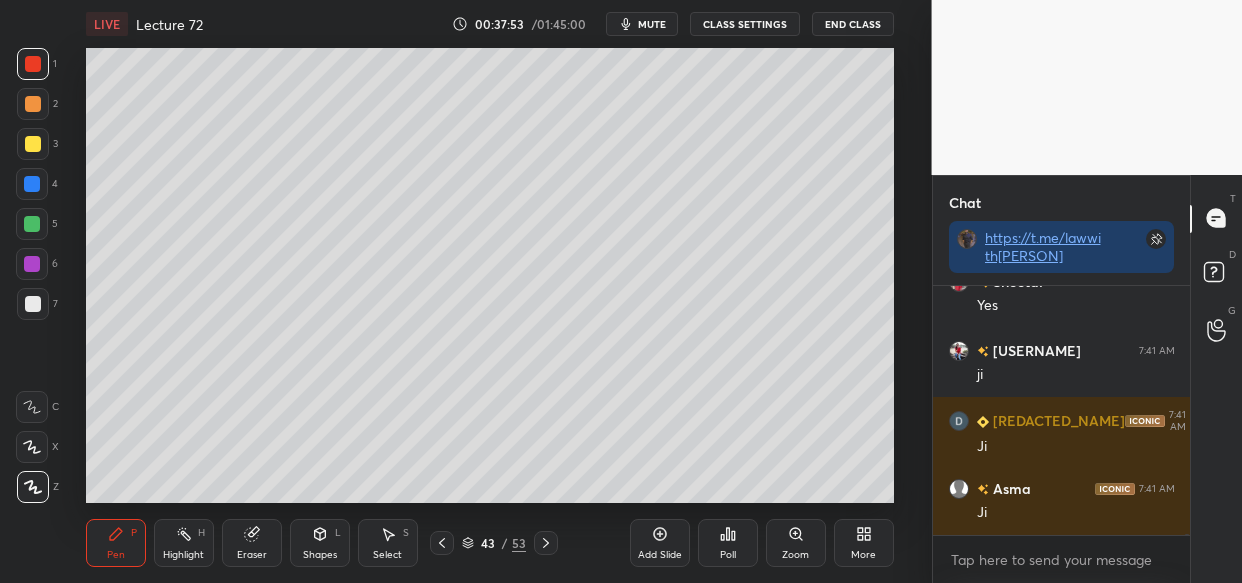 scroll, scrollTop: 72987, scrollLeft: 0, axis: vertical 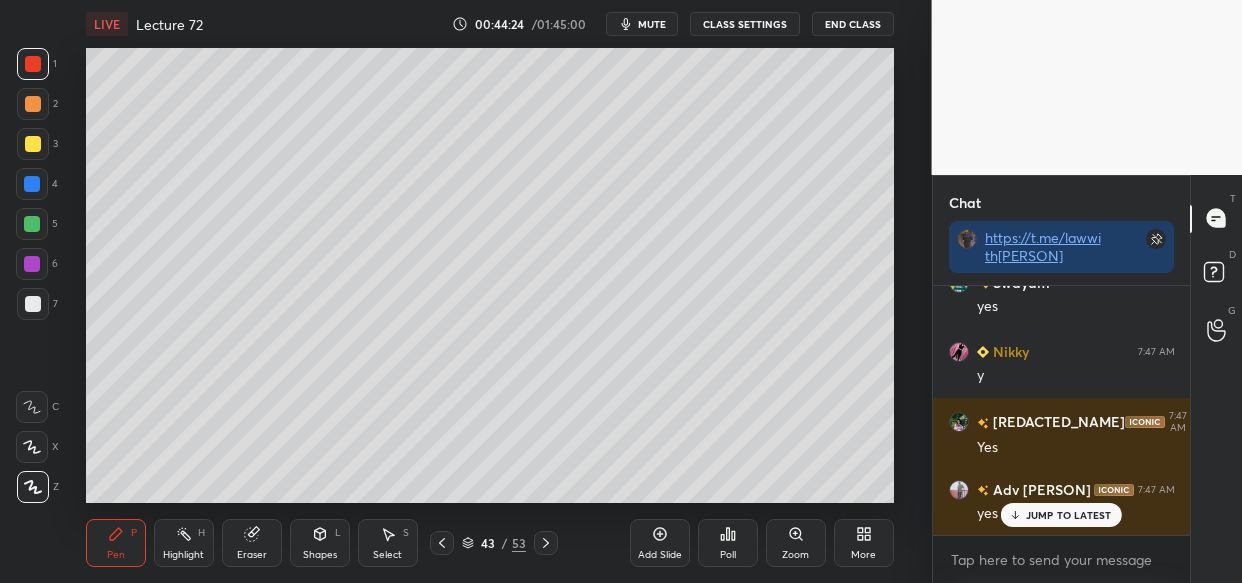 click on "Add Slide" at bounding box center (660, 543) 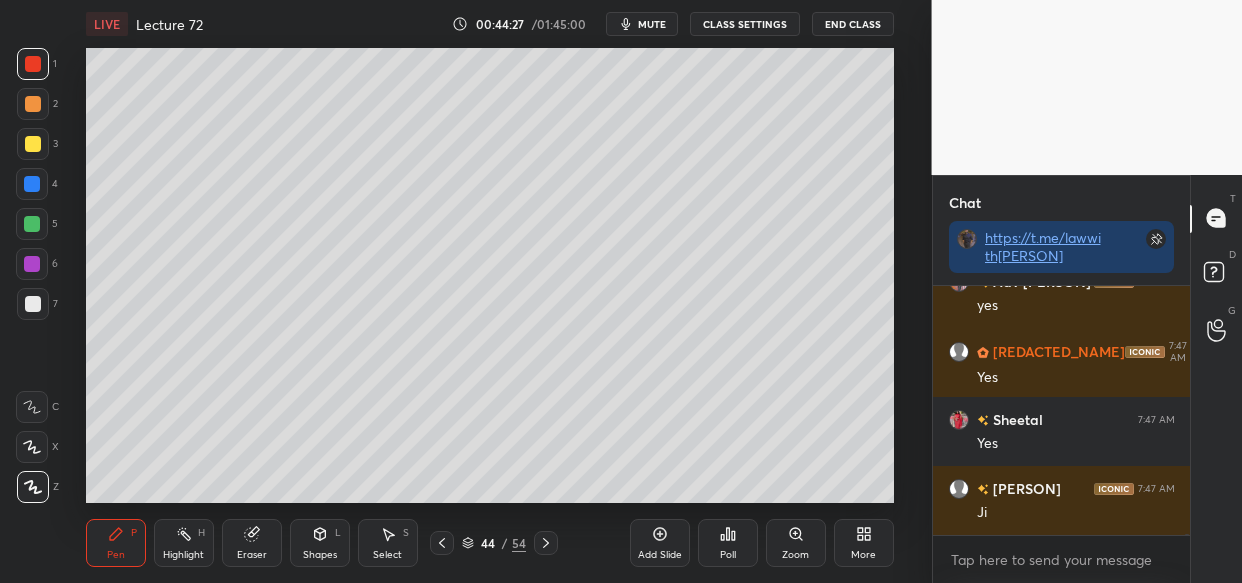 scroll, scrollTop: 87858, scrollLeft: 0, axis: vertical 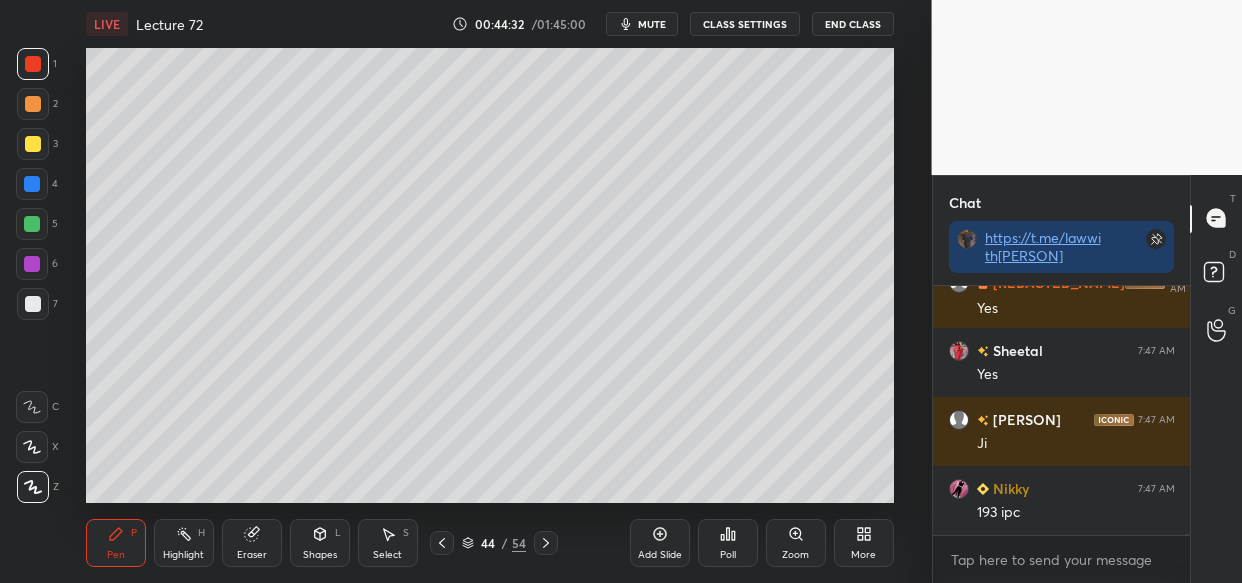 click at bounding box center (33, 144) 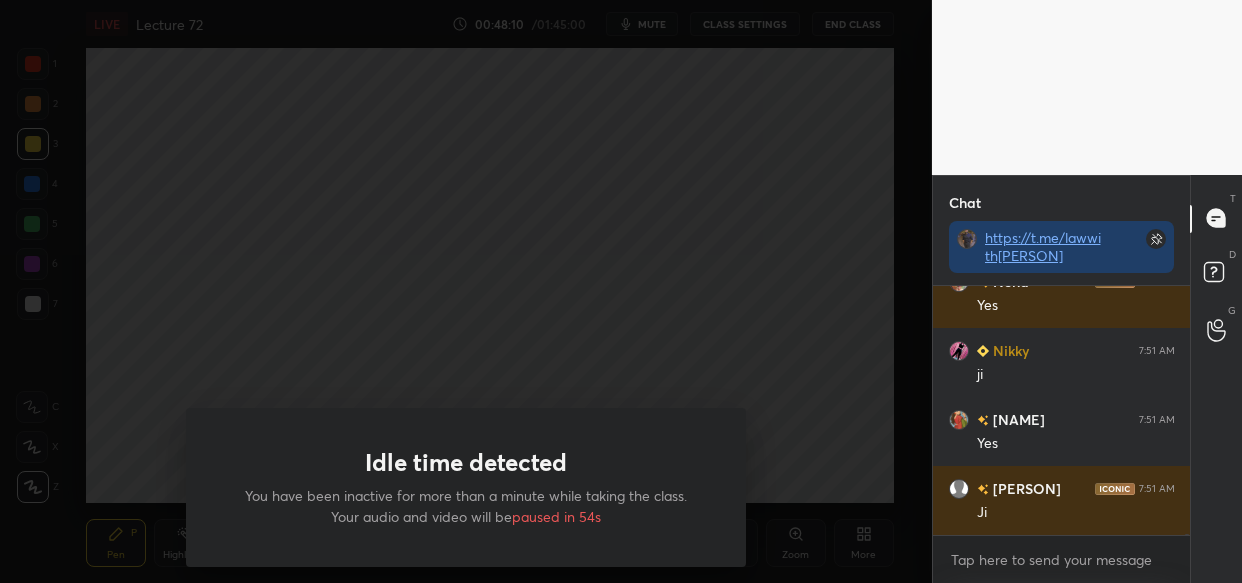 scroll, scrollTop: 94689, scrollLeft: 0, axis: vertical 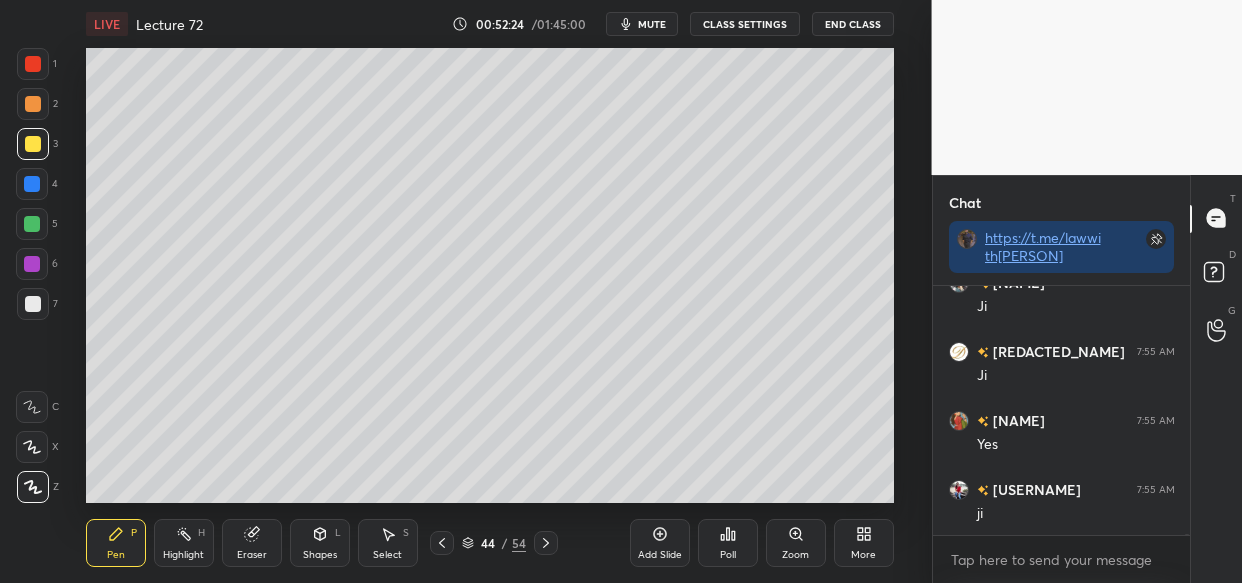 click on "LIVE Lecture 72 00:52:24 /  01:45:00 mute CLASS SETTINGS End Class Setting up your live class Poll for   secs No correct answer Start poll Back Lecture 72 • L70 of Bhartiya Sakshya Adhiniyam (BSA) + Evidence Act [FIRST] [LAST] Pen P Highlight H Eraser Shapes L Select S 44 / 54 Add Slide Poll Zoom More" at bounding box center [490, 291] 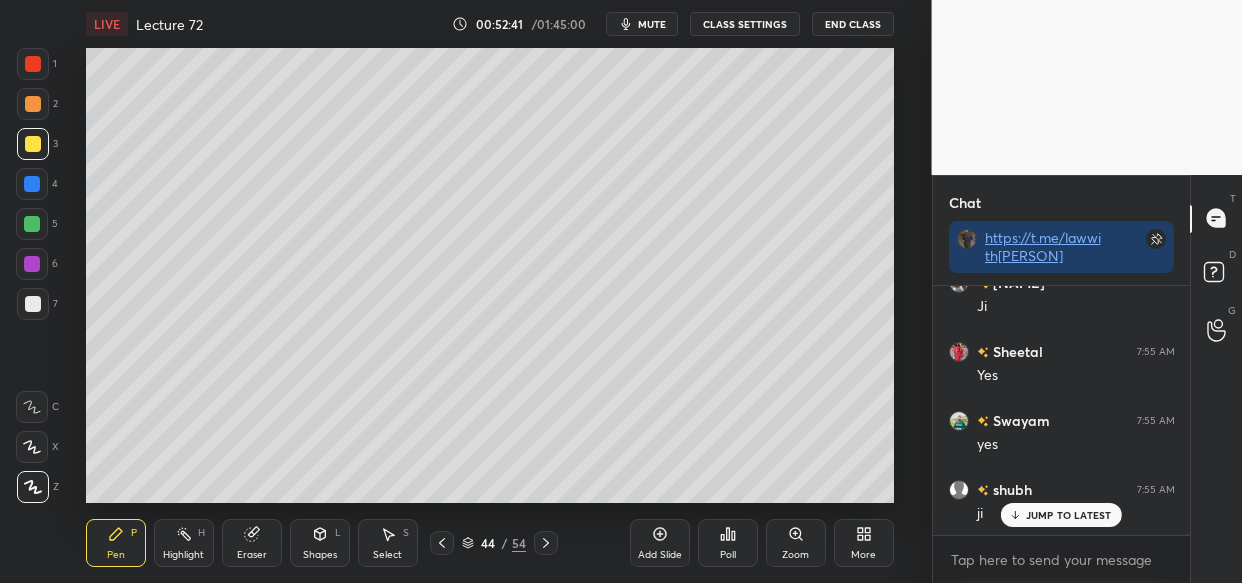 scroll, scrollTop: 104110, scrollLeft: 0, axis: vertical 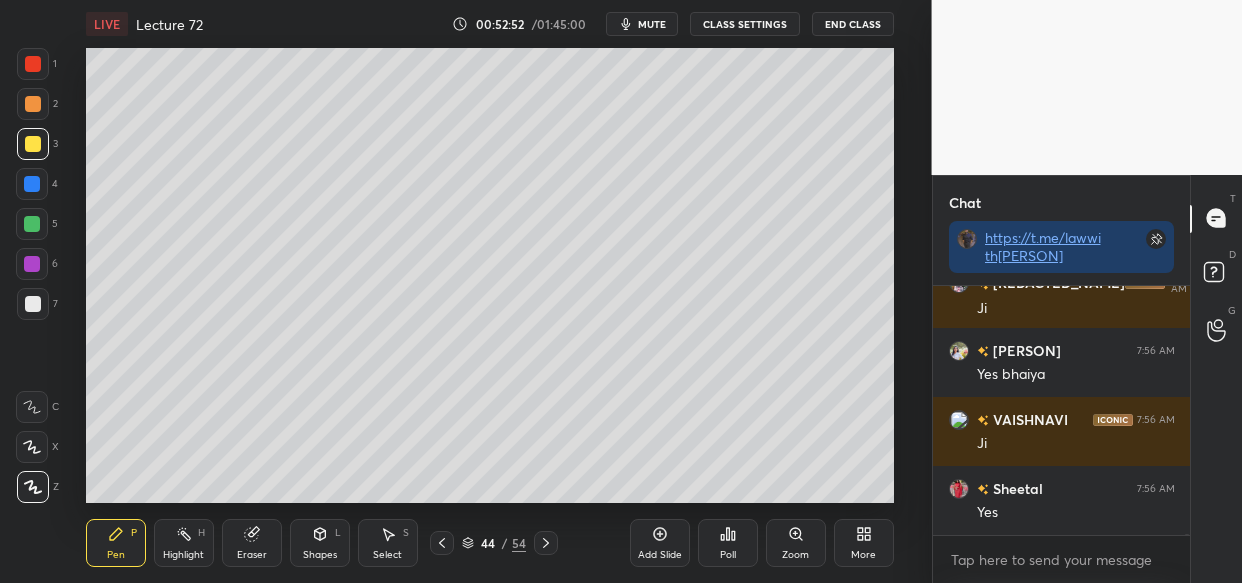 click on "Add Slide" at bounding box center [660, 555] 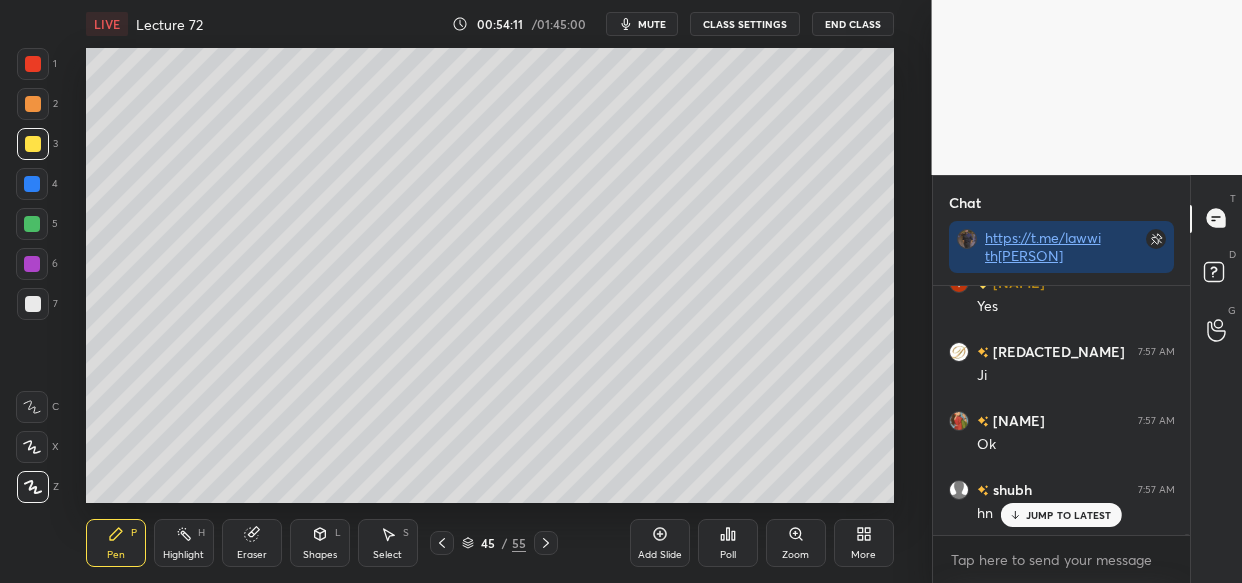 scroll, scrollTop: 108871, scrollLeft: 0, axis: vertical 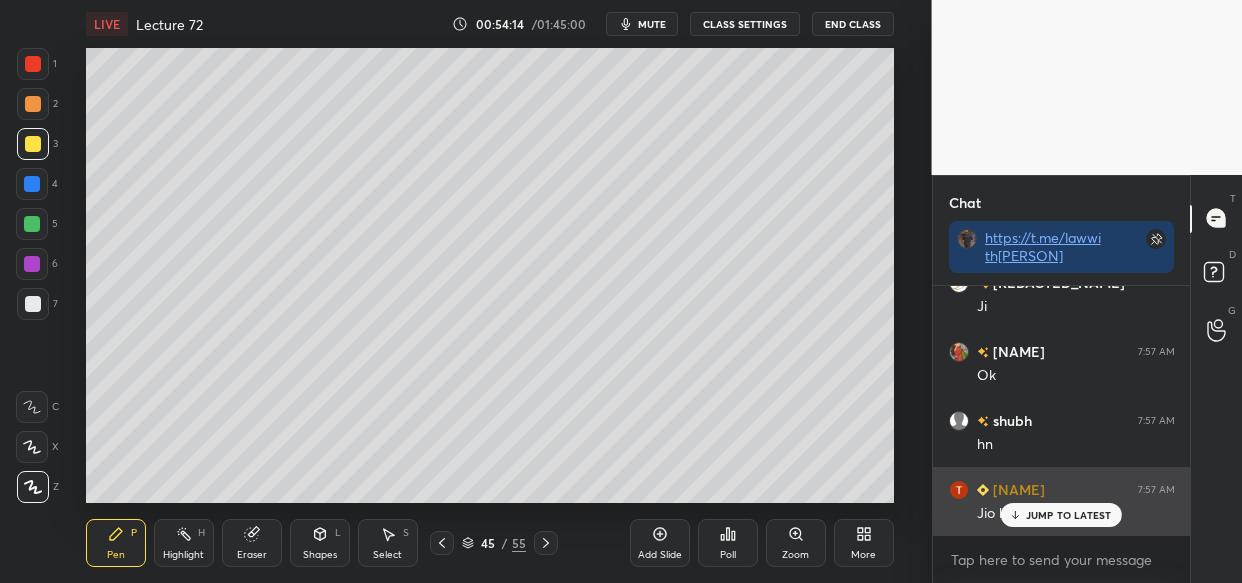 drag, startPoint x: 1064, startPoint y: 509, endPoint x: 1009, endPoint y: 532, distance: 59.615433 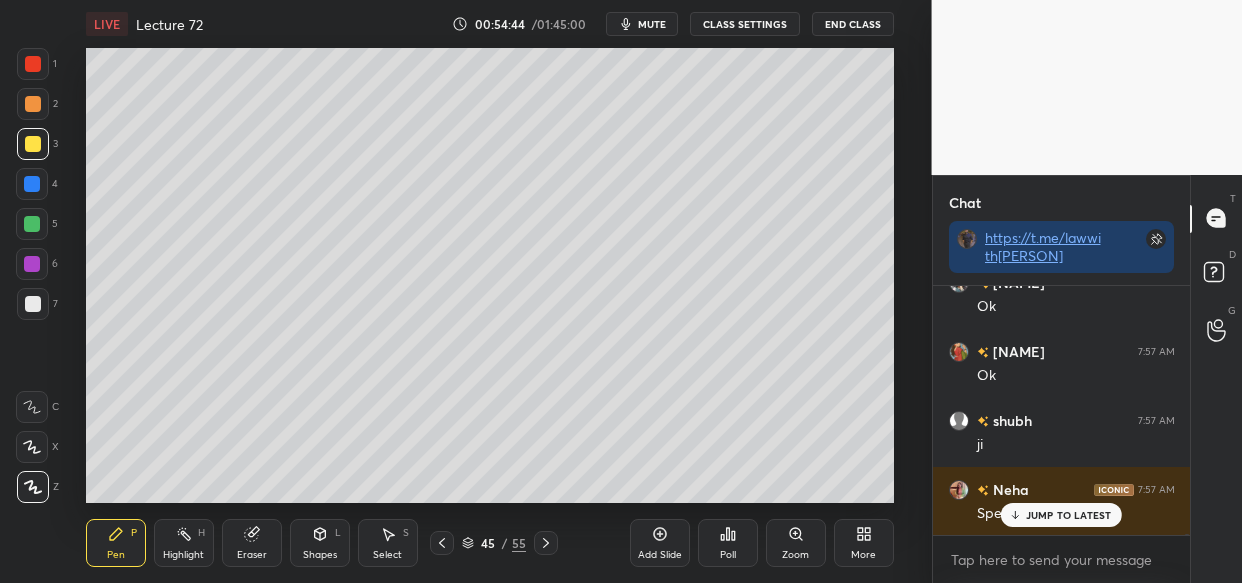 scroll, scrollTop: 110113, scrollLeft: 0, axis: vertical 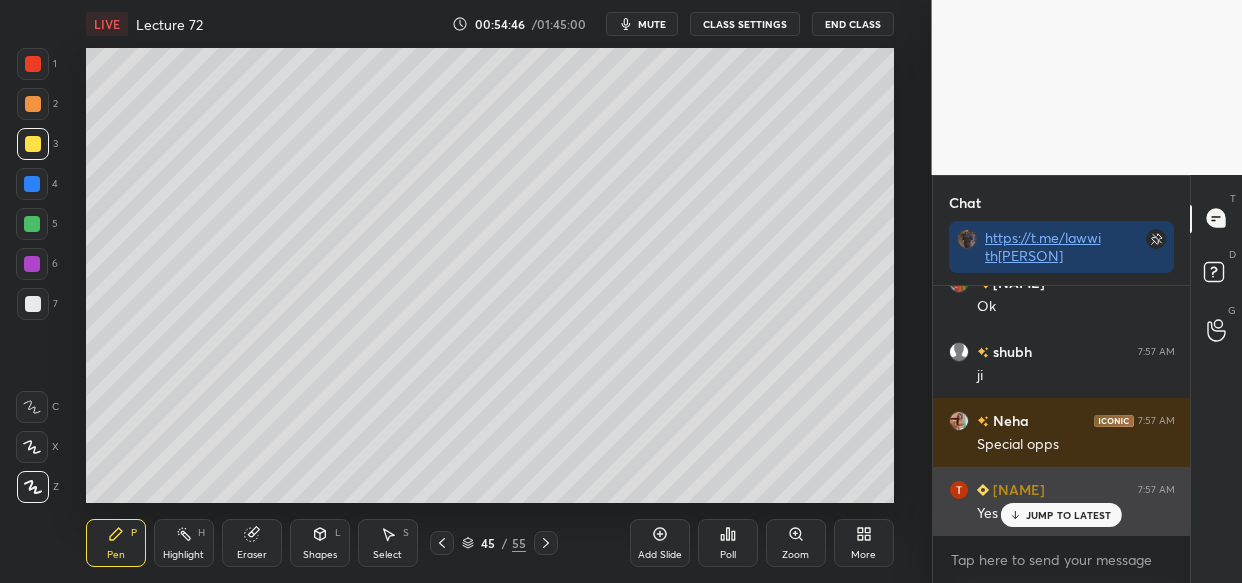 drag, startPoint x: 1046, startPoint y: 506, endPoint x: 947, endPoint y: 520, distance: 99.985 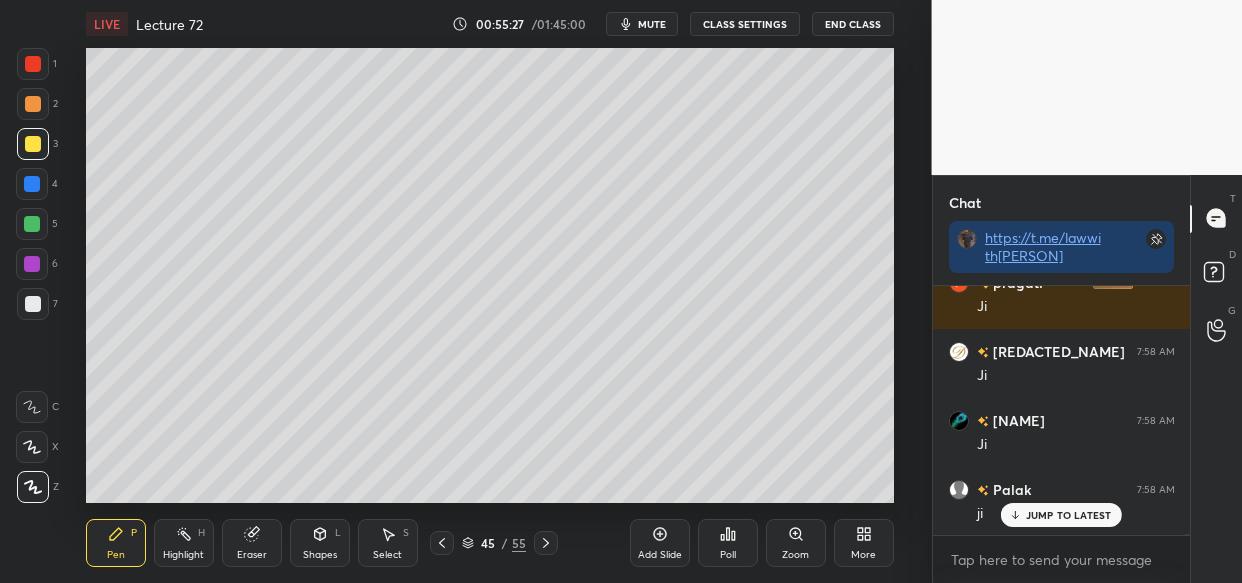 scroll, scrollTop: 111631, scrollLeft: 0, axis: vertical 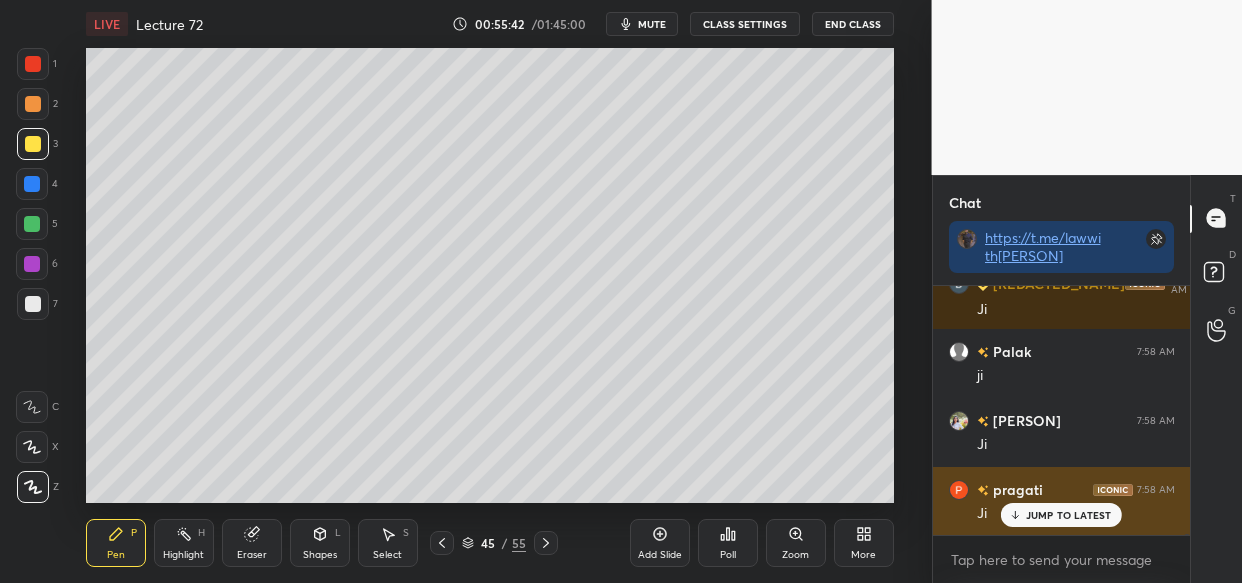 drag, startPoint x: 1078, startPoint y: 507, endPoint x: 1079, endPoint y: 517, distance: 10.049875 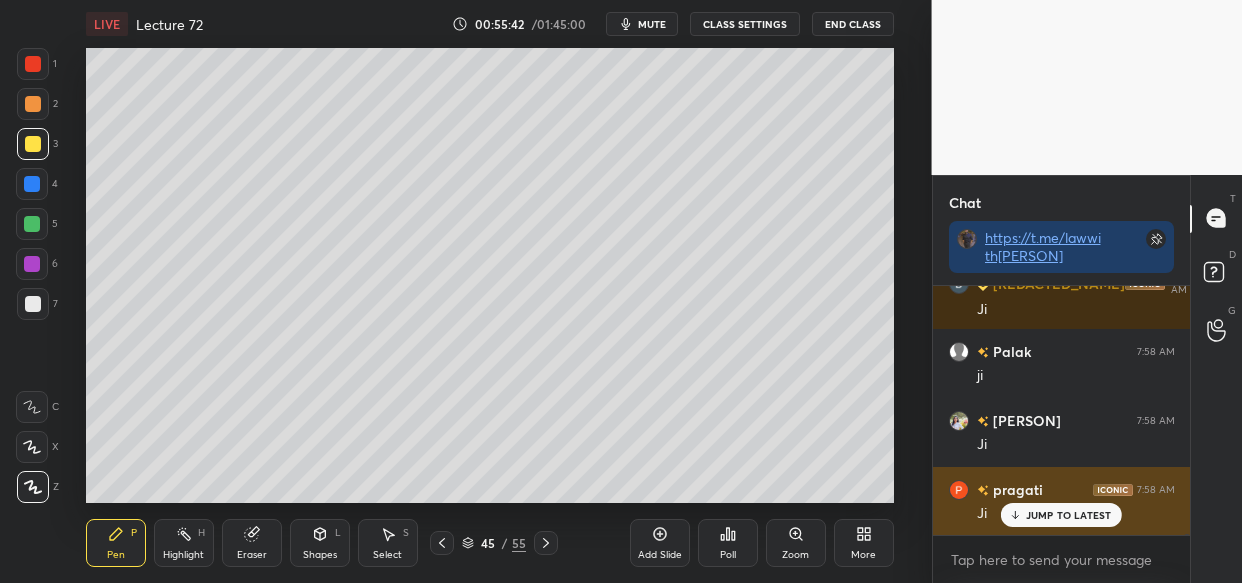 click on "JUMP TO LATEST" at bounding box center [1061, 515] 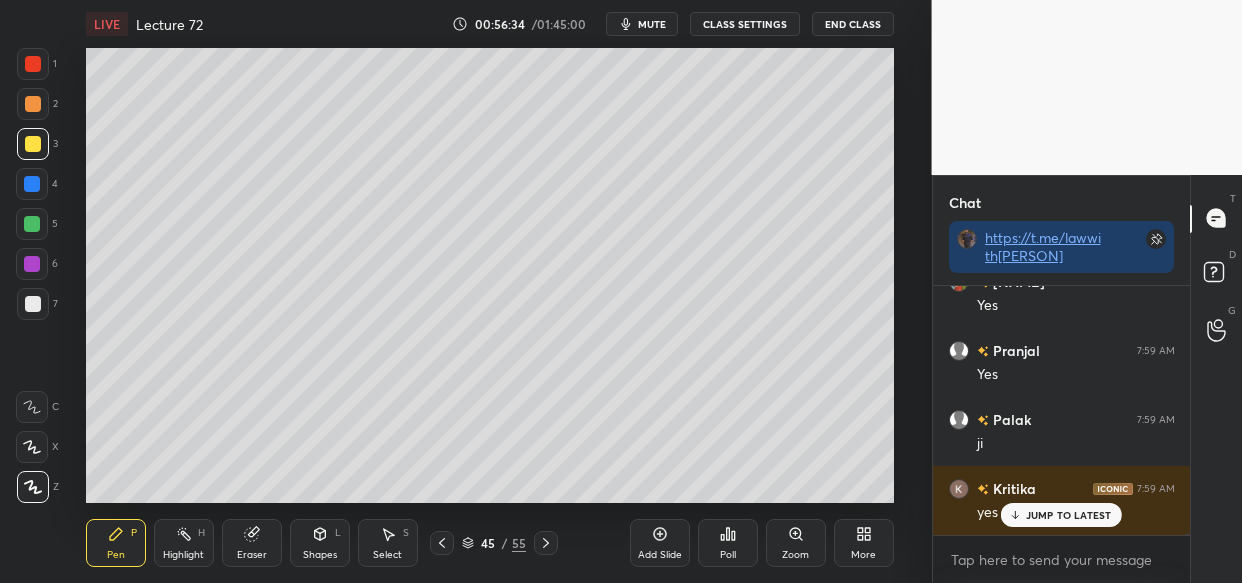 scroll, scrollTop: 113944, scrollLeft: 0, axis: vertical 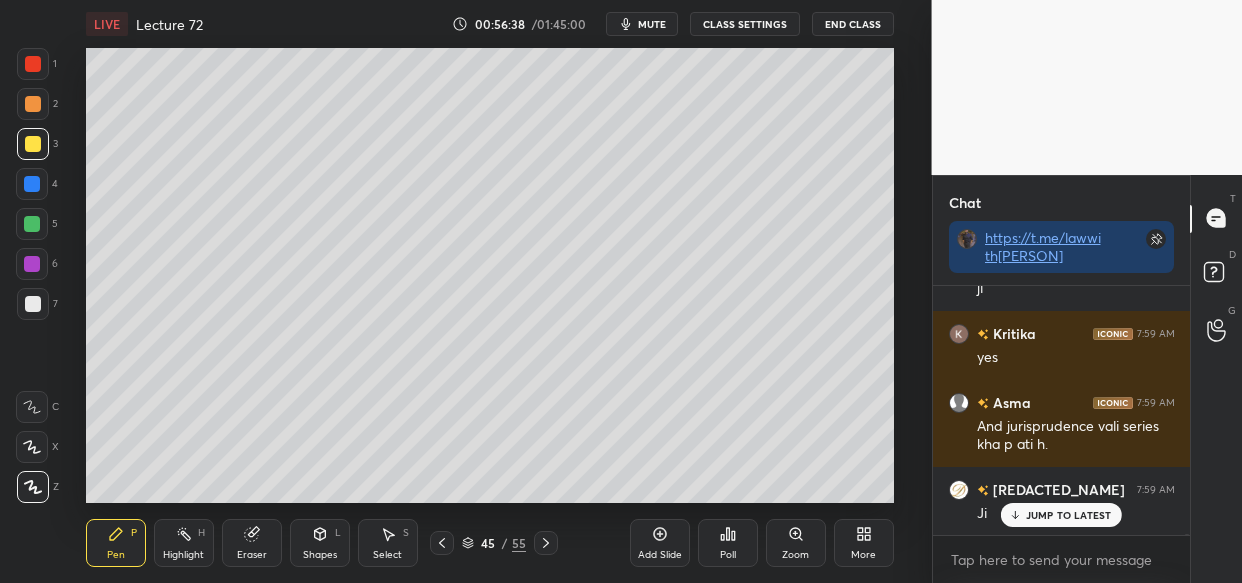 click on "shubh [TIME] AM ji [NAME] [TIME] AM Yes [NAME] [TIME] AM Yes [NAME] [TIME] AM Ji [NAME] [TIME] AM ji [NAME] [TIME] AM ji [NAME] [TIME] AM Yes [NAME] [TIME] AM Yes [NAME] [TIME] AM Yes [NAME] [TIME] AM ji [NAME] [TIME] AM yes [NAME] [TIME] AM And jurisprudence vali series kha p ati h. [NAME] [TIME] AM Ji JUMP TO LATEST" at bounding box center (1062, 410) 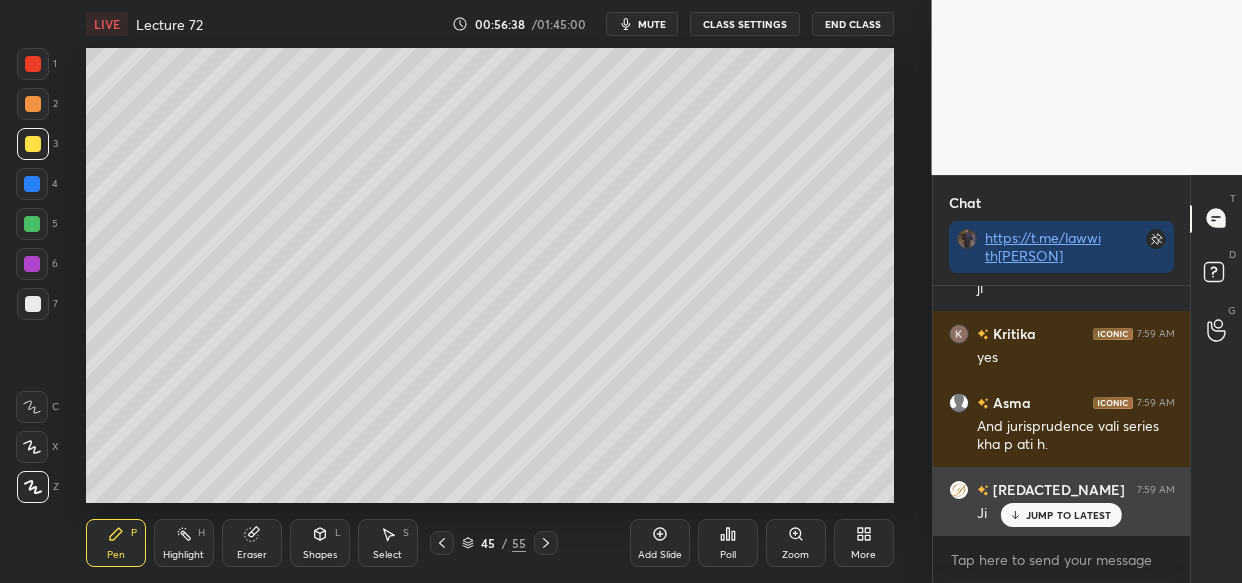 click on "JUMP TO LATEST" at bounding box center (1069, 515) 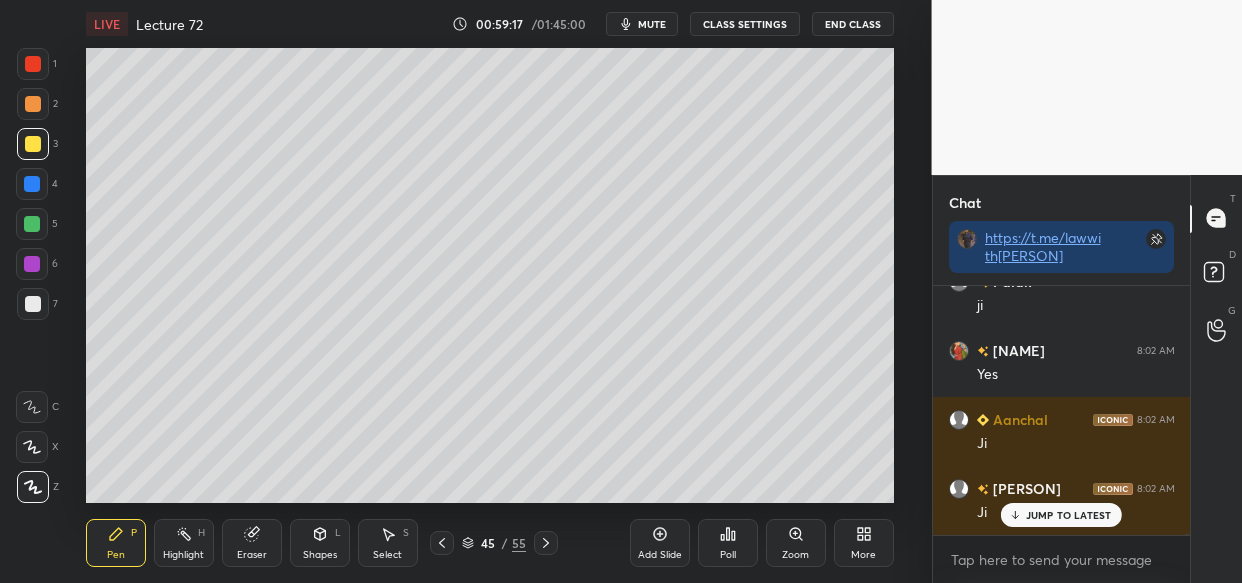 scroll, scrollTop: 119794, scrollLeft: 0, axis: vertical 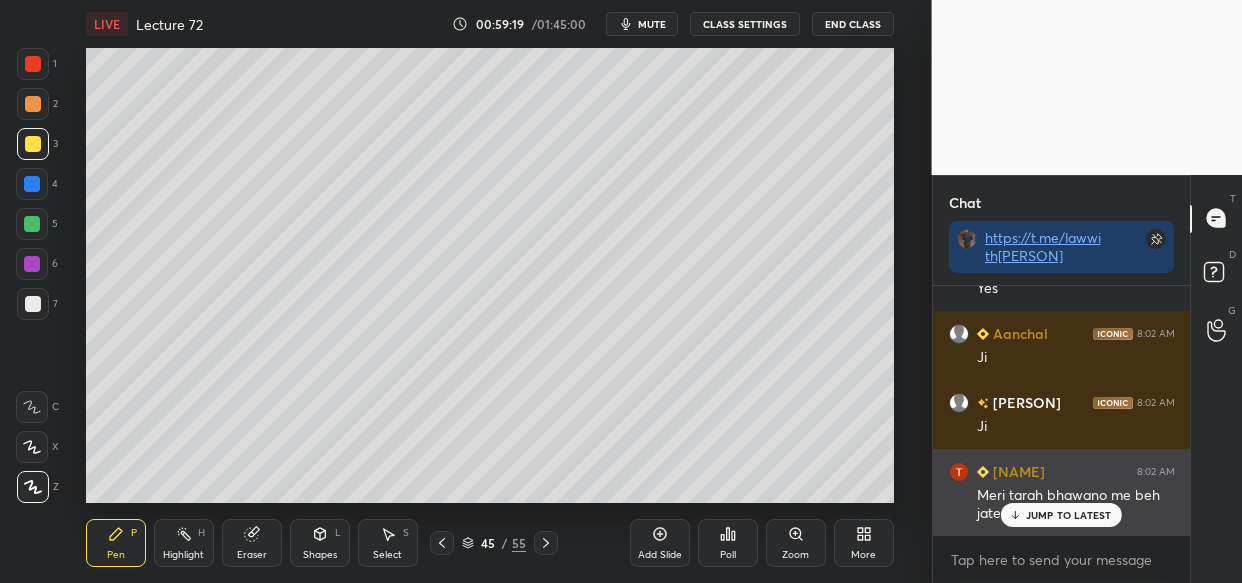 click on "JUMP TO LATEST" at bounding box center (1069, 515) 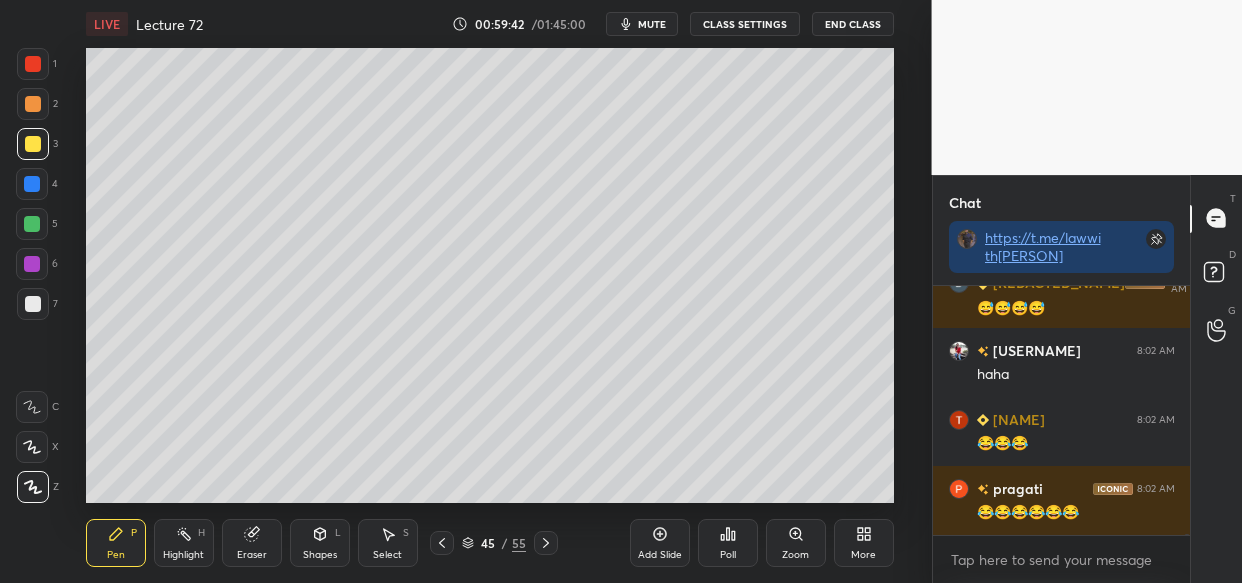 scroll, scrollTop: 120484, scrollLeft: 0, axis: vertical 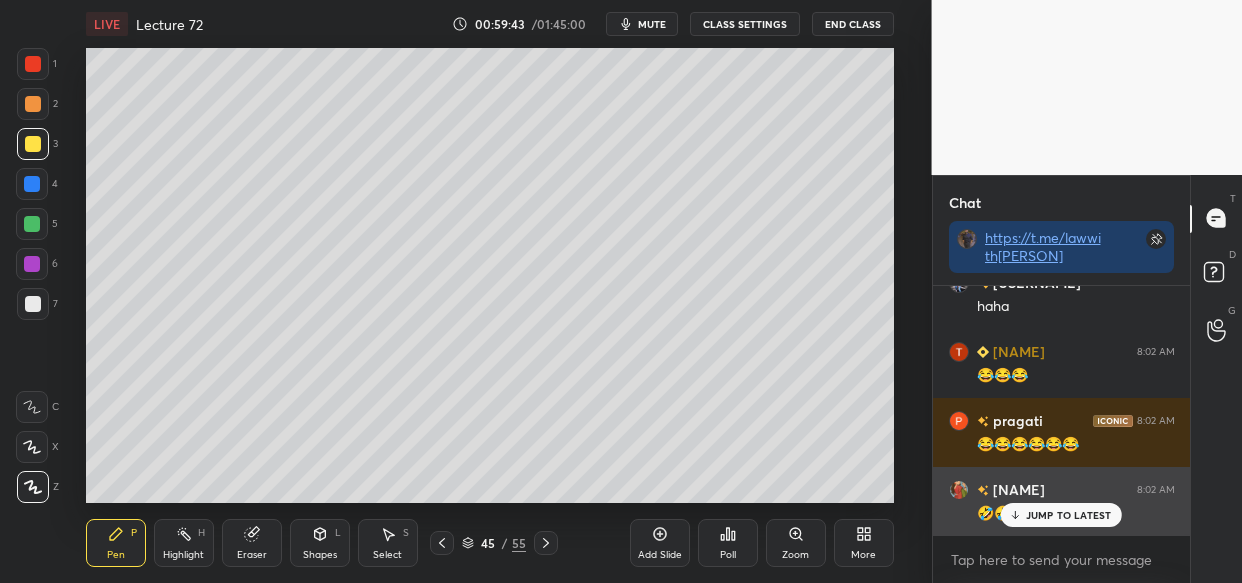 click on "JUMP TO LATEST" at bounding box center (1069, 515) 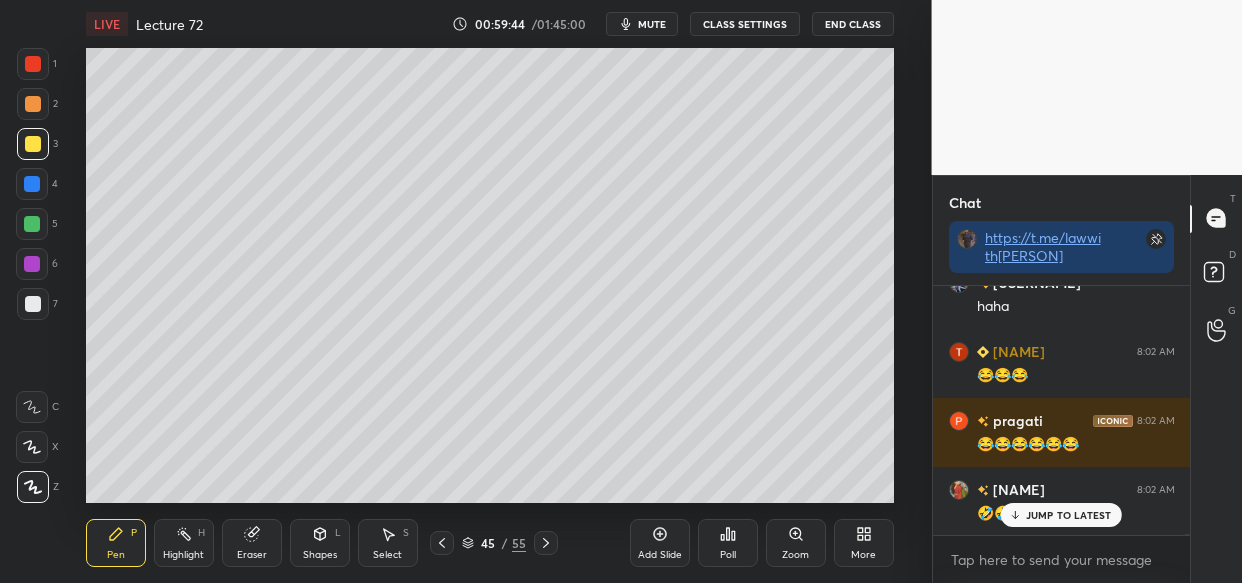 scroll, scrollTop: 120553, scrollLeft: 0, axis: vertical 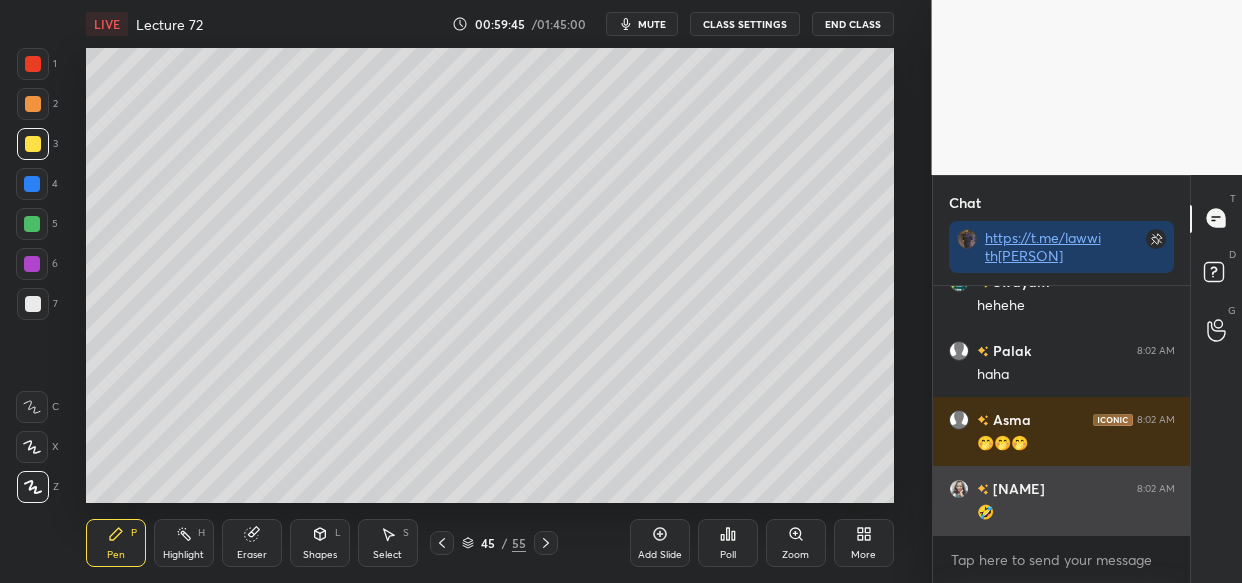 click on "🤣" at bounding box center [1076, 513] 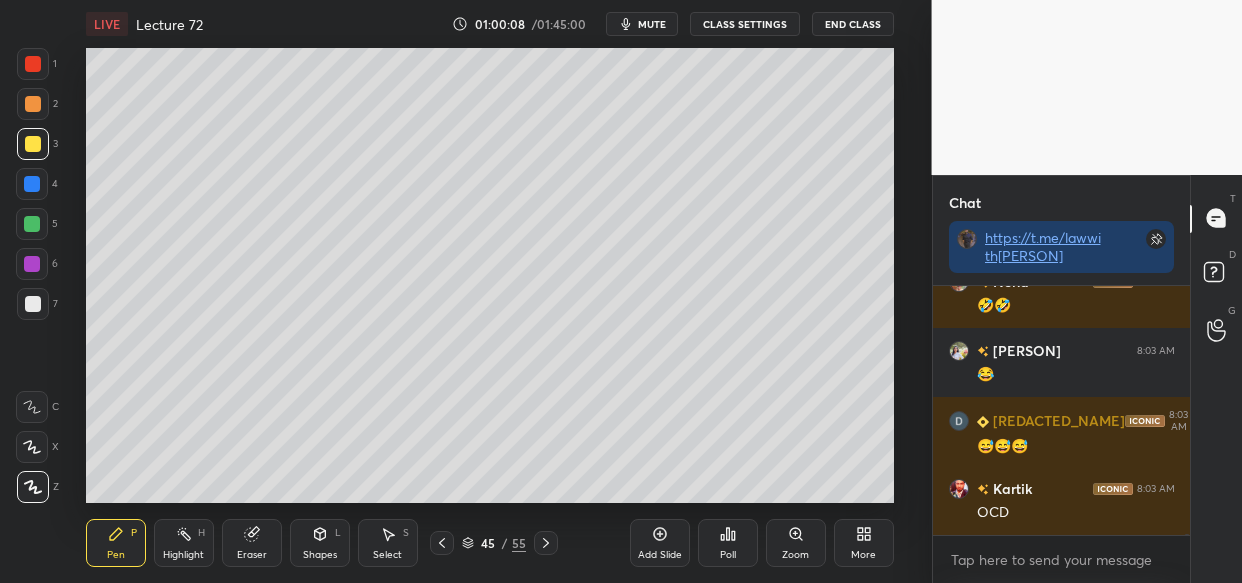scroll, scrollTop: 121174, scrollLeft: 0, axis: vertical 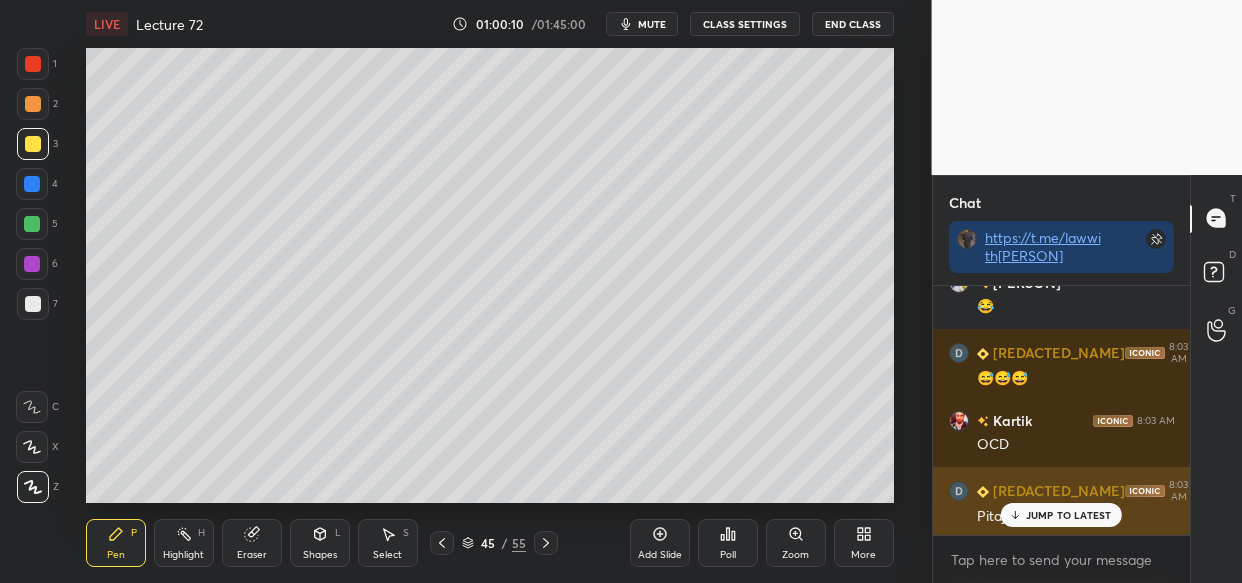 click on "JUMP TO LATEST" at bounding box center (1061, 515) 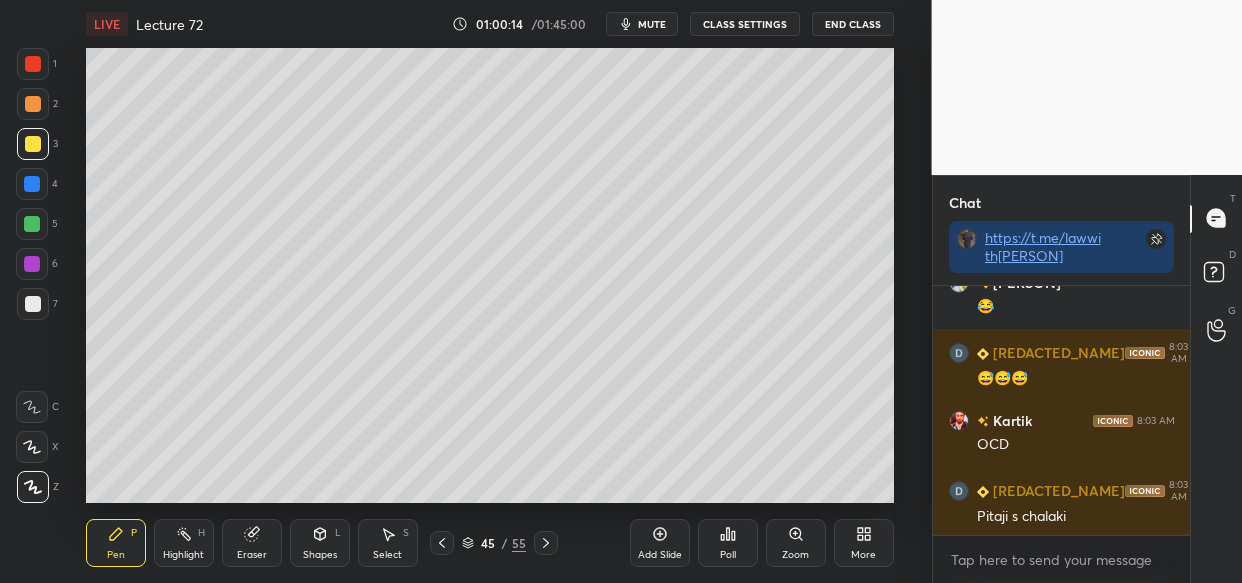 scroll, scrollTop: 121243, scrollLeft: 0, axis: vertical 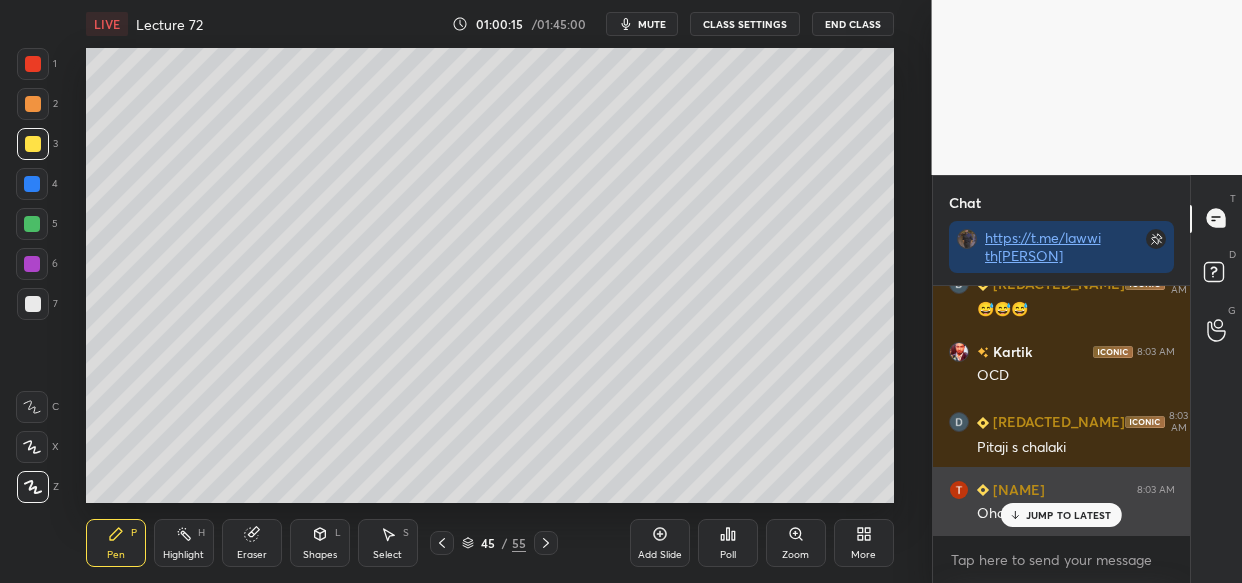 click on "JUMP TO LATEST" at bounding box center [1069, 515] 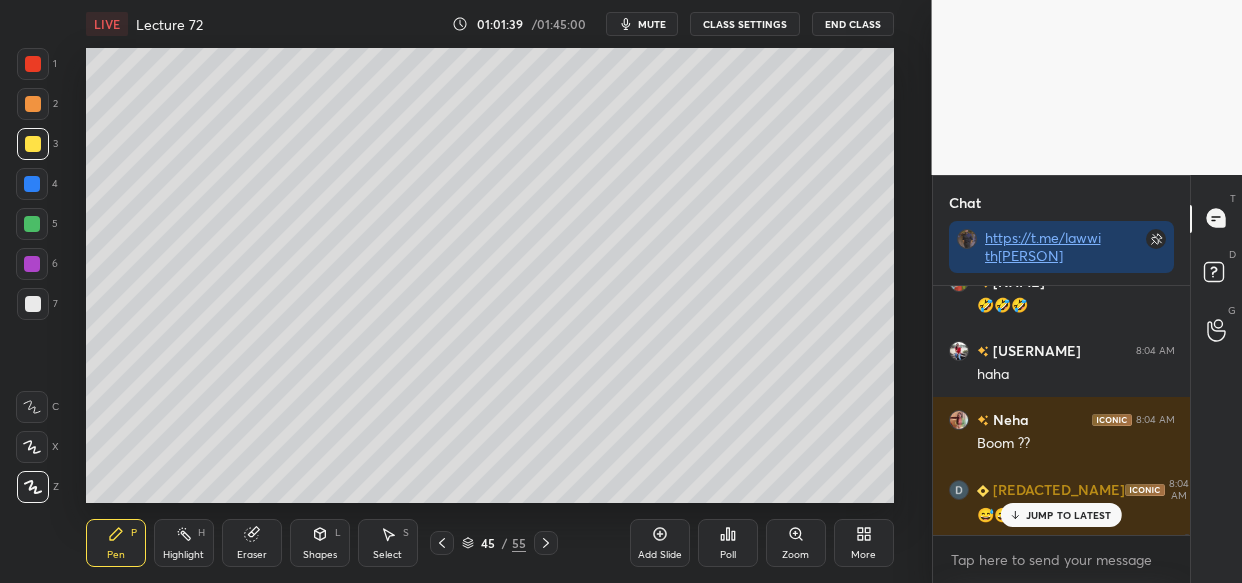 scroll, scrollTop: 123714, scrollLeft: 0, axis: vertical 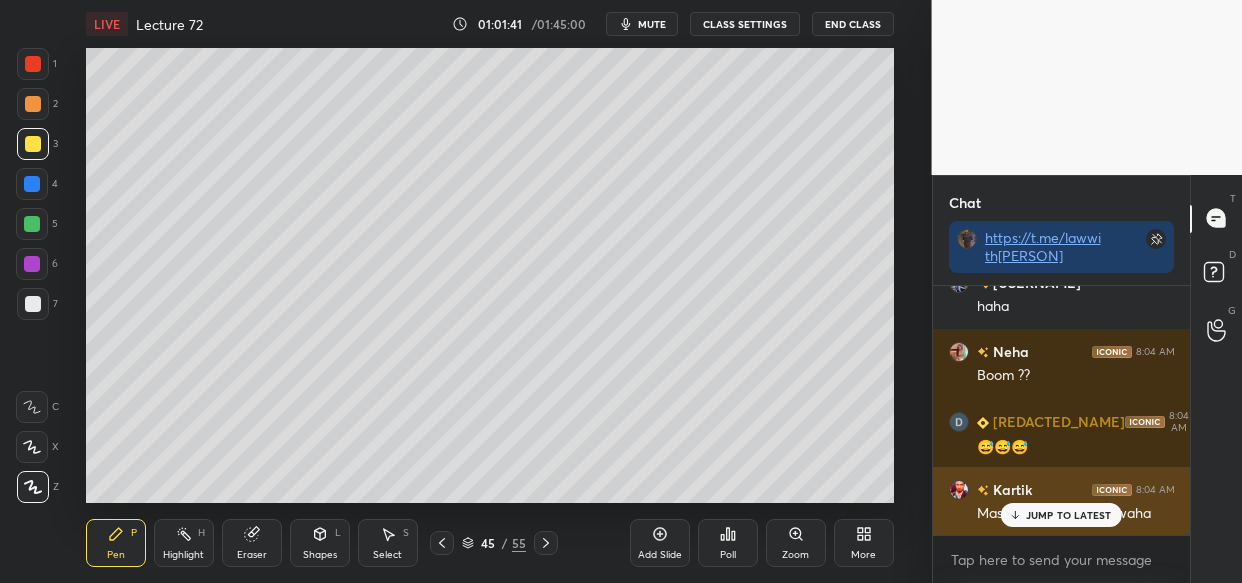 click on "JUMP TO LATEST" at bounding box center (1069, 515) 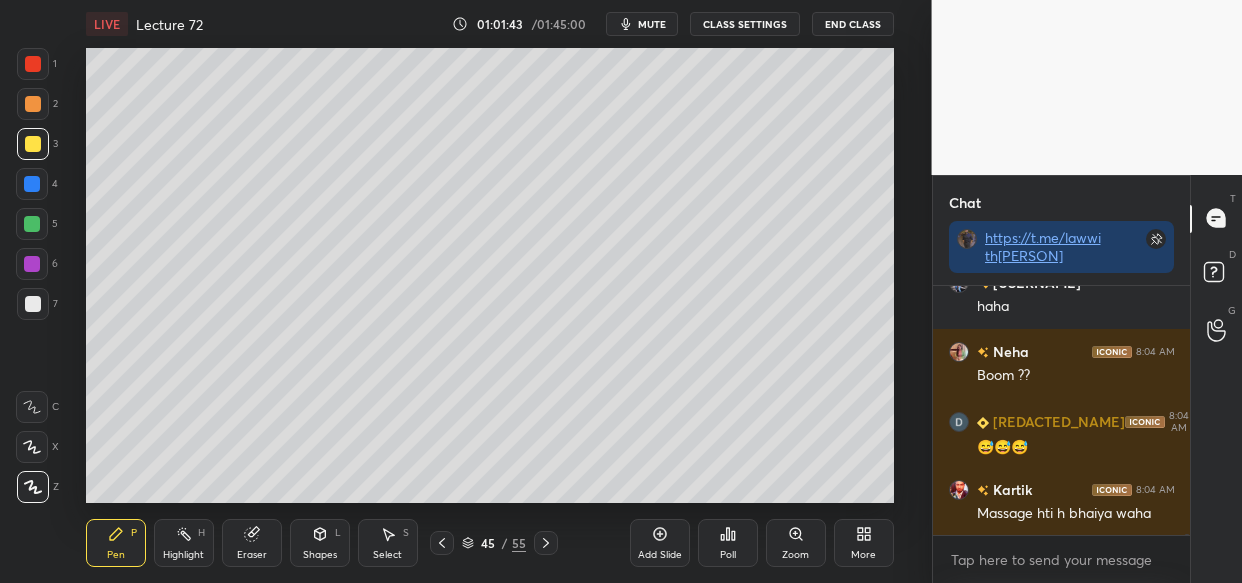 scroll, scrollTop: 123783, scrollLeft: 0, axis: vertical 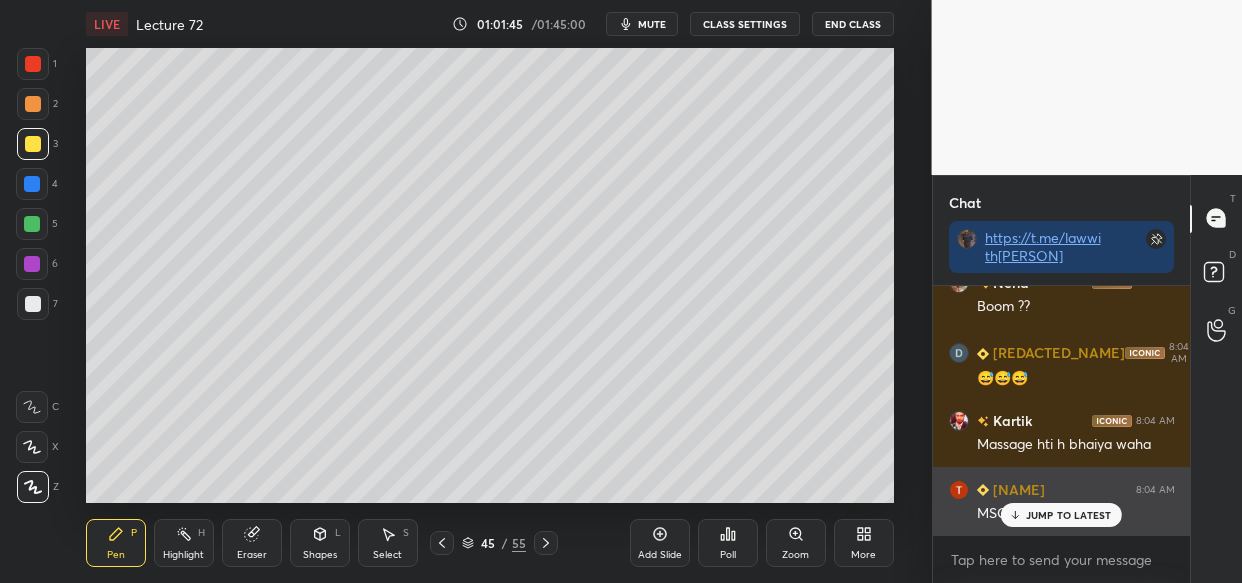click on "JUMP TO LATEST" at bounding box center (1061, 515) 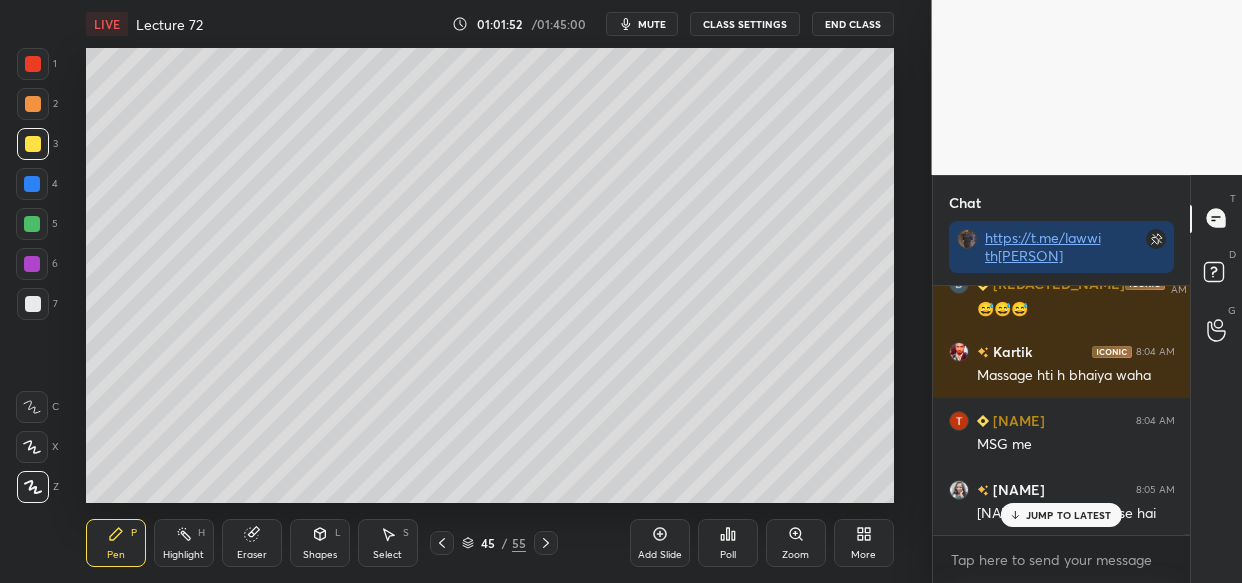scroll, scrollTop: 123921, scrollLeft: 0, axis: vertical 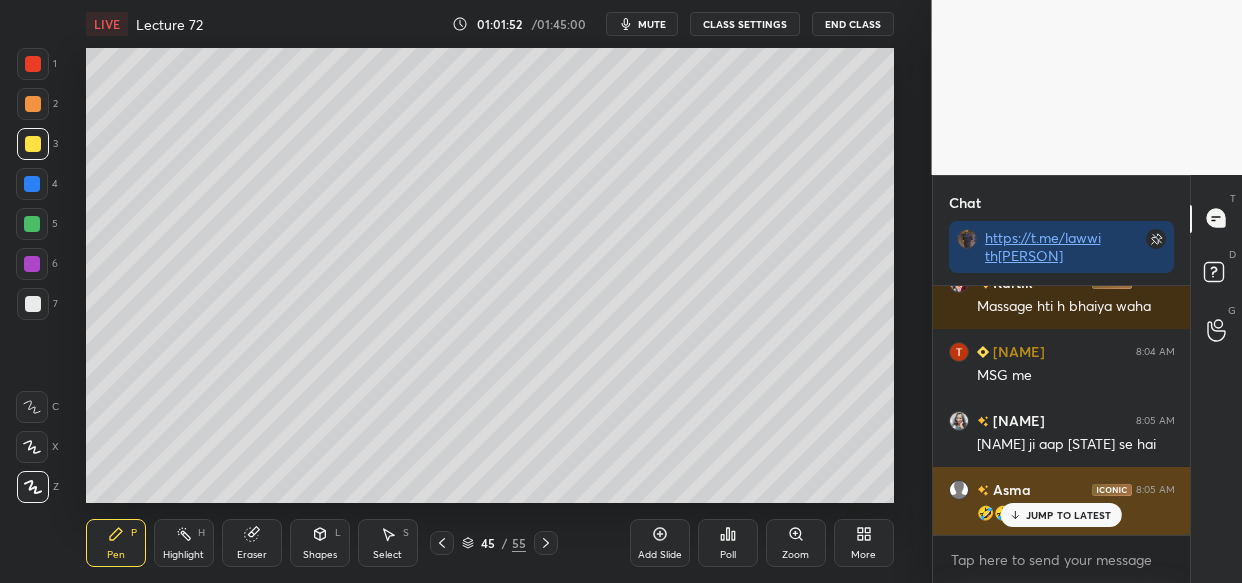 drag, startPoint x: 1064, startPoint y: 511, endPoint x: 1041, endPoint y: 516, distance: 23.537205 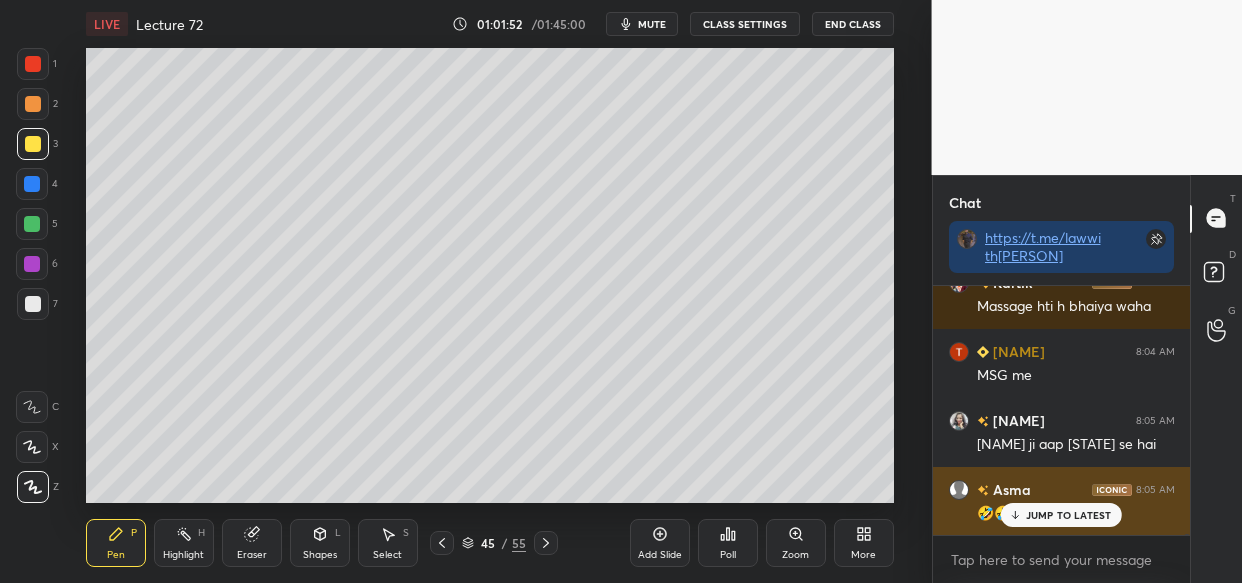click on "JUMP TO LATEST" at bounding box center (1069, 515) 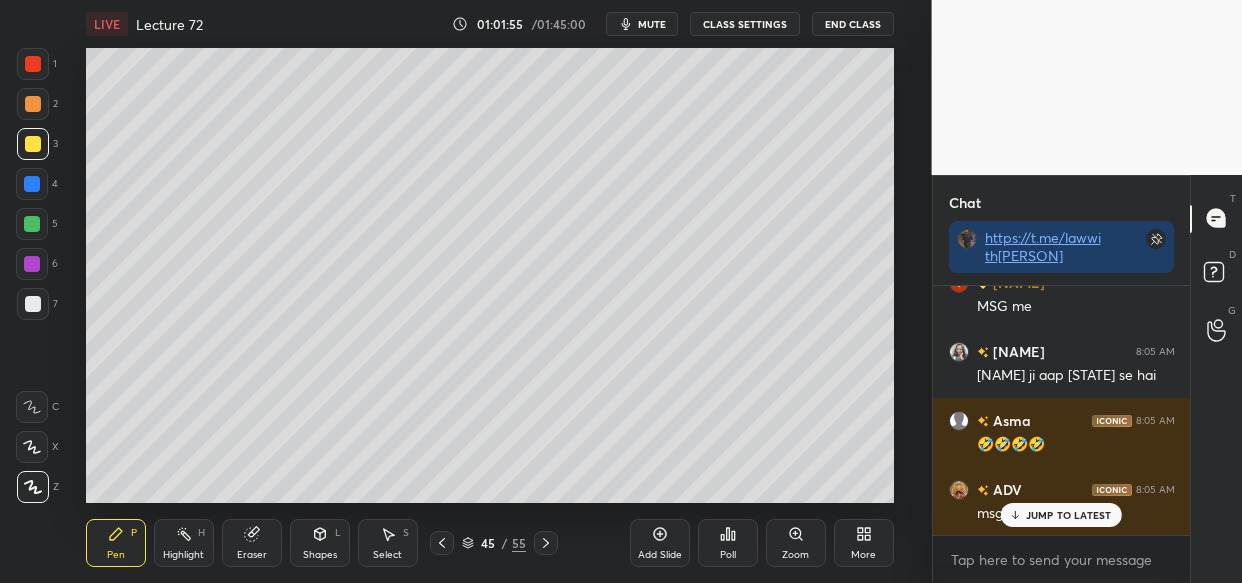 scroll, scrollTop: 124060, scrollLeft: 0, axis: vertical 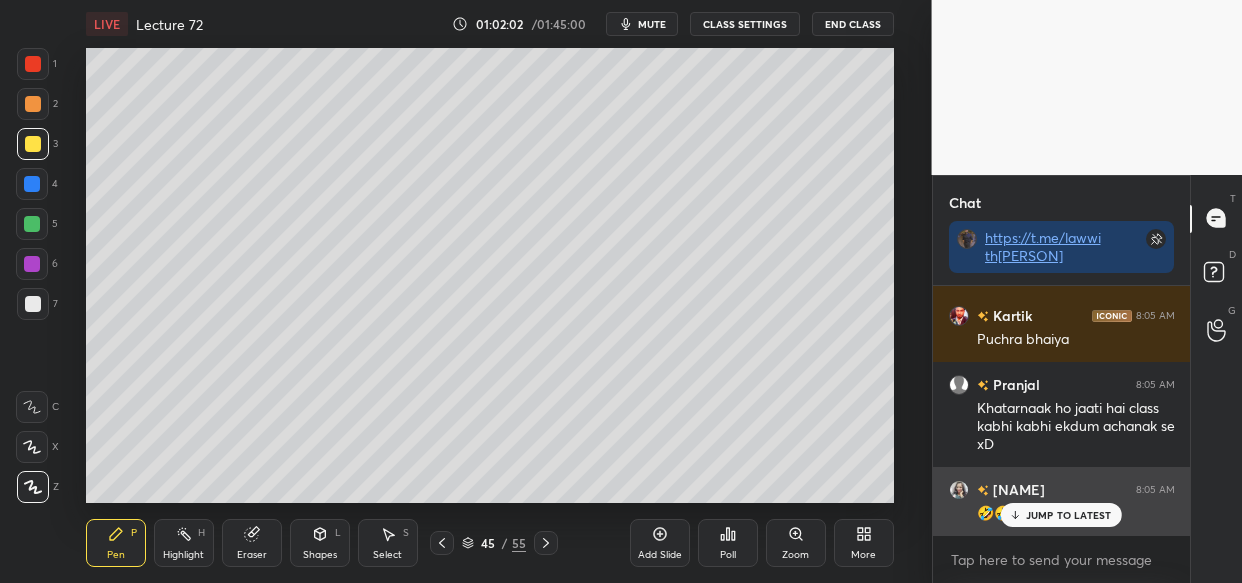 drag, startPoint x: 1082, startPoint y: 516, endPoint x: 1041, endPoint y: 523, distance: 41.59327 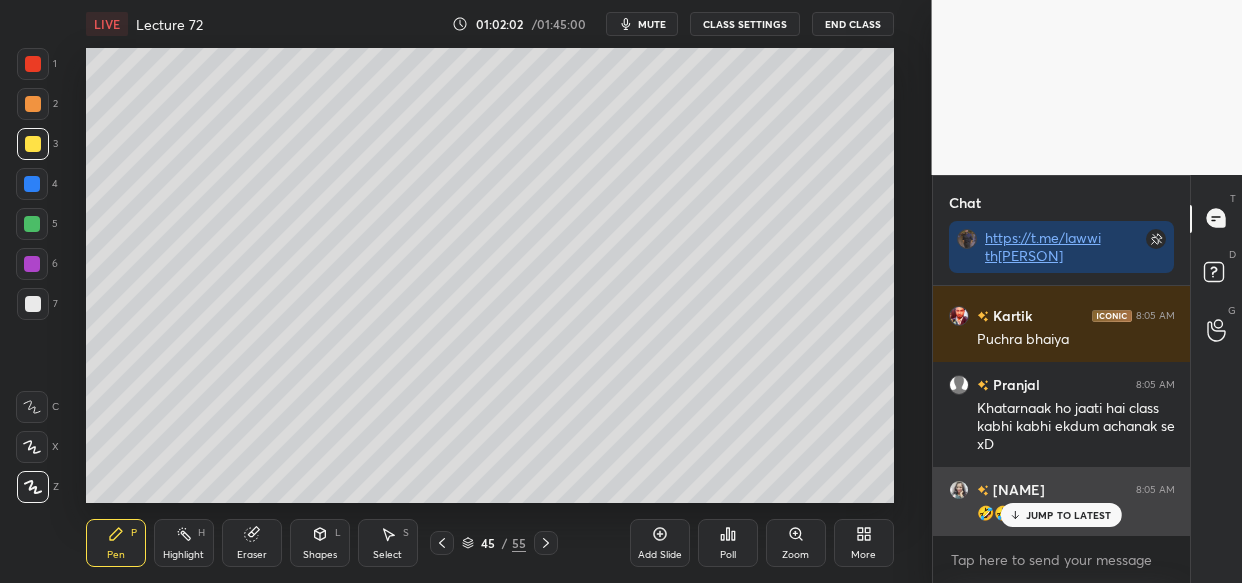click on "JUMP TO LATEST" at bounding box center [1069, 515] 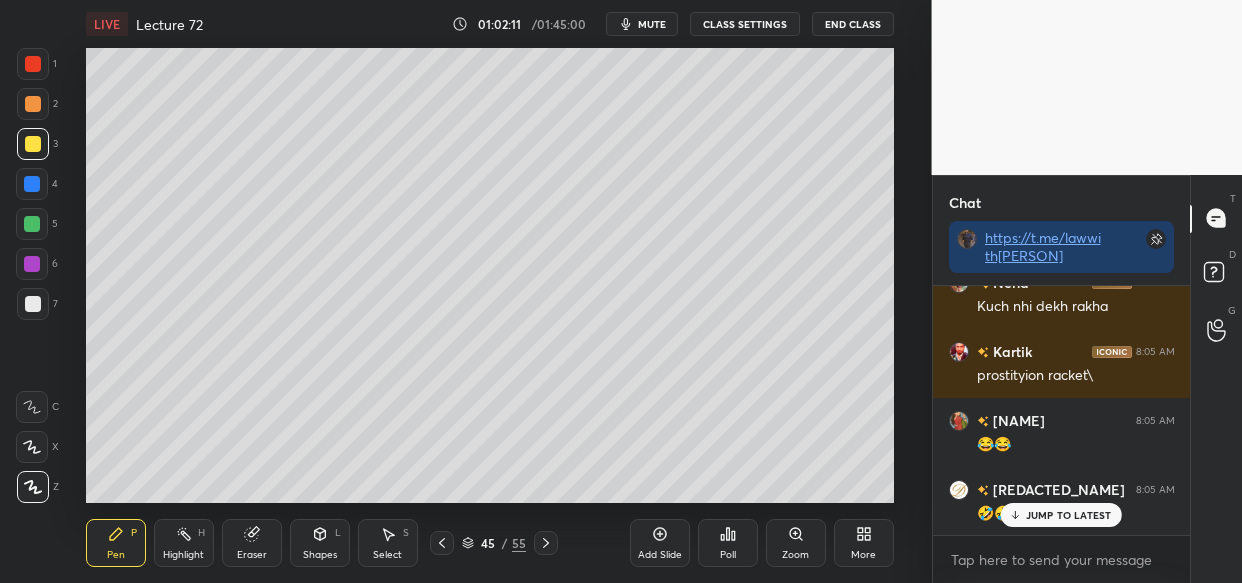 scroll, scrollTop: 125080, scrollLeft: 0, axis: vertical 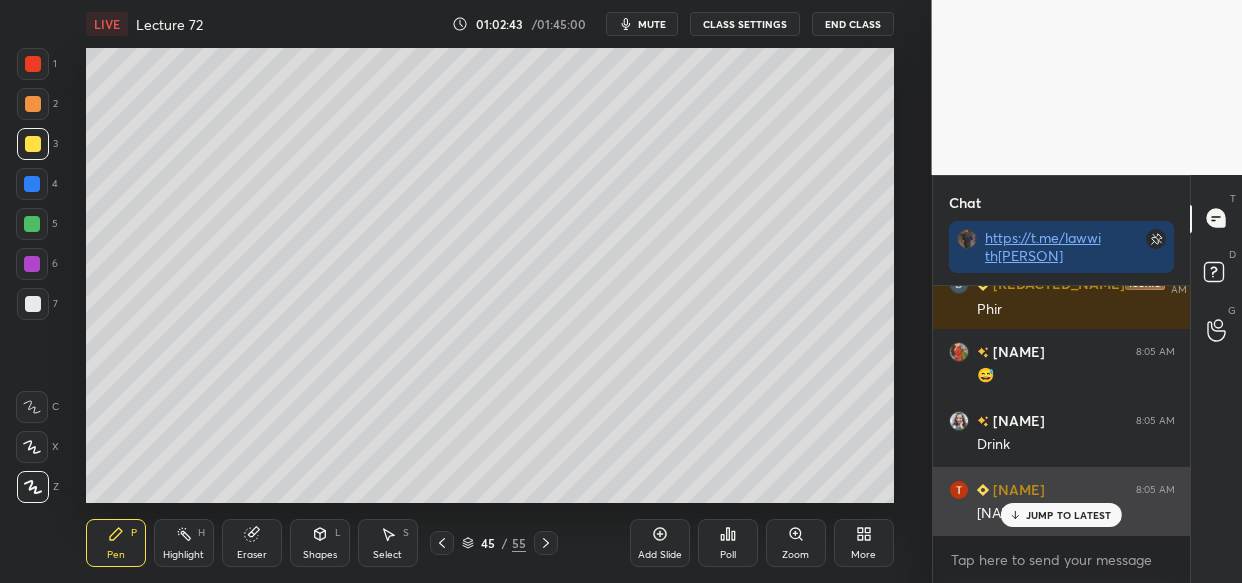 drag, startPoint x: 1035, startPoint y: 506, endPoint x: 966, endPoint y: 505, distance: 69.00725 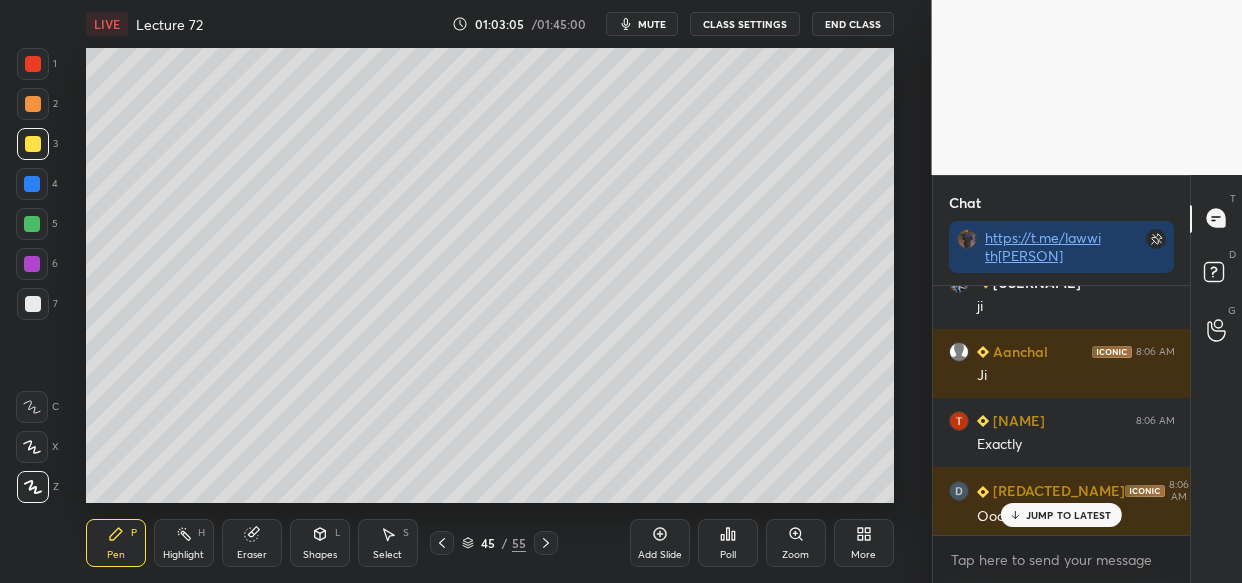 scroll, scrollTop: 126252, scrollLeft: 0, axis: vertical 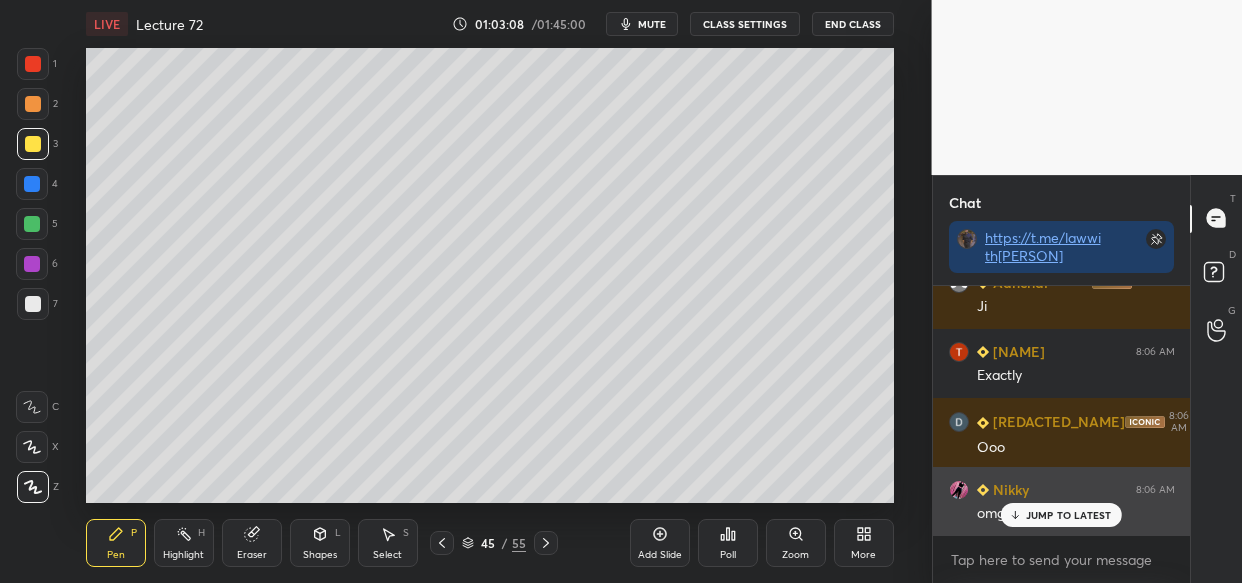 click on "JUMP TO LATEST" at bounding box center (1069, 515) 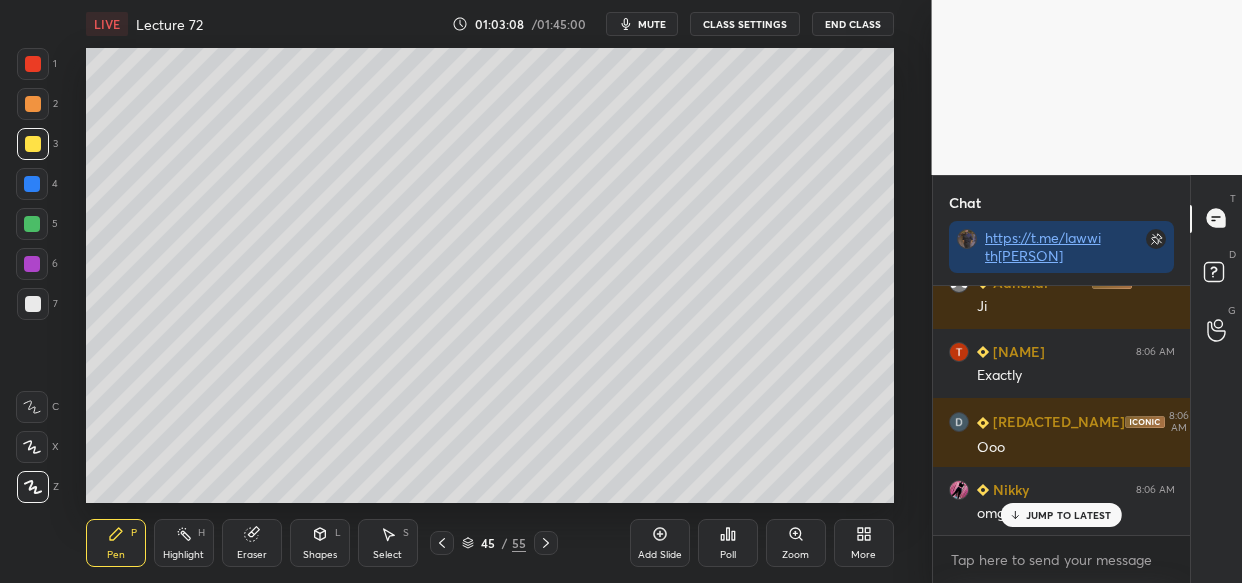 scroll, scrollTop: 126321, scrollLeft: 0, axis: vertical 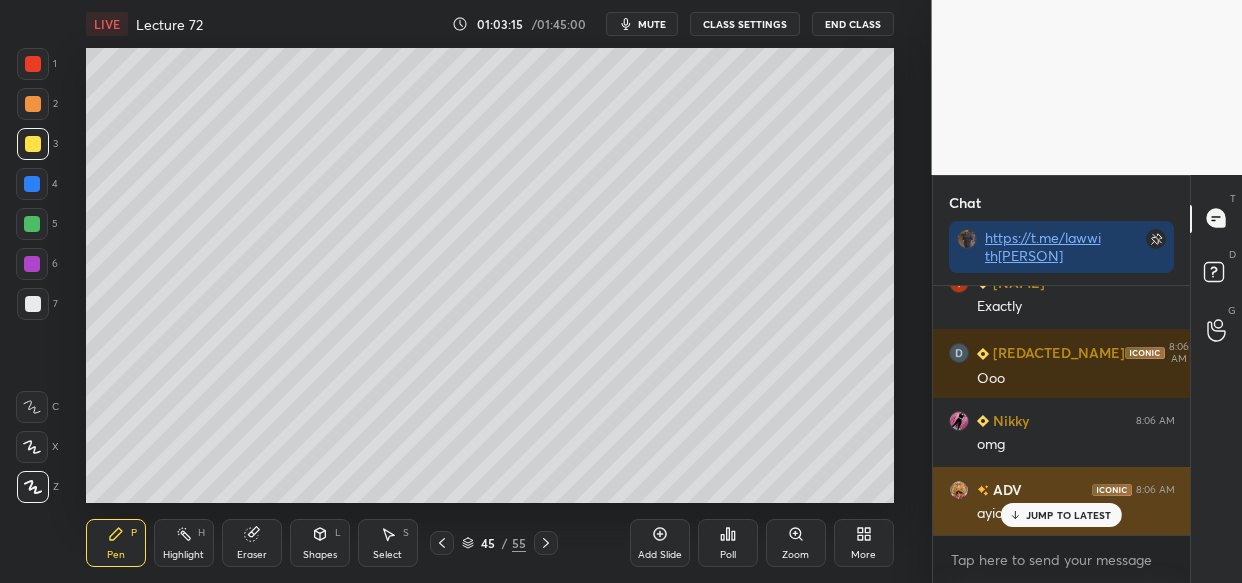 click on "JUMP TO LATEST" at bounding box center (1069, 515) 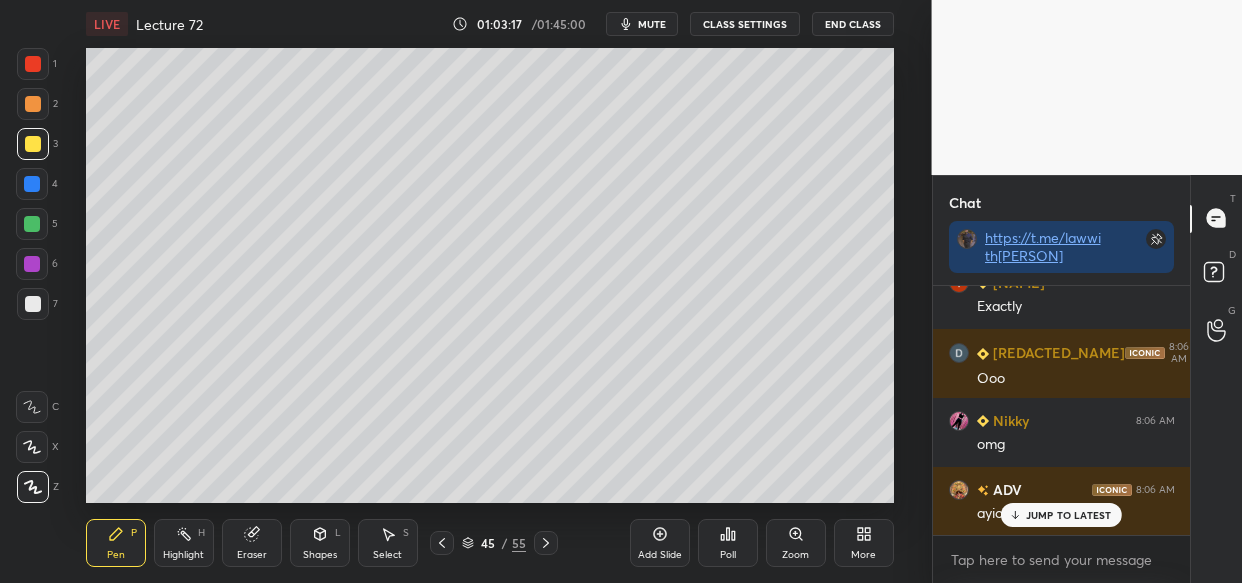 scroll, scrollTop: 126390, scrollLeft: 0, axis: vertical 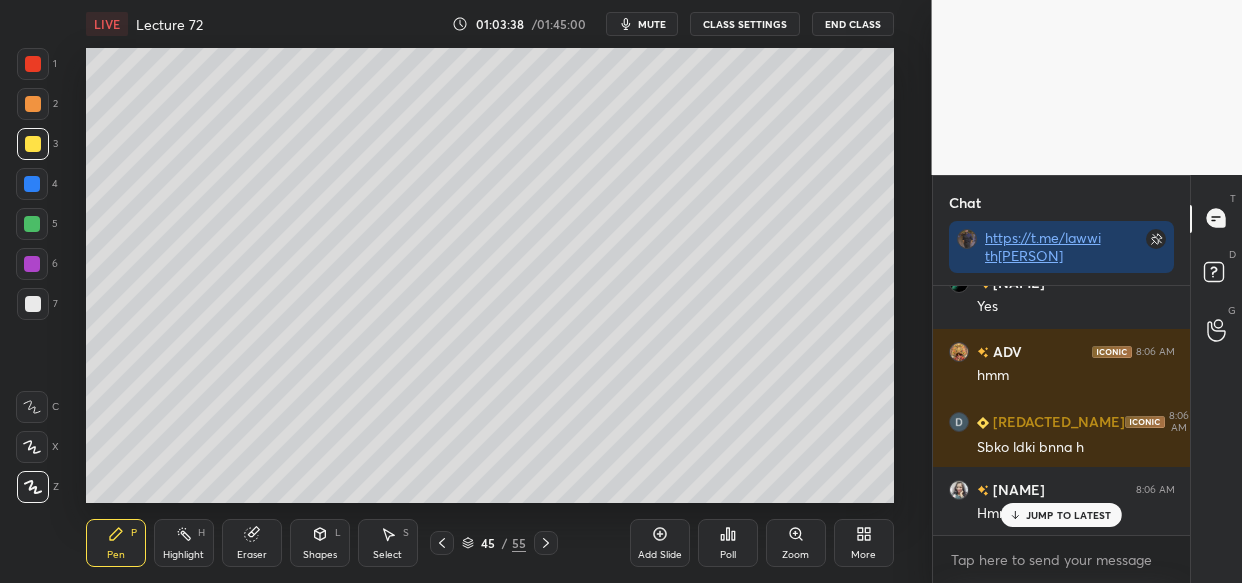 drag, startPoint x: 1083, startPoint y: 519, endPoint x: 1055, endPoint y: 535, distance: 32.24903 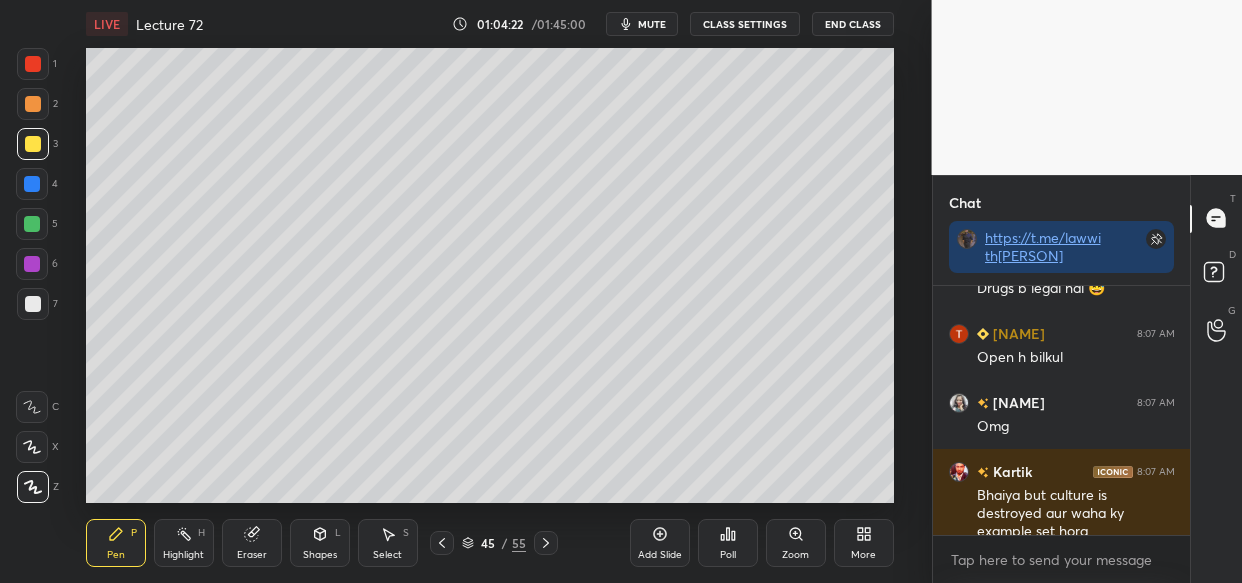 scroll, scrollTop: 127341, scrollLeft: 0, axis: vertical 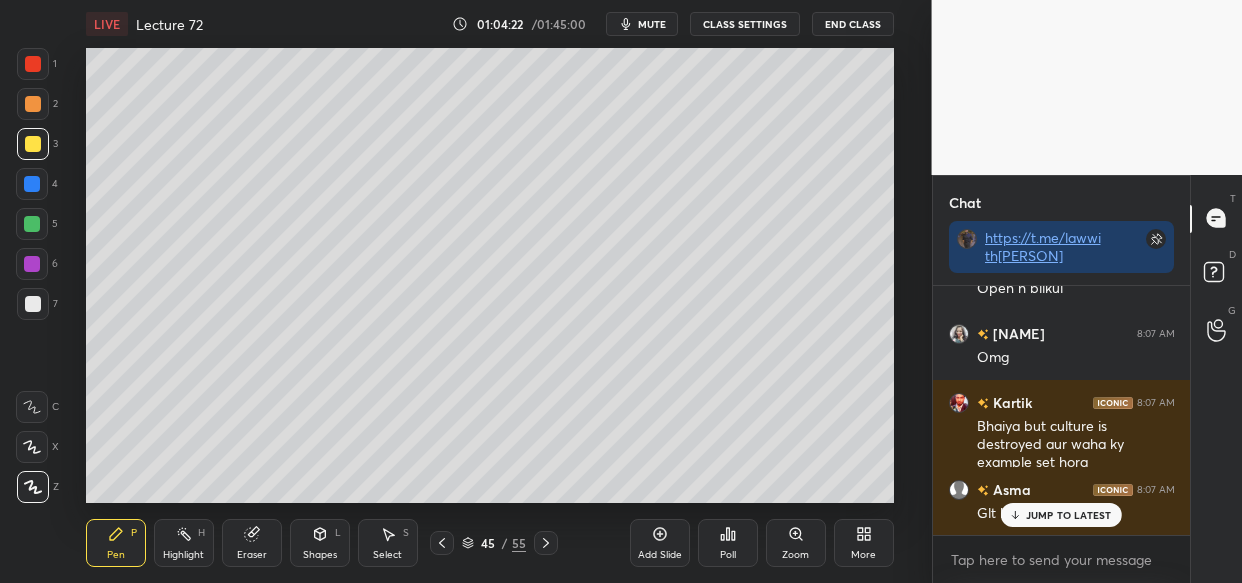 drag, startPoint x: 1082, startPoint y: 520, endPoint x: 999, endPoint y: 530, distance: 83.60024 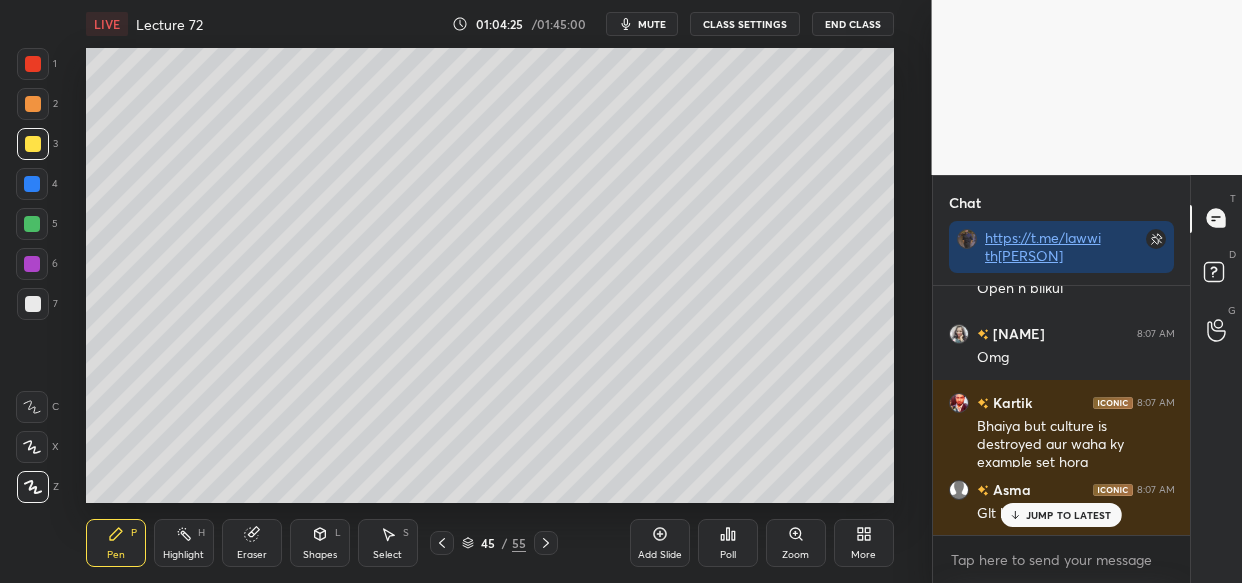 scroll, scrollTop: 127410, scrollLeft: 0, axis: vertical 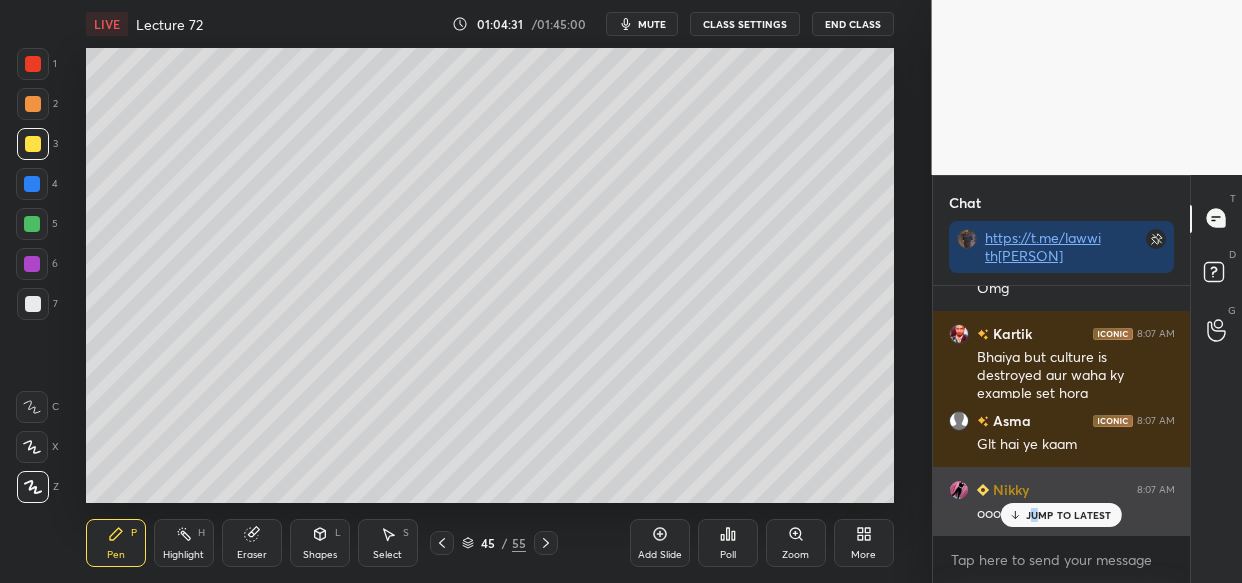 click on "JUMP TO LATEST" at bounding box center [1069, 515] 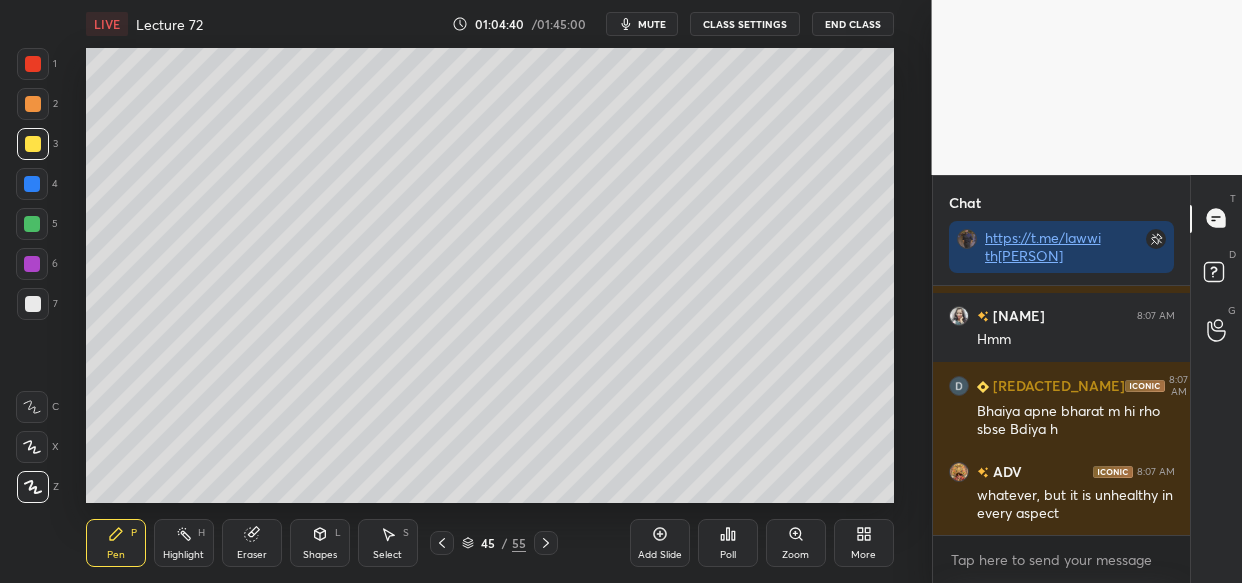 scroll, scrollTop: 127791, scrollLeft: 0, axis: vertical 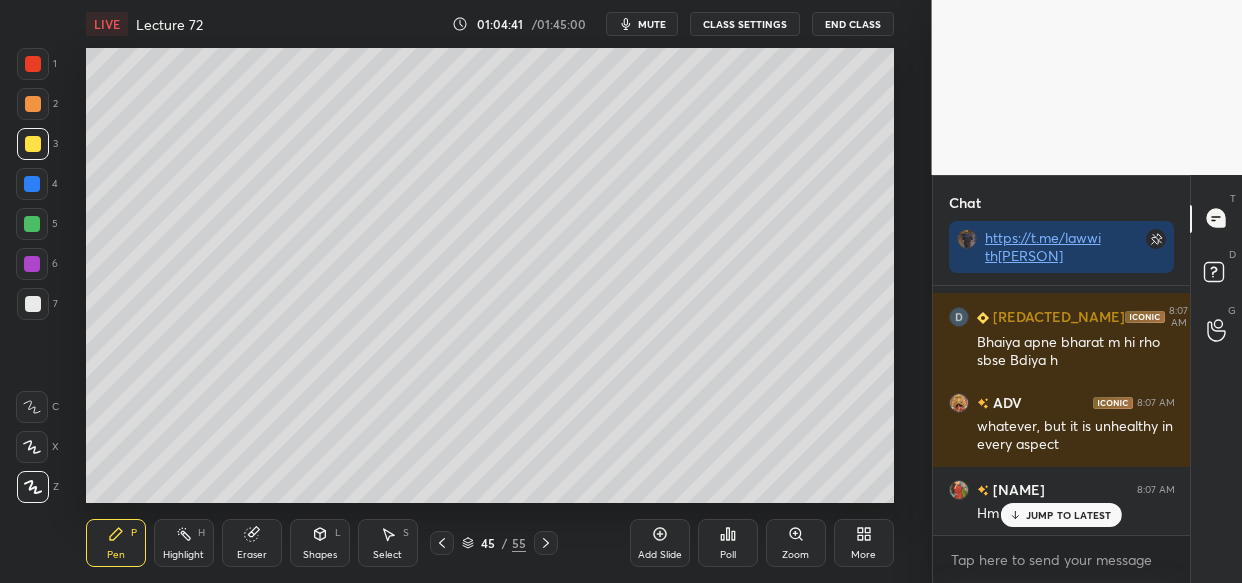 drag, startPoint x: 1066, startPoint y: 516, endPoint x: 927, endPoint y: 523, distance: 139.17615 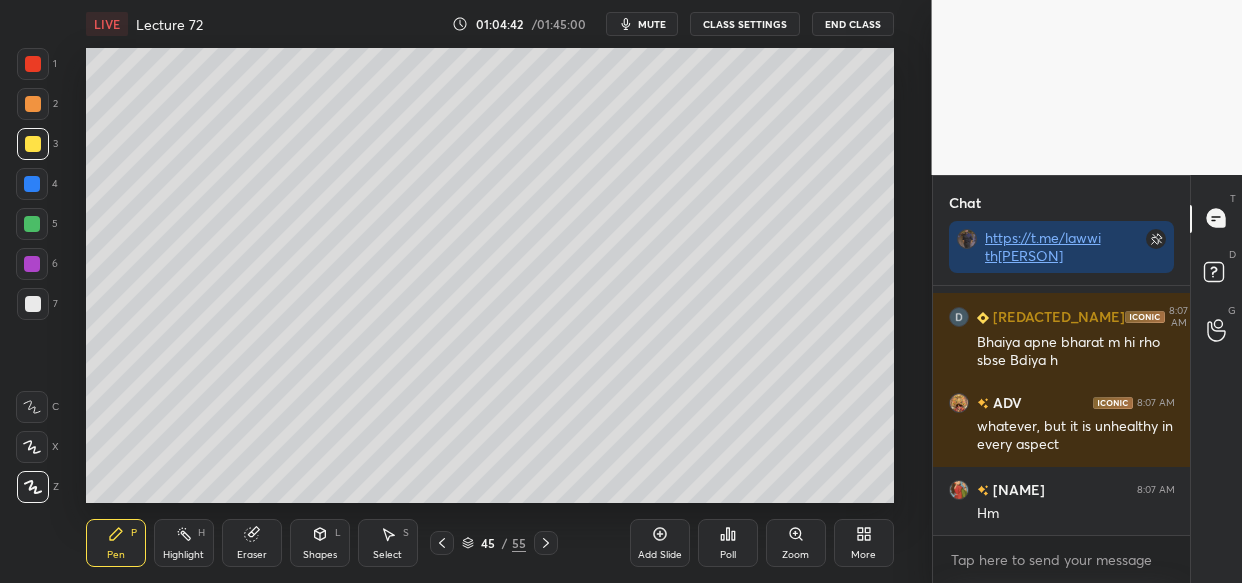 scroll, scrollTop: 127860, scrollLeft: 0, axis: vertical 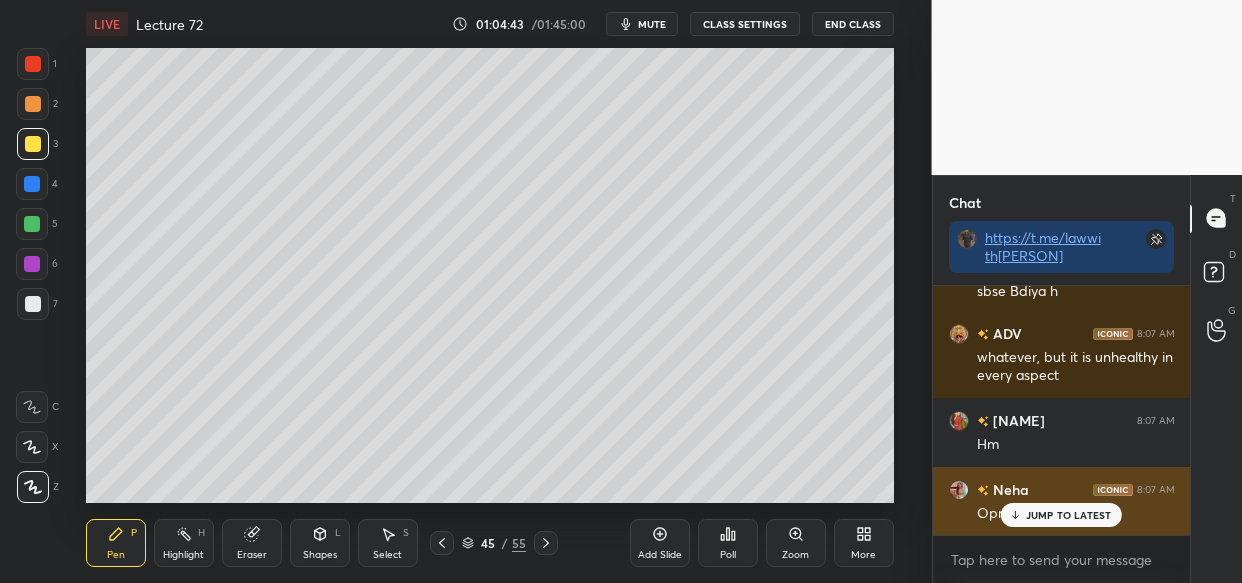 drag, startPoint x: 1026, startPoint y: 518, endPoint x: 979, endPoint y: 521, distance: 47.095646 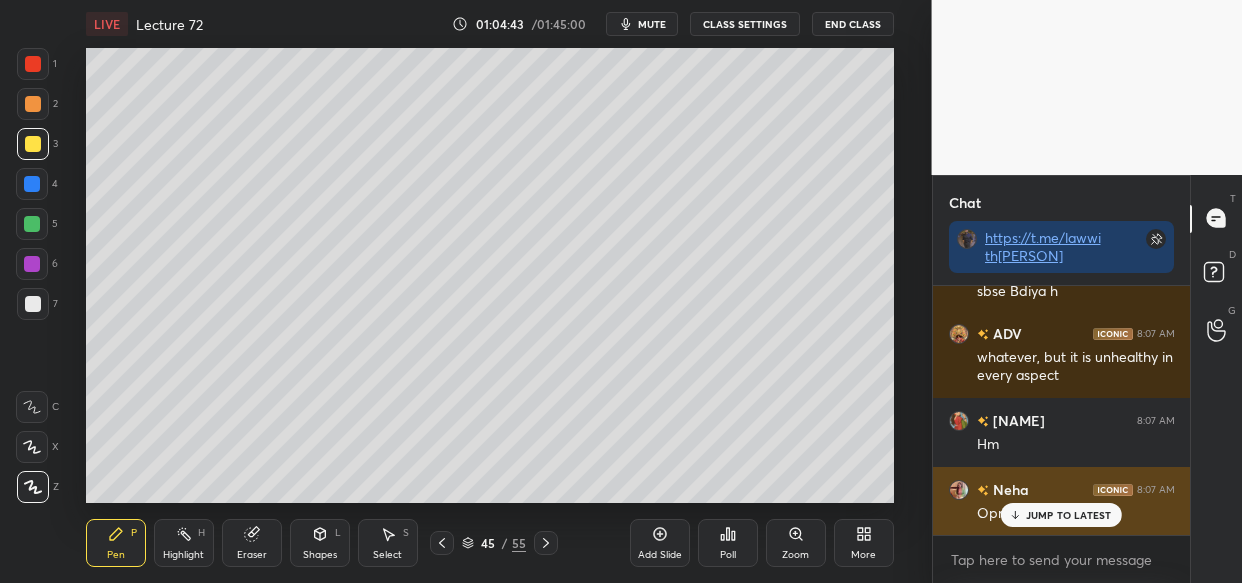 click on "JUMP TO LATEST" at bounding box center [1061, 515] 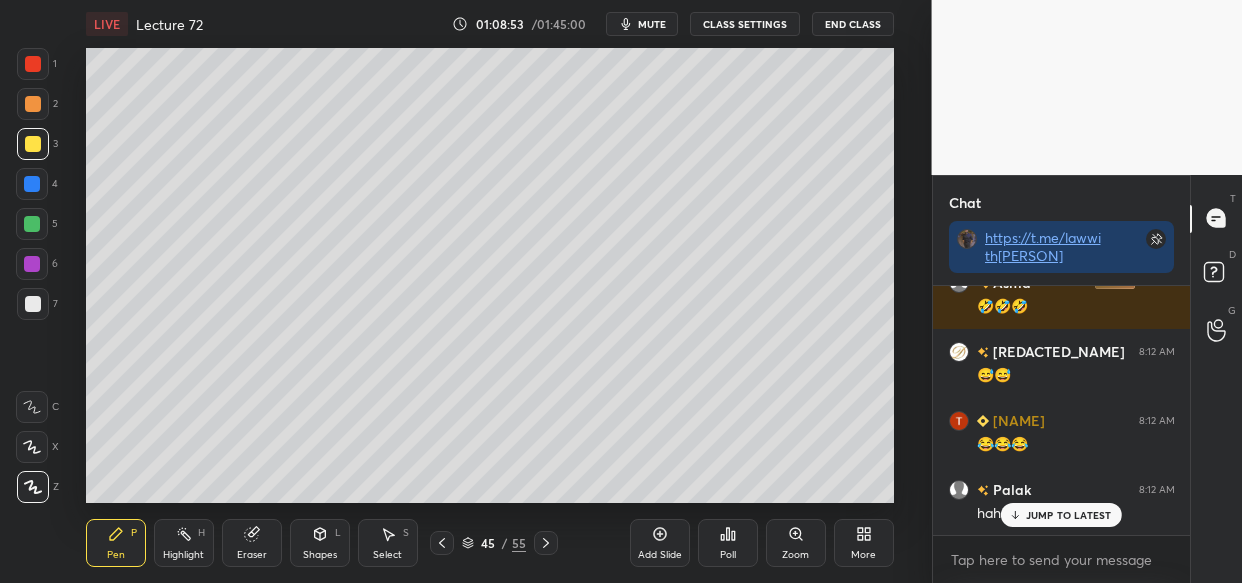 scroll, scrollTop: 134403, scrollLeft: 0, axis: vertical 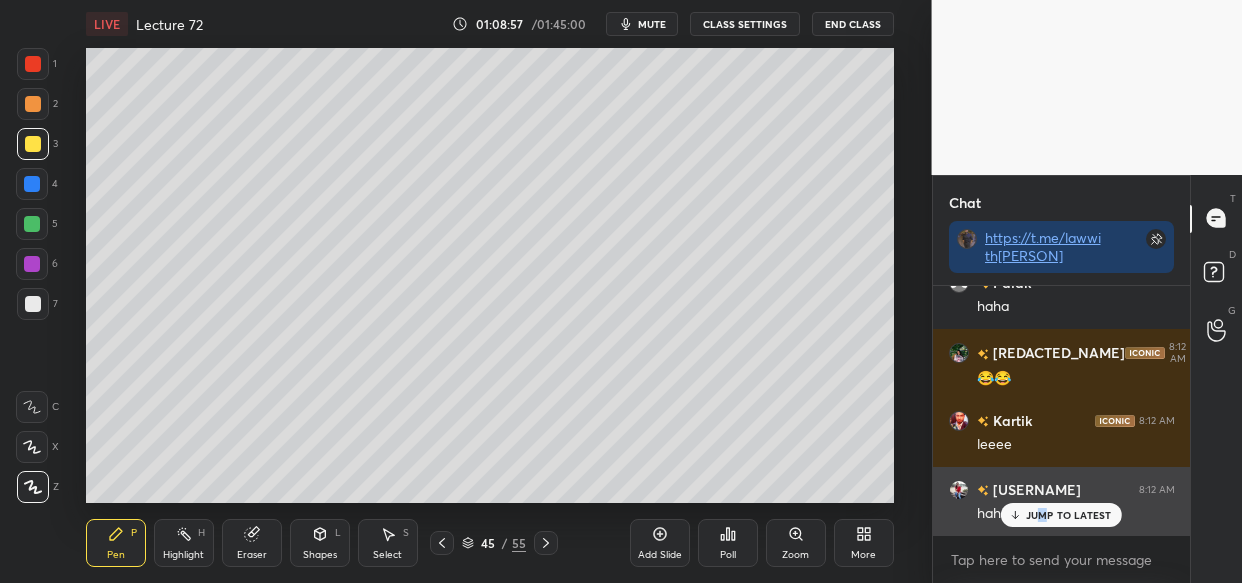 drag, startPoint x: 1044, startPoint y: 506, endPoint x: 1030, endPoint y: 512, distance: 15.231546 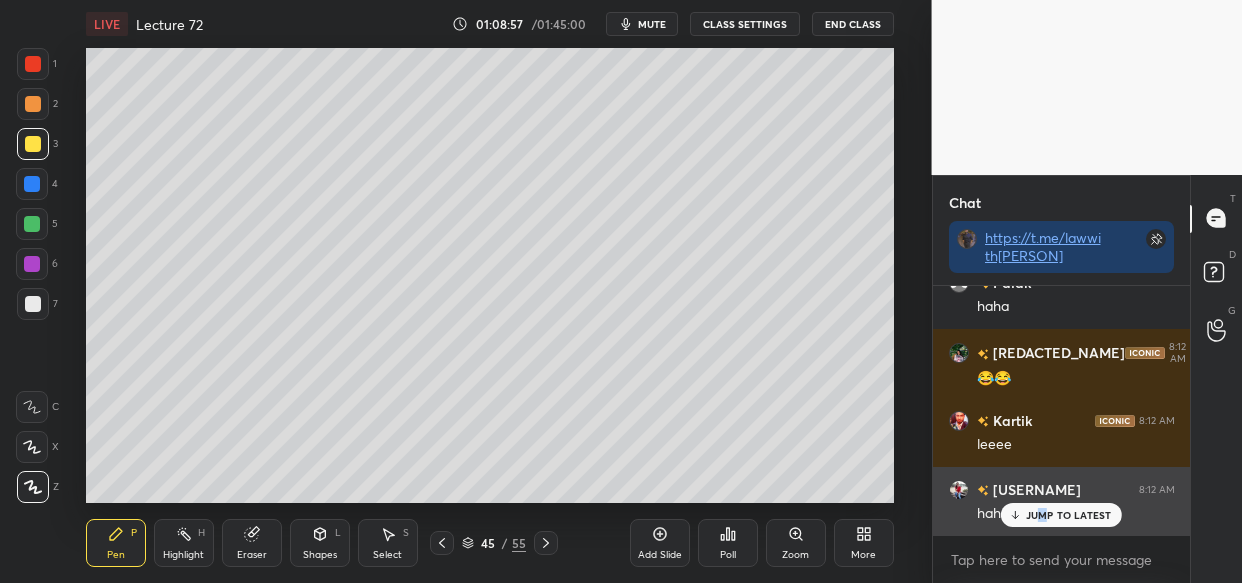click on "JUMP TO LATEST" at bounding box center (1061, 515) 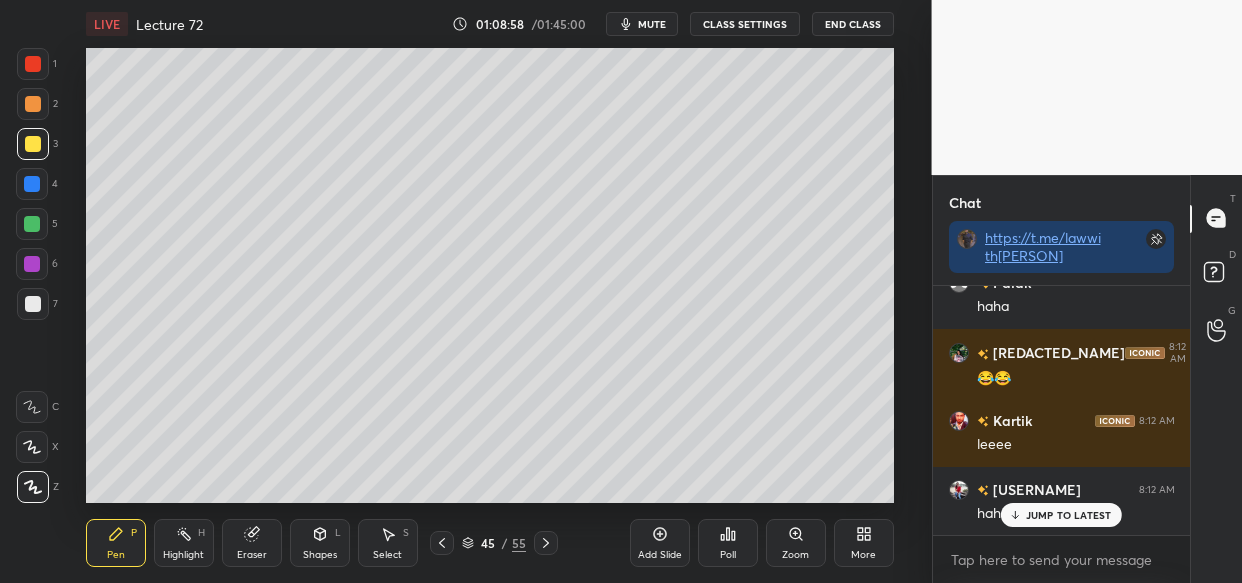 scroll, scrollTop: 134610, scrollLeft: 0, axis: vertical 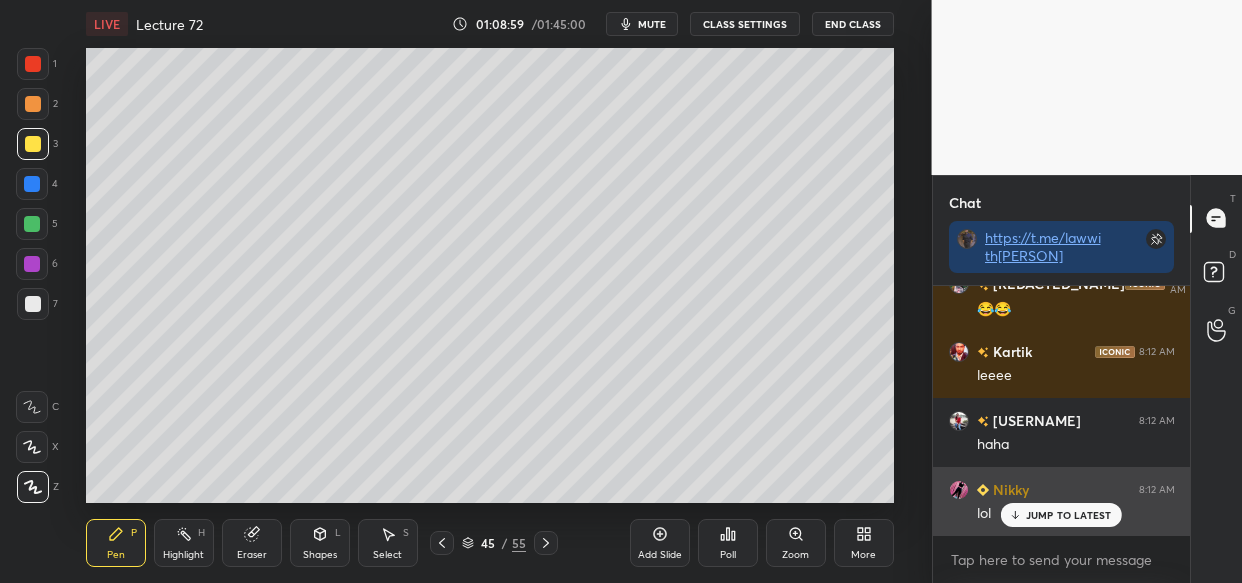 drag, startPoint x: 1074, startPoint y: 520, endPoint x: 1030, endPoint y: 525, distance: 44.28318 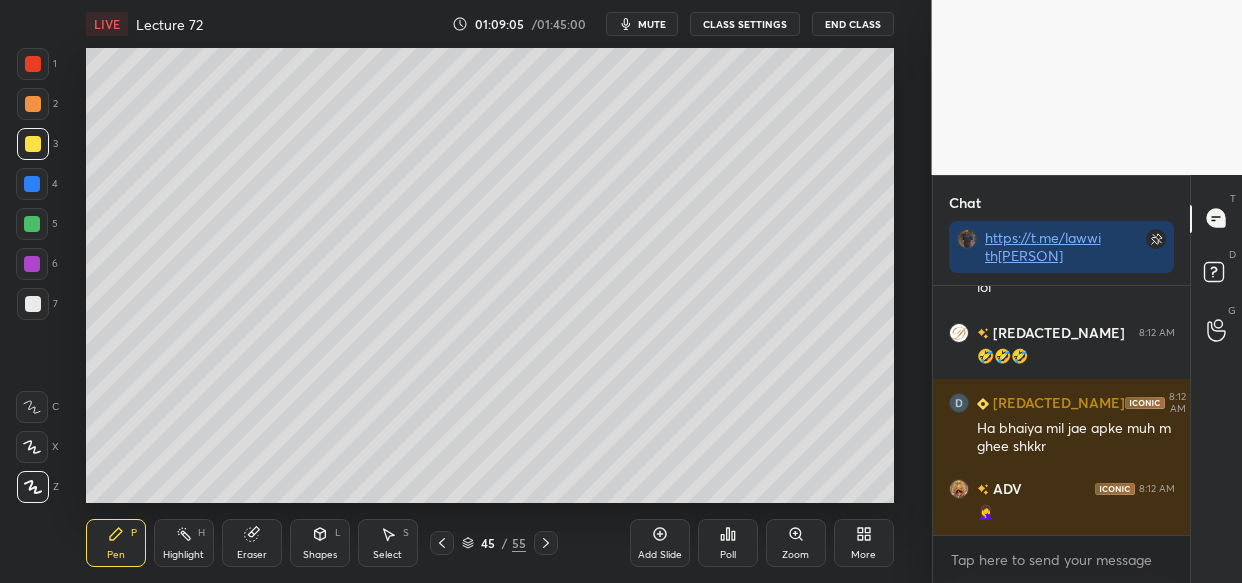 scroll, scrollTop: 134904, scrollLeft: 0, axis: vertical 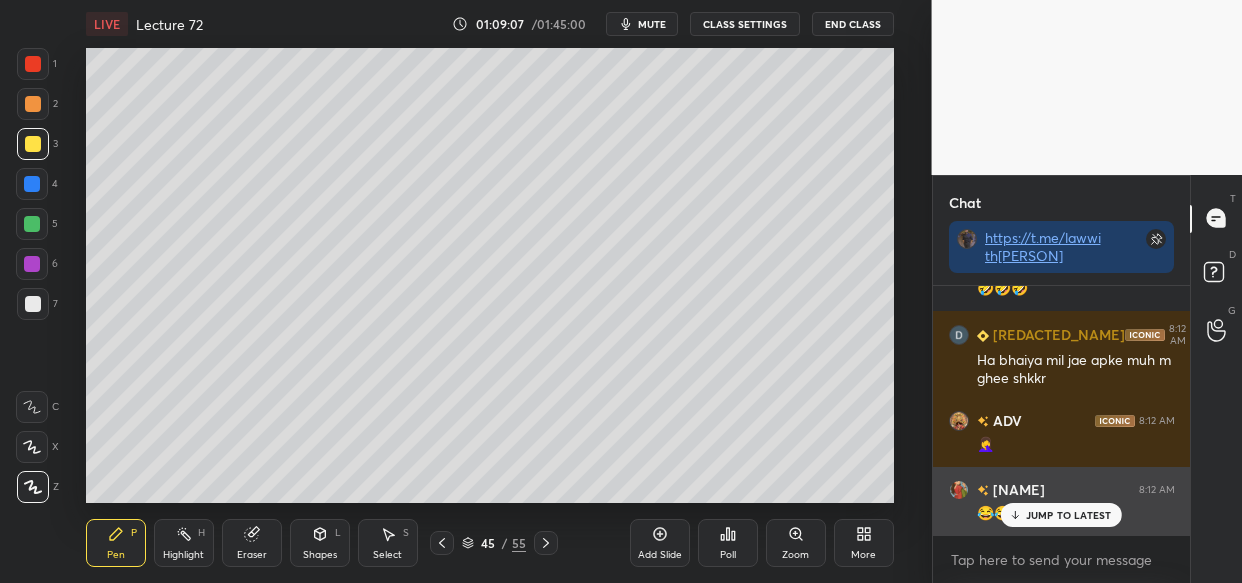click on "JUMP TO LATEST" at bounding box center (1069, 515) 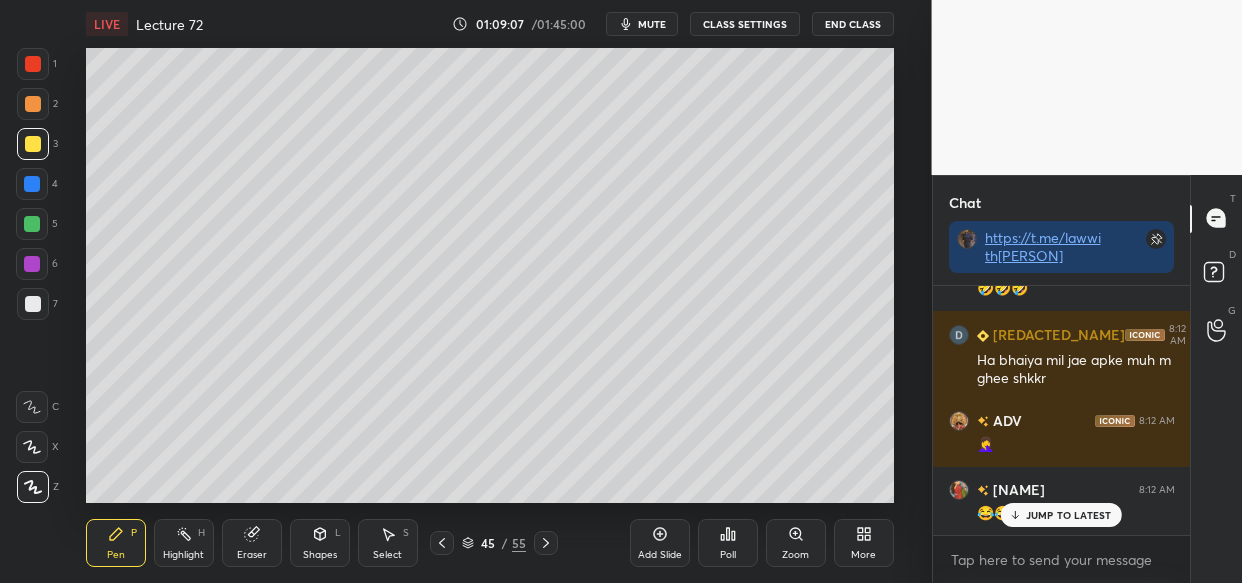 scroll, scrollTop: 134973, scrollLeft: 0, axis: vertical 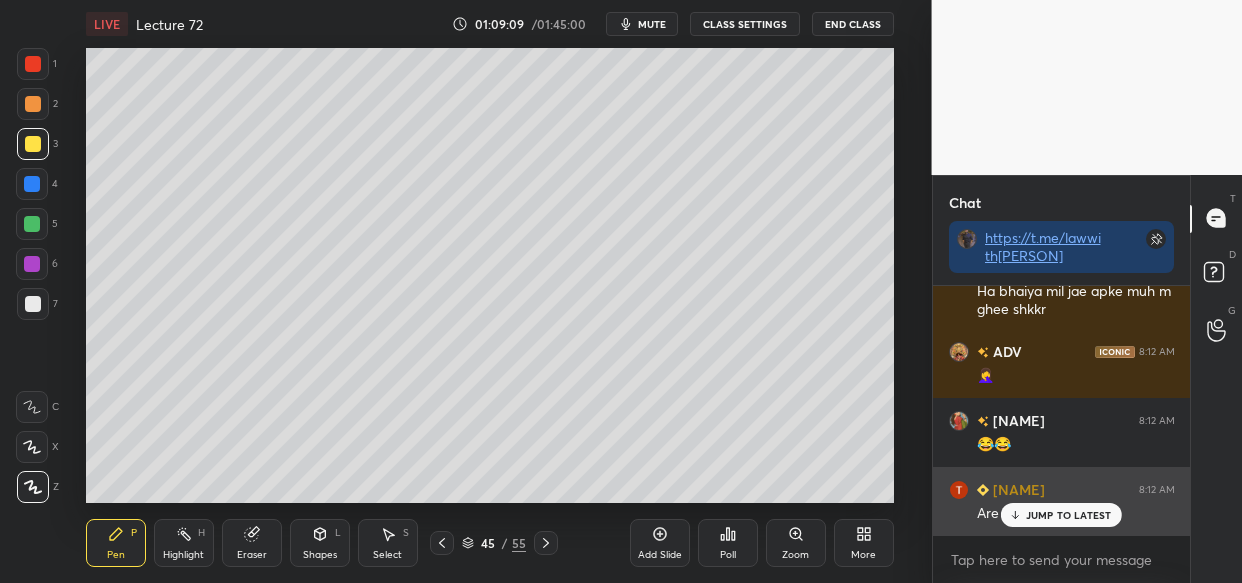 drag, startPoint x: 1102, startPoint y: 513, endPoint x: 944, endPoint y: 530, distance: 158.91193 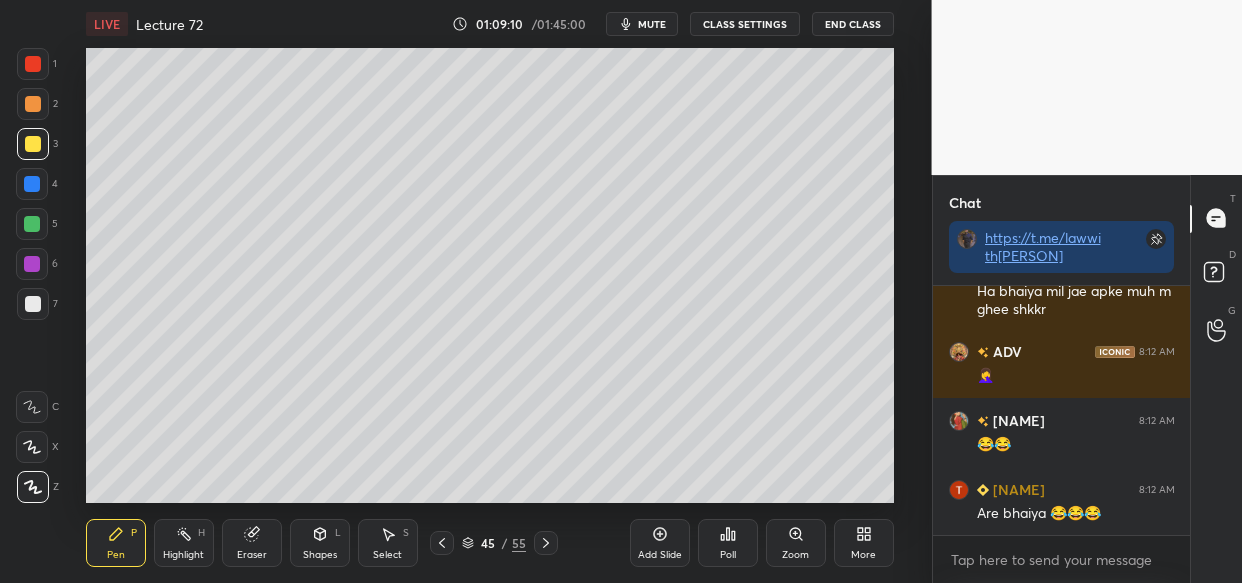 scroll, scrollTop: 135042, scrollLeft: 0, axis: vertical 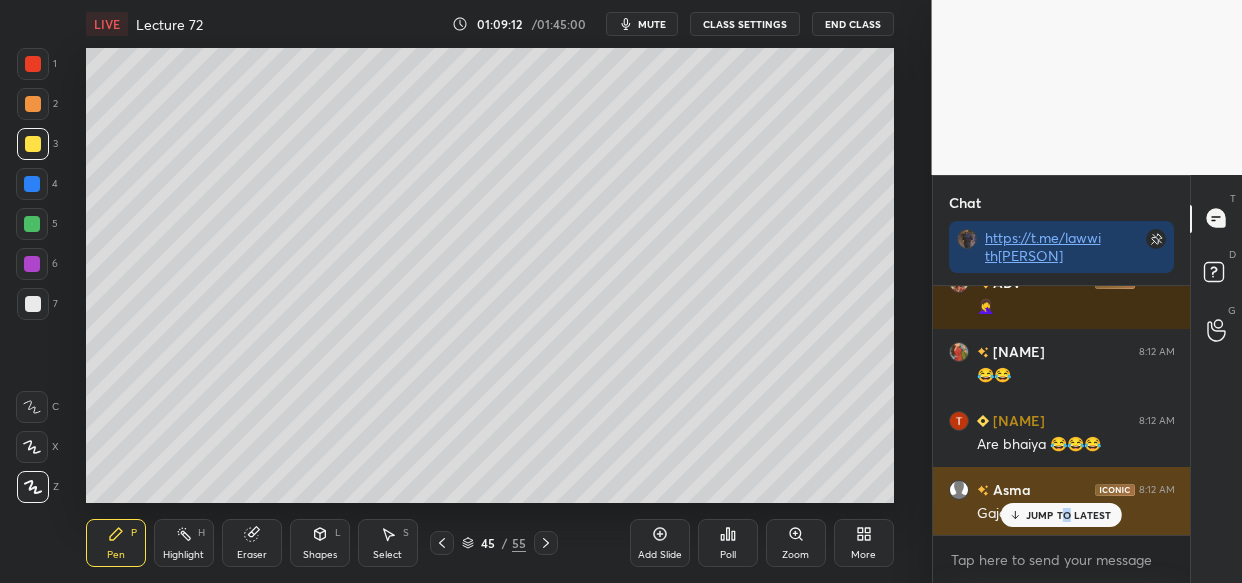 drag, startPoint x: 1069, startPoint y: 520, endPoint x: 1006, endPoint y: 523, distance: 63.07139 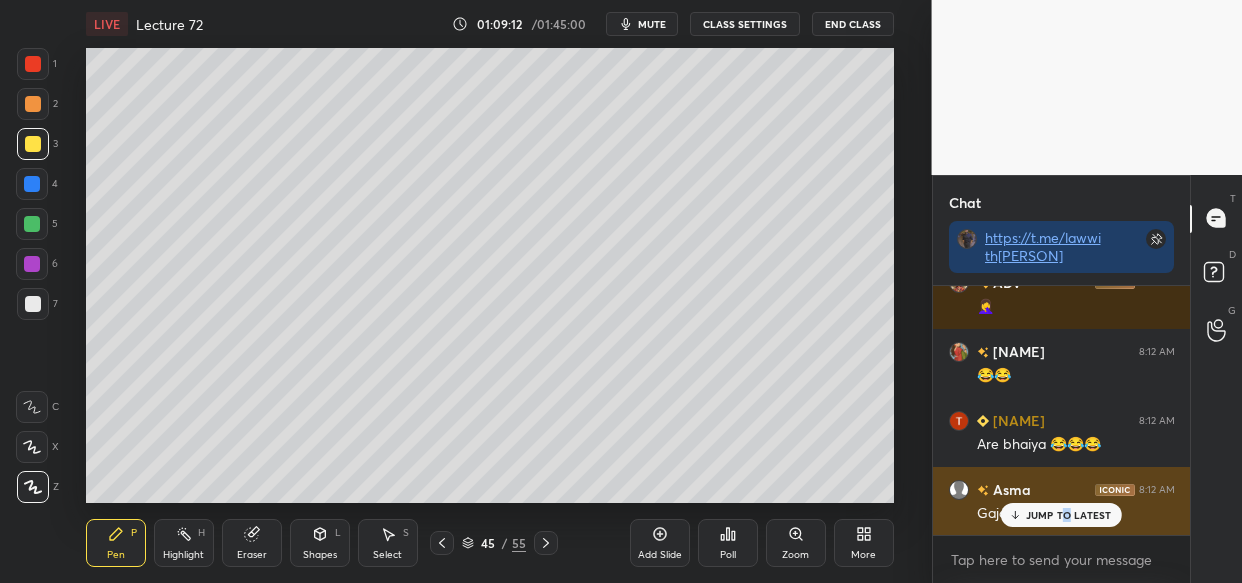 click on "JUMP TO LATEST" at bounding box center [1069, 515] 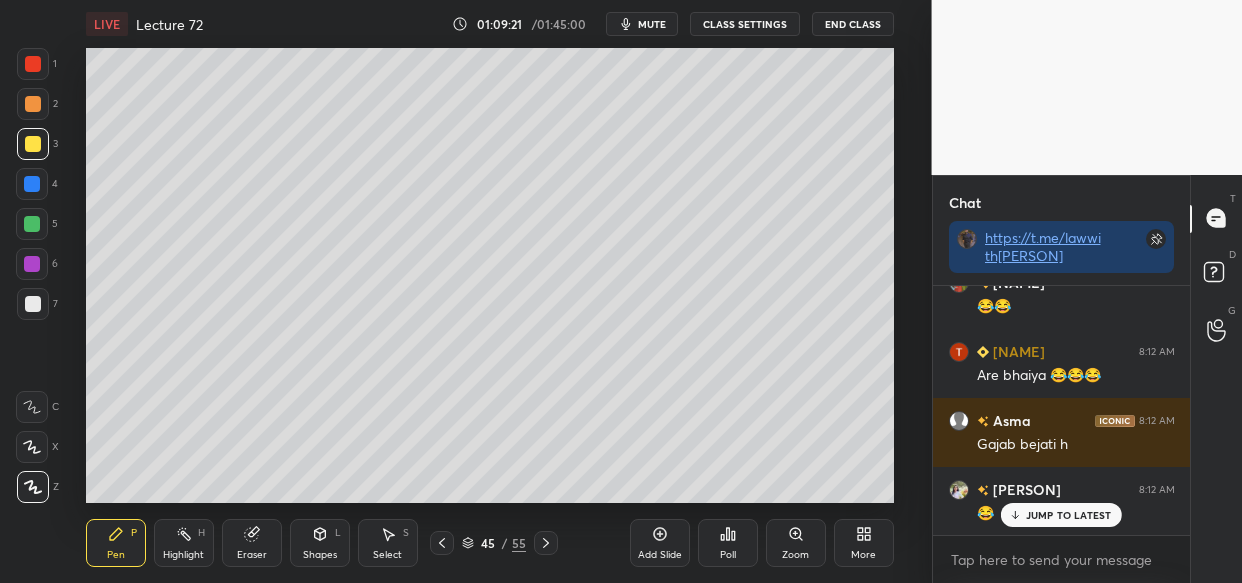 scroll, scrollTop: 135180, scrollLeft: 0, axis: vertical 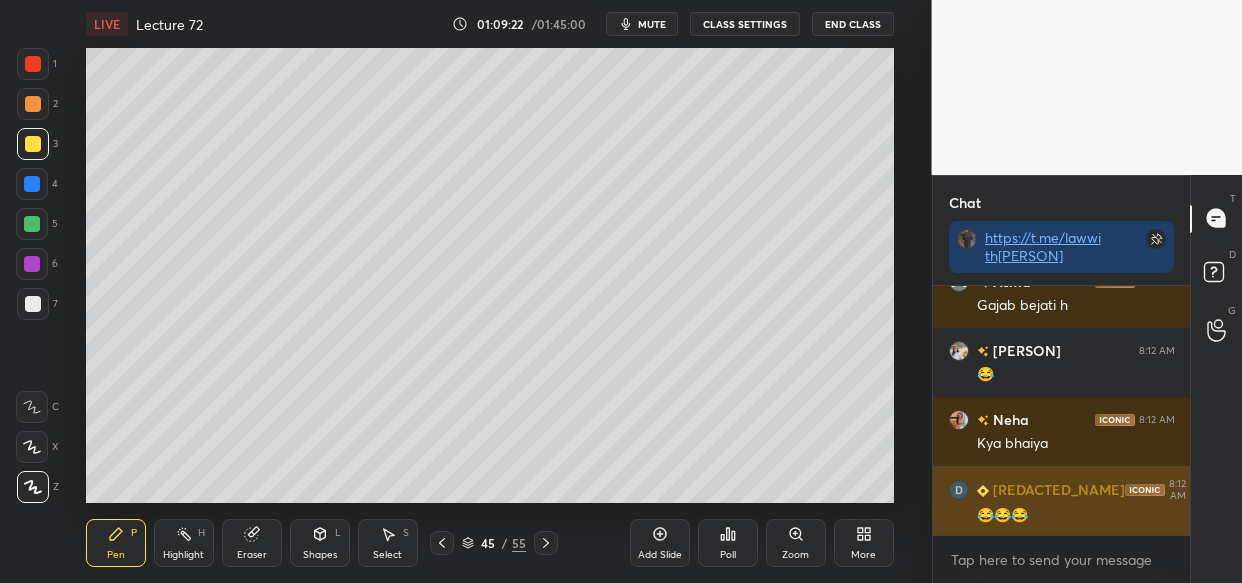 click on "😂😂😂" at bounding box center [1076, 516] 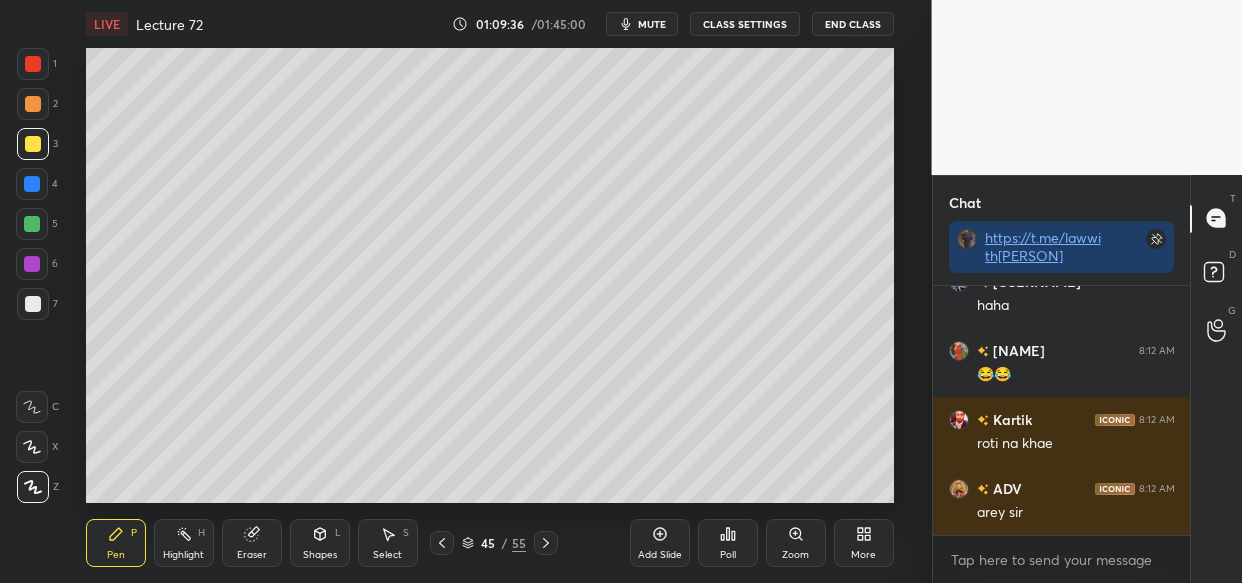 scroll, scrollTop: 135594, scrollLeft: 0, axis: vertical 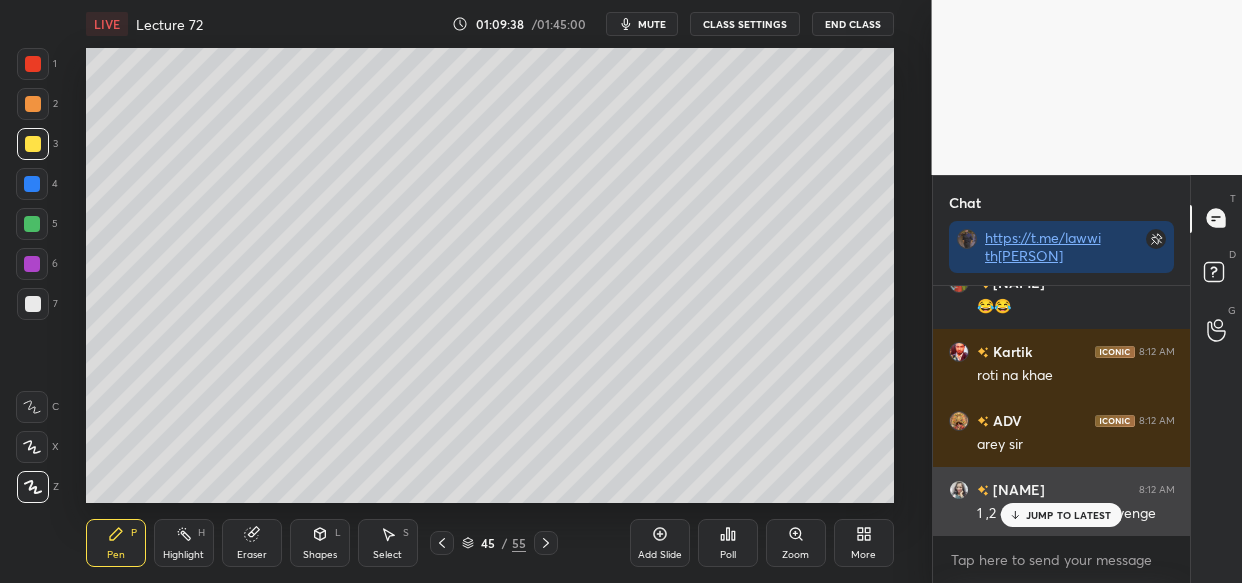 click on "JUMP TO LATEST" at bounding box center [1069, 515] 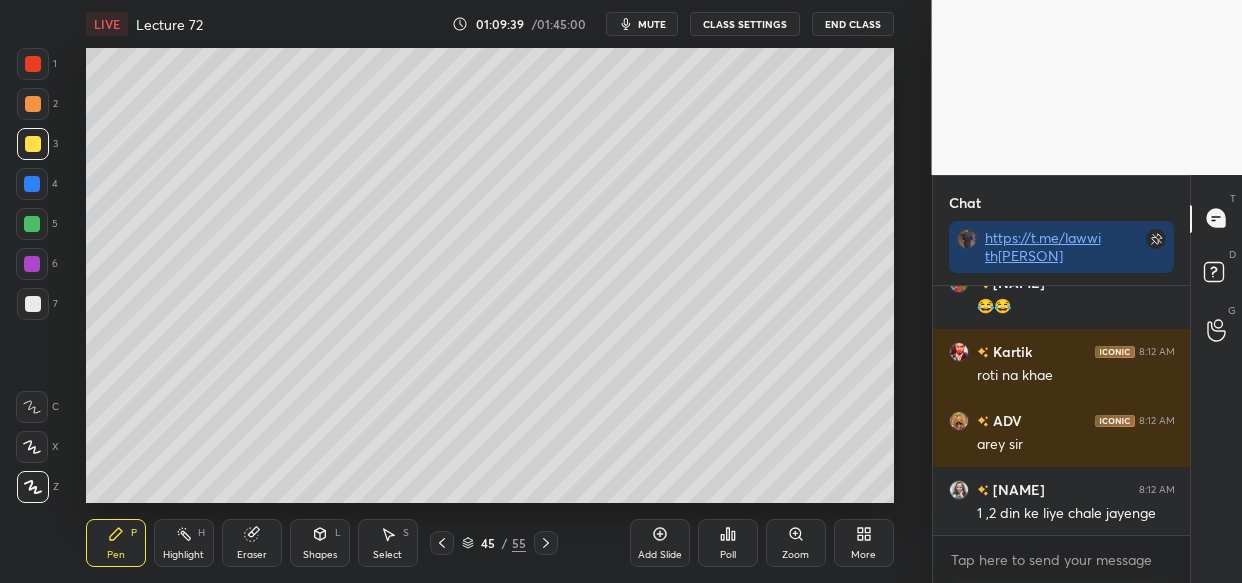 scroll, scrollTop: 135663, scrollLeft: 0, axis: vertical 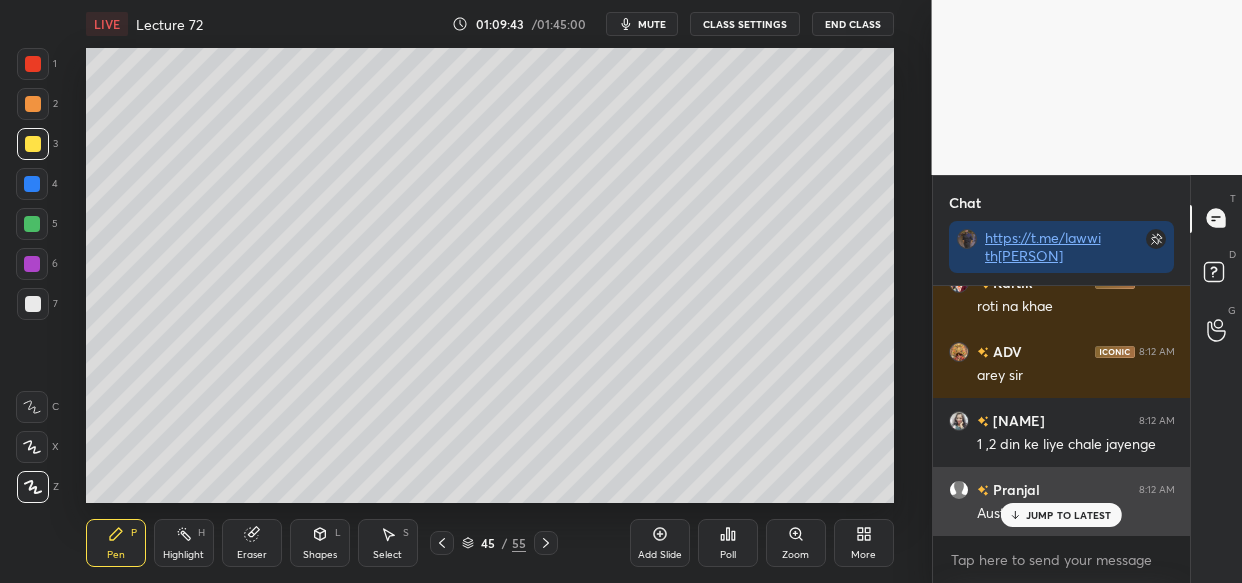 click on "JUMP TO LATEST" at bounding box center (1069, 515) 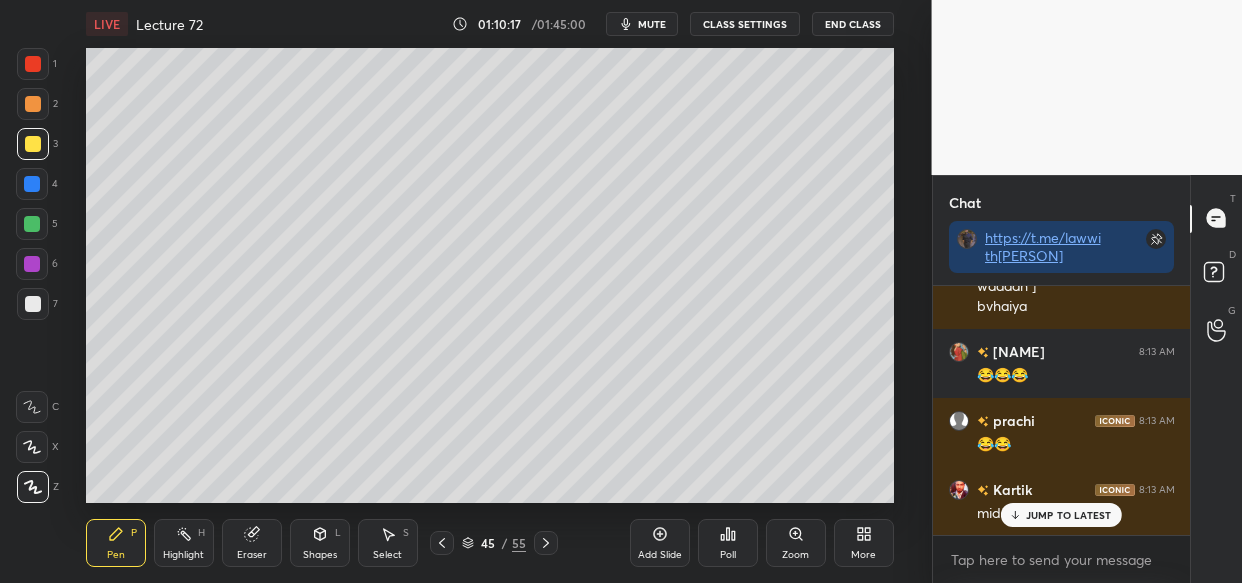 scroll, scrollTop: 136511, scrollLeft: 0, axis: vertical 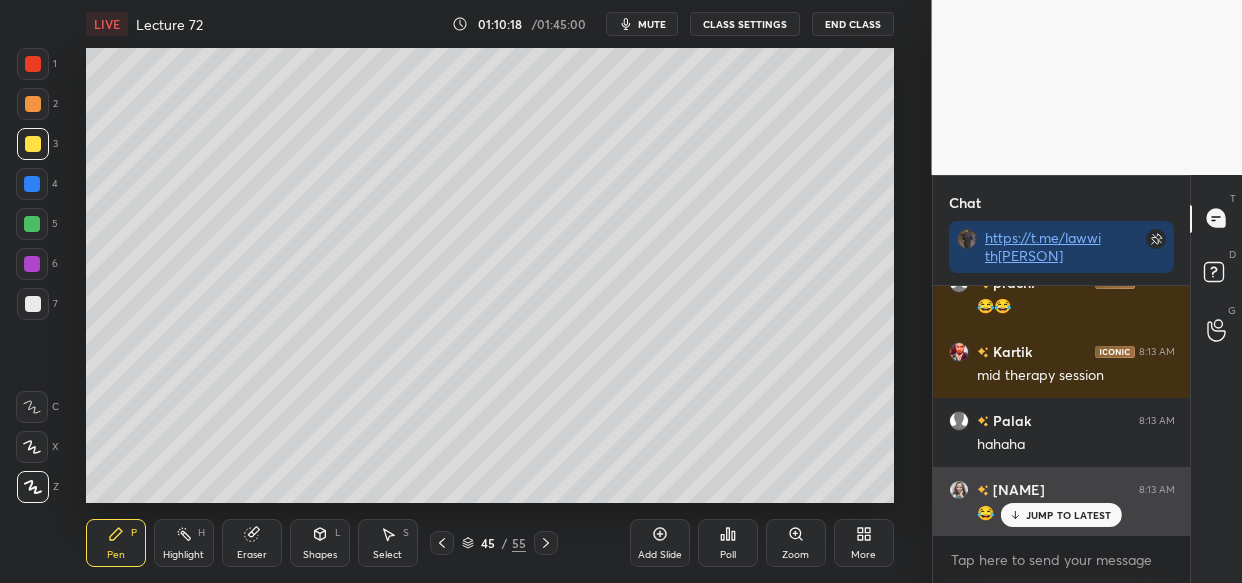 click on "JUMP TO LATEST" at bounding box center (1069, 515) 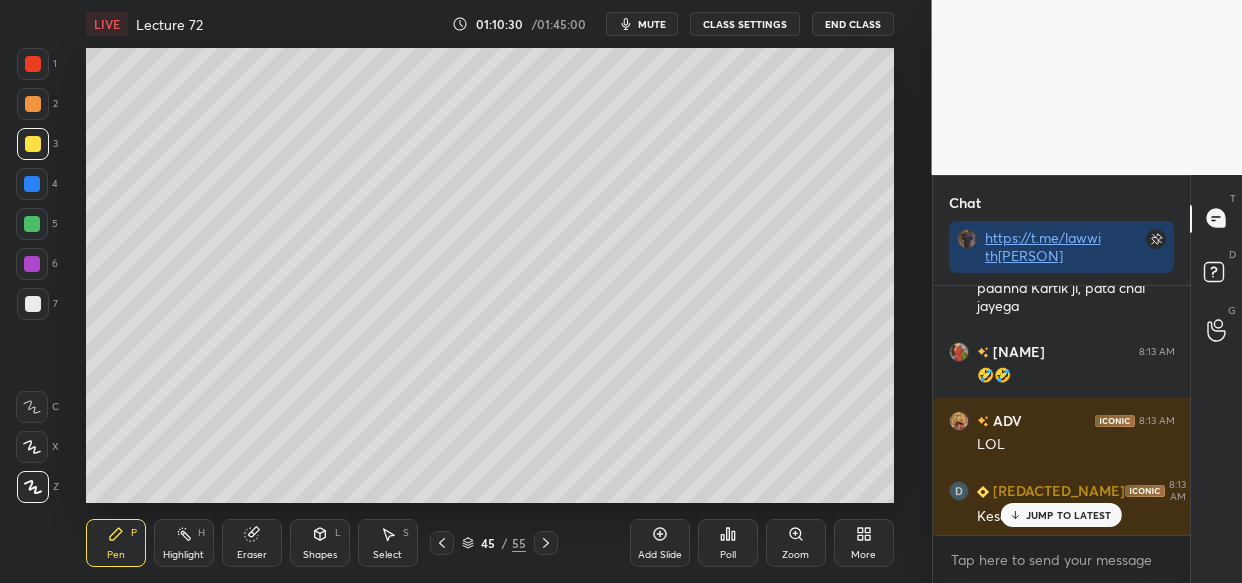 scroll, scrollTop: 136892, scrollLeft: 0, axis: vertical 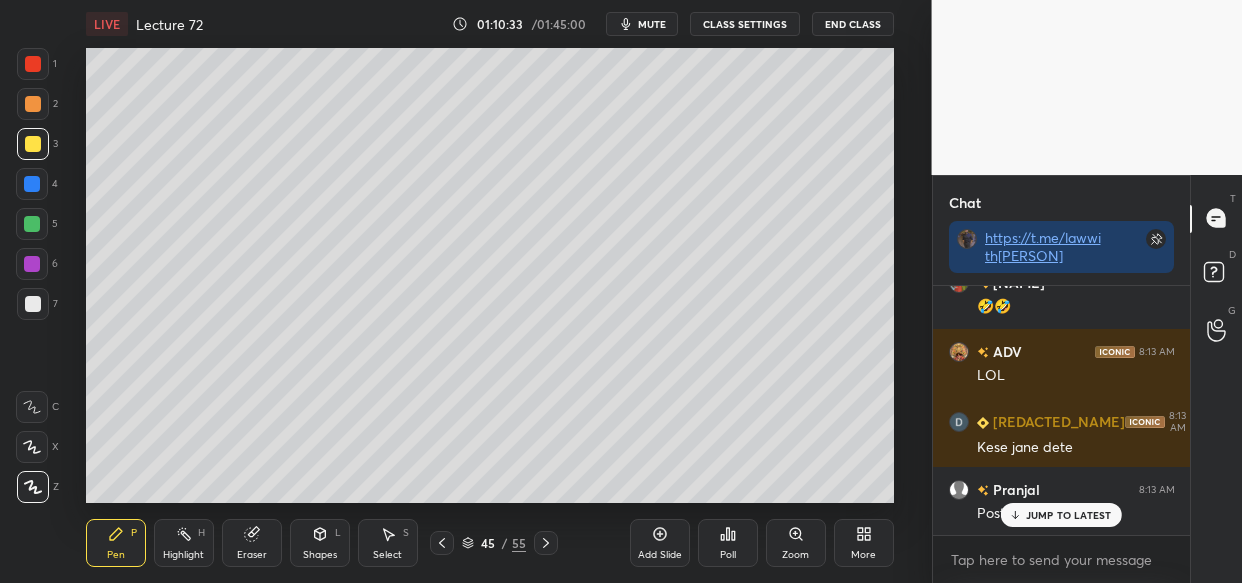 click on "JUMP TO LATEST" at bounding box center [1069, 515] 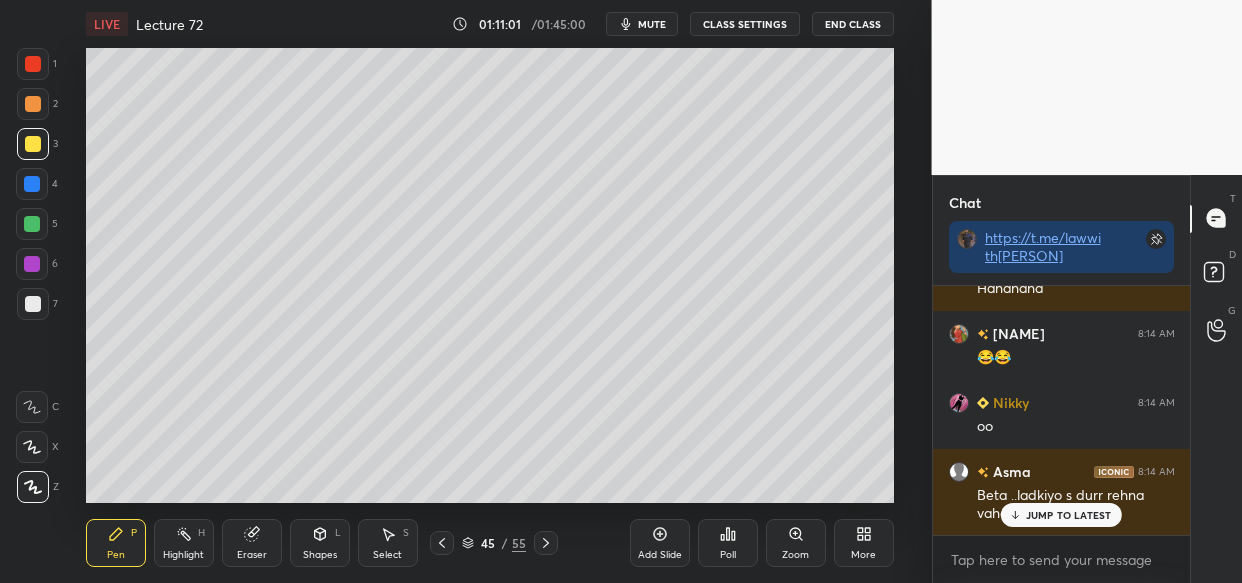 scroll, scrollTop: 137480, scrollLeft: 0, axis: vertical 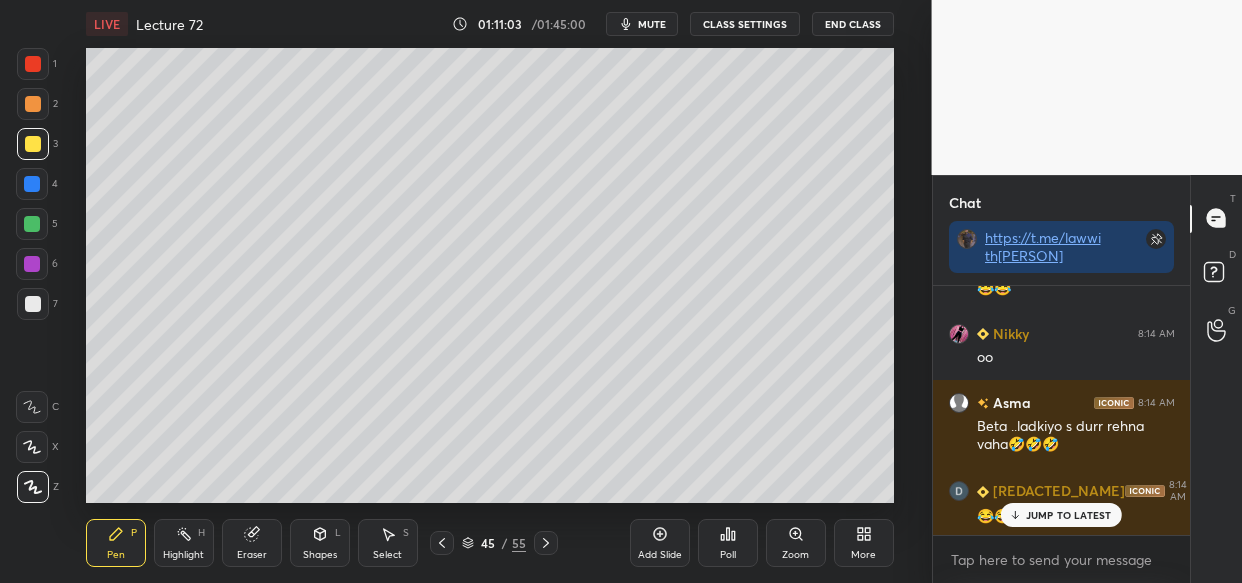 click on "JUMP TO LATEST" at bounding box center [1069, 515] 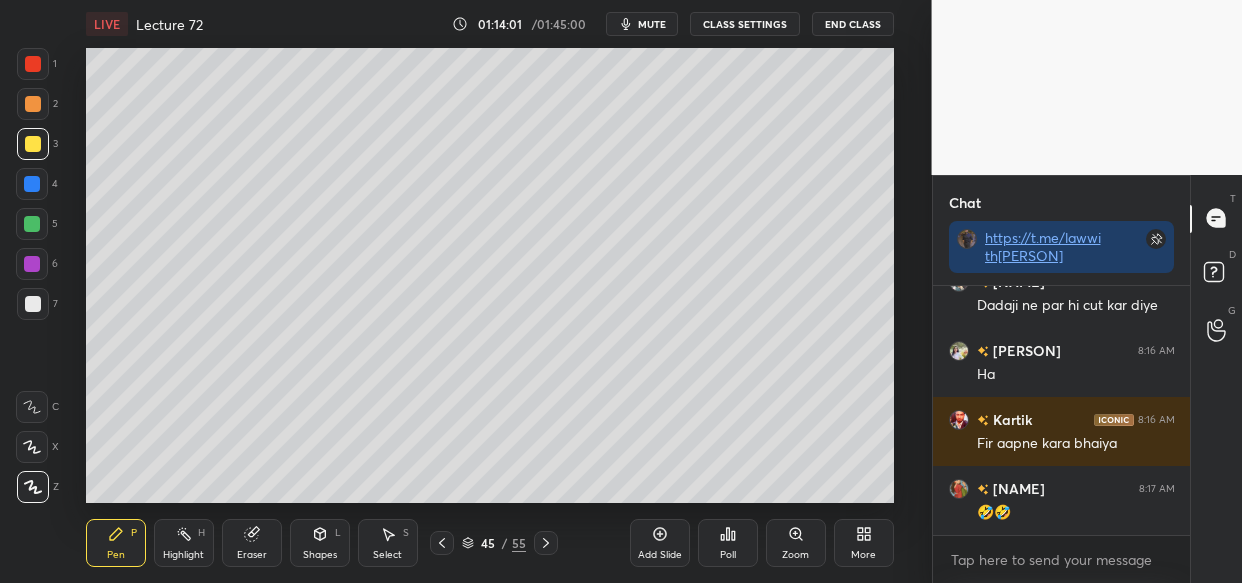 scroll, scrollTop: 142694, scrollLeft: 0, axis: vertical 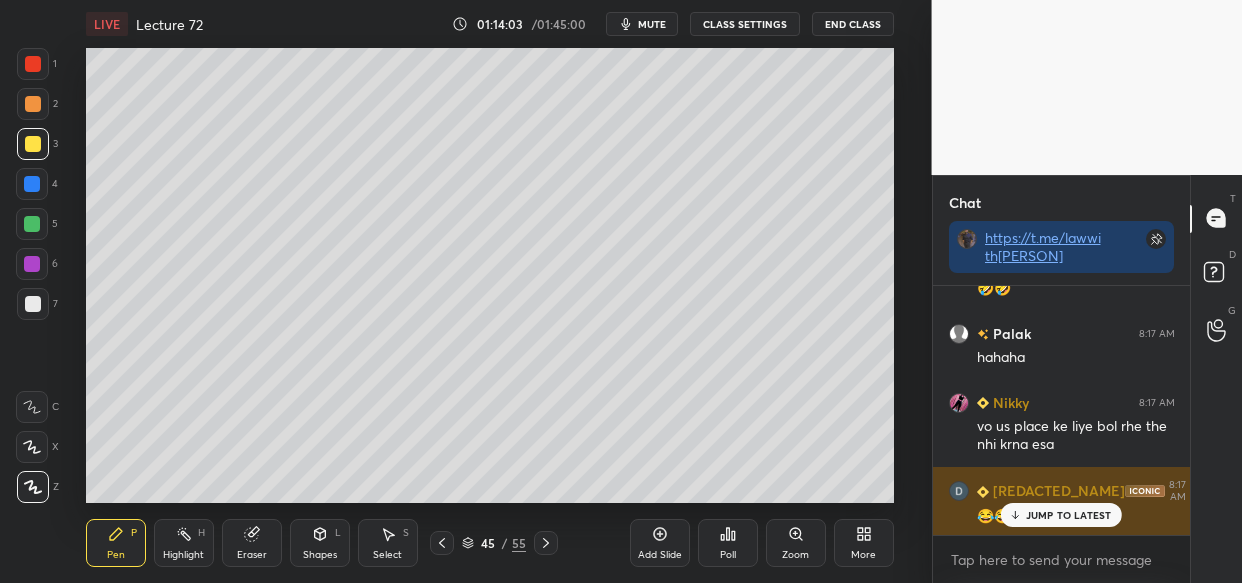 click on "JUMP TO LATEST" at bounding box center (1061, 515) 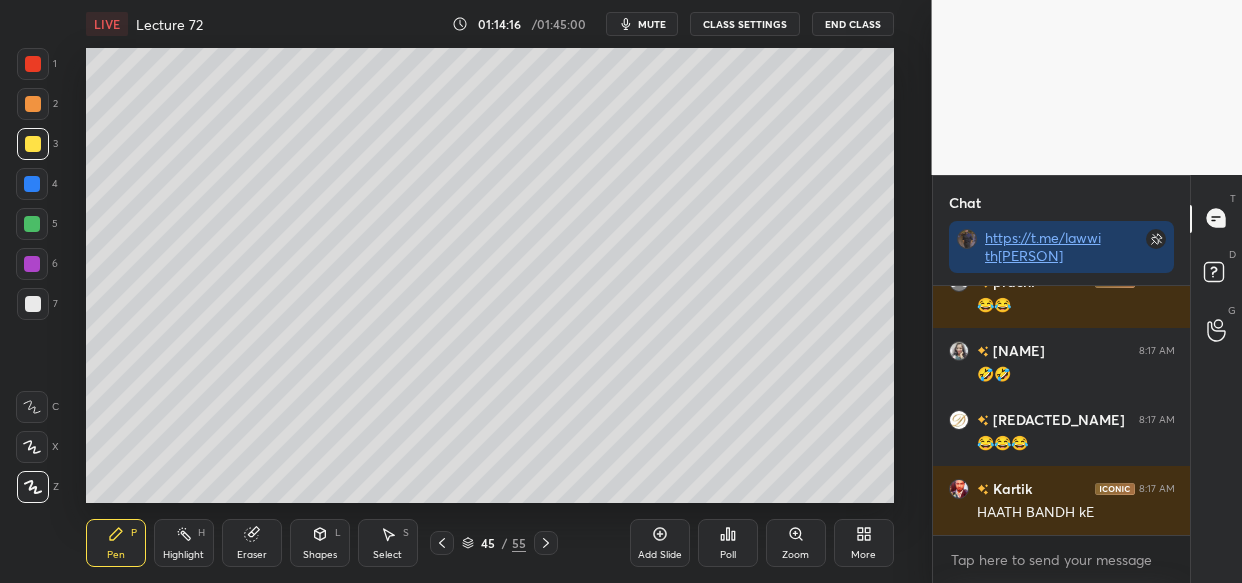 scroll, scrollTop: 143522, scrollLeft: 0, axis: vertical 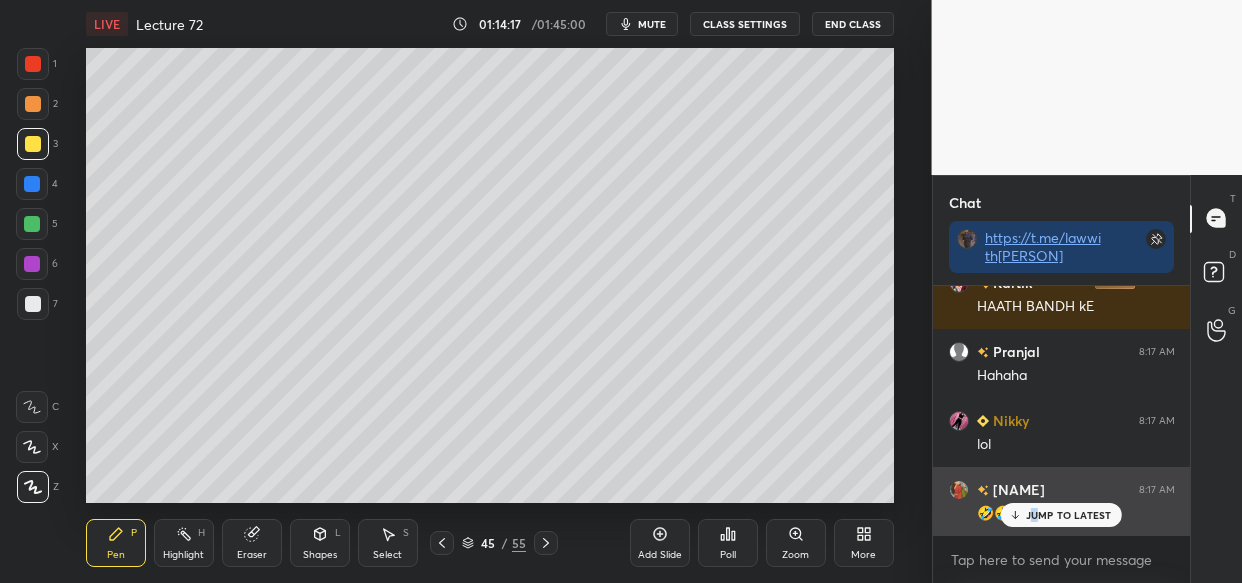 click on "JUMP TO LATEST" at bounding box center (1061, 515) 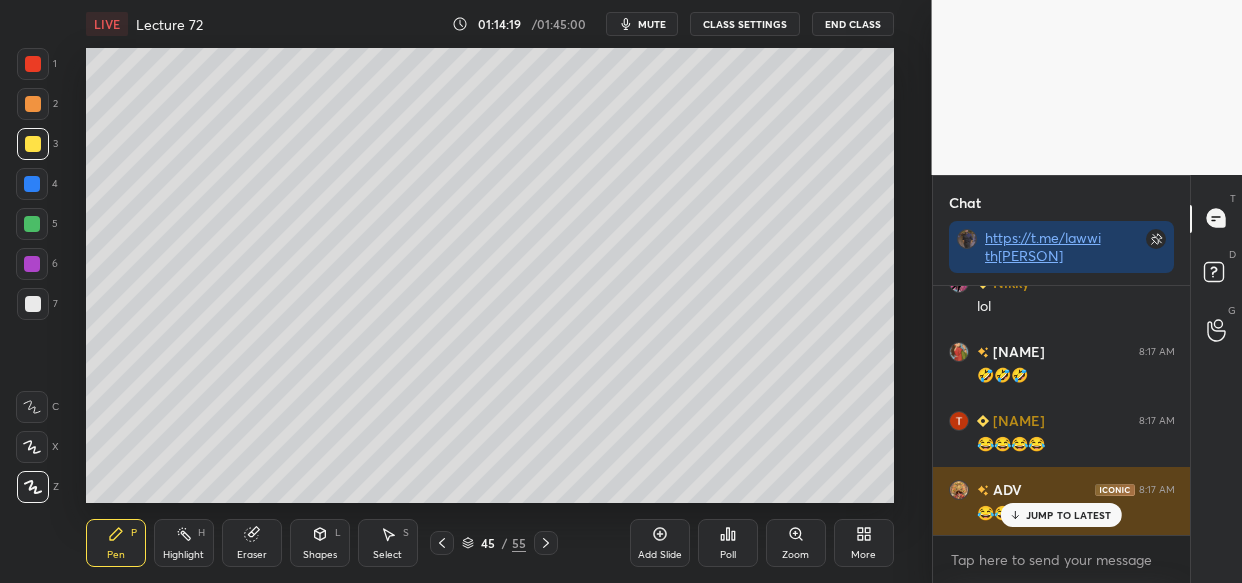 scroll, scrollTop: 143730, scrollLeft: 0, axis: vertical 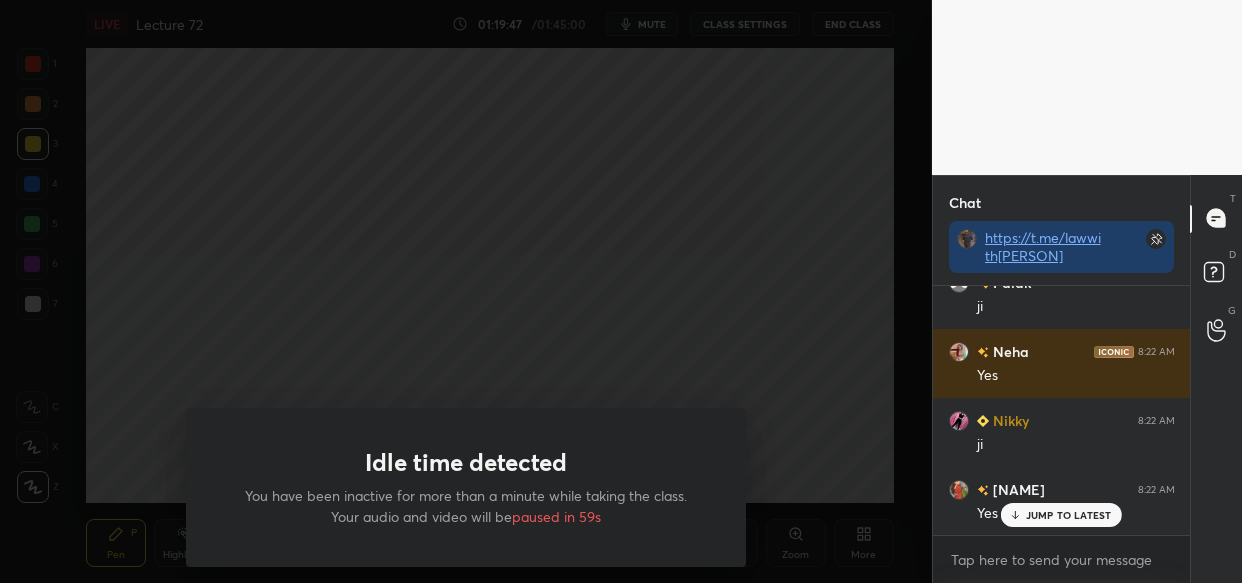 click at bounding box center [466, 291] 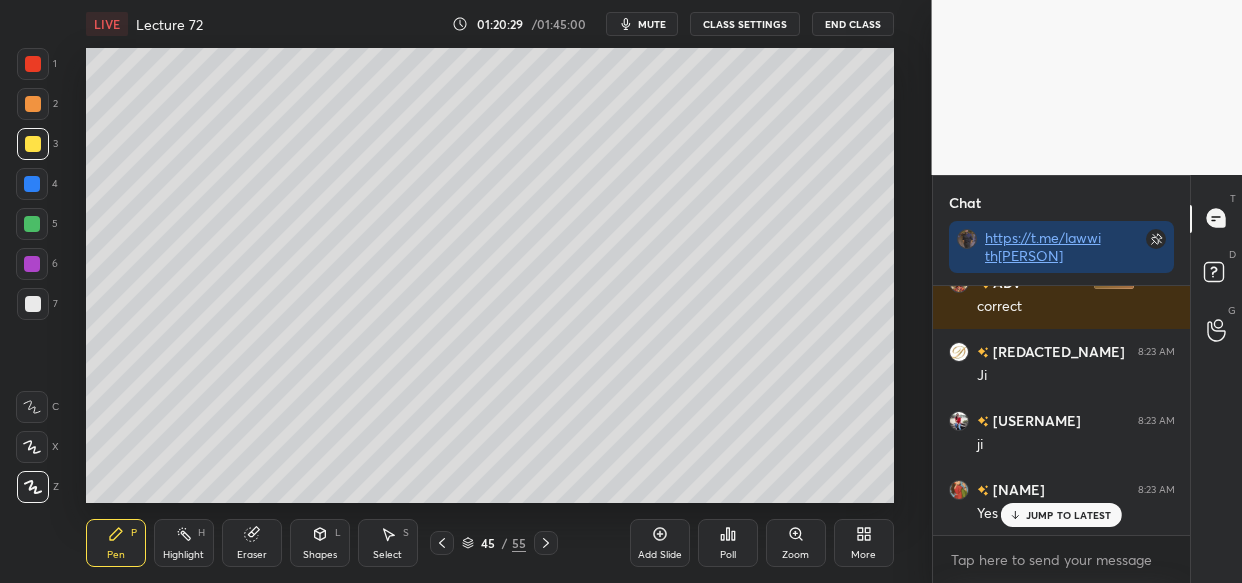 scroll, scrollTop: 152651, scrollLeft: 0, axis: vertical 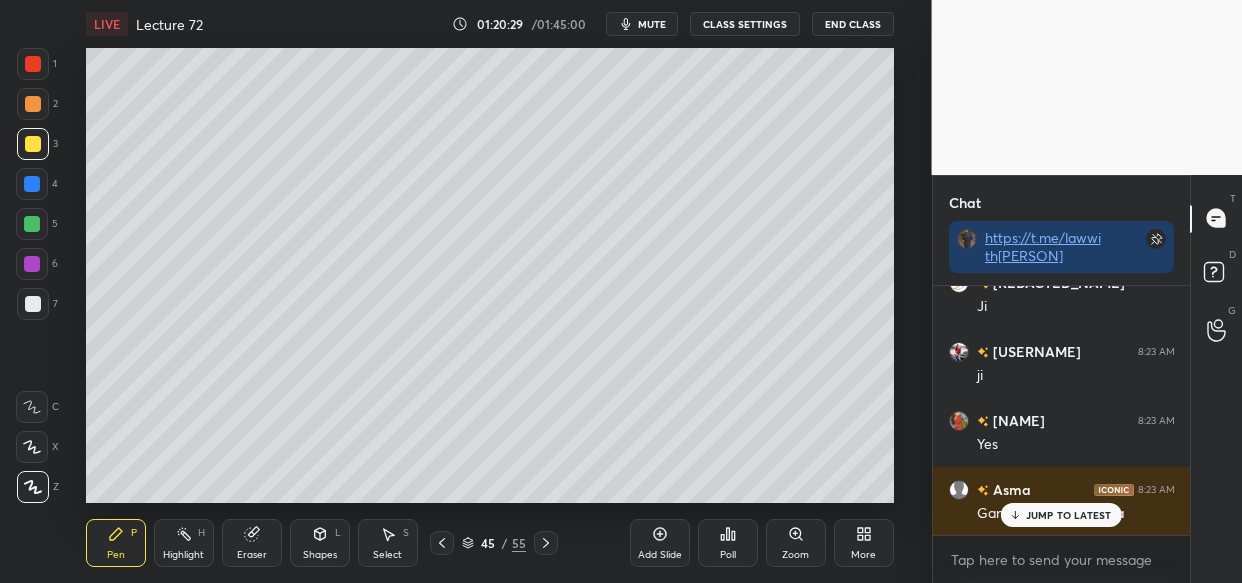 click on "Add Slide" at bounding box center (660, 543) 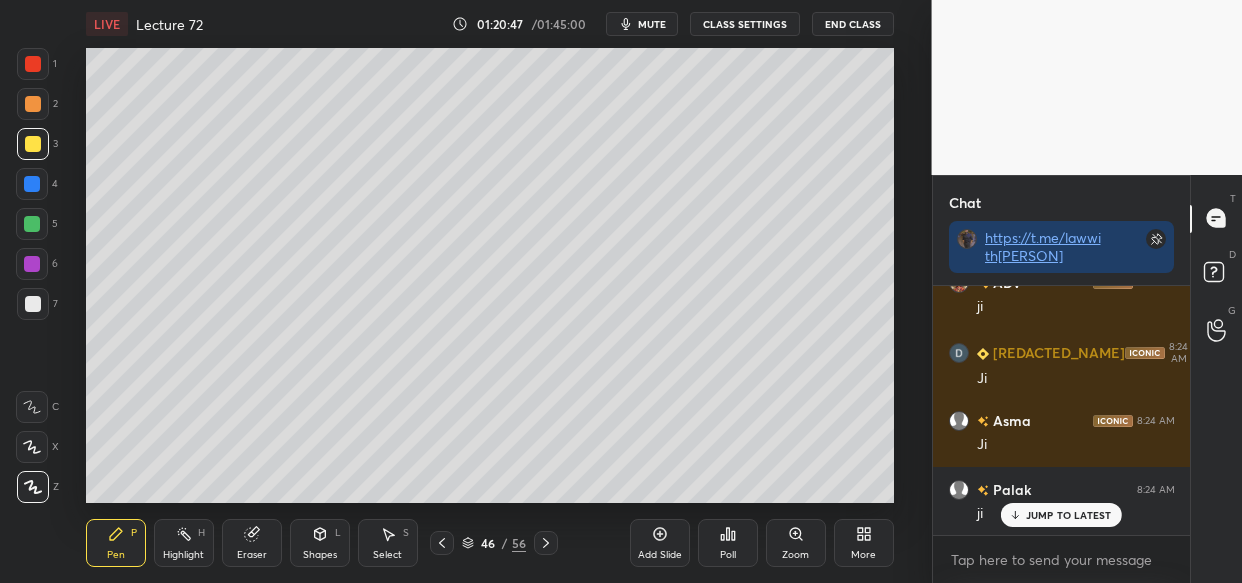 scroll, scrollTop: 153341, scrollLeft: 0, axis: vertical 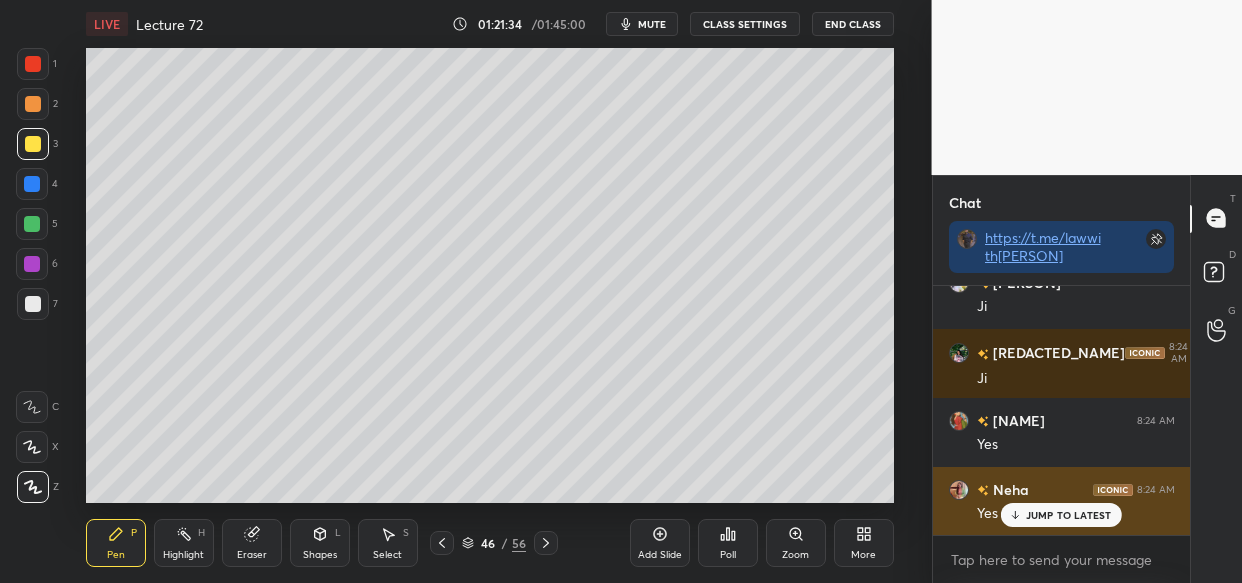 click on "JUMP TO LATEST" at bounding box center (1069, 515) 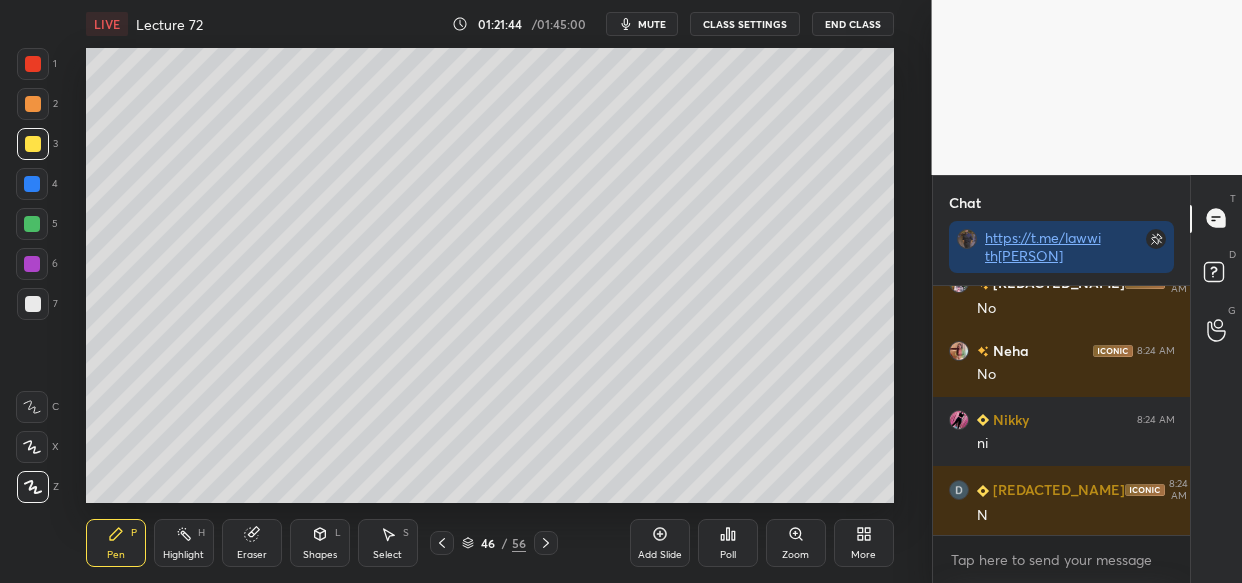 scroll, scrollTop: 155136, scrollLeft: 0, axis: vertical 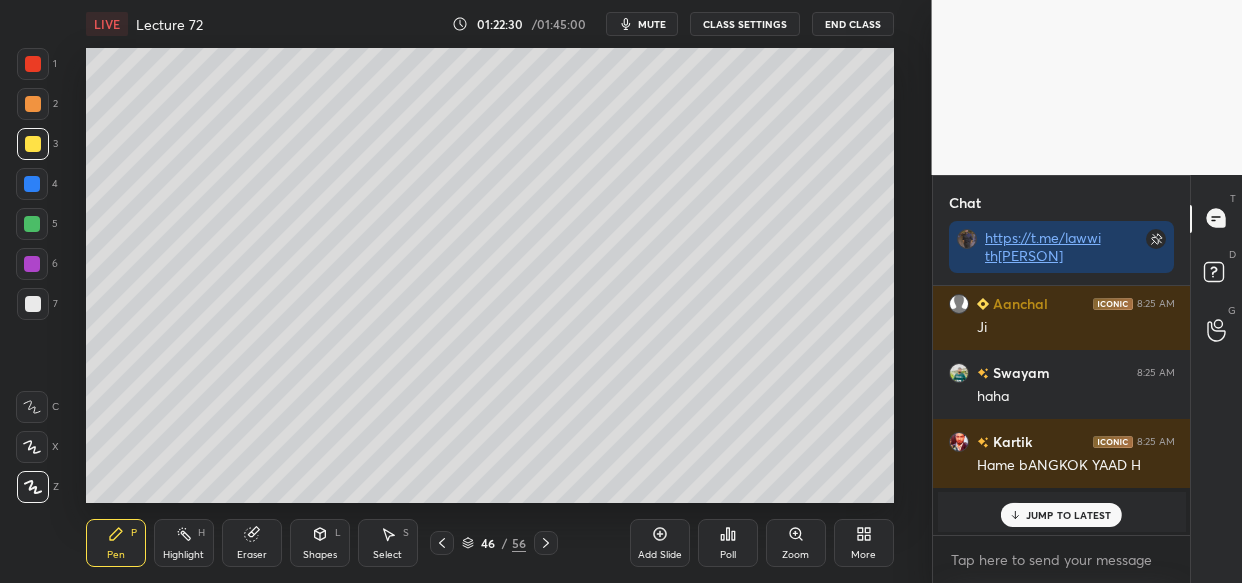 drag, startPoint x: 1087, startPoint y: 516, endPoint x: 1057, endPoint y: 517, distance: 30.016663 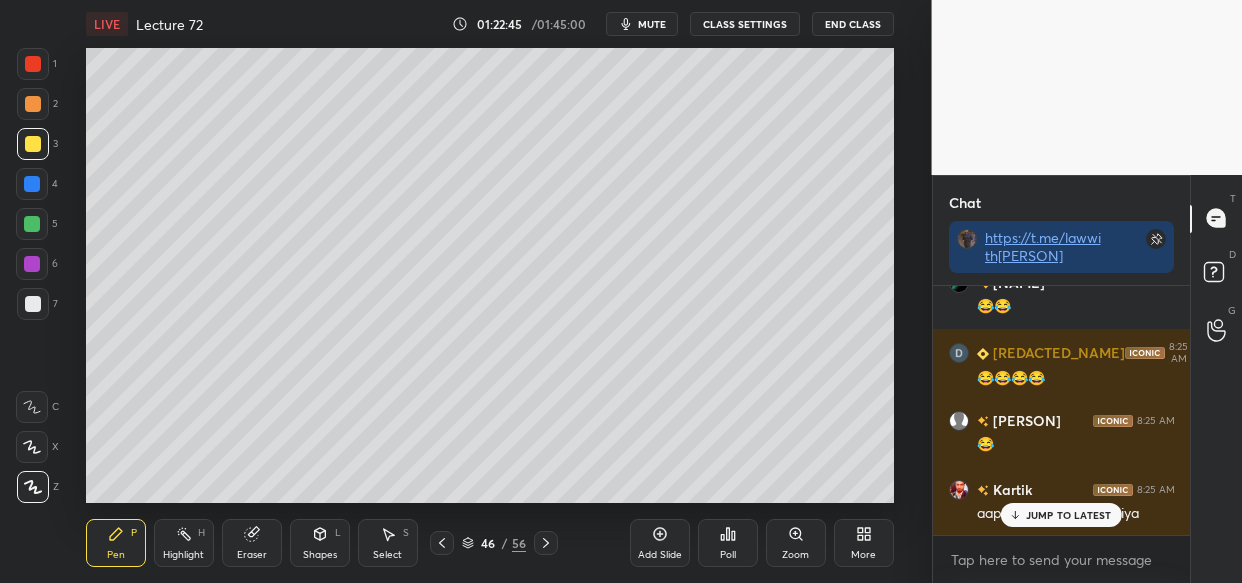 scroll, scrollTop: 128192, scrollLeft: 0, axis: vertical 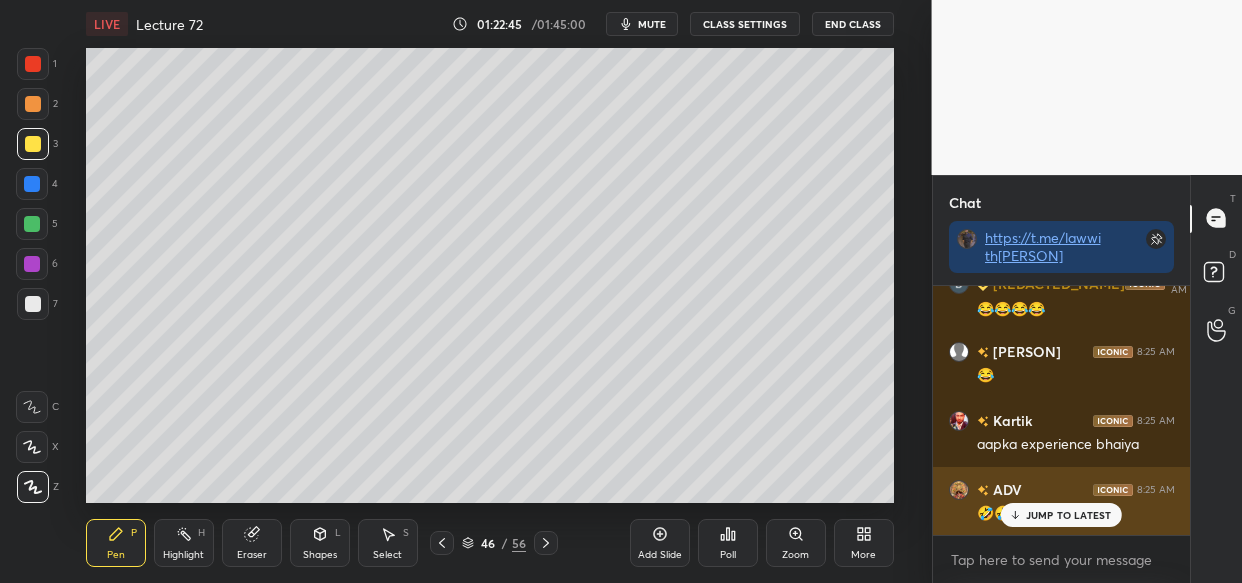 click on "JUMP TO LATEST" at bounding box center [1061, 515] 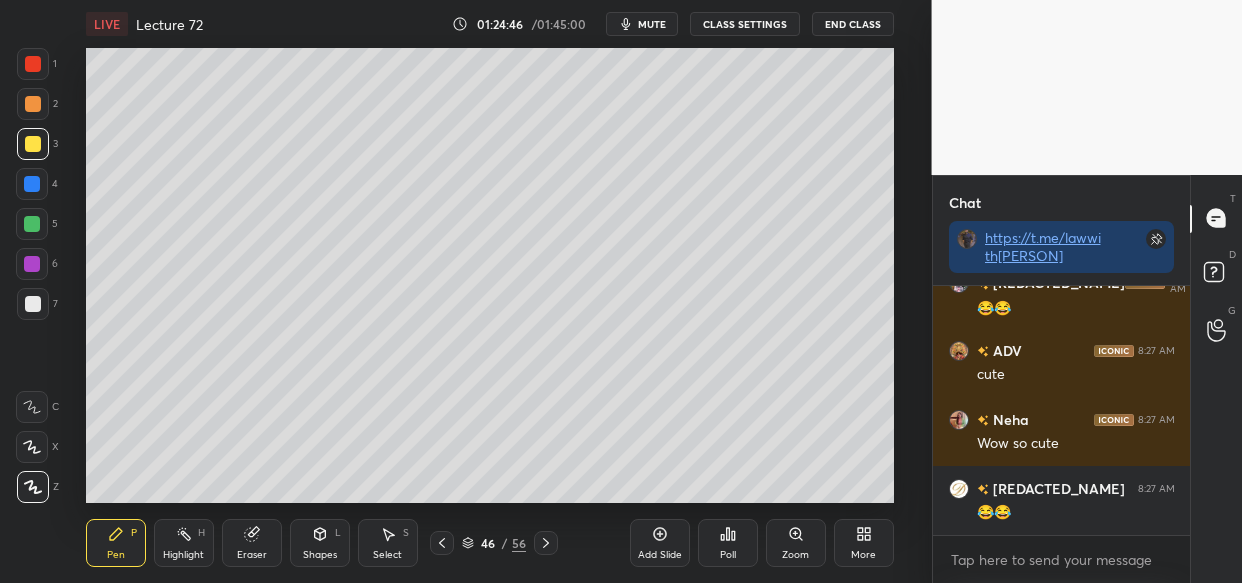scroll, scrollTop: 131736, scrollLeft: 0, axis: vertical 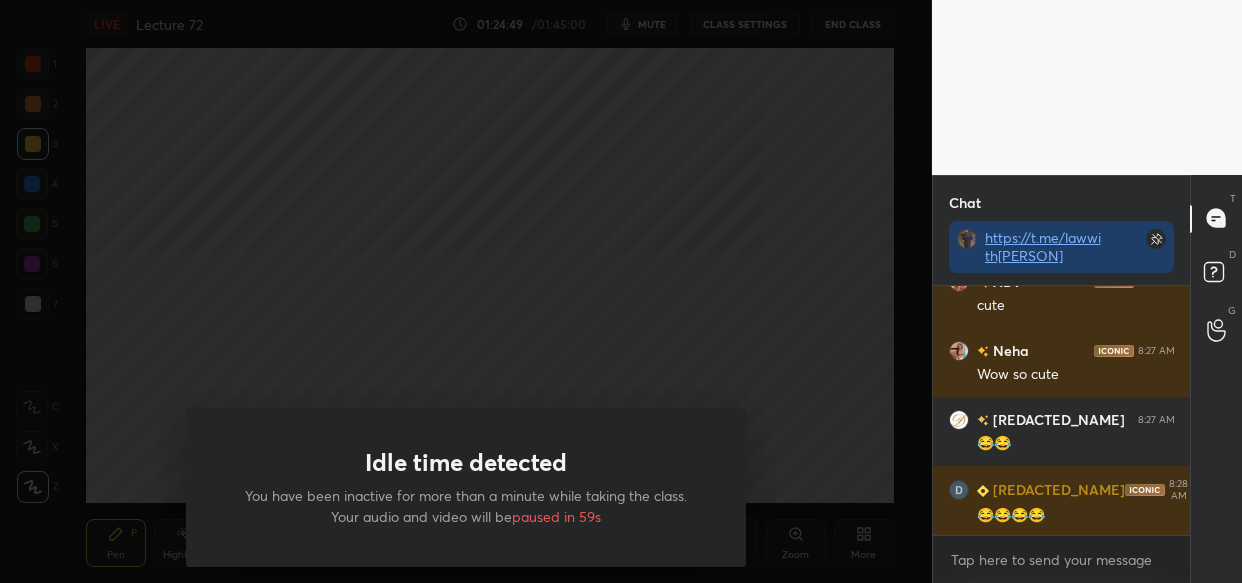 drag, startPoint x: 555, startPoint y: 240, endPoint x: 542, endPoint y: 239, distance: 13.038404 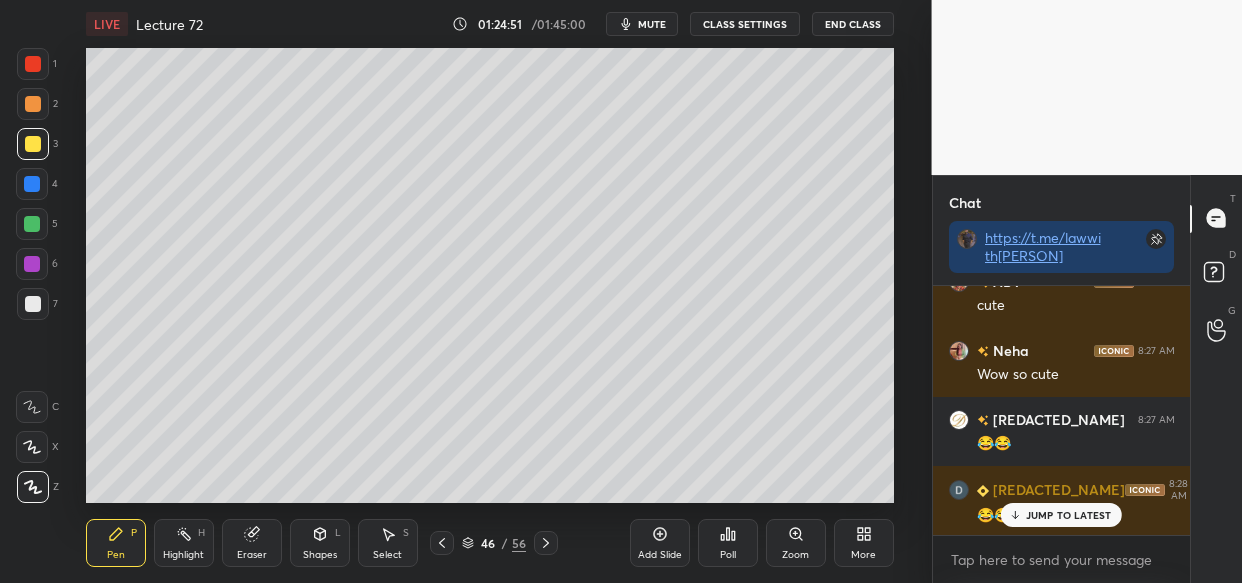 scroll, scrollTop: 131804, scrollLeft: 0, axis: vertical 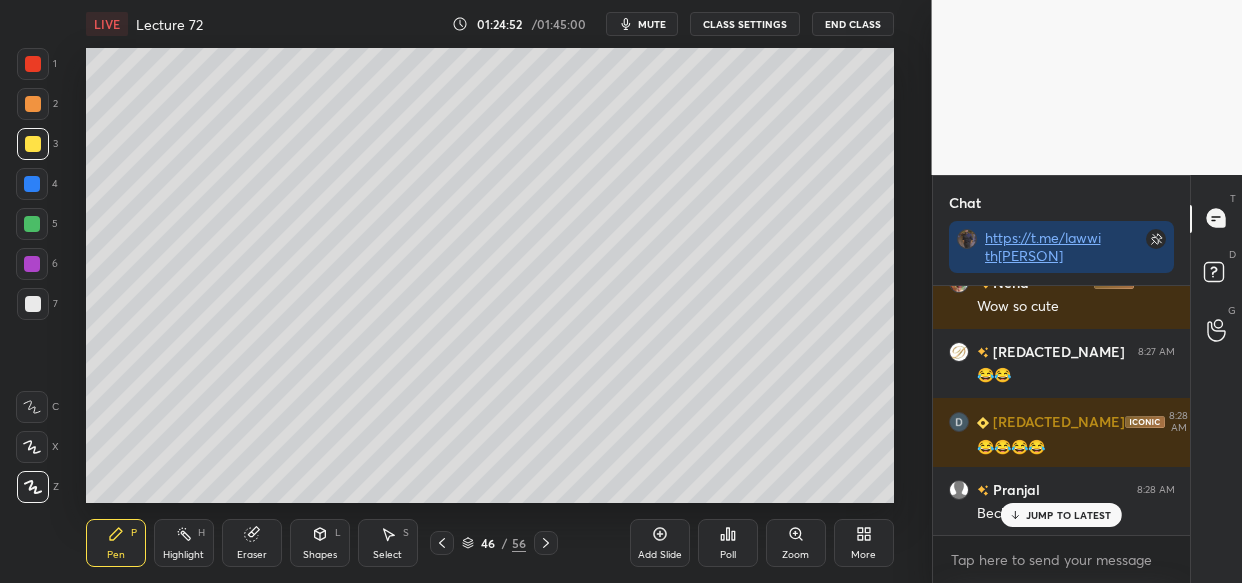 click on "JUMP TO LATEST" at bounding box center (1069, 515) 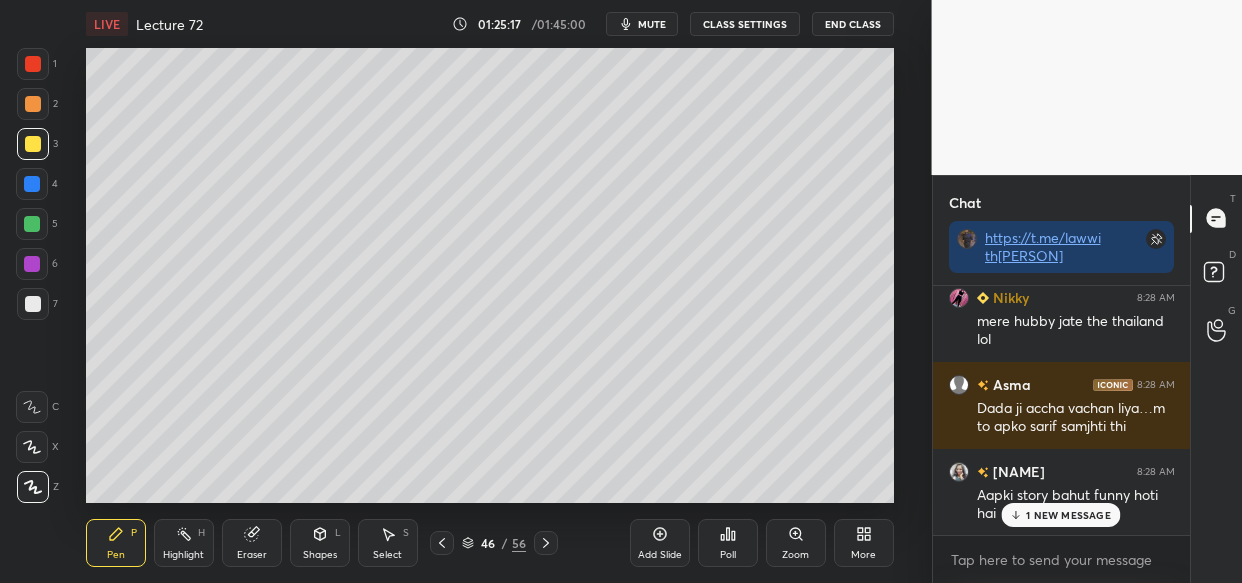 scroll, scrollTop: 132203, scrollLeft: 0, axis: vertical 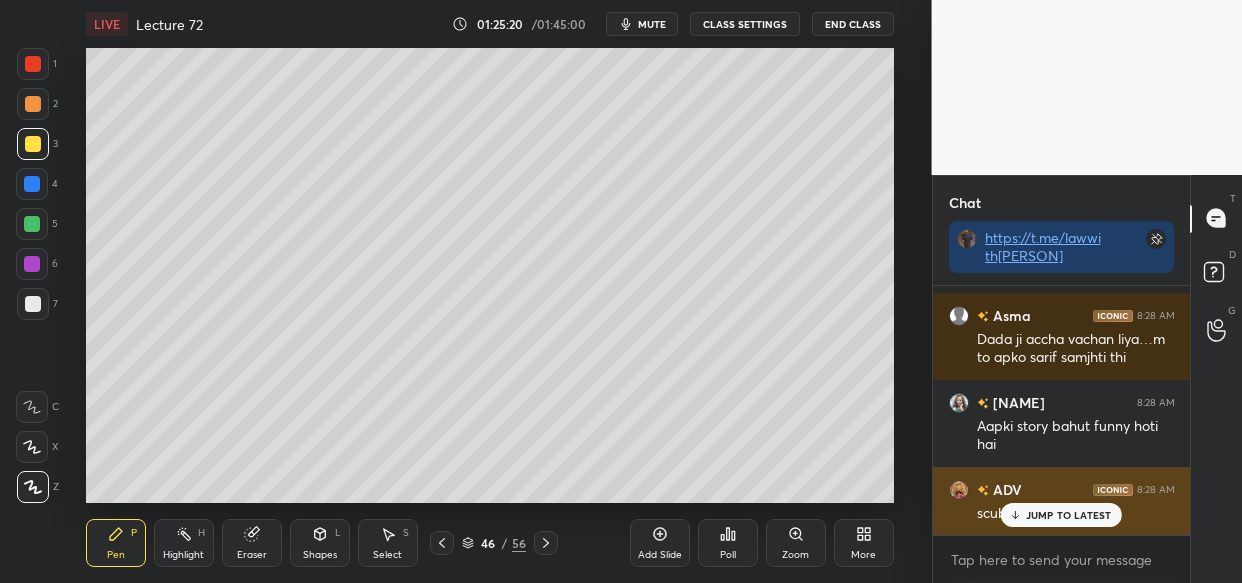 drag, startPoint x: 1056, startPoint y: 513, endPoint x: 1038, endPoint y: 530, distance: 24.758837 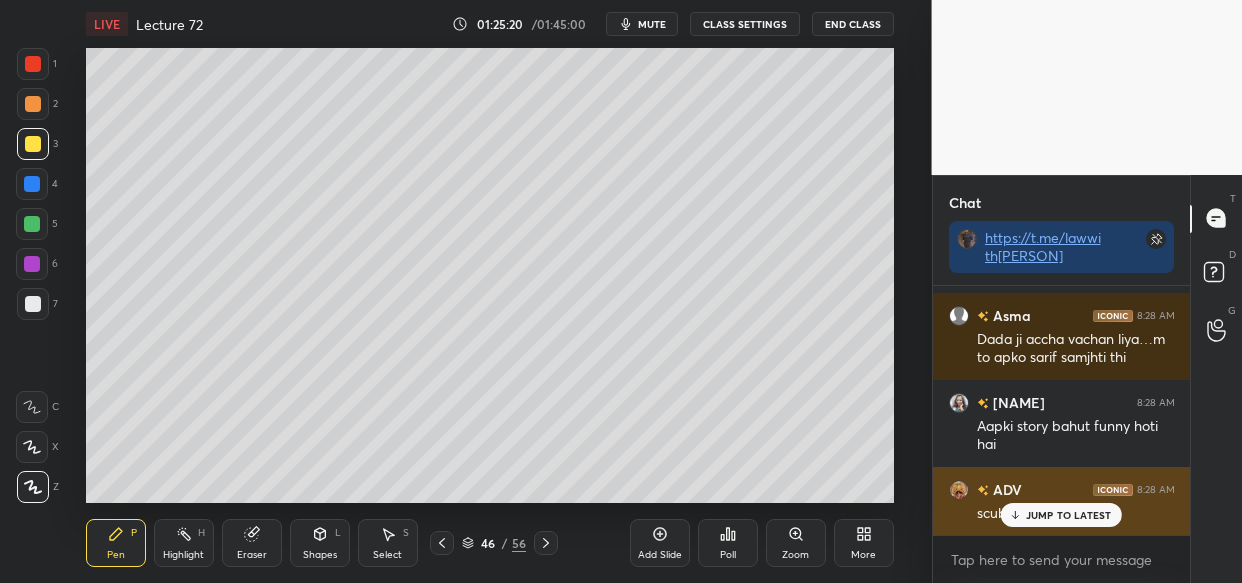 click on "JUMP TO LATEST" at bounding box center (1069, 515) 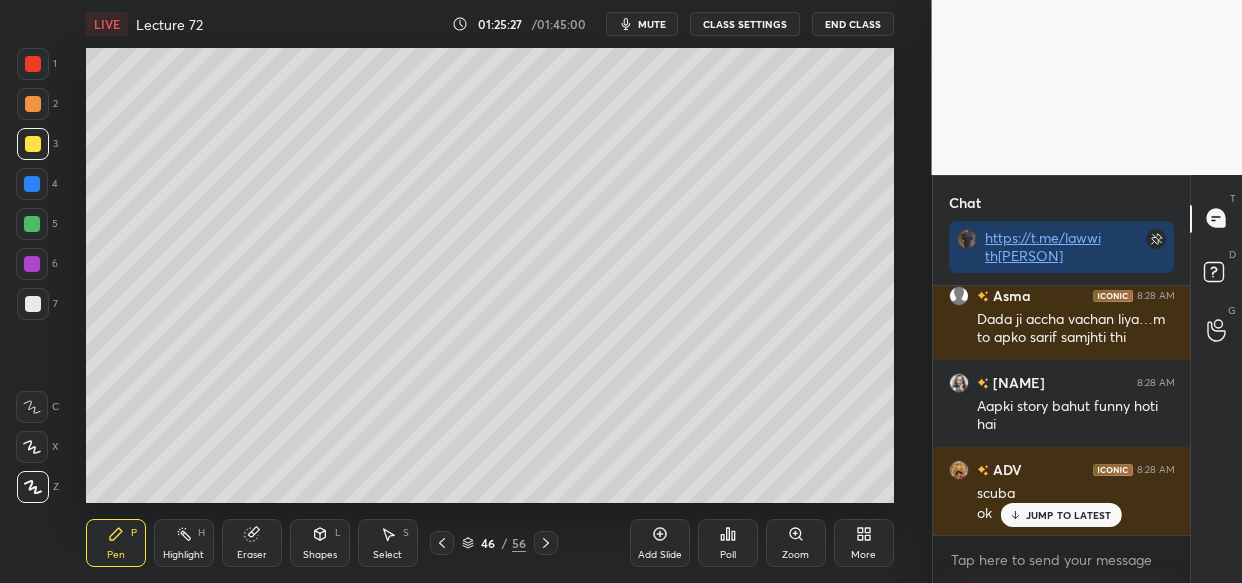 scroll, scrollTop: 132292, scrollLeft: 0, axis: vertical 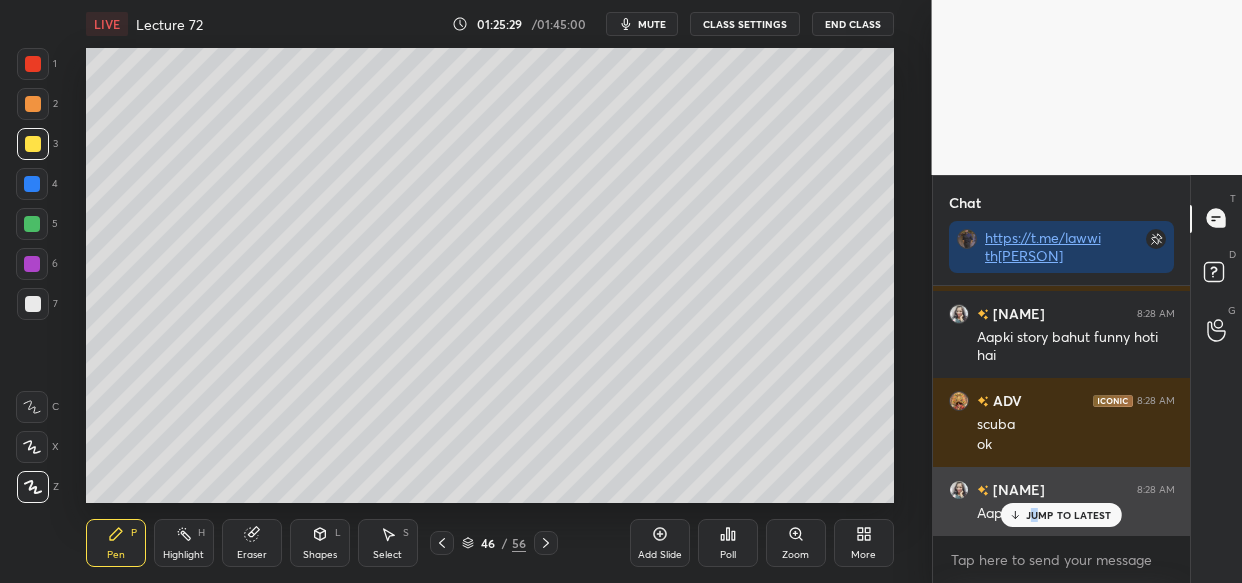 click on "JUMP TO LATEST" at bounding box center [1069, 515] 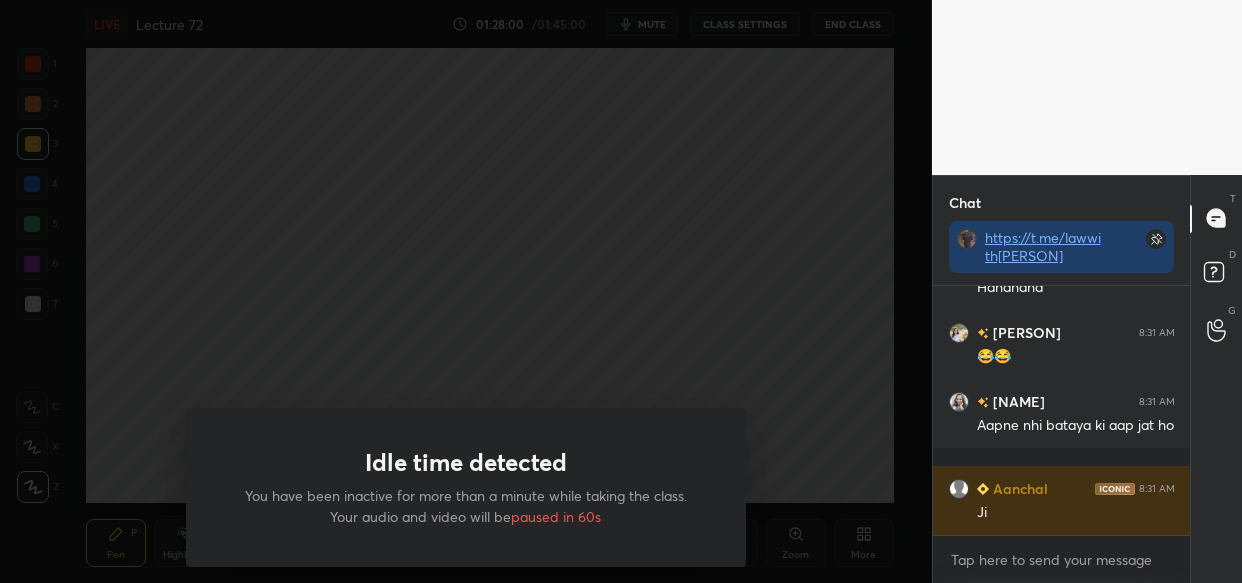 scroll, scrollTop: 136988, scrollLeft: 0, axis: vertical 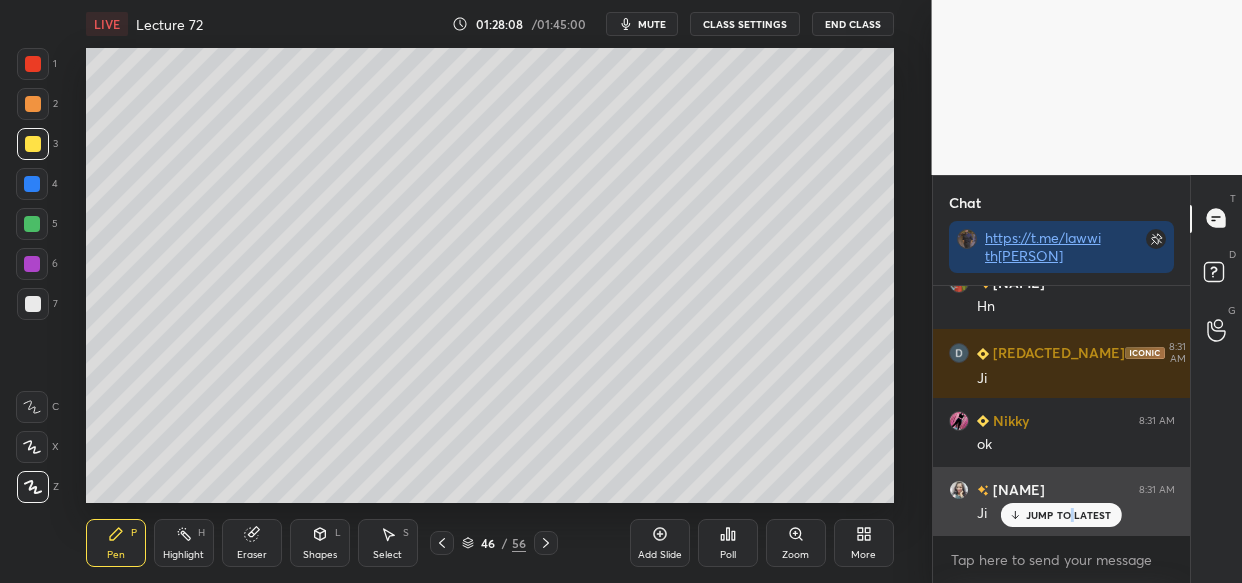 drag, startPoint x: 1074, startPoint y: 522, endPoint x: 1061, endPoint y: 519, distance: 13.341664 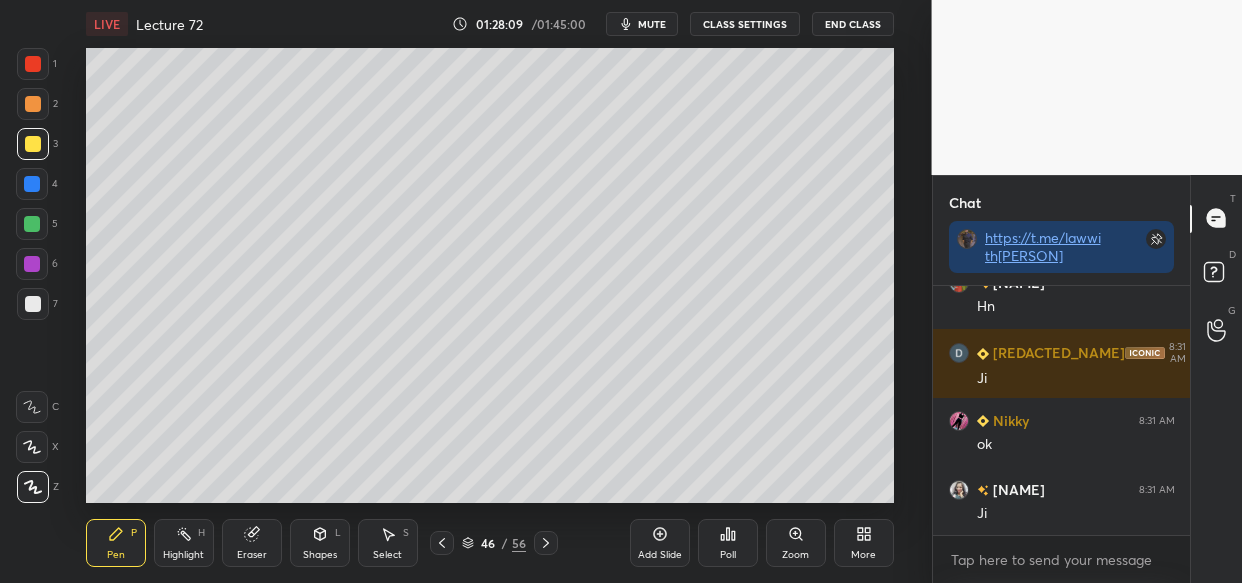 scroll, scrollTop: 137281, scrollLeft: 0, axis: vertical 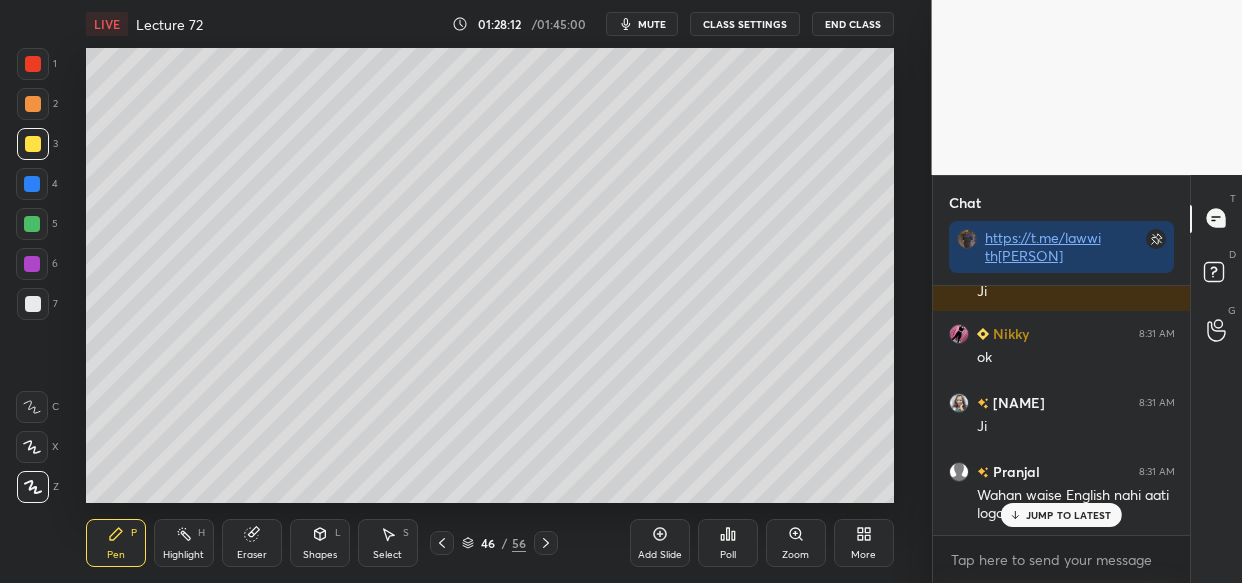 click on "JUMP TO LATEST" at bounding box center (1061, 515) 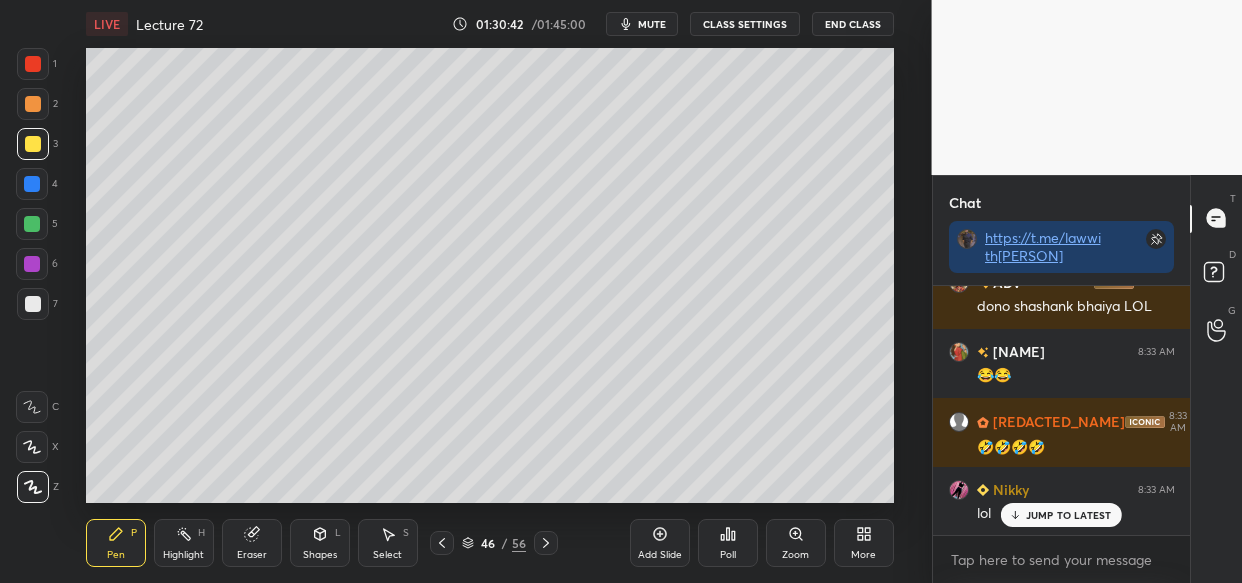 scroll, scrollTop: 142160, scrollLeft: 0, axis: vertical 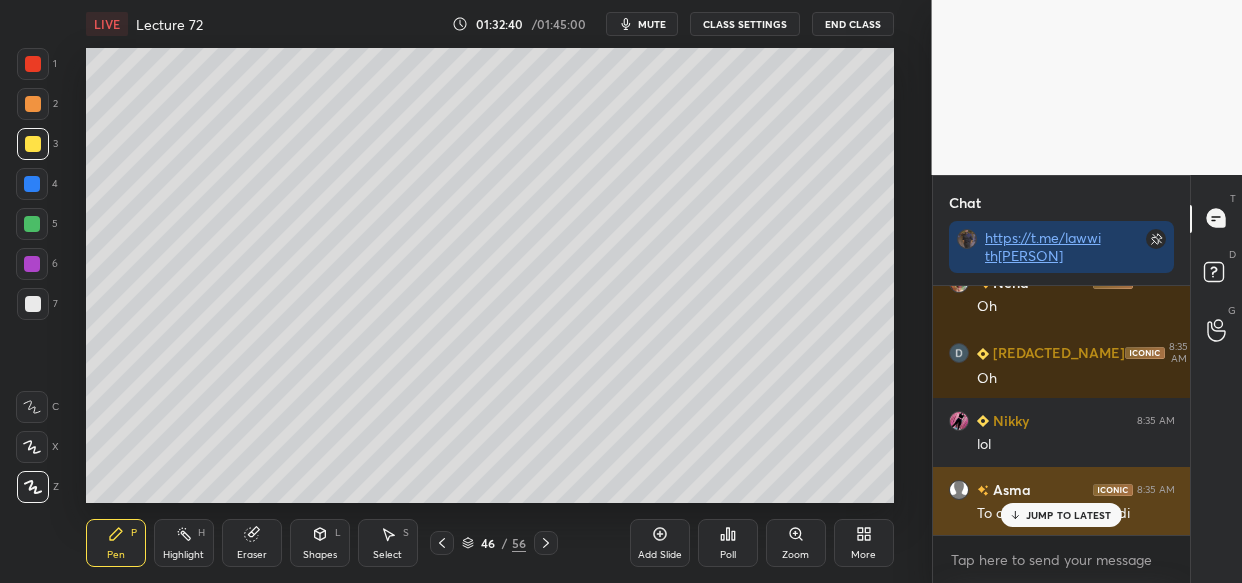 drag, startPoint x: 1063, startPoint y: 510, endPoint x: 1050, endPoint y: 509, distance: 13.038404 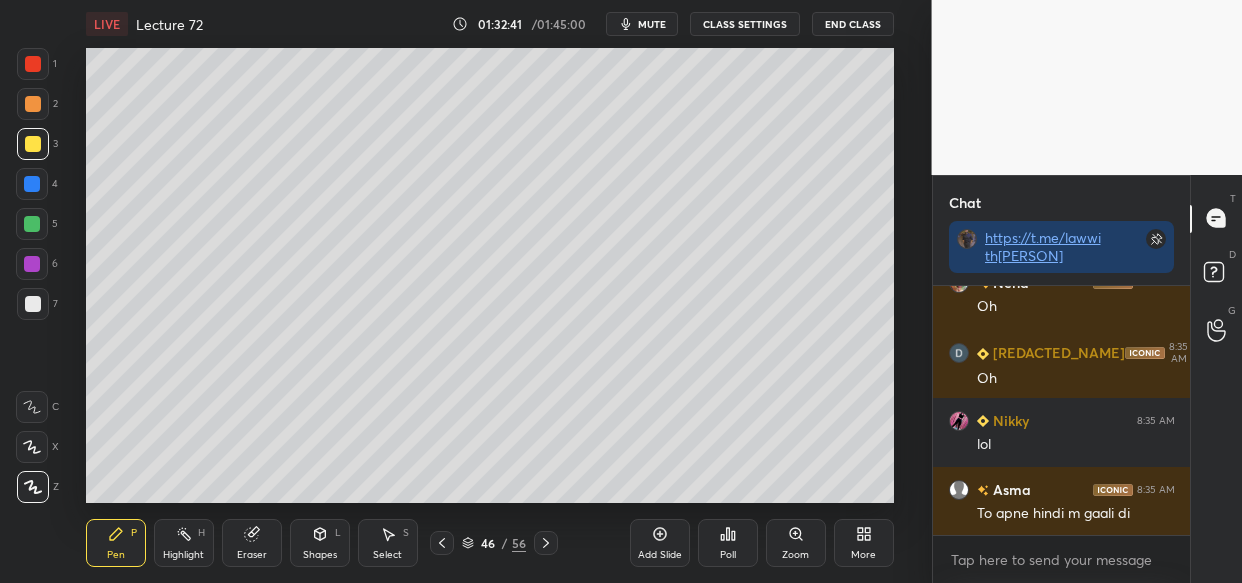 scroll, scrollTop: 144542, scrollLeft: 0, axis: vertical 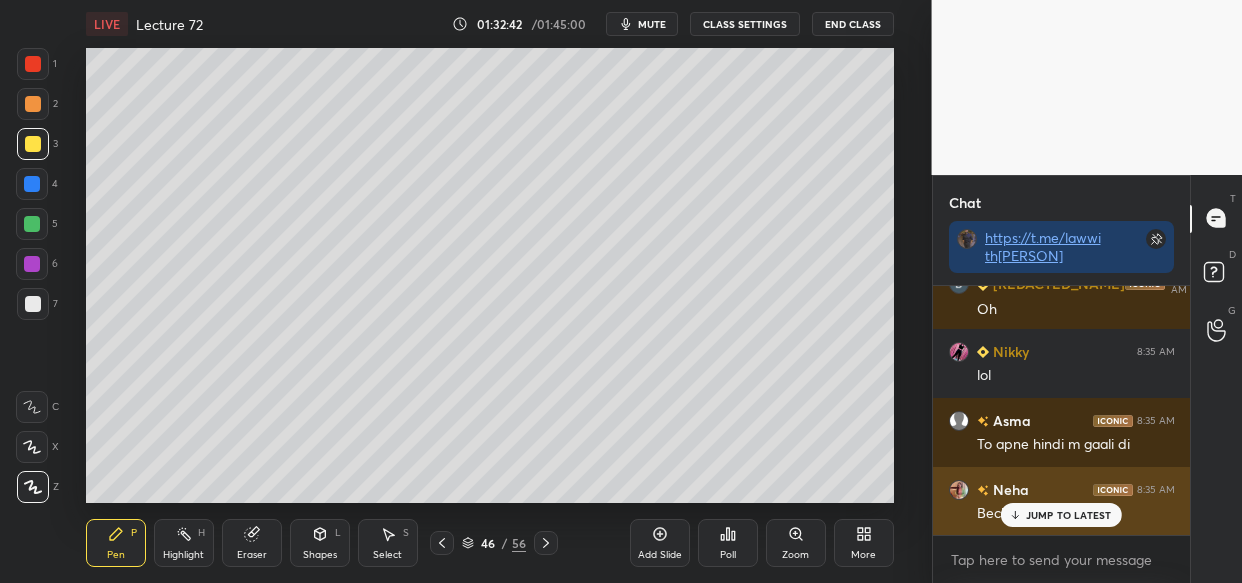 click on "JUMP TO LATEST" at bounding box center [1069, 515] 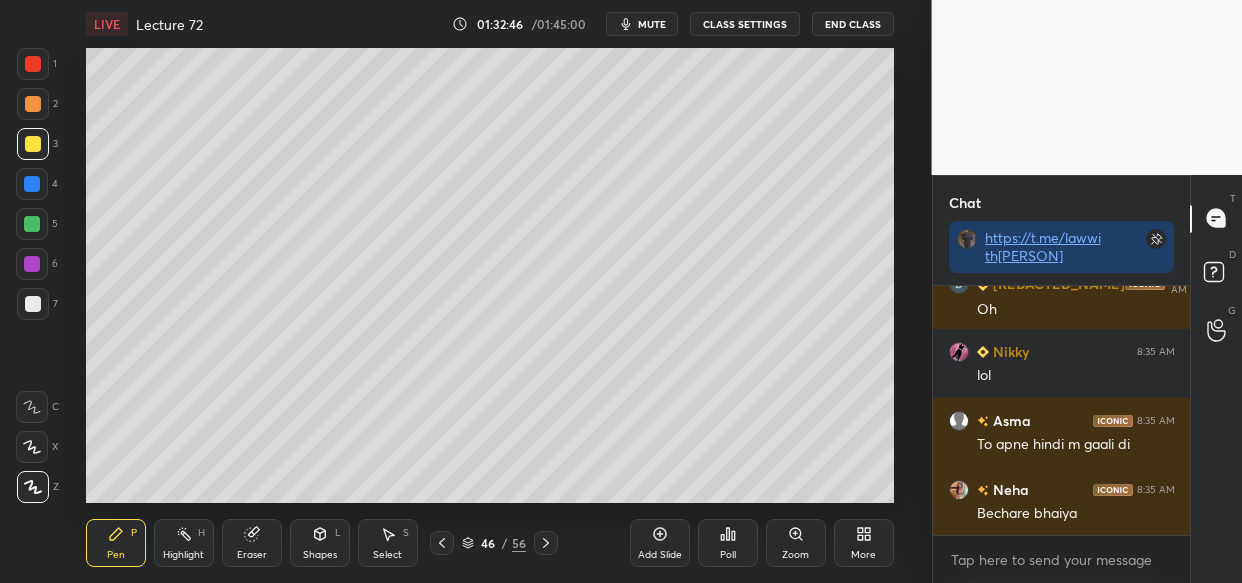 scroll, scrollTop: 144611, scrollLeft: 0, axis: vertical 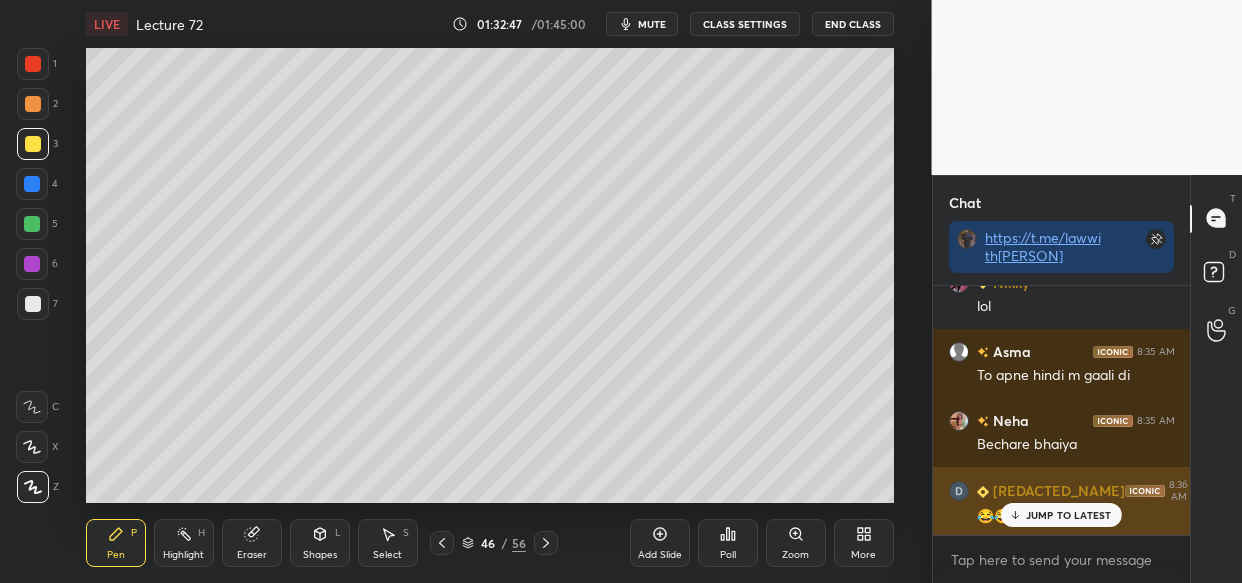 click on "JUMP TO LATEST" at bounding box center (1069, 515) 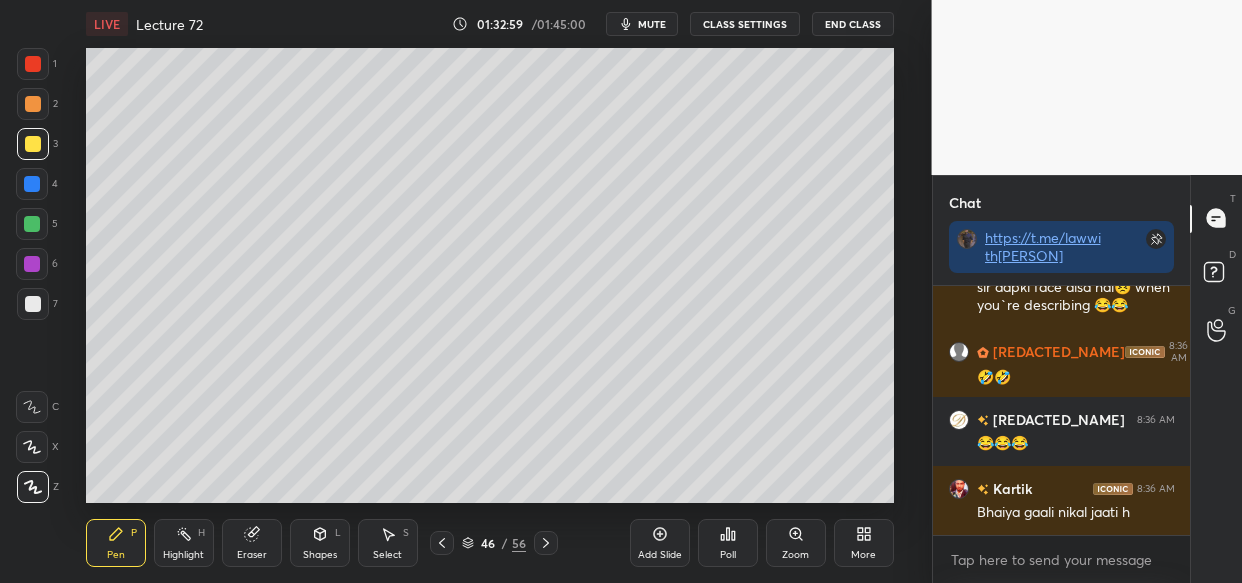 scroll, scrollTop: 144974, scrollLeft: 0, axis: vertical 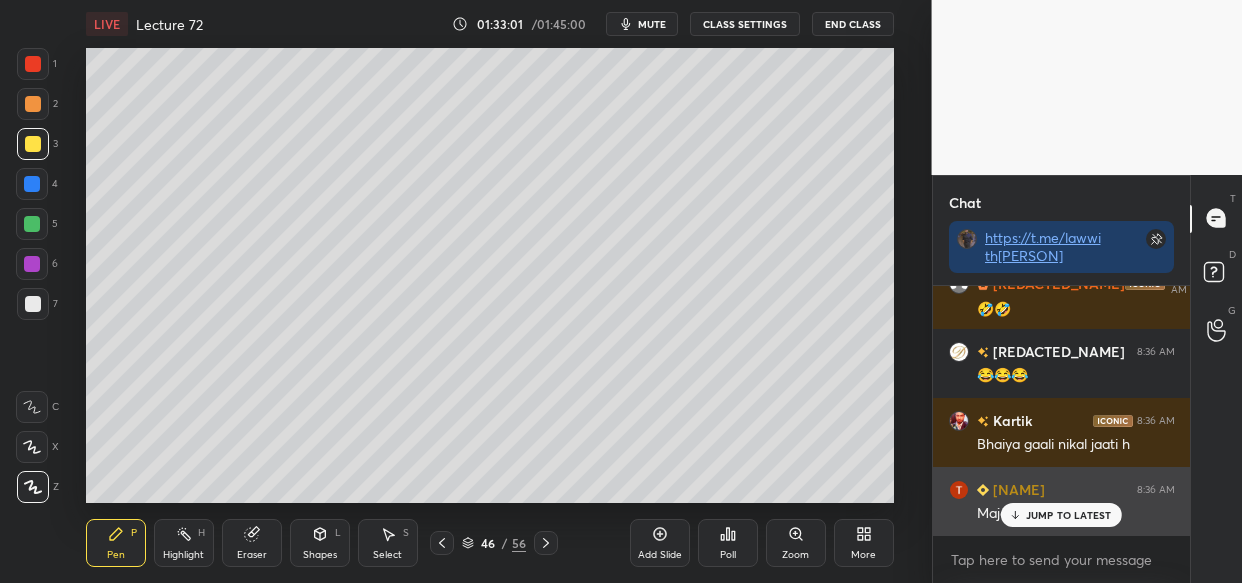 click on "JUMP TO LATEST" at bounding box center [1069, 515] 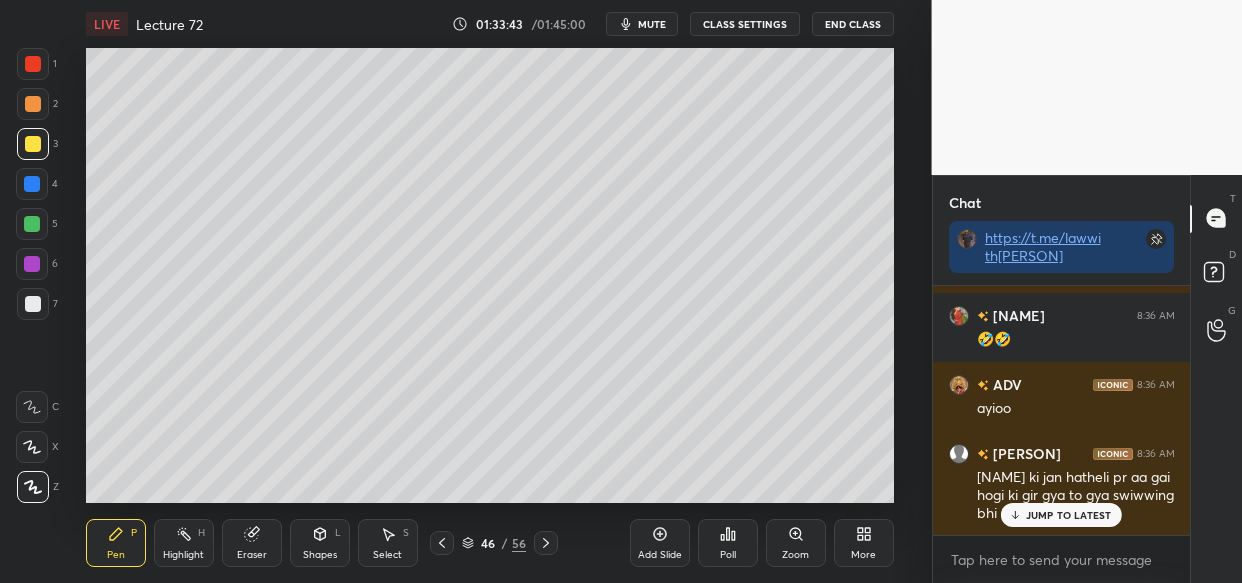 scroll, scrollTop: 145580, scrollLeft: 0, axis: vertical 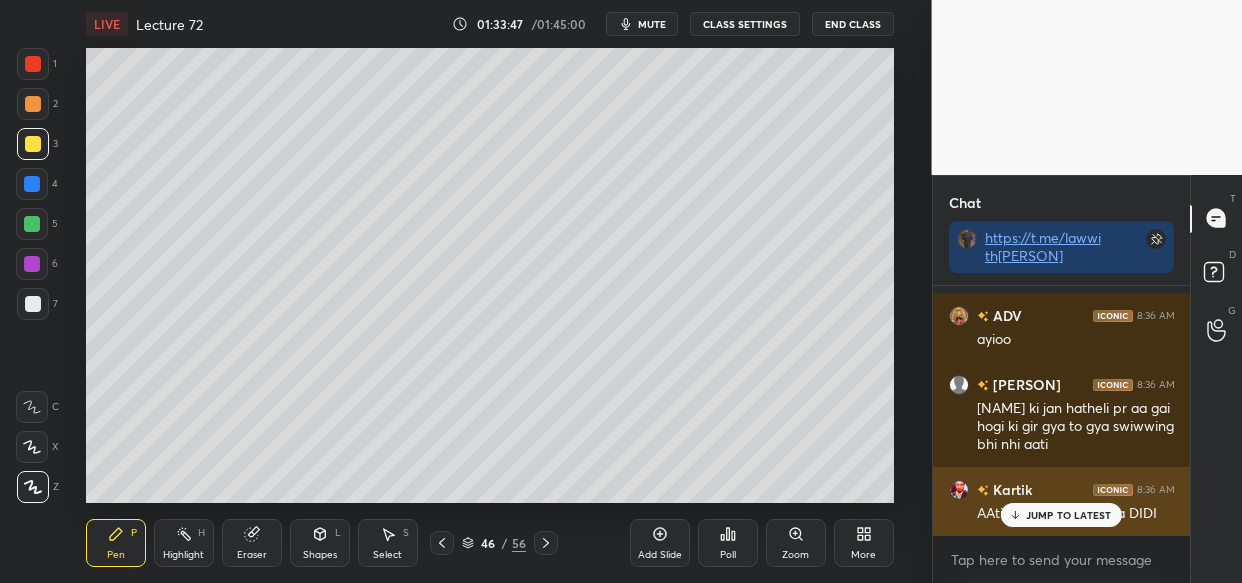 click on "[NAME] 8:36 AM AAti sbko h bata koi na DIDI" at bounding box center [1062, 501] 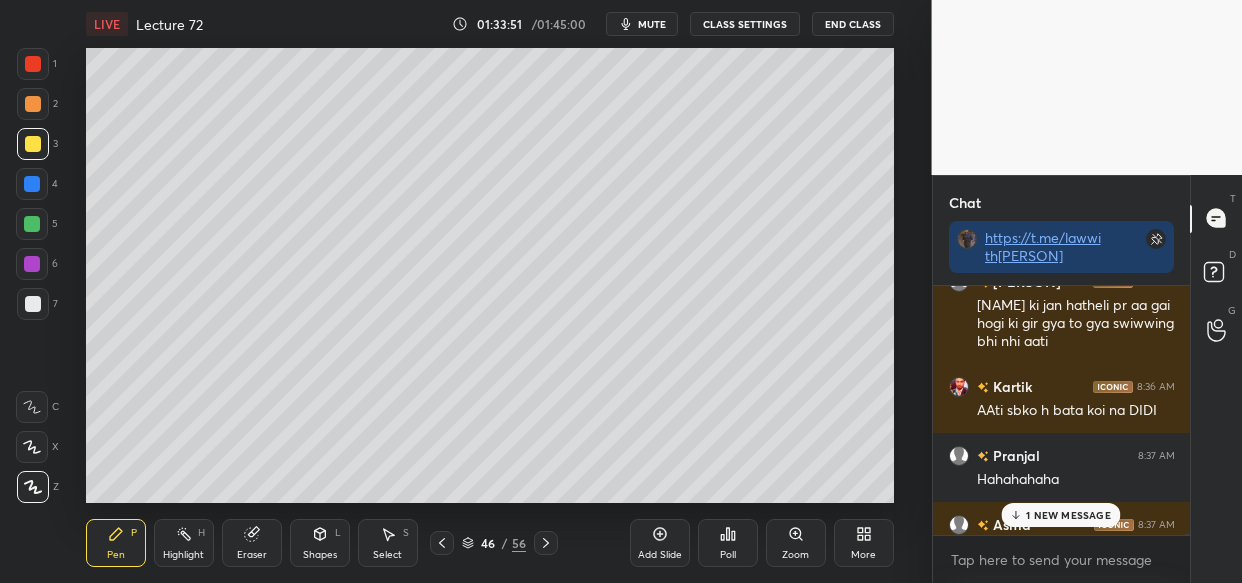 scroll, scrollTop: 145686, scrollLeft: 0, axis: vertical 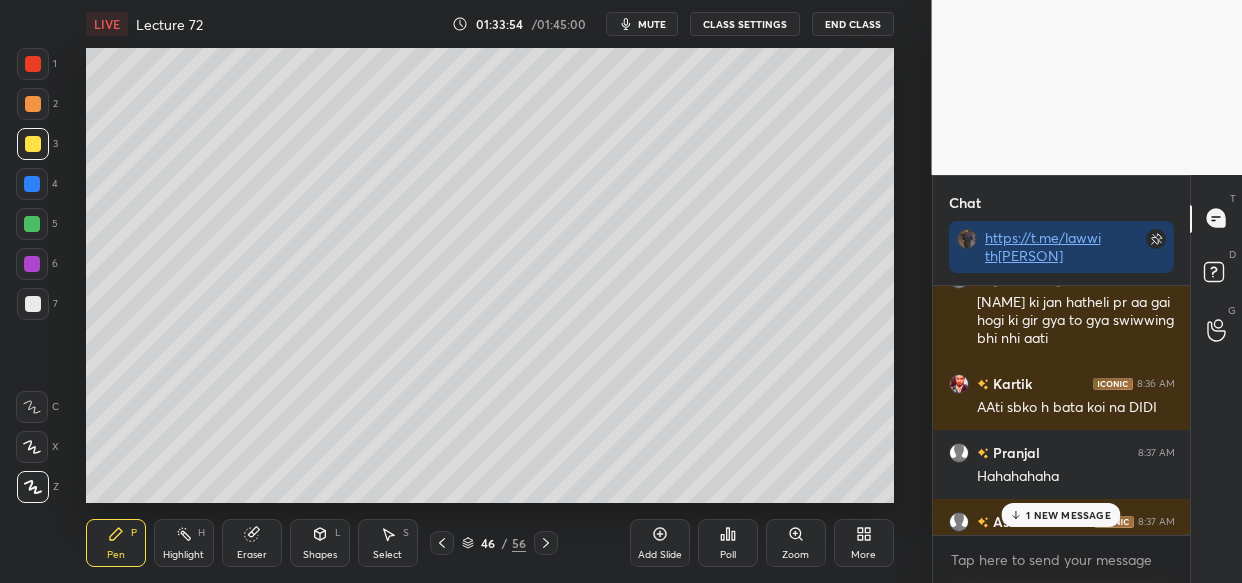 click on "1 NEW MESSAGE" at bounding box center [1068, 515] 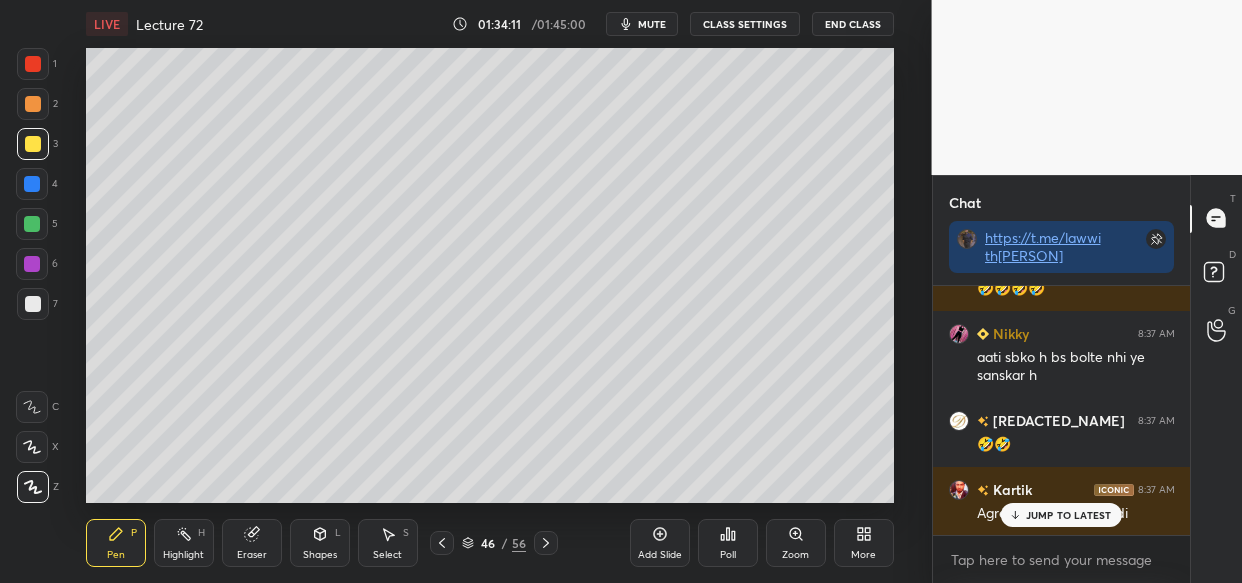 scroll, scrollTop: 146012, scrollLeft: 0, axis: vertical 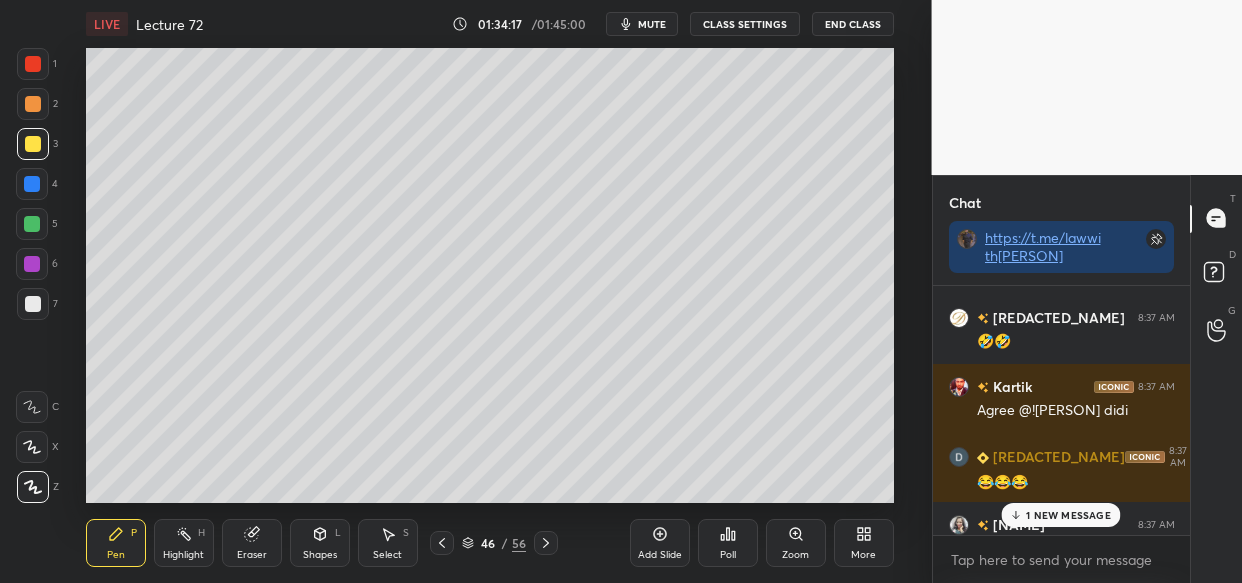 click on "1 NEW MESSAGE" at bounding box center [1068, 515] 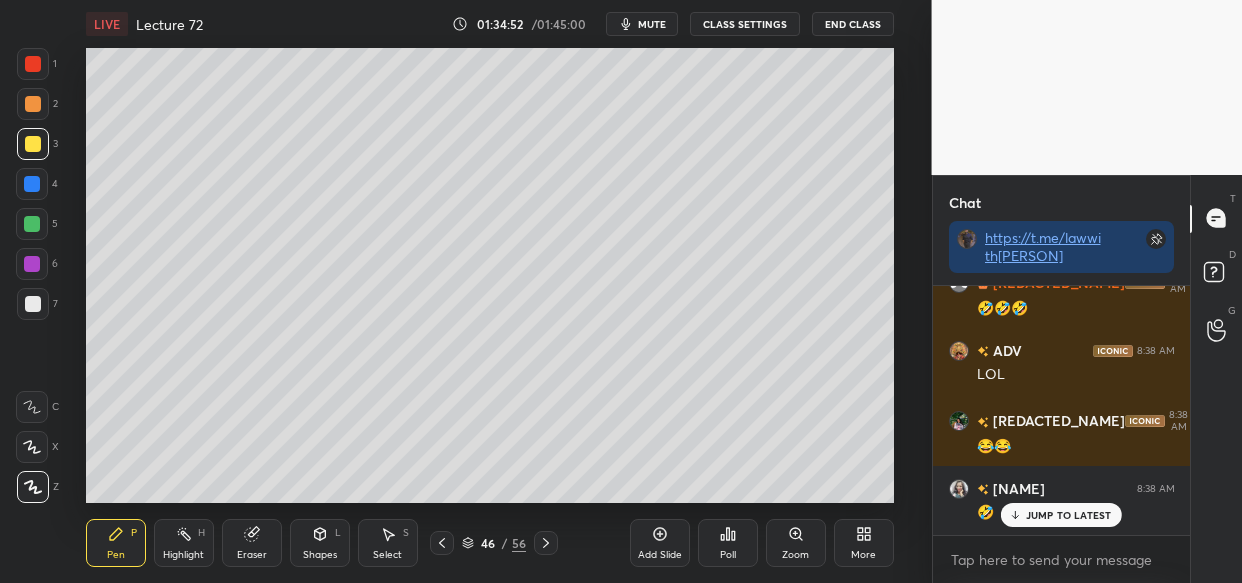 scroll, scrollTop: 147052, scrollLeft: 0, axis: vertical 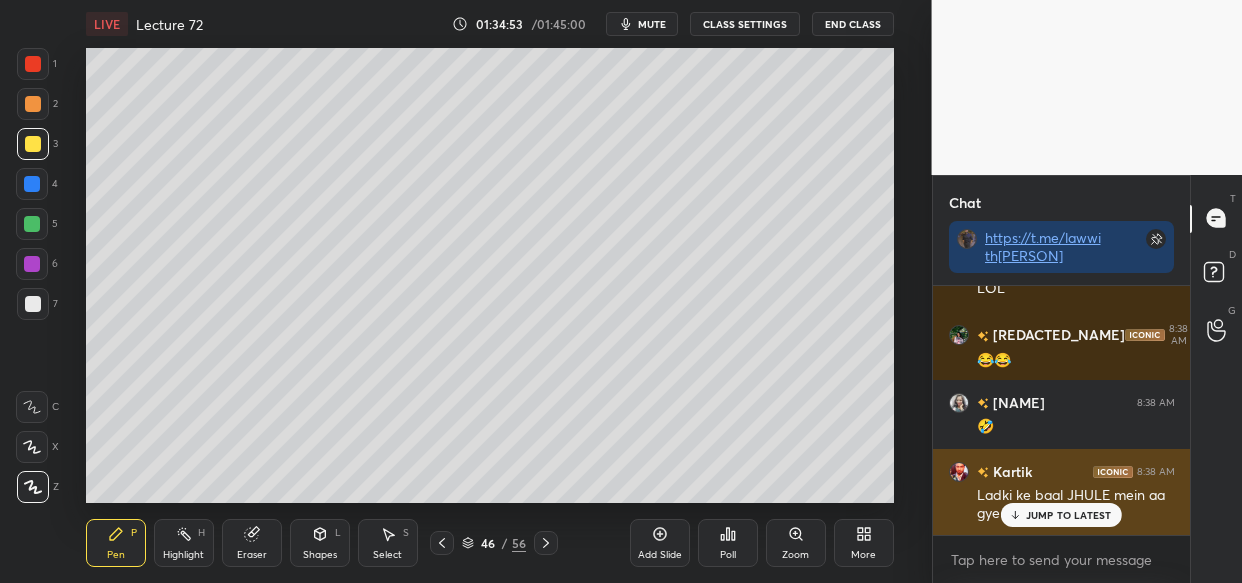 drag, startPoint x: 1101, startPoint y: 515, endPoint x: 1088, endPoint y: 512, distance: 13.341664 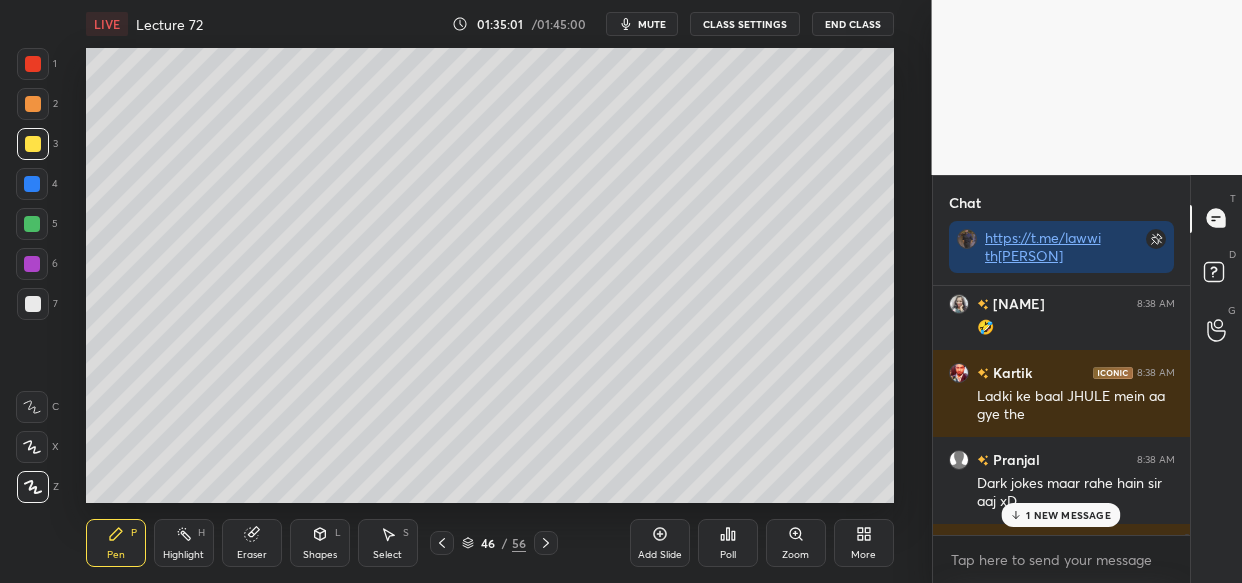 scroll, scrollTop: 147152, scrollLeft: 0, axis: vertical 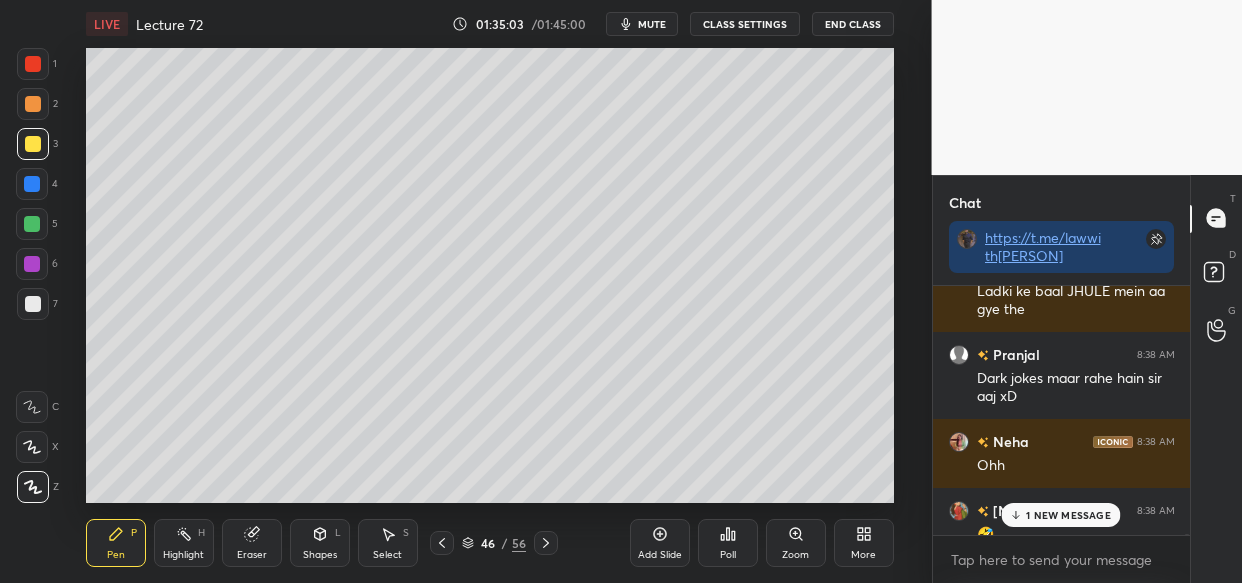 click on "1 NEW MESSAGE" at bounding box center [1068, 515] 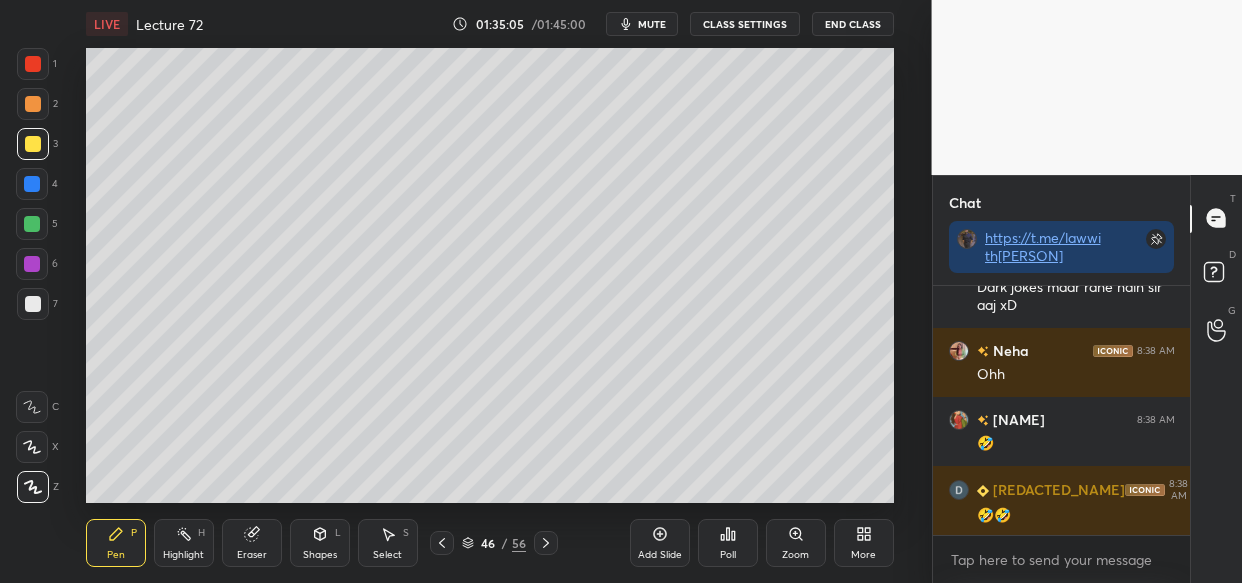 scroll, scrollTop: 147433, scrollLeft: 0, axis: vertical 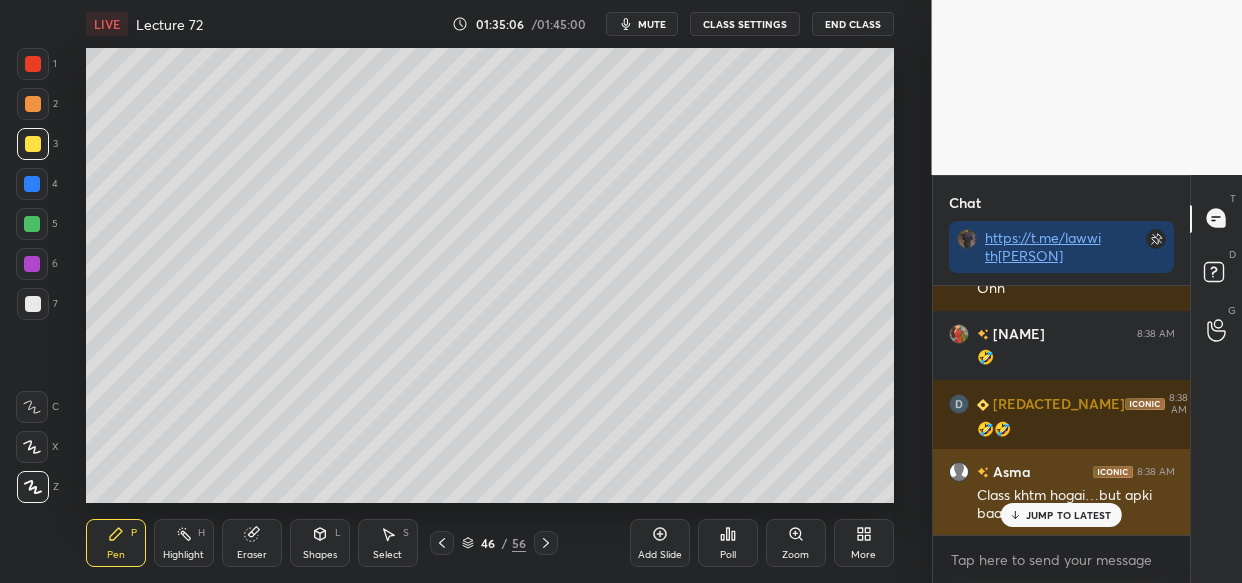 click on "Class khtm hogai…but apki baate sunn rhe h" at bounding box center (1076, 505) 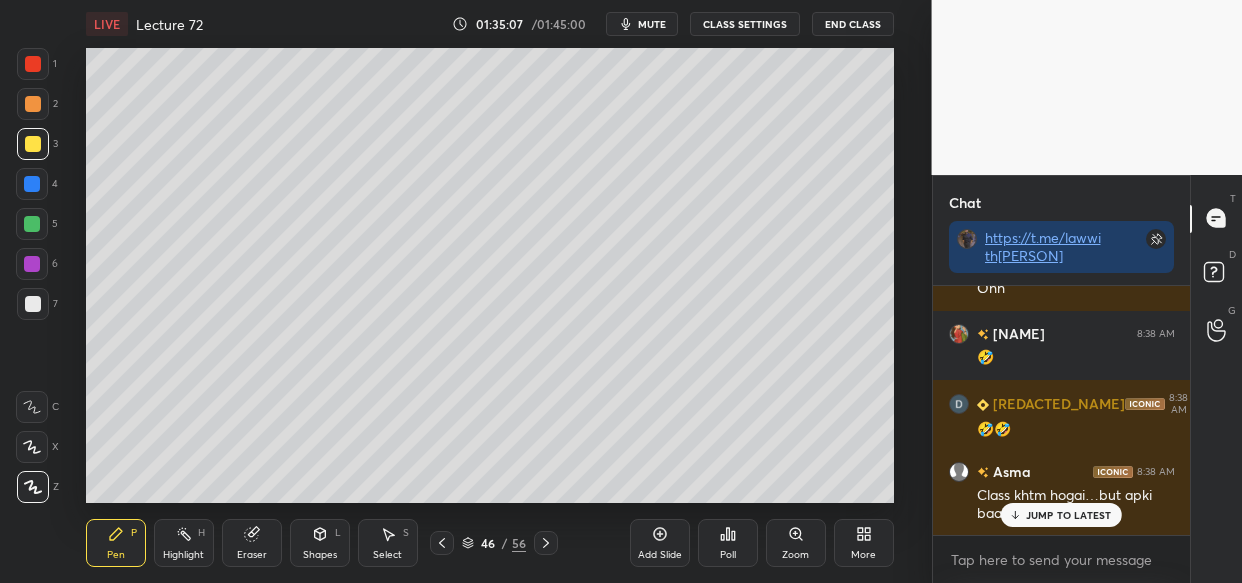scroll, scrollTop: 147502, scrollLeft: 0, axis: vertical 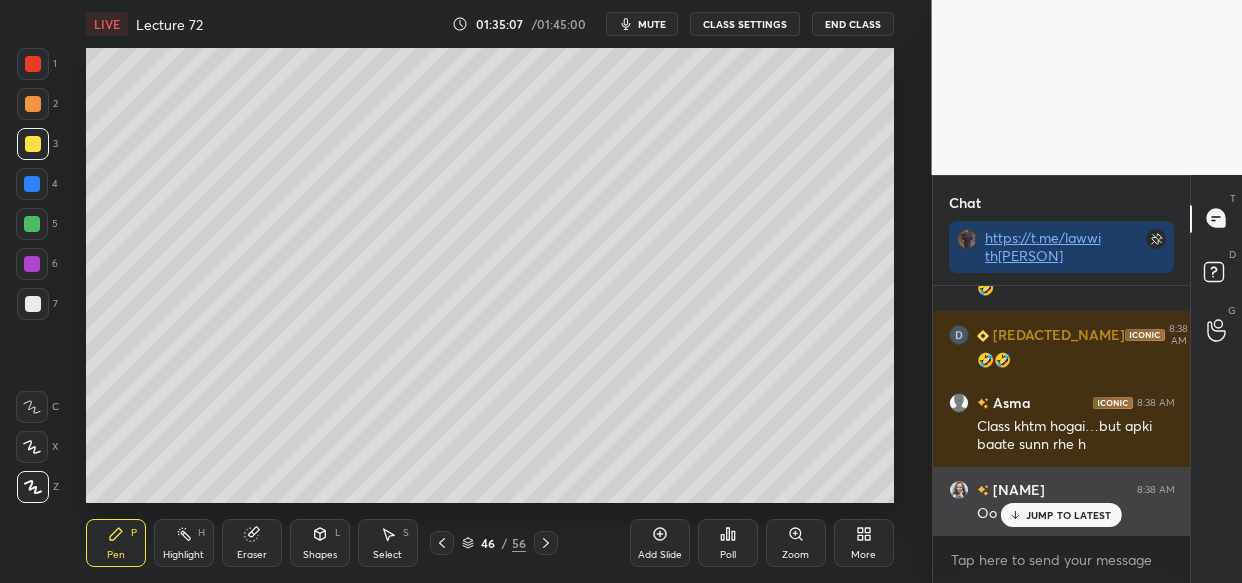 click on "JUMP TO LATEST" at bounding box center (1061, 515) 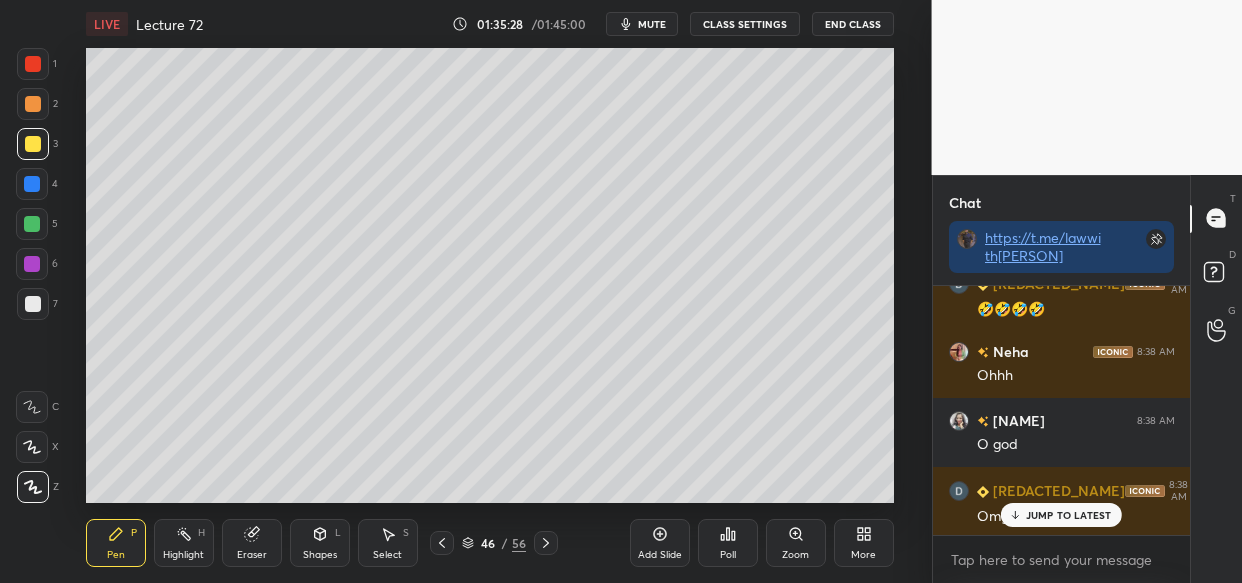 scroll, scrollTop: 148280, scrollLeft: 0, axis: vertical 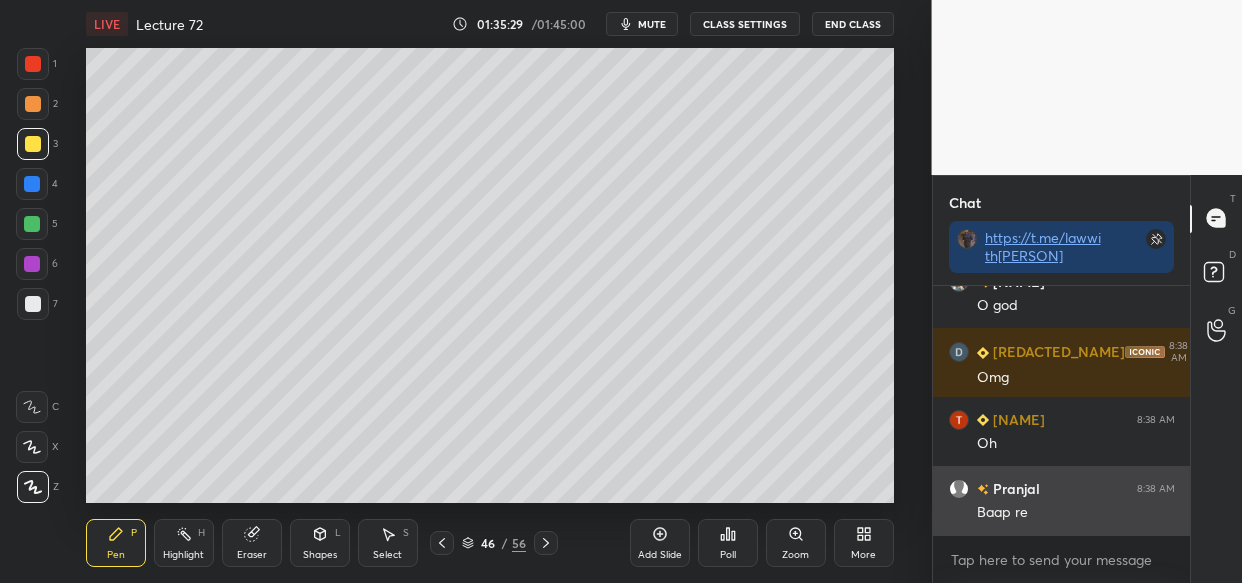 drag, startPoint x: 1057, startPoint y: 522, endPoint x: 1042, endPoint y: 520, distance: 15.132746 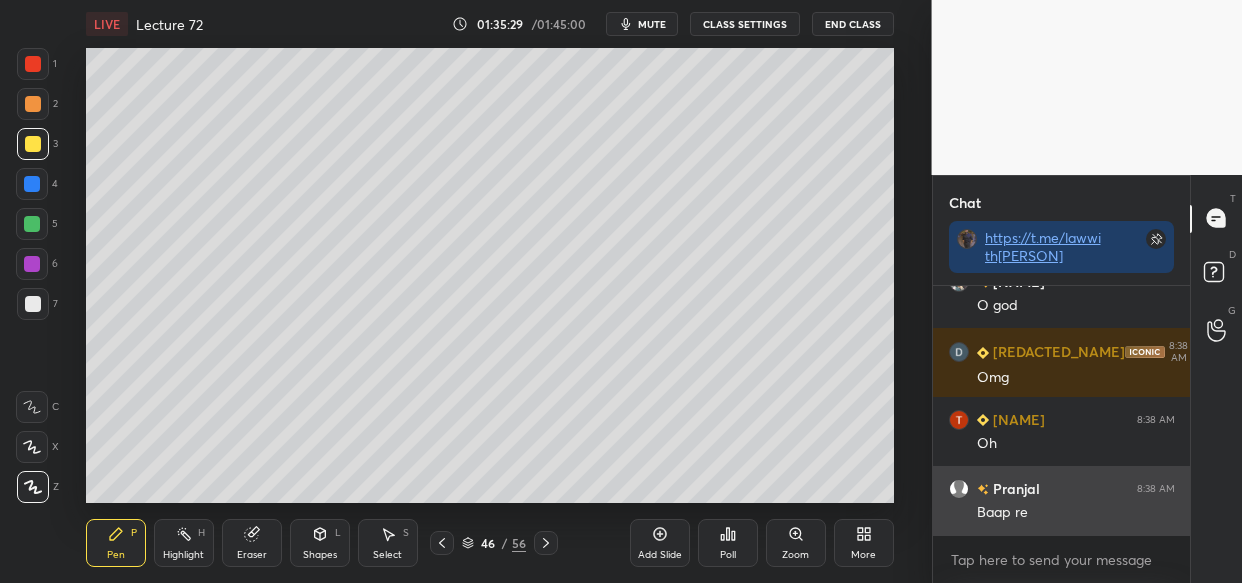 click on "[NAME] [TIME] AM Baap re" at bounding box center (1062, 500) 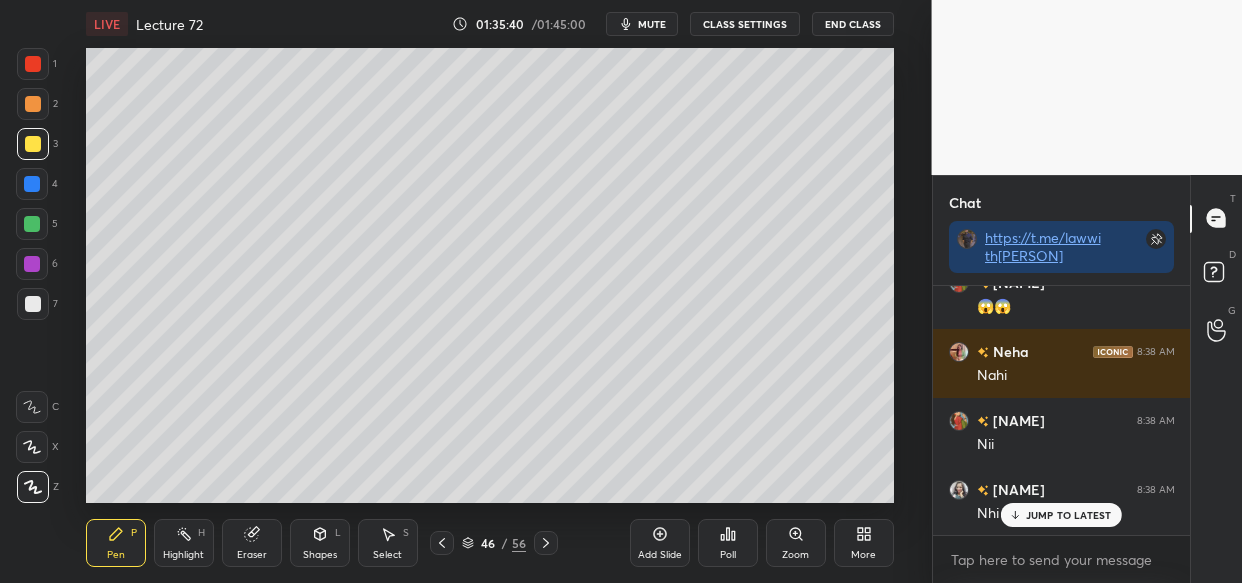 scroll, scrollTop: 148831, scrollLeft: 0, axis: vertical 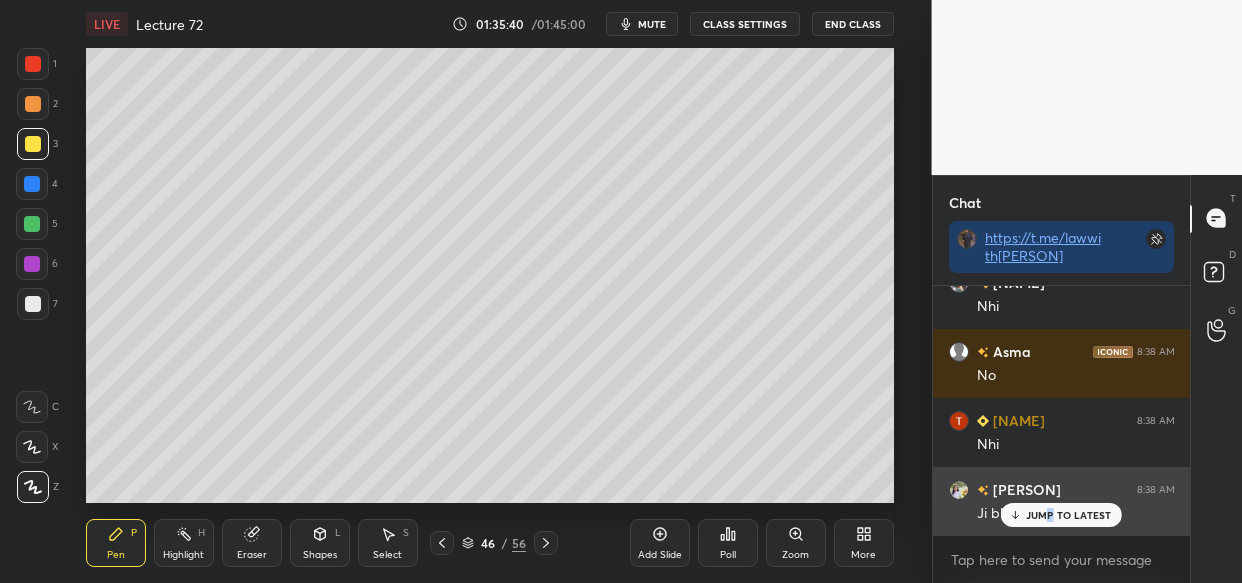 click on "JUMP TO LATEST" at bounding box center [1069, 515] 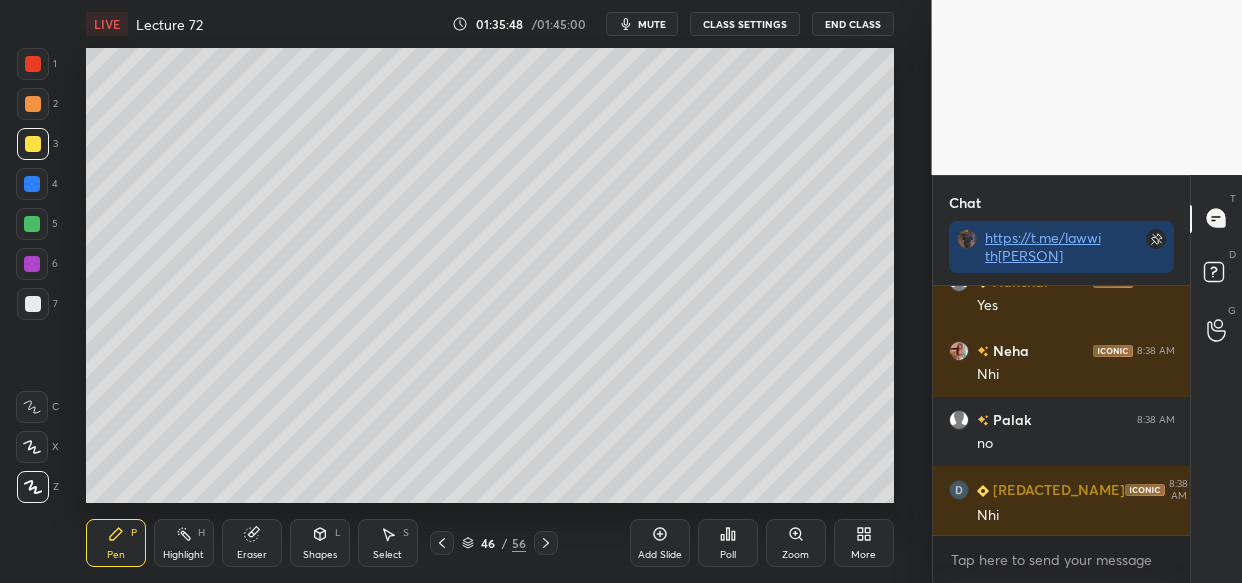 scroll, scrollTop: 149263, scrollLeft: 0, axis: vertical 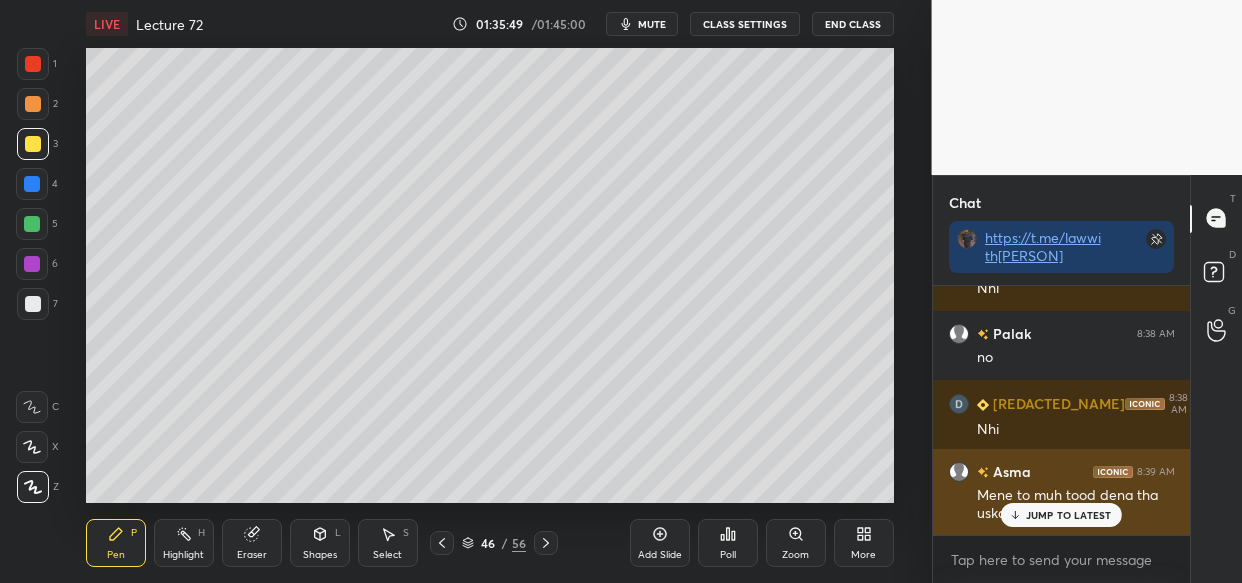 drag, startPoint x: 1078, startPoint y: 519, endPoint x: 1007, endPoint y: 531, distance: 72.00694 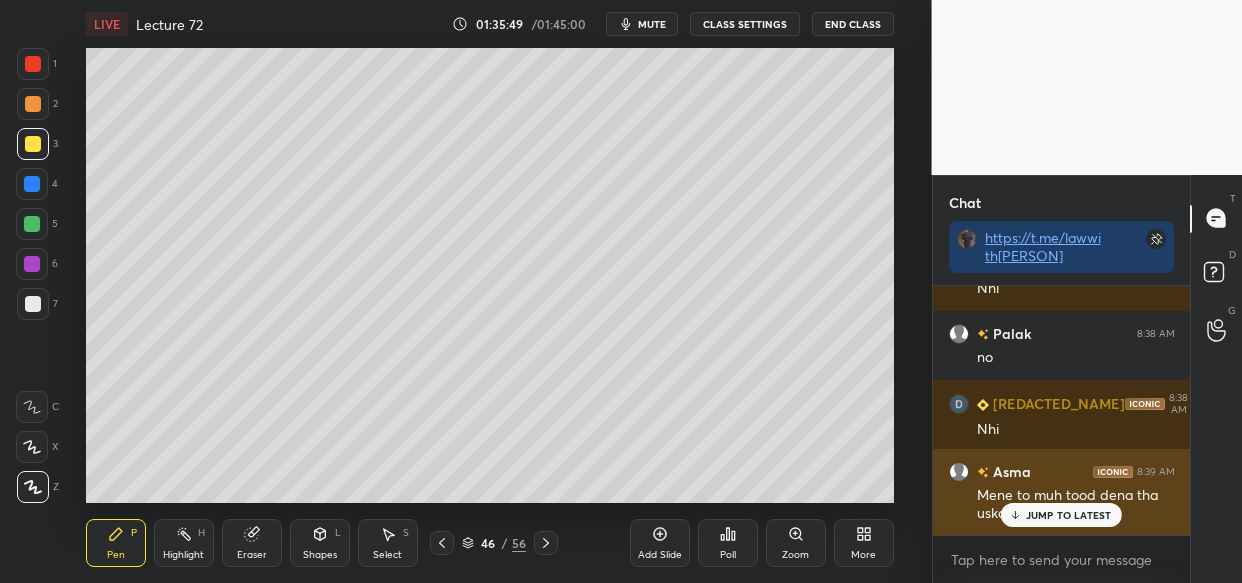 click on "JUMP TO LATEST" at bounding box center [1069, 515] 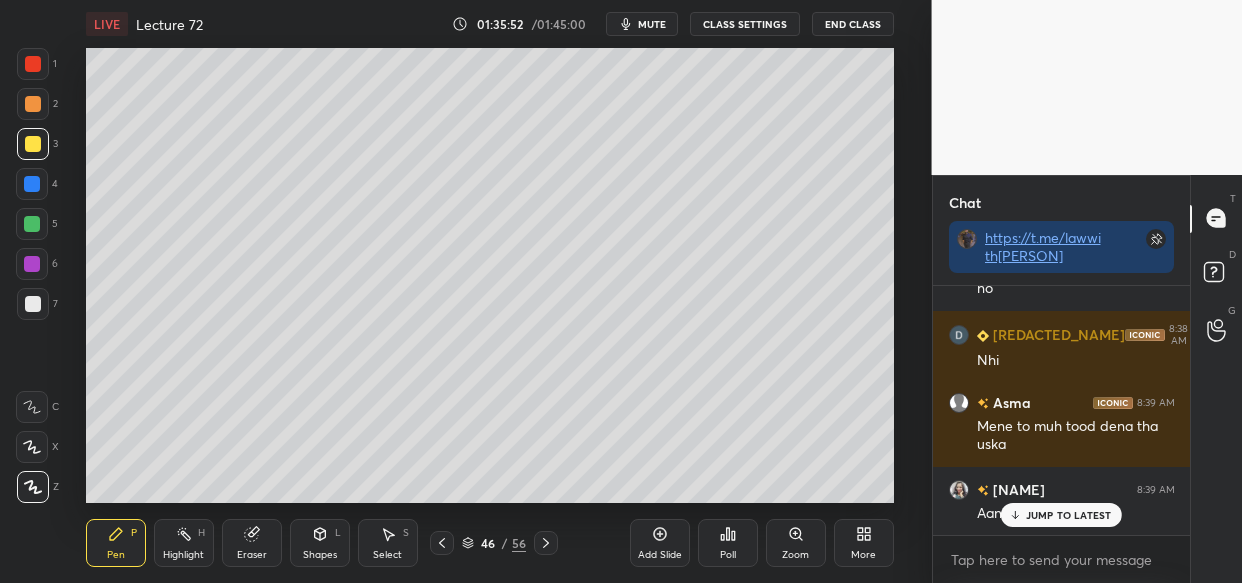 scroll, scrollTop: 149401, scrollLeft: 0, axis: vertical 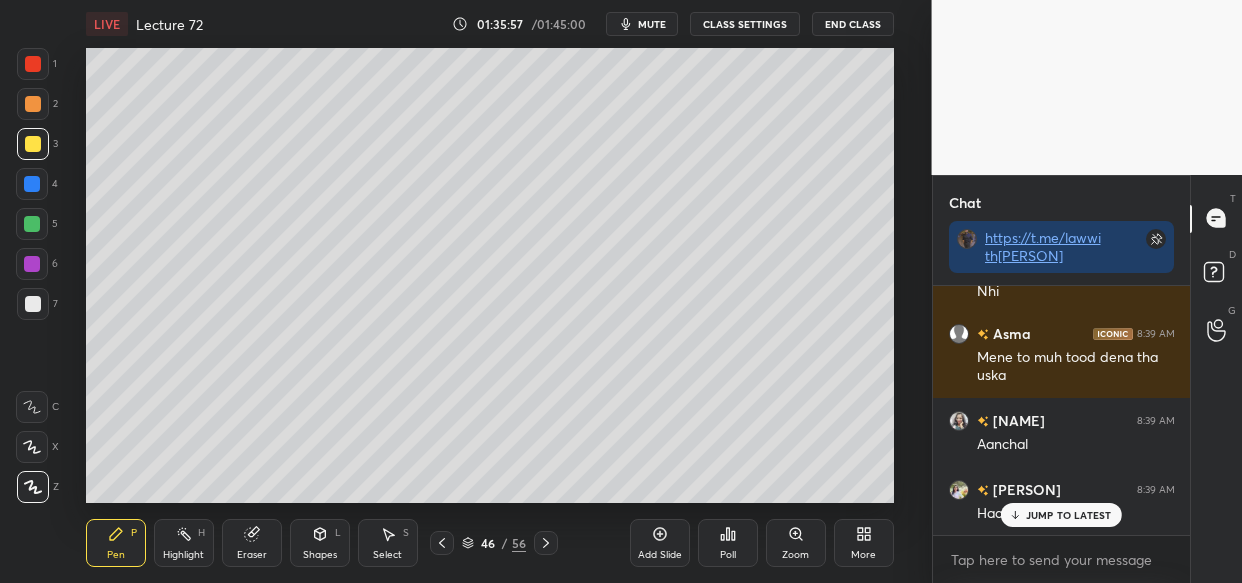 click on "JUMP TO LATEST" at bounding box center (1061, 515) 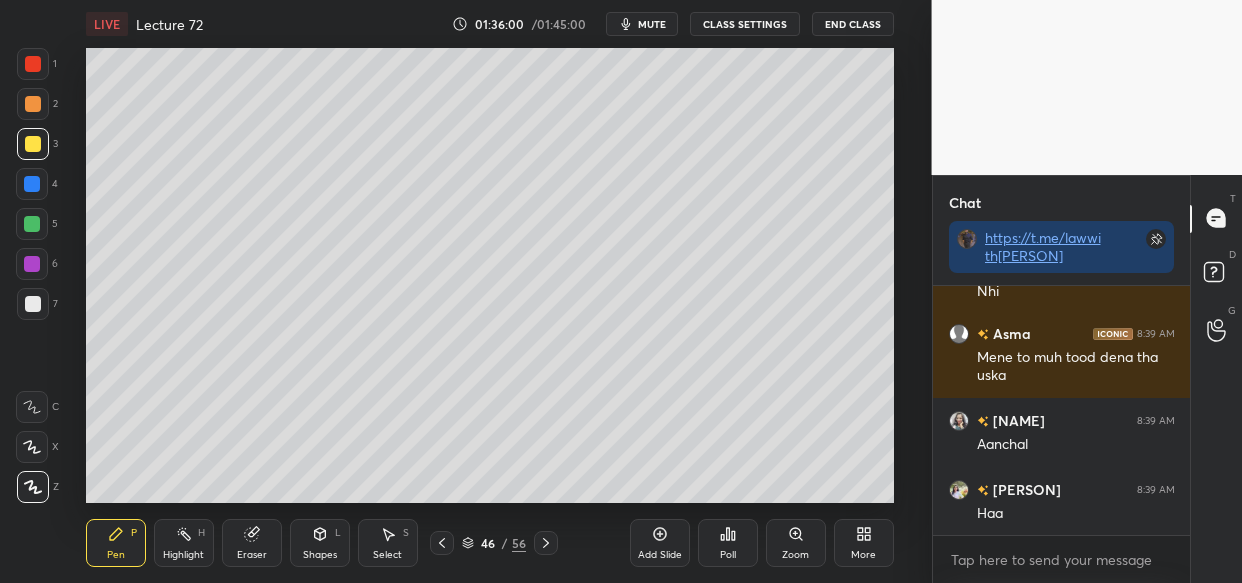 scroll, scrollTop: 149470, scrollLeft: 0, axis: vertical 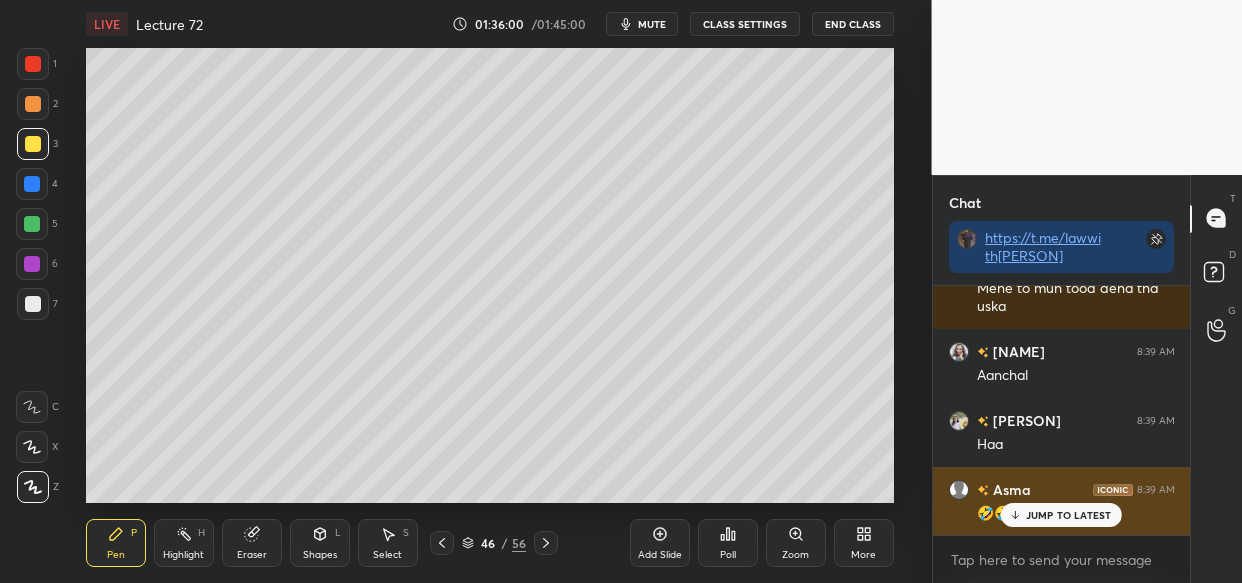 click on "JUMP TO LATEST" at bounding box center (1061, 515) 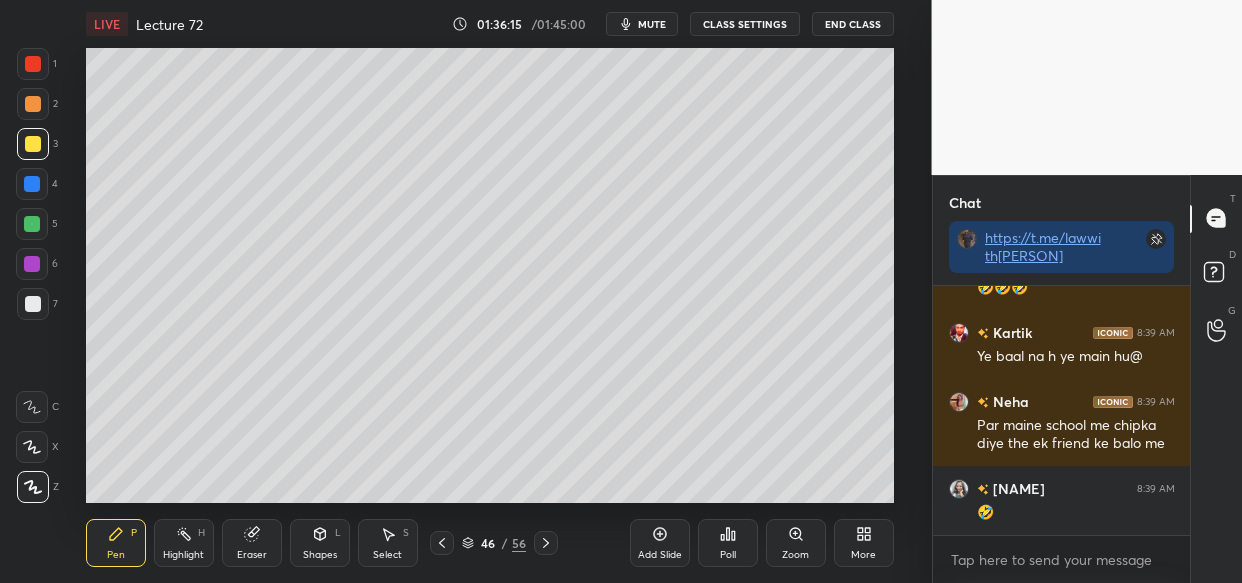scroll, scrollTop: 149764, scrollLeft: 0, axis: vertical 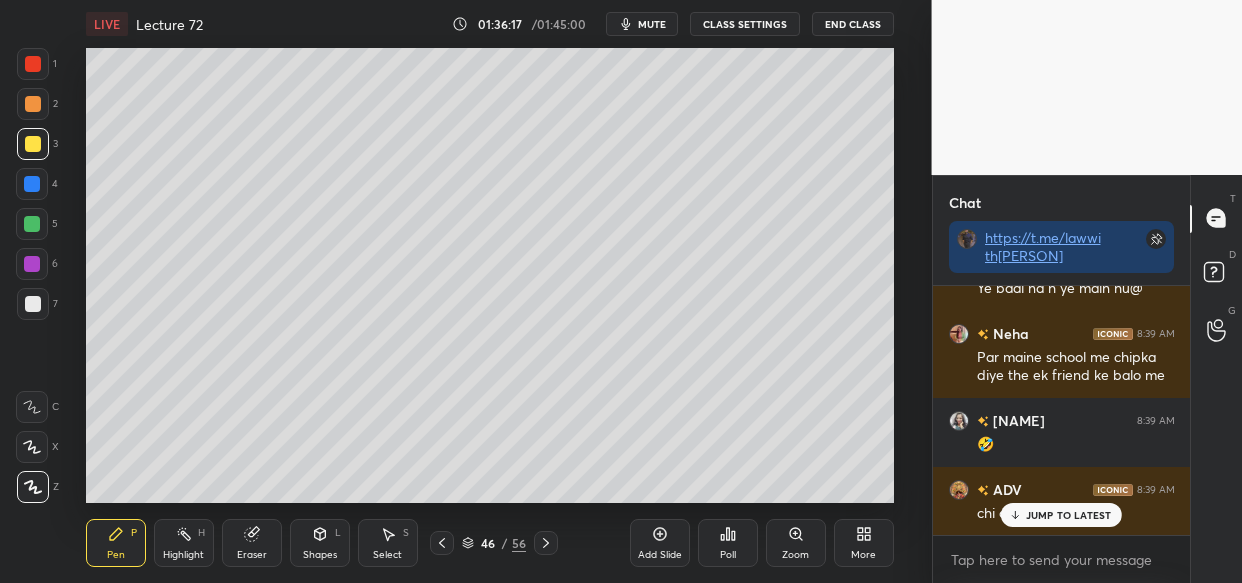 click on "JUMP TO LATEST" at bounding box center [1069, 515] 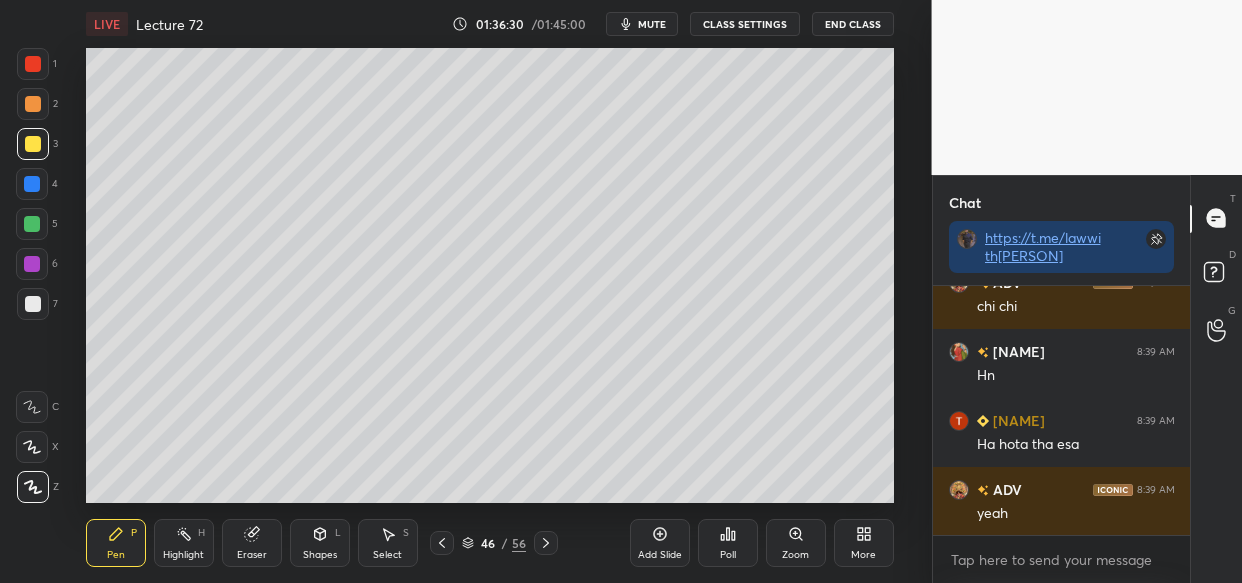 scroll, scrollTop: 150040, scrollLeft: 0, axis: vertical 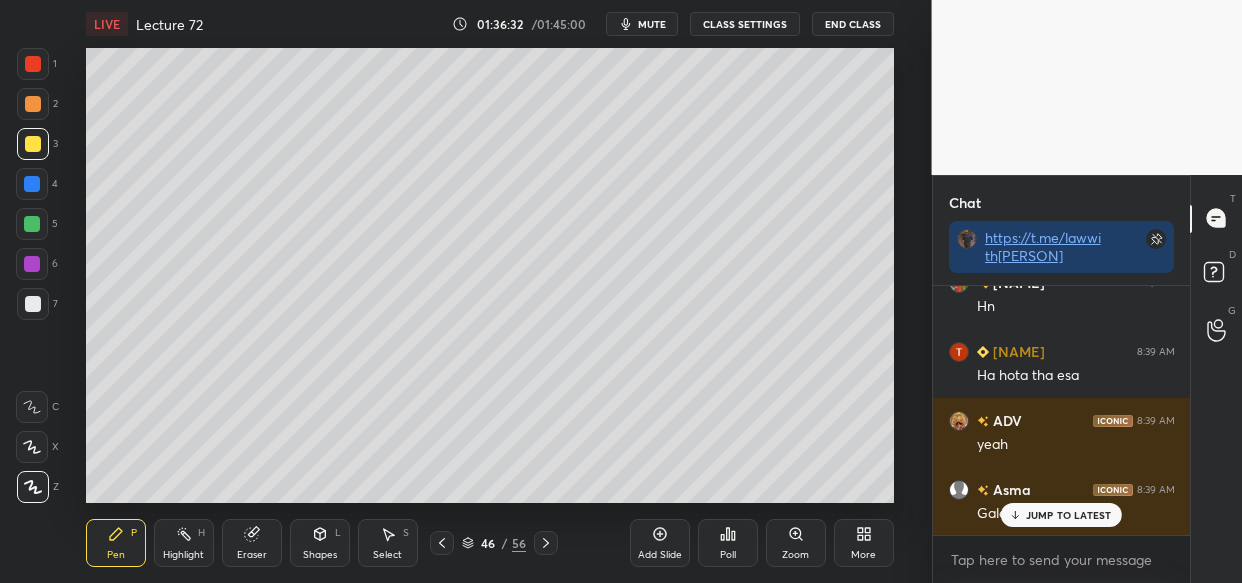 click on "JUMP TO LATEST" at bounding box center [1069, 515] 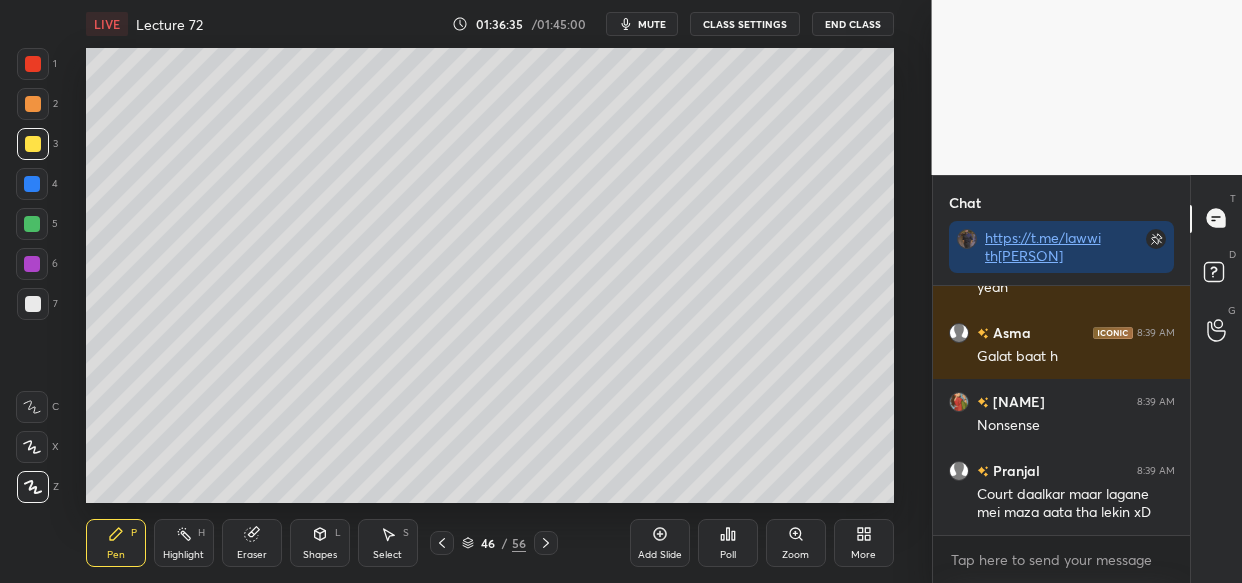 scroll, scrollTop: 150283, scrollLeft: 0, axis: vertical 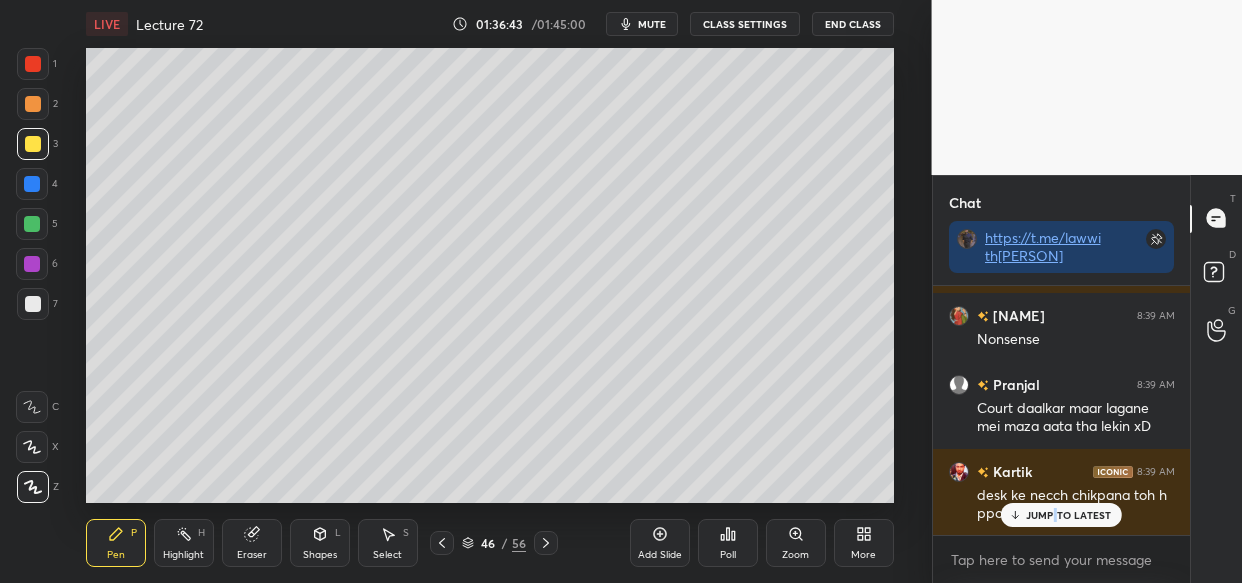 click on "JUMP TO LATEST" at bounding box center [1061, 515] 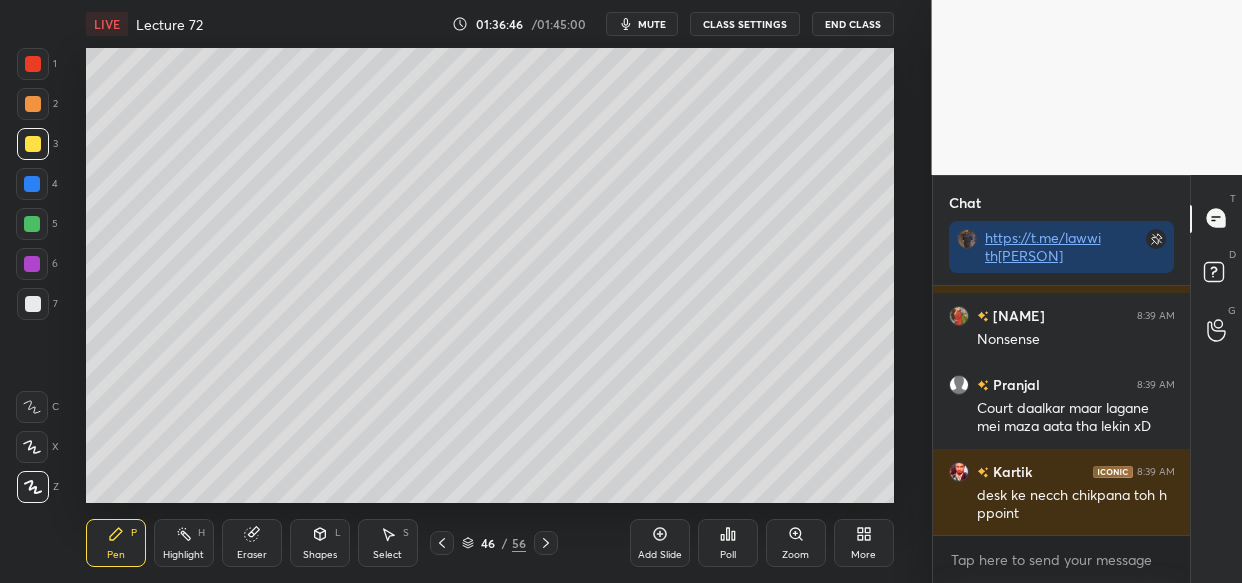scroll, scrollTop: 150352, scrollLeft: 0, axis: vertical 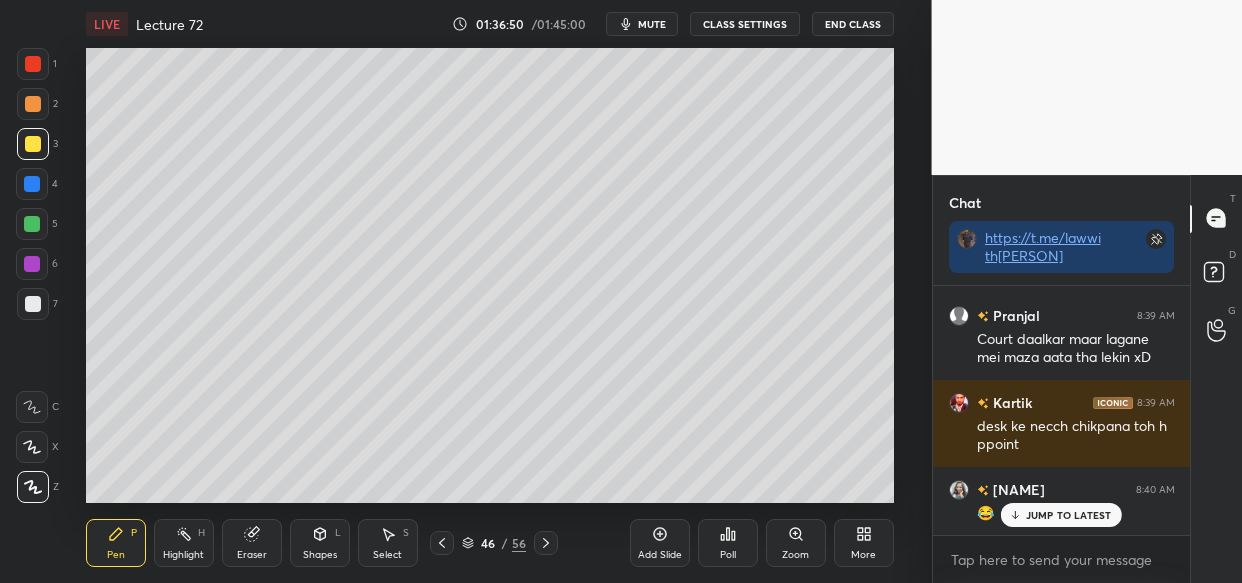 drag, startPoint x: 1040, startPoint y: 520, endPoint x: 1013, endPoint y: 520, distance: 27 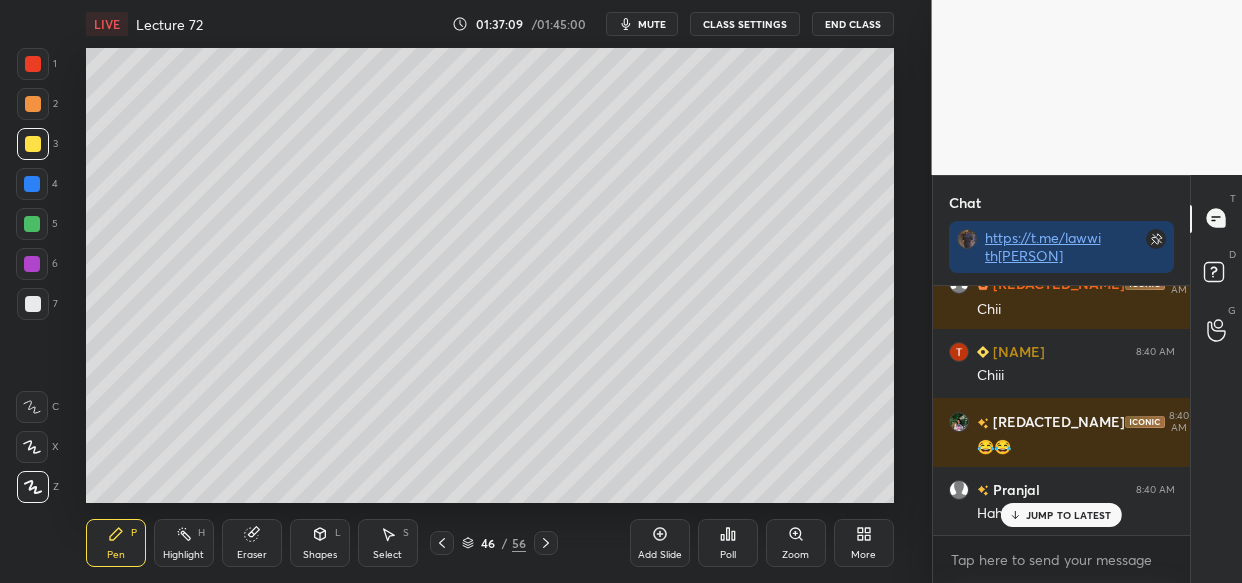 scroll, scrollTop: 150991, scrollLeft: 0, axis: vertical 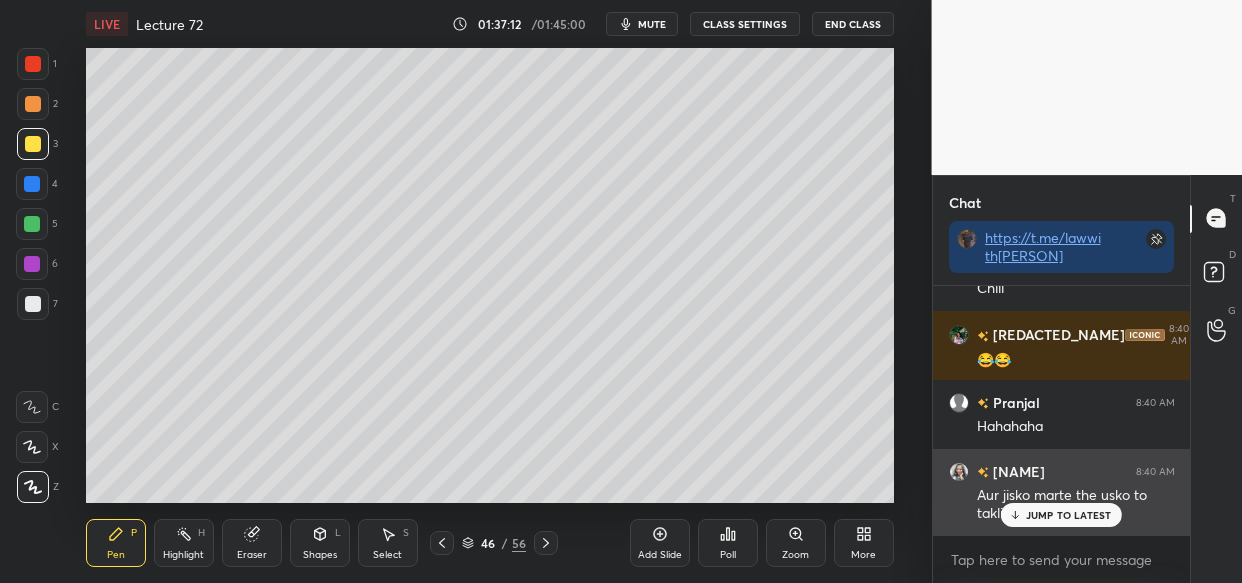 drag, startPoint x: 1067, startPoint y: 513, endPoint x: 939, endPoint y: 519, distance: 128.14055 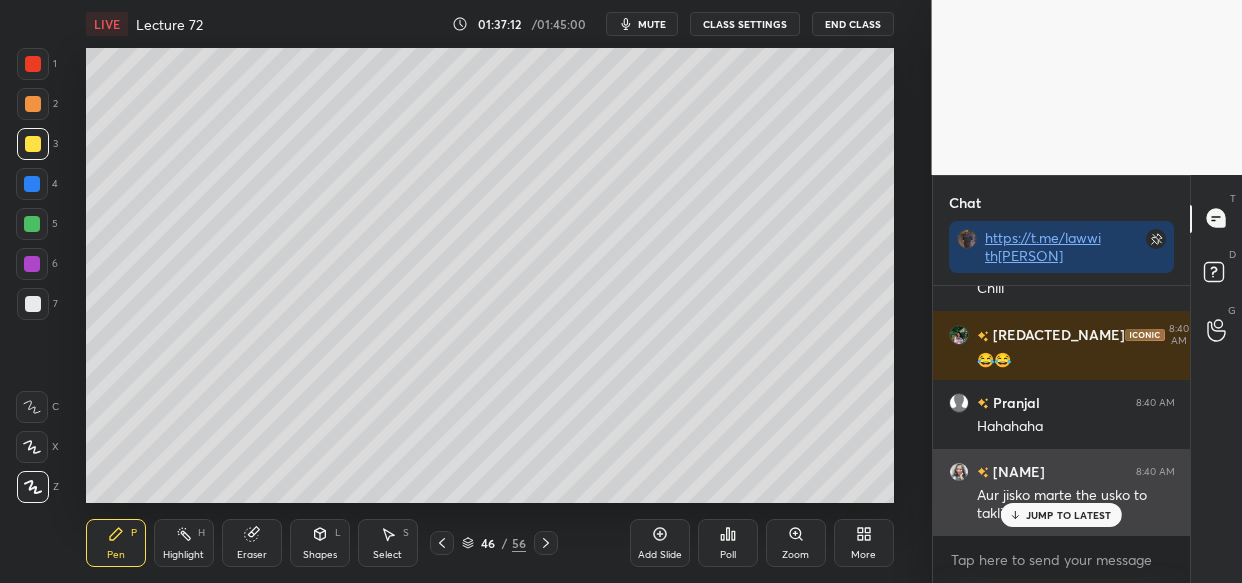 click on "JUMP TO LATEST" at bounding box center (1069, 515) 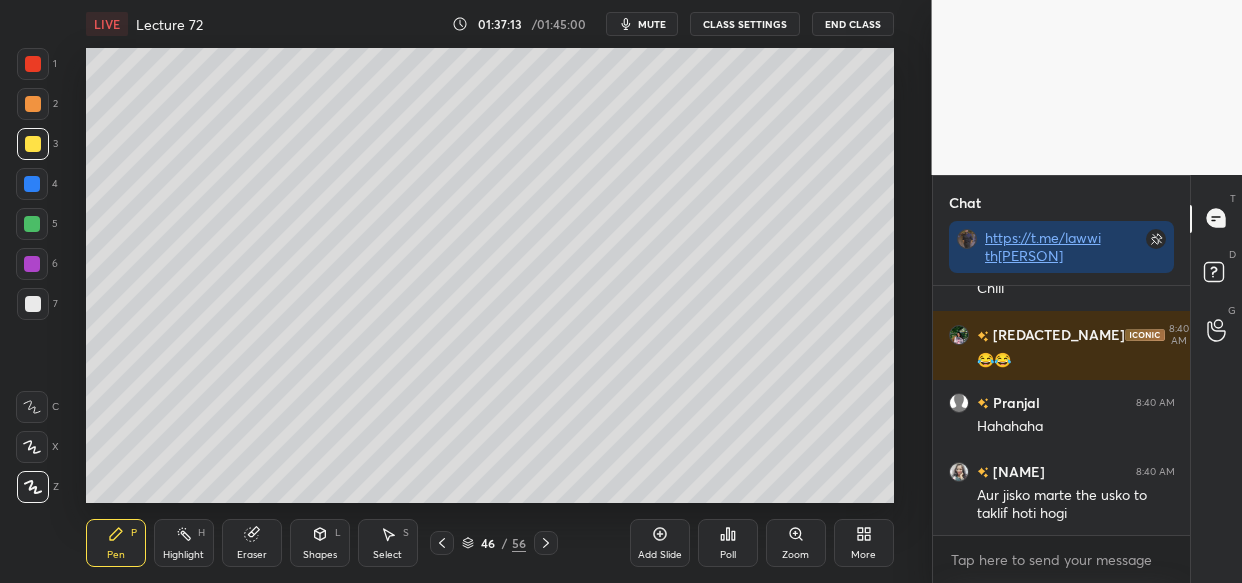 scroll, scrollTop: 151060, scrollLeft: 0, axis: vertical 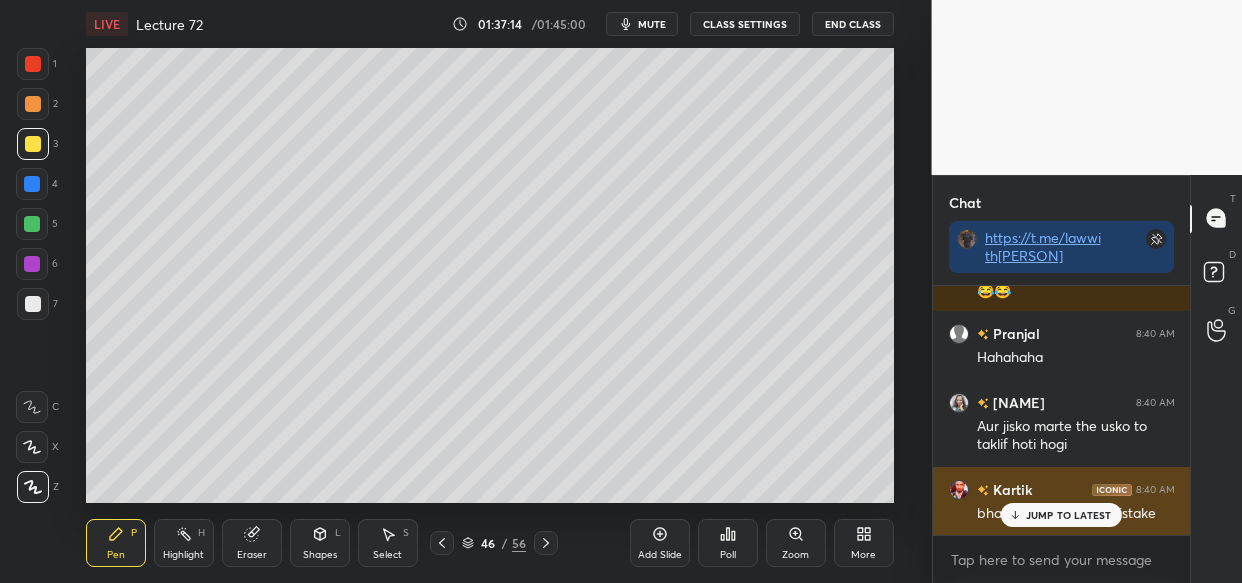click on "JUMP TO LATEST" at bounding box center [1069, 515] 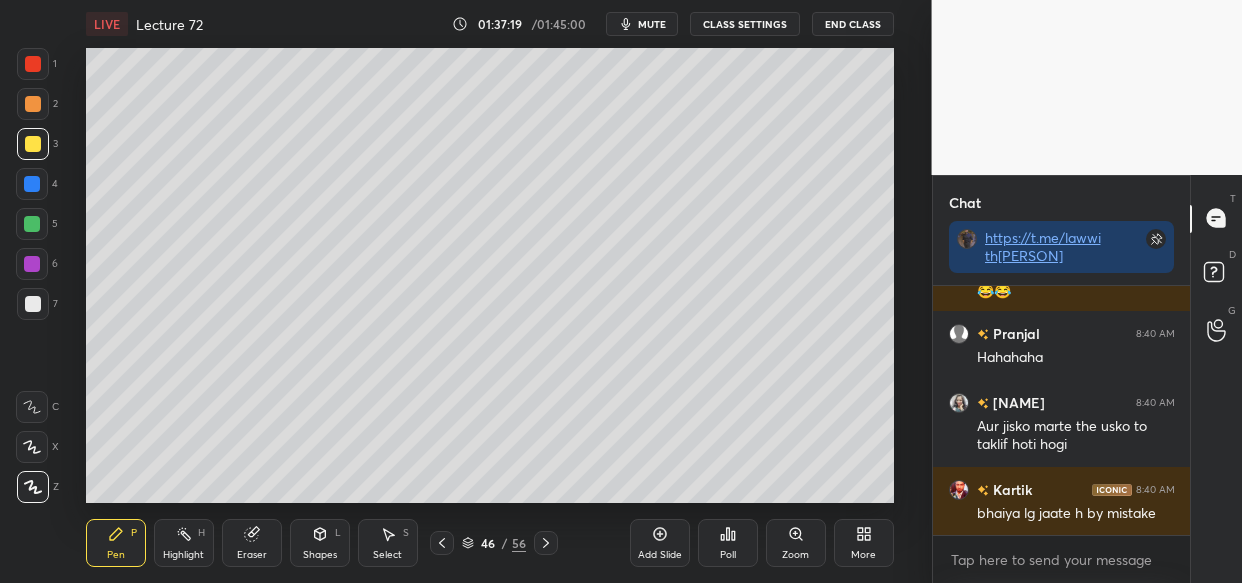 scroll, scrollTop: 151080, scrollLeft: 0, axis: vertical 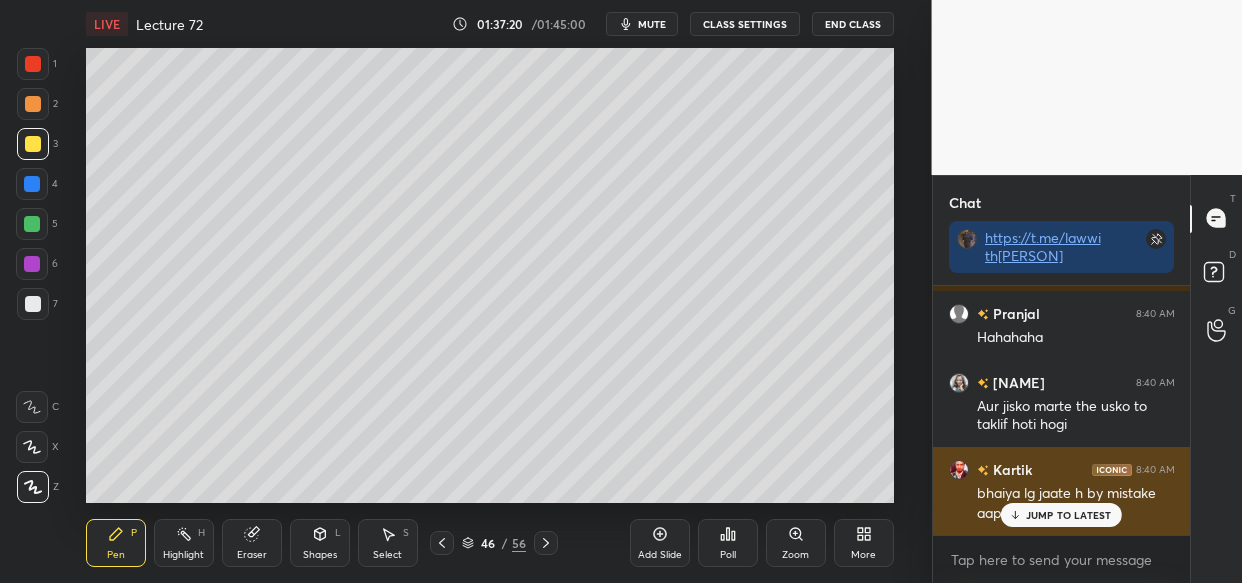 drag, startPoint x: 1079, startPoint y: 521, endPoint x: 1068, endPoint y: 517, distance: 11.7046995 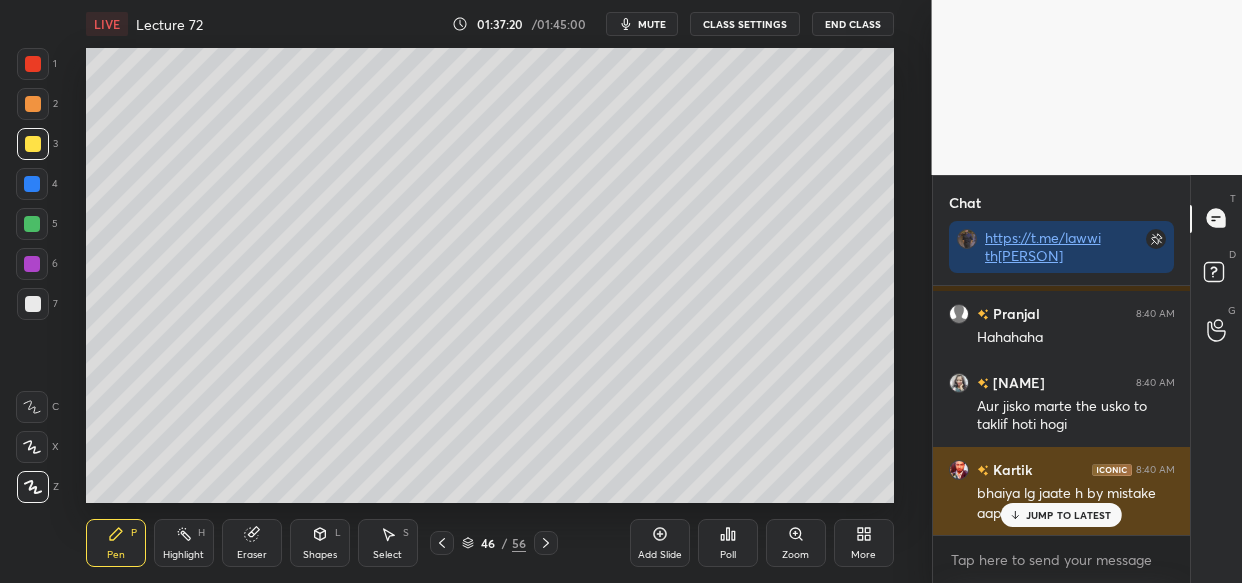 click on "JUMP TO LATEST" at bounding box center (1061, 515) 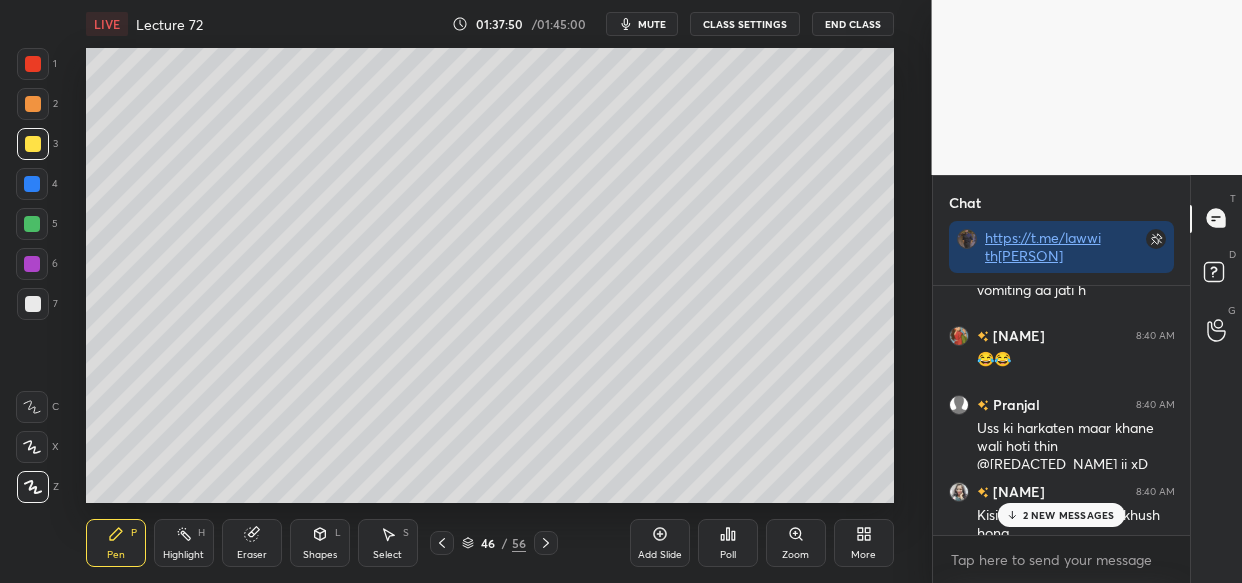 scroll, scrollTop: 152001, scrollLeft: 0, axis: vertical 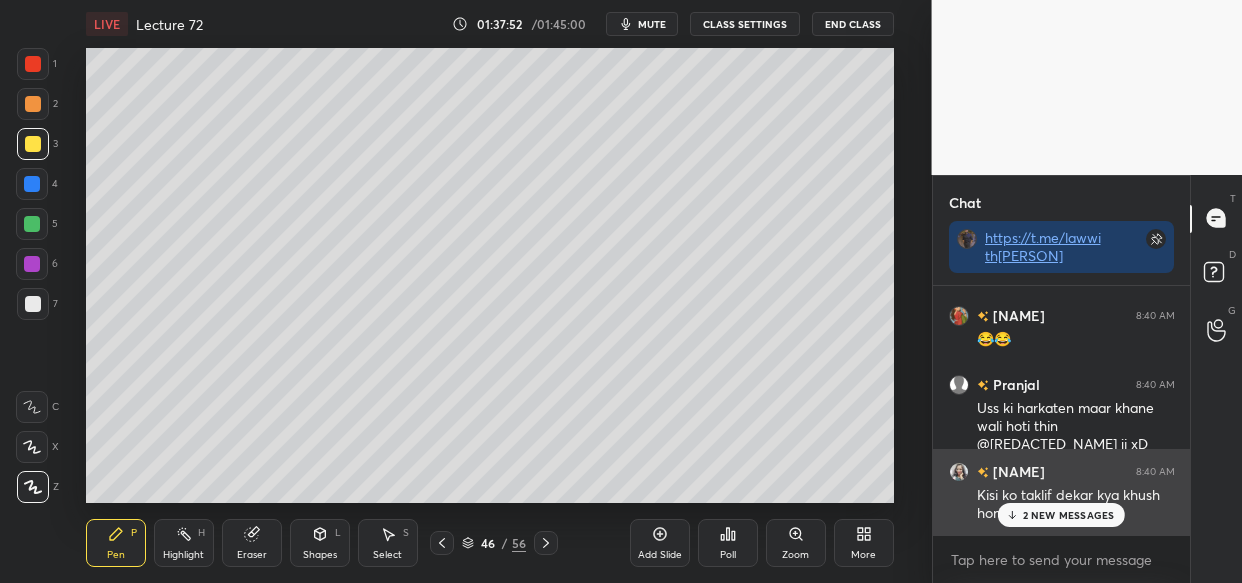 click on "2 NEW MESSAGES" at bounding box center [1069, 515] 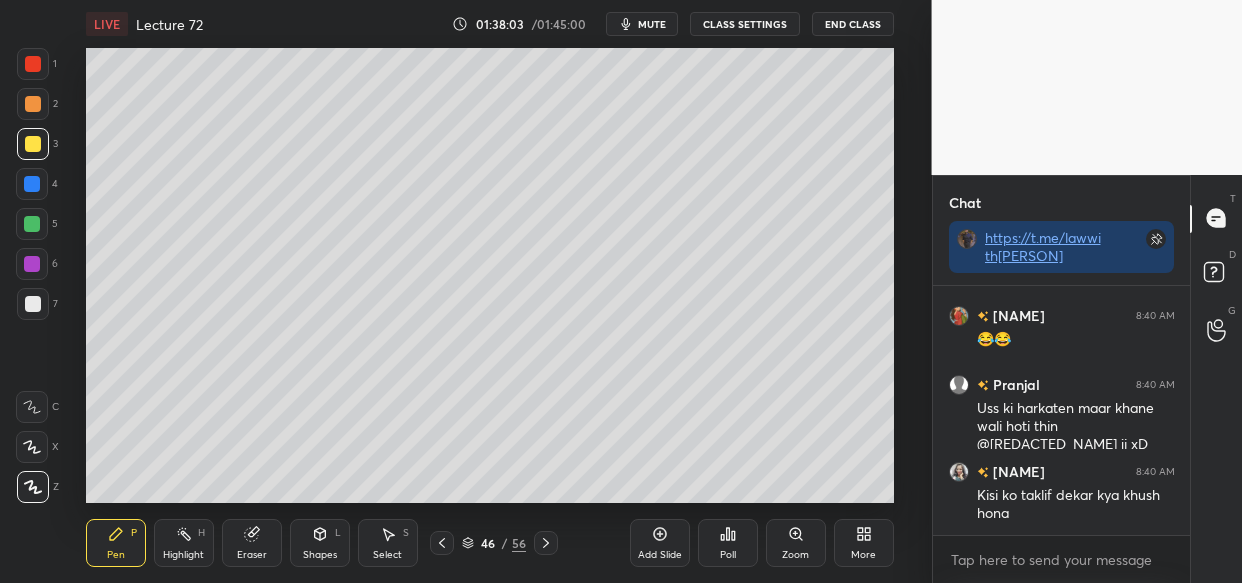 drag, startPoint x: 242, startPoint y: 540, endPoint x: 234, endPoint y: 550, distance: 12.806249 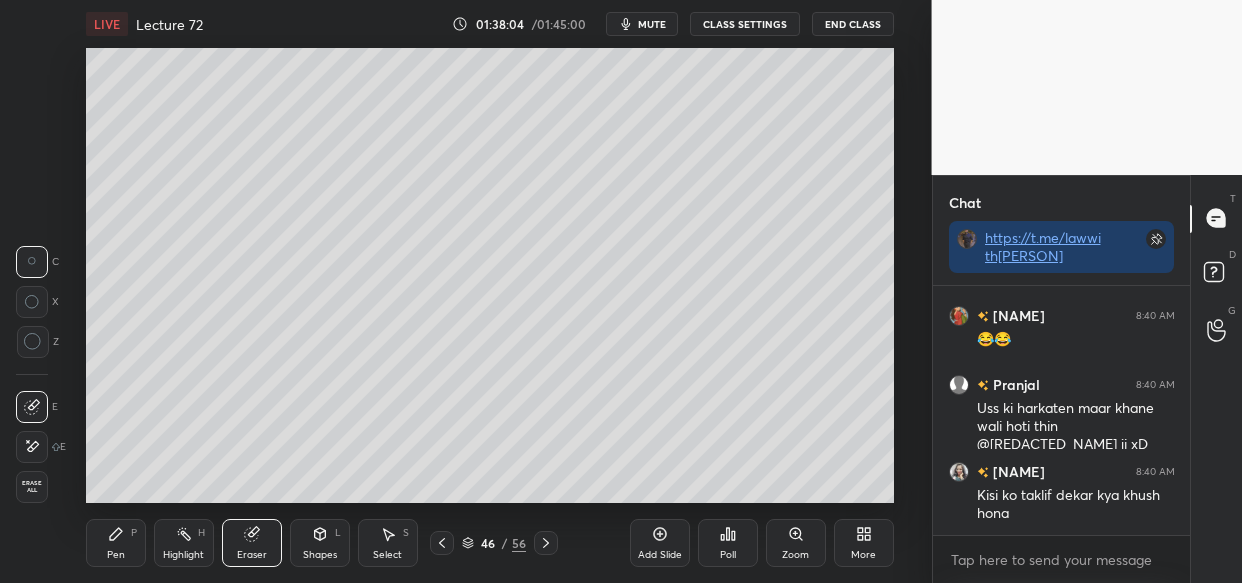 click on "Erase all" at bounding box center (32, 487) 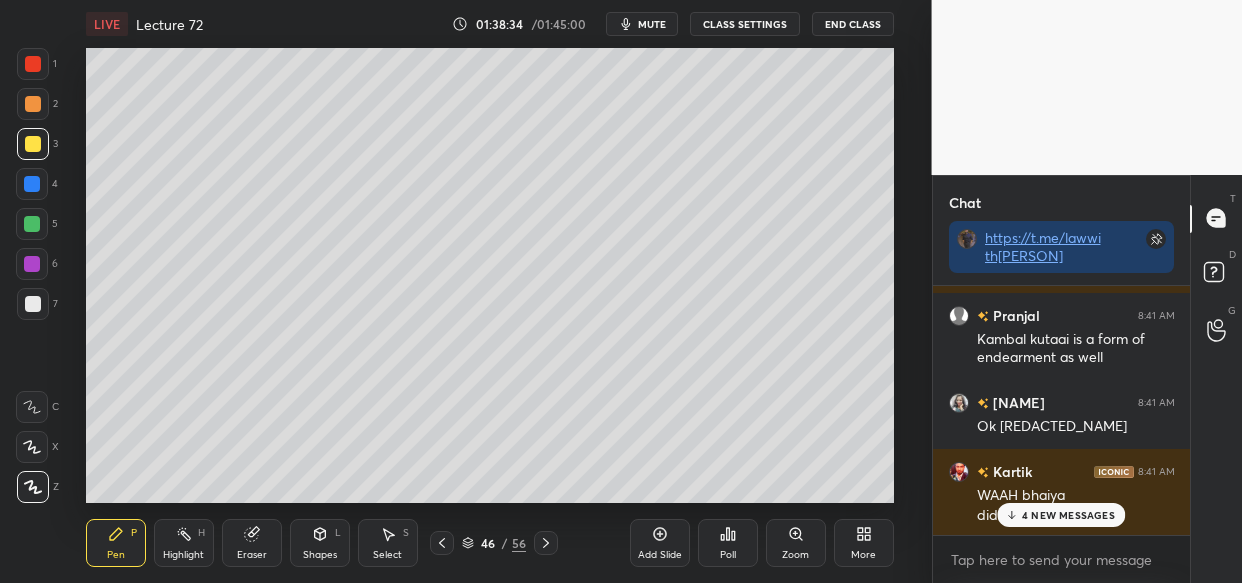 scroll, scrollTop: 152750, scrollLeft: 0, axis: vertical 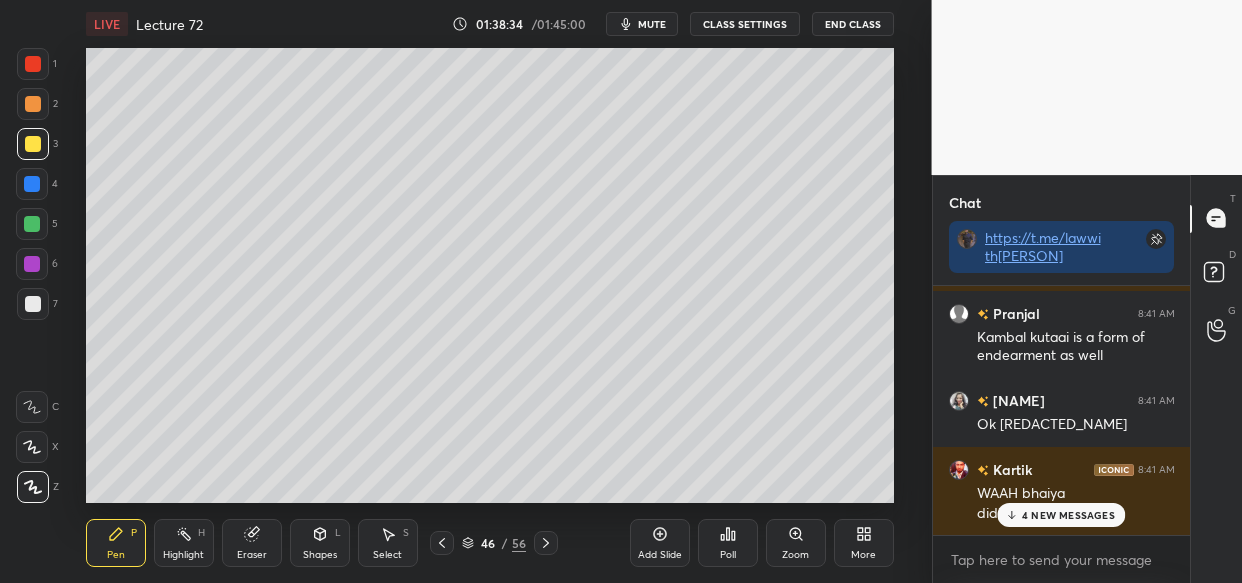 click on "4 NEW MESSAGES" at bounding box center [1068, 515] 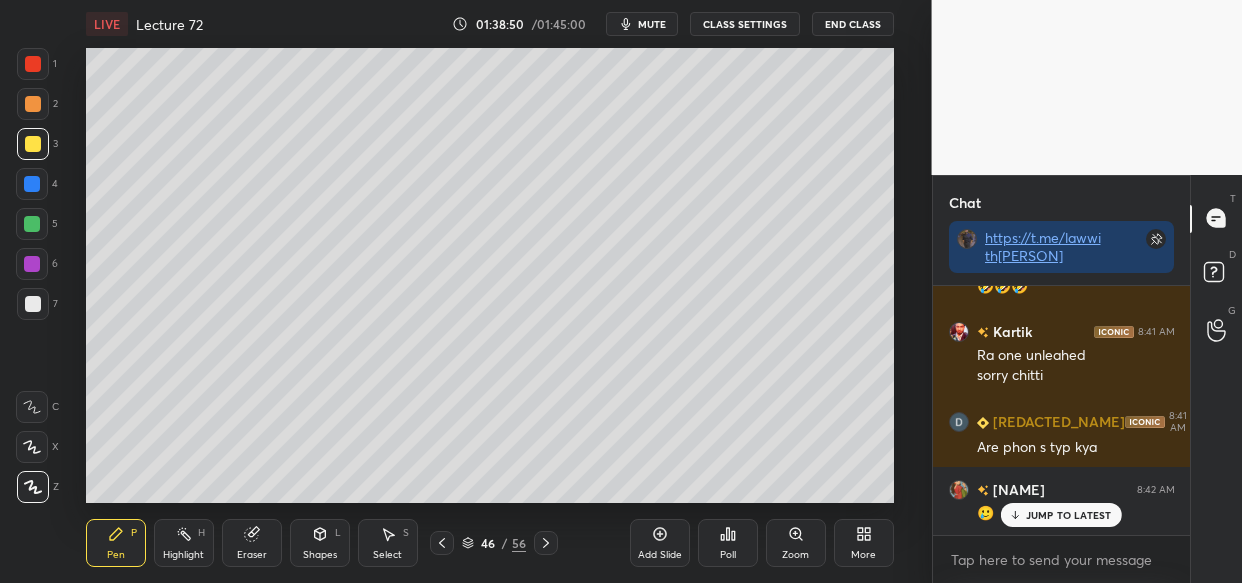 scroll, scrollTop: 153253, scrollLeft: 0, axis: vertical 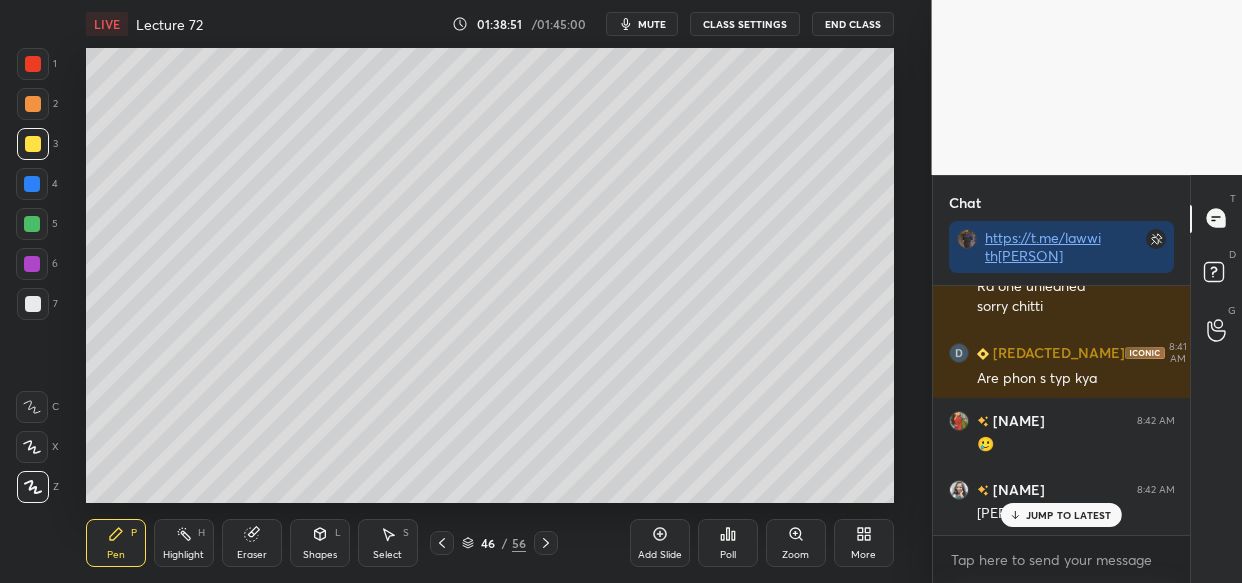 click on "Kartik 8:41 AM Great bhai [PERSON] 8:41 AM Meri neice ka upr uchal rhe the to wo upr ese gyi k uska sir fan m lg gya uske sath bhi esa hua aage s scalp half sir ka ht gya tha bhot chot aayi thi bechari bachhi ko [PERSON] 8:41 AM 😂😂😂 [PERSON] 8:41 AM Haan [PERSON] 8:41 AM Kambal kutaai is a form of endearment as well [PERSON] 8:41 AM Ok [PERSON] [PERSON] 8:41 AM WAAH bhaiya didi [PERSON] 8:41 AM Are layba [PERSON] 8:41 AM ☹️☹️☹️ ADV 8:41 AM 🤣🤣🤣 [PERSON] 8:41 AM Ra one unleahed sorry chitti [PERSON] 8:41 AM Are phon s typ kya [PERSON] 8:42 AM 🥲 [PERSON] 8:42 AM Roop ka asar JUMP TO LATEST" at bounding box center [1062, 410] 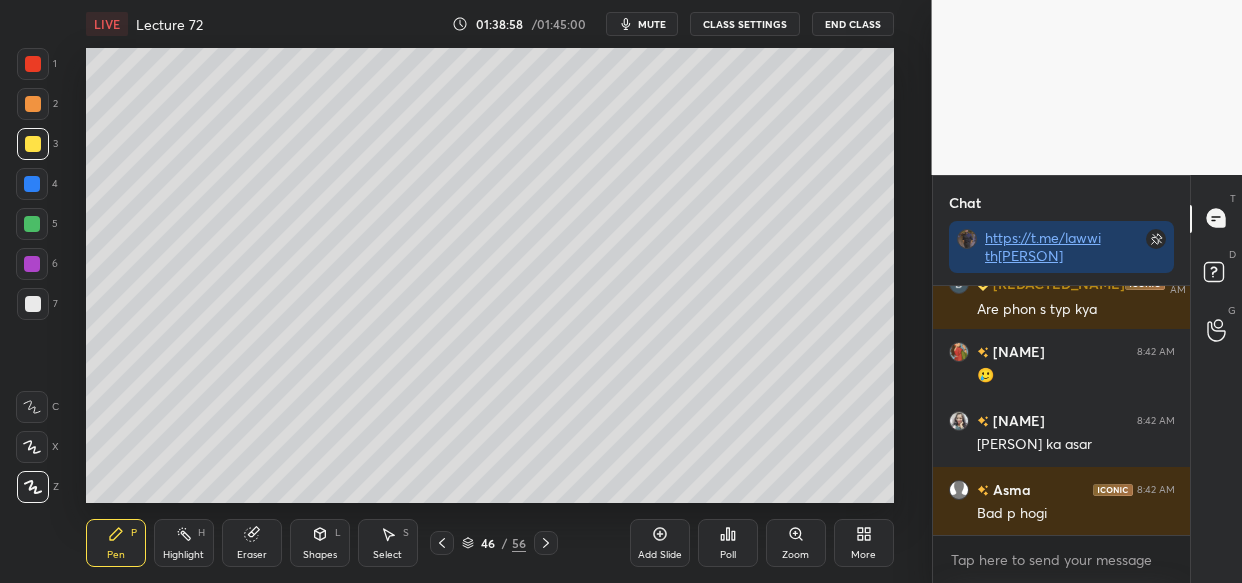 scroll, scrollTop: 153391, scrollLeft: 0, axis: vertical 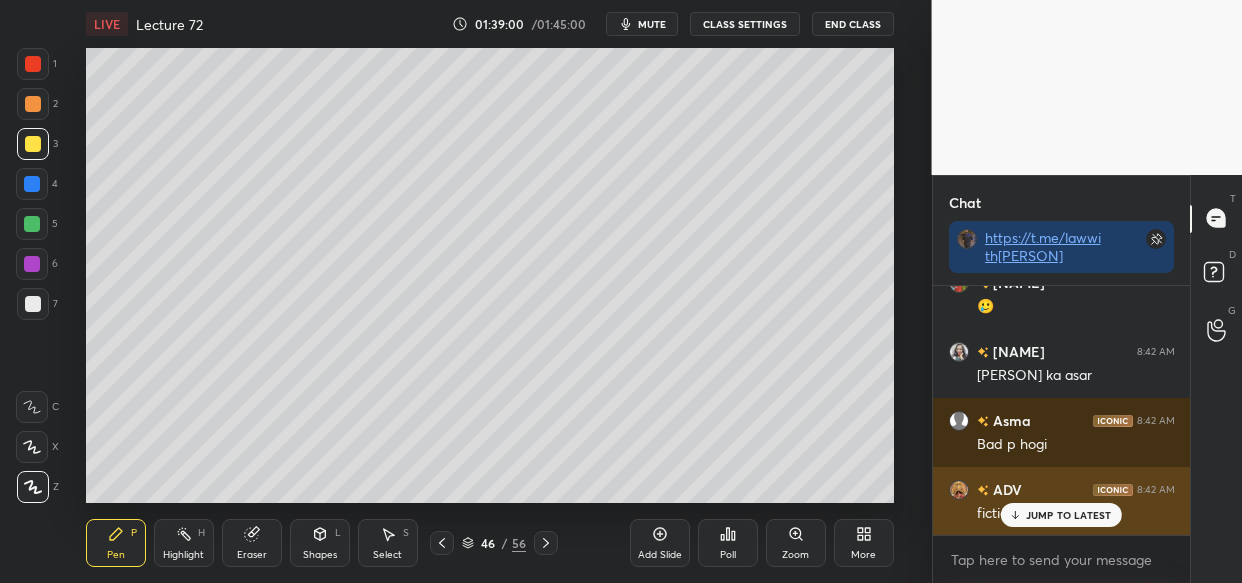 click on "JUMP TO LATEST" at bounding box center (1069, 515) 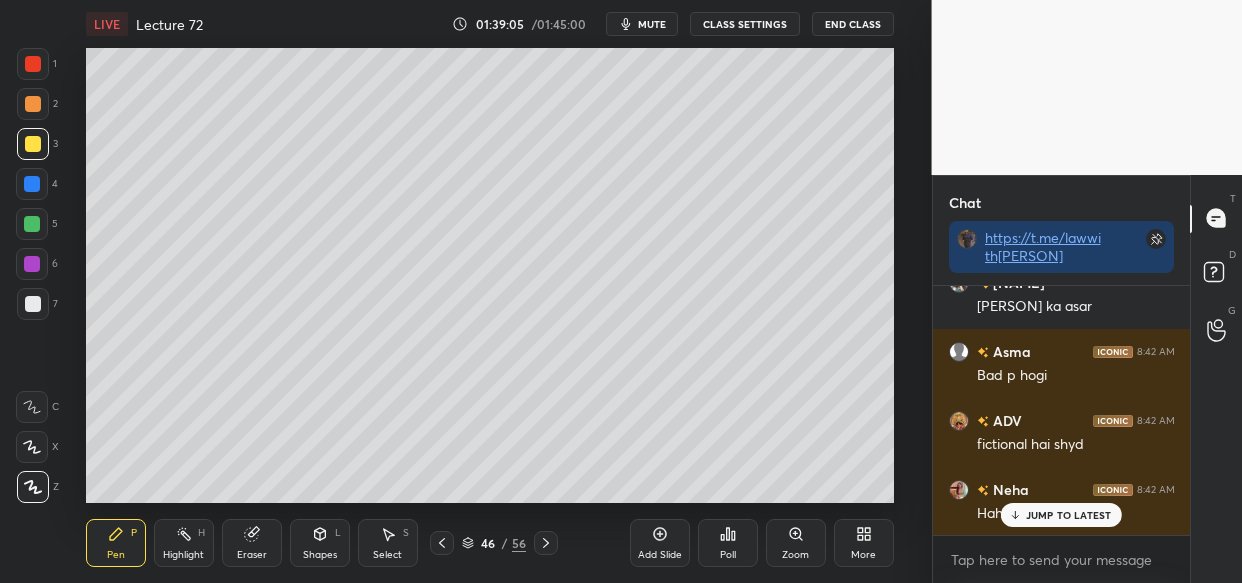 scroll, scrollTop: 153548, scrollLeft: 0, axis: vertical 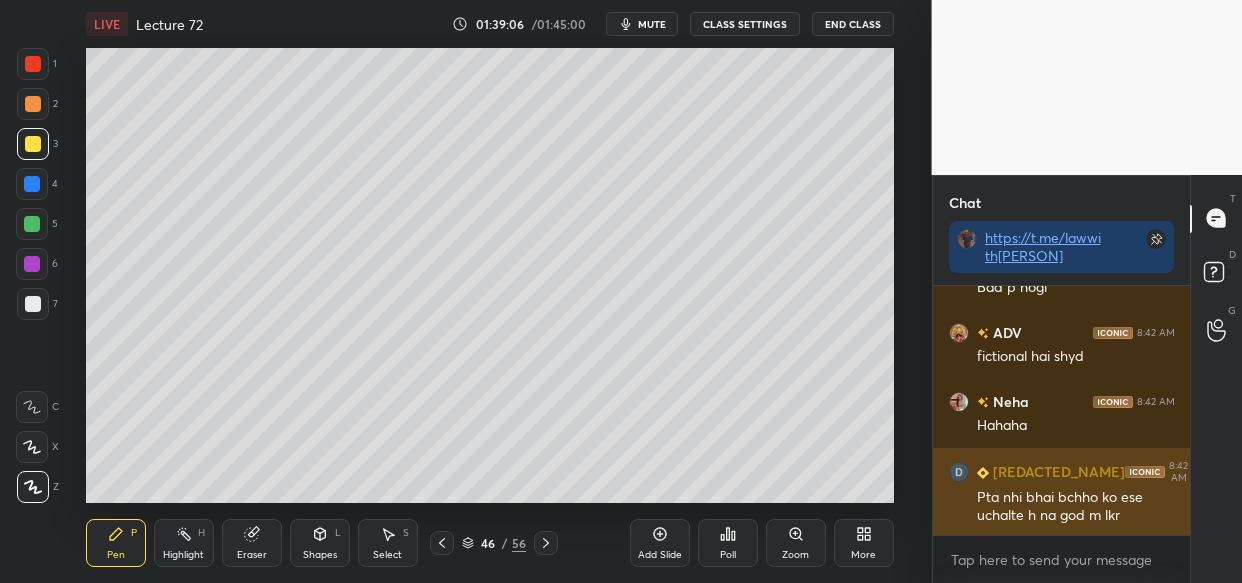 click on "Pta nhi bhai bchho ko ese uchalte h na god m lkr" at bounding box center (1076, 507) 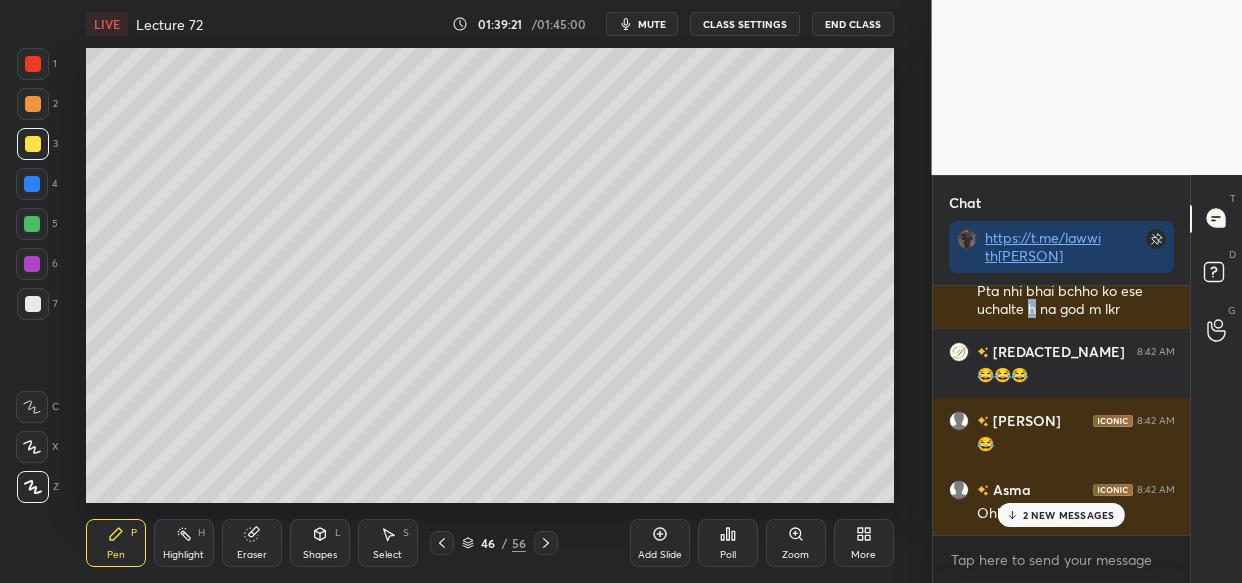 scroll, scrollTop: 153892, scrollLeft: 0, axis: vertical 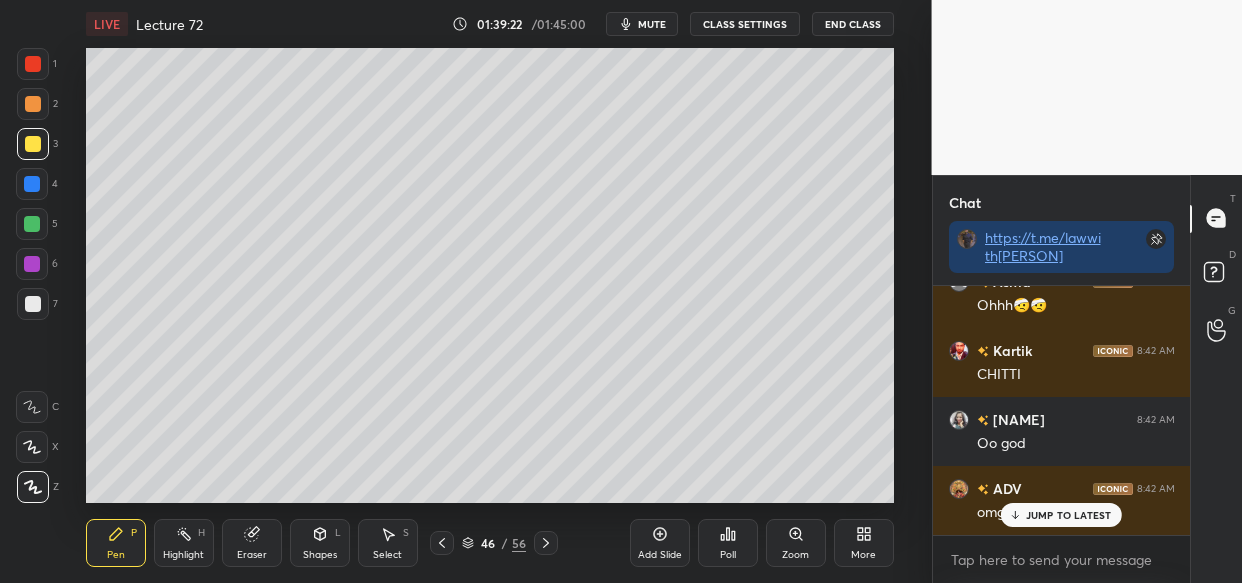 drag, startPoint x: 1046, startPoint y: 505, endPoint x: 1041, endPoint y: 515, distance: 11.18034 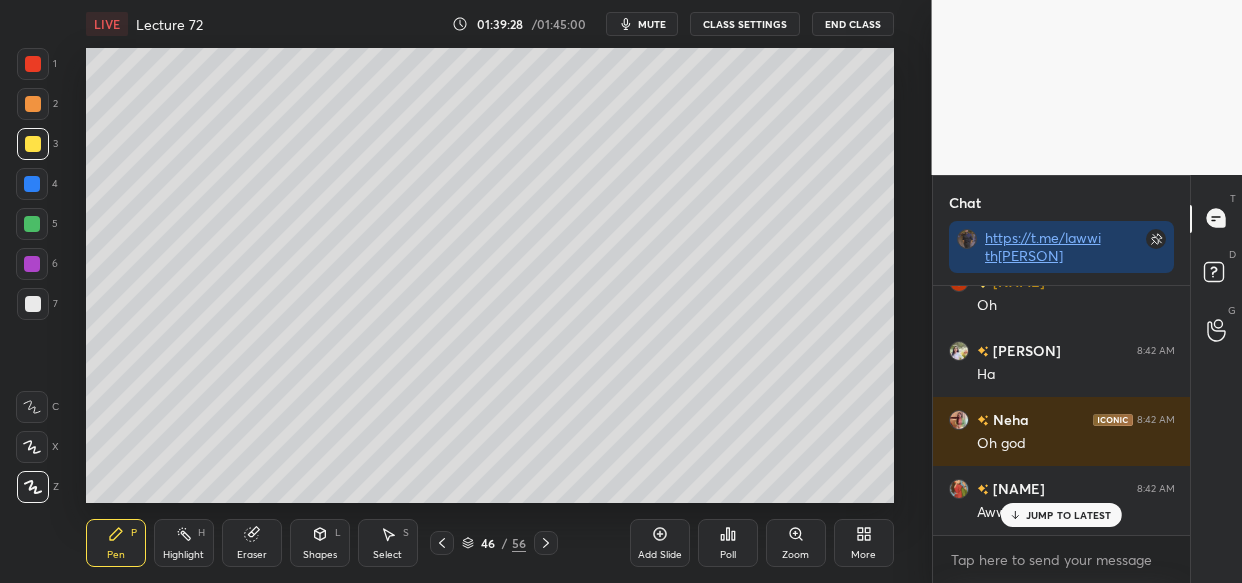 scroll, scrollTop: 154444, scrollLeft: 0, axis: vertical 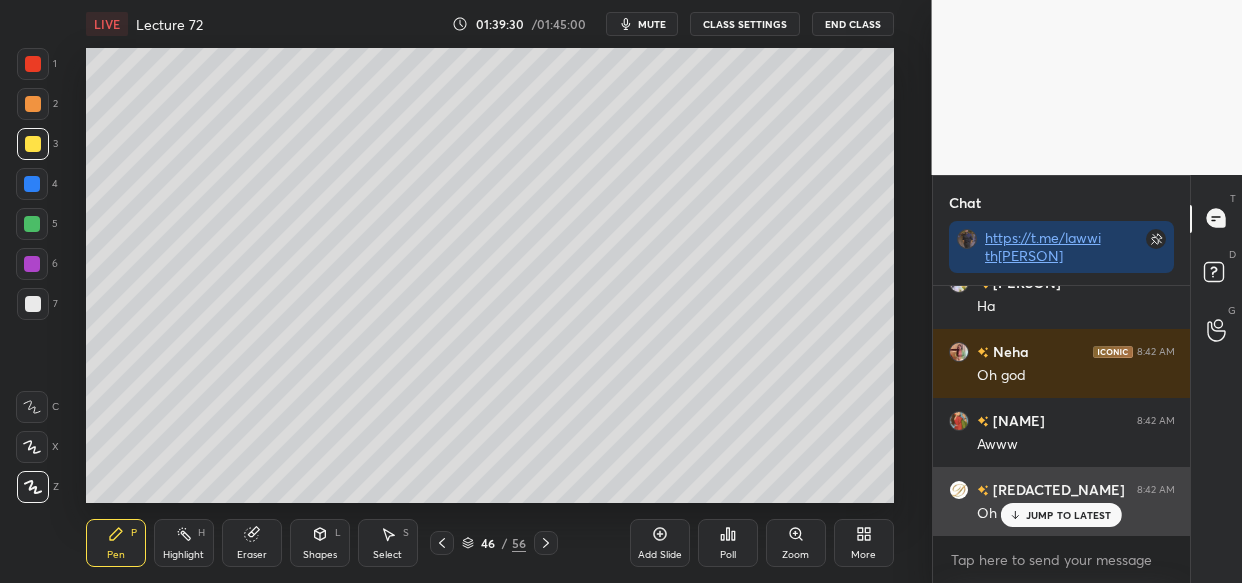 click on "JUMP TO LATEST" at bounding box center [1061, 515] 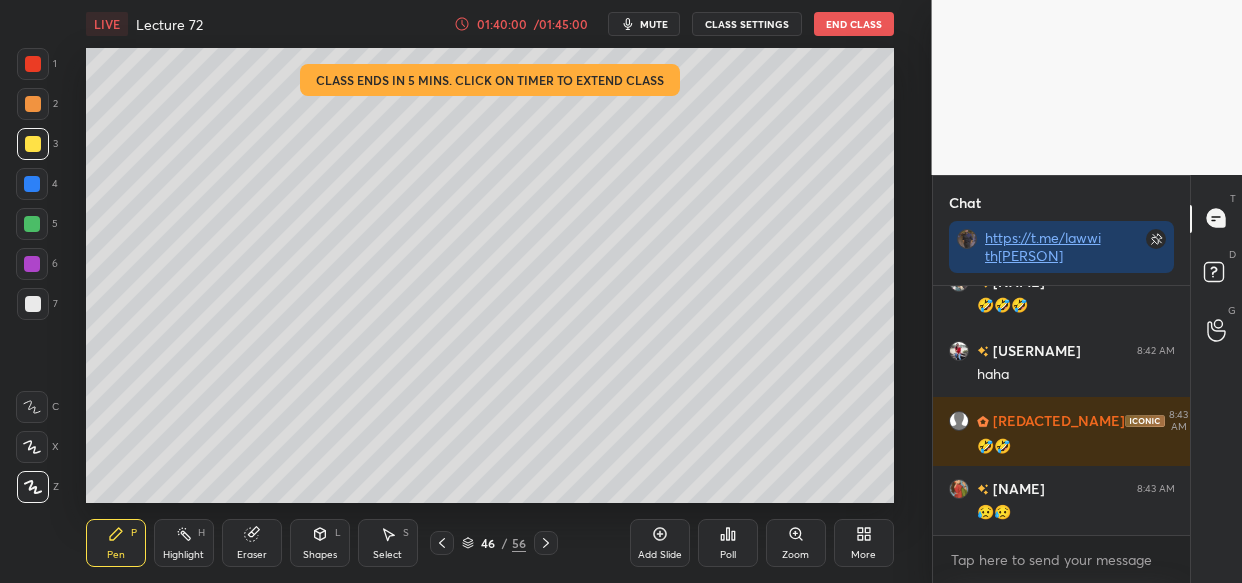 scroll, scrollTop: 154981, scrollLeft: 0, axis: vertical 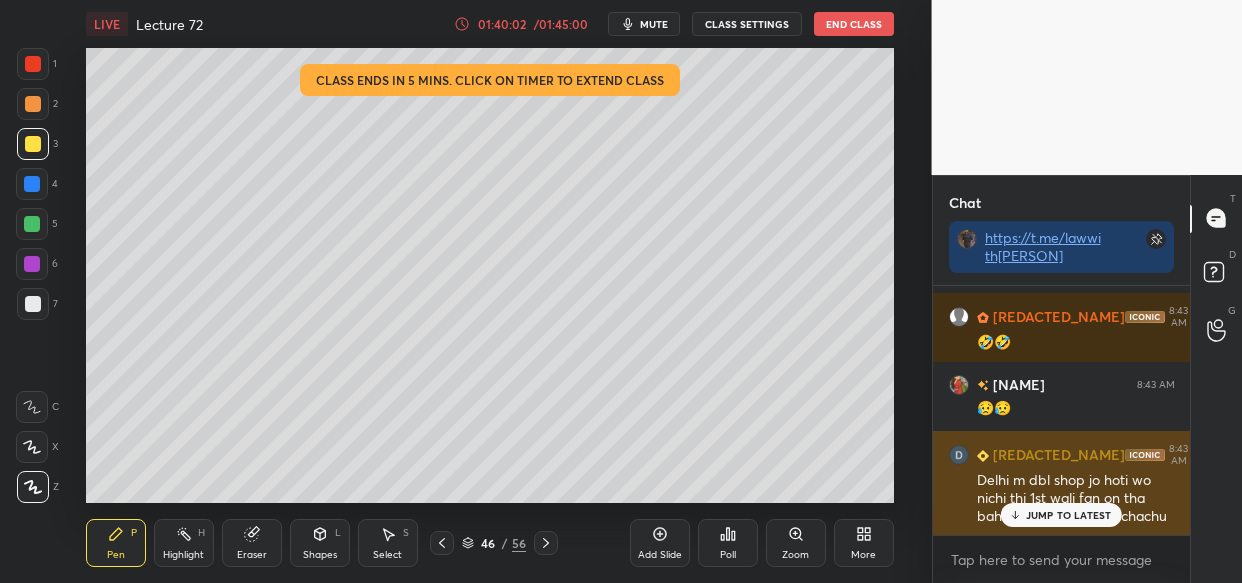 click on "JUMP TO LATEST" at bounding box center (1069, 515) 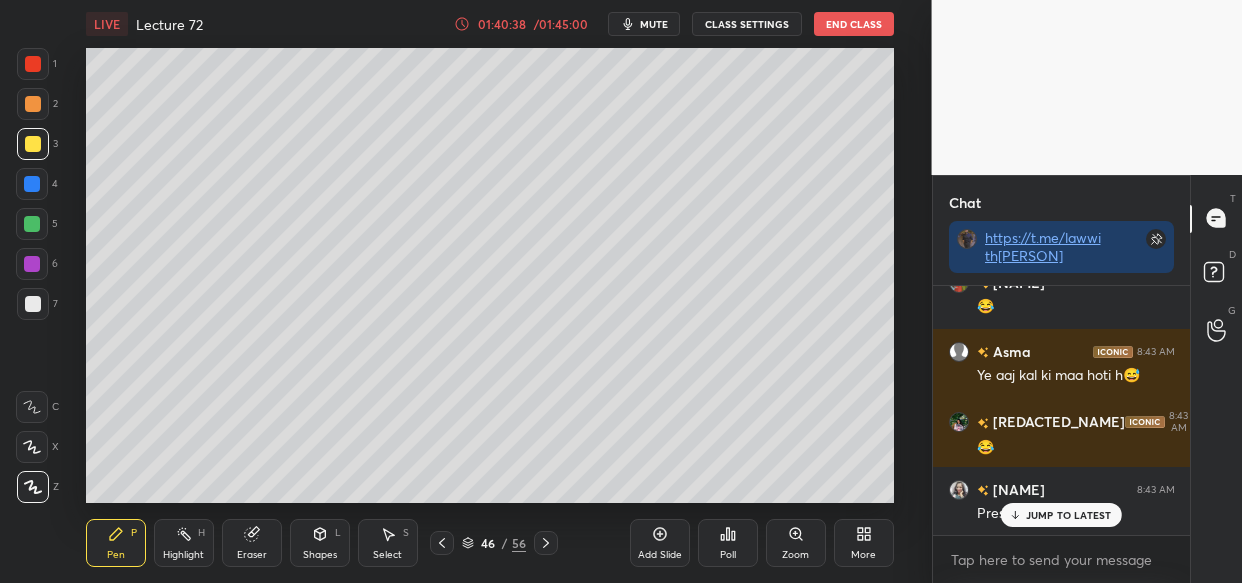 scroll, scrollTop: 156121, scrollLeft: 0, axis: vertical 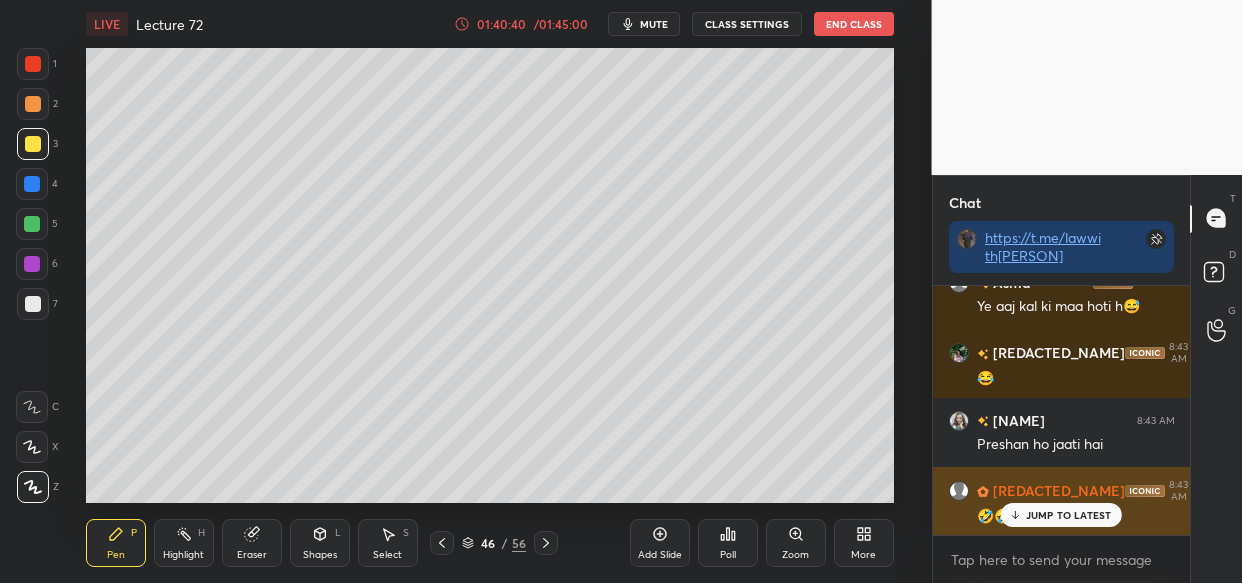 click on "JUMP TO LATEST" at bounding box center [1069, 515] 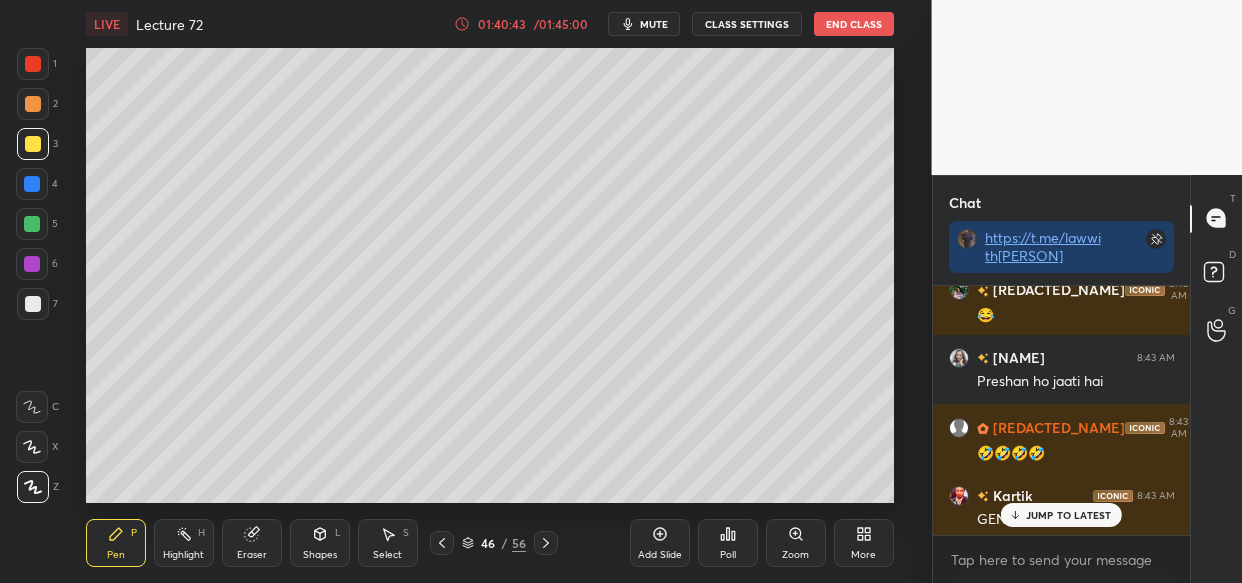 click on "JUMP TO LATEST" at bounding box center (1069, 515) 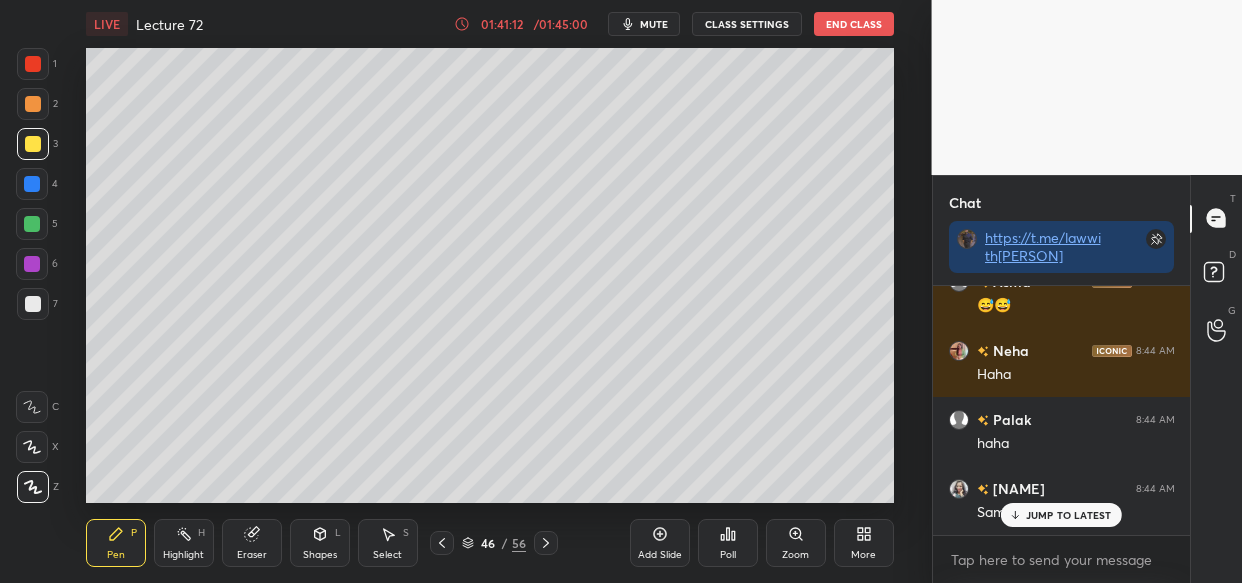 scroll, scrollTop: 157123, scrollLeft: 0, axis: vertical 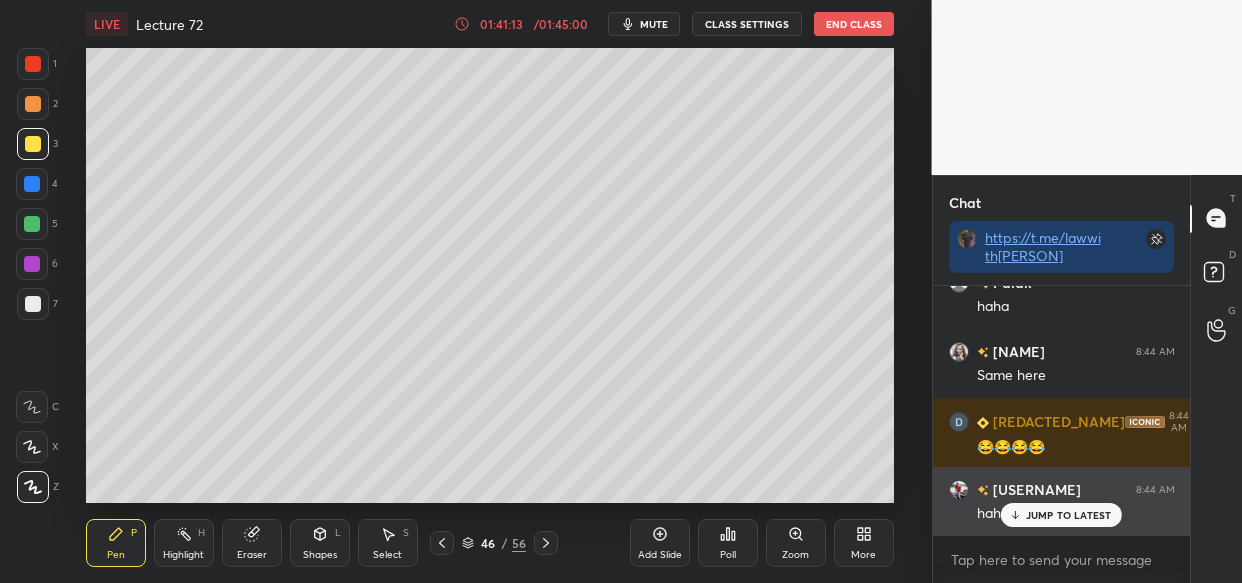 click on "JUMP TO LATEST" at bounding box center [1069, 515] 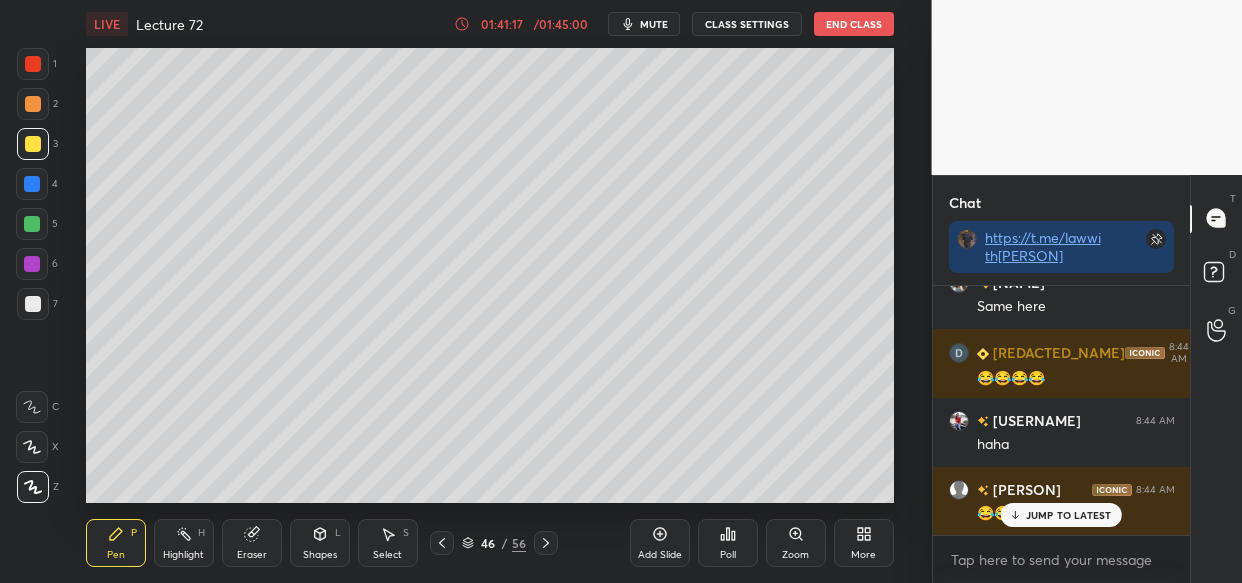 scroll, scrollTop: 157261, scrollLeft: 0, axis: vertical 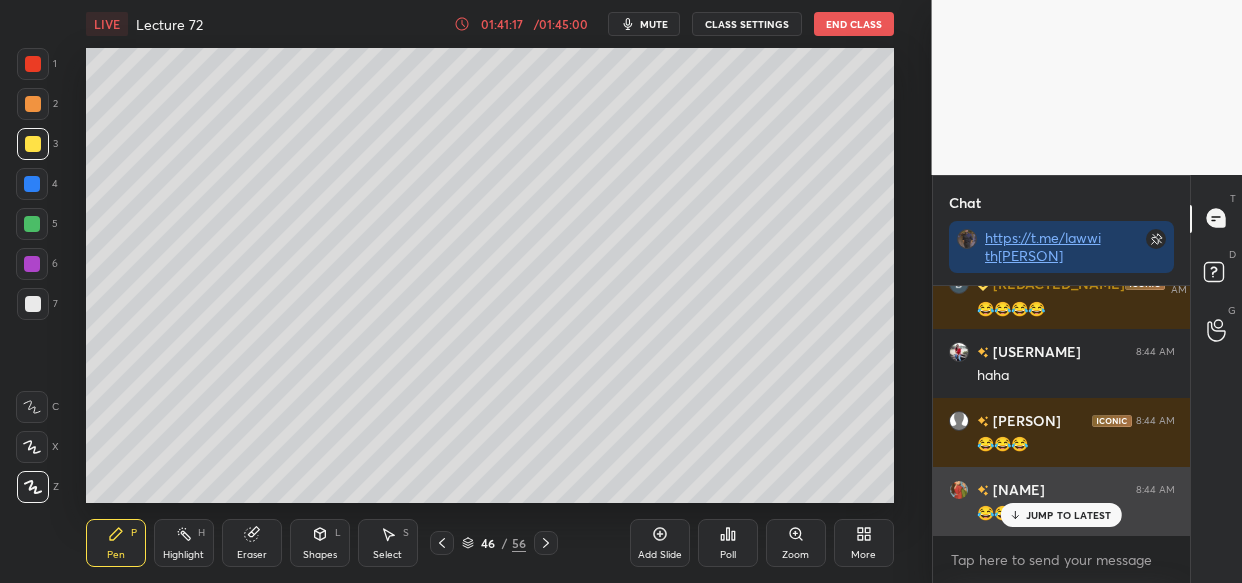 click on "JUMP TO LATEST" at bounding box center (1069, 515) 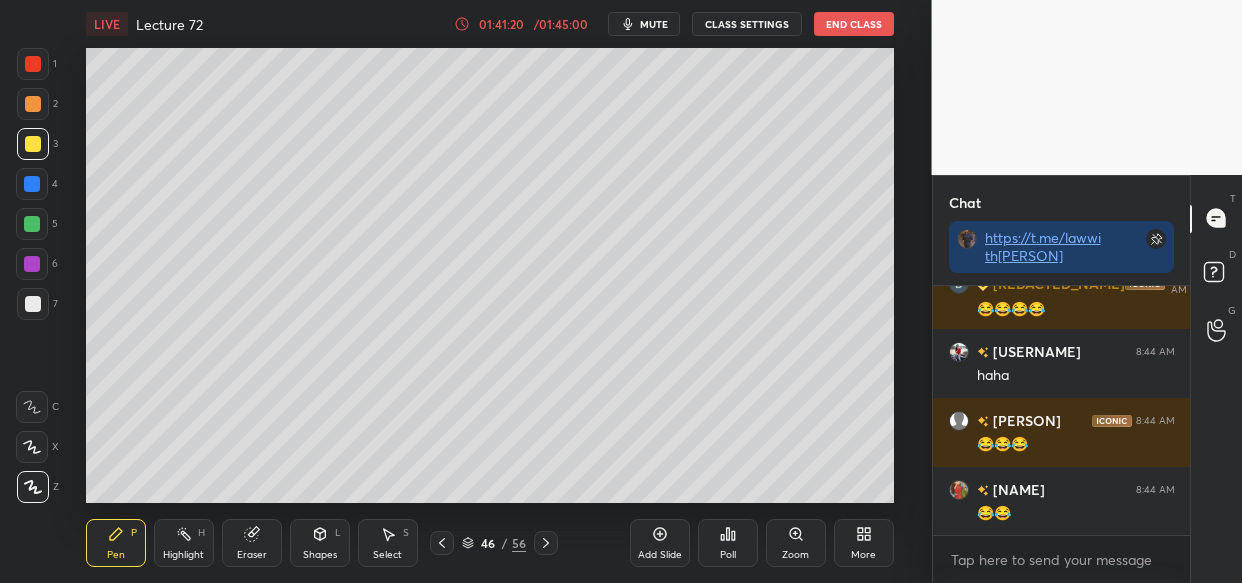 scroll, scrollTop: 157330, scrollLeft: 0, axis: vertical 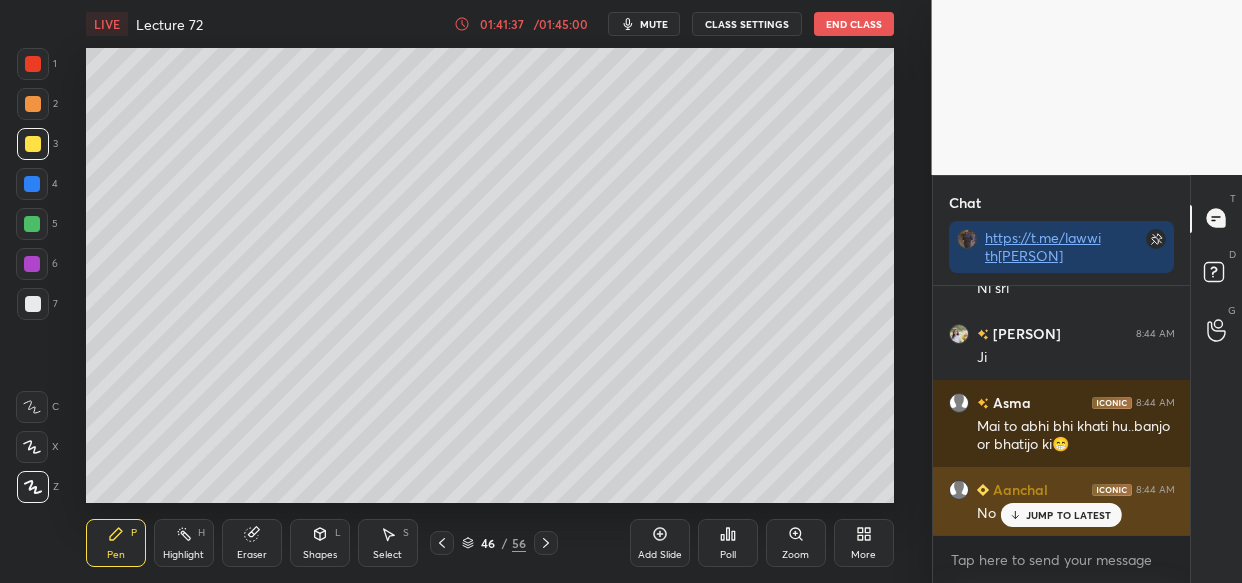 drag, startPoint x: 1060, startPoint y: 519, endPoint x: 1011, endPoint y: 521, distance: 49.0408 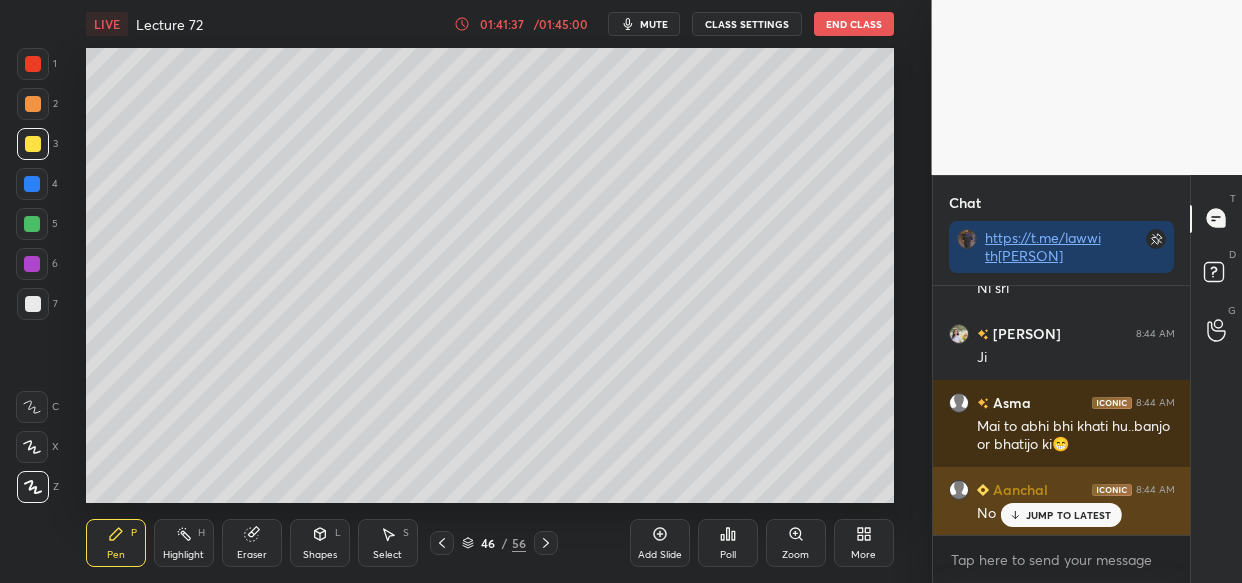 click on "JUMP TO LATEST" at bounding box center (1061, 515) 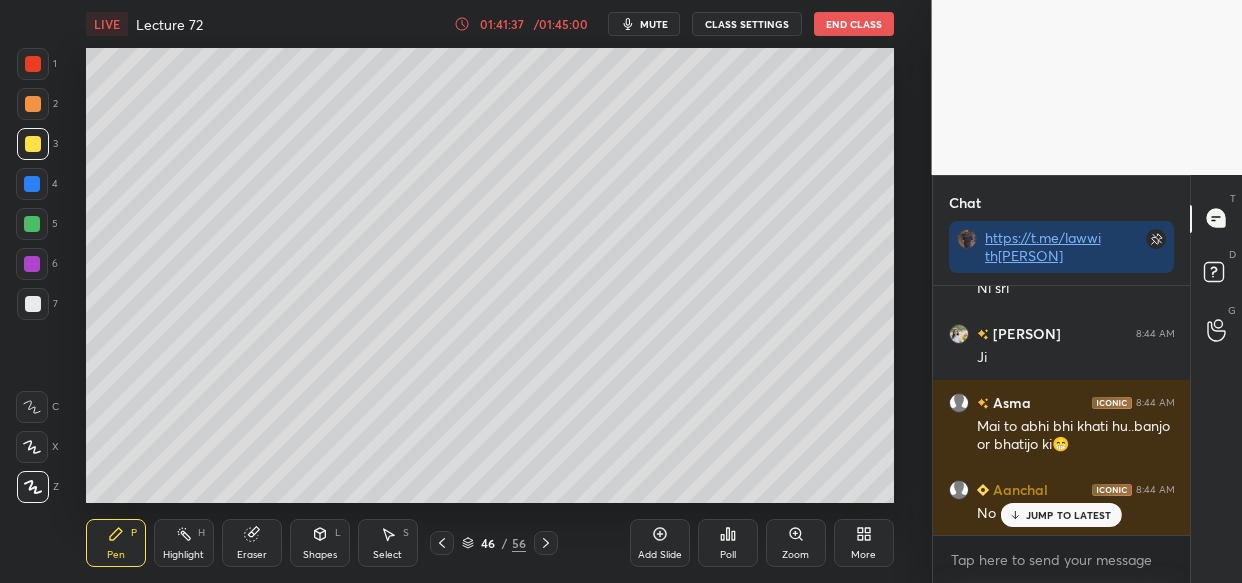 scroll, scrollTop: 157831, scrollLeft: 0, axis: vertical 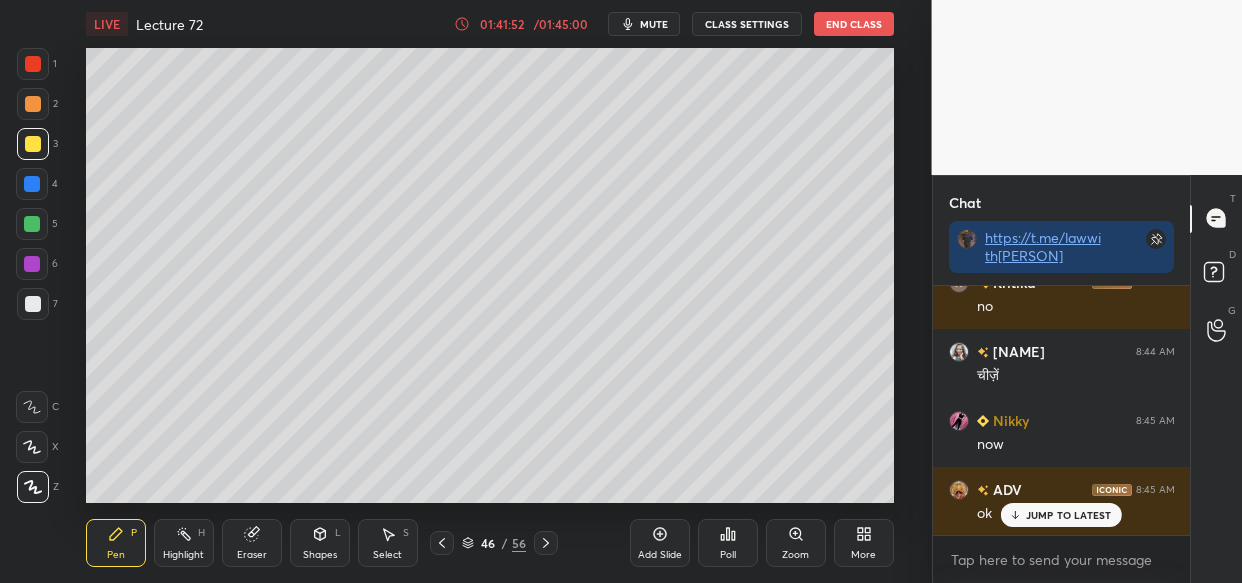 click on "JUMP TO LATEST" at bounding box center [1061, 515] 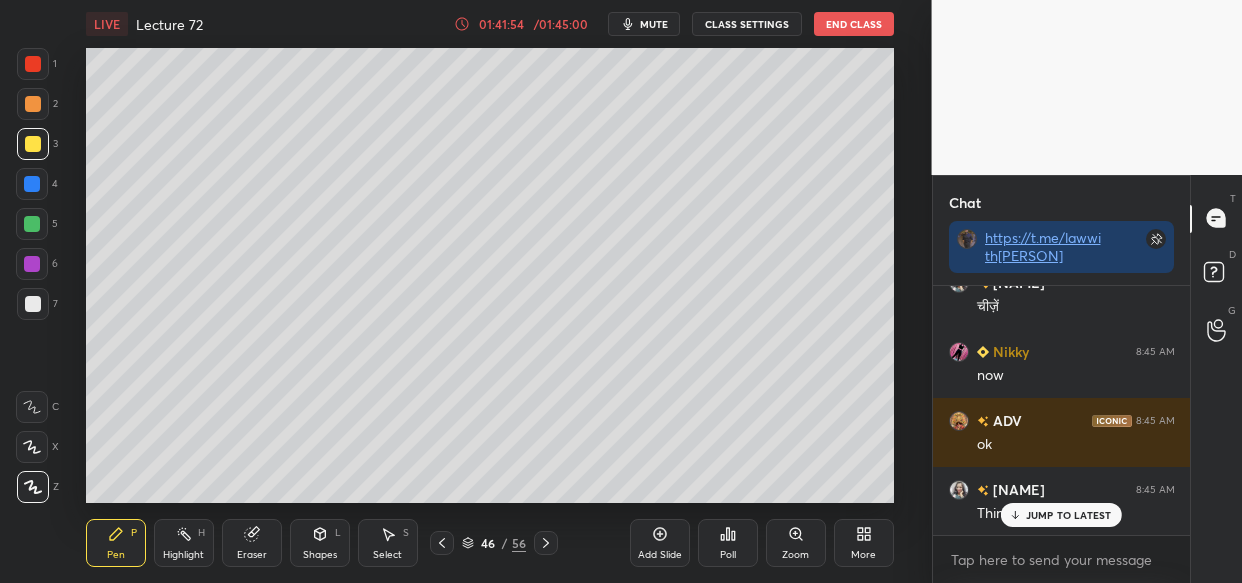 scroll, scrollTop: 158521, scrollLeft: 0, axis: vertical 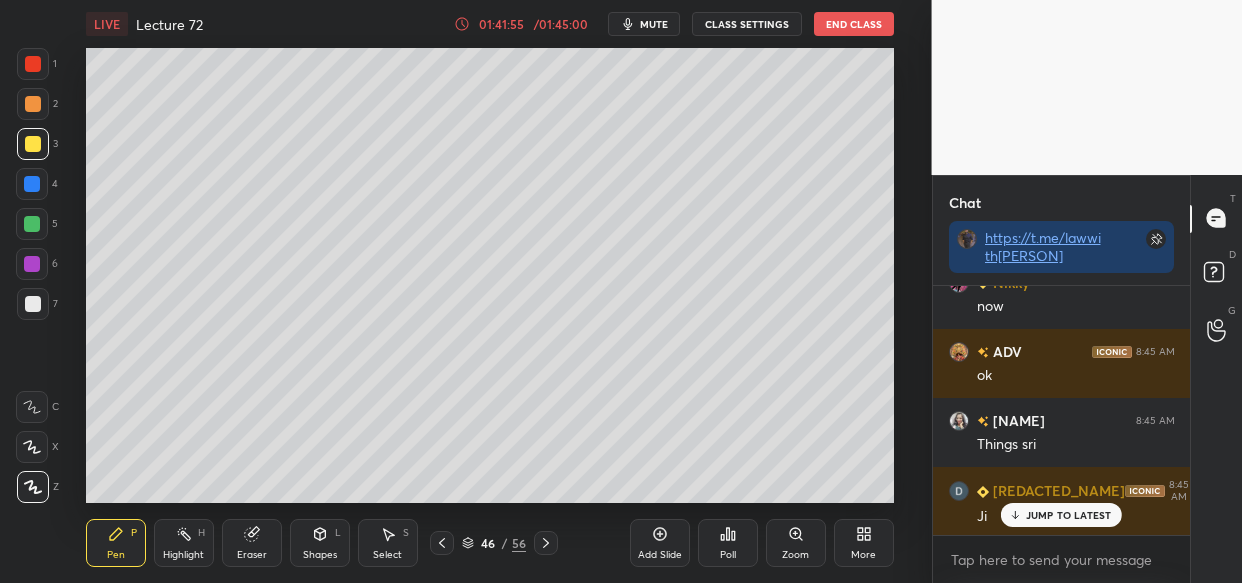 click on "JUMP TO LATEST" at bounding box center [1069, 515] 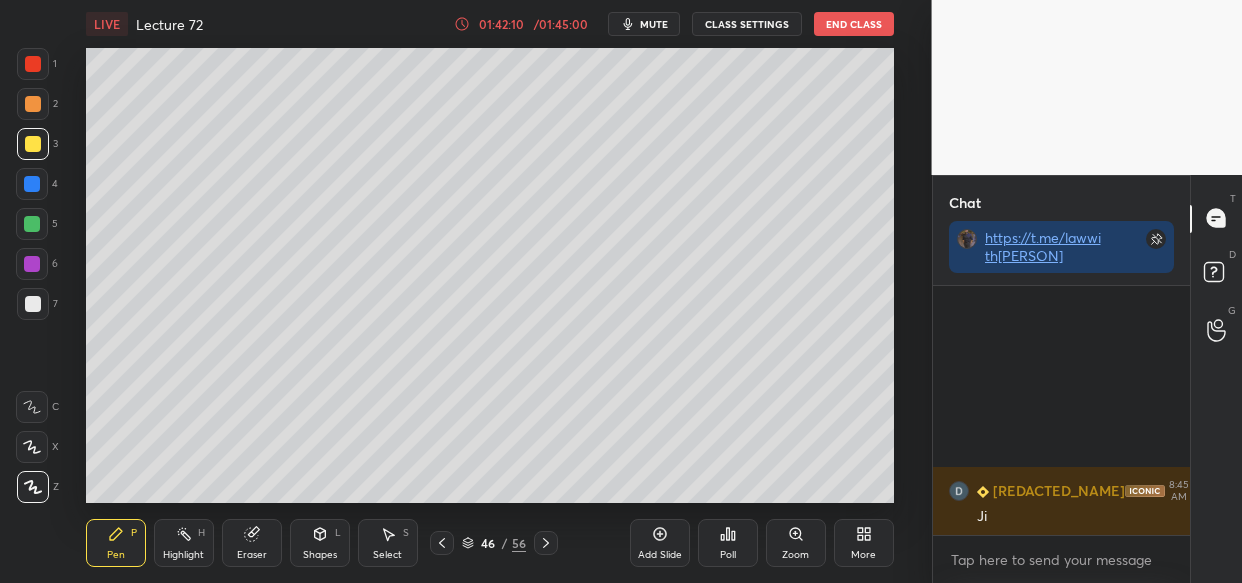 scroll, scrollTop: 159488, scrollLeft: 0, axis: vertical 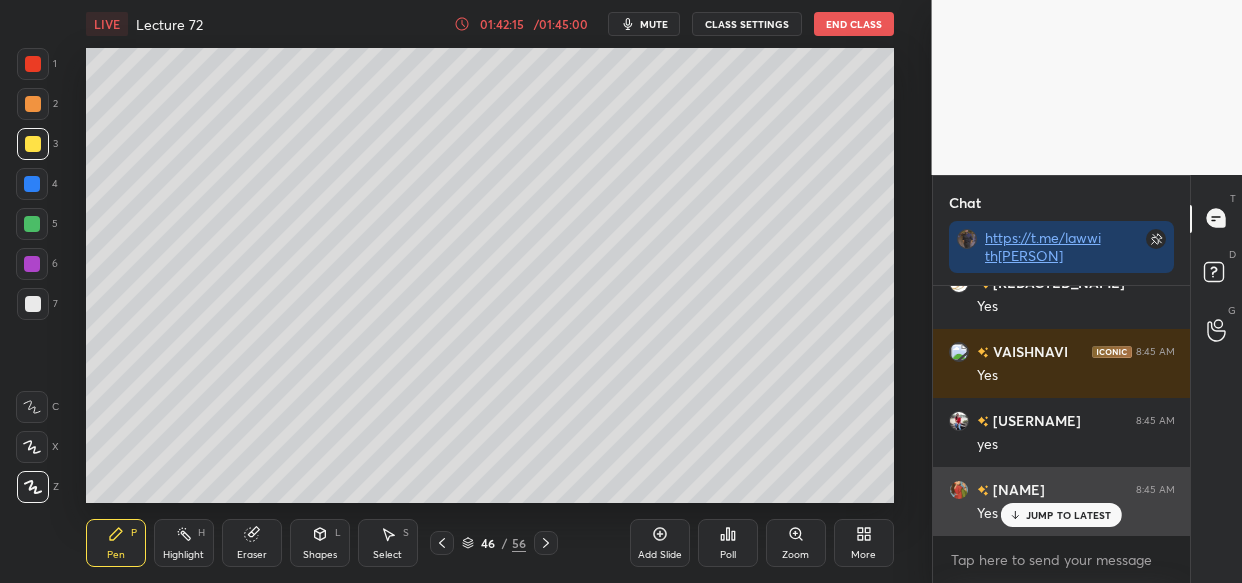 drag, startPoint x: 1048, startPoint y: 521, endPoint x: 1014, endPoint y: 525, distance: 34.234486 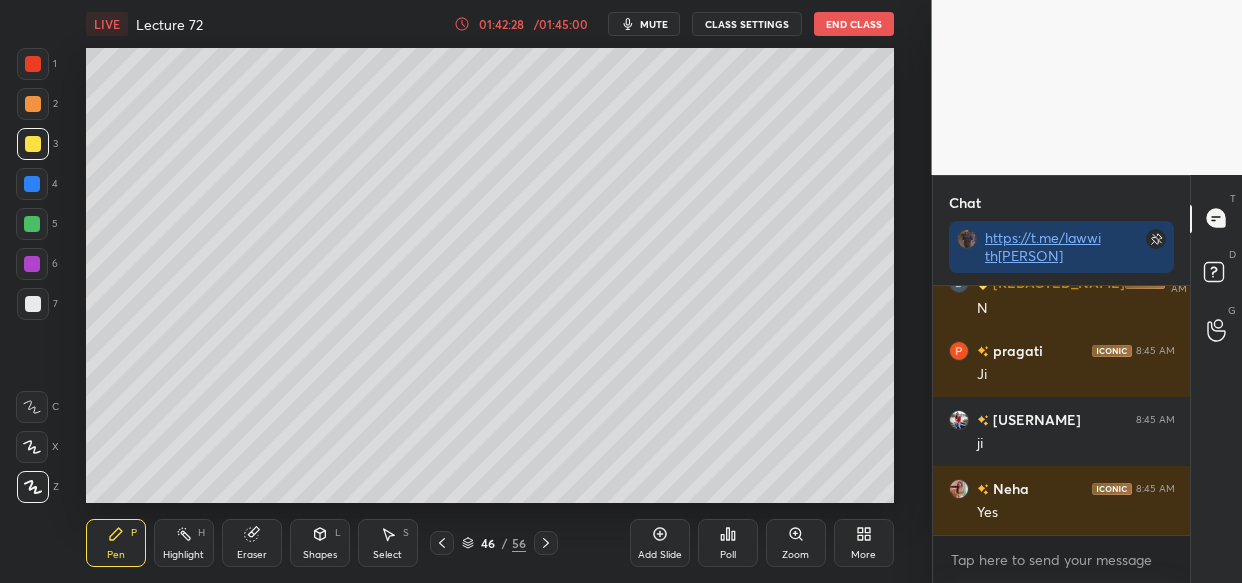 scroll, scrollTop: 160178, scrollLeft: 0, axis: vertical 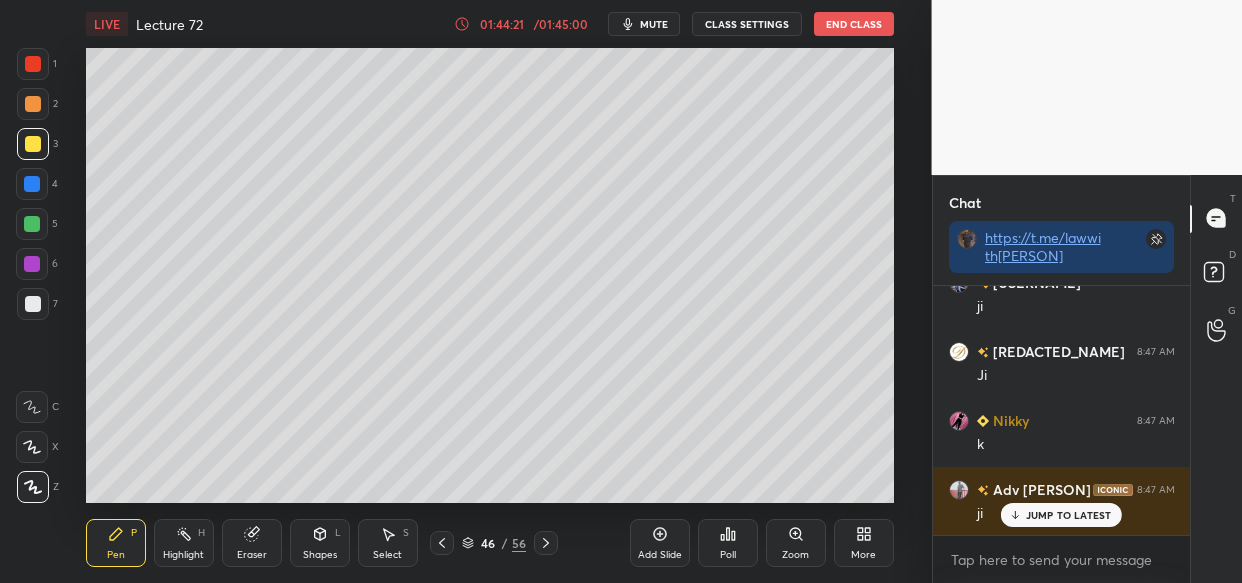 click on "[NAME] [TIME] AM ji [NAME] [TIME] AM Ji [NAME] [TIME] AM Ji [NAME] [TIME] AM Yes sir [NAME] [TIME] AM Okay [NAME] [TIME] AM Okh [NAME] [TIME] AM Ji ADV [TIME] AM ji [NAME] [TIME] AM Goth point thanku bhaiya [NAME] [TIME] AM Ok [NAME] [TIME] AM ji [NAME] [TIME] AM Ji [NAME] [TIME] AM k Adv [NAME] [TIME] AM ji" at bounding box center (1062, 410) 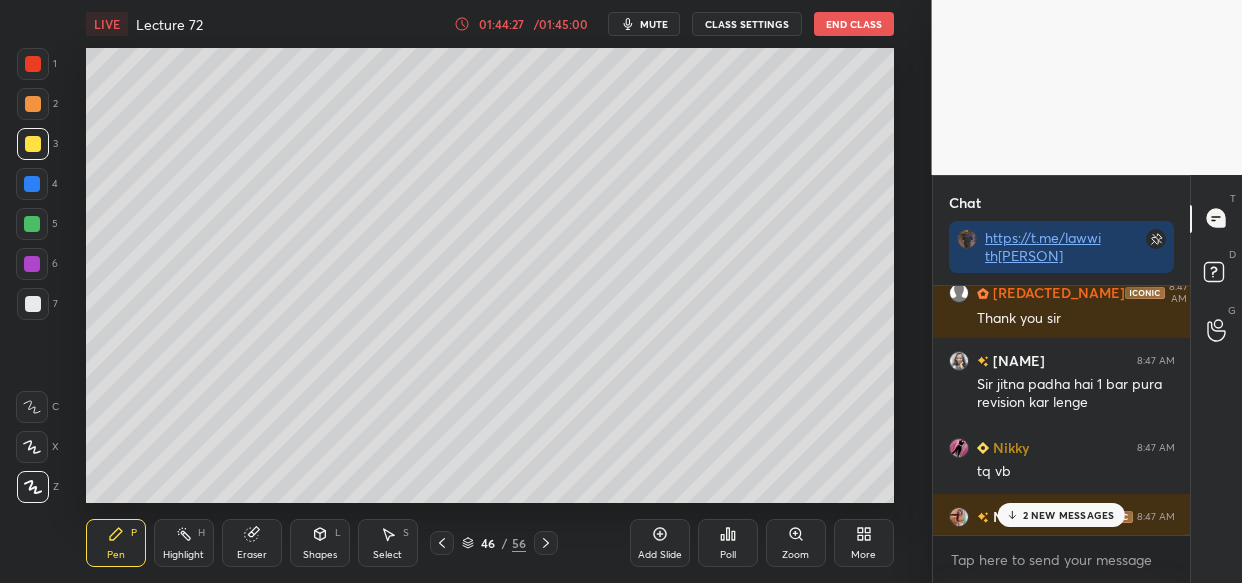 scroll, scrollTop: 166232, scrollLeft: 0, axis: vertical 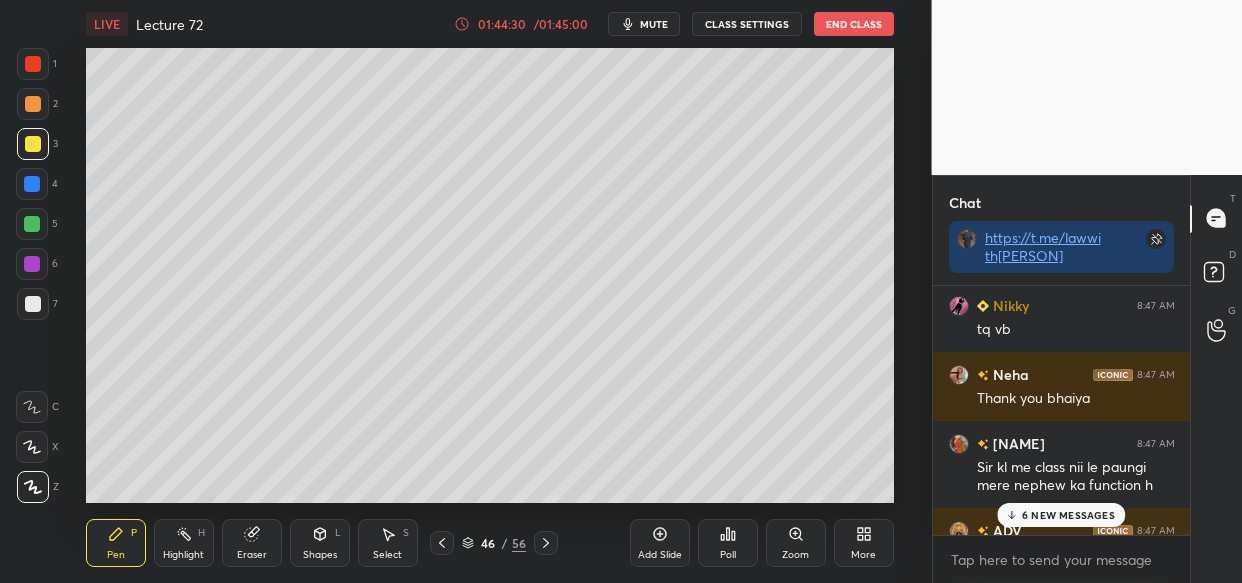 click on "6 NEW MESSAGES" at bounding box center (1068, 515) 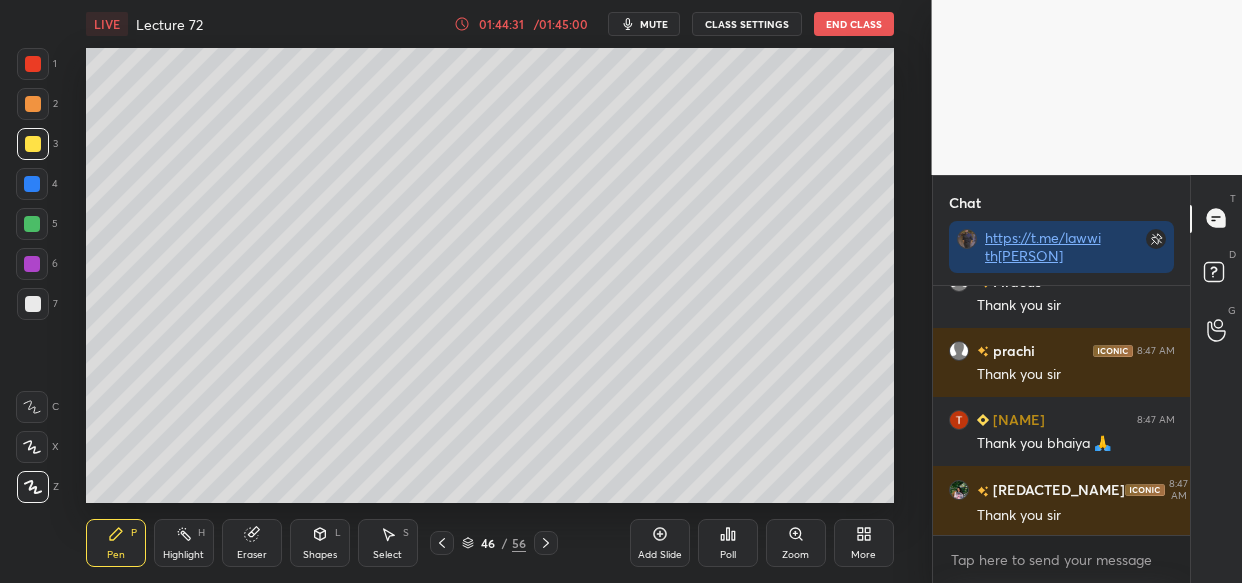 scroll, scrollTop: 166976, scrollLeft: 0, axis: vertical 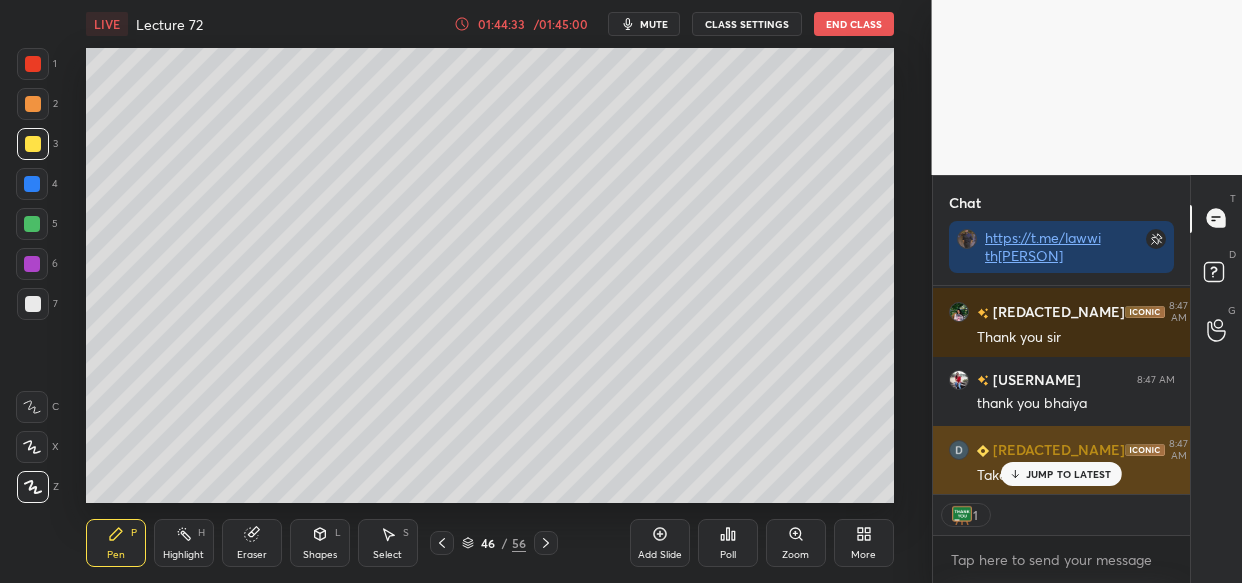 click on "JUMP TO LATEST" at bounding box center [1069, 474] 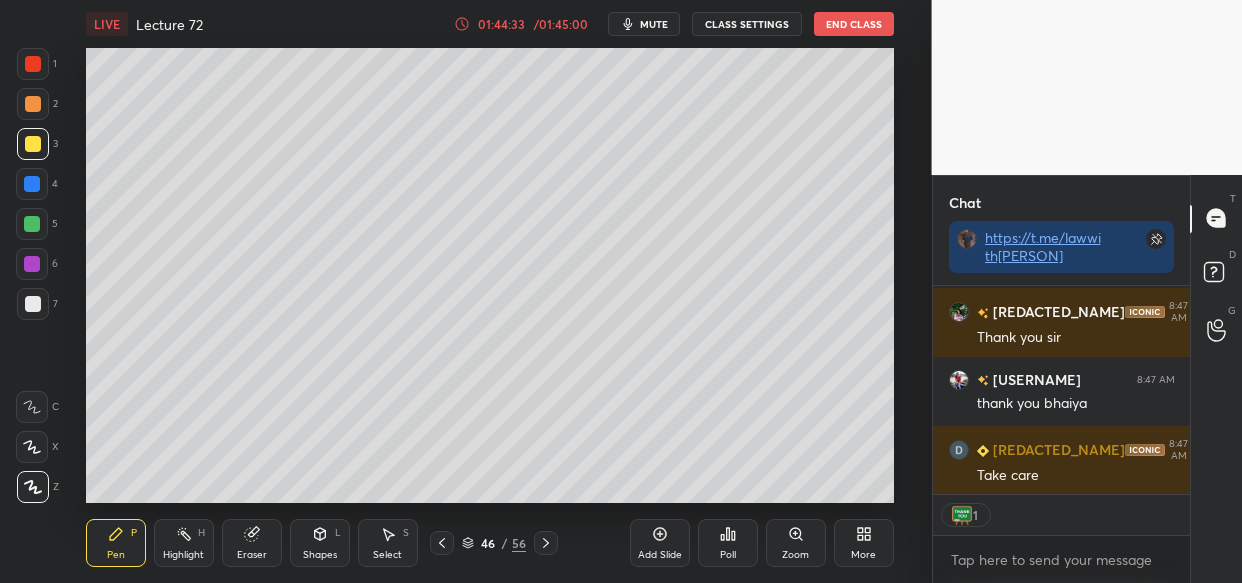 scroll, scrollTop: 167154, scrollLeft: 0, axis: vertical 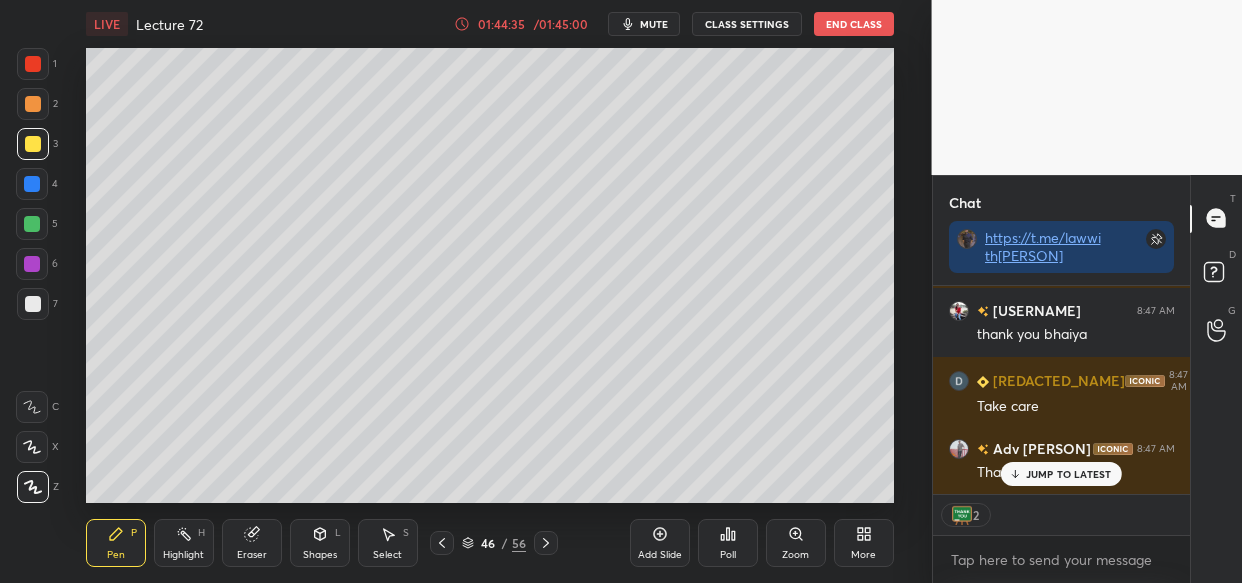 drag, startPoint x: 1089, startPoint y: 472, endPoint x: 1078, endPoint y: 475, distance: 11.401754 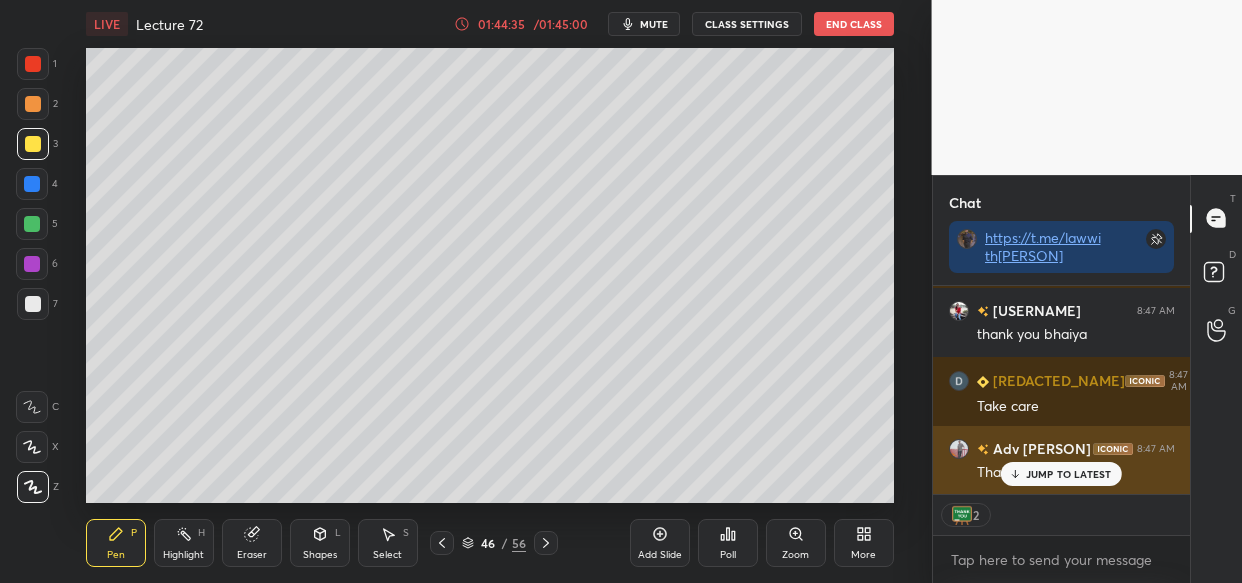 click on "JUMP TO LATEST" at bounding box center [1069, 474] 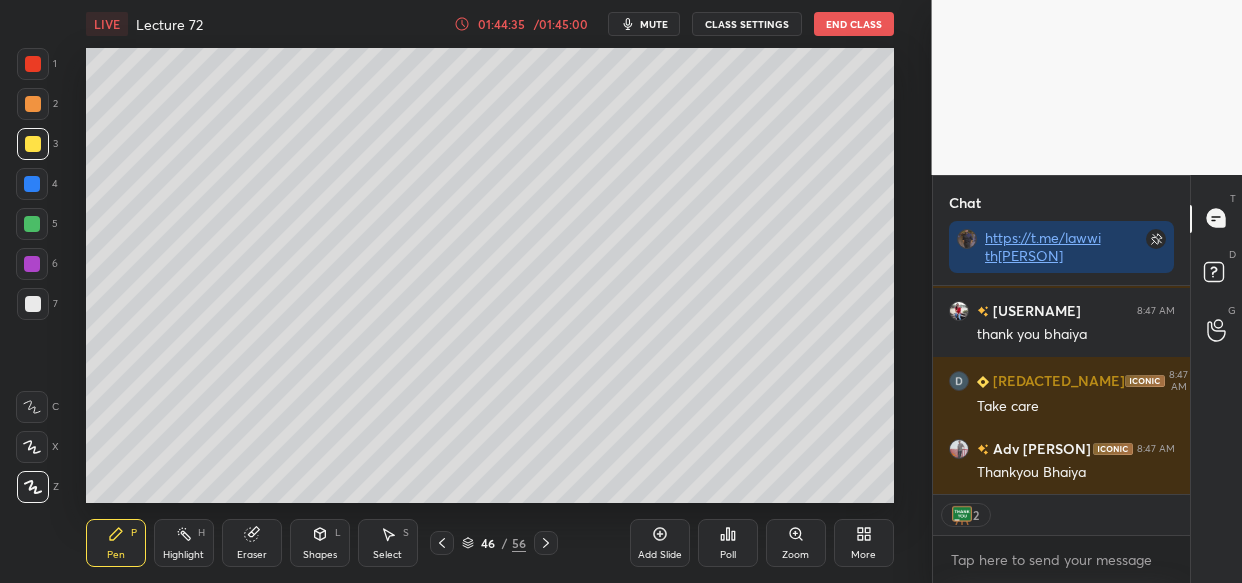 scroll, scrollTop: 167223, scrollLeft: 0, axis: vertical 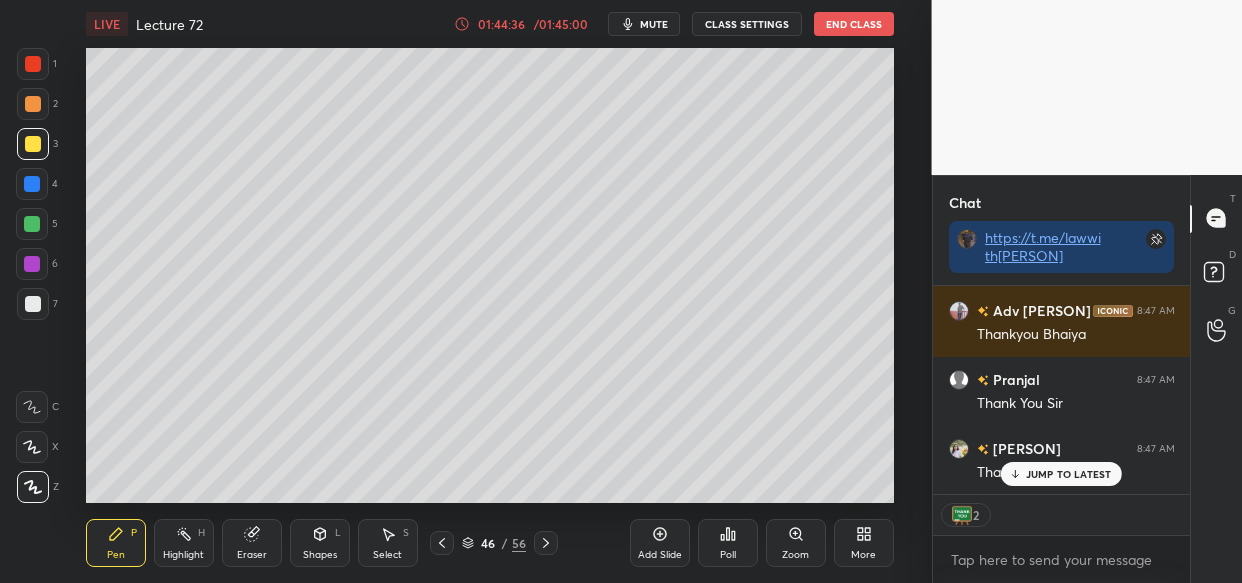 click on "JUMP TO LATEST" at bounding box center [1069, 474] 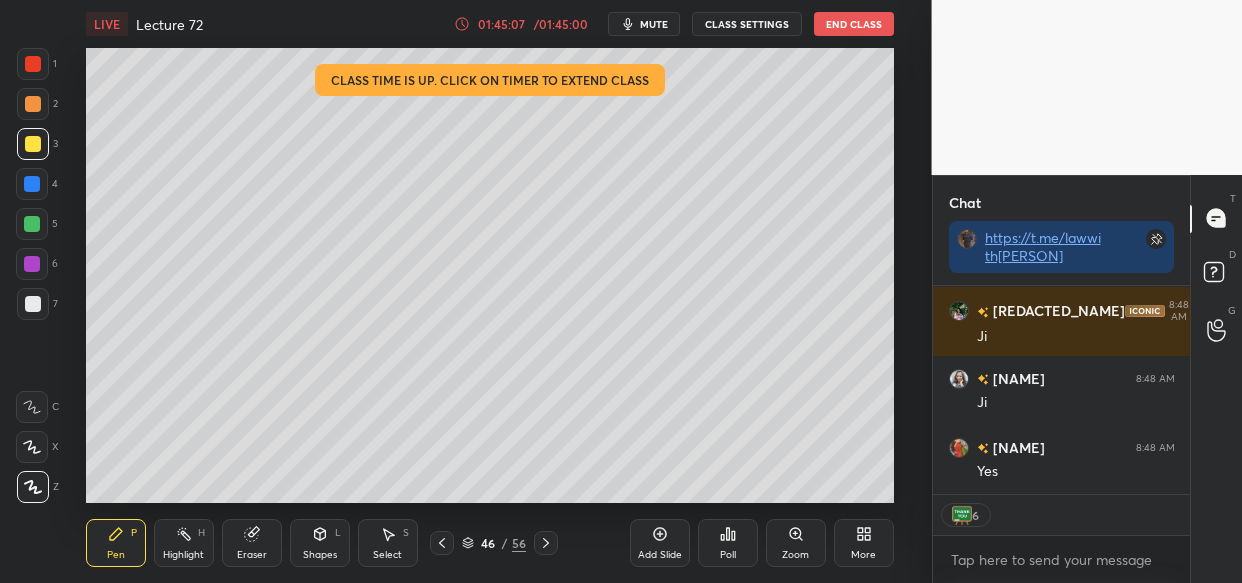 scroll, scrollTop: 168328, scrollLeft: 0, axis: vertical 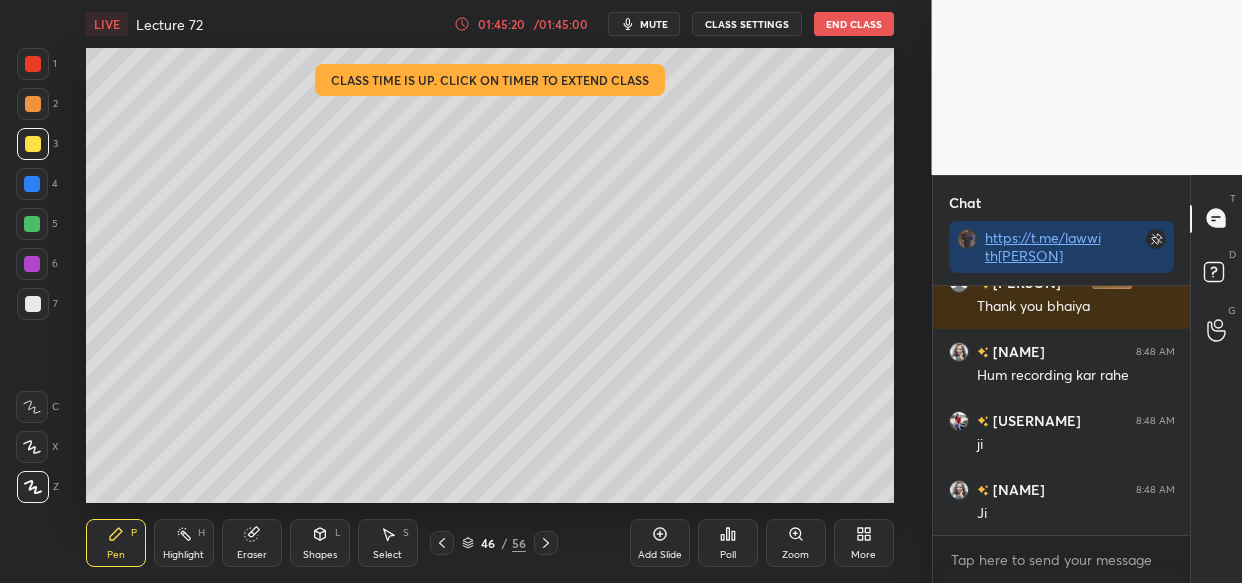 click on "End Class" at bounding box center (854, 24) 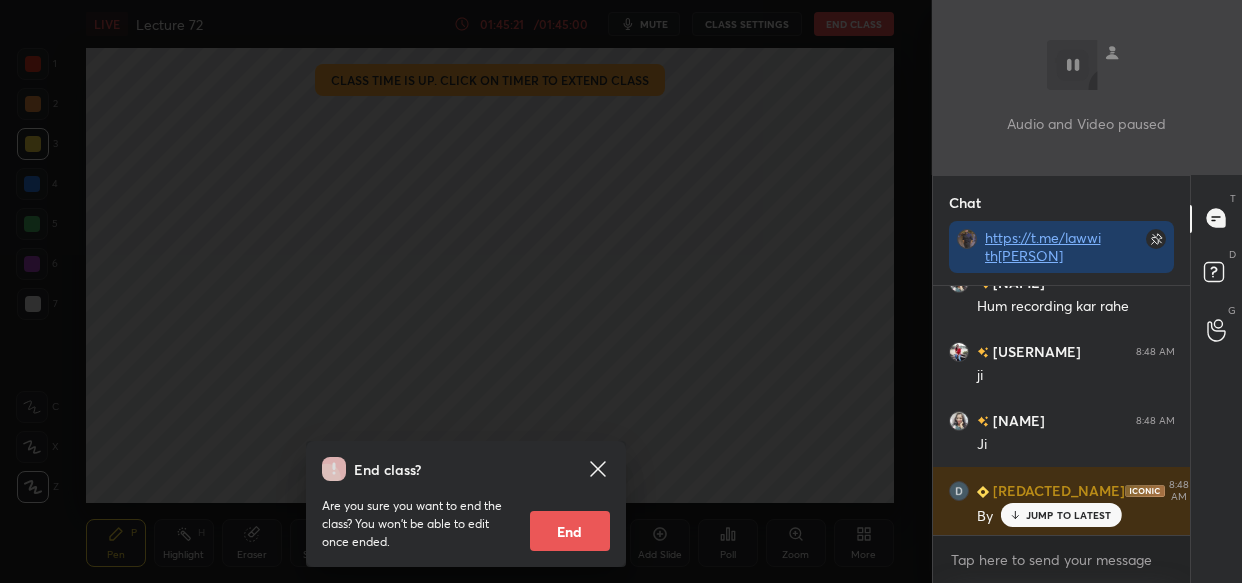 click on "End" at bounding box center (570, 531) 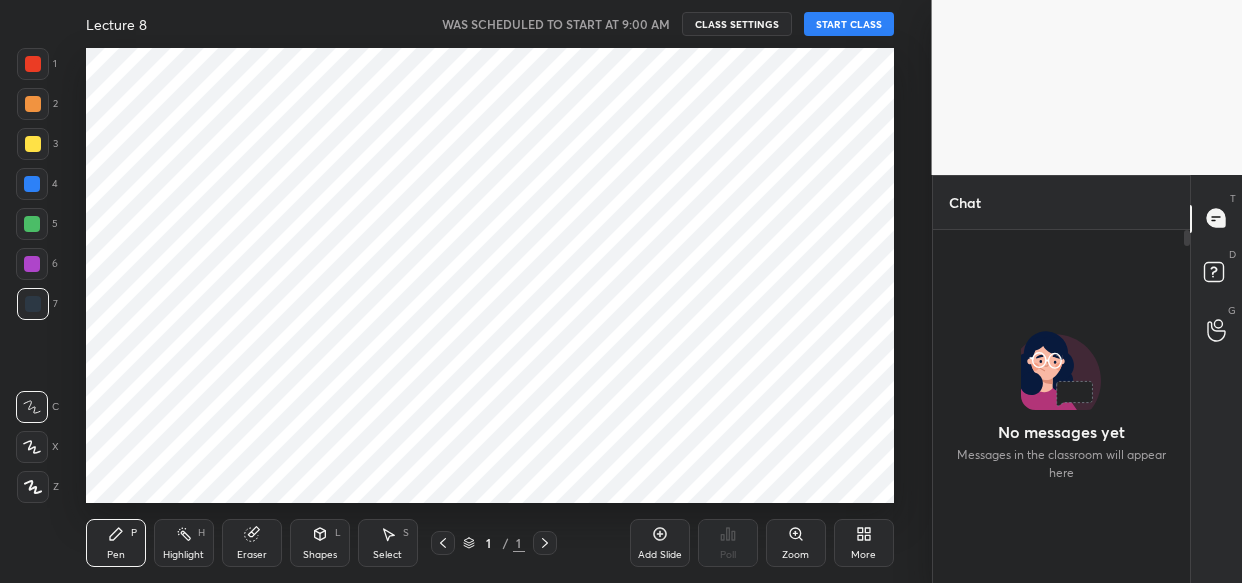 scroll, scrollTop: 0, scrollLeft: 0, axis: both 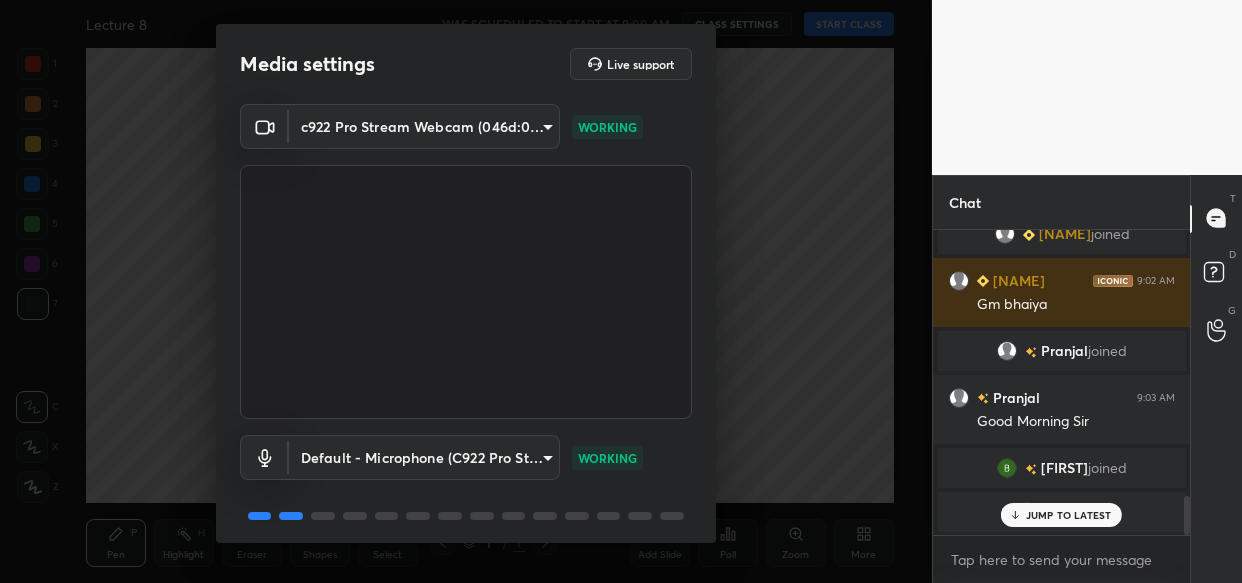 click on "JUMP TO LATEST" at bounding box center (1069, 515) 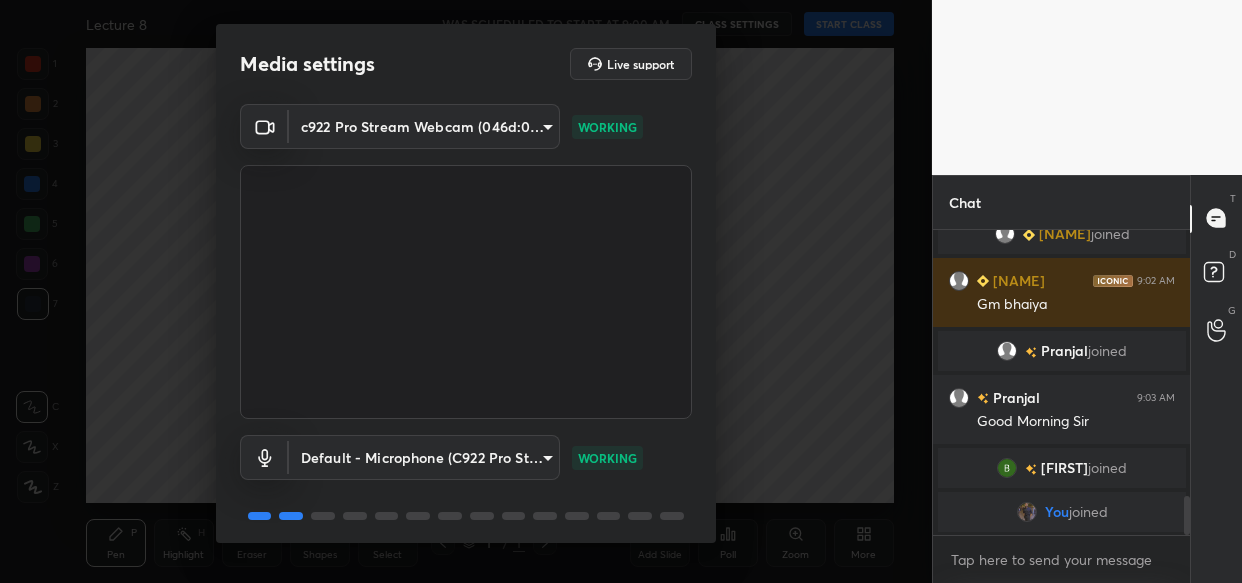 click on "1 2 3 4 5 6 7 C X Z C X Z E E Erase all   H H Lecture 8 WAS SCHEDULED TO START AT  9:00 AM CLASS SETTINGS START CLASS Setting up your live class Back Lecture 8 • L8 of Limitation Act Comprehensive Course [FIRST] [LAST] Pen P Highlight H Eraser Shapes L Select S 1 / 1 Add Slide Poll Zoom More Chat [USERNAME] 9:00 AM Good morning sir [USERNAME]  joined [USERNAME] 9:02 AM Gm bhaiya [USERNAME]  joined [USERNAME] 9:03 AM Good Morning Sir [USERNAME]  joined JUMP TO LATEST Enable hand raising Enable raise hand to speak to learners. Once enabled, chat will be turned off temporarily. Enable x   introducing Raise a hand with a doubt Now learners can raise their hand along with a doubt  How it works? Doubts asked by learners will show up here Raise hand disabled You have disabled Raise hand currently. Enable it to invite learners to speak Enable Can't raise hand Looks like educator just invited you to speak. Please wait before you can raise your hand again. Got it T Messages (T) D Doubts (D) G Raise Hand (G) Buffering 1" at bounding box center [621, 291] 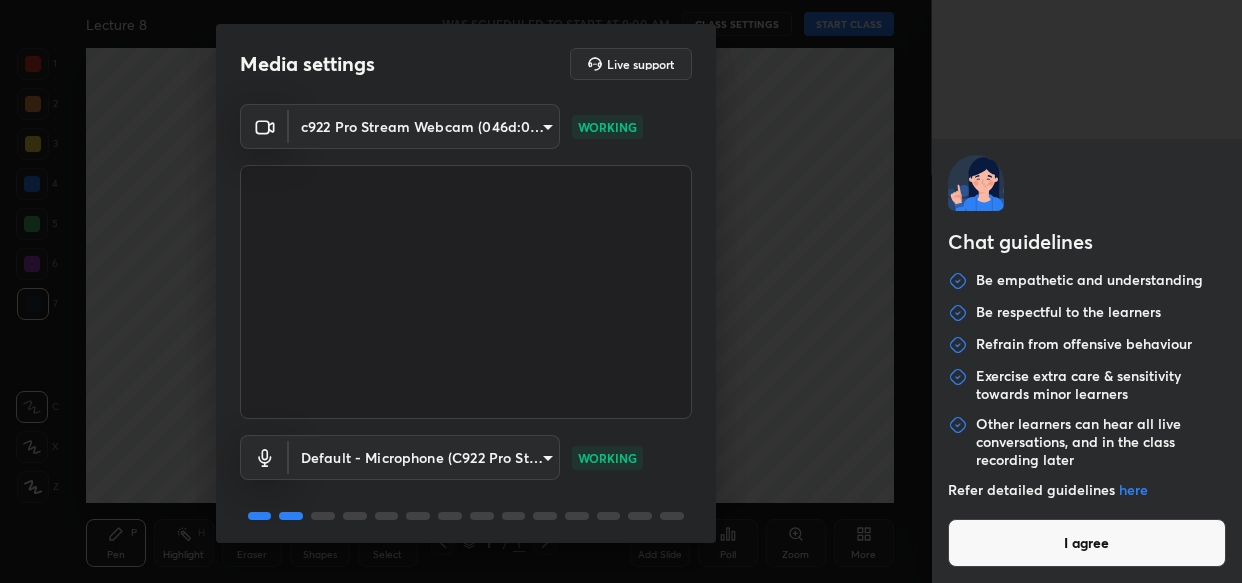click on "I agree" at bounding box center [1087, 543] 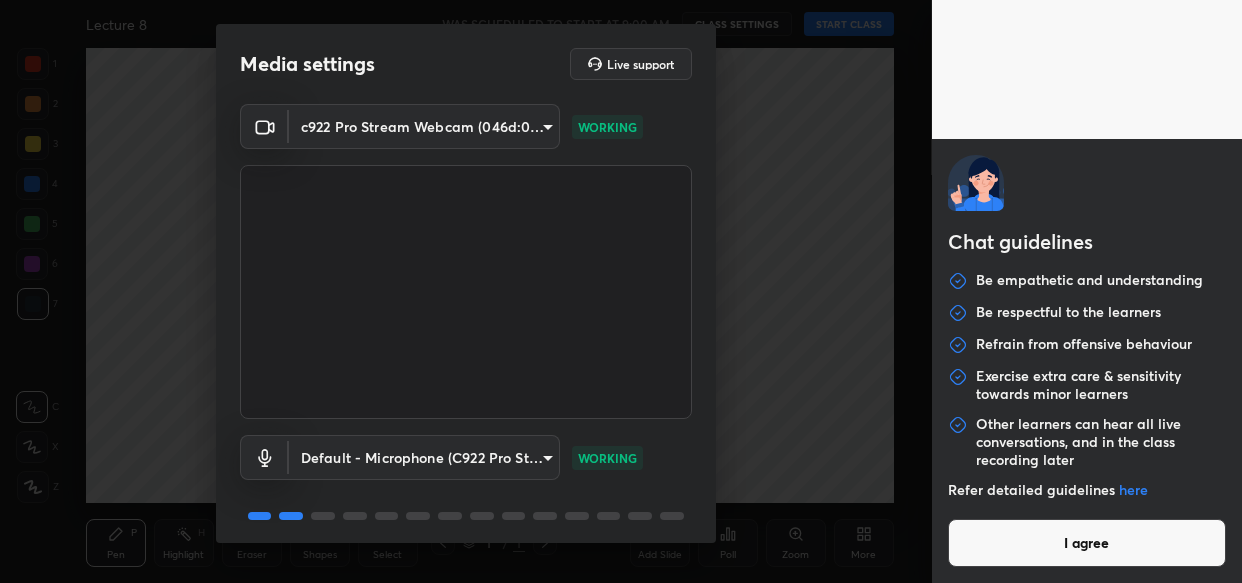 type on "x" 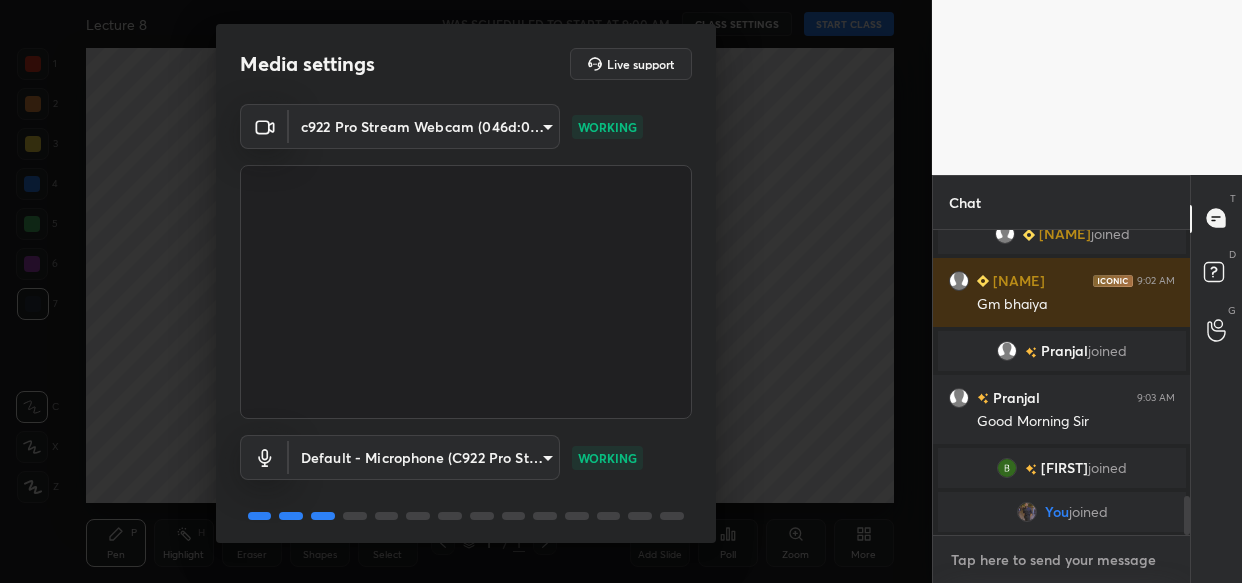 paste on "https://t.me/lawwith[PERSON]" 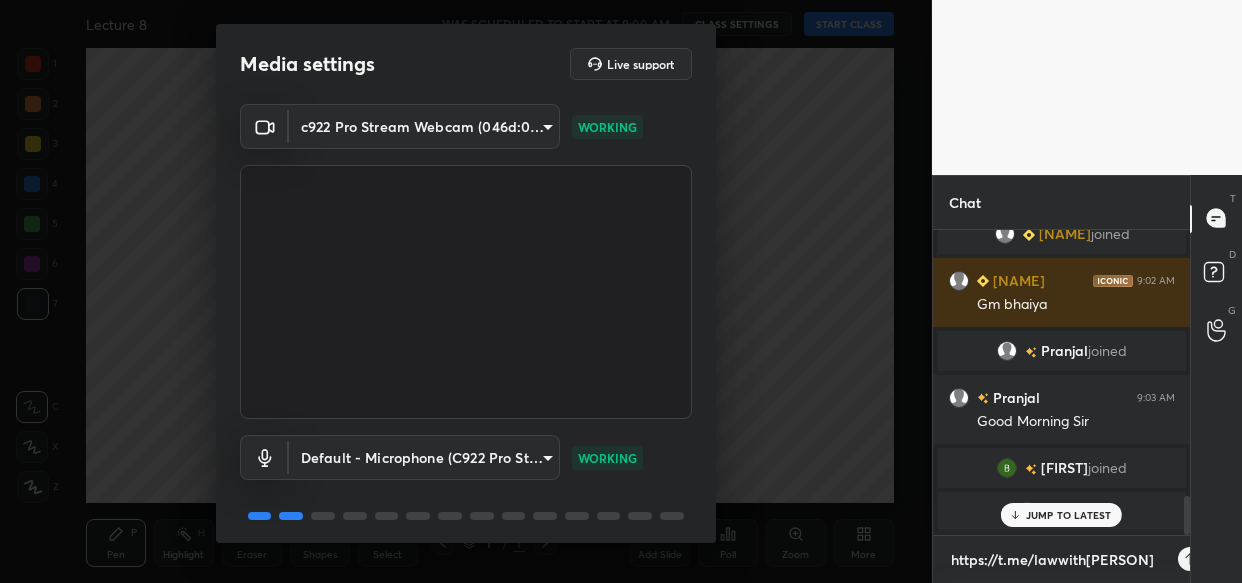 scroll, scrollTop: 294, scrollLeft: 252, axis: both 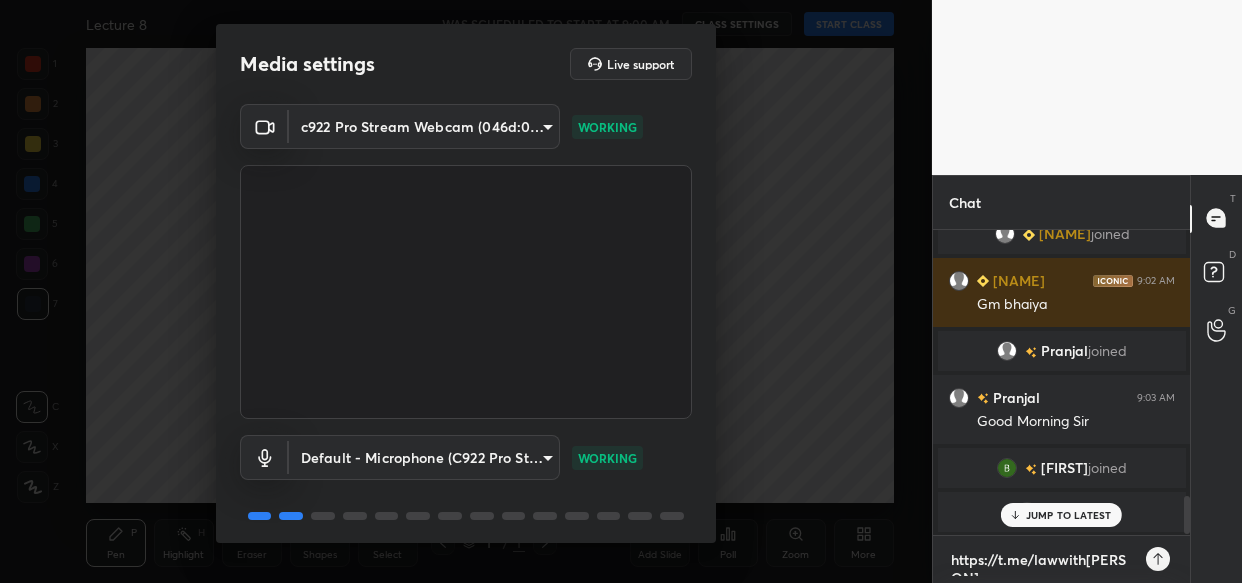 type 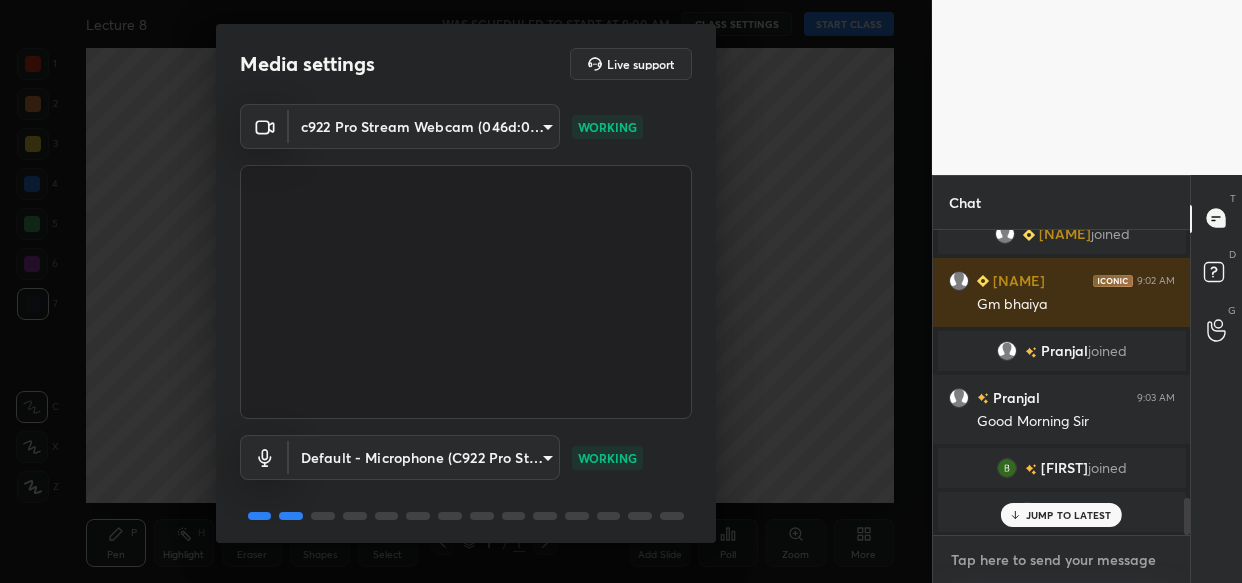 scroll, scrollTop: 2197, scrollLeft: 0, axis: vertical 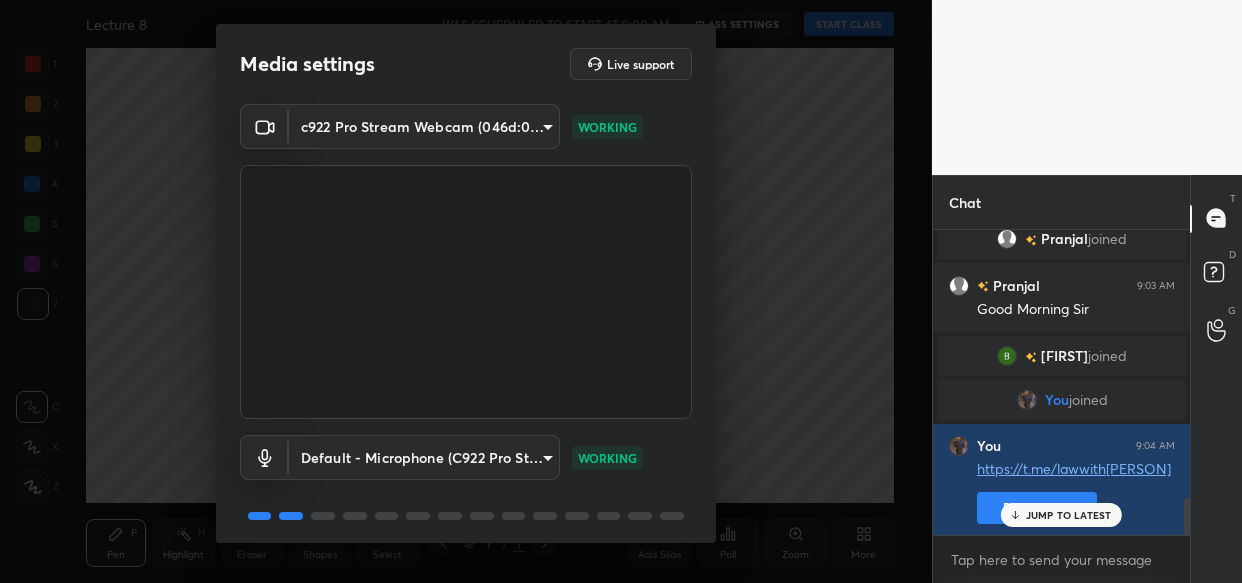 click on "JUMP TO LATEST" at bounding box center [1069, 515] 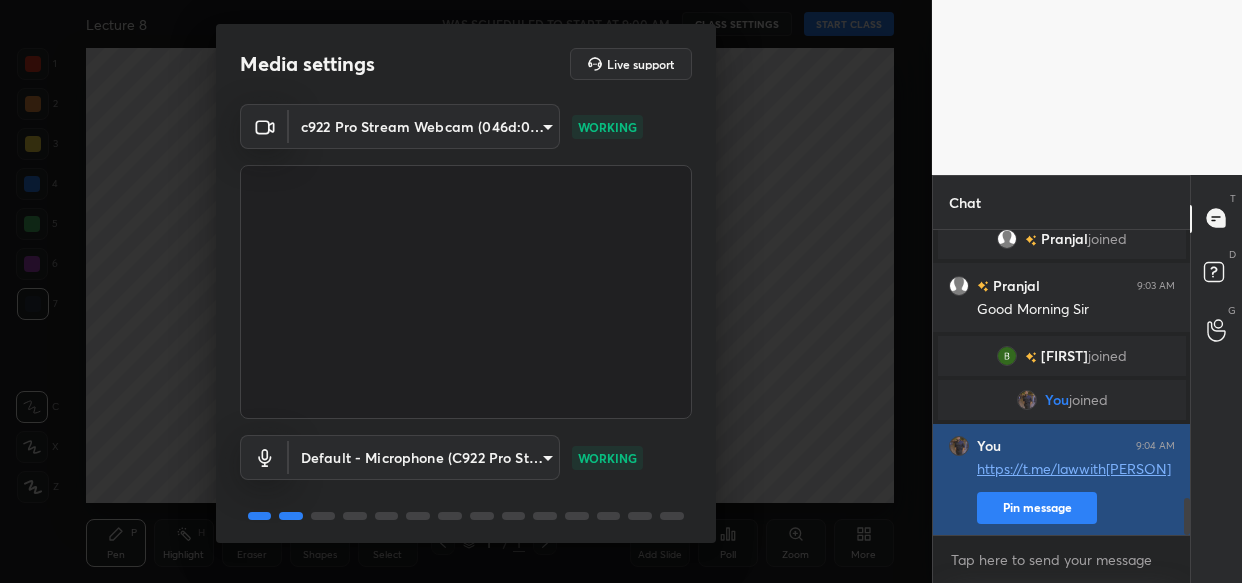 click on "Pin message" at bounding box center (1037, 508) 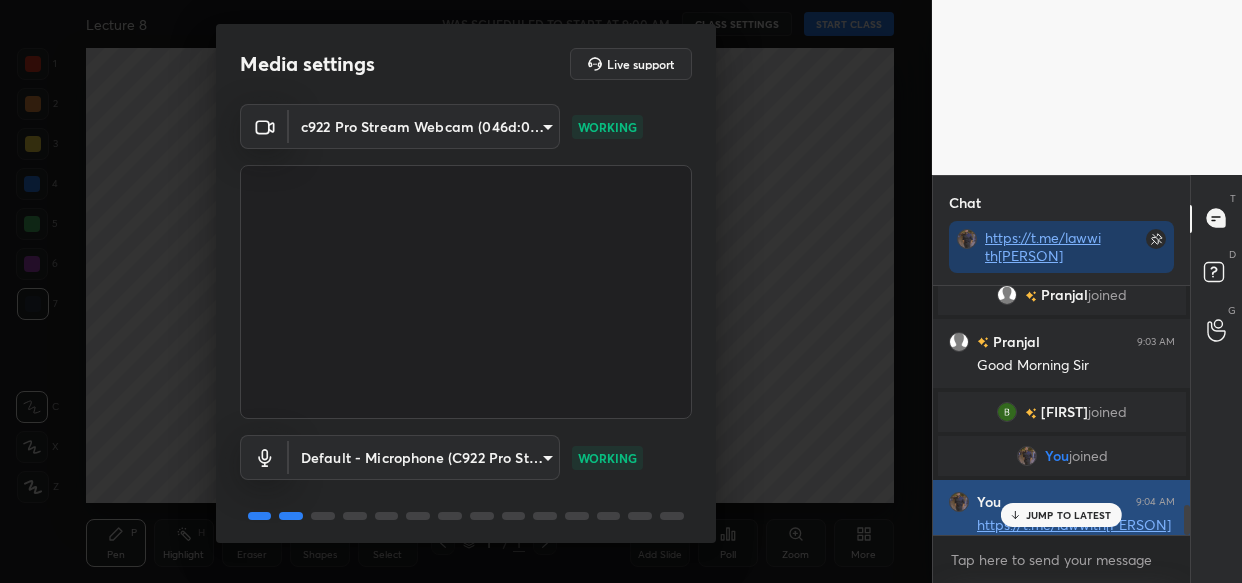 scroll, scrollTop: 243, scrollLeft: 252, axis: both 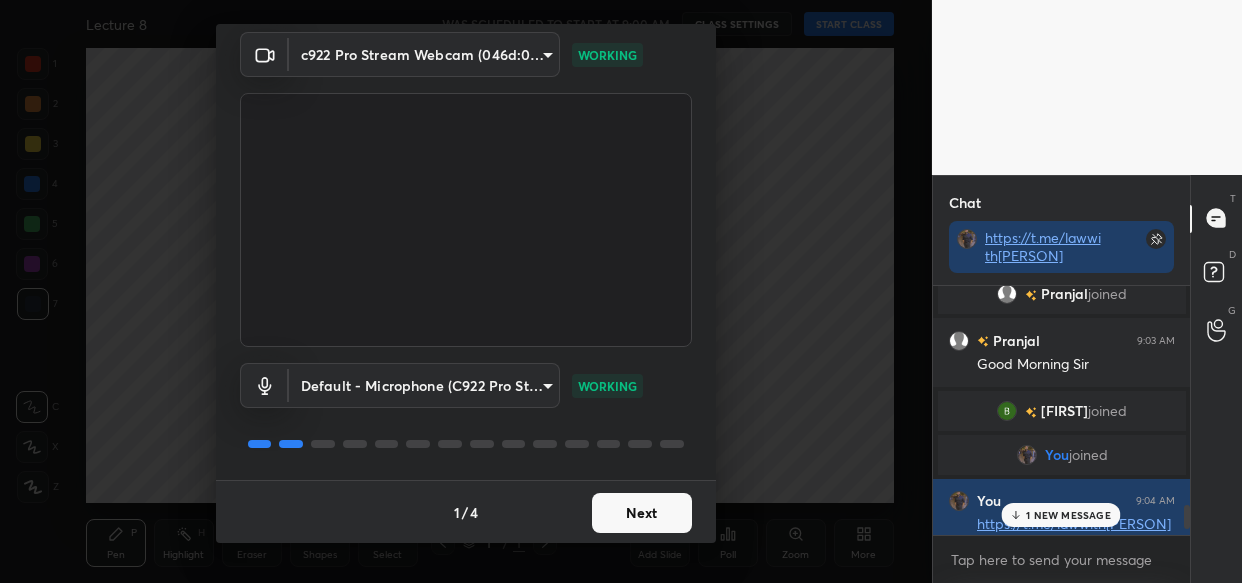 click on "Next" at bounding box center [642, 513] 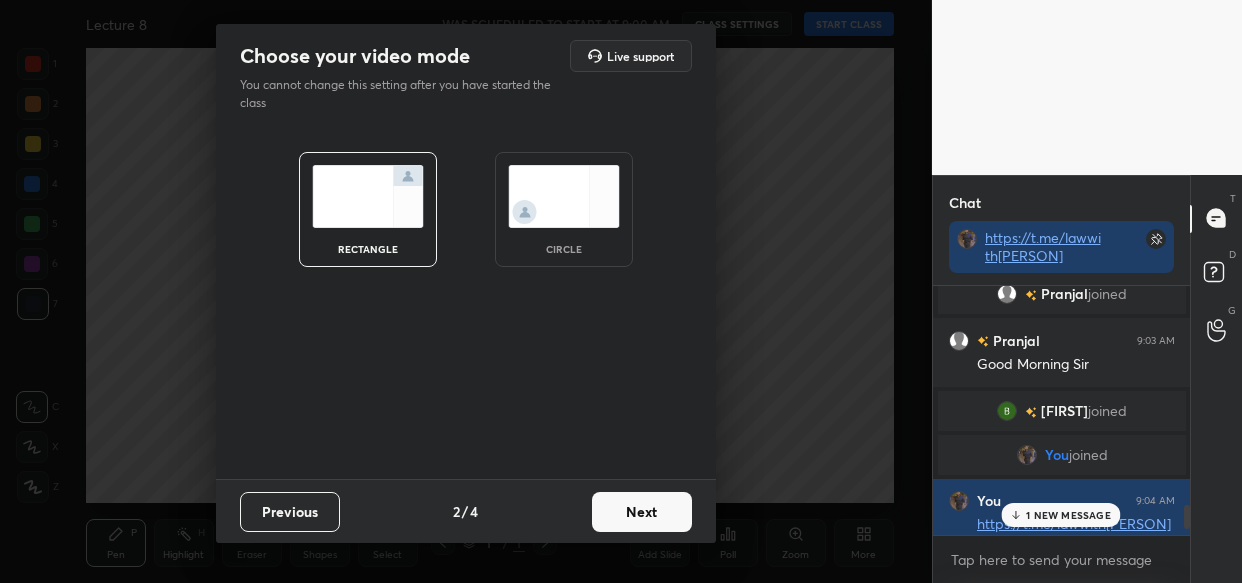 click on "Next" at bounding box center (642, 512) 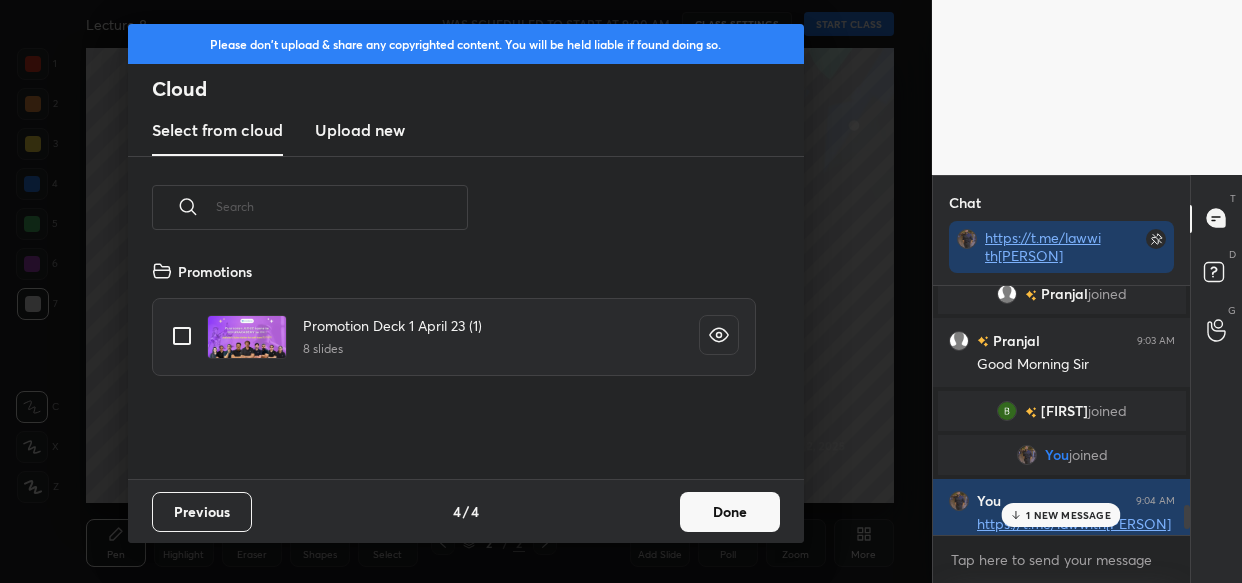 click on "Done" at bounding box center (730, 512) 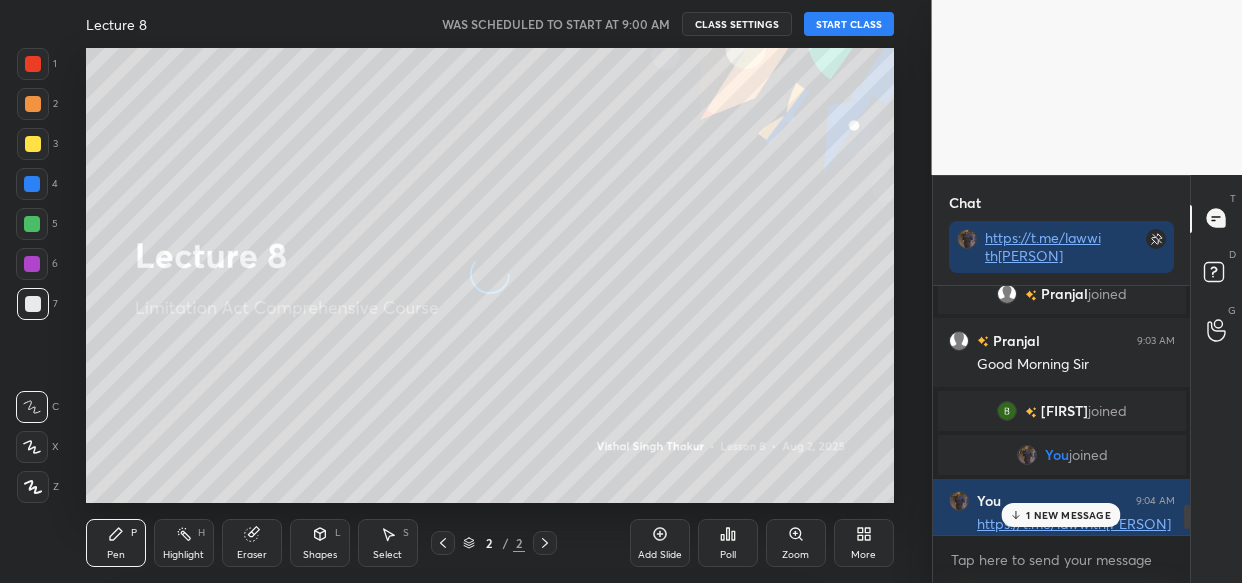 scroll, scrollTop: 6, scrollLeft: 10, axis: both 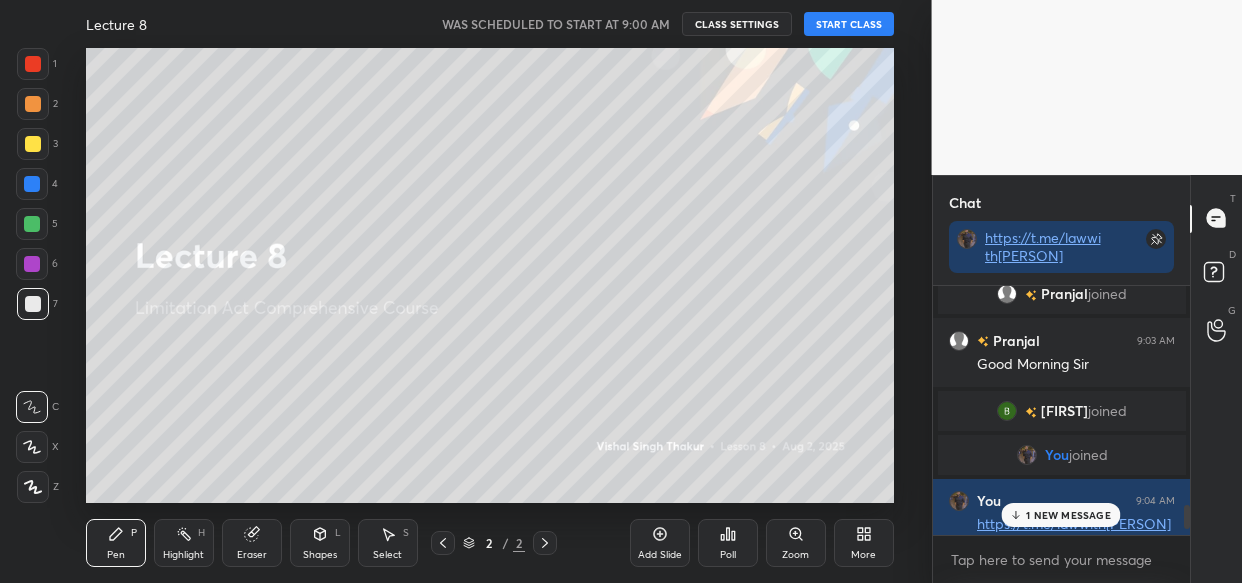 click 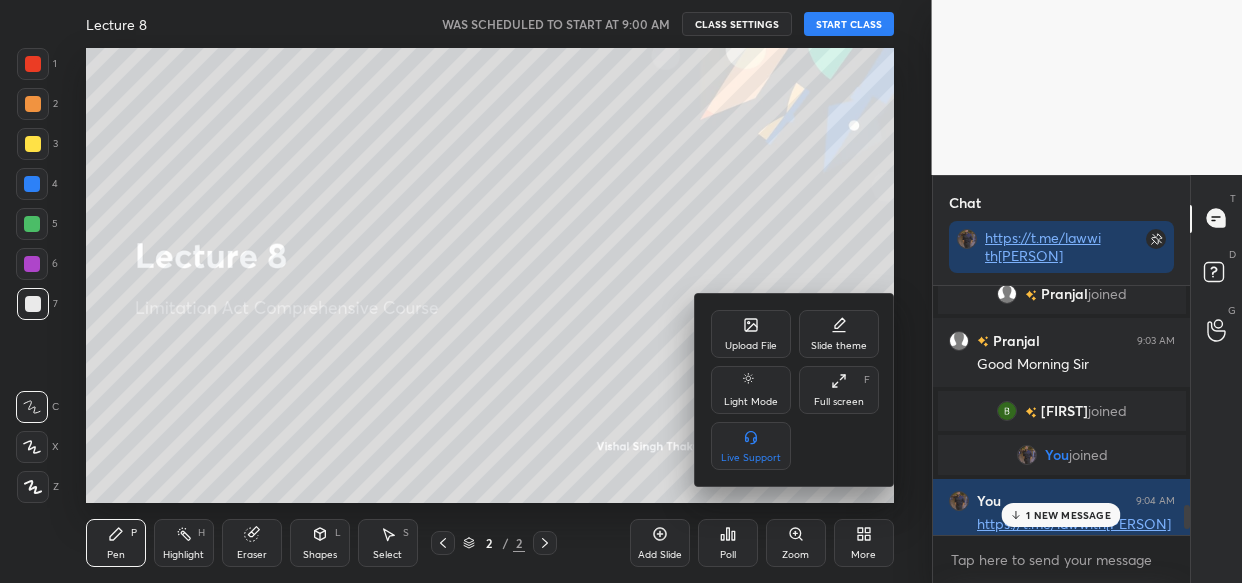 click on "Upload File" at bounding box center (751, 346) 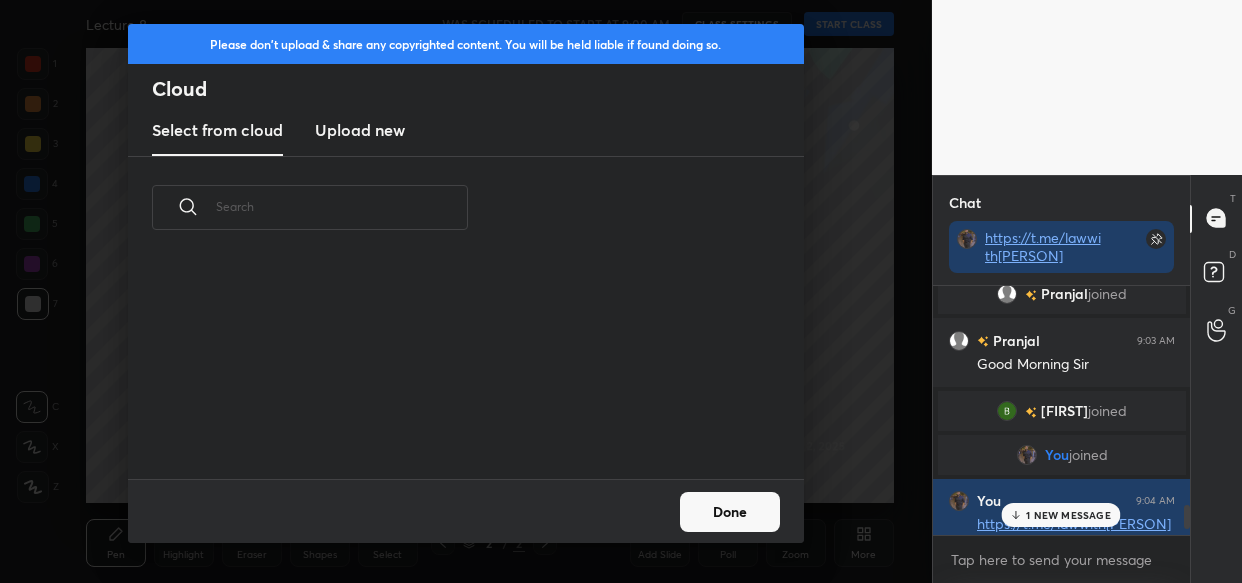 scroll, scrollTop: 6, scrollLeft: 10, axis: both 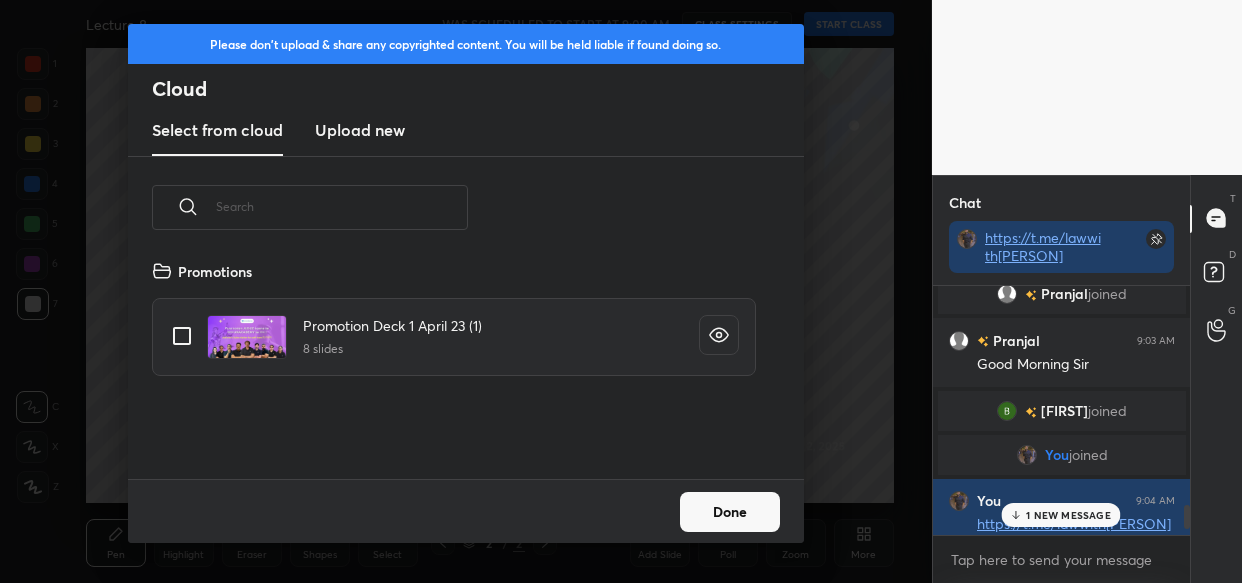 click on "Upload new" at bounding box center (360, 130) 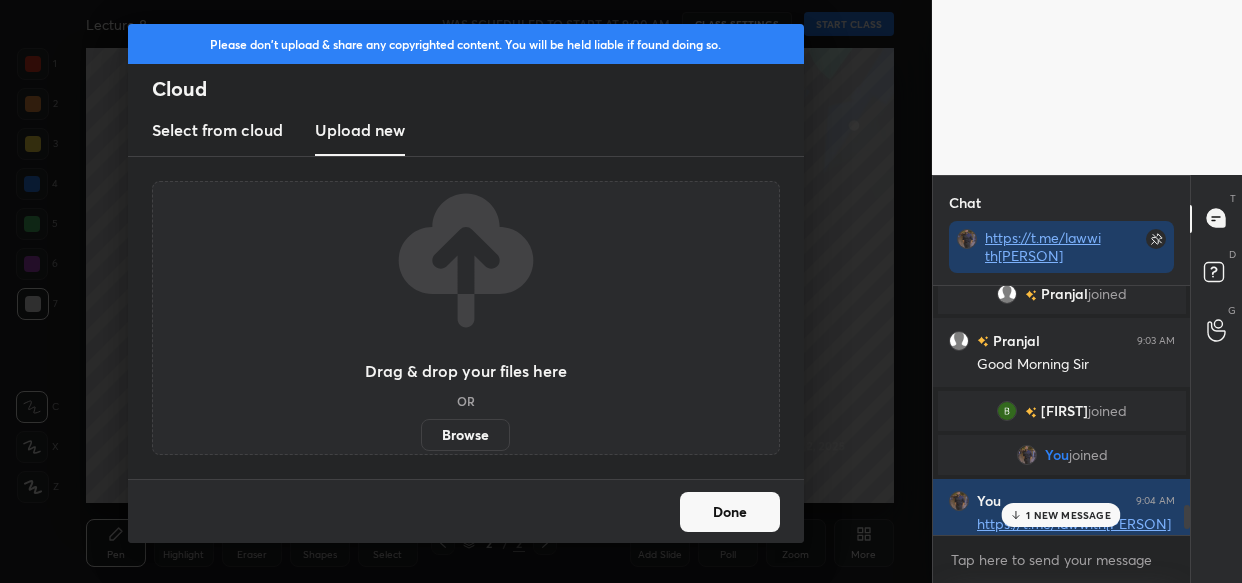 click on "Browse" at bounding box center [465, 435] 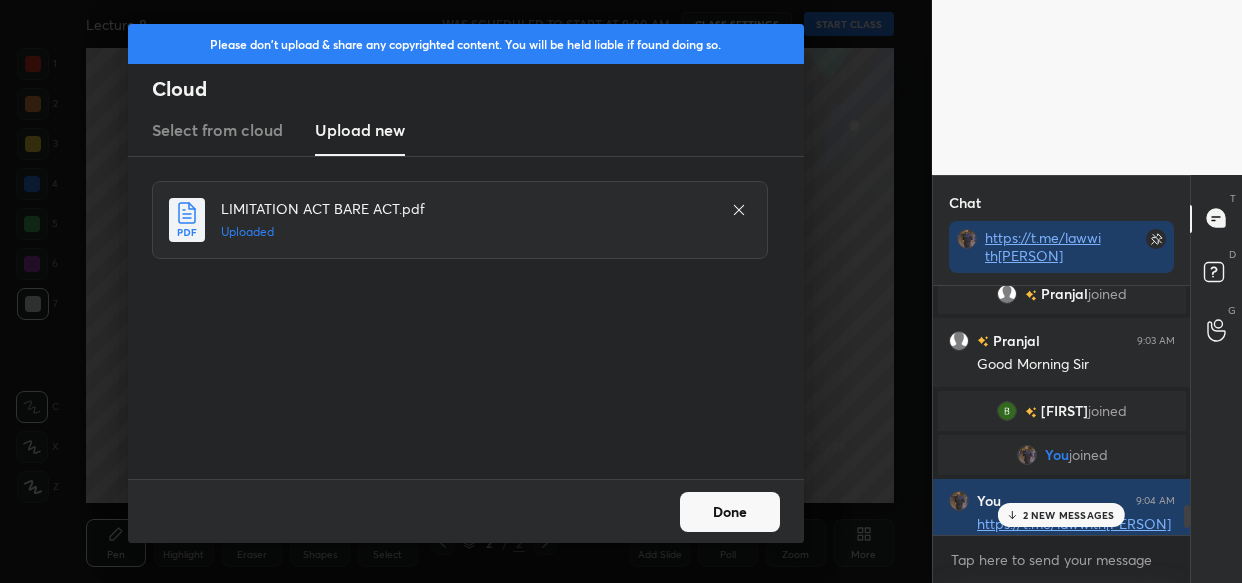 click on "Done" at bounding box center [730, 512] 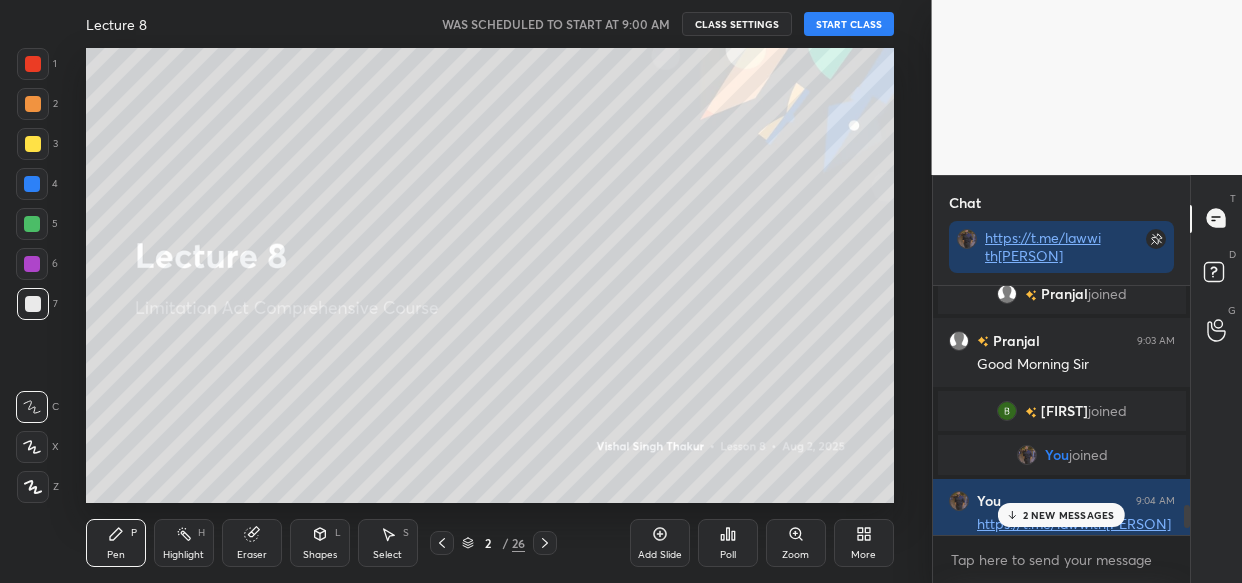 click on "START CLASS" at bounding box center [849, 24] 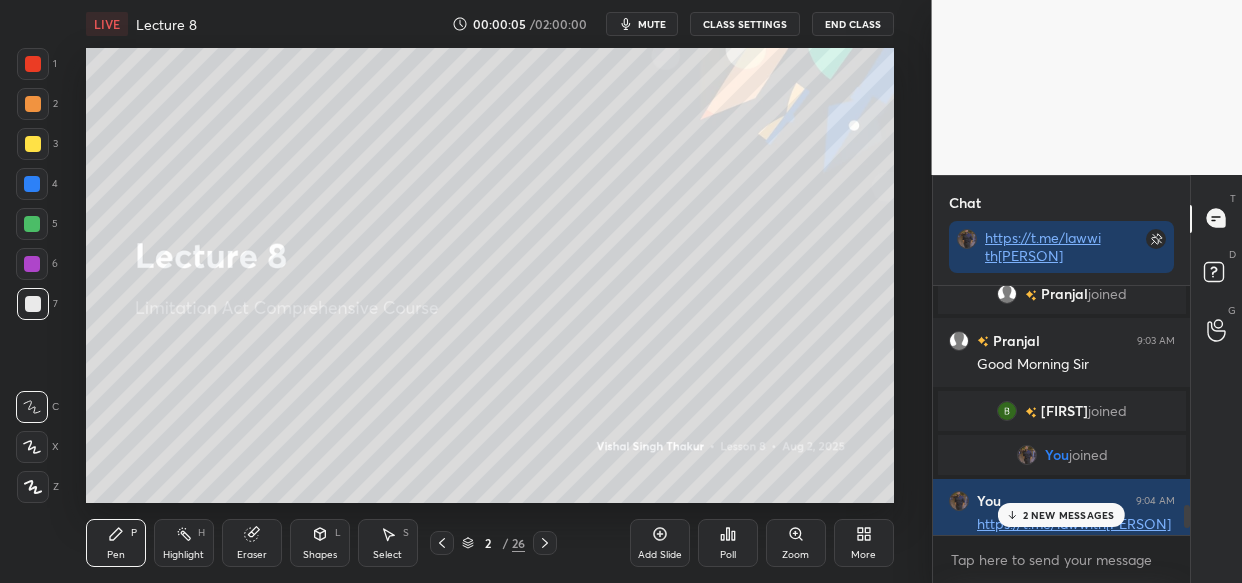 click on "More" at bounding box center (864, 543) 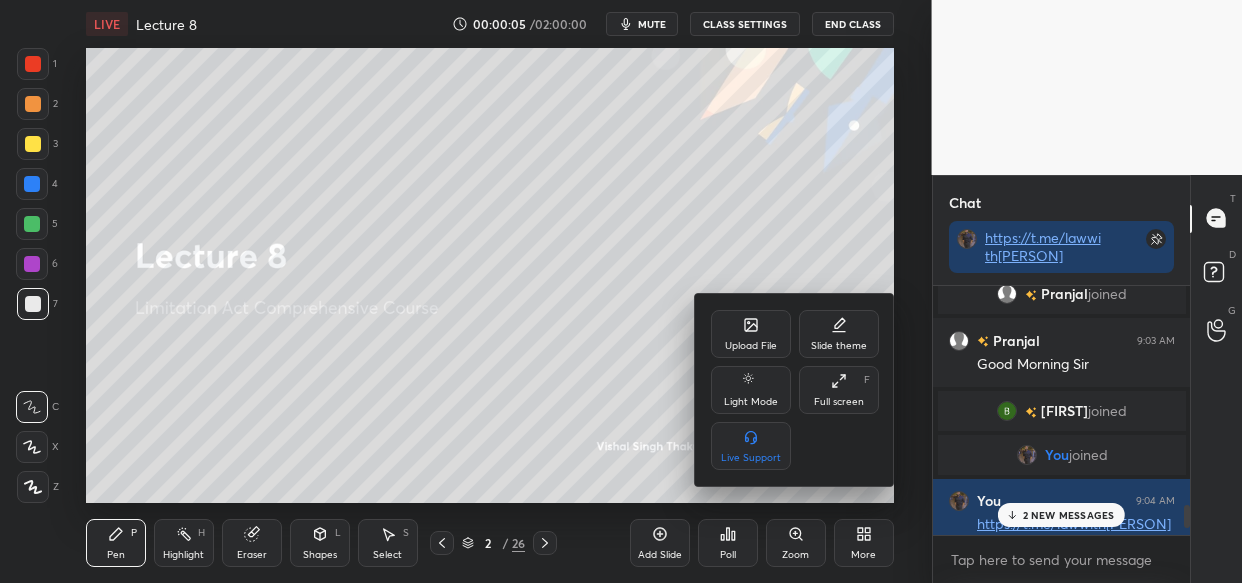 click on "Upload File" at bounding box center (751, 334) 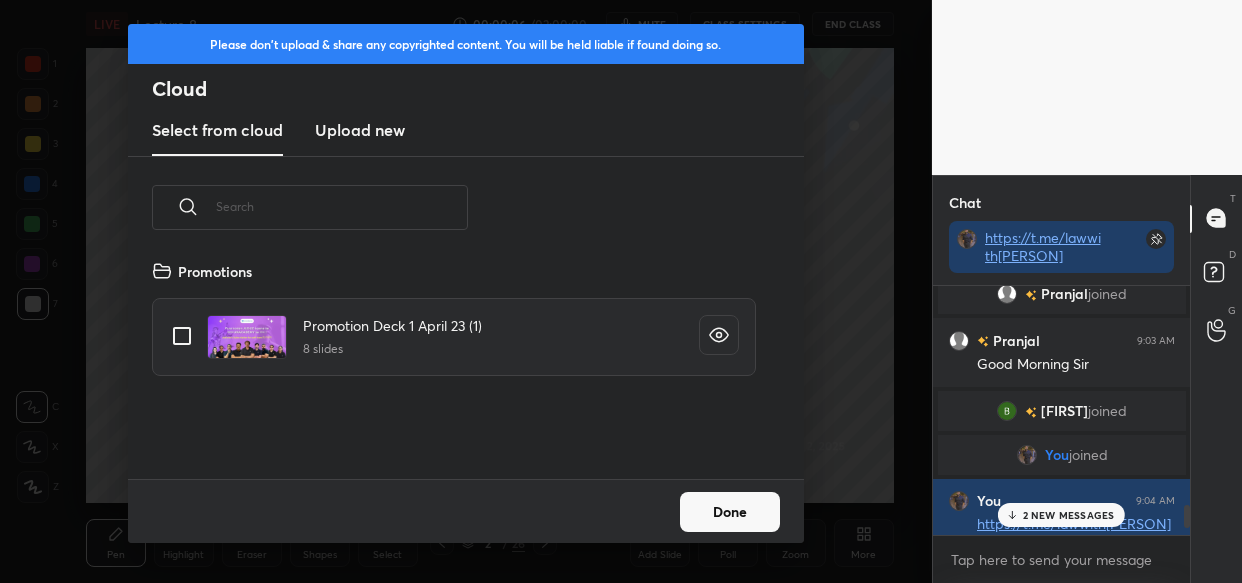 scroll, scrollTop: 6, scrollLeft: 10, axis: both 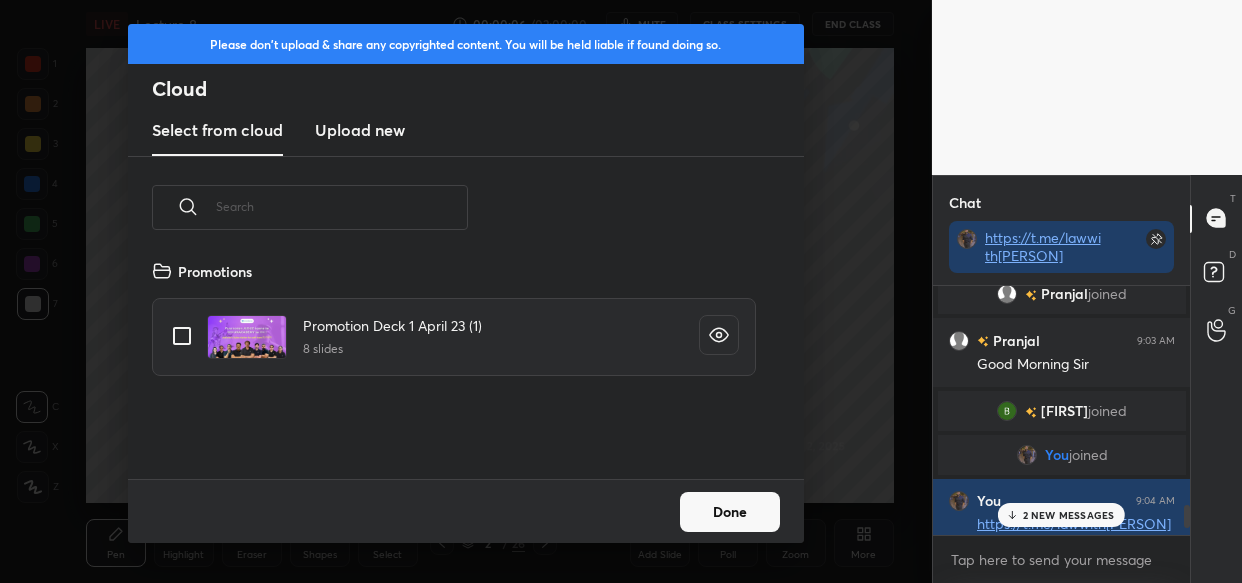 click on "Upload new" at bounding box center (360, 130) 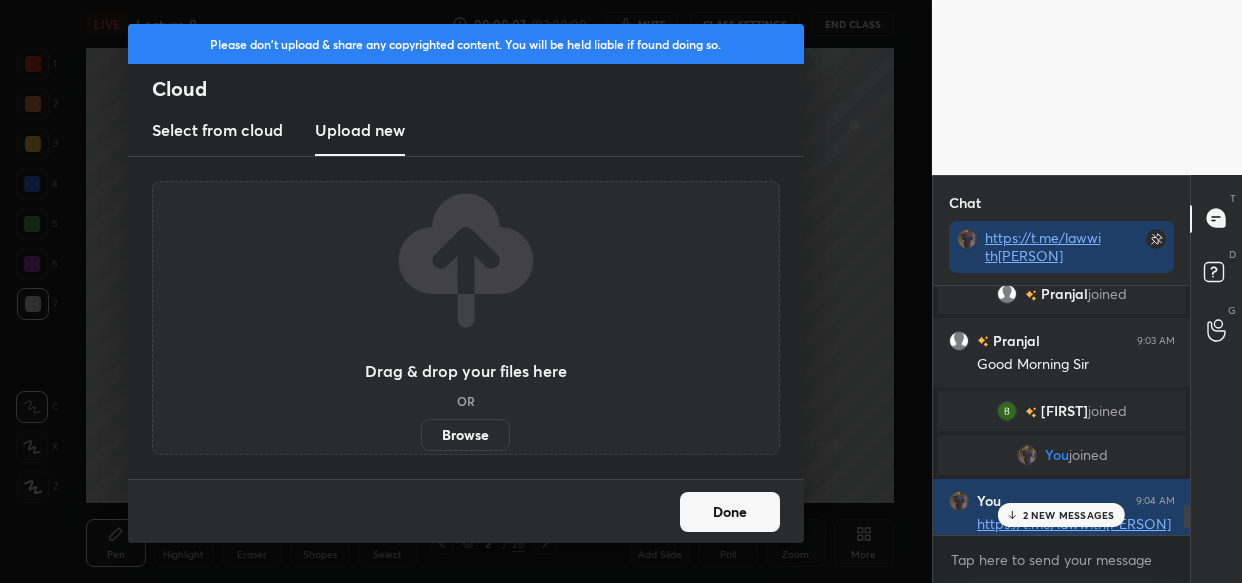 click on "Browse" at bounding box center [465, 435] 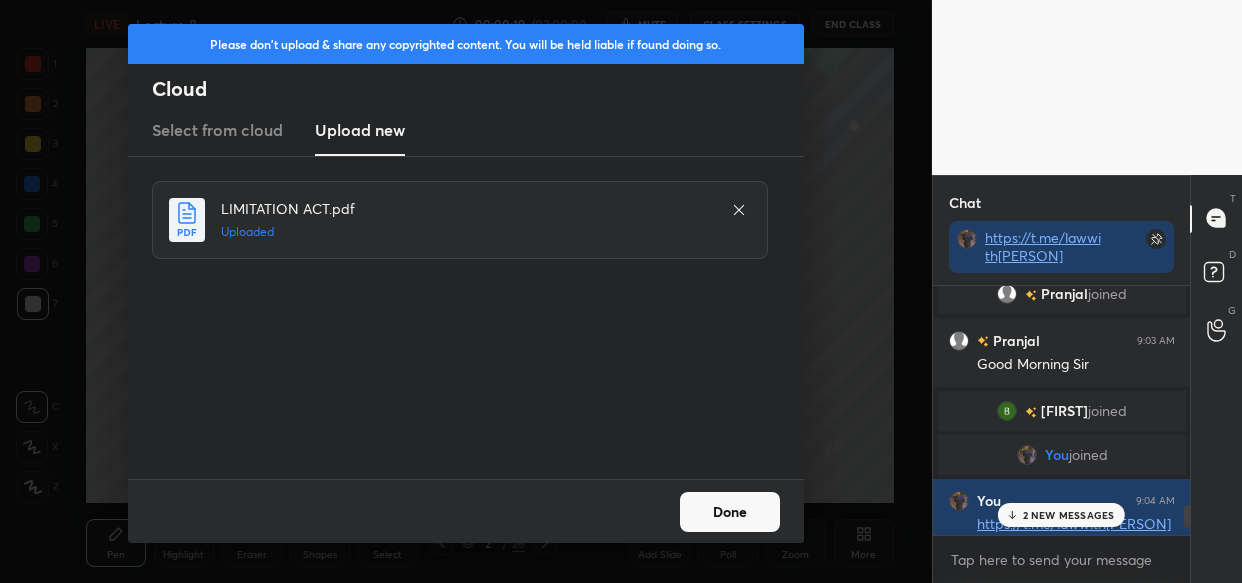 click on "Done" at bounding box center [730, 512] 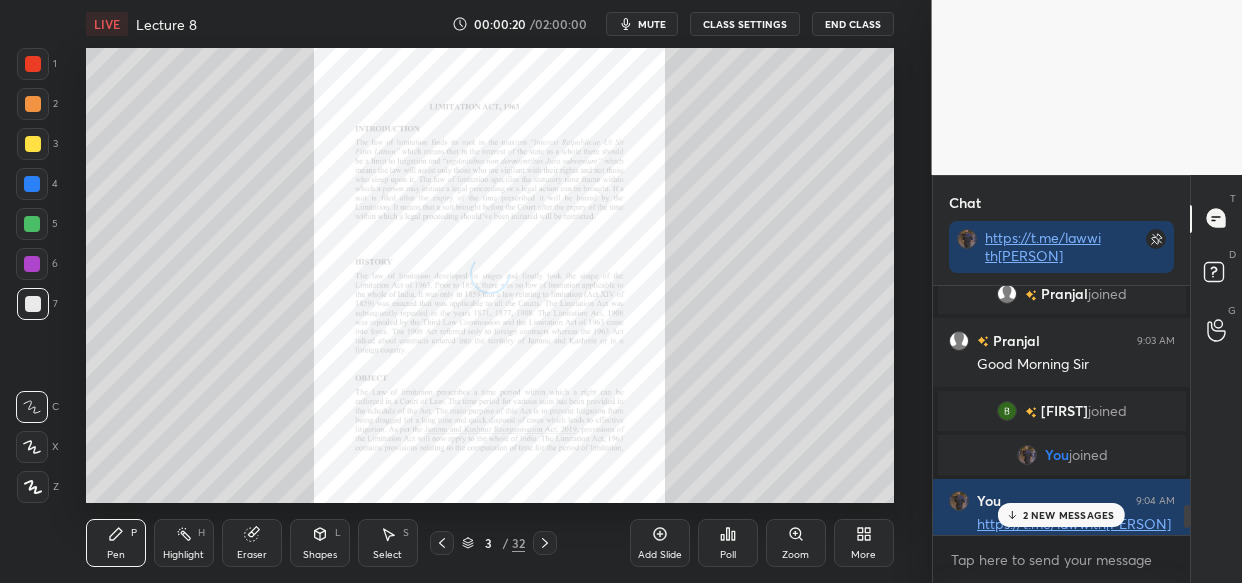 click on "2 NEW MESSAGES" at bounding box center [1061, 515] 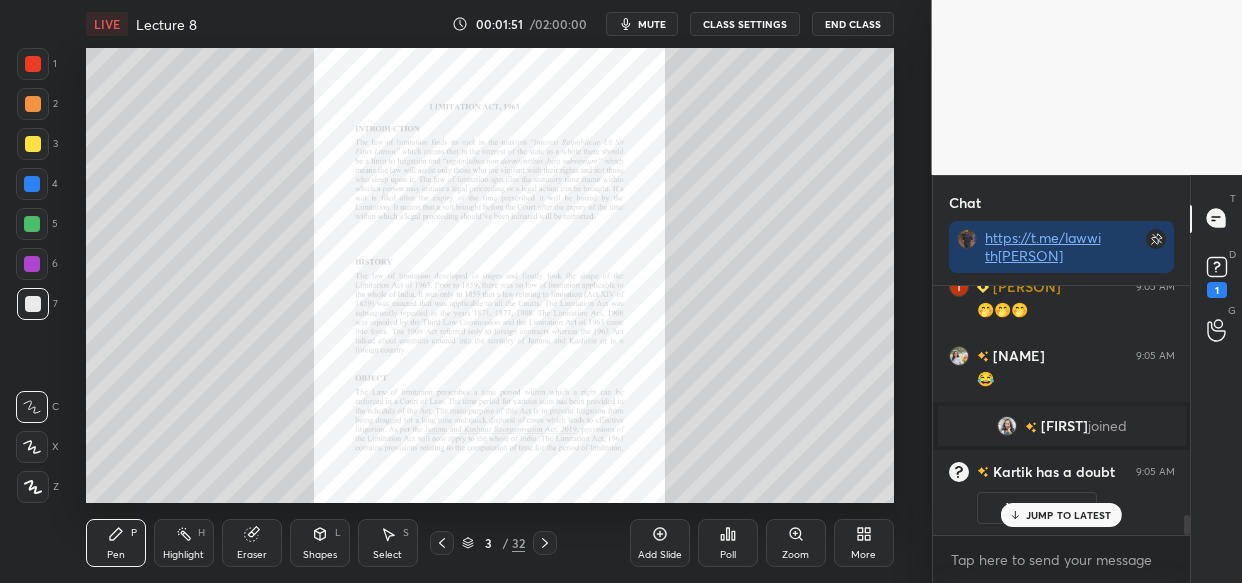 scroll, scrollTop: 2862, scrollLeft: 0, axis: vertical 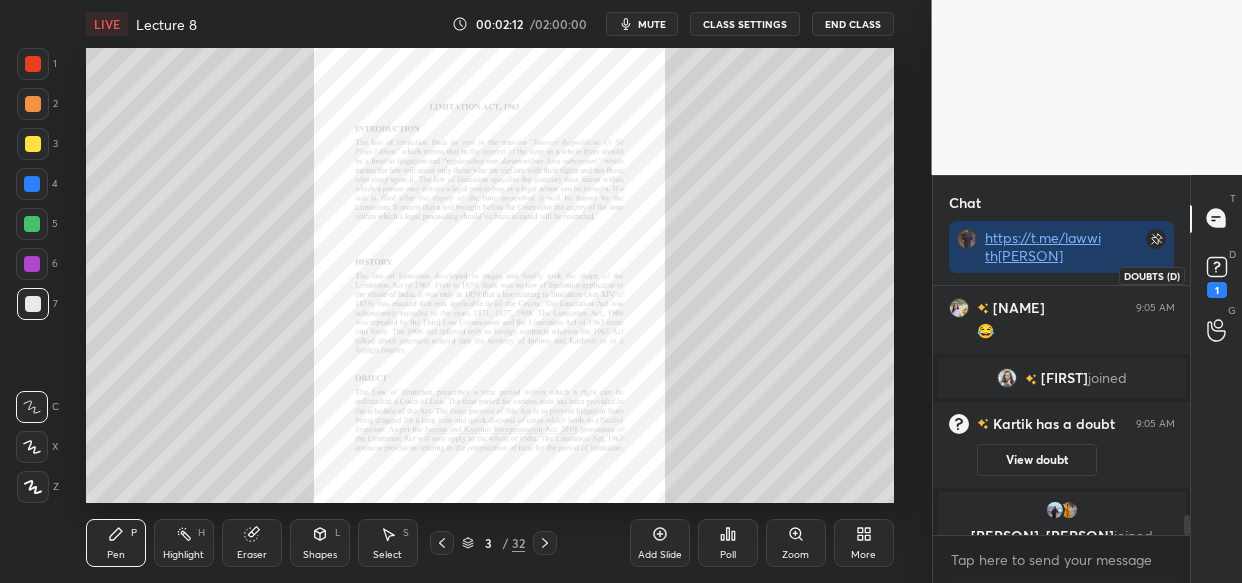 click on "D Doubts (D) 1" at bounding box center [1216, 275] 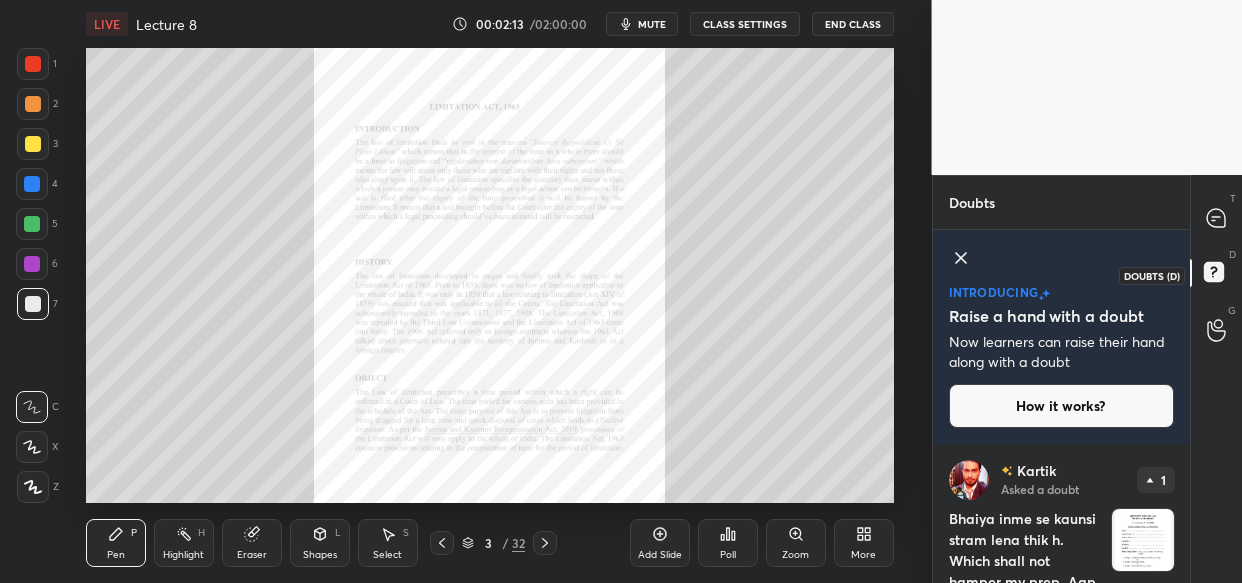scroll, scrollTop: 102, scrollLeft: 0, axis: vertical 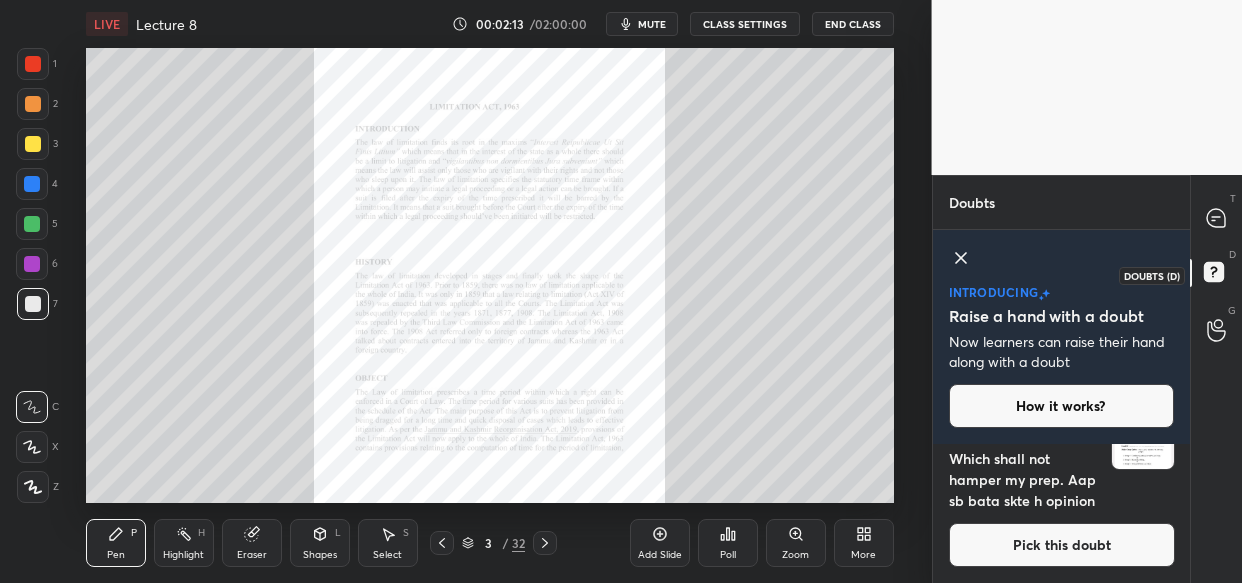 click 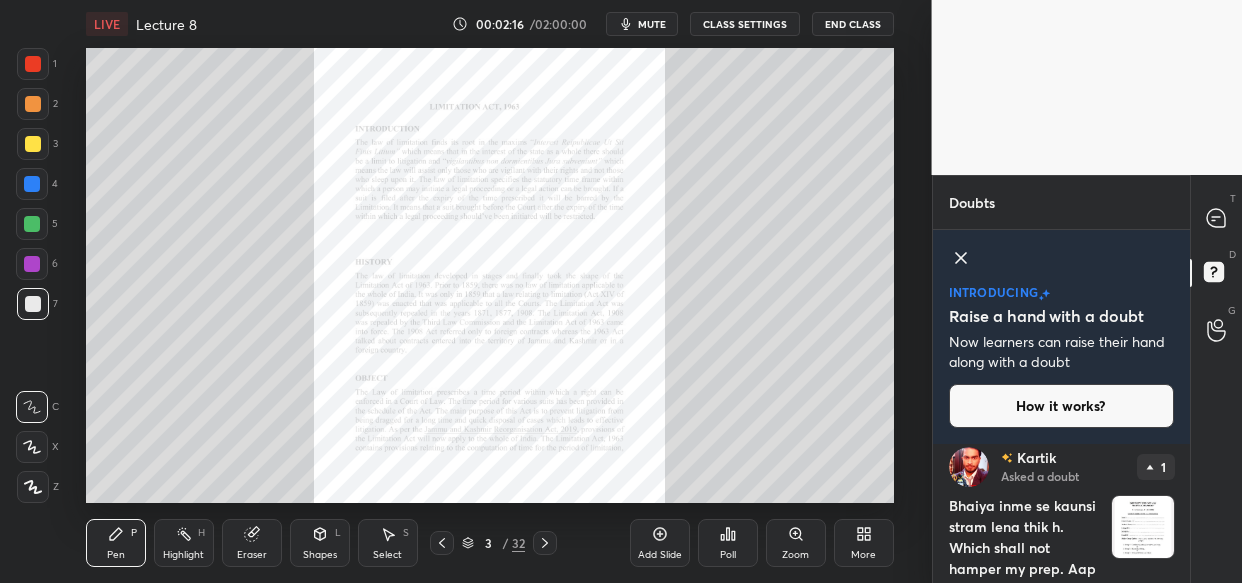 click at bounding box center [1143, 527] 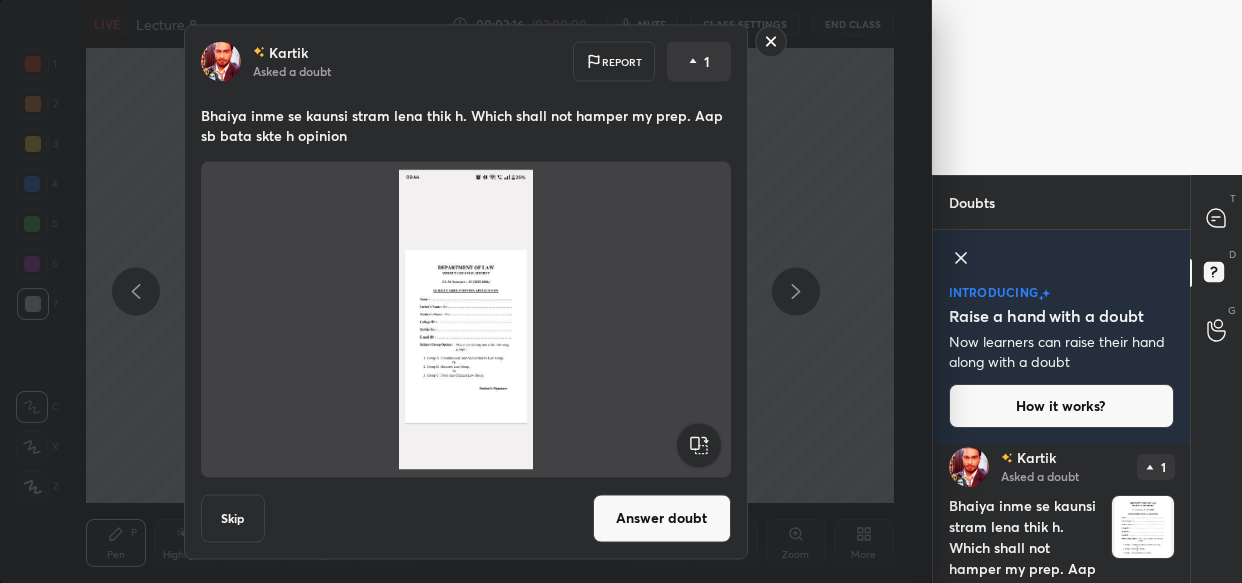 scroll, scrollTop: 102, scrollLeft: 0, axis: vertical 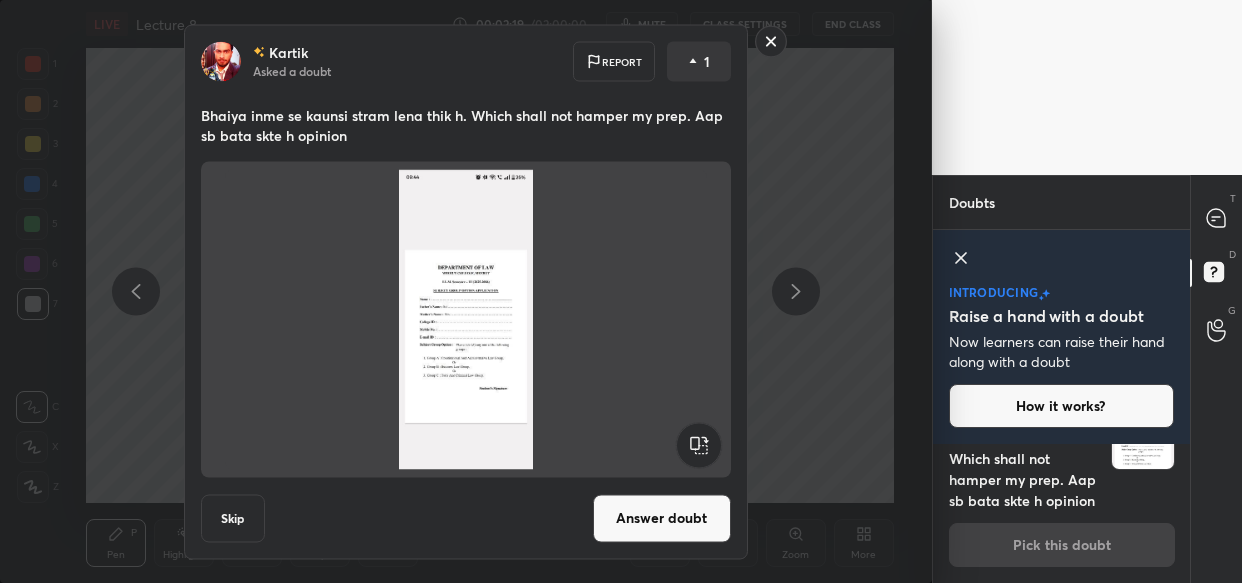 click on "Answer doubt" at bounding box center (662, 518) 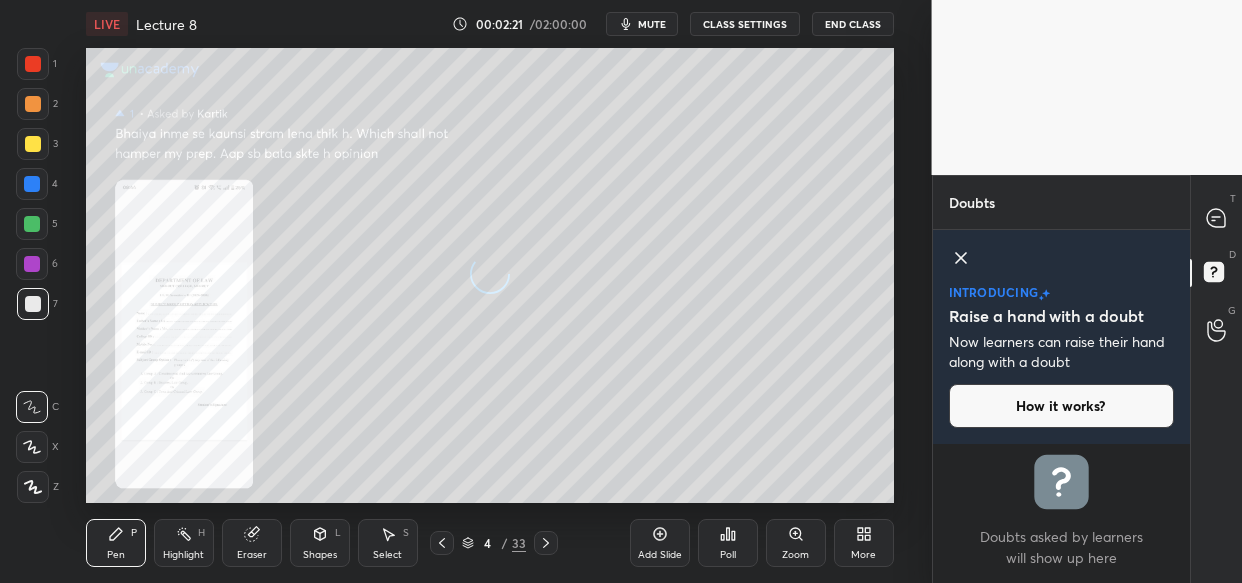 scroll, scrollTop: 0, scrollLeft: 0, axis: both 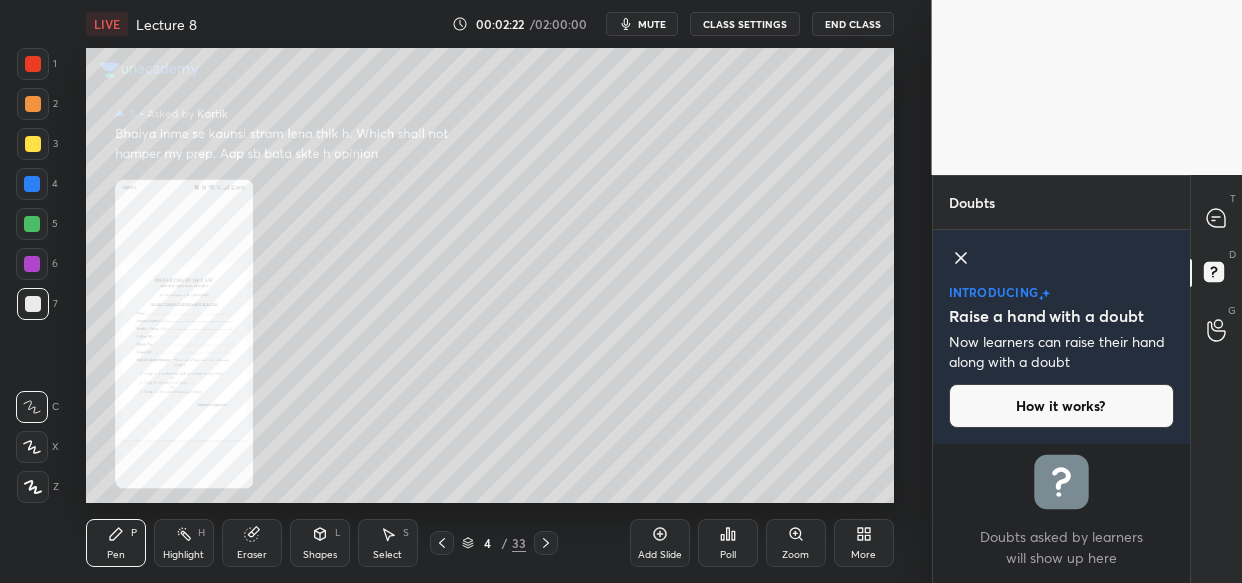click 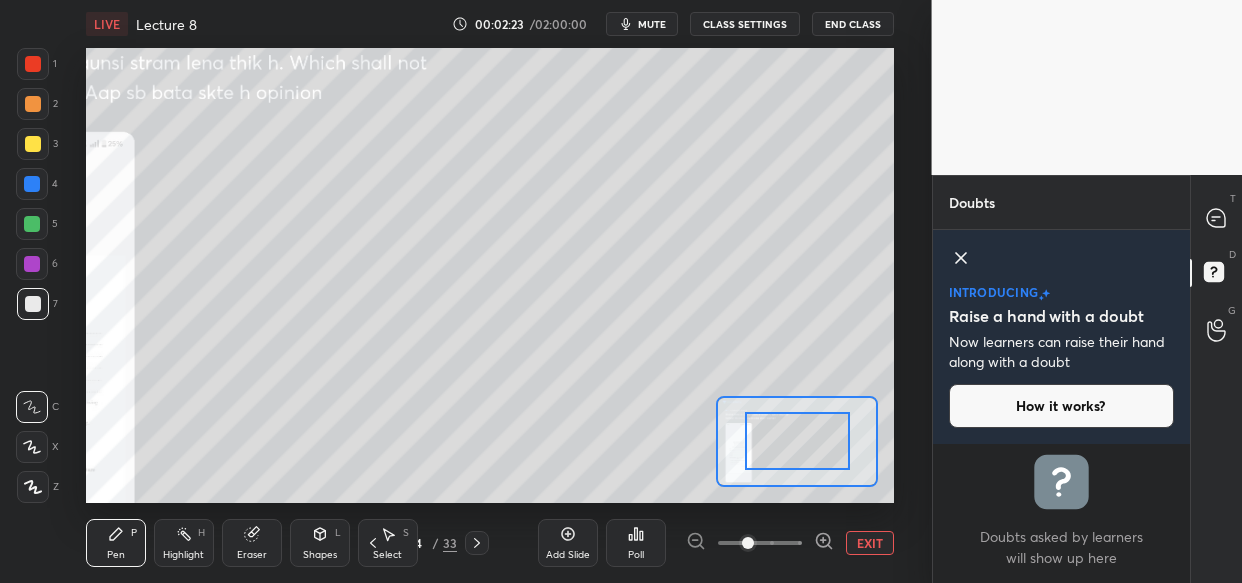 click at bounding box center [760, 543] 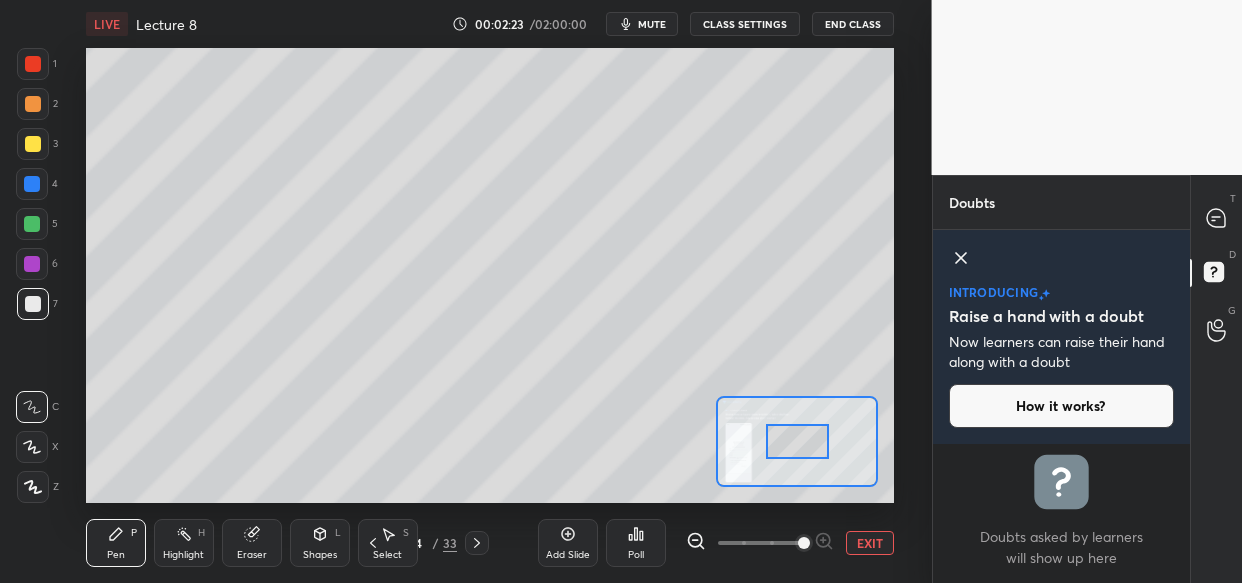 click at bounding box center [804, 543] 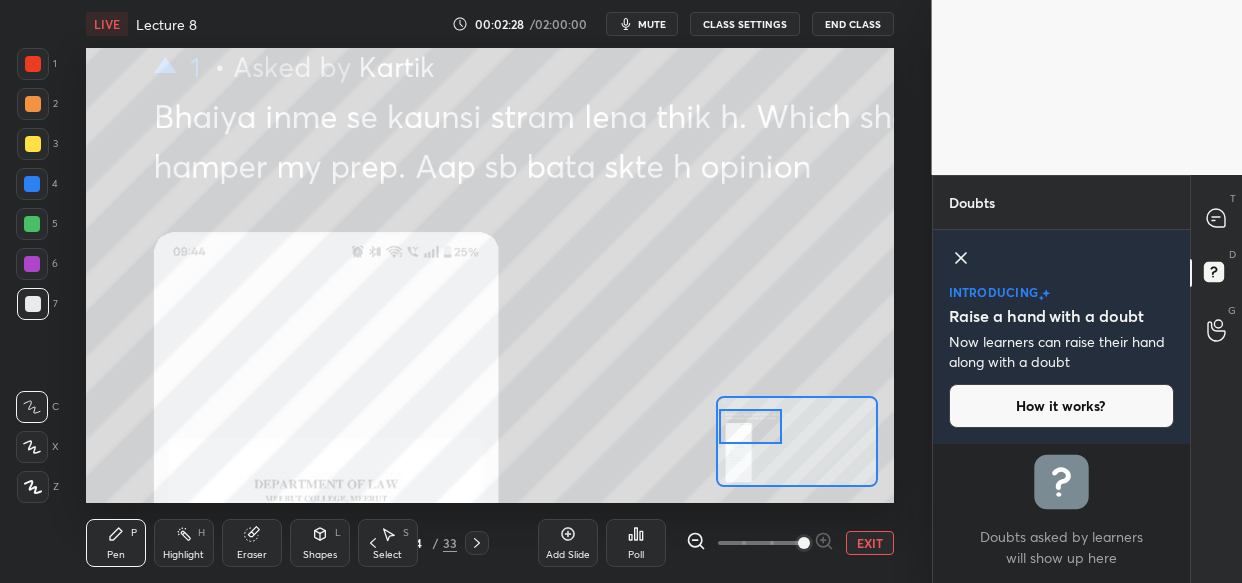 drag, startPoint x: 801, startPoint y: 439, endPoint x: 743, endPoint y: 424, distance: 59.908264 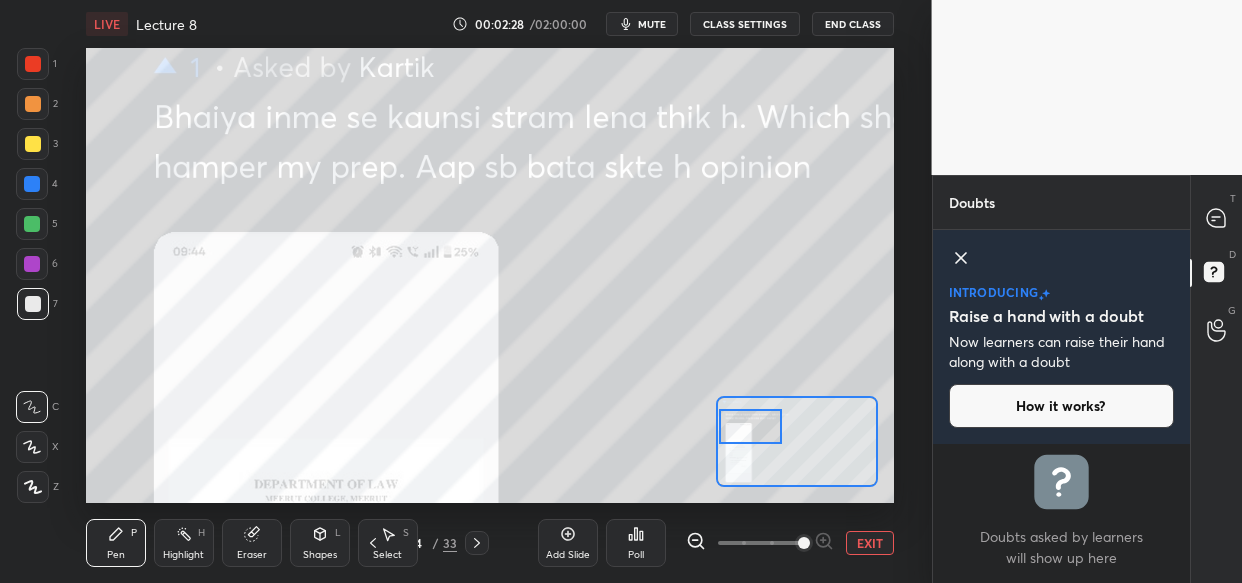 click at bounding box center (750, 426) 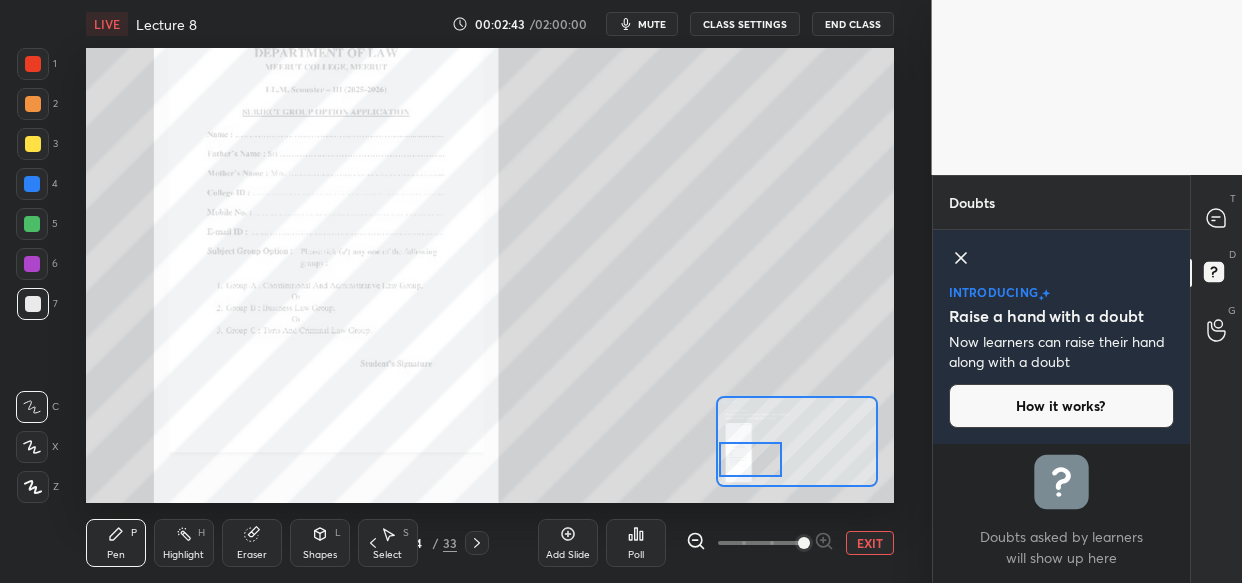 drag, startPoint x: 752, startPoint y: 419, endPoint x: 750, endPoint y: 452, distance: 33.06055 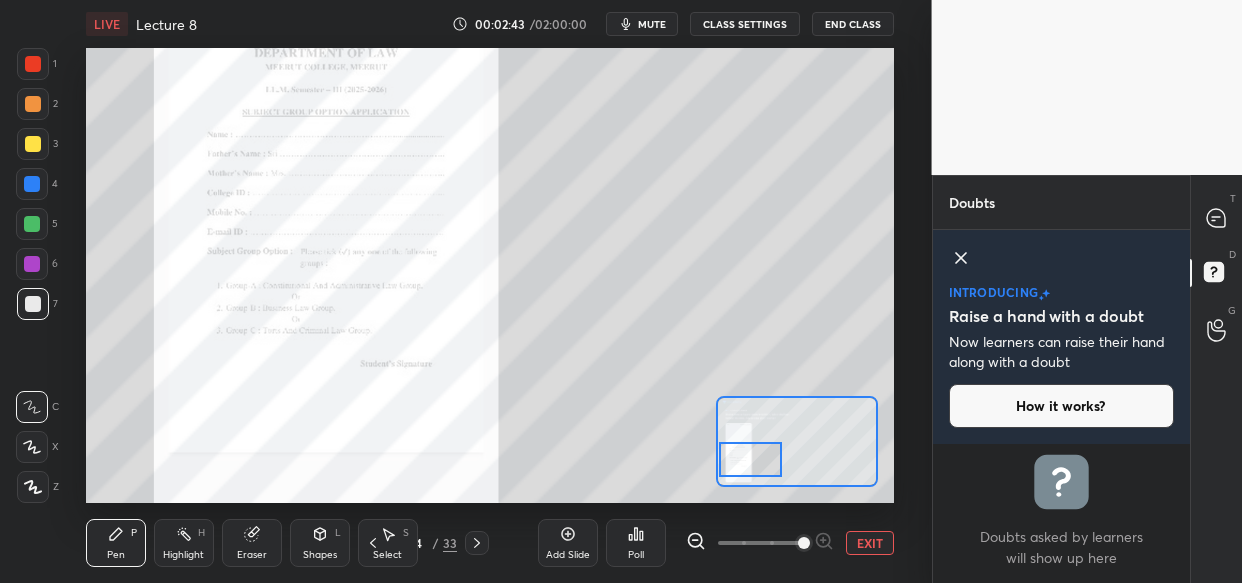 click at bounding box center (750, 459) 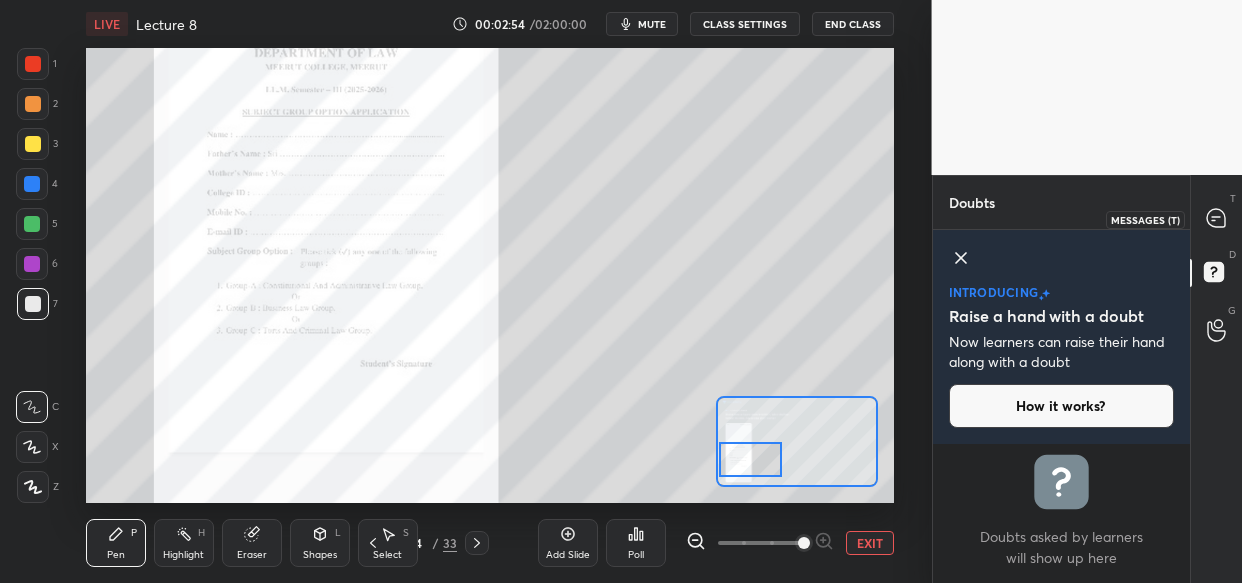 drag, startPoint x: 1222, startPoint y: 214, endPoint x: 1206, endPoint y: 232, distance: 24.083189 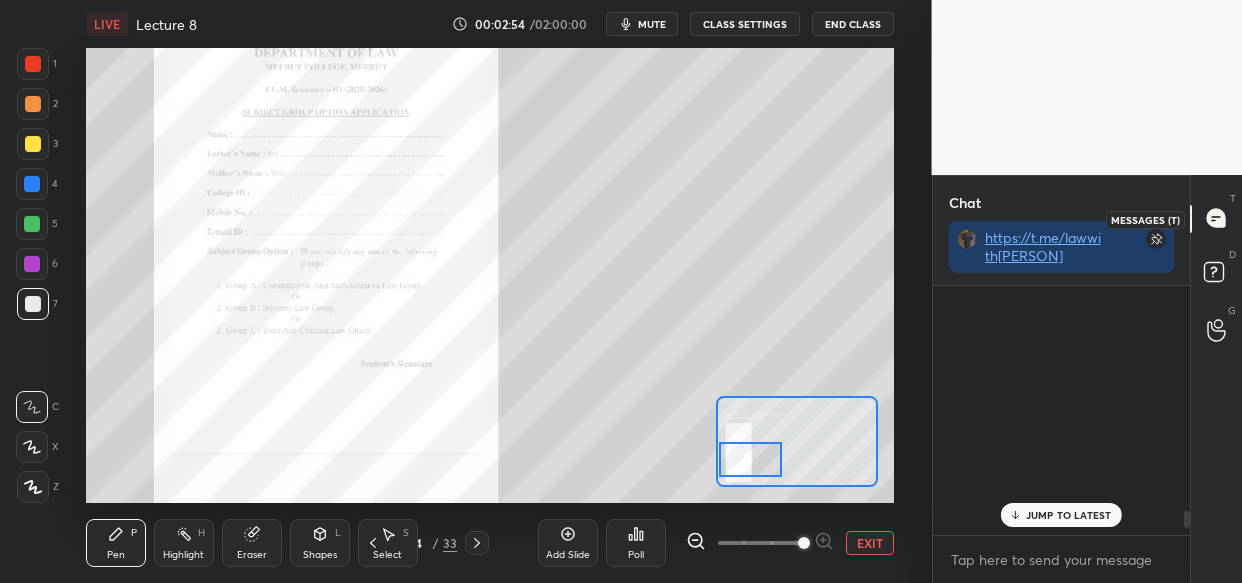 scroll, scrollTop: 77, scrollLeft: 252, axis: both 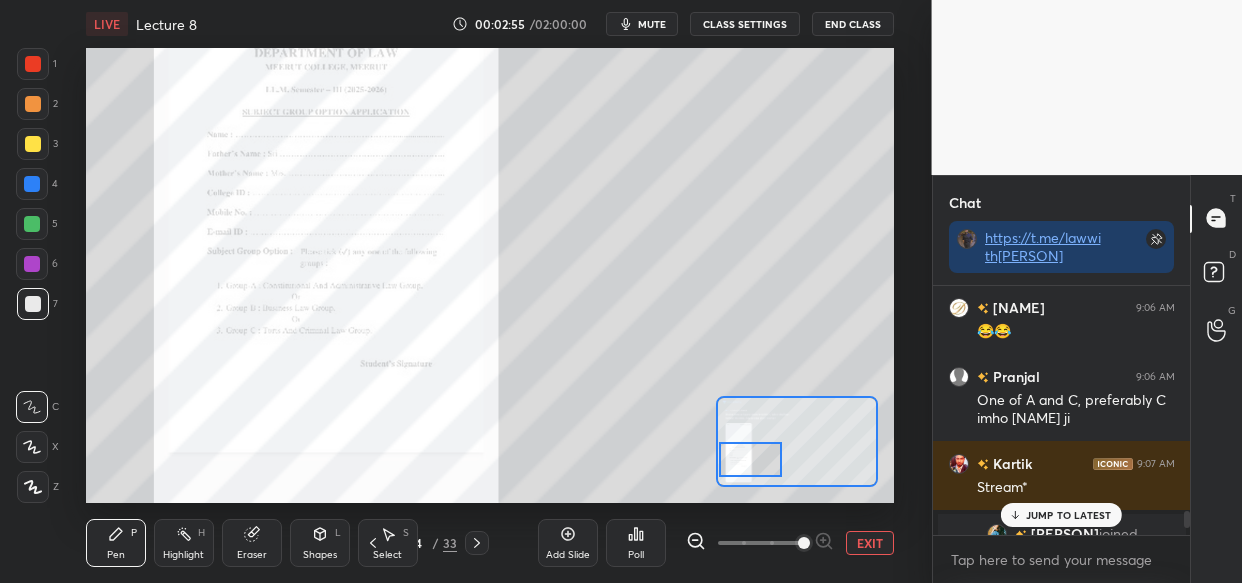 drag, startPoint x: 1067, startPoint y: 508, endPoint x: 1064, endPoint y: 520, distance: 12.369317 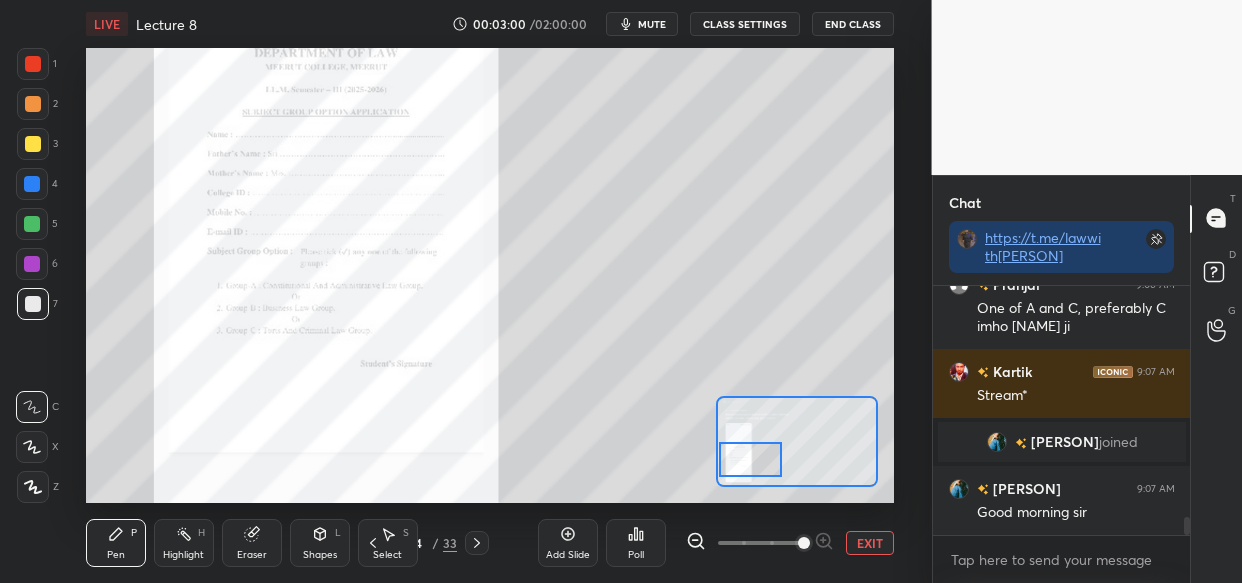 click at bounding box center (33, 64) 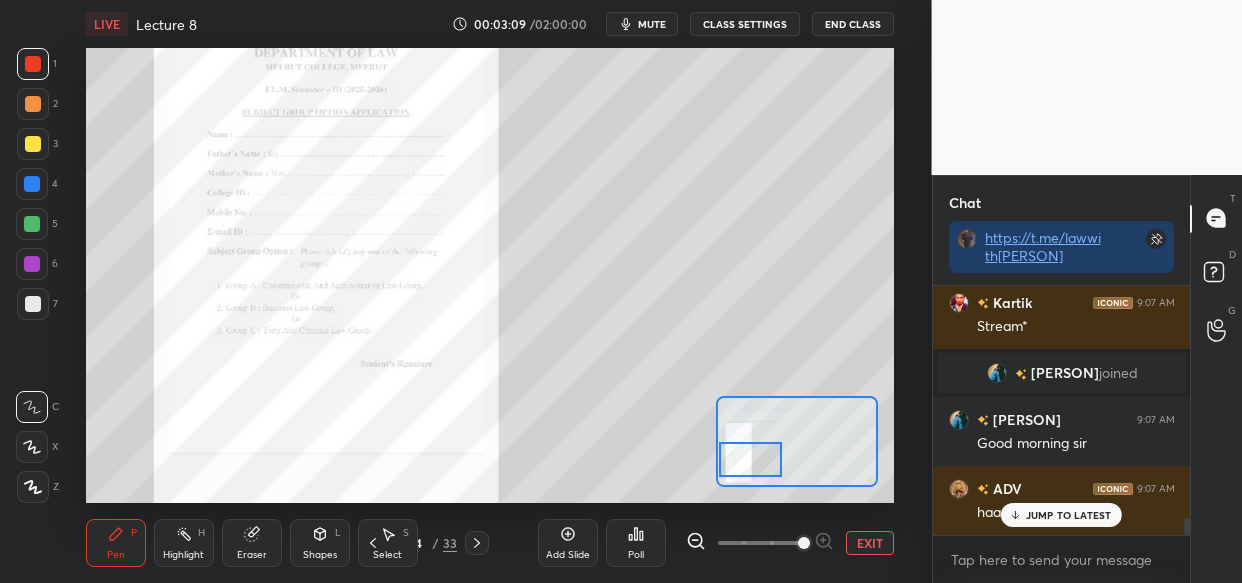 scroll, scrollTop: 3412, scrollLeft: 0, axis: vertical 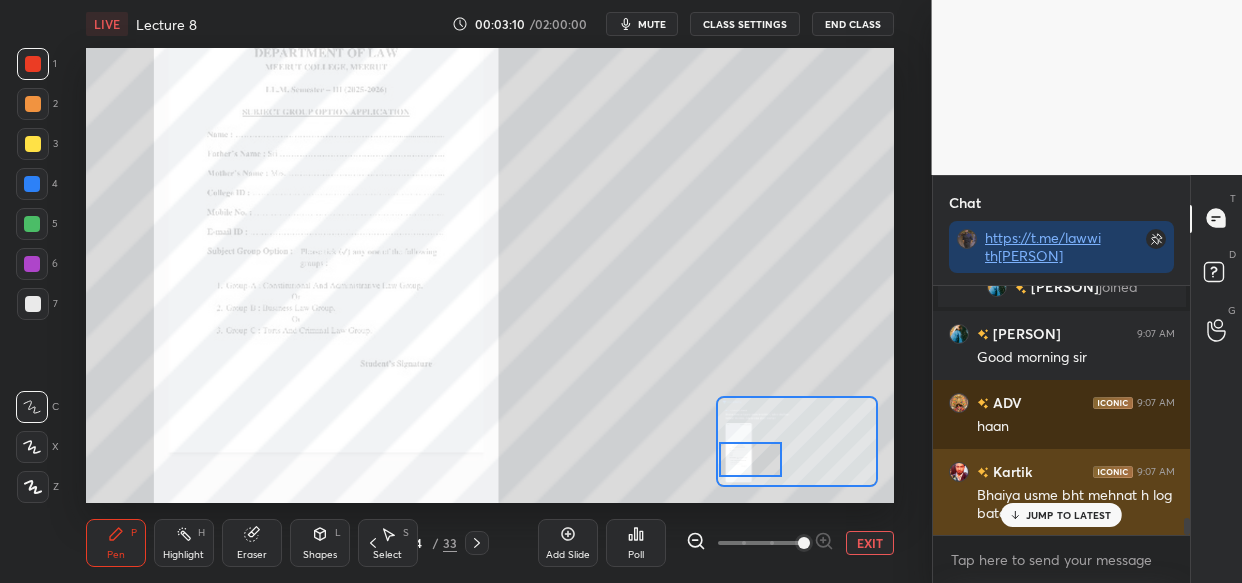 click on "JUMP TO LATEST" at bounding box center (1061, 515) 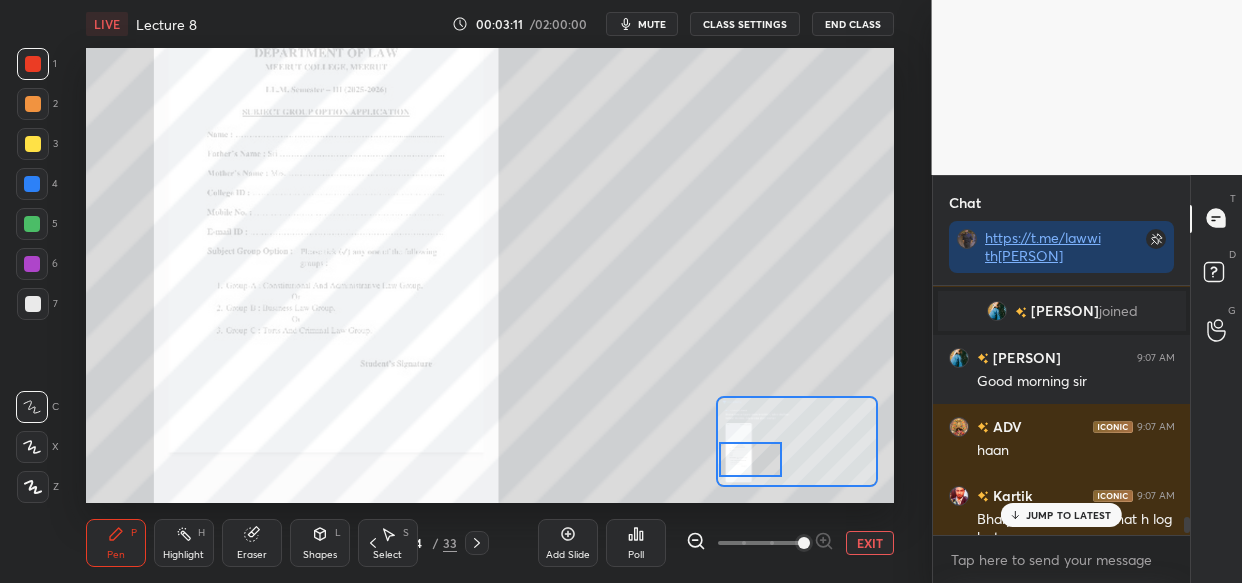 scroll, scrollTop: 3460, scrollLeft: 0, axis: vertical 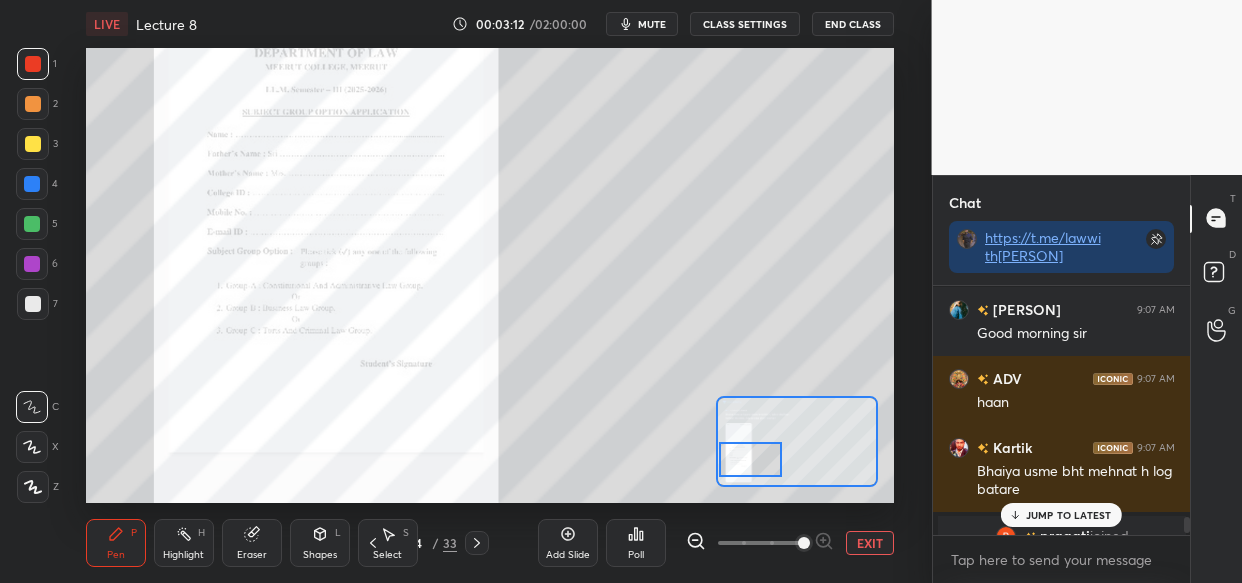 drag, startPoint x: 1047, startPoint y: 514, endPoint x: 1010, endPoint y: 520, distance: 37.48333 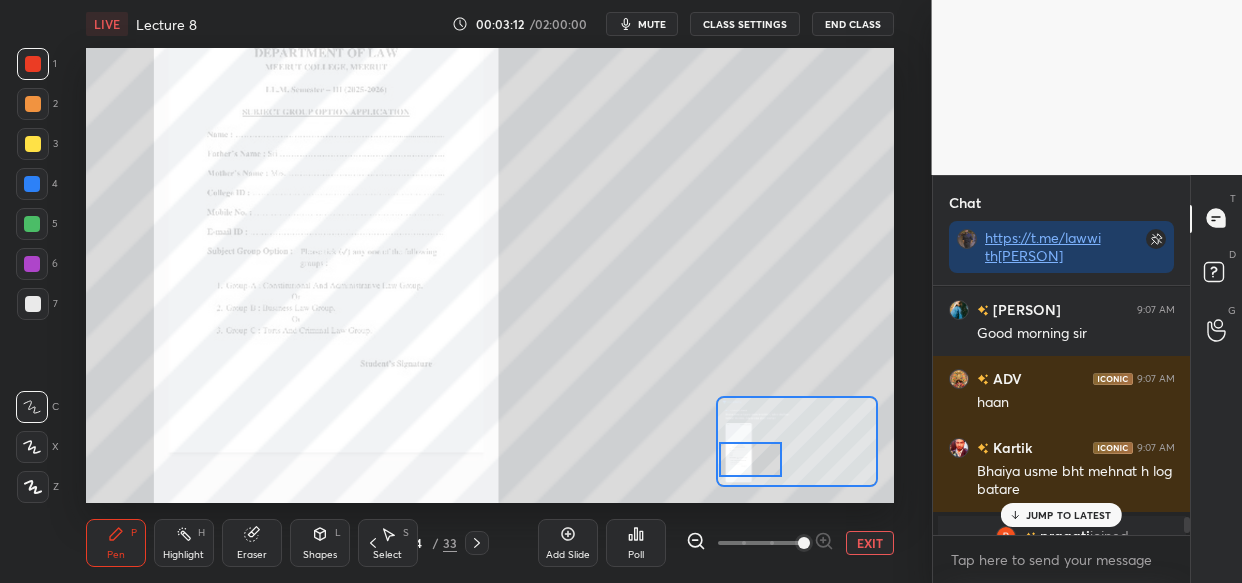 click on "JUMP TO LATEST" at bounding box center (1069, 515) 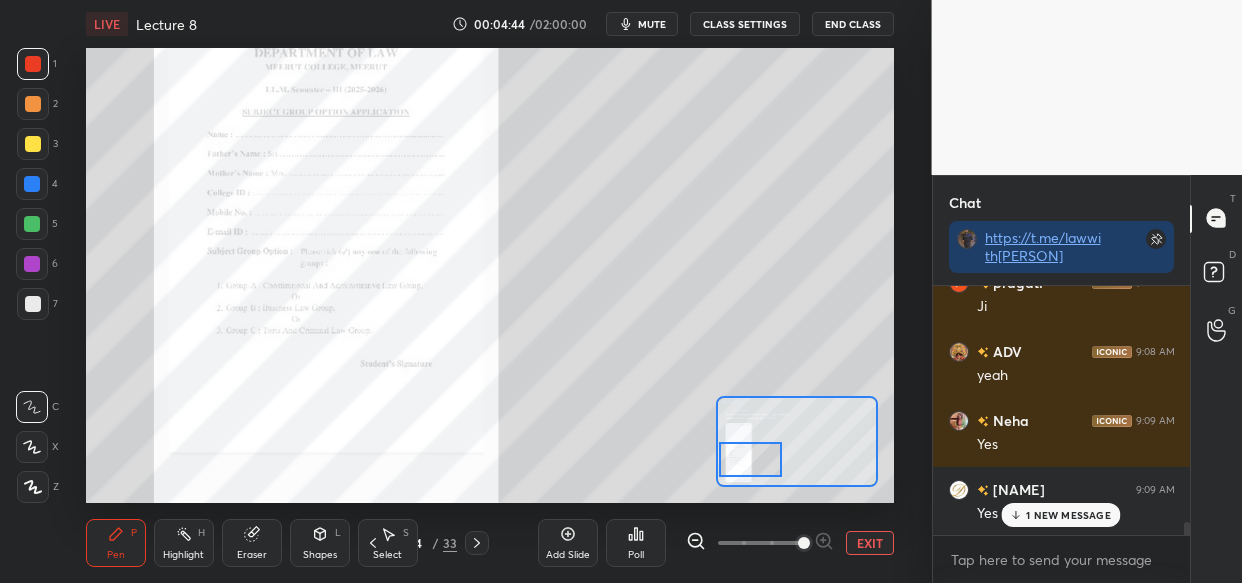 scroll, scrollTop: 4773, scrollLeft: 0, axis: vertical 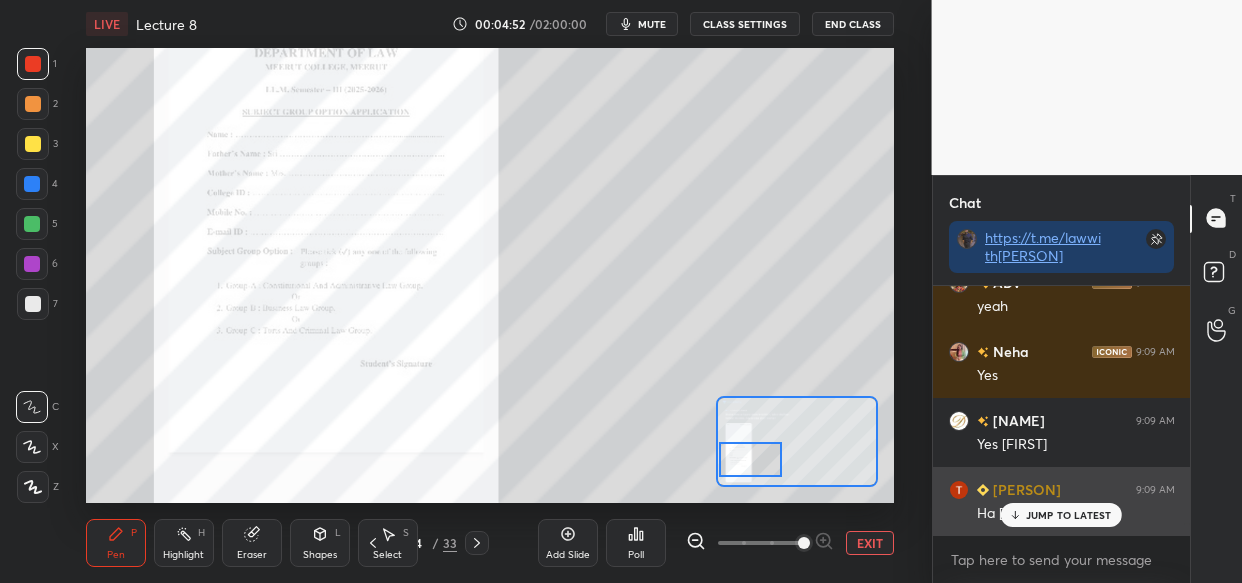 click on "JUMP TO LATEST" at bounding box center [1069, 515] 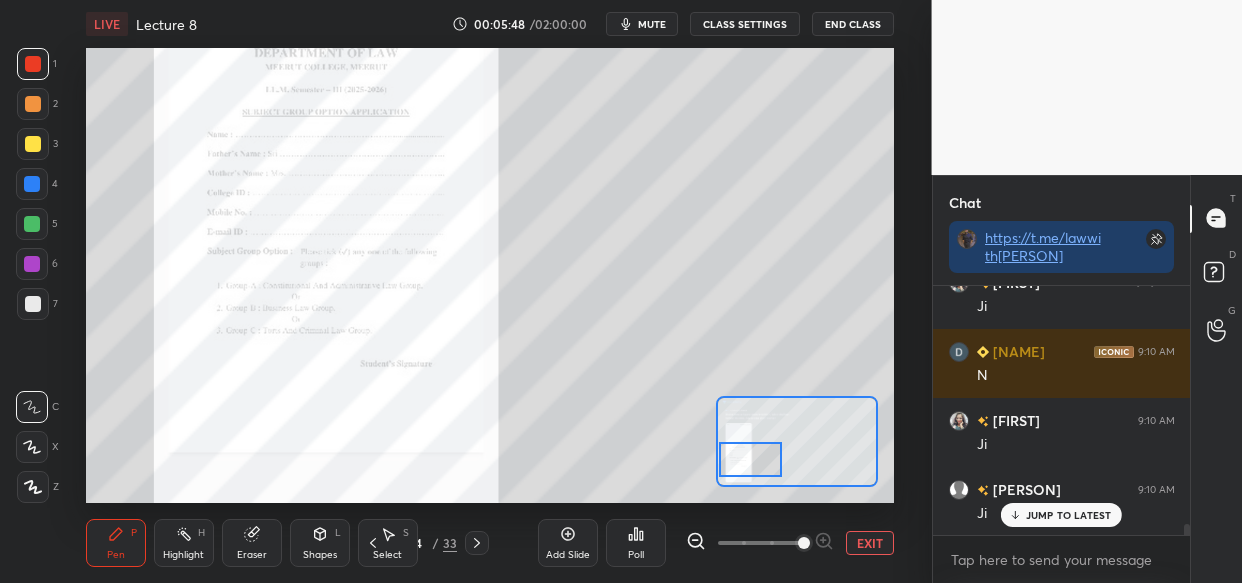 scroll, scrollTop: 5638, scrollLeft: 0, axis: vertical 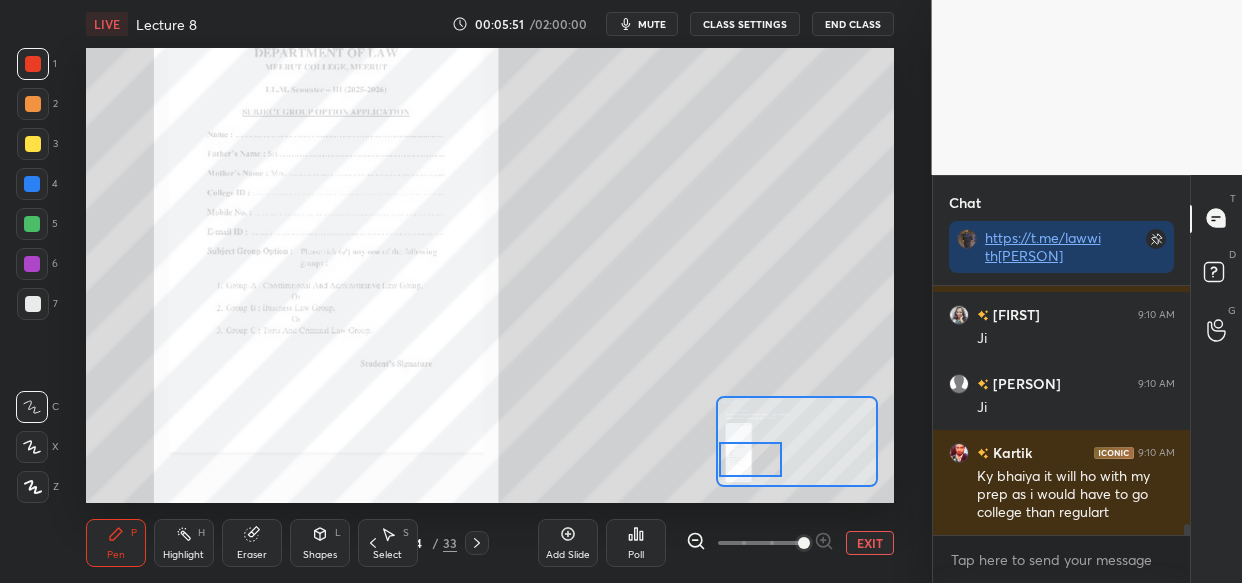 click at bounding box center [32, 184] 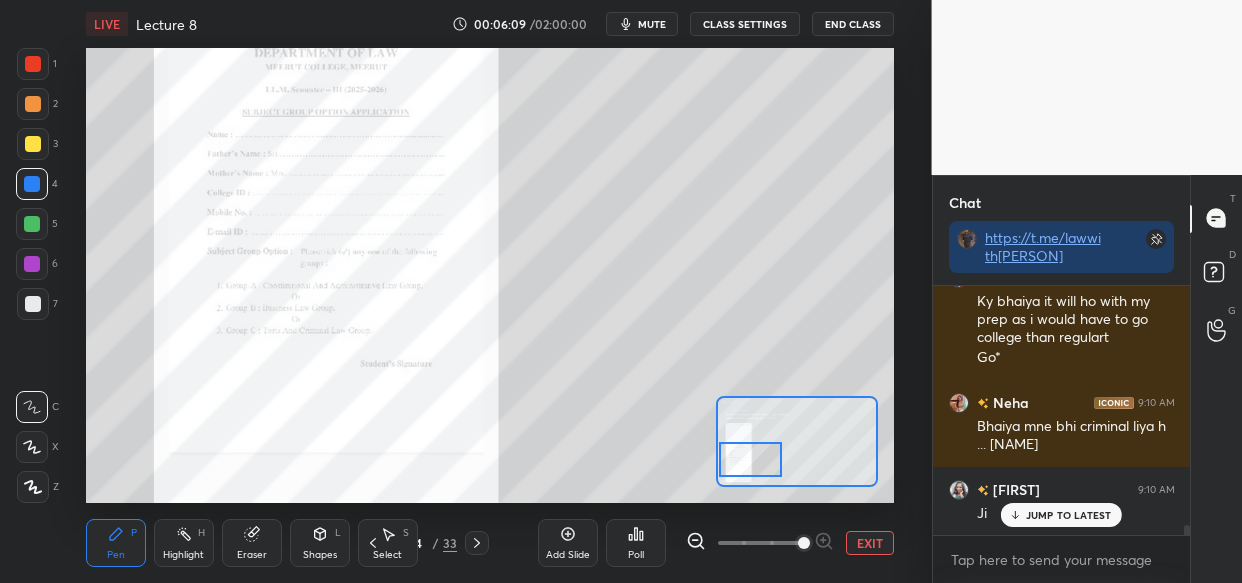 scroll, scrollTop: 5882, scrollLeft: 0, axis: vertical 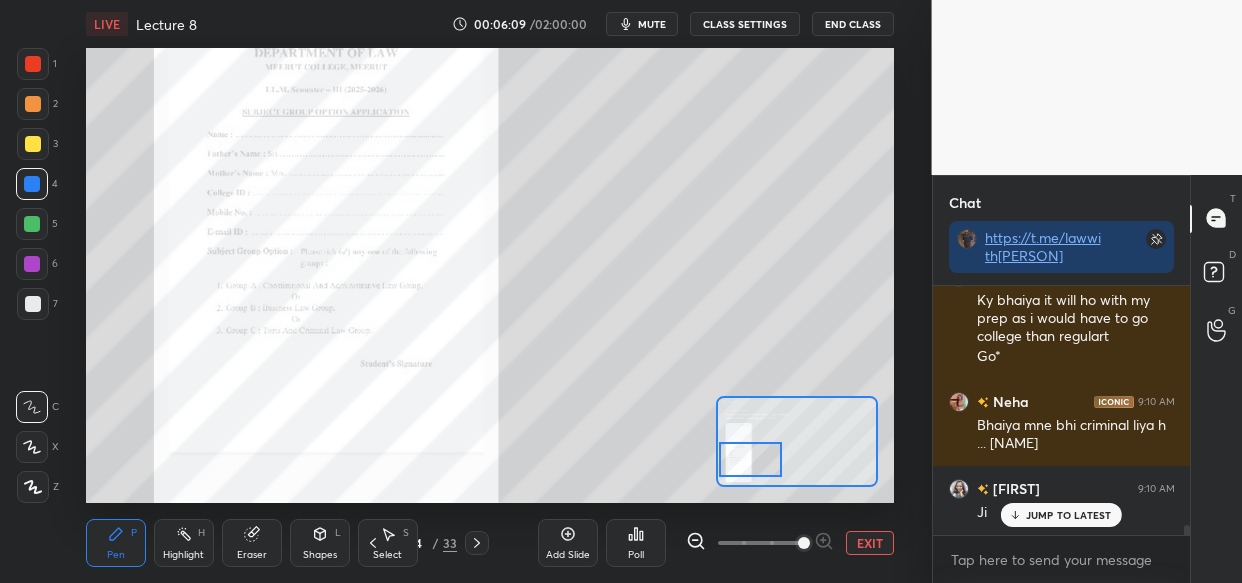 click on "JUMP TO LATEST" at bounding box center (1069, 515) 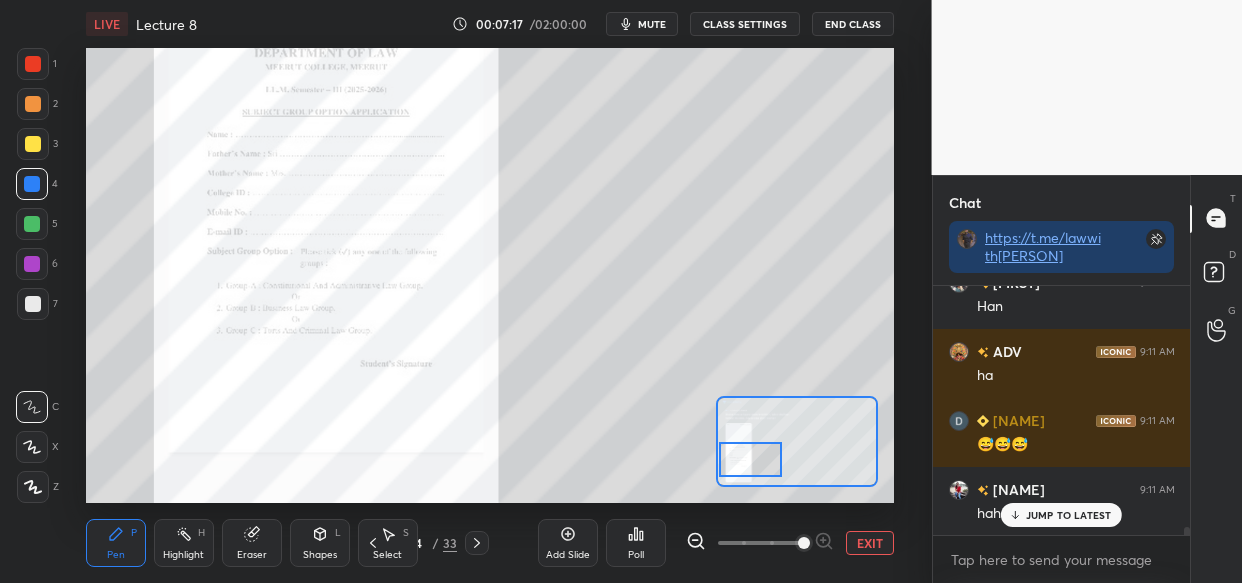scroll, scrollTop: 7160, scrollLeft: 0, axis: vertical 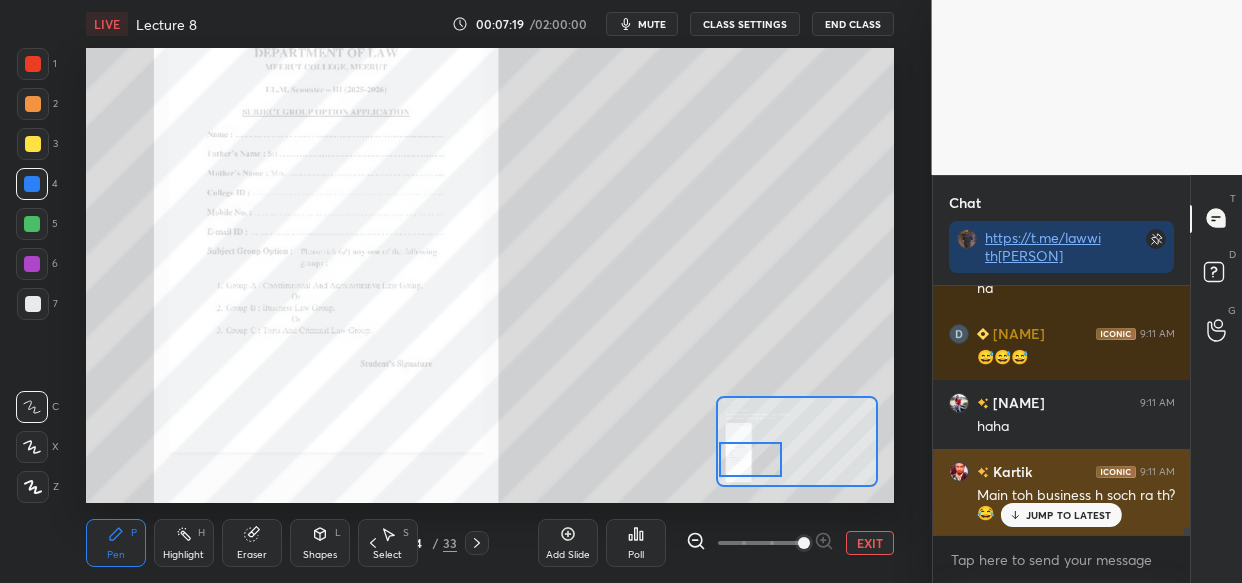 drag, startPoint x: 1056, startPoint y: 523, endPoint x: 961, endPoint y: 533, distance: 95.524864 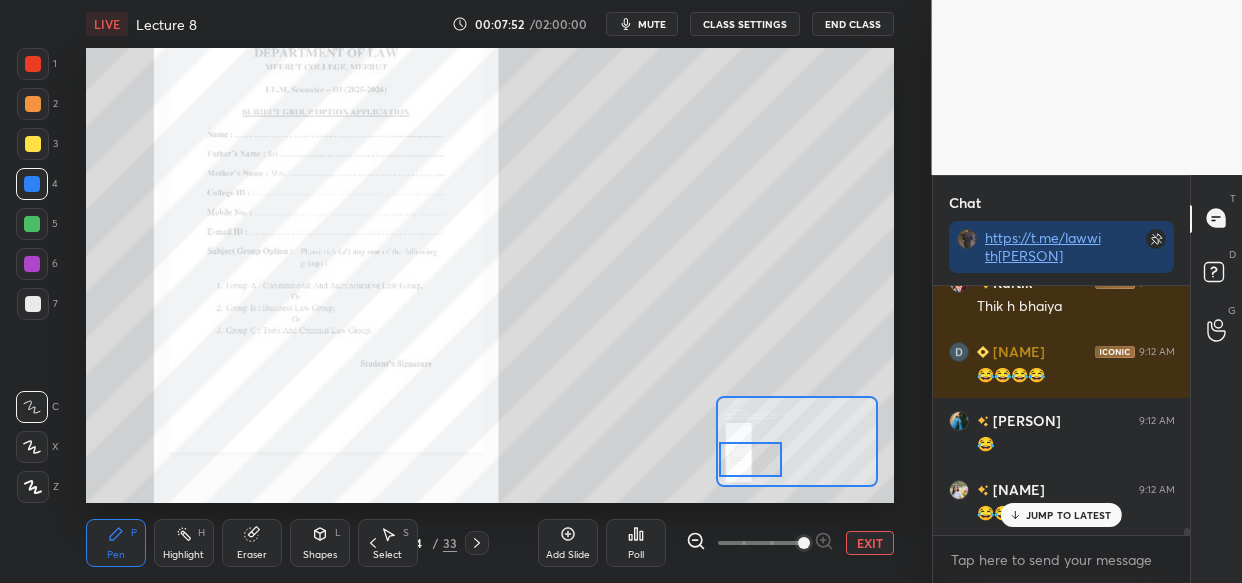 scroll, scrollTop: 8420, scrollLeft: 0, axis: vertical 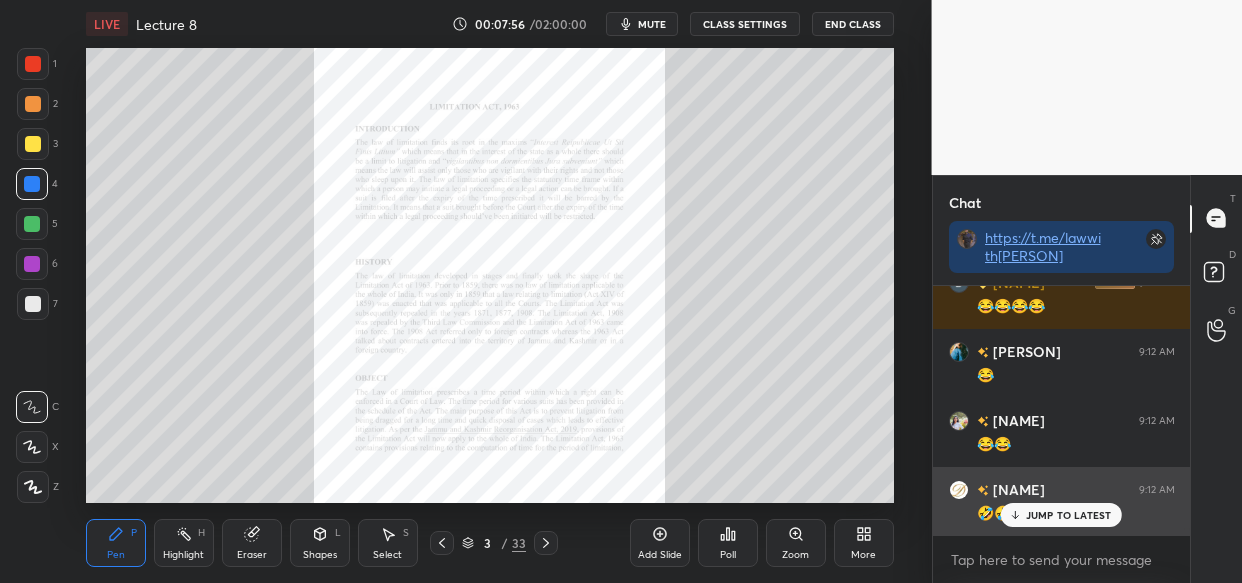 click on "JUMP TO LATEST" at bounding box center (1069, 515) 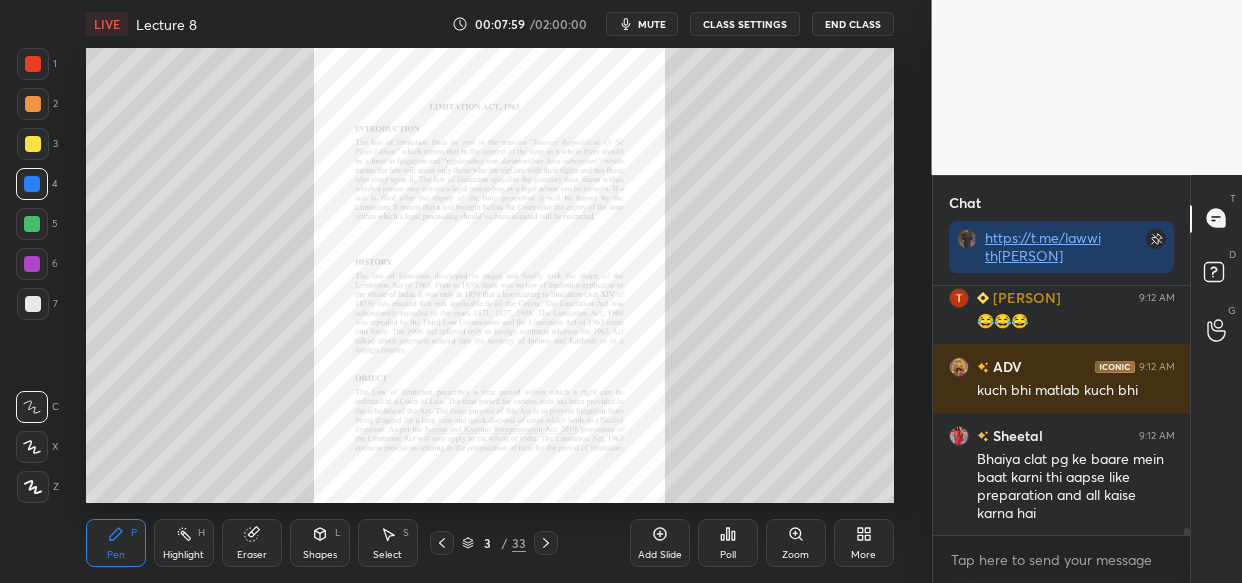scroll, scrollTop: 8750, scrollLeft: 0, axis: vertical 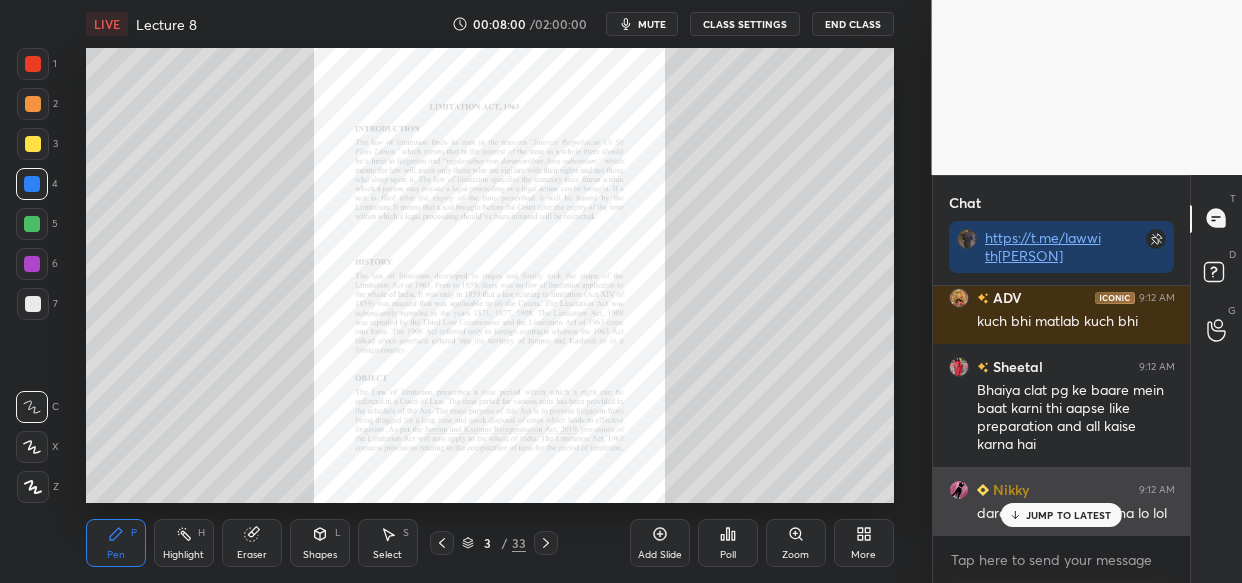 click on "JUMP TO LATEST" at bounding box center [1069, 515] 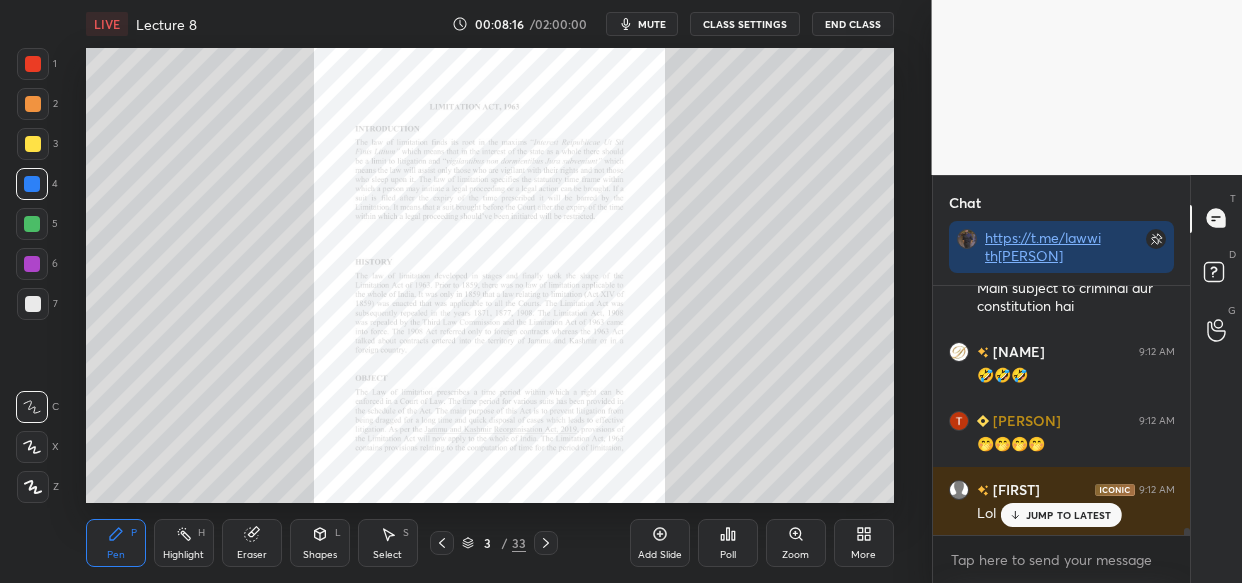scroll, scrollTop: 9131, scrollLeft: 0, axis: vertical 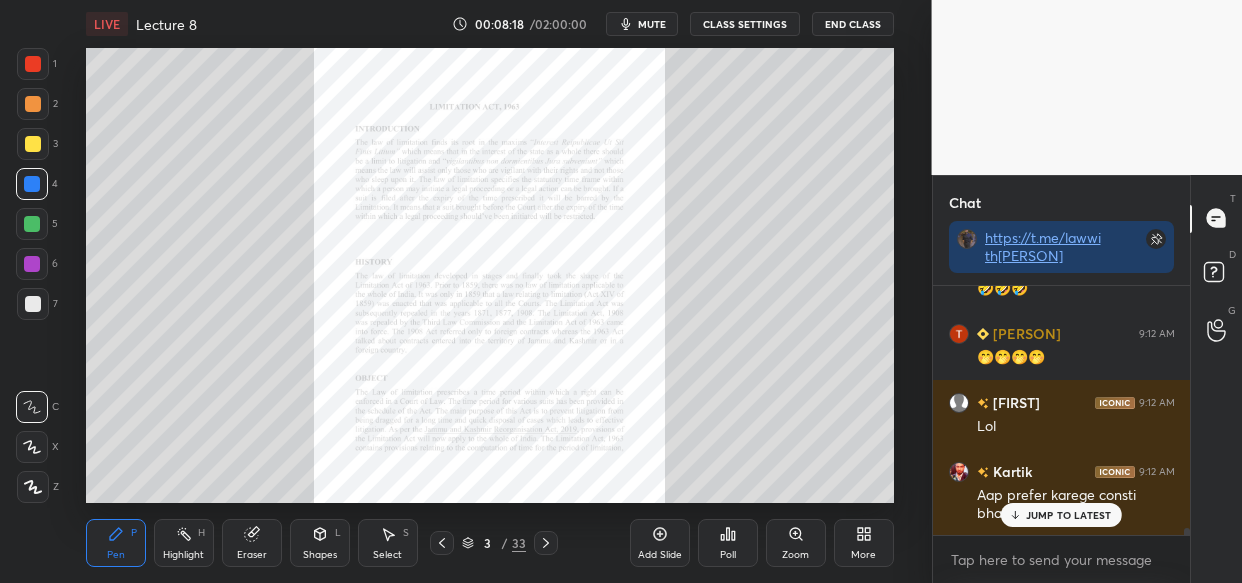 click on "Kartik 9:12 AM Thik h bhaiya Dipanwita 9:12 AM 😂😂😂😂 Ruby 9:12 AM 😂 Rida 9:12 AM 😂😂 Dipanwita 9:12 AM 🤣🤣 Tanu 9:12 AM 😂😂😂 ADV 9:12 AM kuch bhi matlab kuch bhi Sheetal 9:12 AM Bhaiya clat pg ke baare mein baat karni thi aapse like preparation and all kaise karna hai Nikky 9:12 AM dard to hoga khi bhi kha lo lol Shalinee 9:12 AM Main subject to criminal aur constitution hai Dipanwita 9:12 AM 🤣🤣🤣 Tanu 9:12 AM 🤭🤭🤭🤭 Sejal 9:12 AM Lol Kartik 9:12 AM Aap prefer karege consti bhaiya hna" at bounding box center (1062, 410) 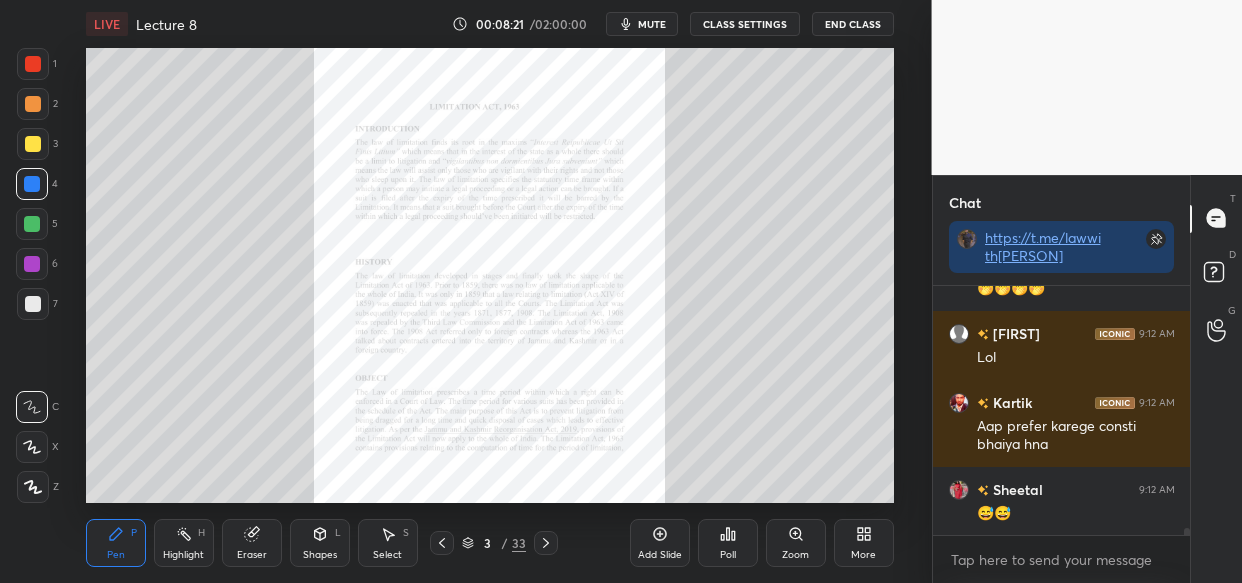 scroll, scrollTop: 9270, scrollLeft: 0, axis: vertical 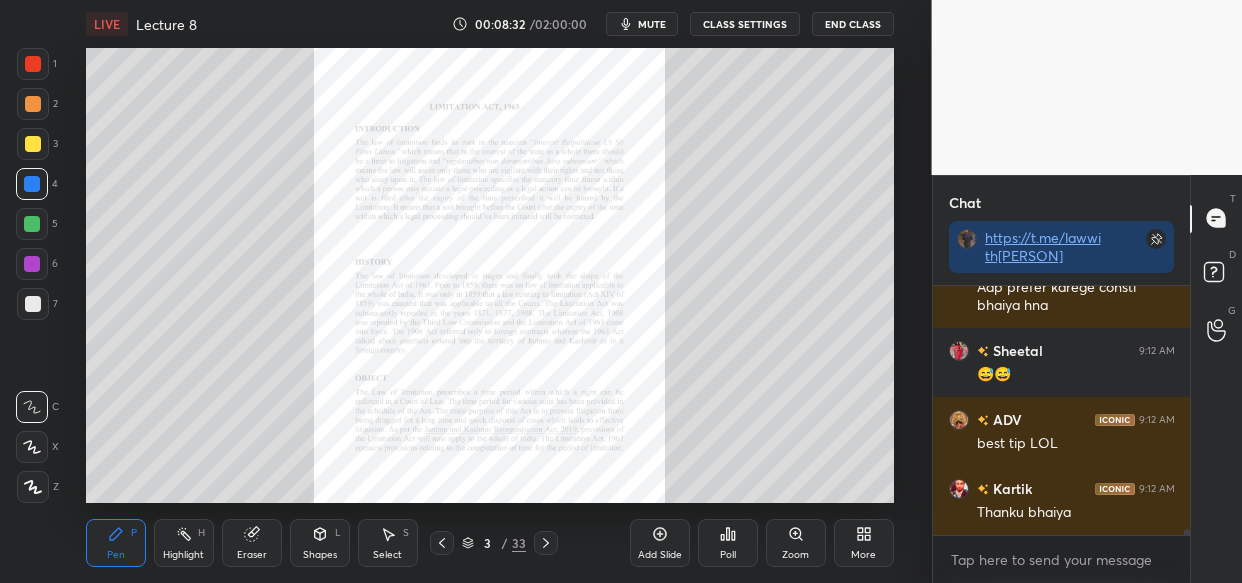 drag, startPoint x: 33, startPoint y: 137, endPoint x: 39, endPoint y: 173, distance: 36.496574 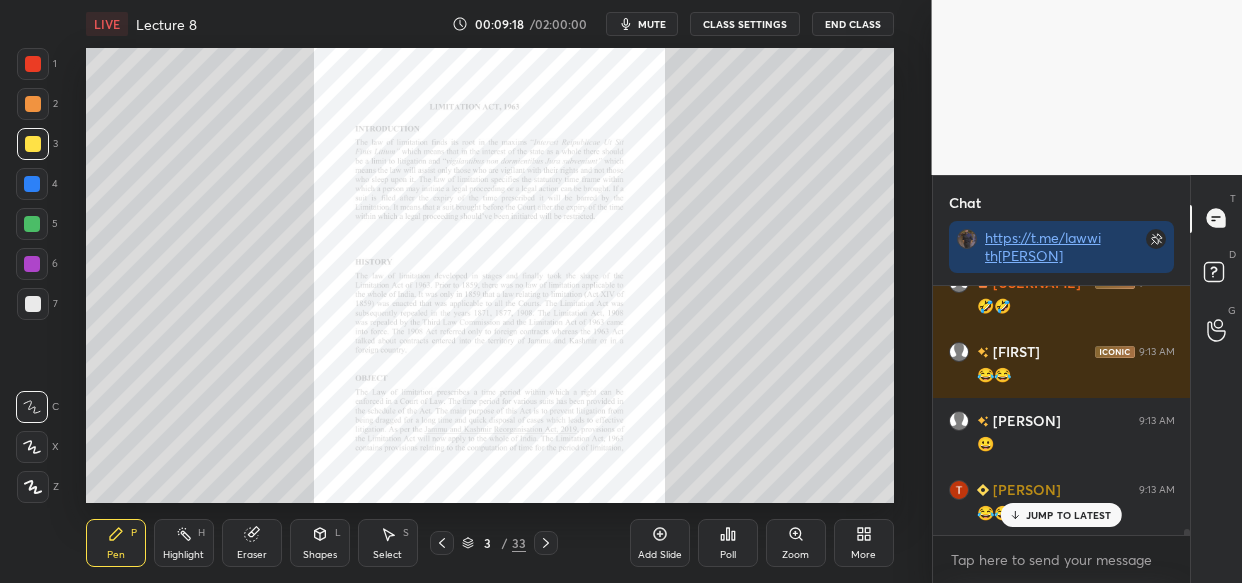 scroll, scrollTop: 10511, scrollLeft: 0, axis: vertical 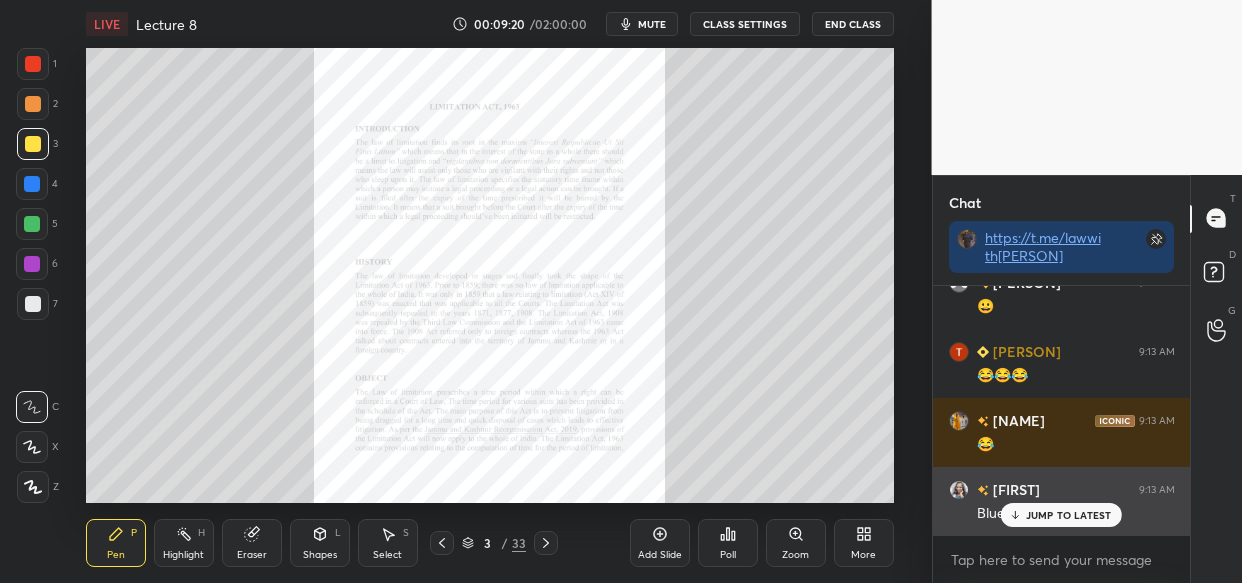 click on "JUMP TO LATEST" at bounding box center [1061, 515] 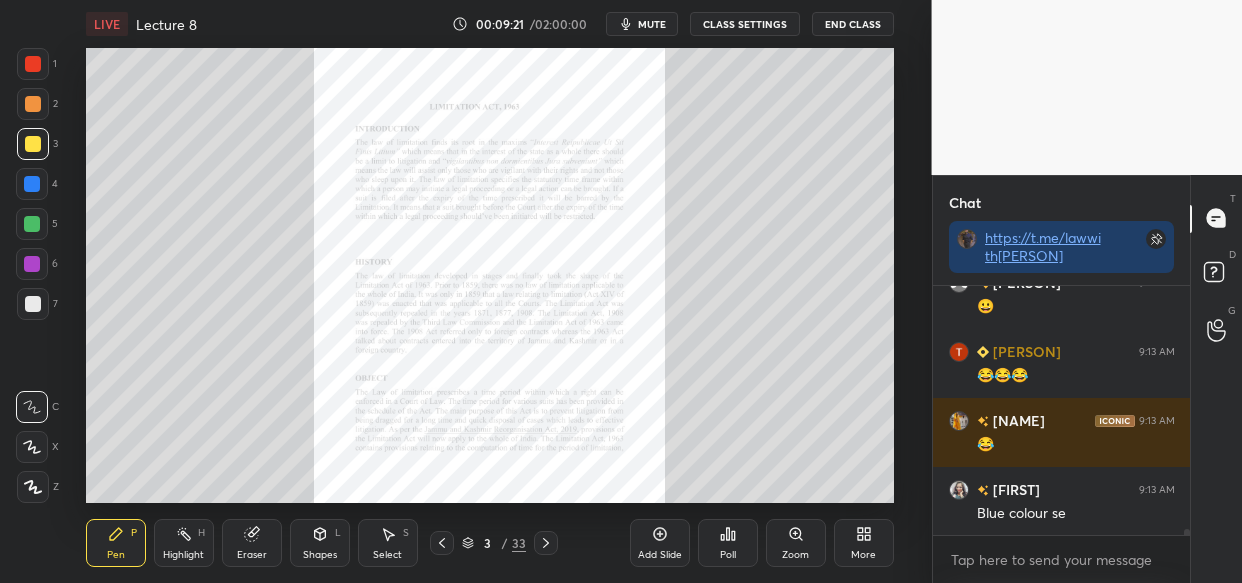 drag, startPoint x: 34, startPoint y: 135, endPoint x: 60, endPoint y: 143, distance: 27.202942 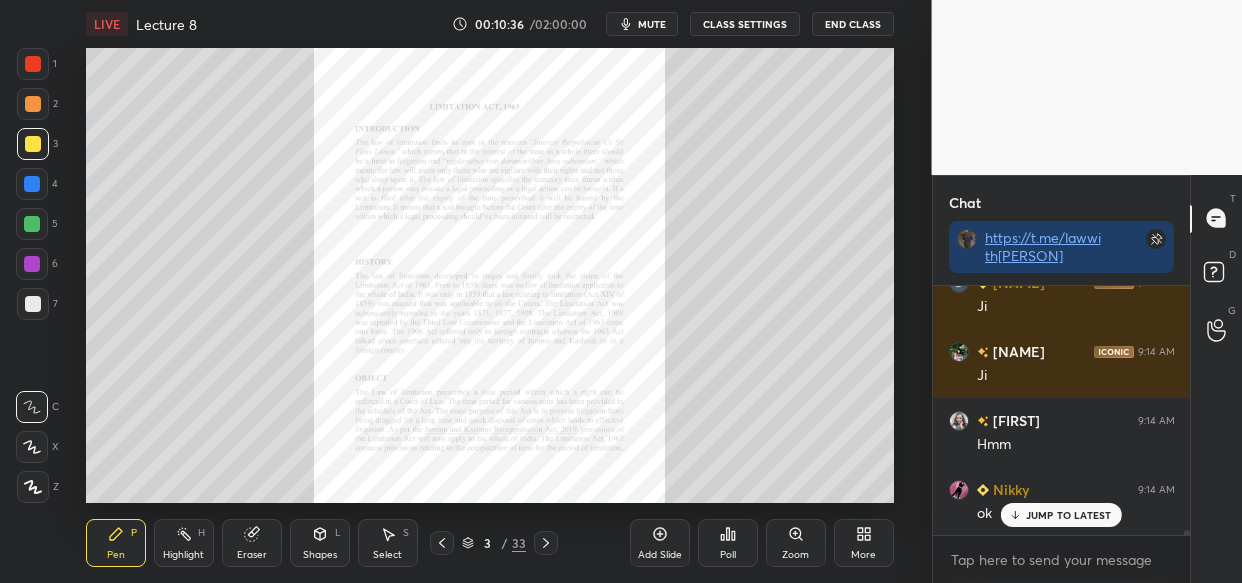 scroll, scrollTop: 11270, scrollLeft: 0, axis: vertical 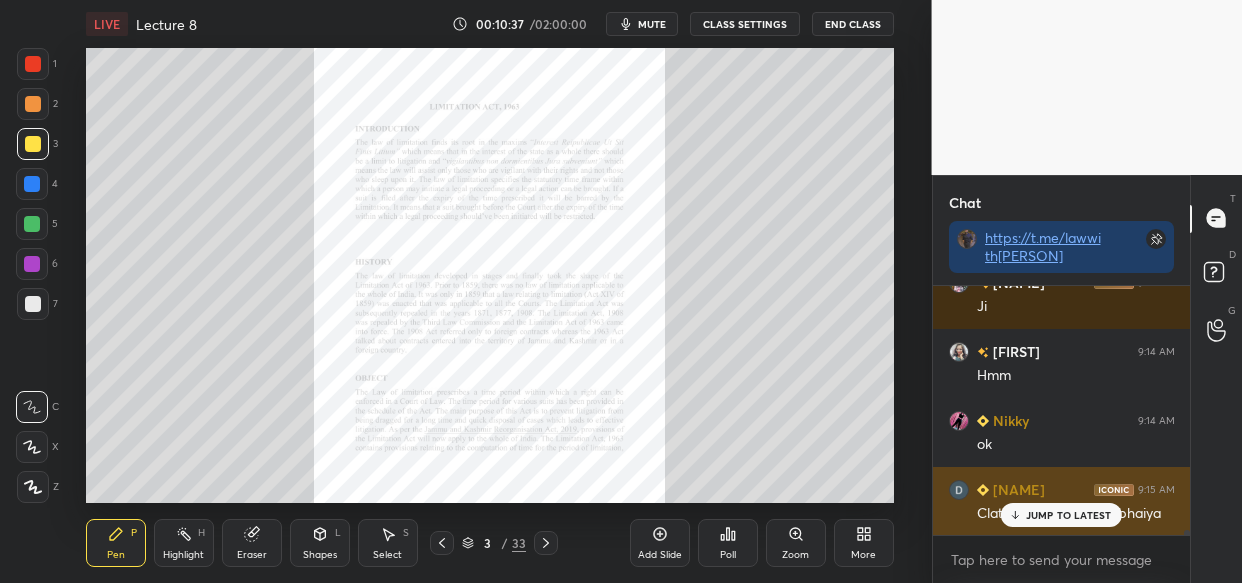 click 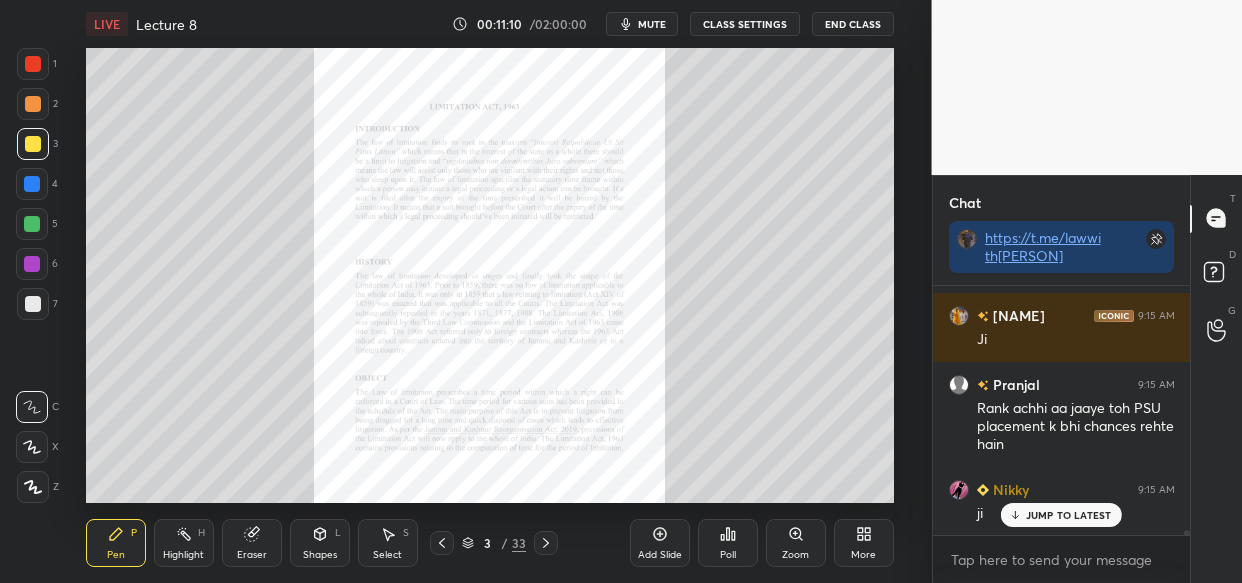 scroll, scrollTop: 11879, scrollLeft: 0, axis: vertical 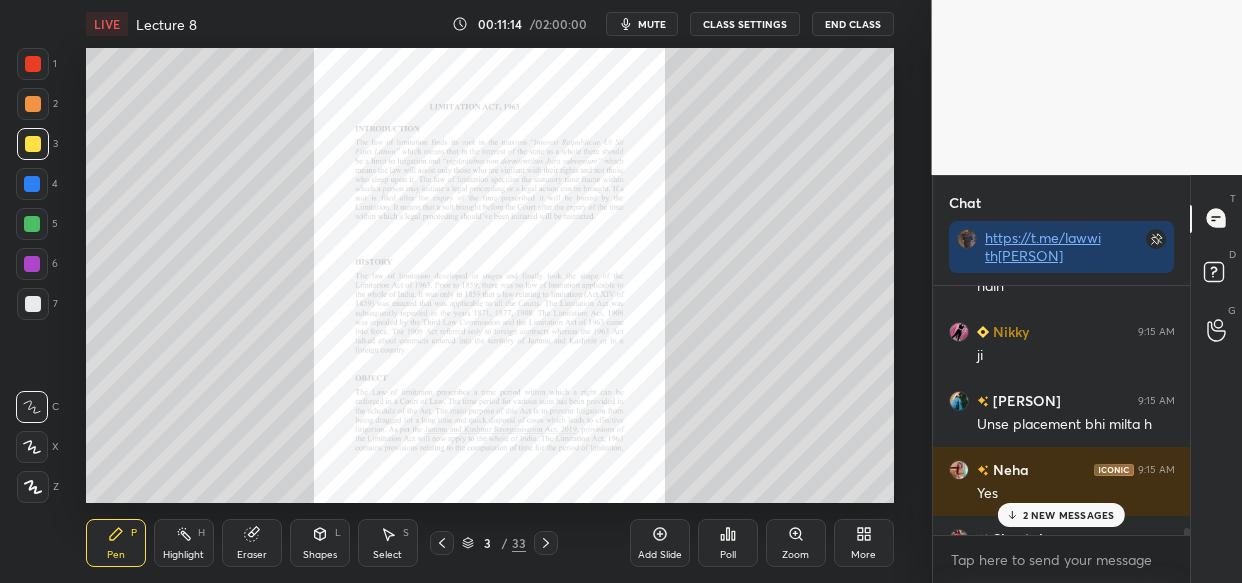 click on "Asna 9:15 AM Ji Pranjal 9:15 AM Rank achhi aa jaaye toh PSU placement k bhi chances rehte hain Nikky 9:15 AM ji Ruby 9:15 AM Unse placement bhi milta h Neha 9:15 AM Yes Sheetal 9:15 AM Okayyy Dipanwita 9:15 AM Ji" at bounding box center (1062, 410) 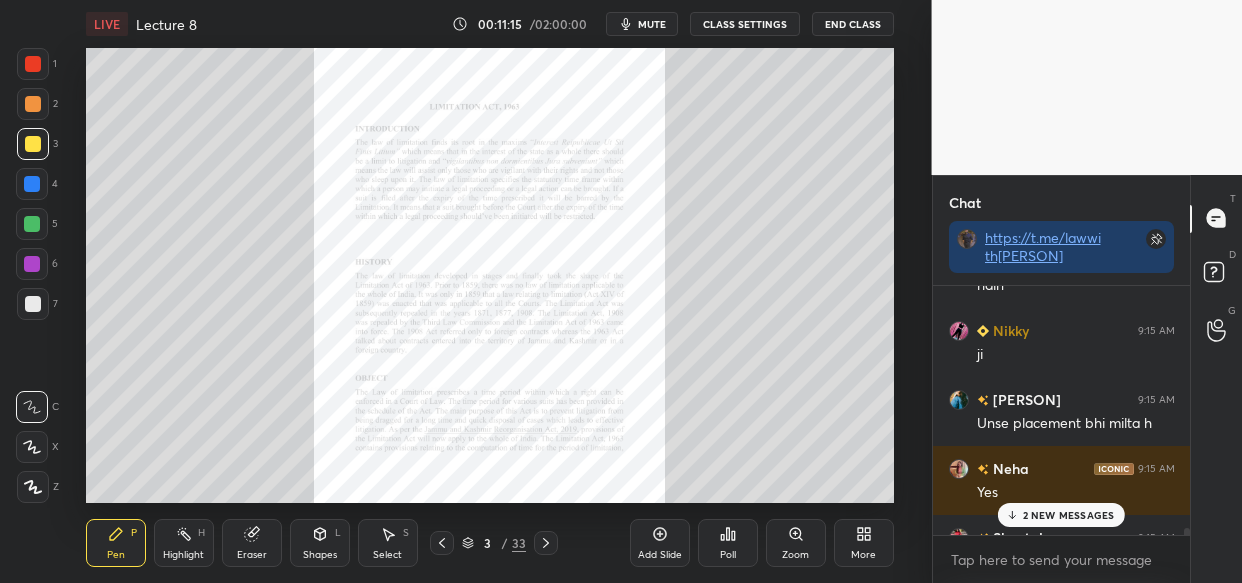 drag, startPoint x: 1077, startPoint y: 504, endPoint x: 1041, endPoint y: 518, distance: 38.626415 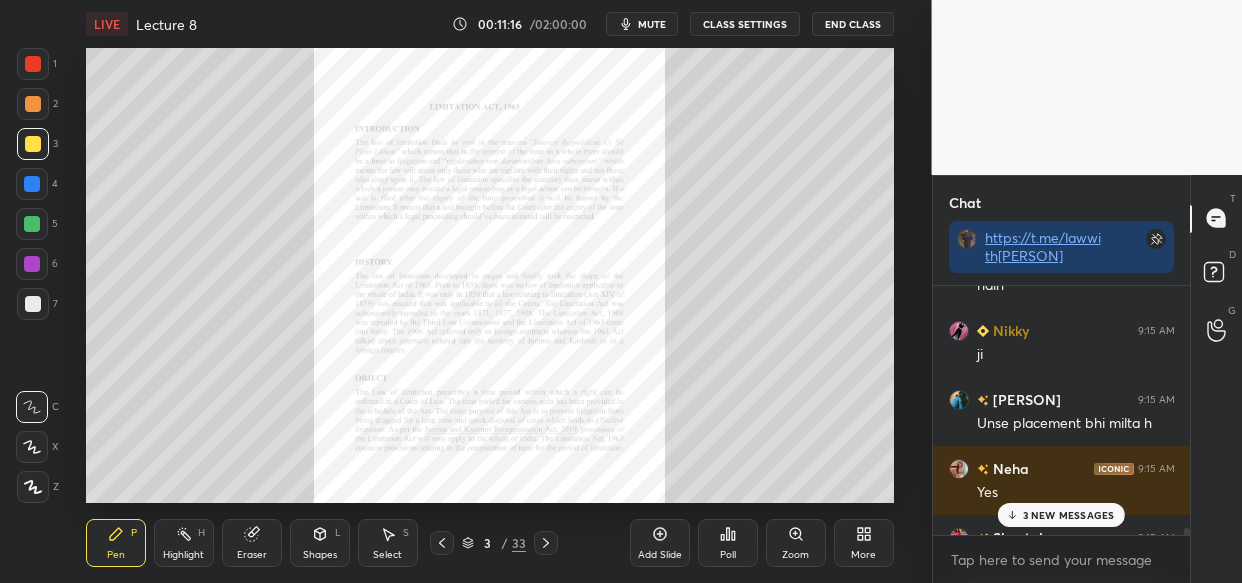 click on "3 NEW MESSAGES" at bounding box center (1069, 515) 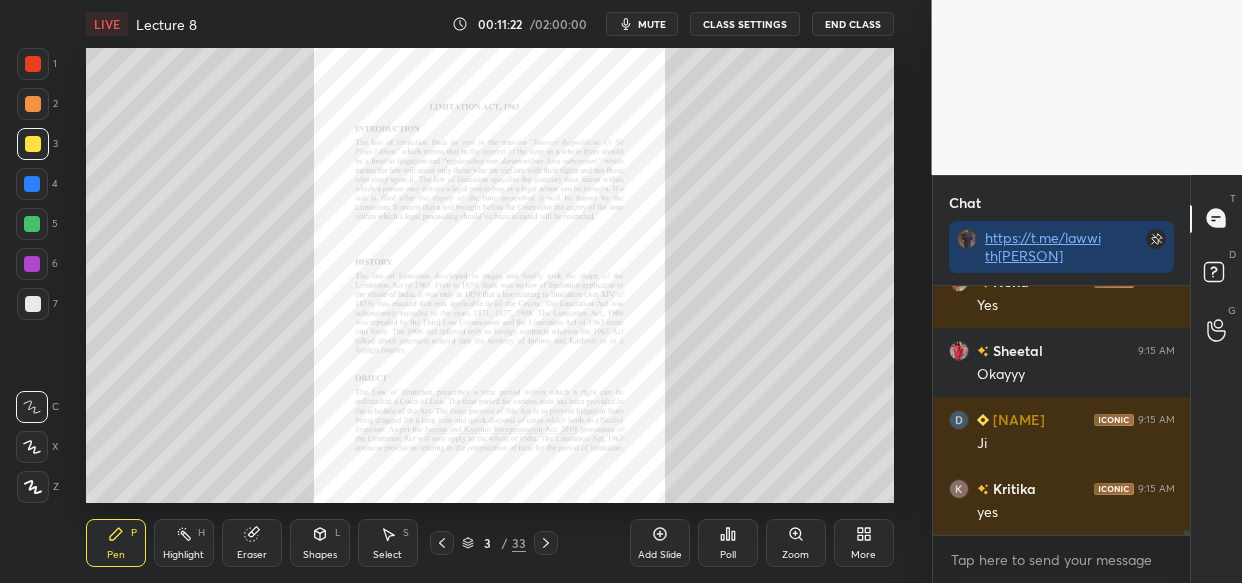 drag, startPoint x: 24, startPoint y: 184, endPoint x: 13, endPoint y: 197, distance: 17.029387 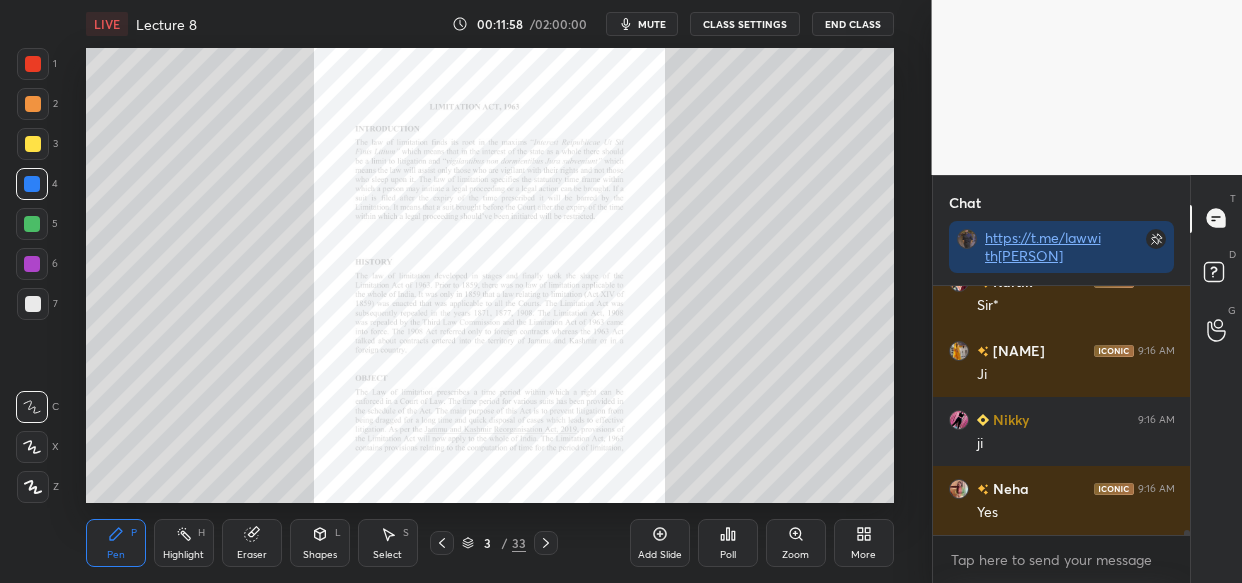 scroll, scrollTop: 12844, scrollLeft: 0, axis: vertical 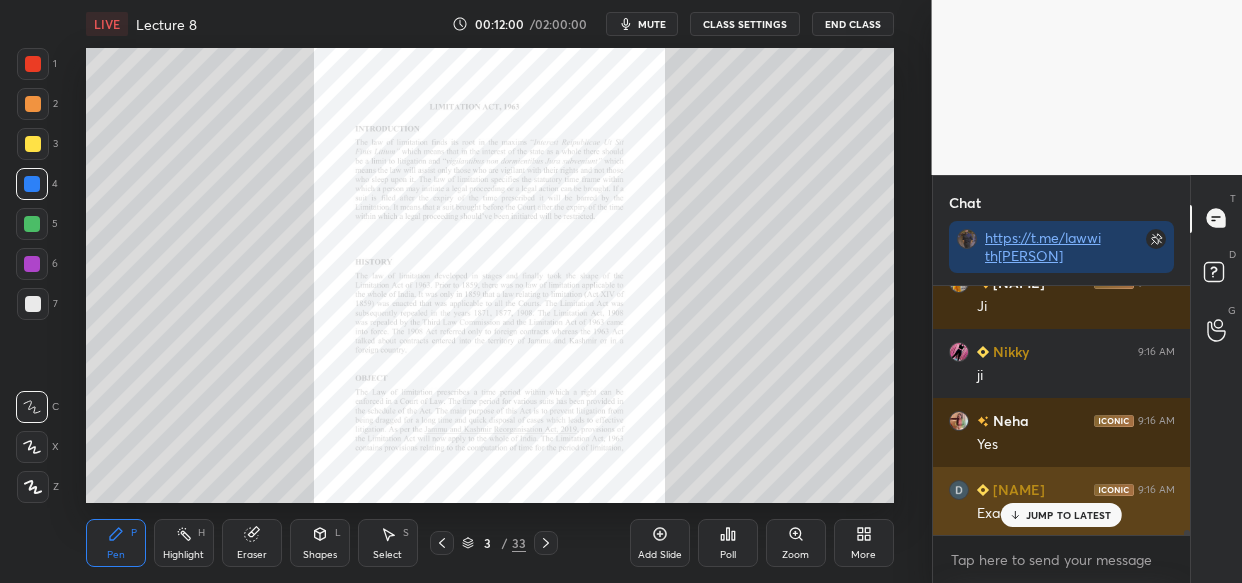 click on "JUMP TO LATEST" at bounding box center [1069, 515] 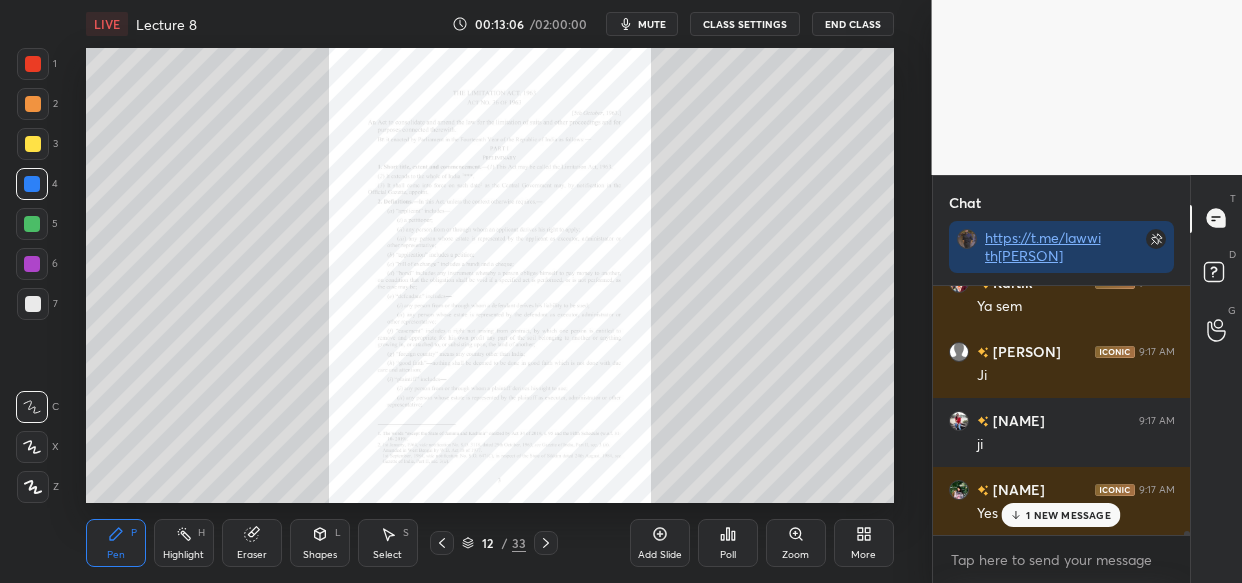 scroll, scrollTop: 14950, scrollLeft: 0, axis: vertical 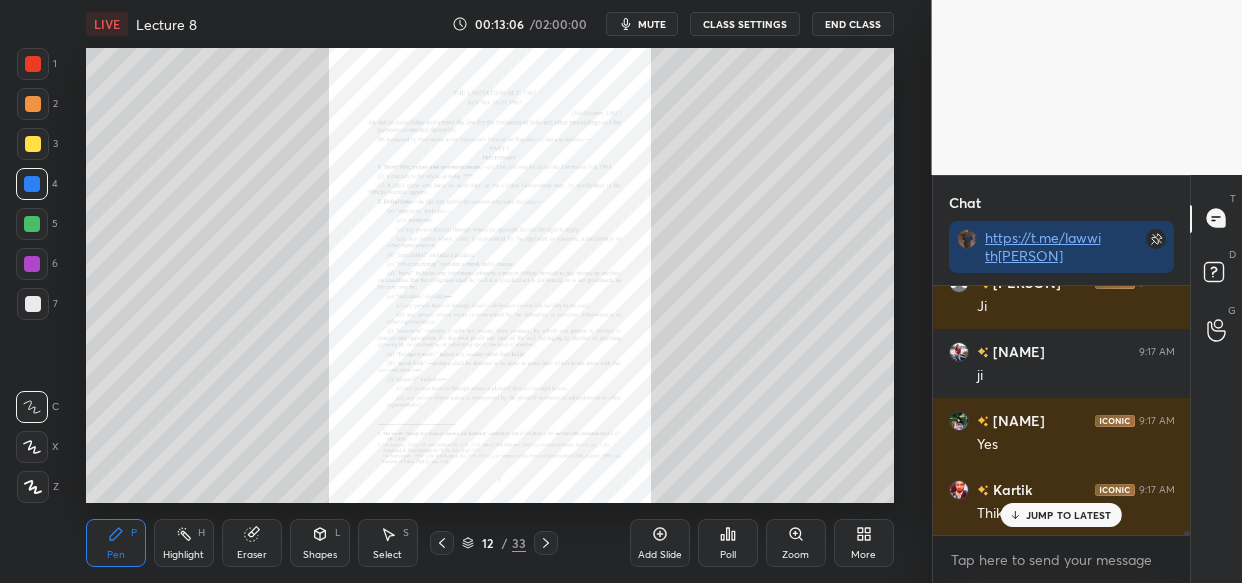 click at bounding box center (33, 144) 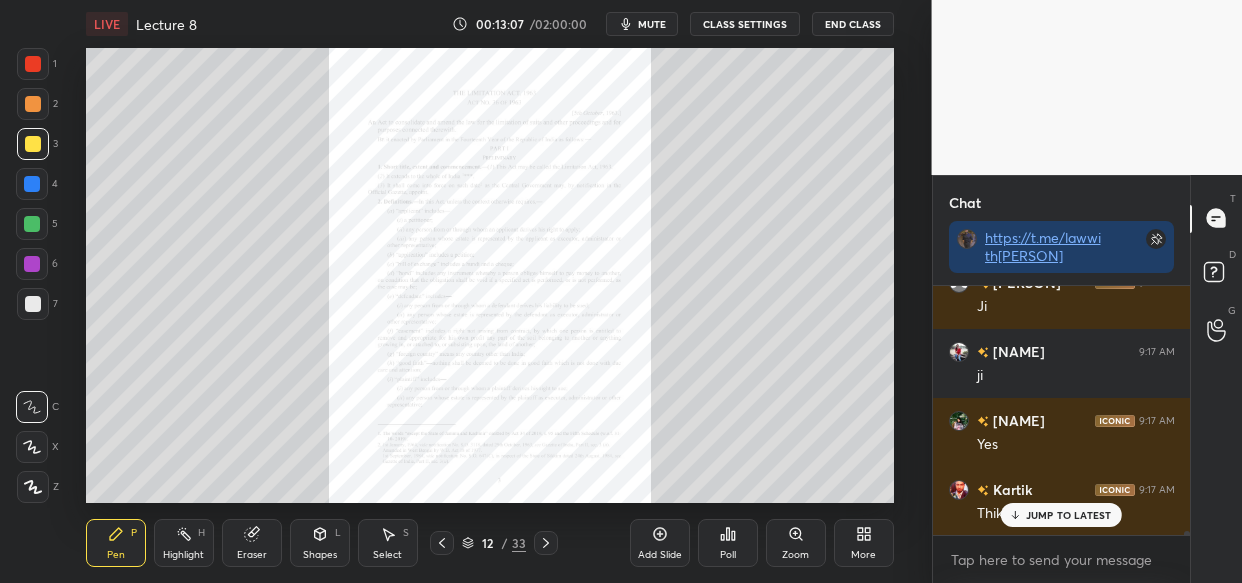 click 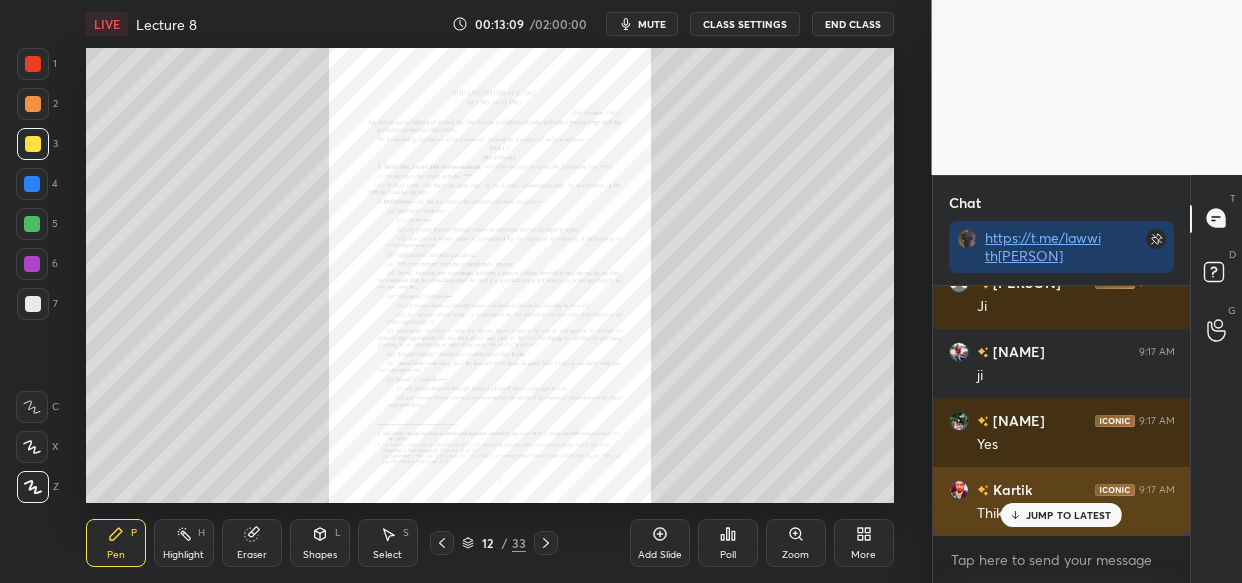 drag, startPoint x: 1042, startPoint y: 511, endPoint x: 1045, endPoint y: 498, distance: 13.341664 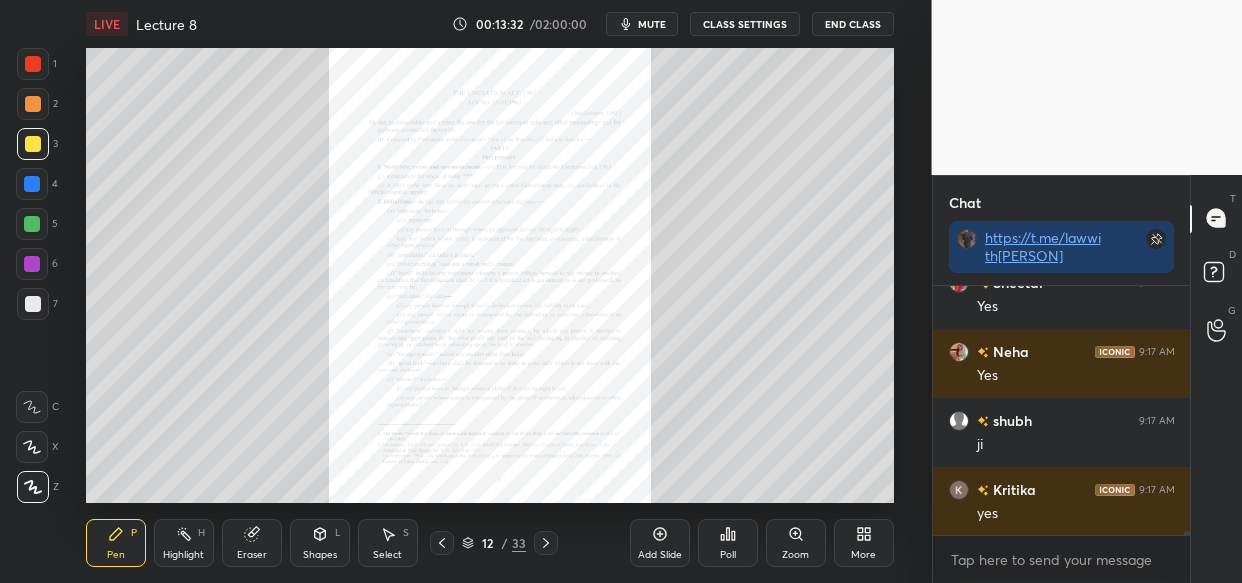 scroll, scrollTop: 15710, scrollLeft: 0, axis: vertical 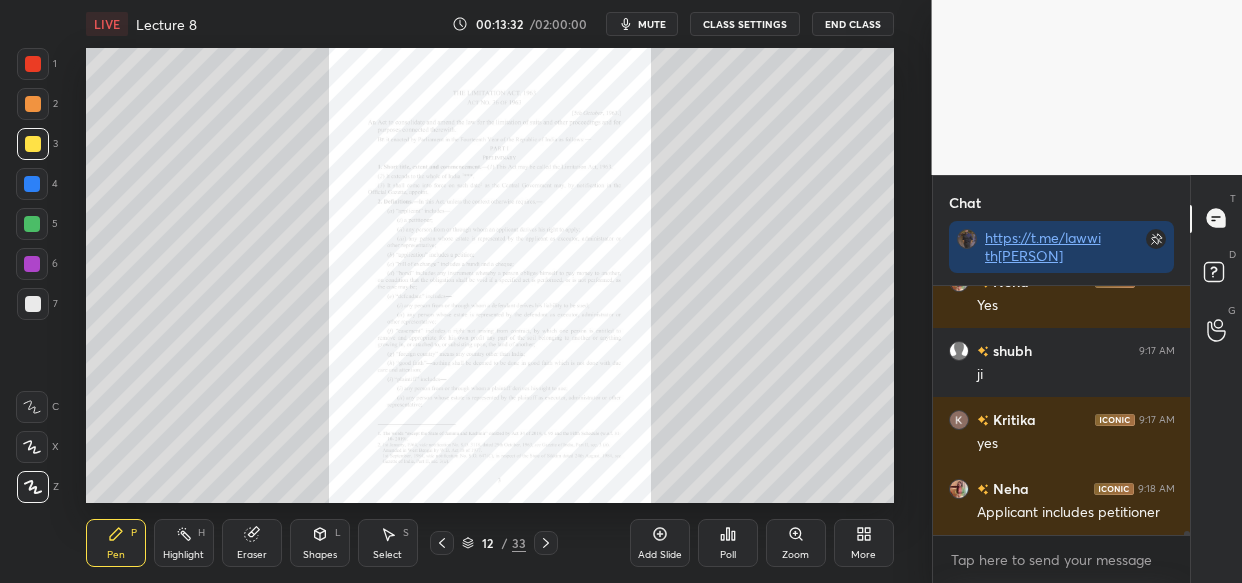 click on "LIVE Lecture 8 00:13:32 /  02:00:00 mute CLASS SETTINGS End Class Setting up your live class Poll for   secs No correct answer Start poll Back Lecture 8 • L8 of Limitation Act Comprehensive Course Vishal Singh Thakur Pen P Highlight H Eraser Shapes L Select S 12 / 33 Add Slide Poll Zoom More" at bounding box center [490, 291] 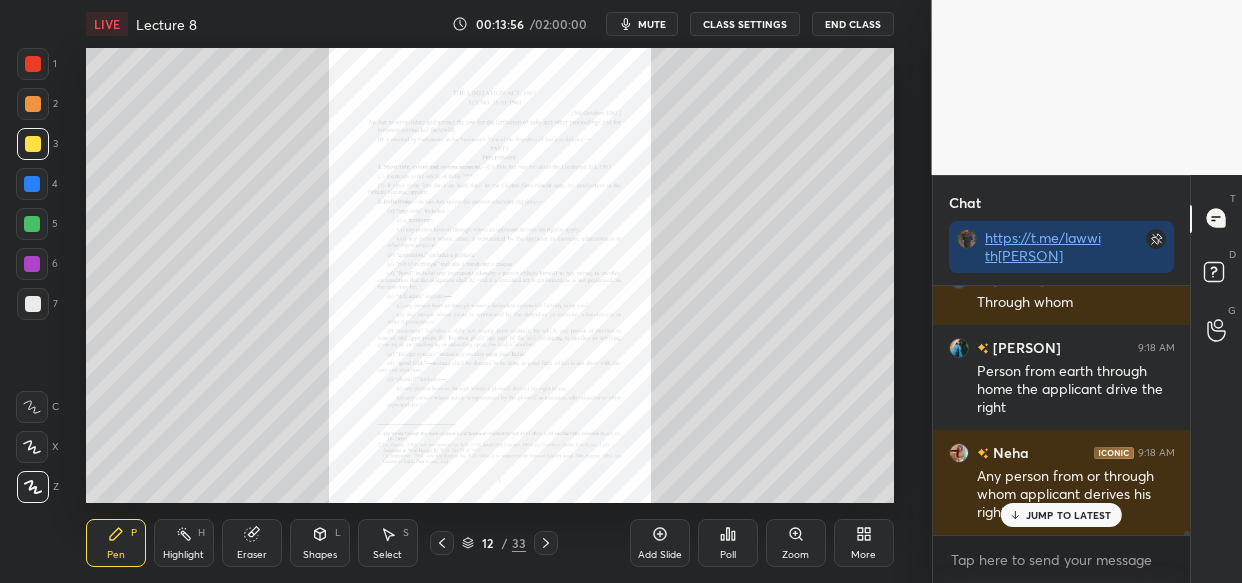 scroll, scrollTop: 16282, scrollLeft: 0, axis: vertical 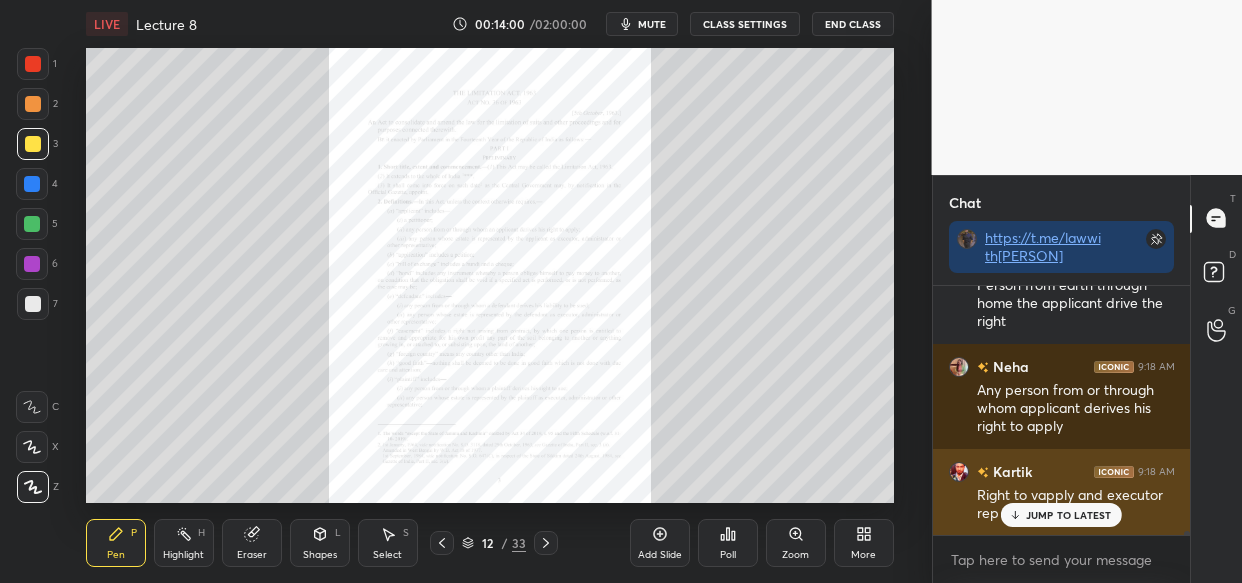 drag, startPoint x: 1074, startPoint y: 517, endPoint x: 1060, endPoint y: 524, distance: 15.652476 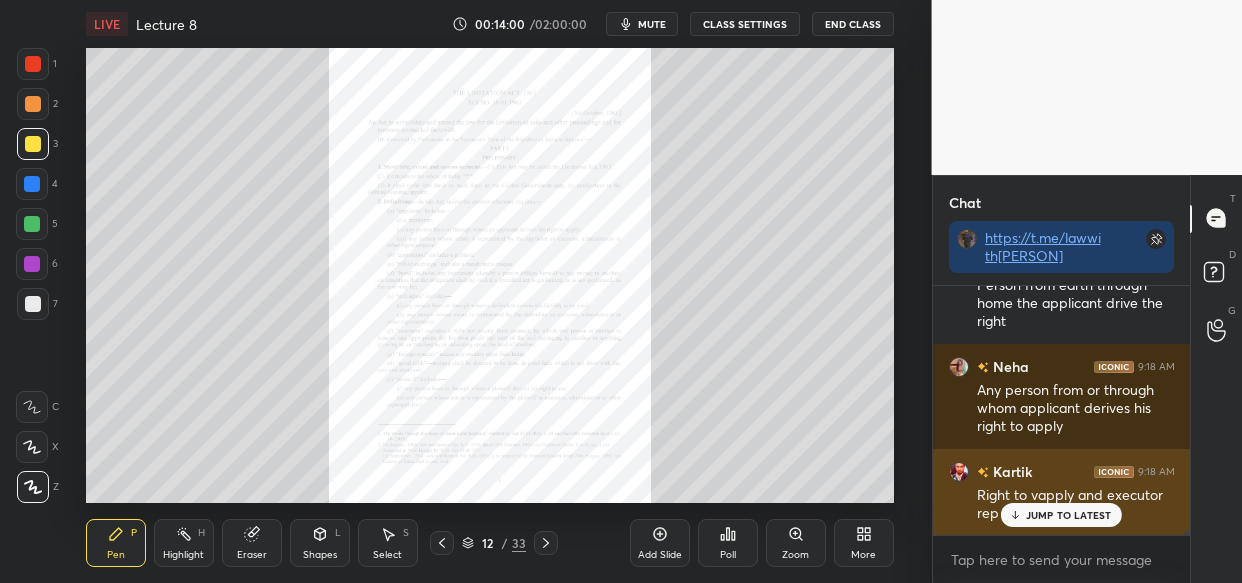click on "JUMP TO LATEST" at bounding box center [1061, 515] 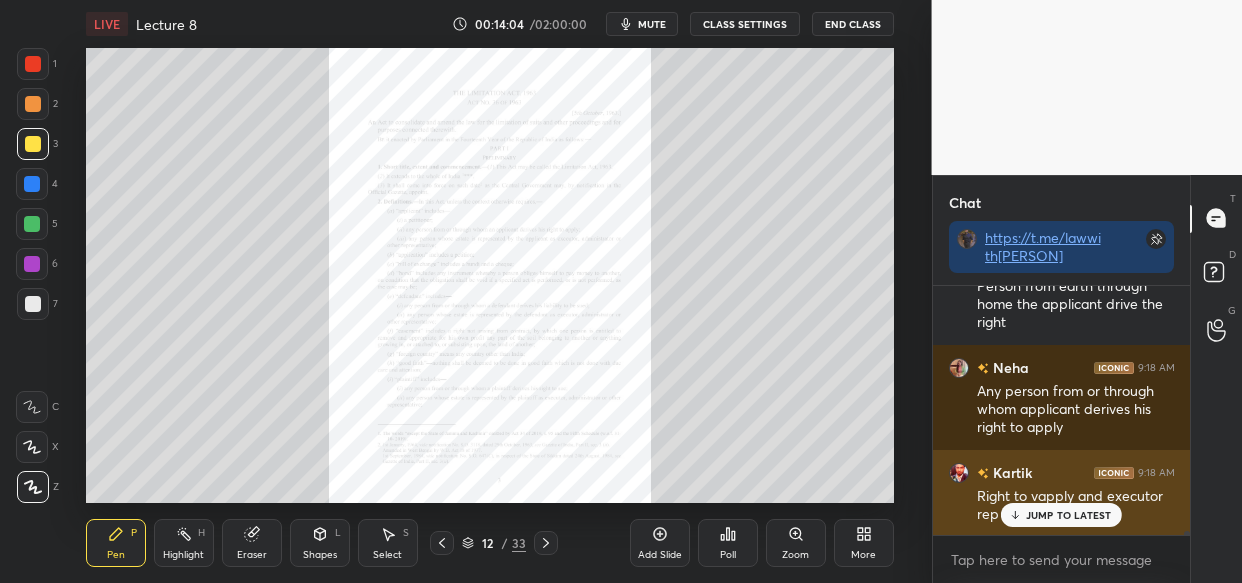 scroll, scrollTop: 16282, scrollLeft: 0, axis: vertical 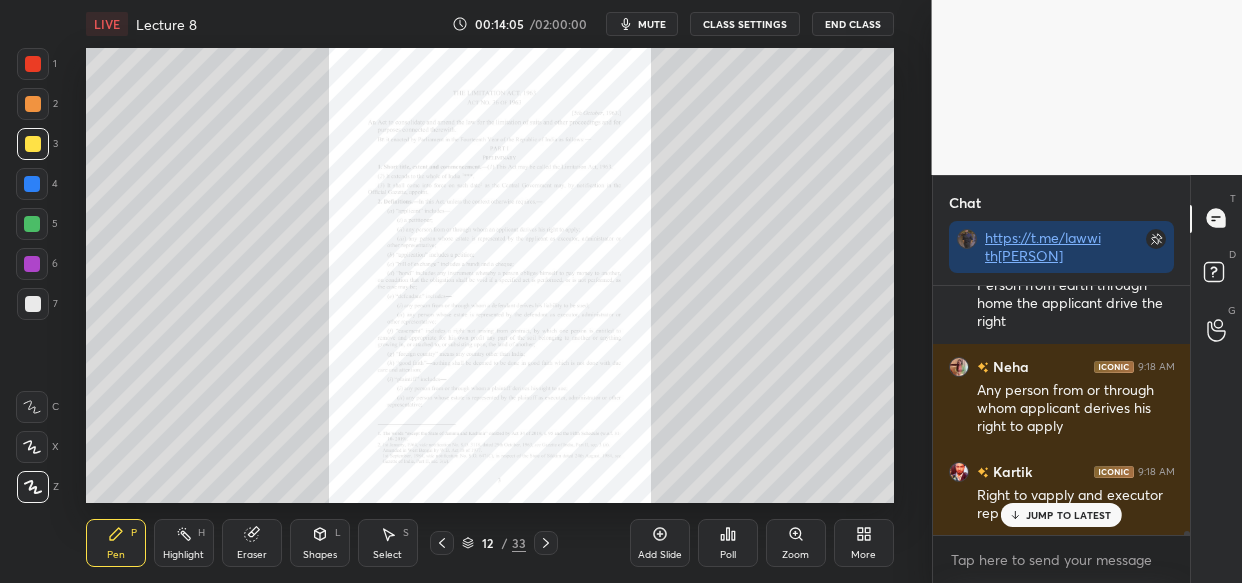 click on "JUMP TO LATEST" at bounding box center [1069, 515] 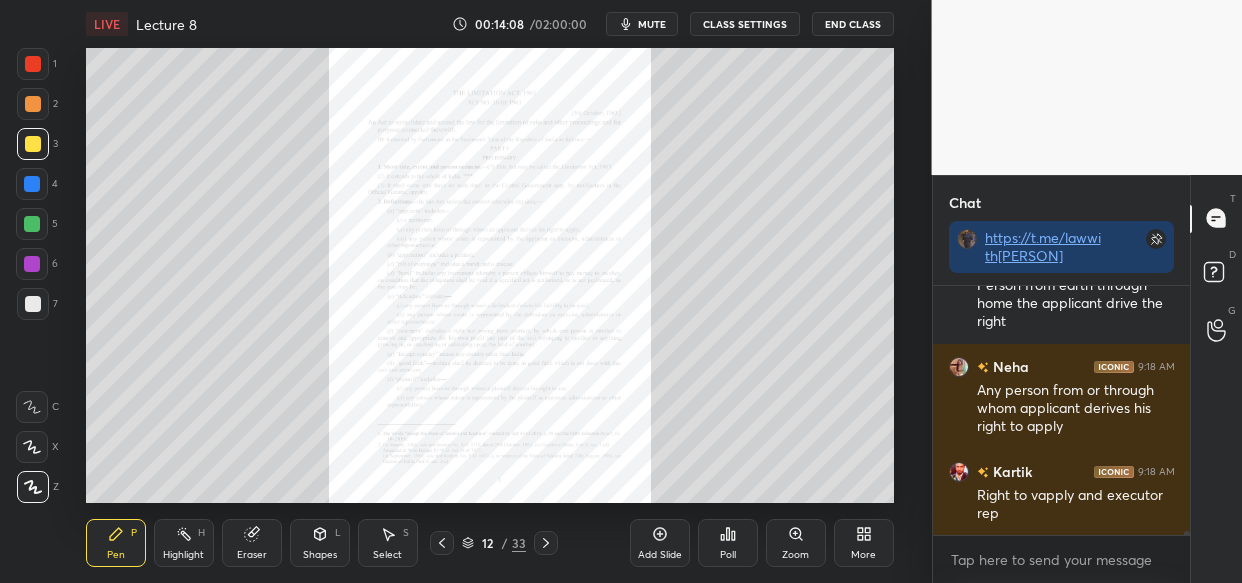 scroll, scrollTop: 16302, scrollLeft: 0, axis: vertical 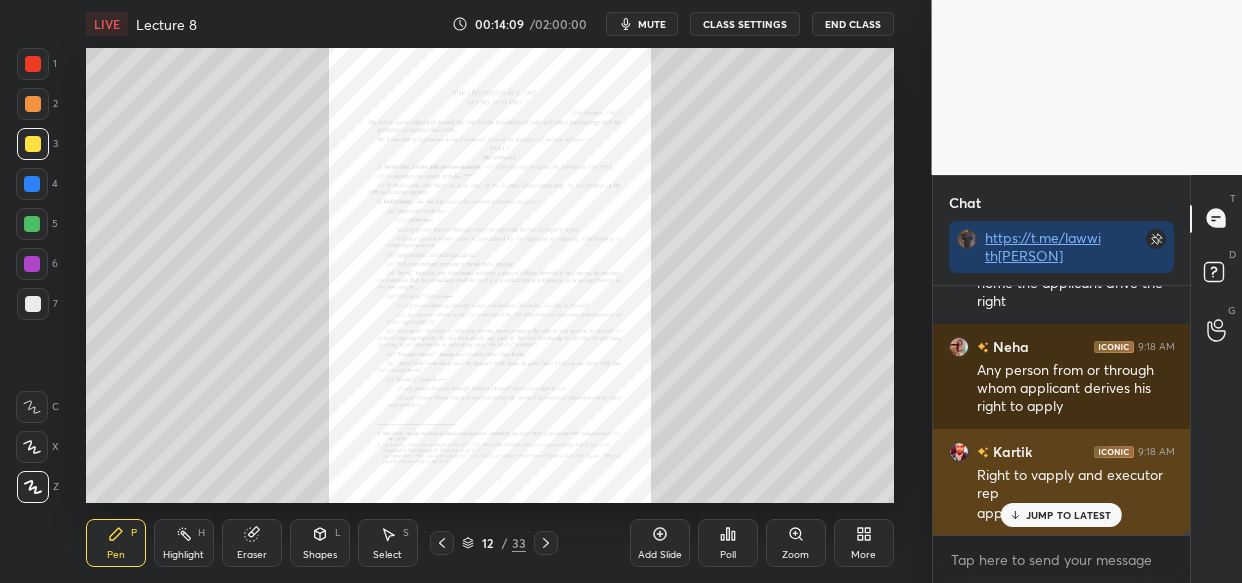 drag, startPoint x: 1099, startPoint y: 501, endPoint x: 1086, endPoint y: 499, distance: 13.152946 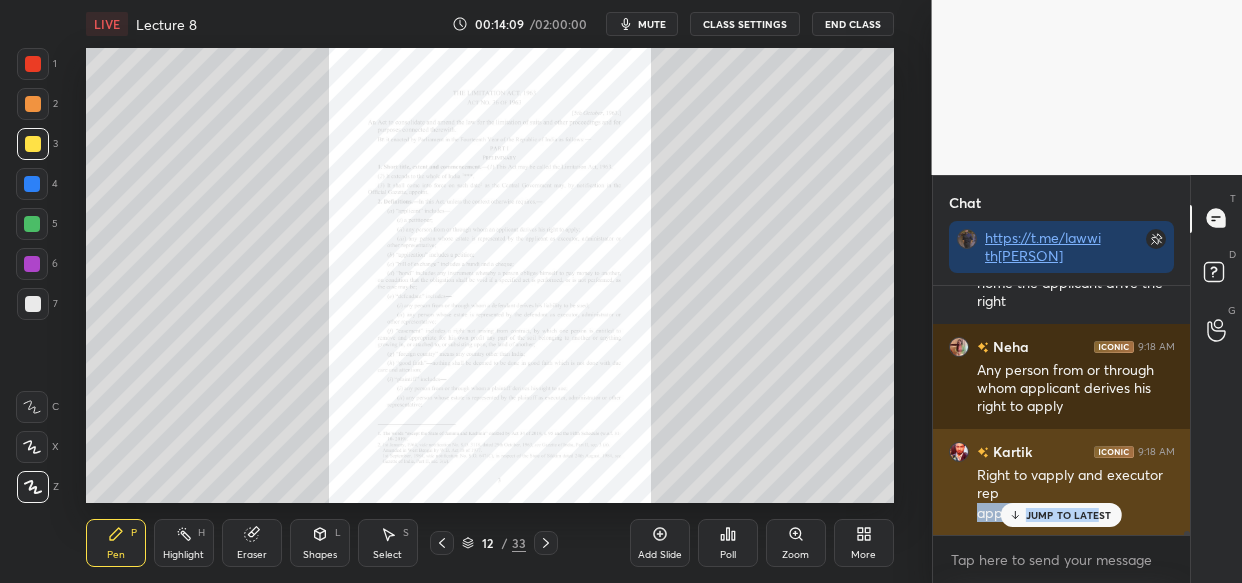 click on "Tanu 9:17 AM Ji Sheetal 9:17 AM Yes Neha 9:17 AM Yes shubh 9:17 AM ji Kritika 9:17 AM yes Neha 9:18 AM Applicant includes petitioner Dipanwita 9:18 AM Petitioner labheshri 9:18 AM petitioner Sheetal 9:18 AM Petitioner Dipanwita 9:18 AM Through whom Ruby 9:18 AM Person from earth through home the applicant drive the right Neha 9:18 AM Any person from or through whom applicant derives his right to apply Kartik 9:18 AM Right to vapply and executor rep apply* JUMP TO LATEST" at bounding box center (1062, 410) 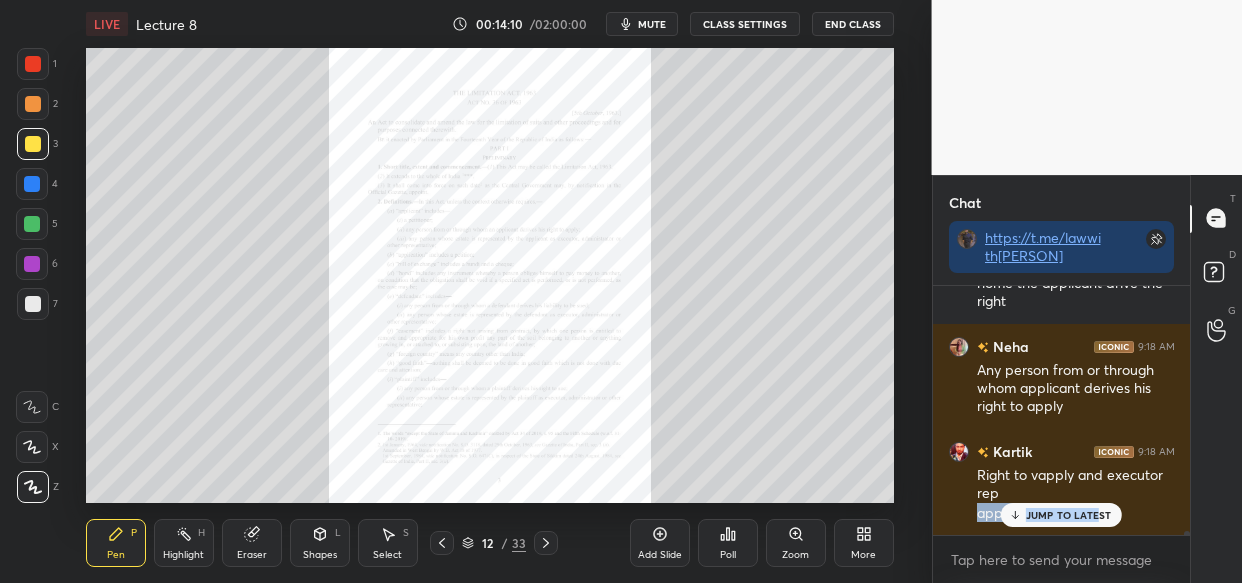 scroll, scrollTop: 16371, scrollLeft: 0, axis: vertical 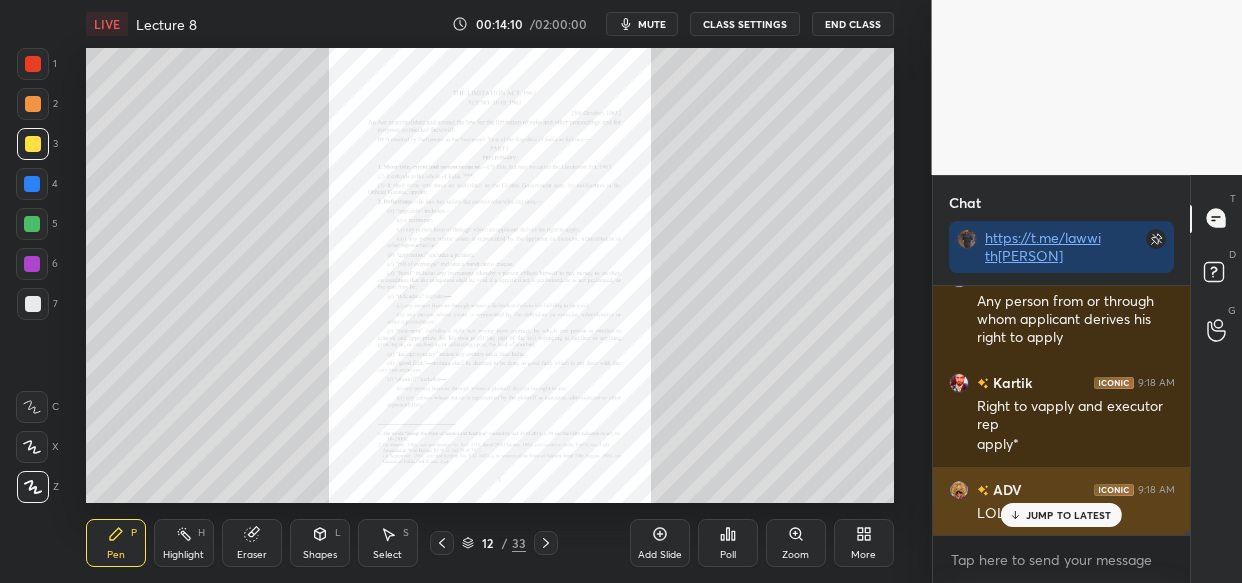 click on "JUMP TO LATEST" at bounding box center (1069, 515) 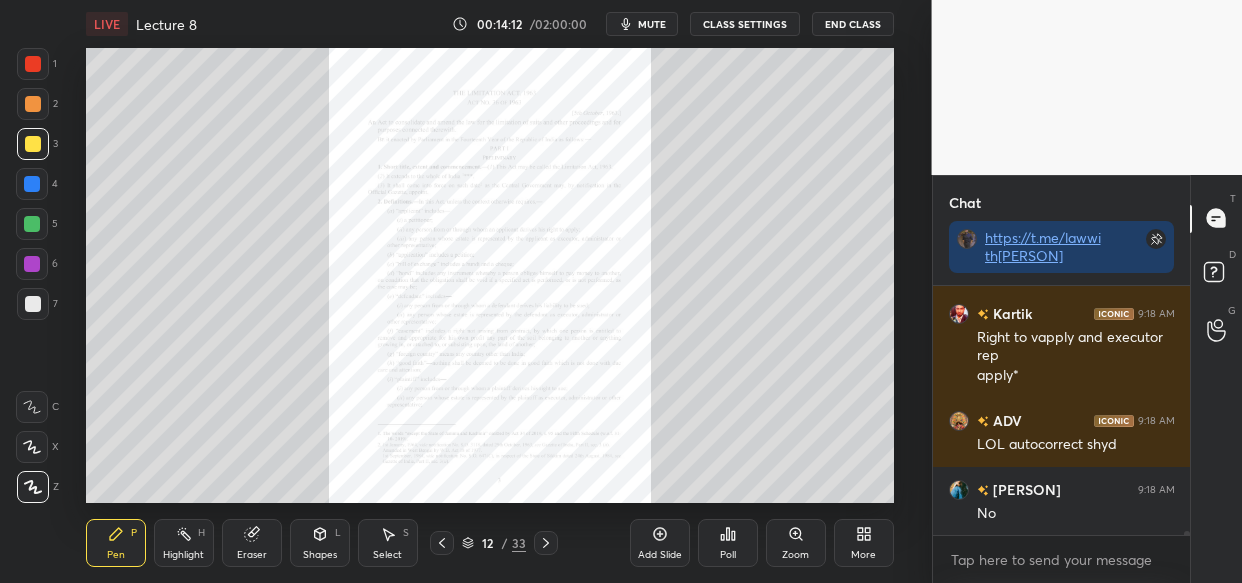 scroll, scrollTop: 16510, scrollLeft: 0, axis: vertical 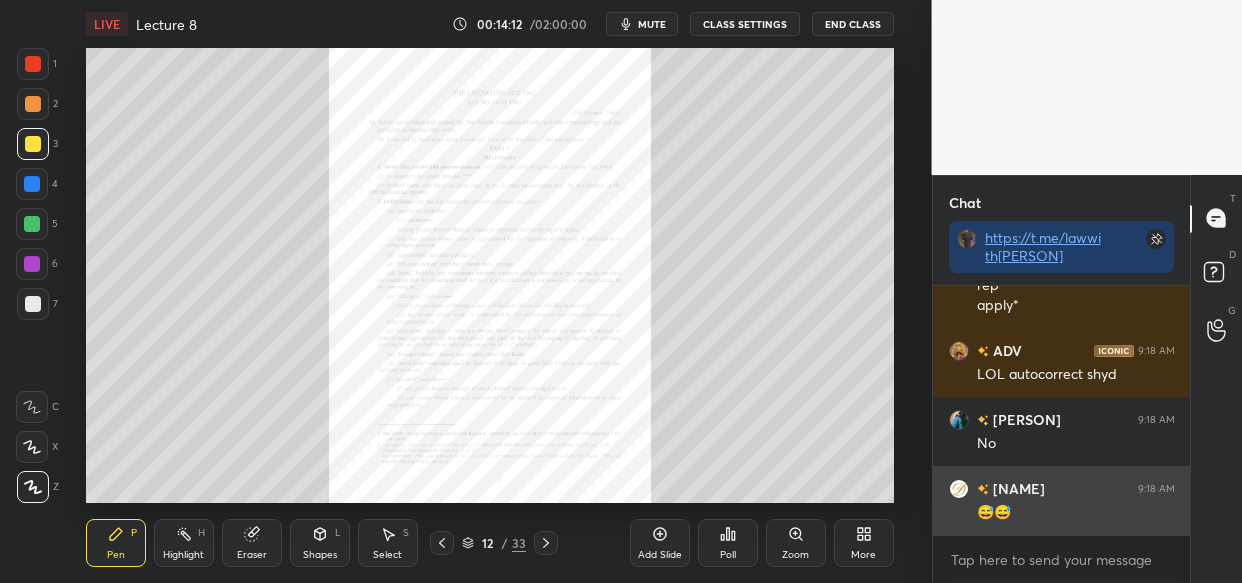 click on "😅😅" at bounding box center [1076, 513] 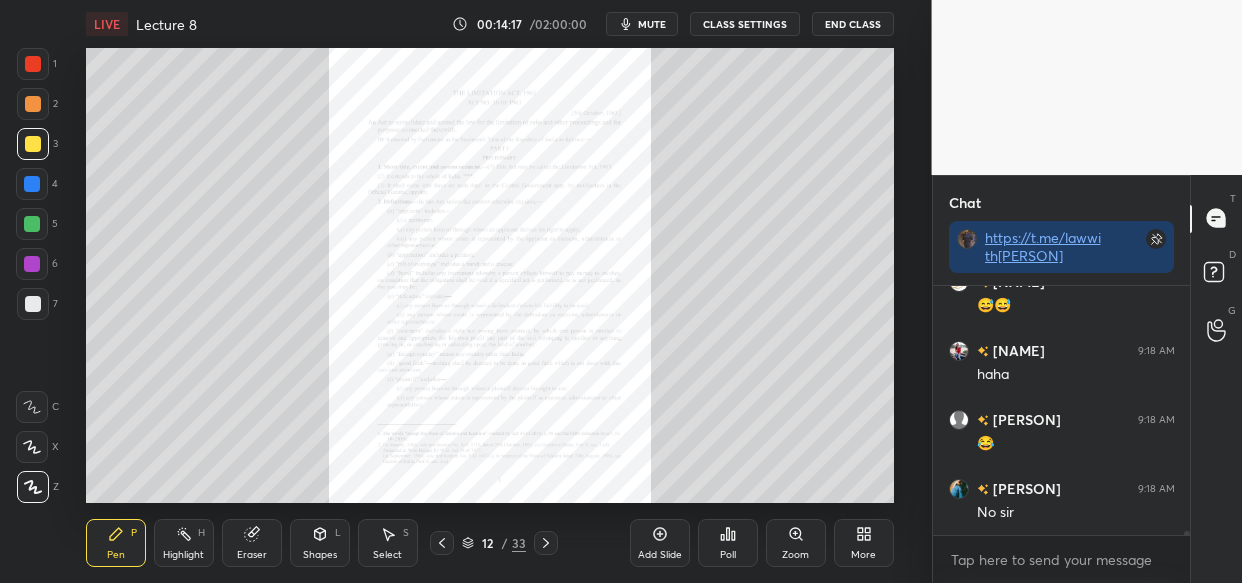 scroll, scrollTop: 16854, scrollLeft: 0, axis: vertical 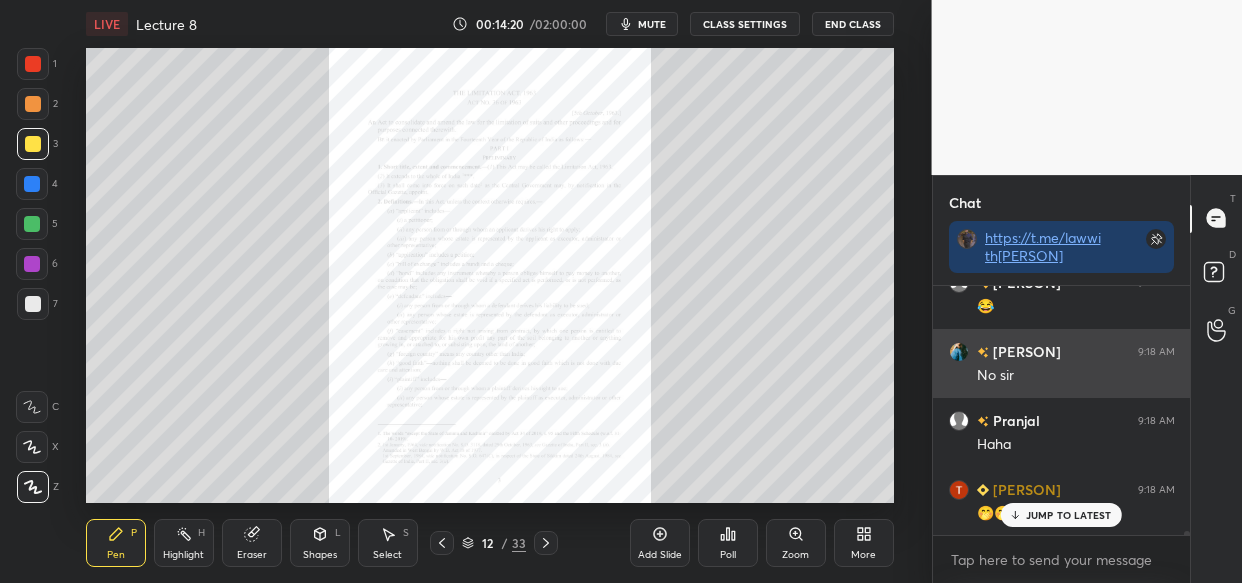 click at bounding box center [959, 351] 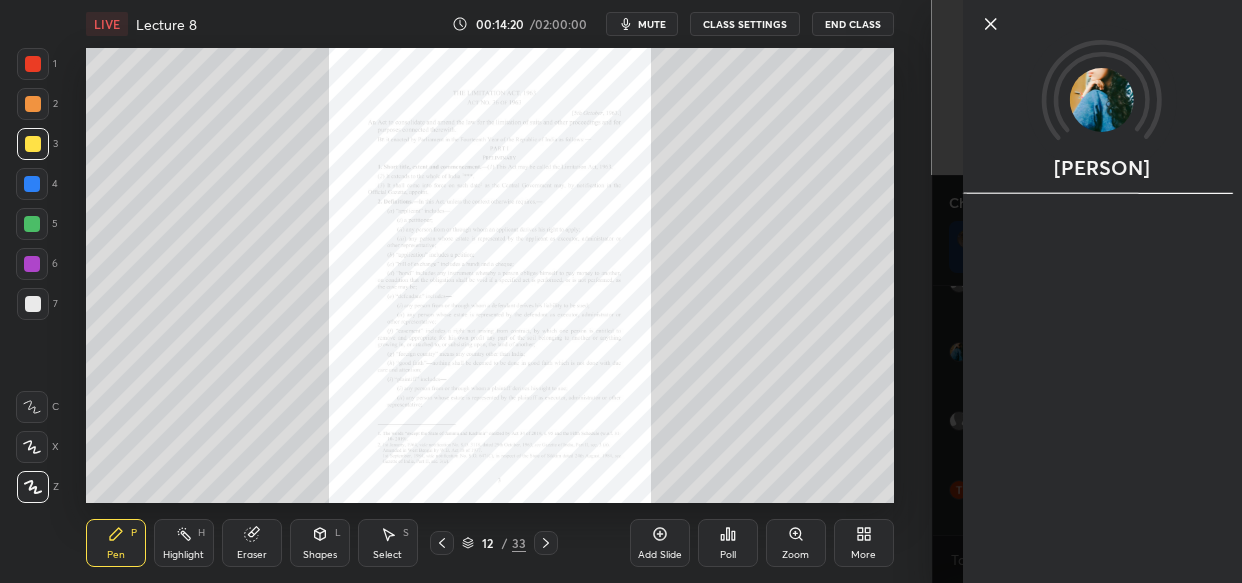 scroll, scrollTop: 16923, scrollLeft: 0, axis: vertical 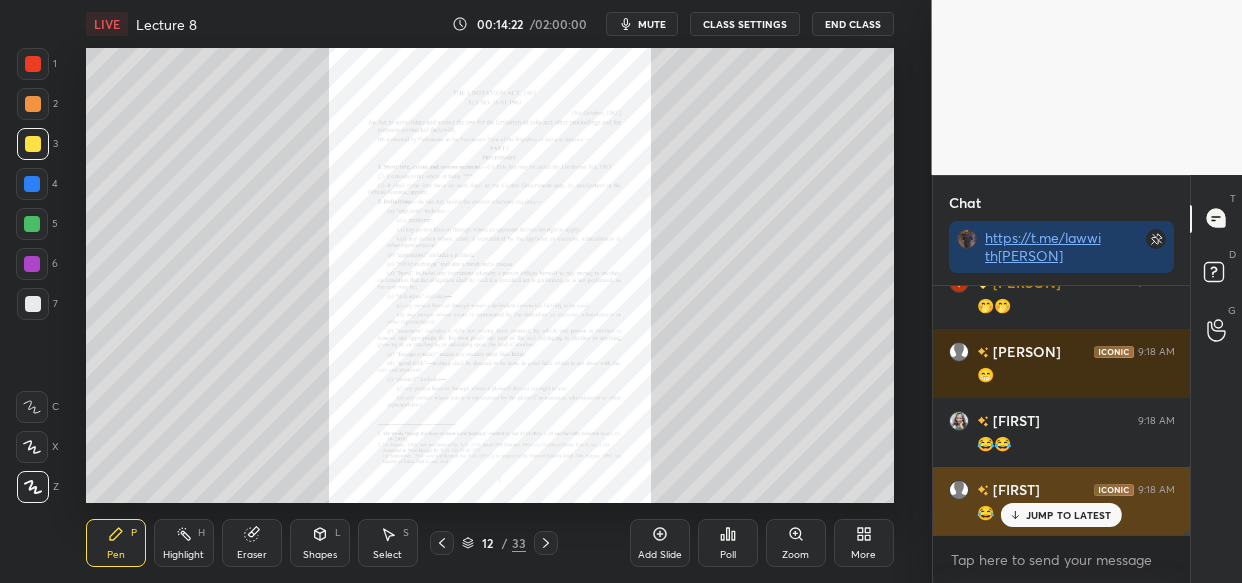 click on "JUMP TO LATEST" at bounding box center (1069, 515) 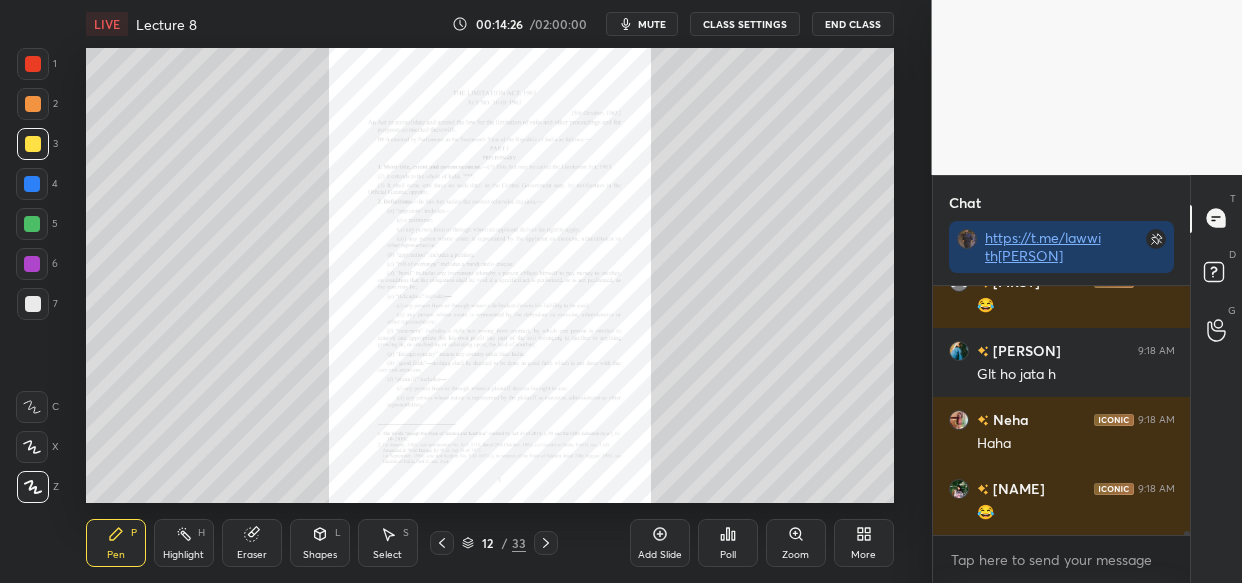 scroll, scrollTop: 17338, scrollLeft: 0, axis: vertical 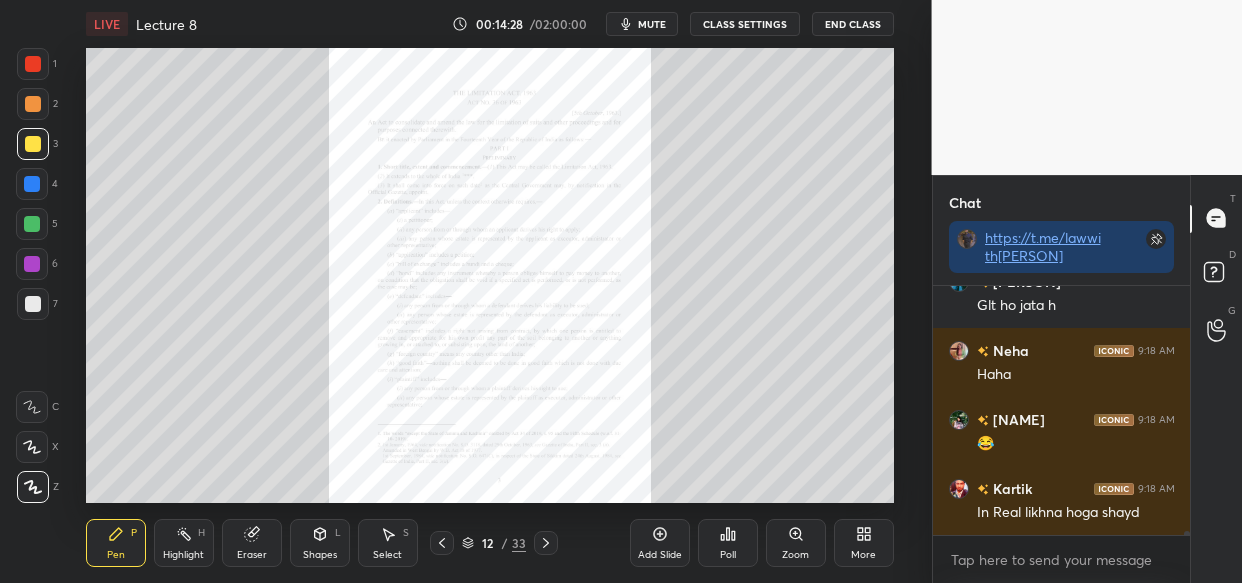 drag, startPoint x: 918, startPoint y: 423, endPoint x: 895, endPoint y: 390, distance: 40.22437 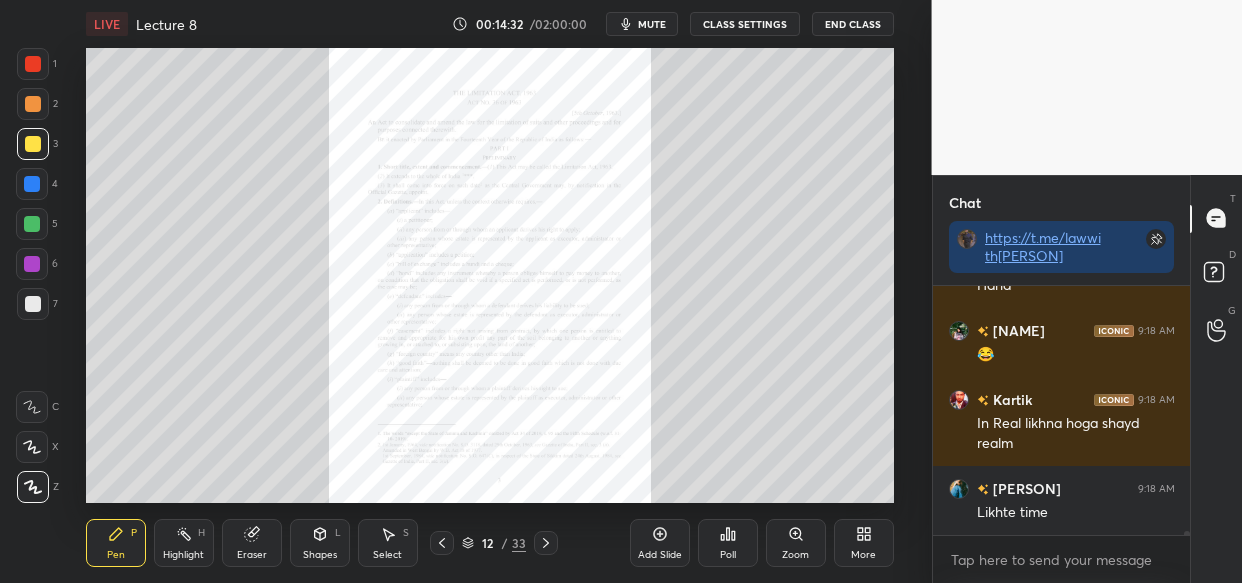 scroll, scrollTop: 17496, scrollLeft: 0, axis: vertical 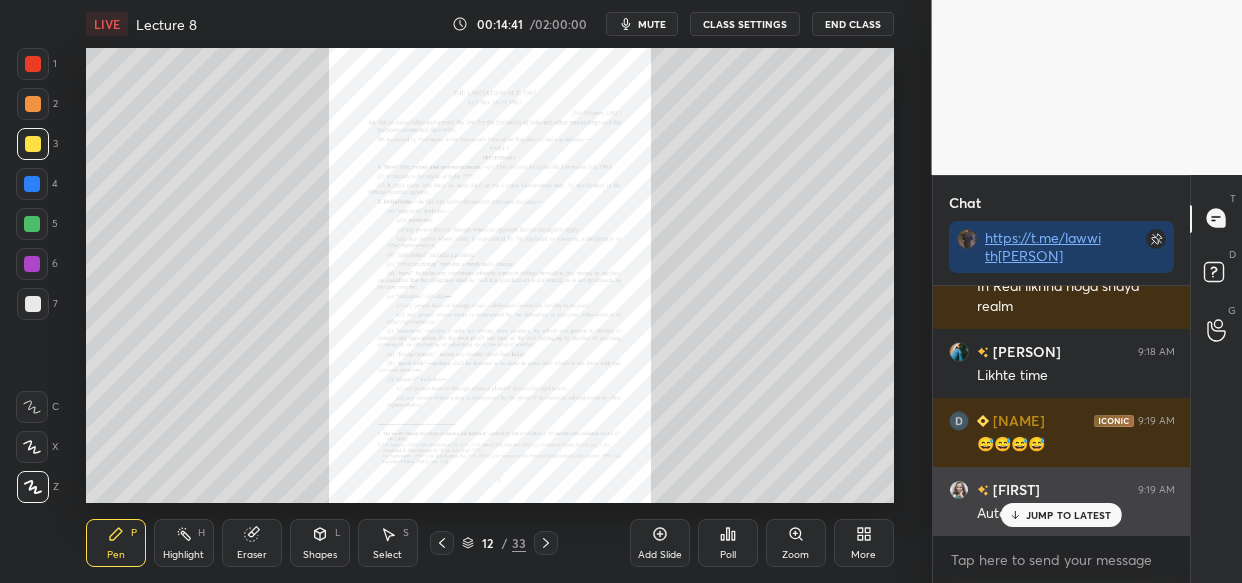 drag, startPoint x: 1046, startPoint y: 510, endPoint x: 1029, endPoint y: 511, distance: 17.029387 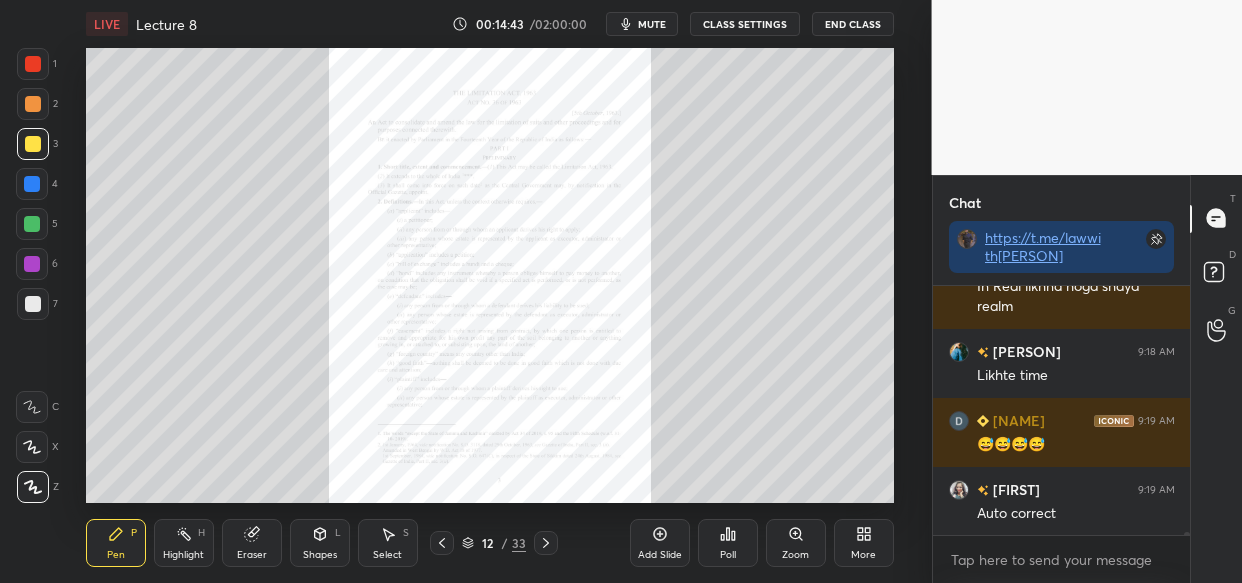 scroll, scrollTop: 17633, scrollLeft: 0, axis: vertical 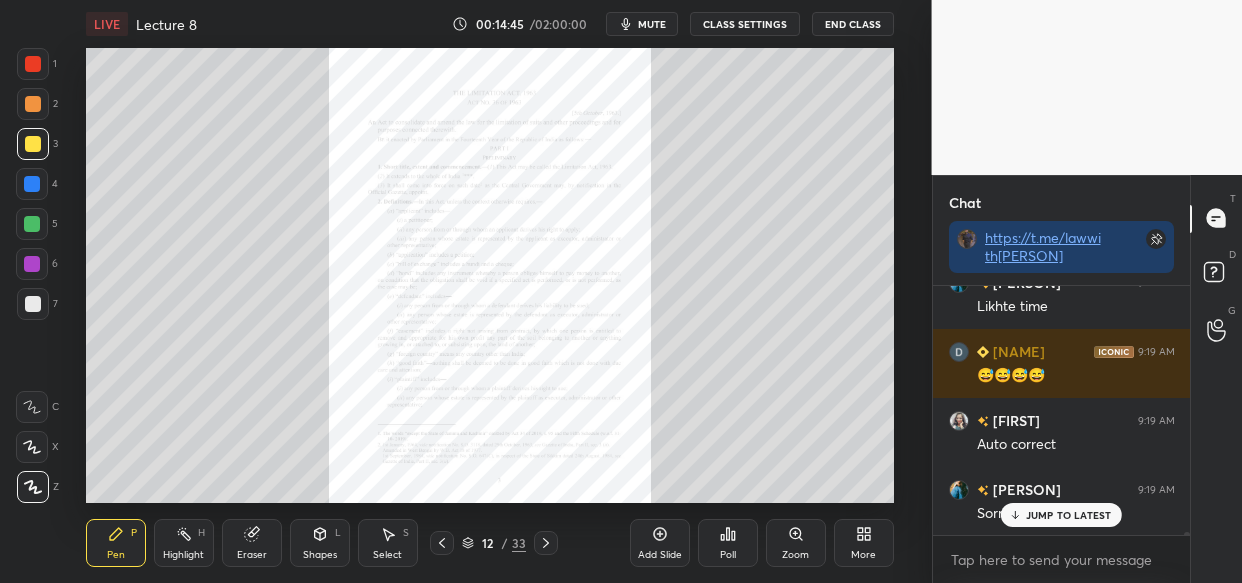 click on "JUMP TO LATEST" at bounding box center (1069, 515) 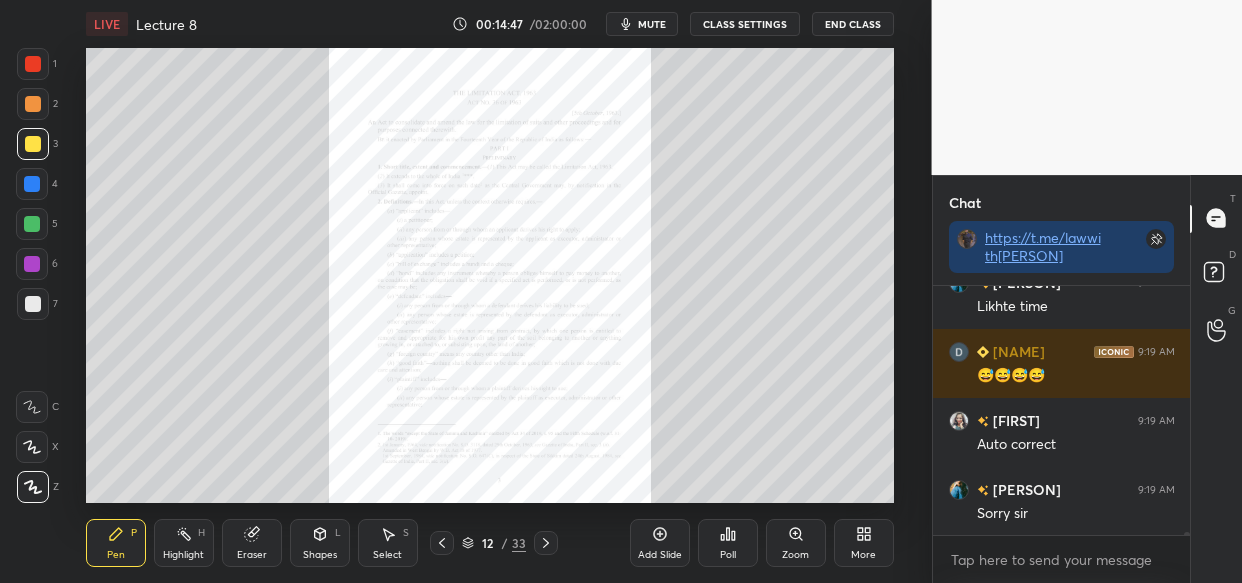 scroll, scrollTop: 17702, scrollLeft: 0, axis: vertical 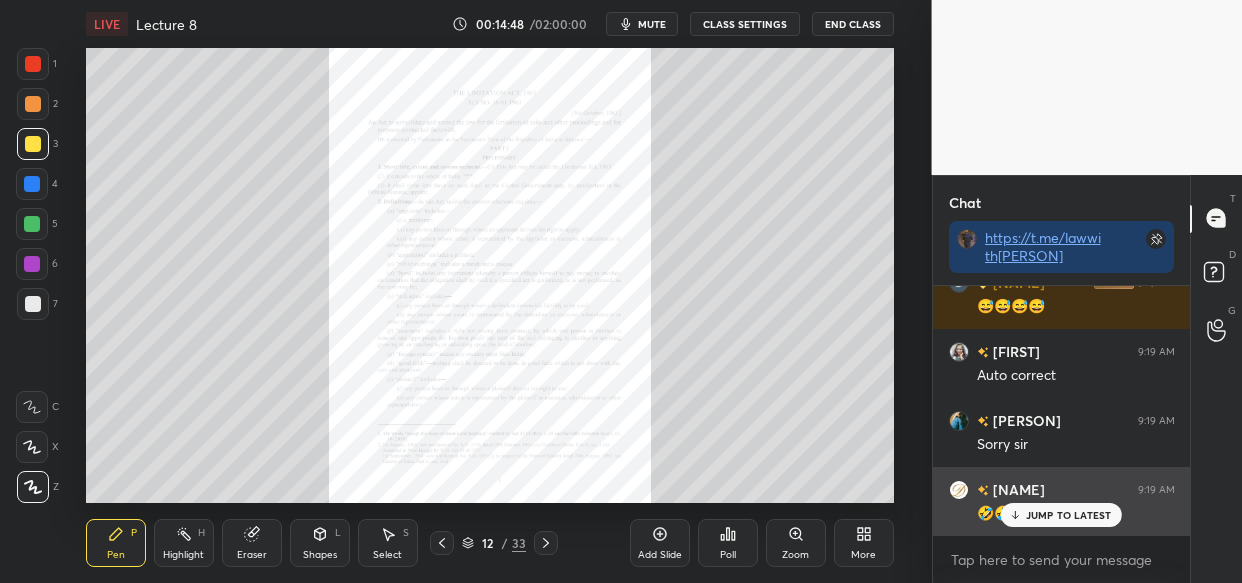 click on "JUMP TO LATEST" at bounding box center [1069, 515] 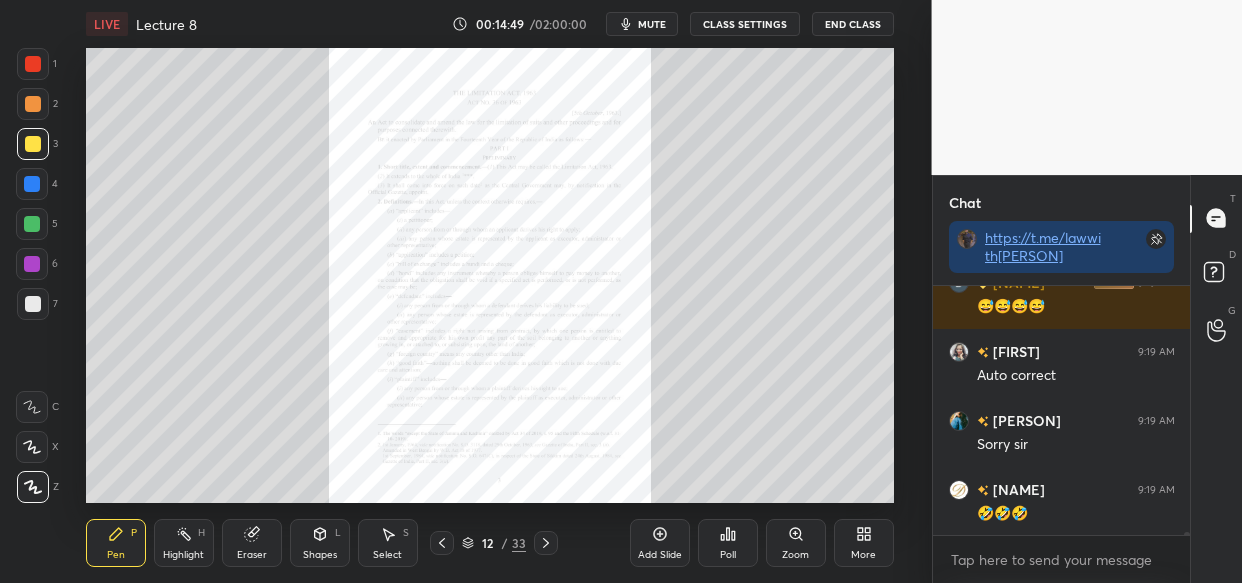 scroll, scrollTop: 17771, scrollLeft: 0, axis: vertical 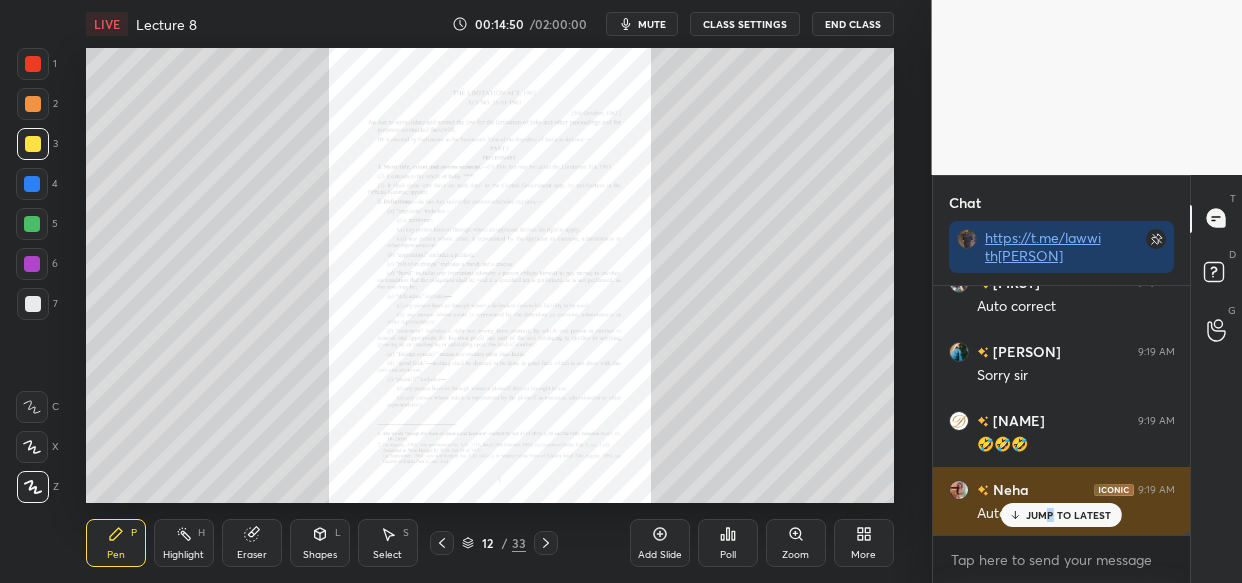 click on "JUMP TO LATEST" at bounding box center (1061, 515) 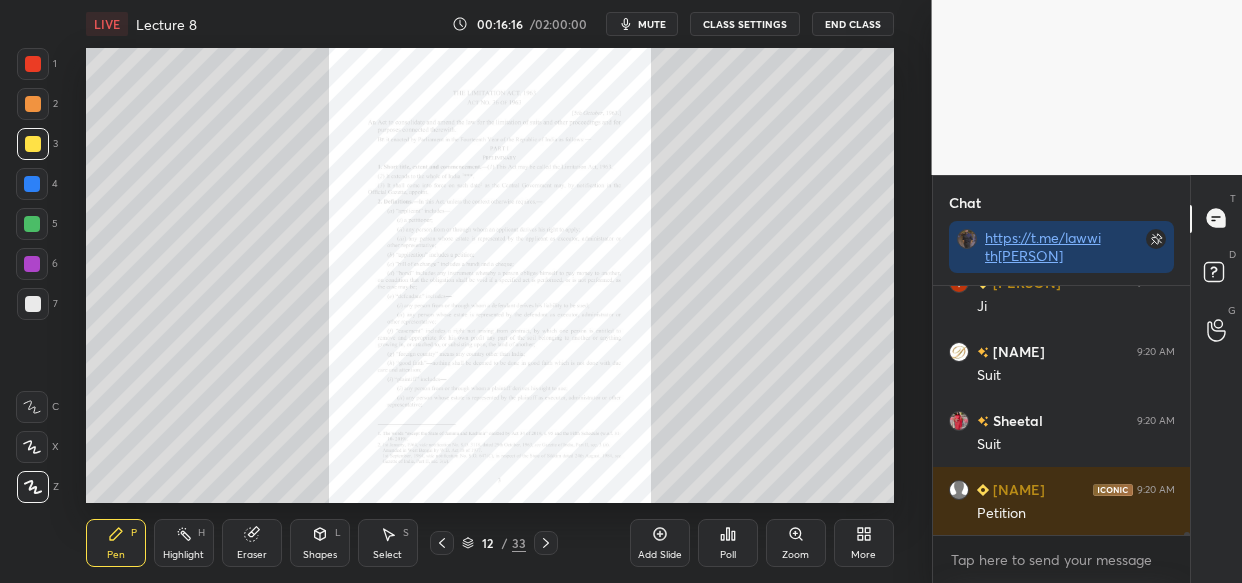scroll, scrollTop: 20723, scrollLeft: 0, axis: vertical 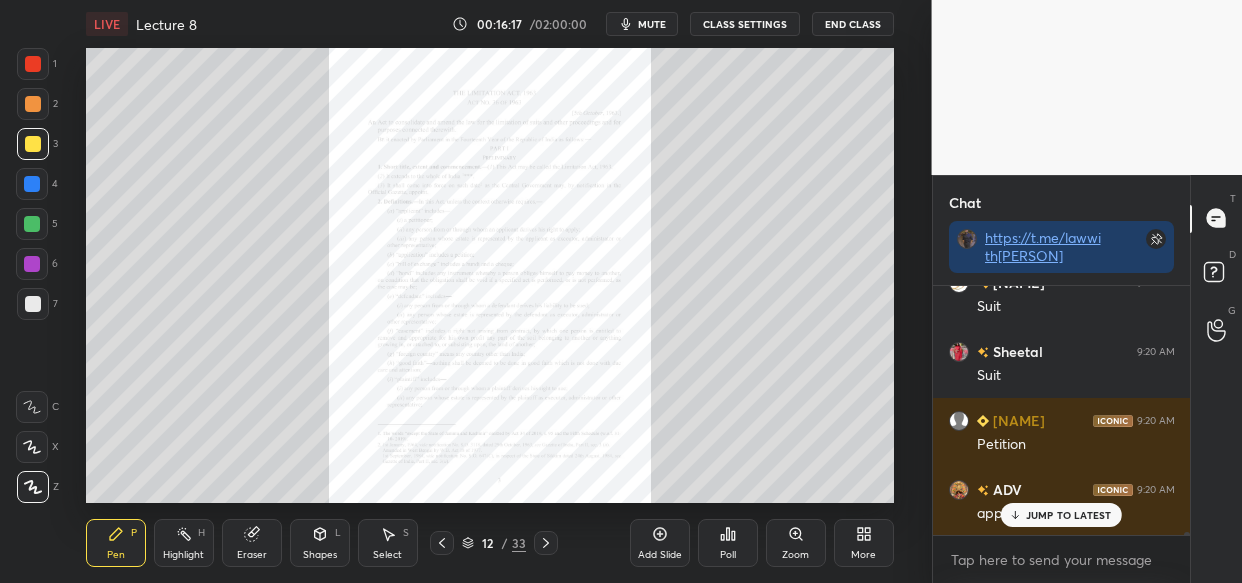 drag, startPoint x: 1050, startPoint y: 509, endPoint x: 1005, endPoint y: 500, distance: 45.891174 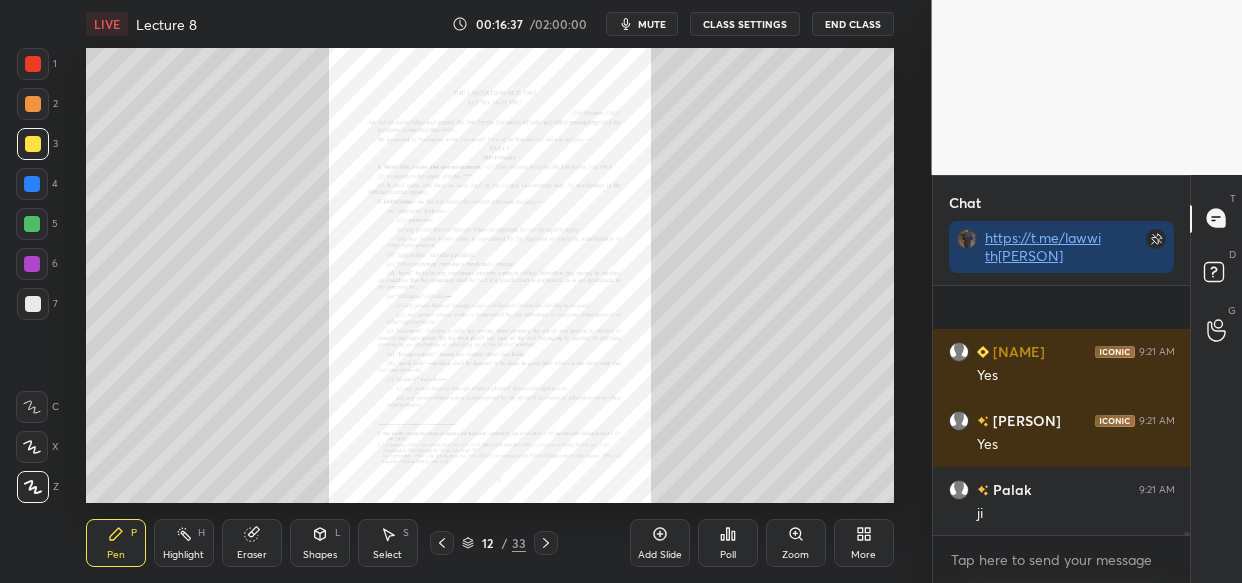 scroll, scrollTop: 21759, scrollLeft: 0, axis: vertical 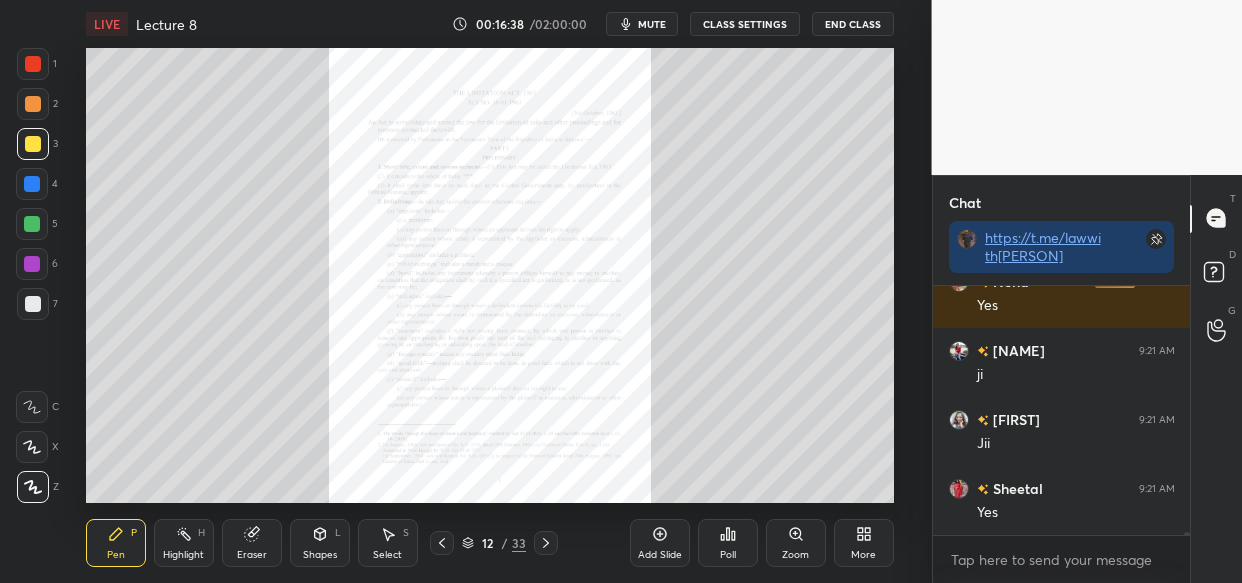 click on "Add Slide" at bounding box center [660, 555] 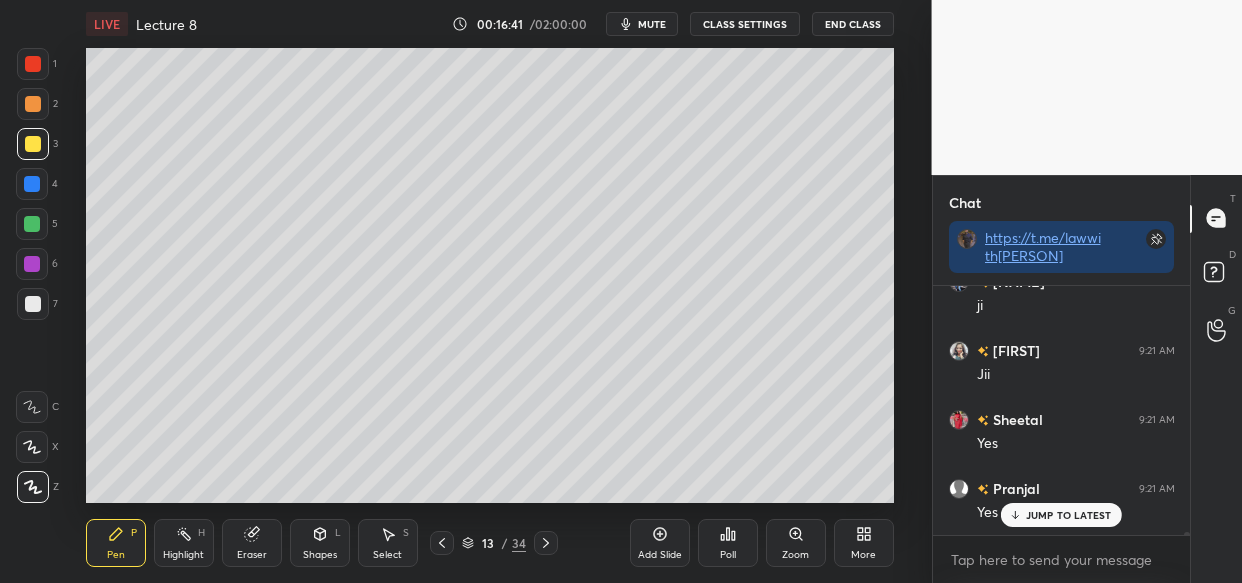 scroll, scrollTop: 22034, scrollLeft: 0, axis: vertical 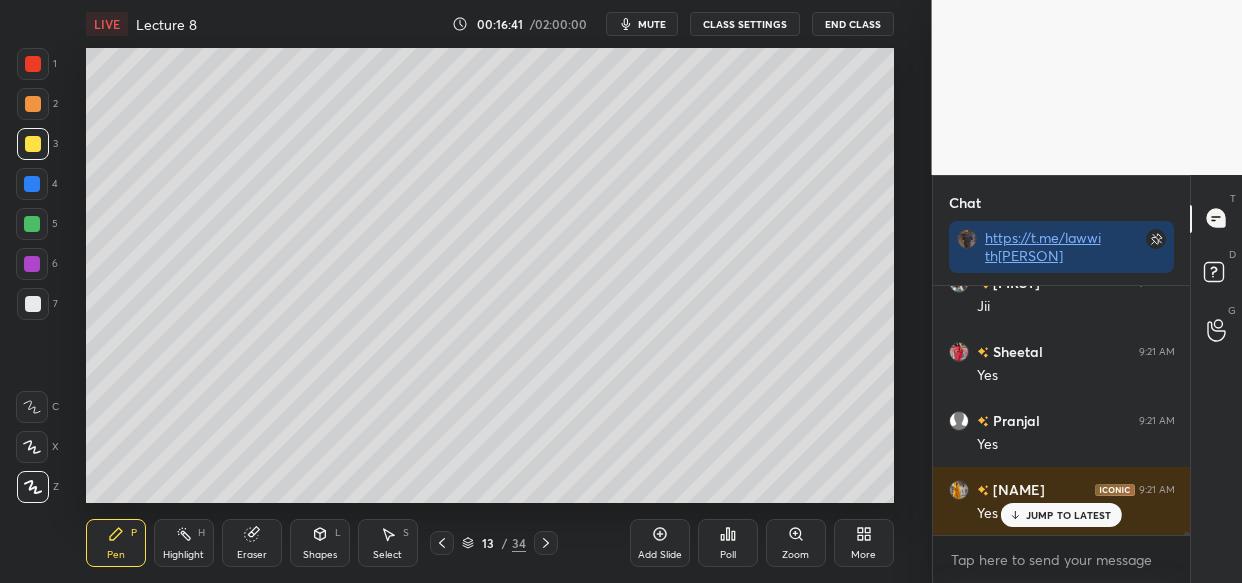 drag, startPoint x: 250, startPoint y: 538, endPoint x: 233, endPoint y: 538, distance: 17 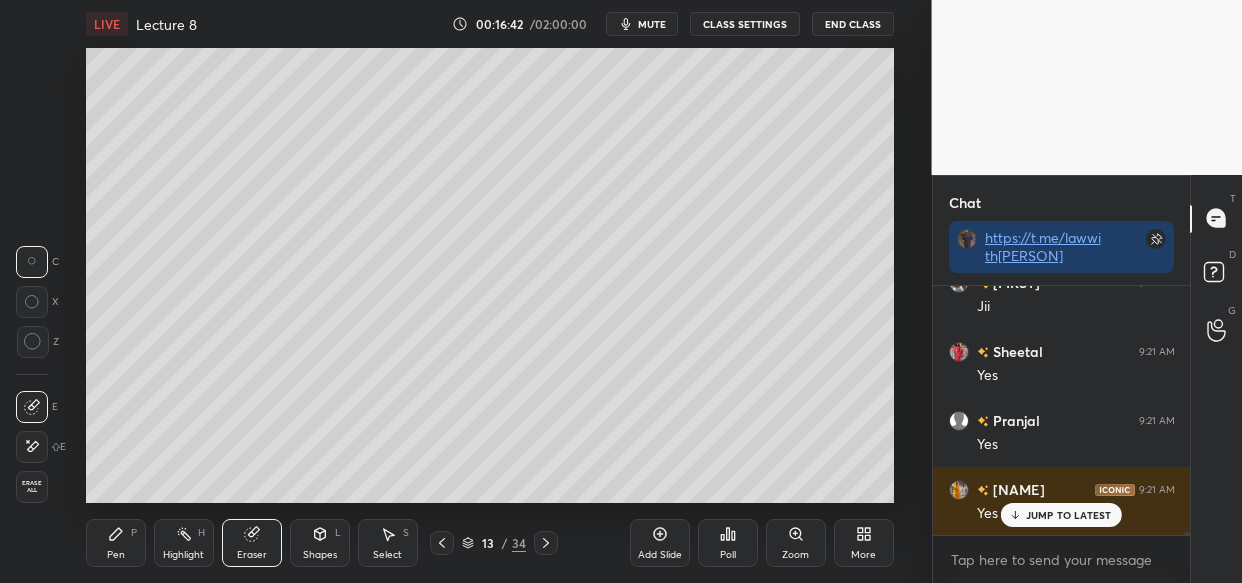 click on "Erase all" at bounding box center [32, 487] 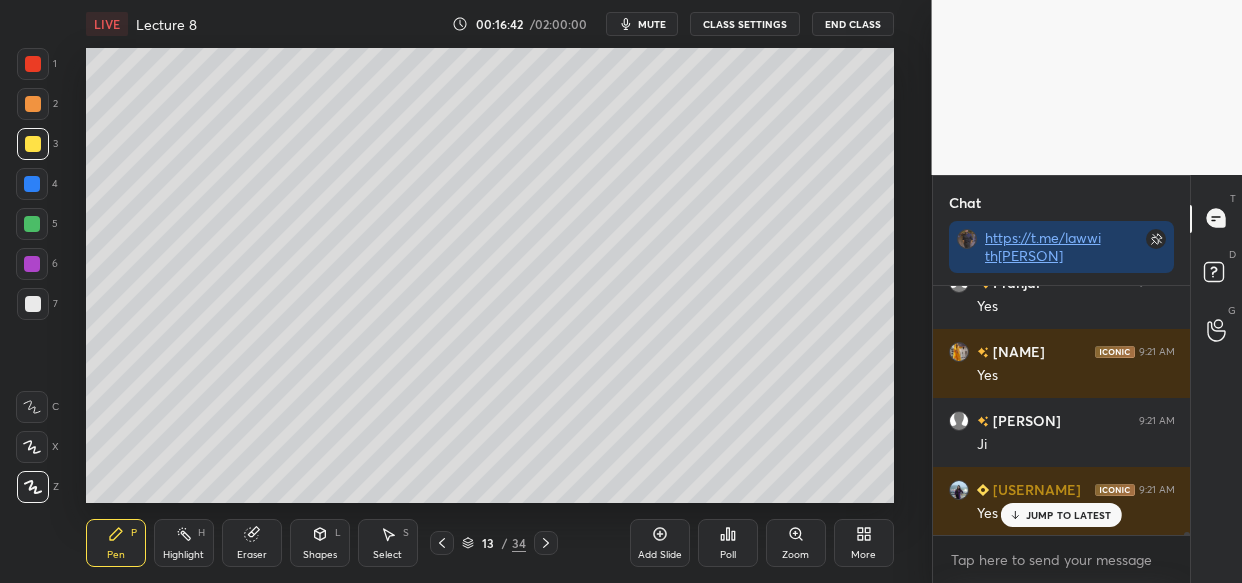 click 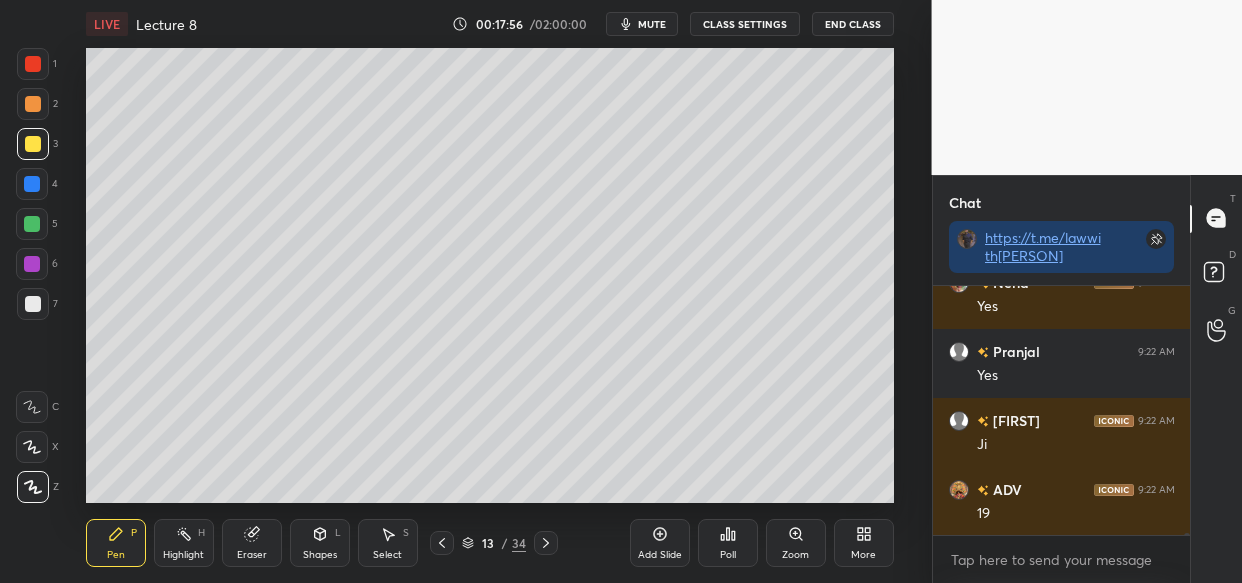 scroll, scrollTop: 24952, scrollLeft: 0, axis: vertical 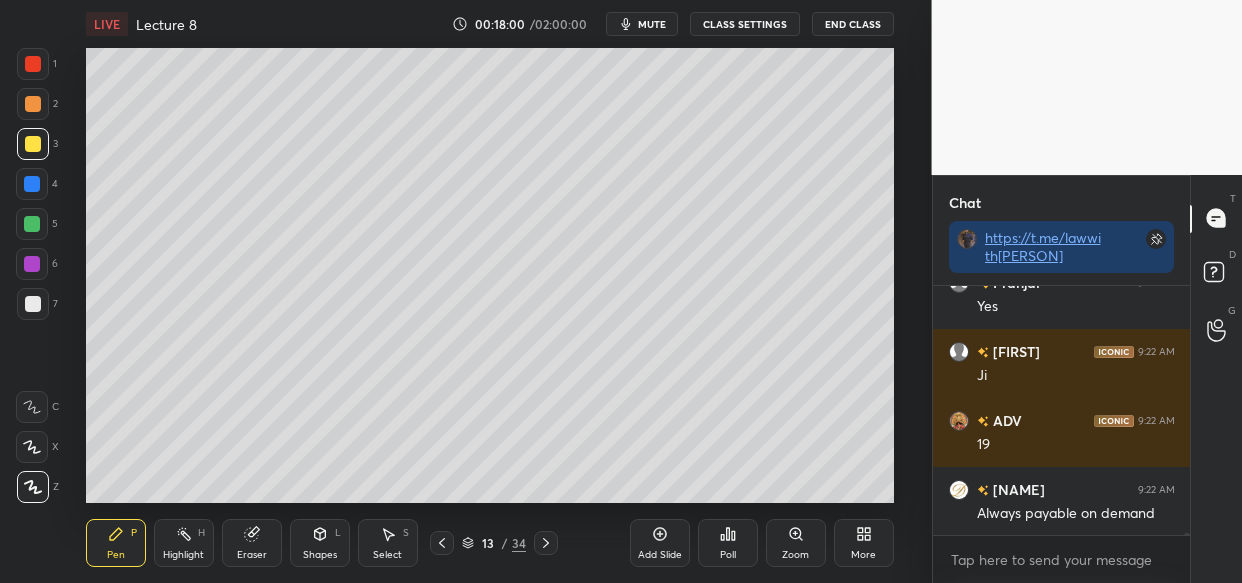 click on "LIVE Lecture 8 00:18:00 /  02:00:00 mute CLASS SETTINGS End Class Setting up your live class Poll for   secs No correct answer Start poll Back Lecture 8 • L8 of Limitation Act Comprehensive Course Vishal Singh Thakur Pen P Highlight H Eraser Shapes L Select S 13 / 34 Add Slide Poll Zoom More" at bounding box center (490, 291) 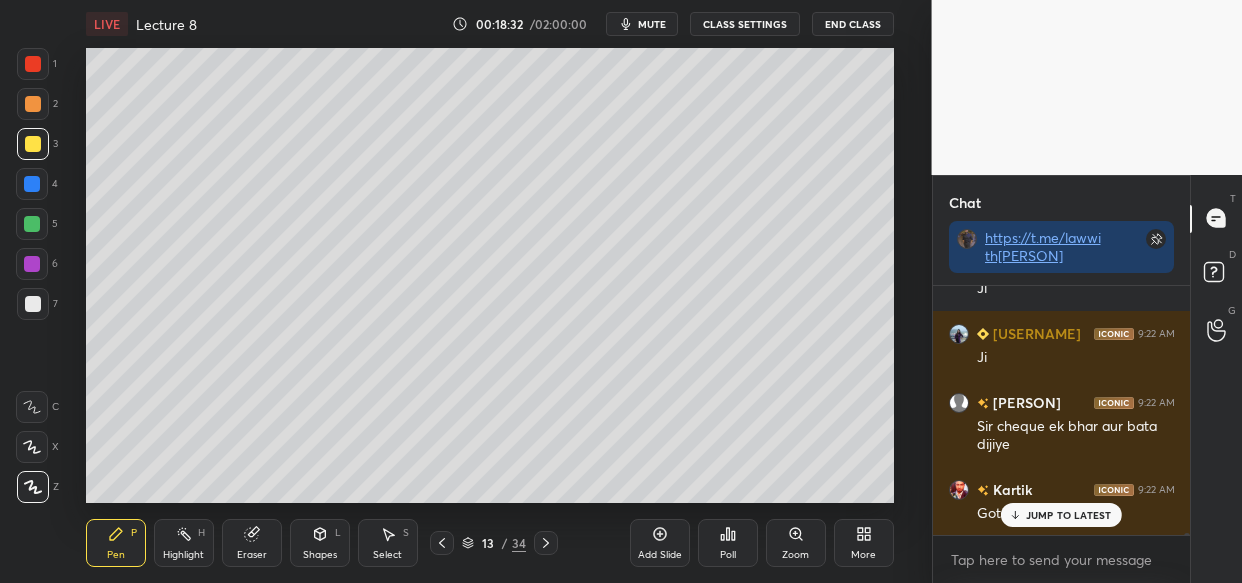 scroll, scrollTop: 26971, scrollLeft: 0, axis: vertical 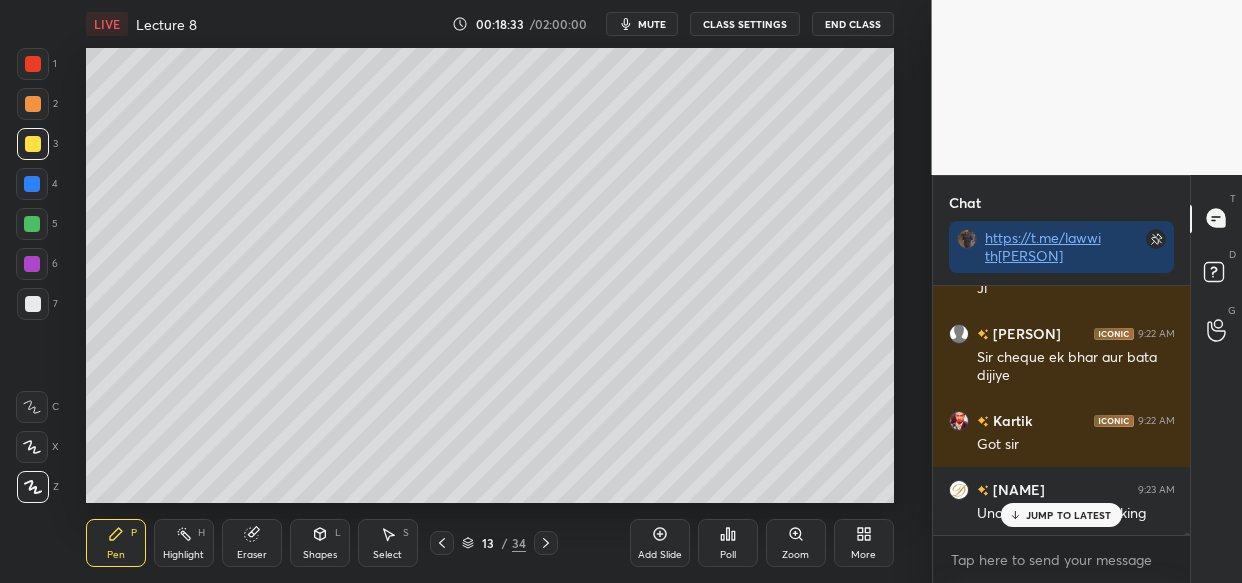 click on "Dipanwita 9:23 AM Unconditional undertaking" at bounding box center (1062, 501) 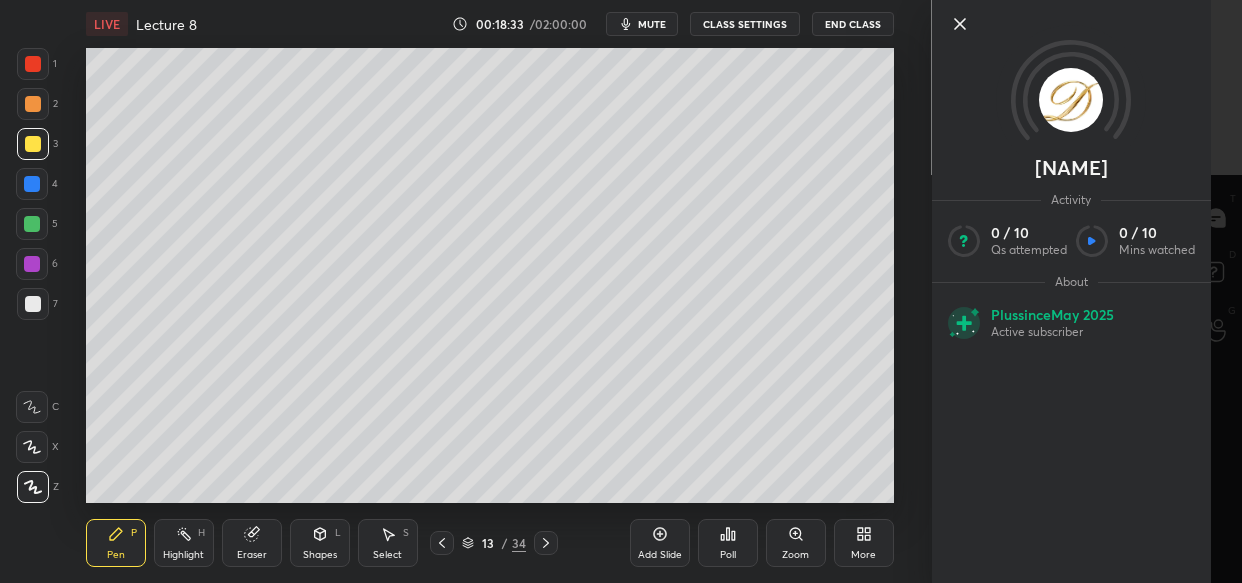 scroll, scrollTop: 27040, scrollLeft: 0, axis: vertical 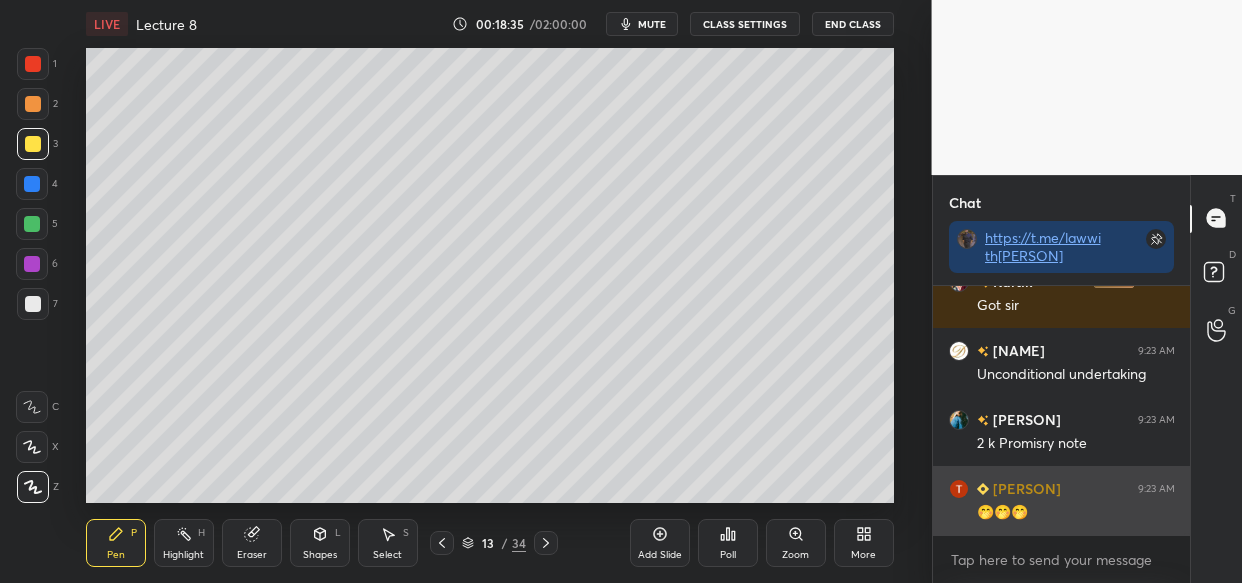 click on "🤭🤭🤭" at bounding box center [1076, 513] 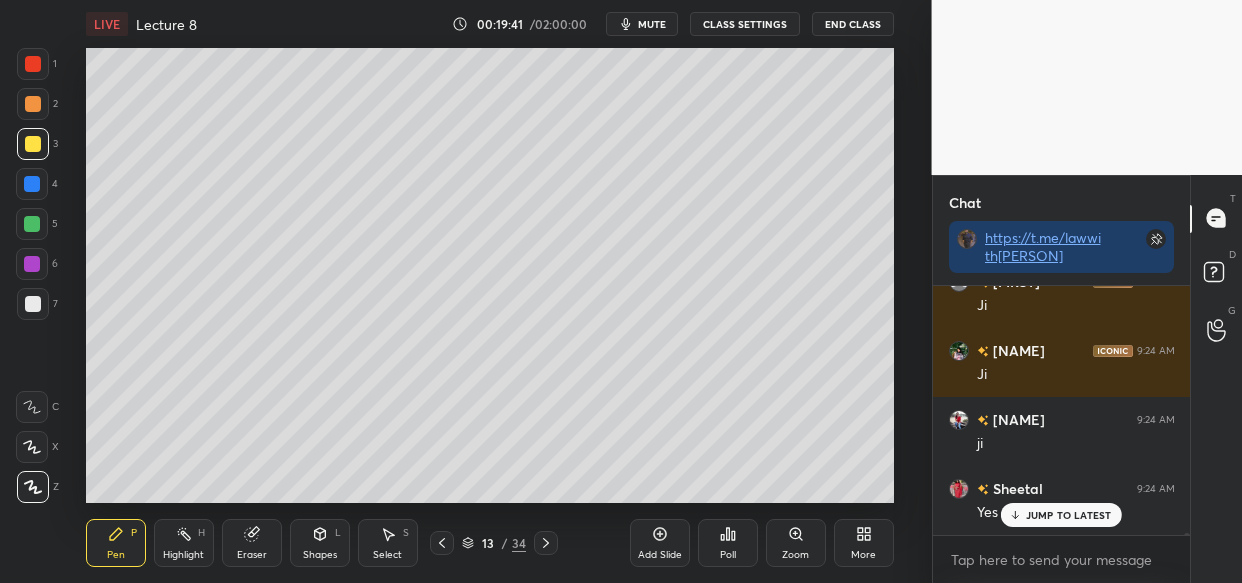 scroll, scrollTop: 29524, scrollLeft: 0, axis: vertical 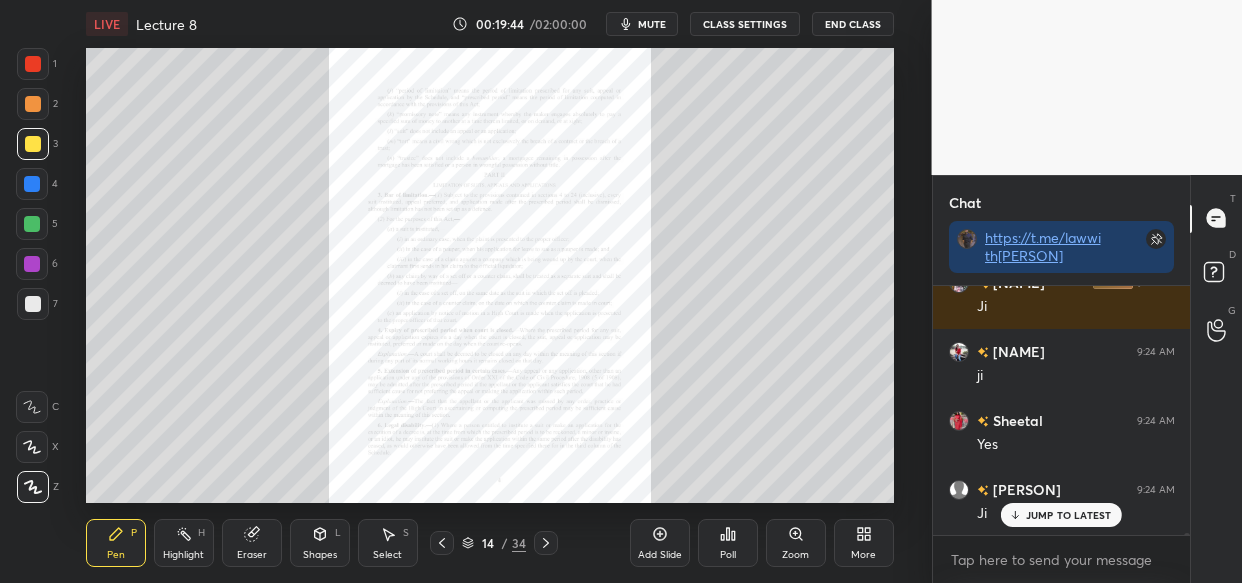 click 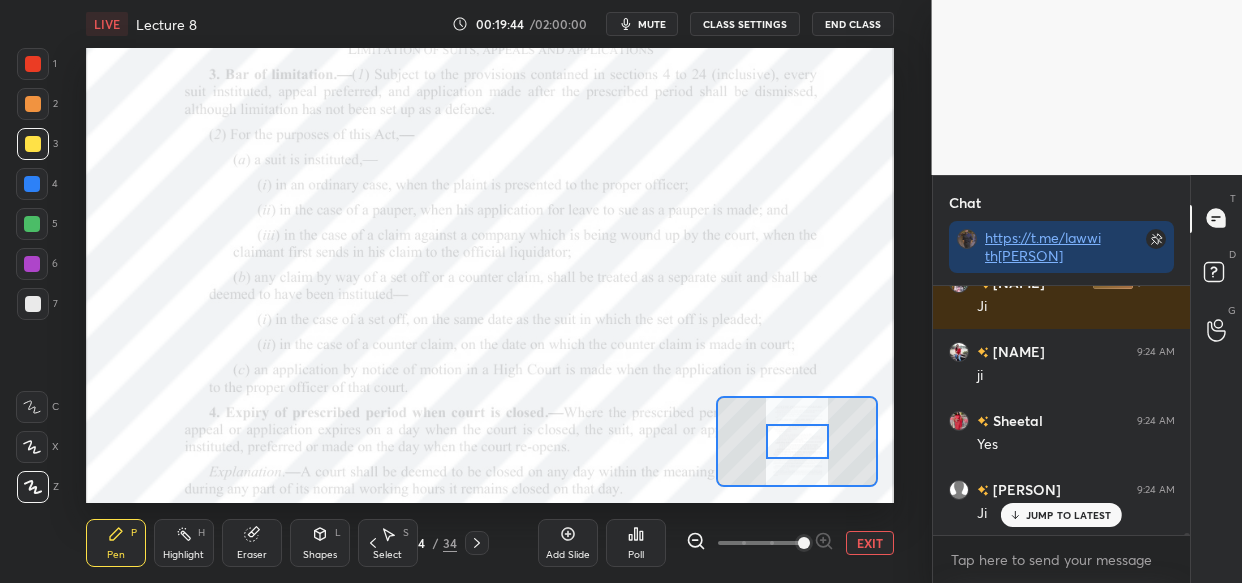click at bounding box center [760, 543] 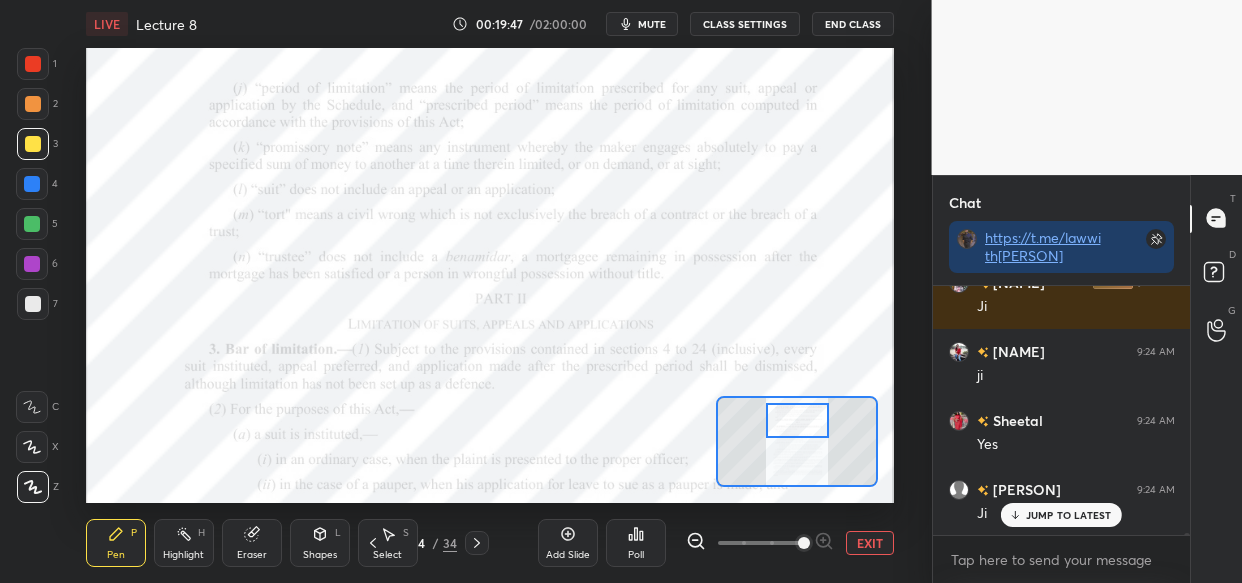 drag, startPoint x: 793, startPoint y: 443, endPoint x: 793, endPoint y: 422, distance: 21 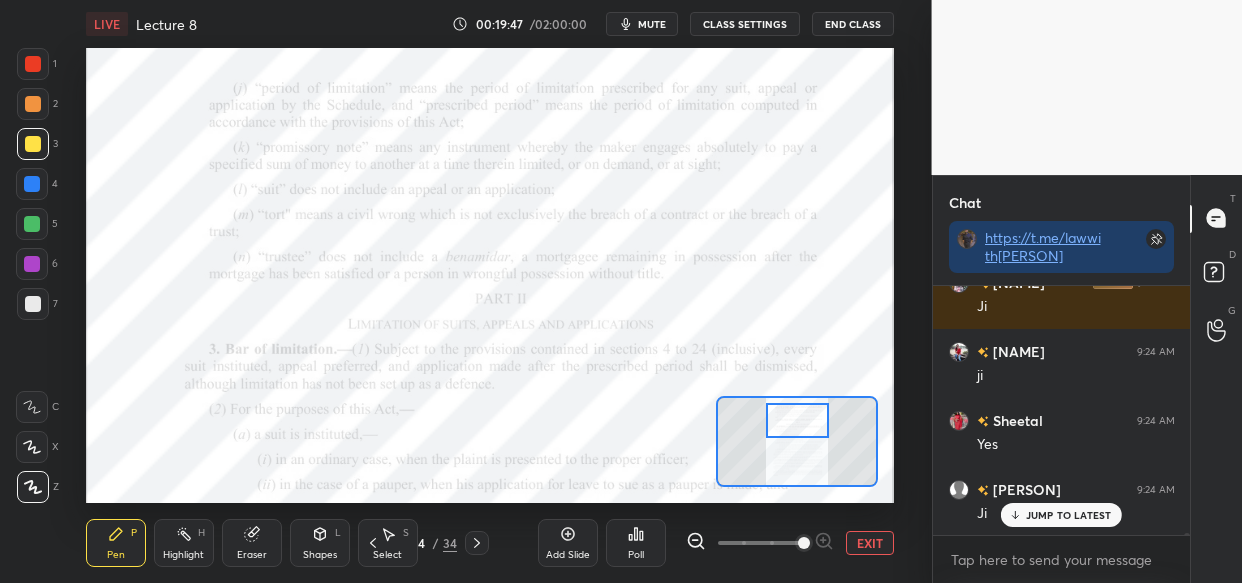 click at bounding box center [797, 420] 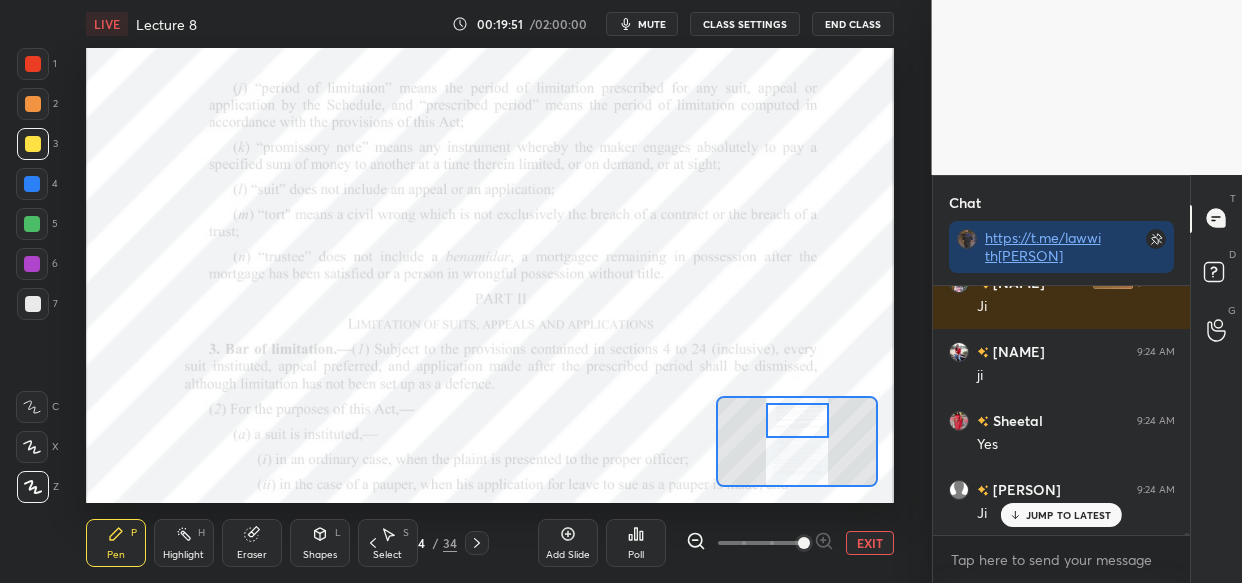click on "1 2 3 4 5 6 7 C X Z C X Z E E Erase all   H H" at bounding box center [32, 275] 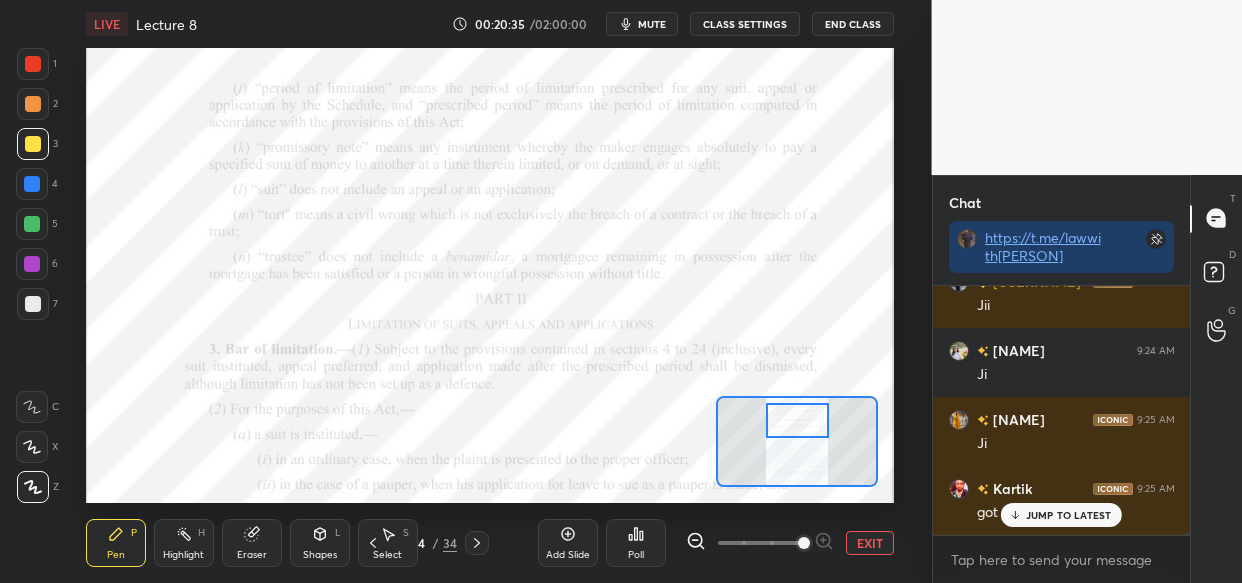 scroll, scrollTop: 30904, scrollLeft: 0, axis: vertical 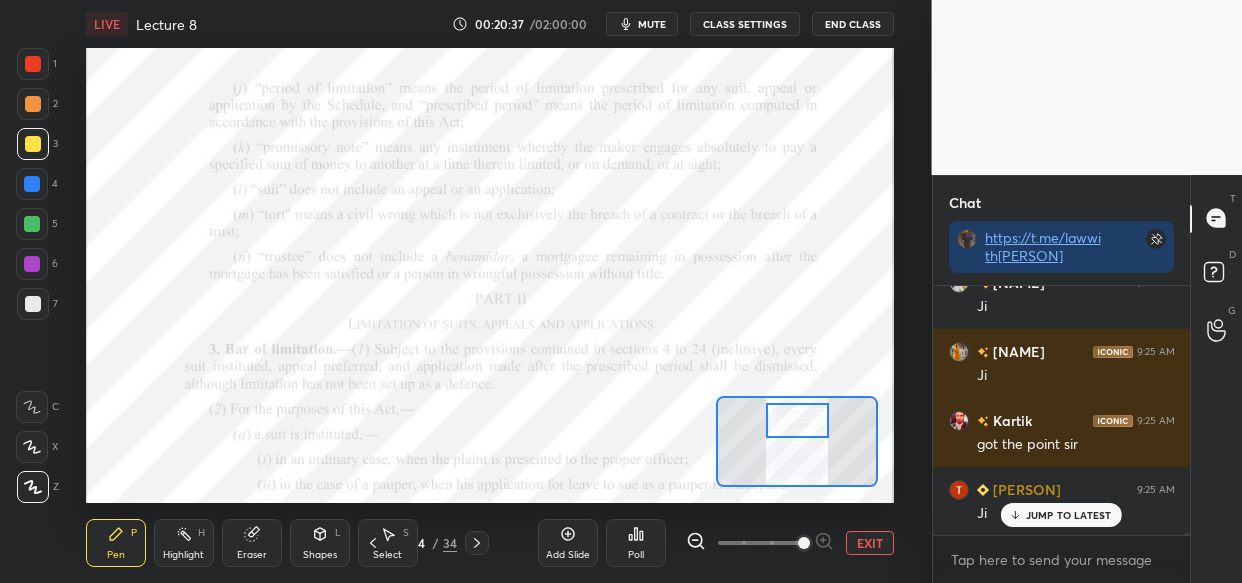 click at bounding box center (32, 184) 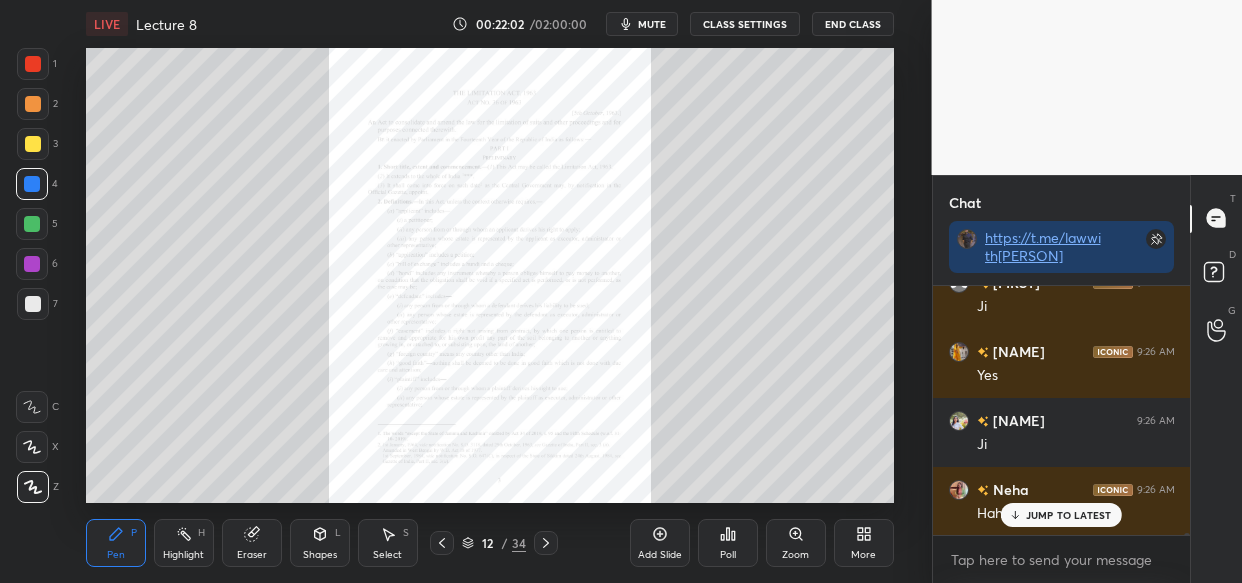scroll, scrollTop: 34183, scrollLeft: 0, axis: vertical 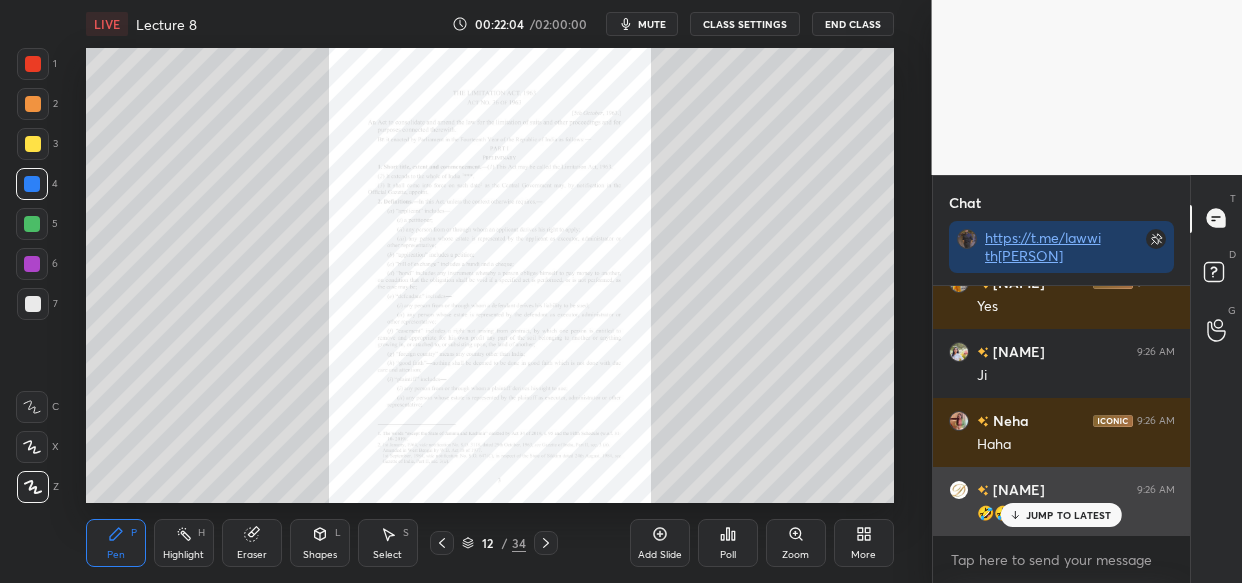 click on "JUMP TO LATEST" at bounding box center (1069, 515) 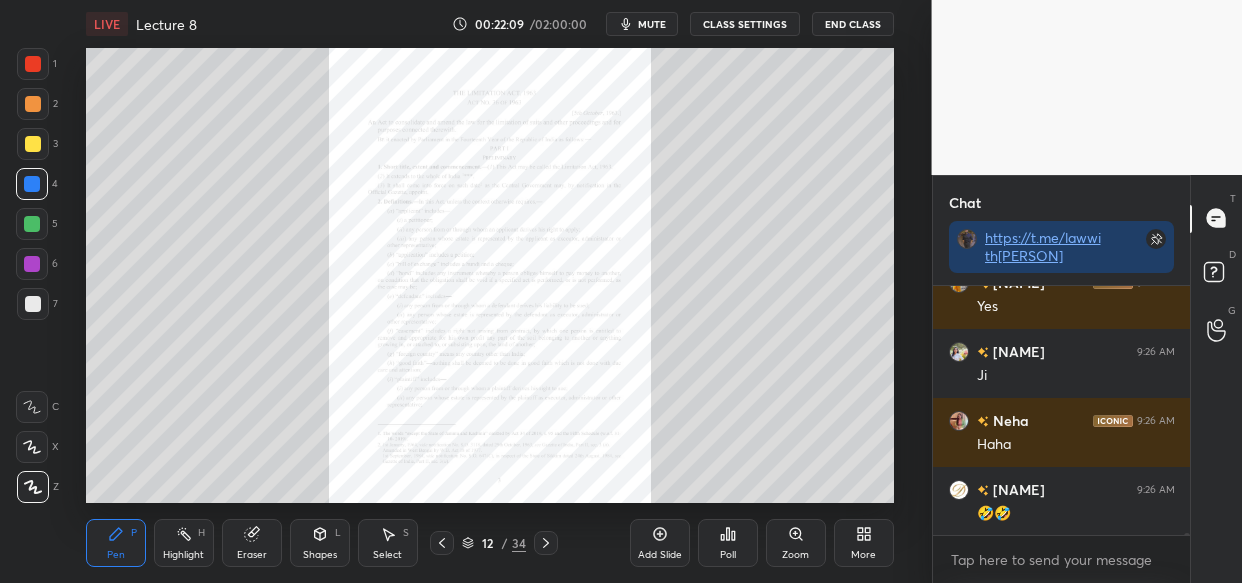 click 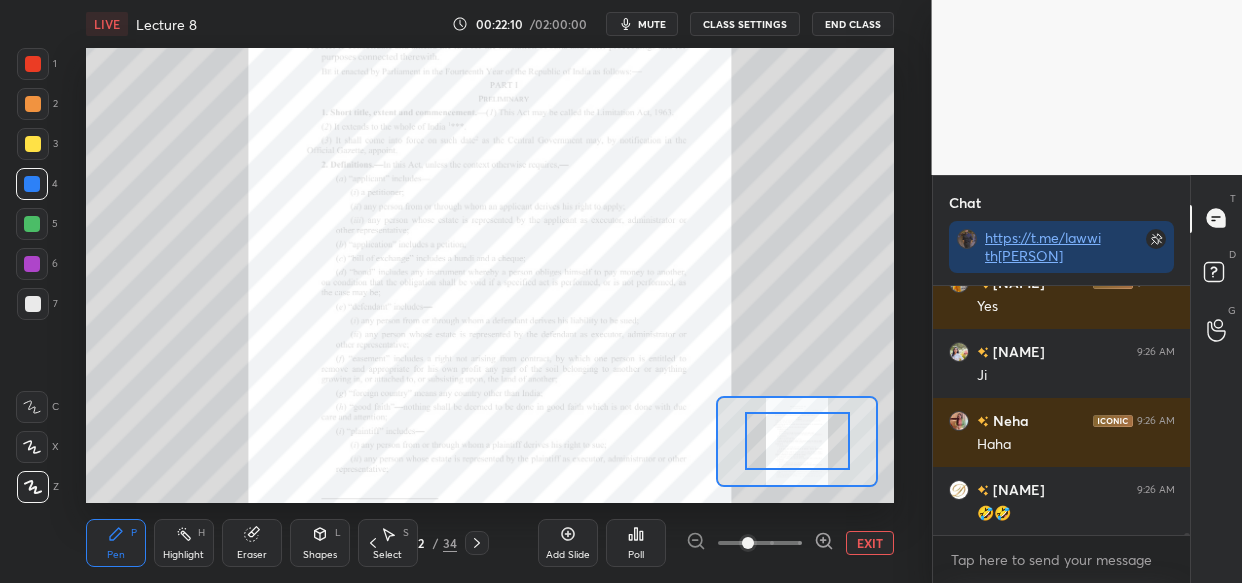 click at bounding box center (760, 543) 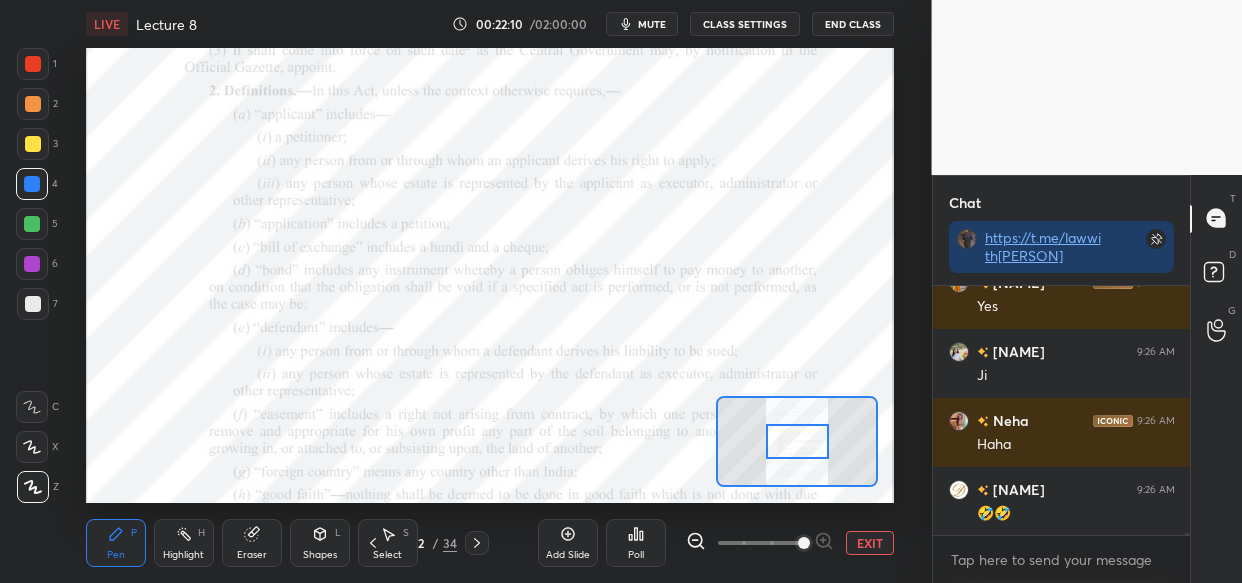 click at bounding box center [804, 543] 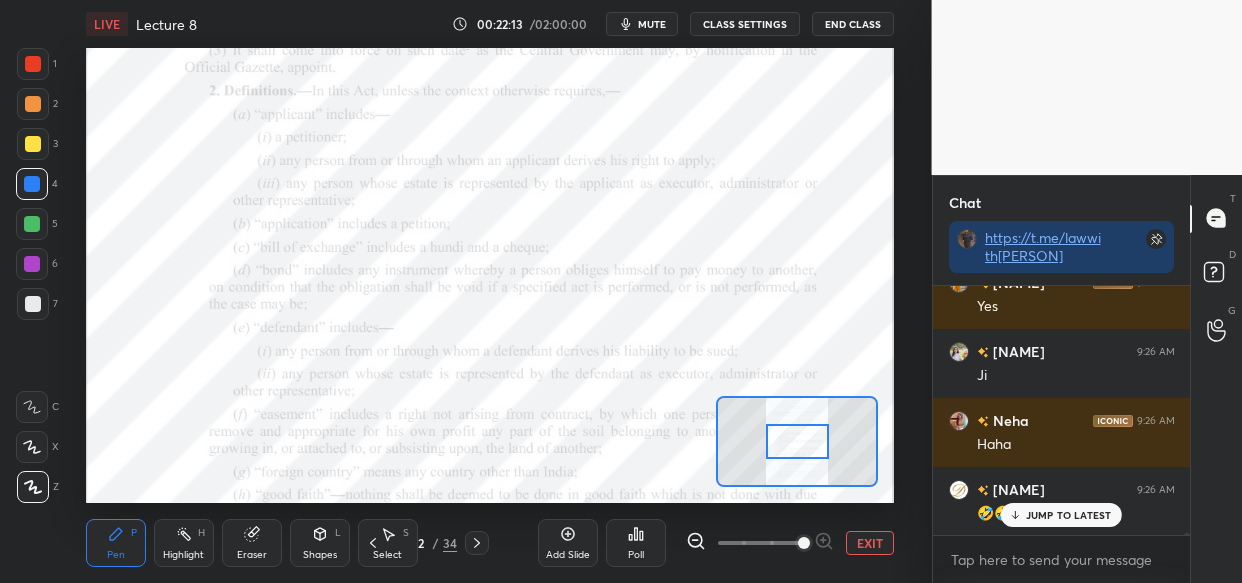 scroll, scrollTop: 34270, scrollLeft: 0, axis: vertical 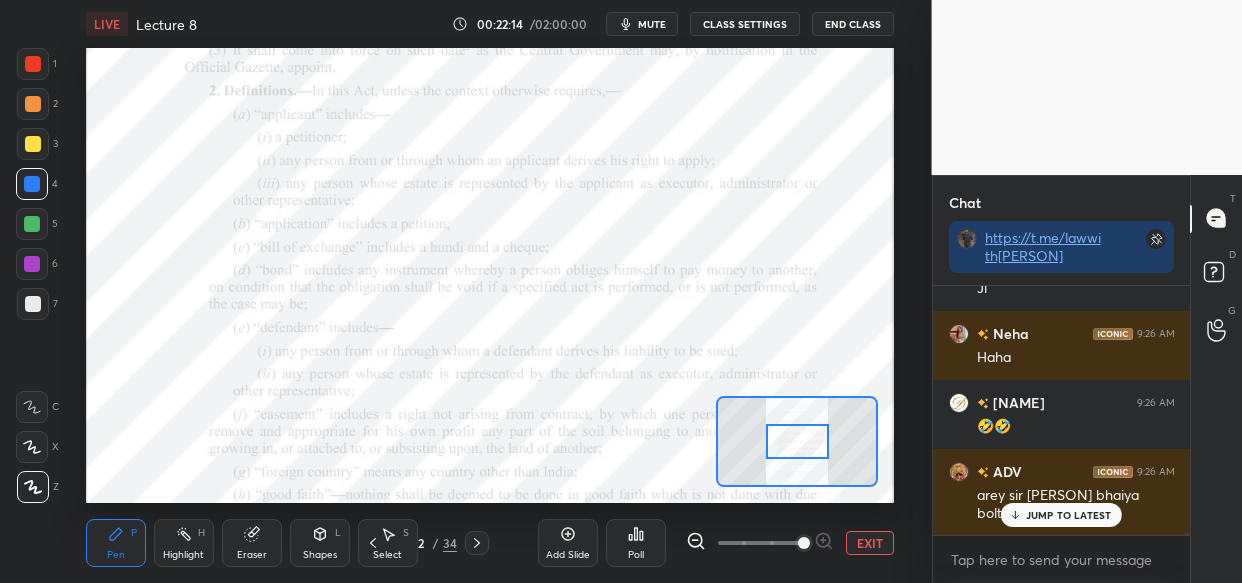 click on "JUMP TO LATEST" at bounding box center [1069, 515] 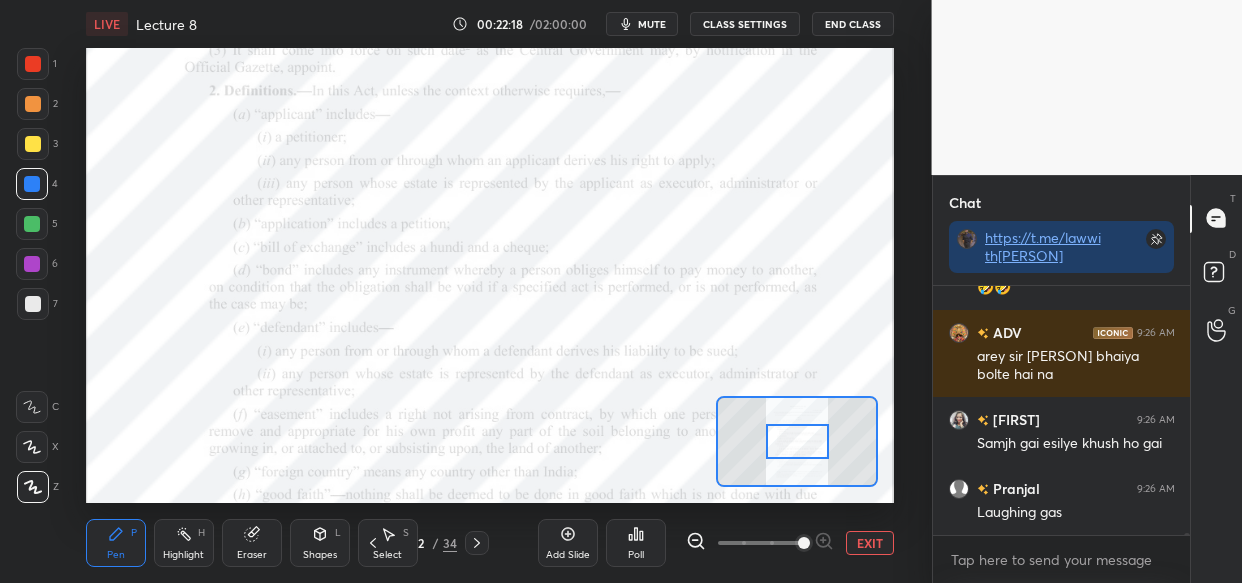 scroll, scrollTop: 34478, scrollLeft: 0, axis: vertical 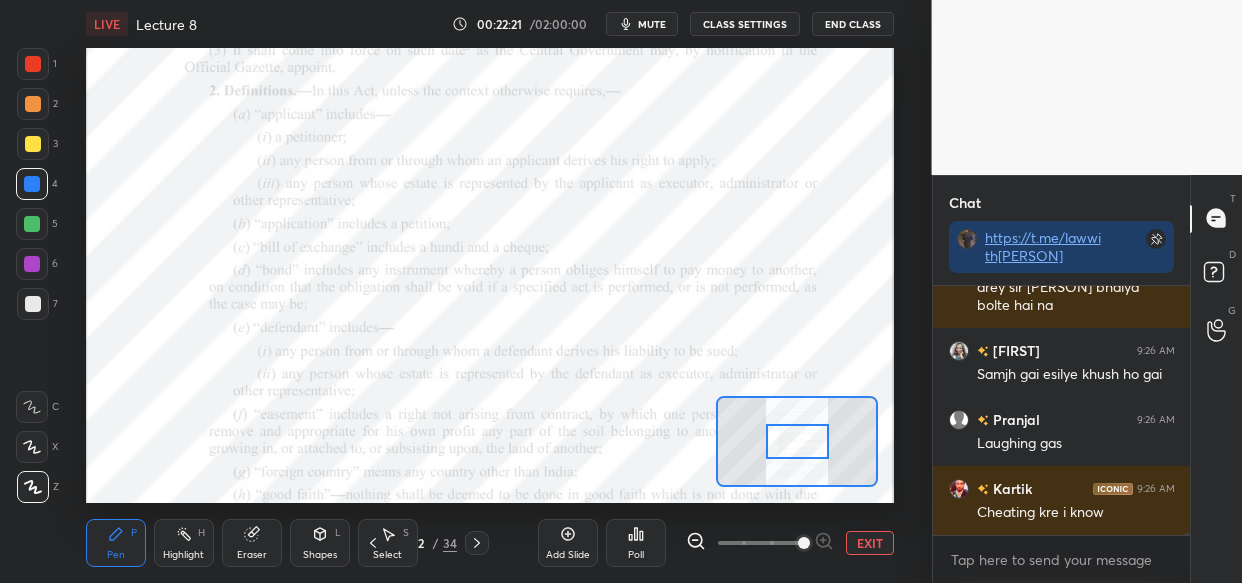 click at bounding box center [32, 184] 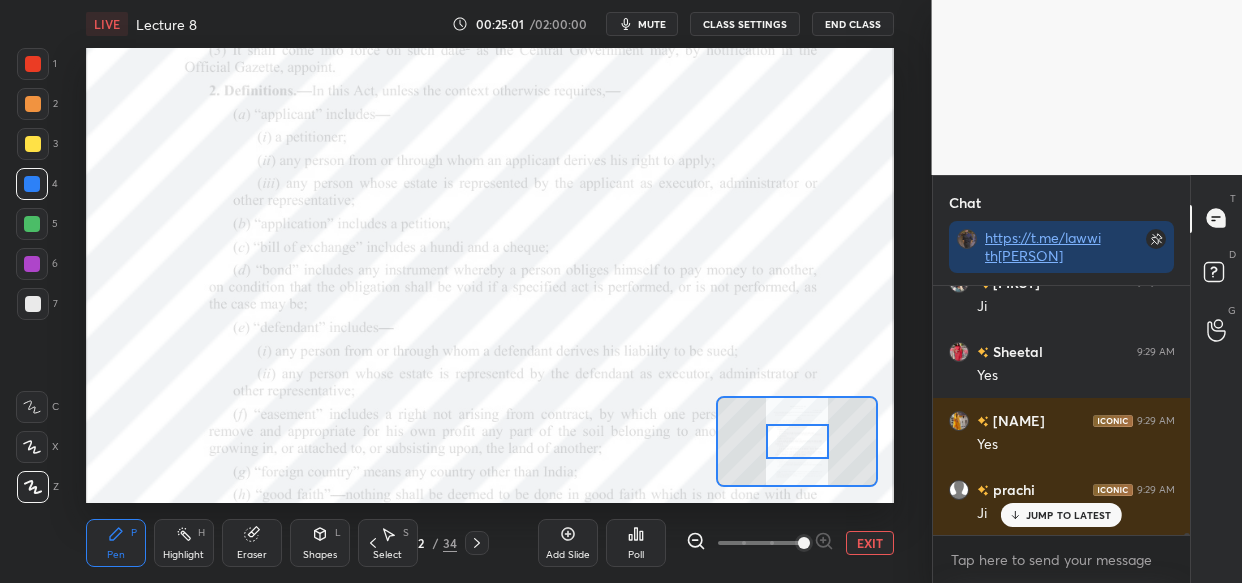scroll, scrollTop: 38752, scrollLeft: 0, axis: vertical 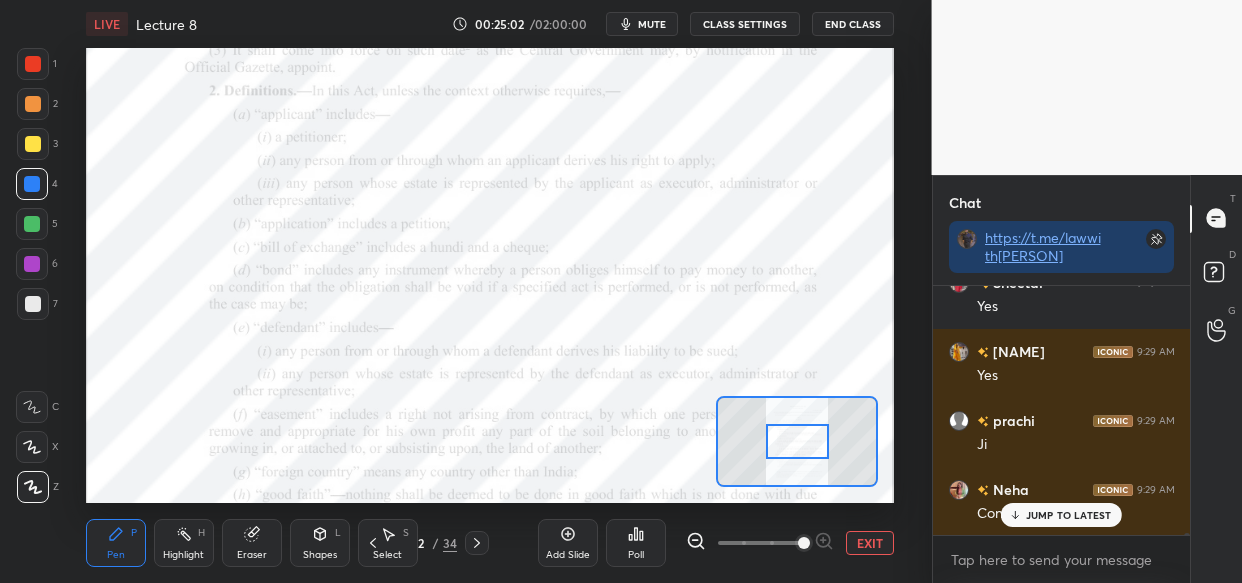 click on "mute" at bounding box center (652, 24) 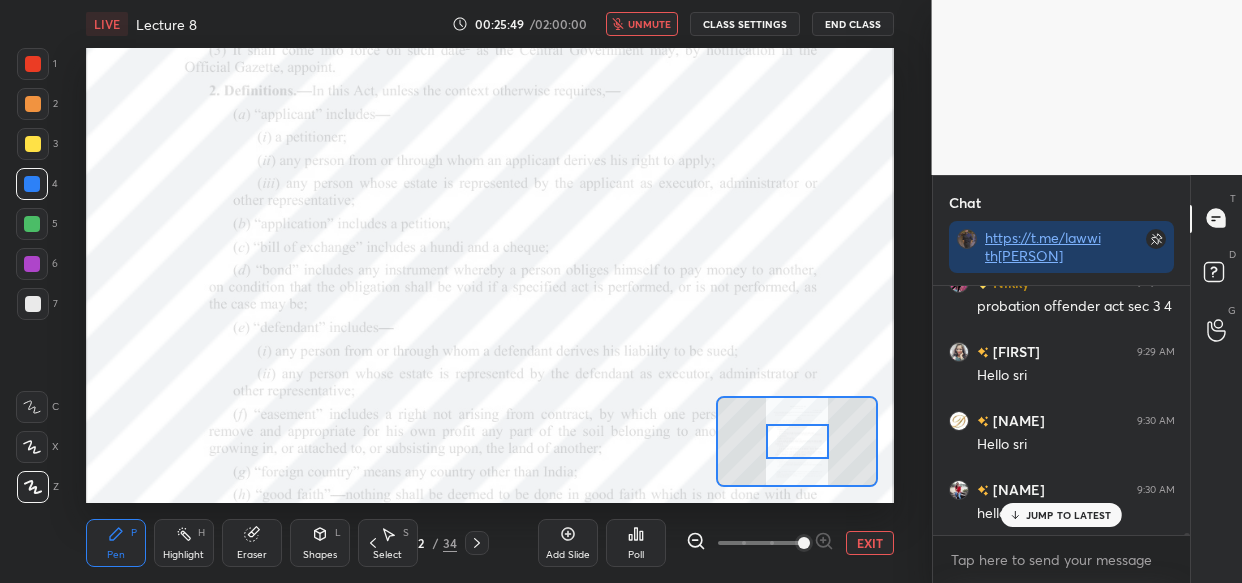 scroll, scrollTop: 39373, scrollLeft: 0, axis: vertical 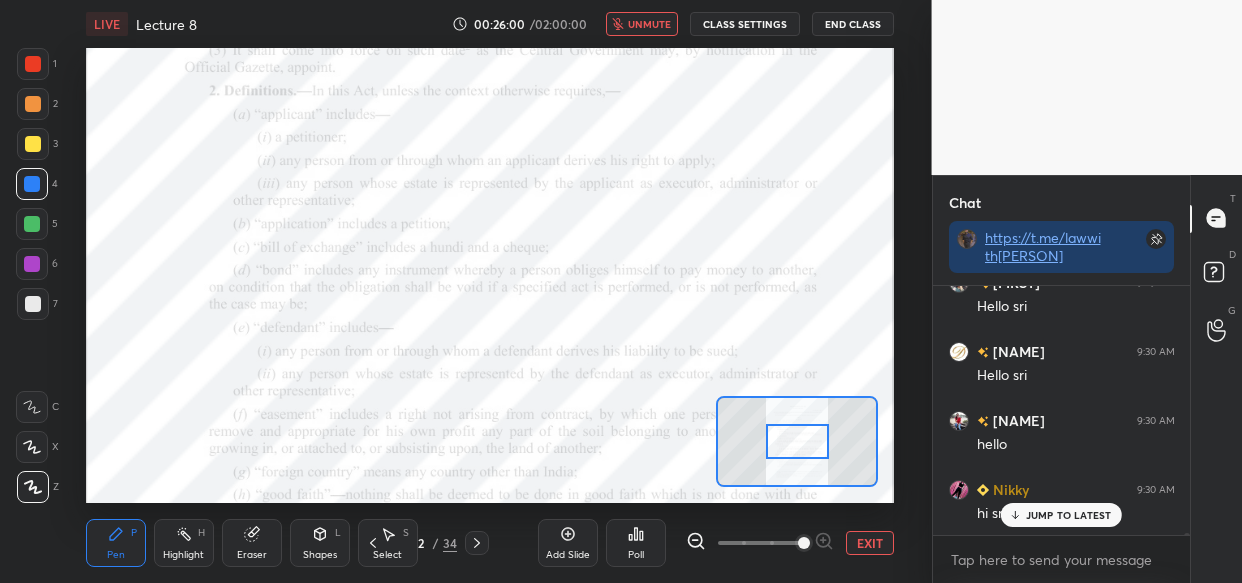 click on "unmute" at bounding box center (642, 24) 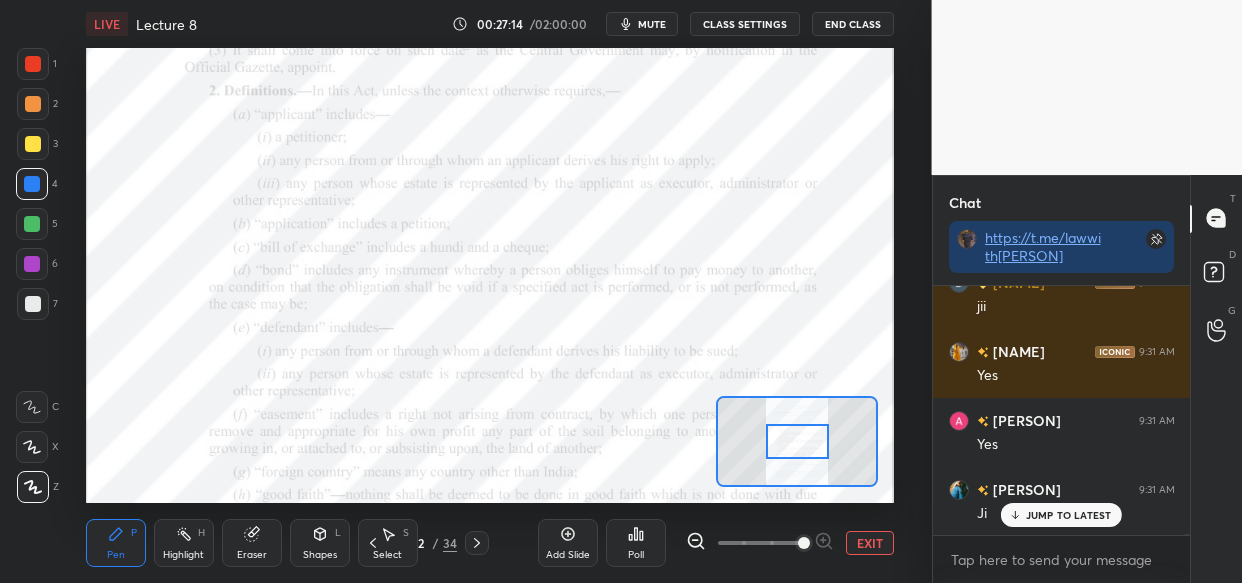 scroll, scrollTop: 42772, scrollLeft: 0, axis: vertical 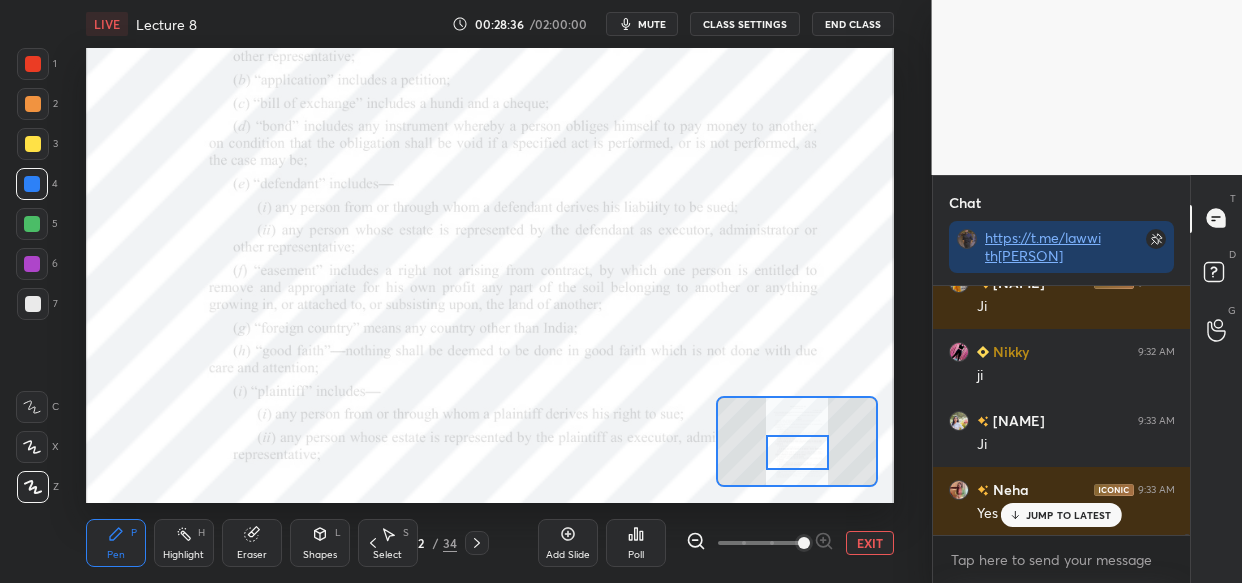 drag, startPoint x: 800, startPoint y: 437, endPoint x: 800, endPoint y: 454, distance: 17 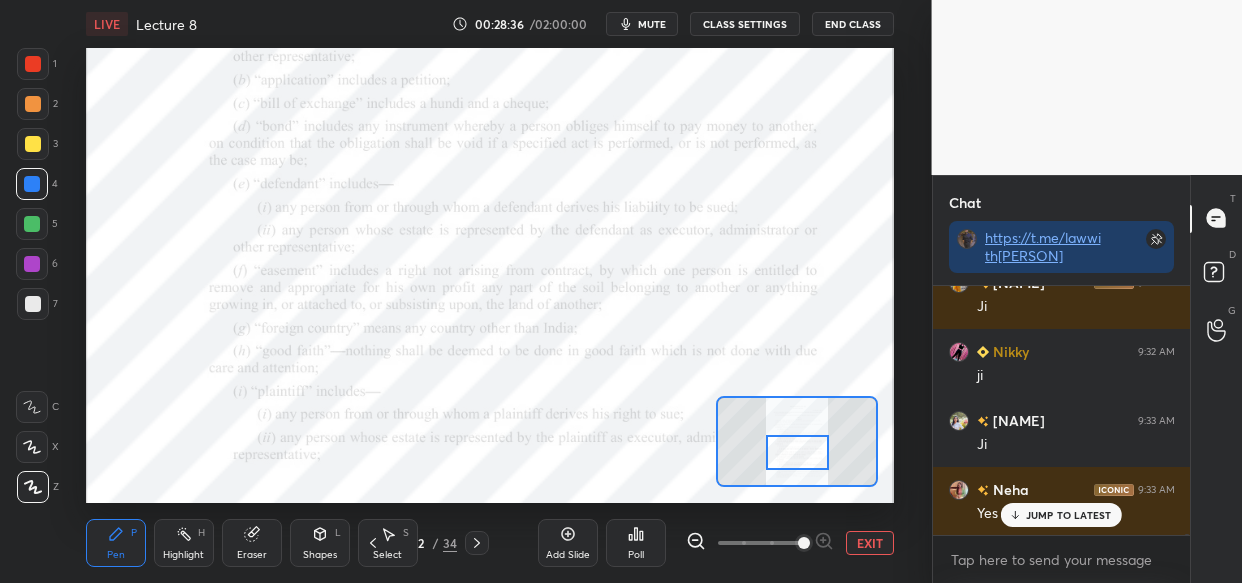 click at bounding box center (797, 452) 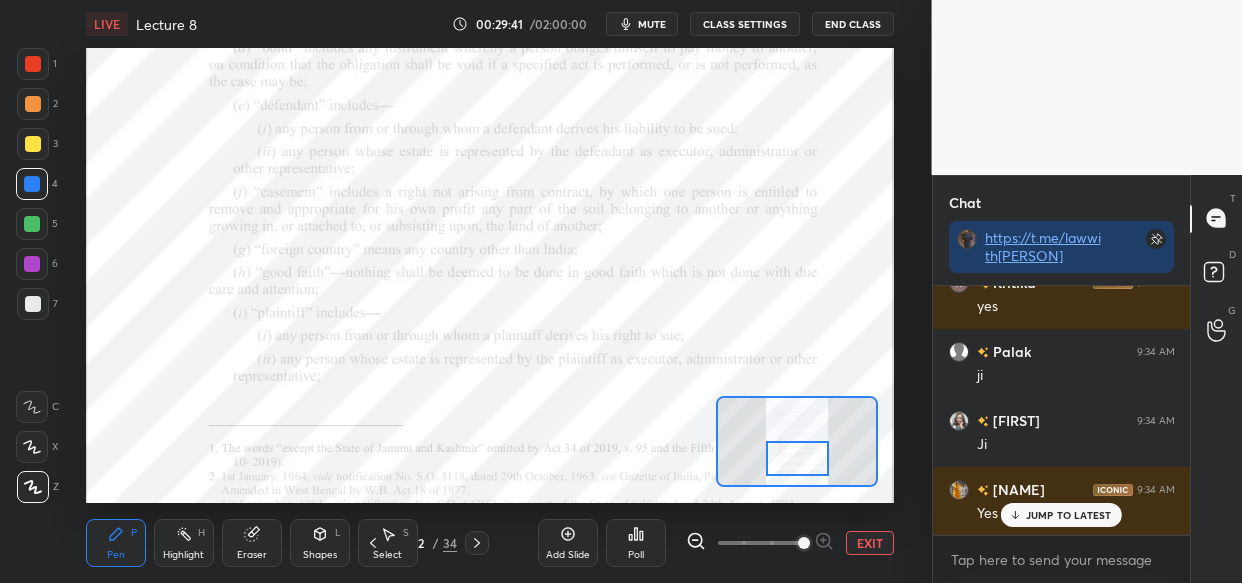 scroll, scrollTop: 46633, scrollLeft: 0, axis: vertical 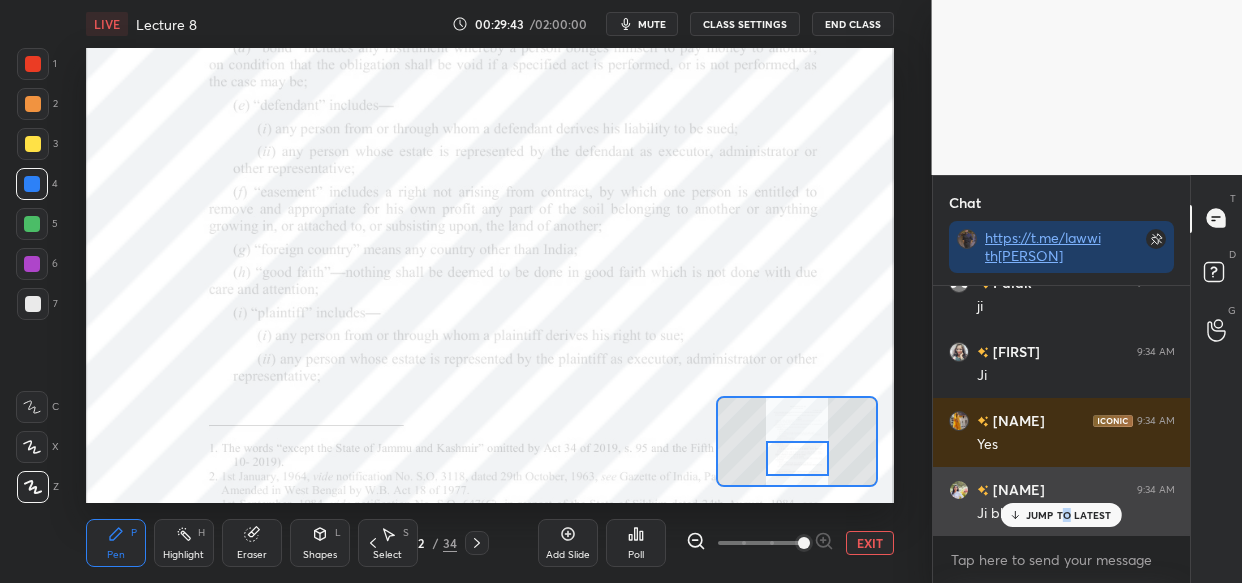 drag, startPoint x: 1066, startPoint y: 520, endPoint x: 1042, endPoint y: 514, distance: 24.738634 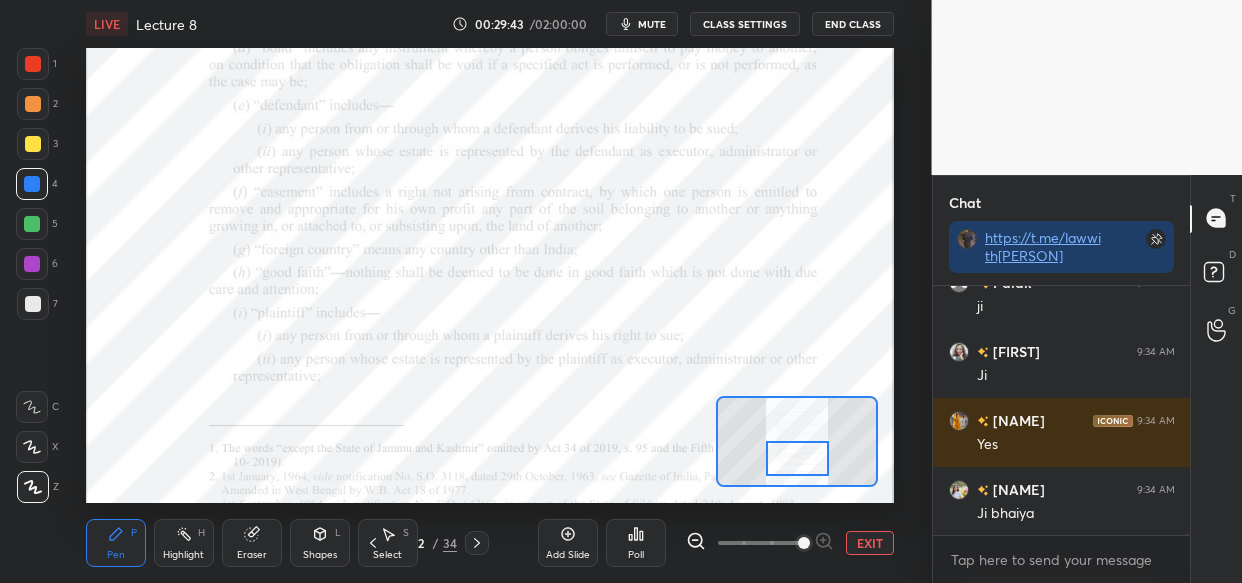 scroll, scrollTop: 46702, scrollLeft: 0, axis: vertical 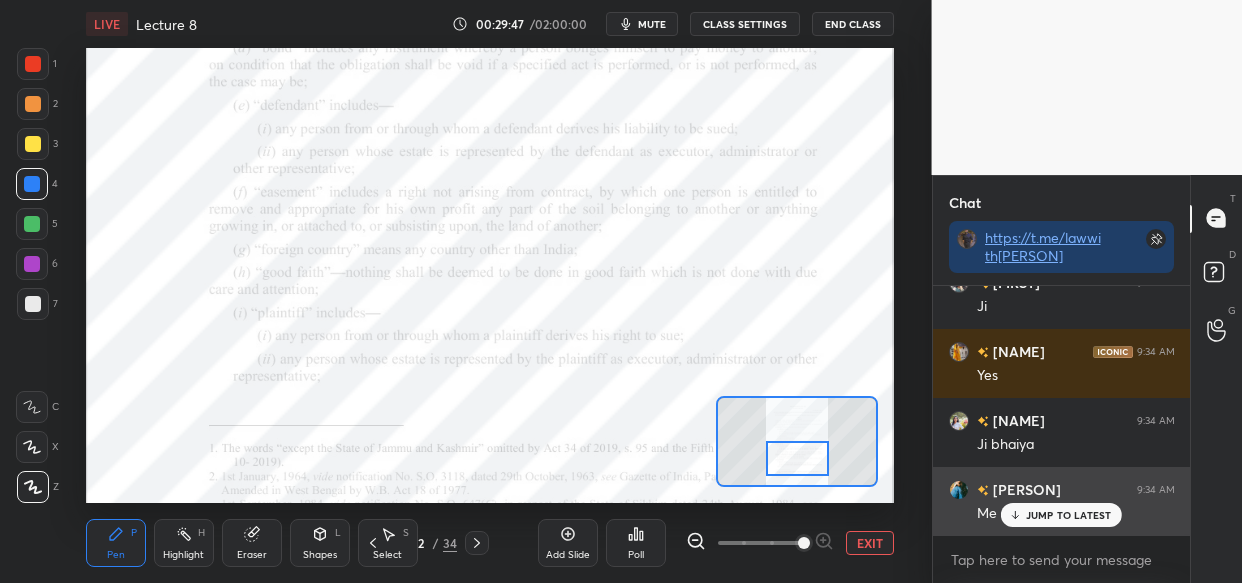 click on "JUMP TO LATEST" at bounding box center (1061, 515) 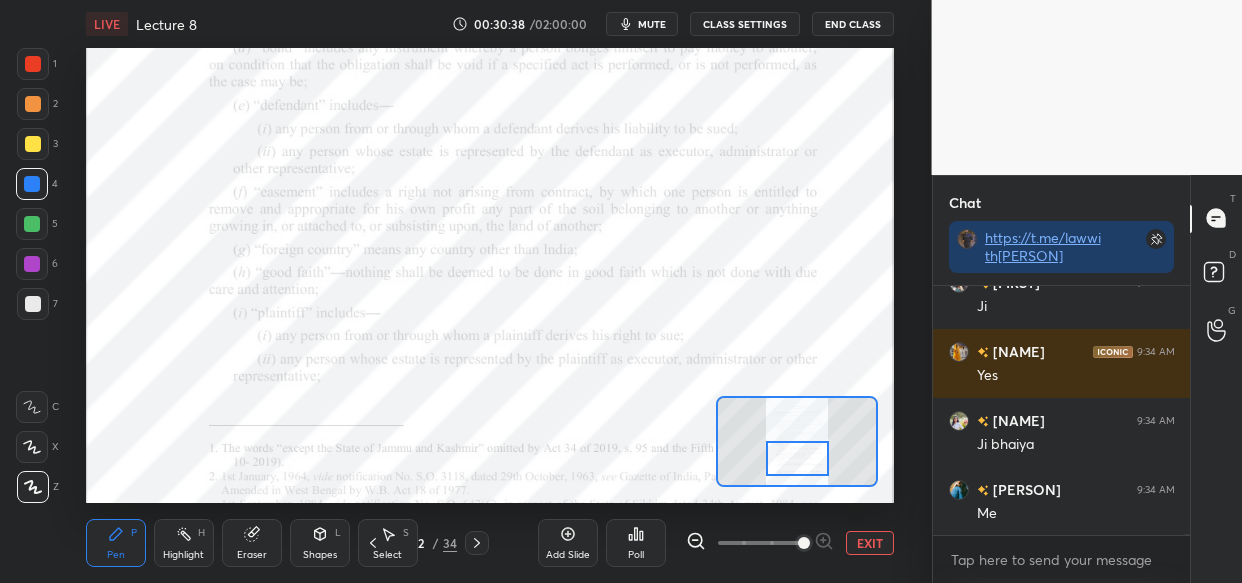 scroll, scrollTop: 46771, scrollLeft: 0, axis: vertical 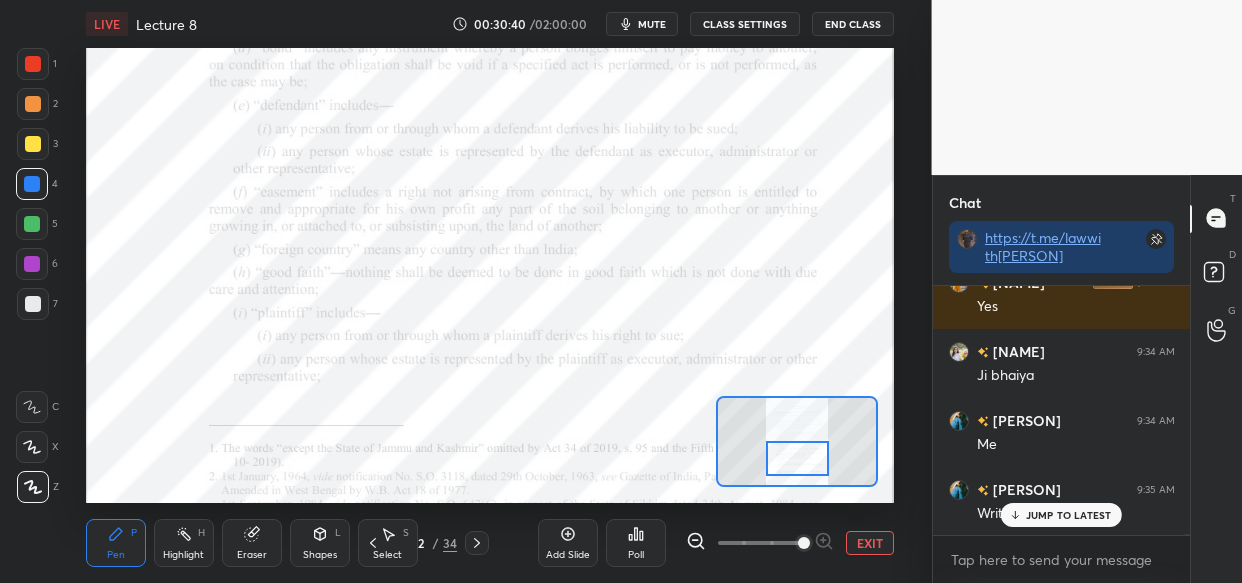 click 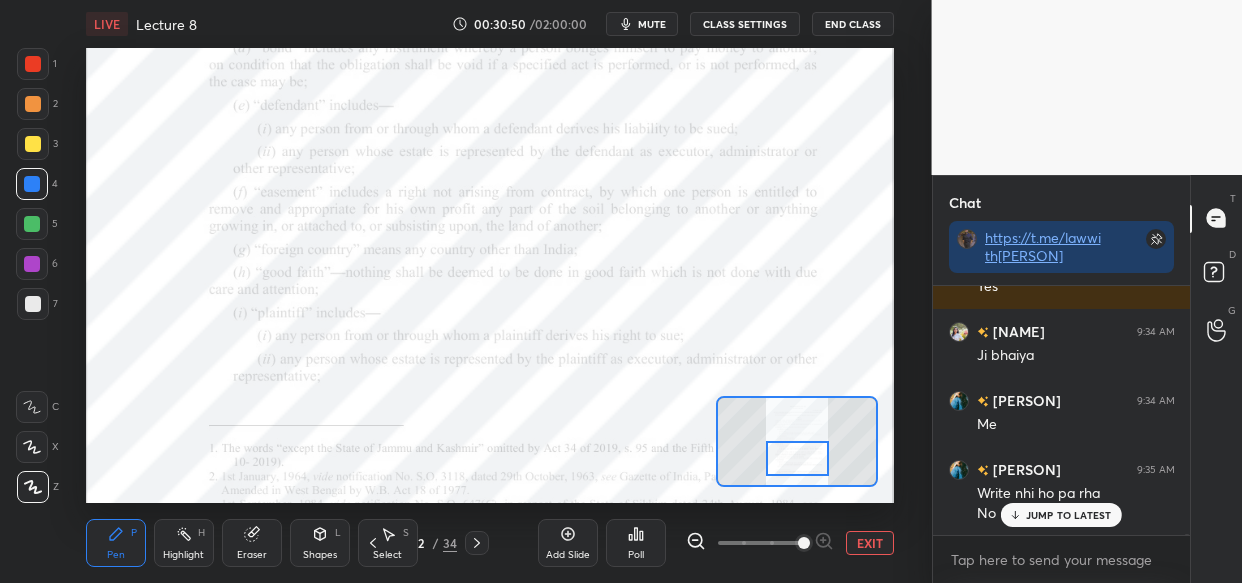 scroll, scrollTop: 46860, scrollLeft: 0, axis: vertical 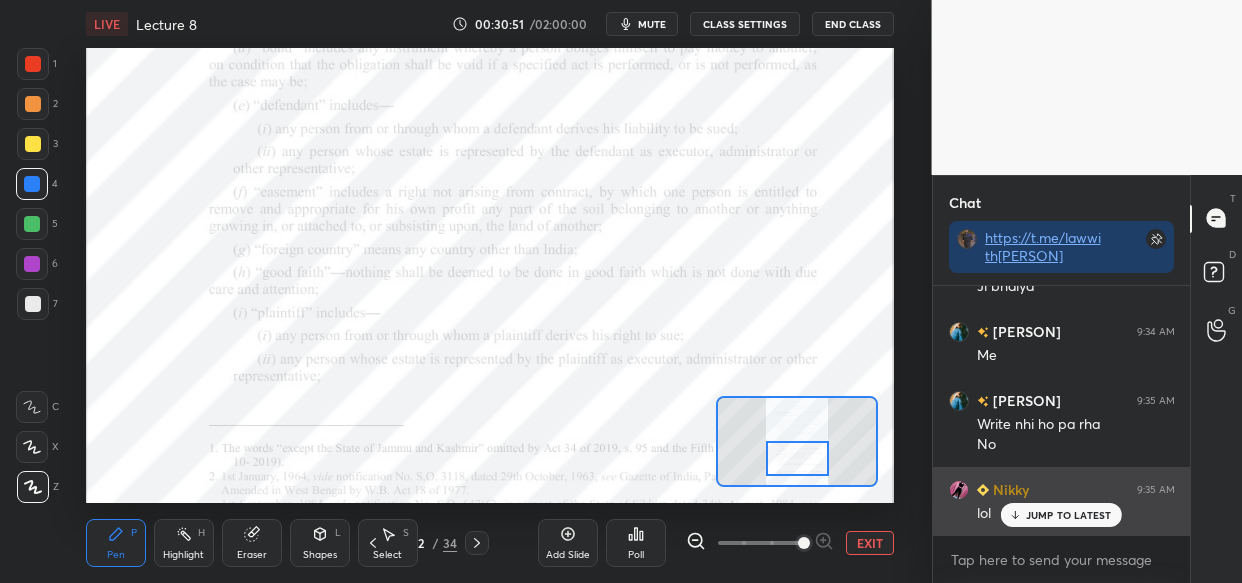 click on "JUMP TO LATEST" at bounding box center (1069, 515) 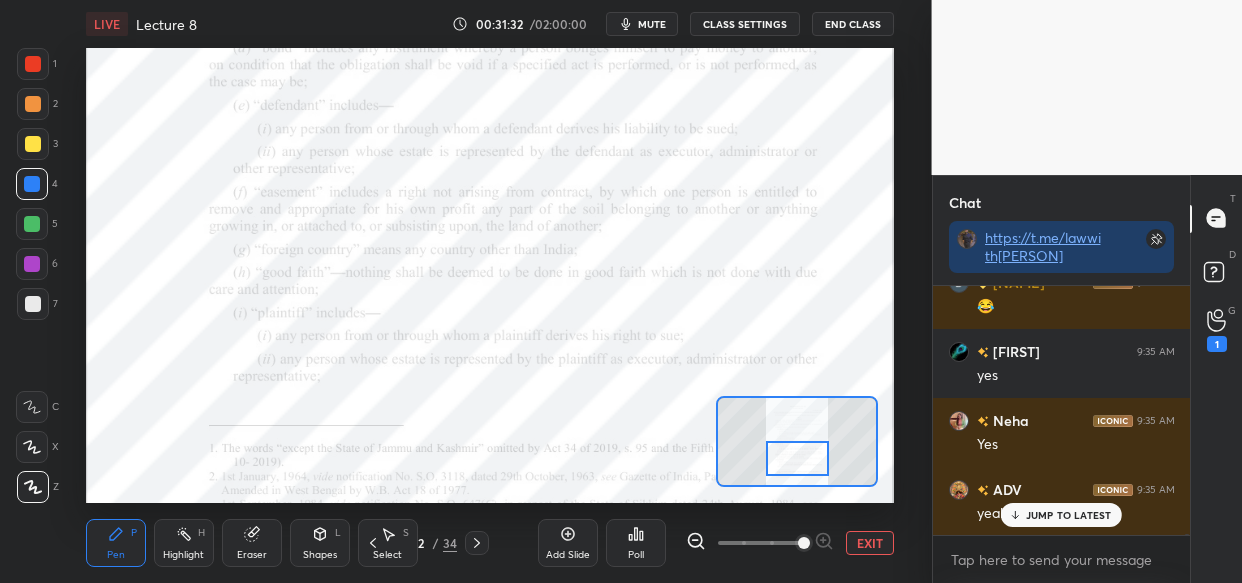 scroll, scrollTop: 47591, scrollLeft: 0, axis: vertical 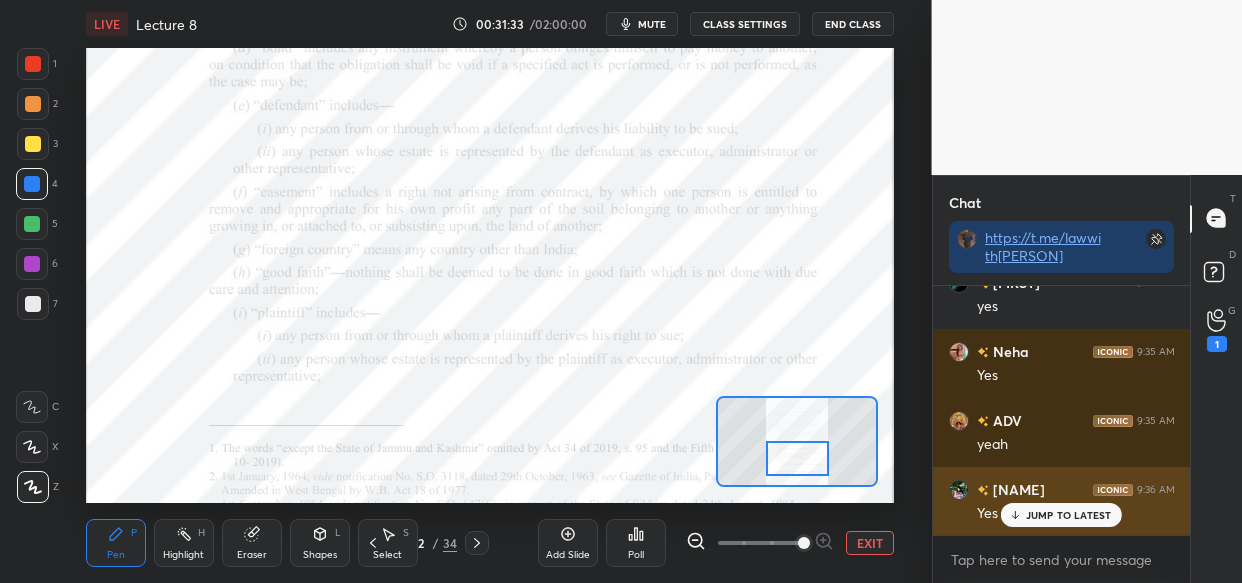 click on "JUMP TO LATEST" at bounding box center (1069, 515) 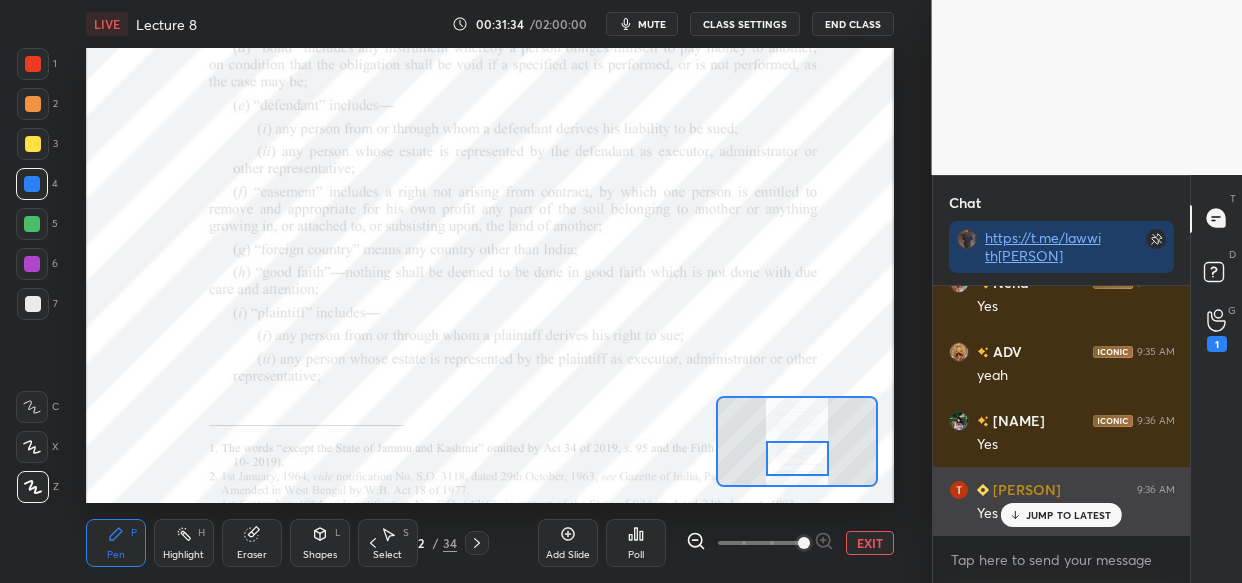 click on "JUMP TO LATEST" at bounding box center (1069, 515) 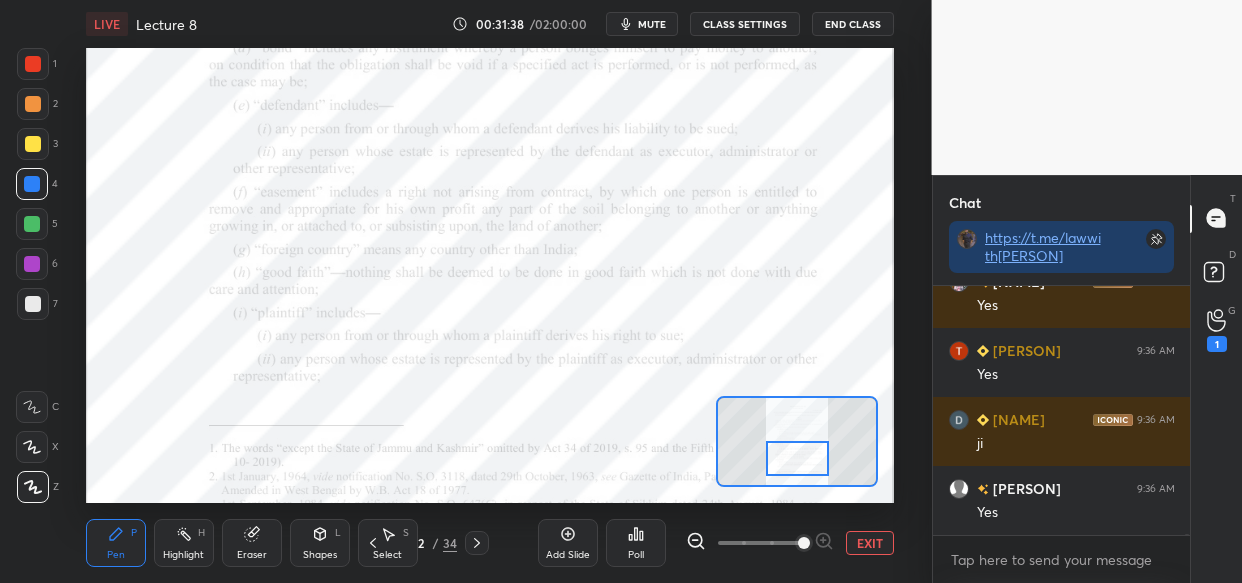 scroll, scrollTop: 47868, scrollLeft: 0, axis: vertical 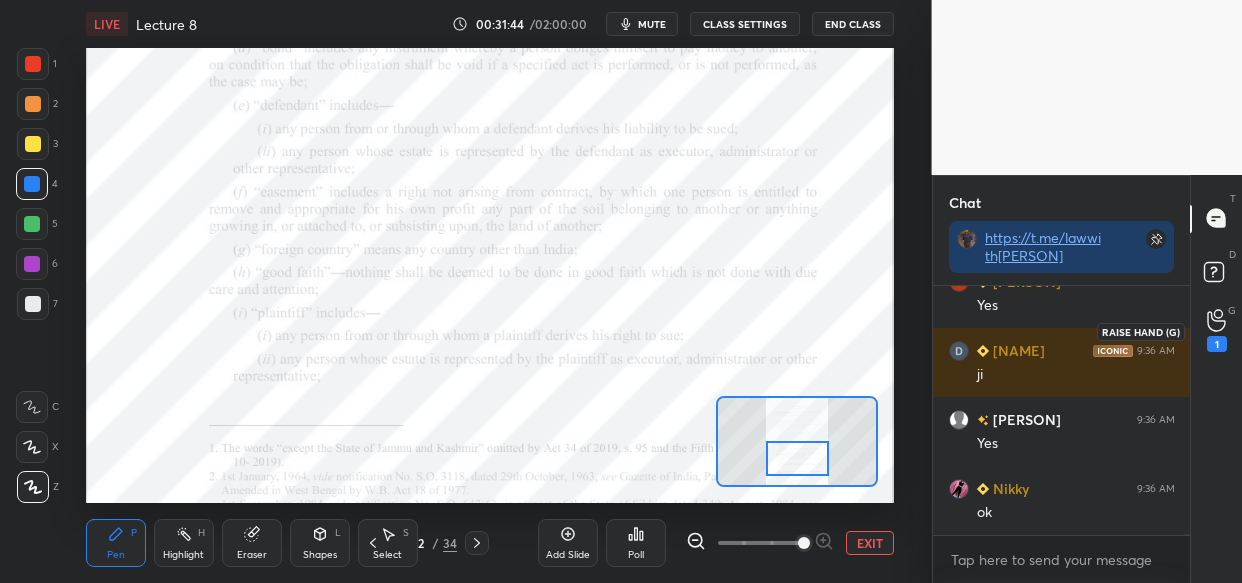 click 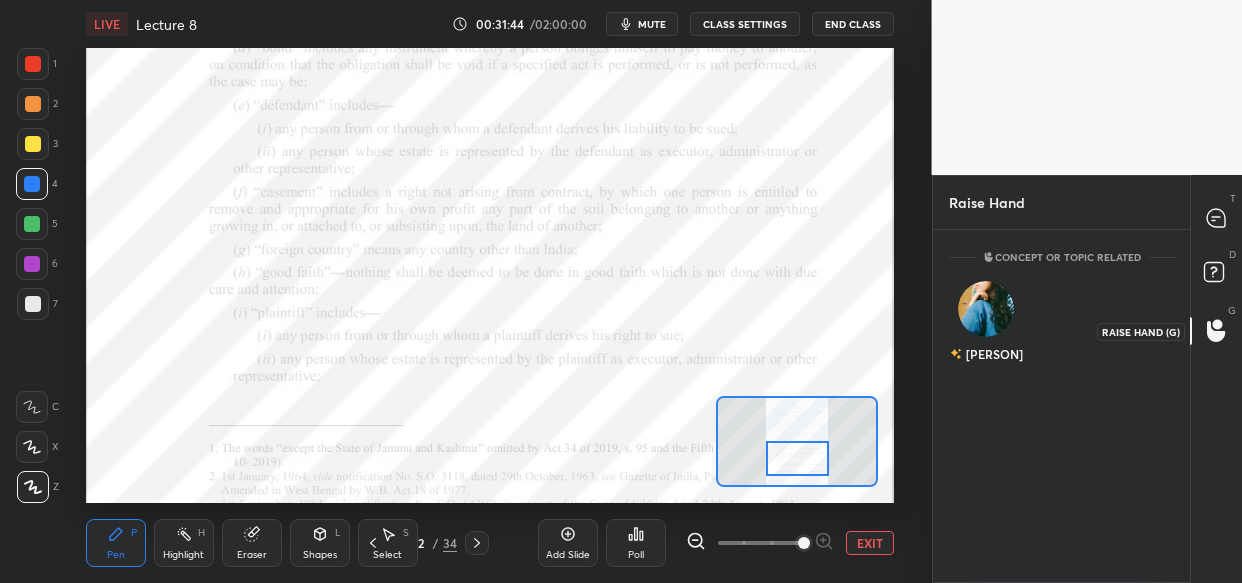 scroll, scrollTop: 341, scrollLeft: 252, axis: both 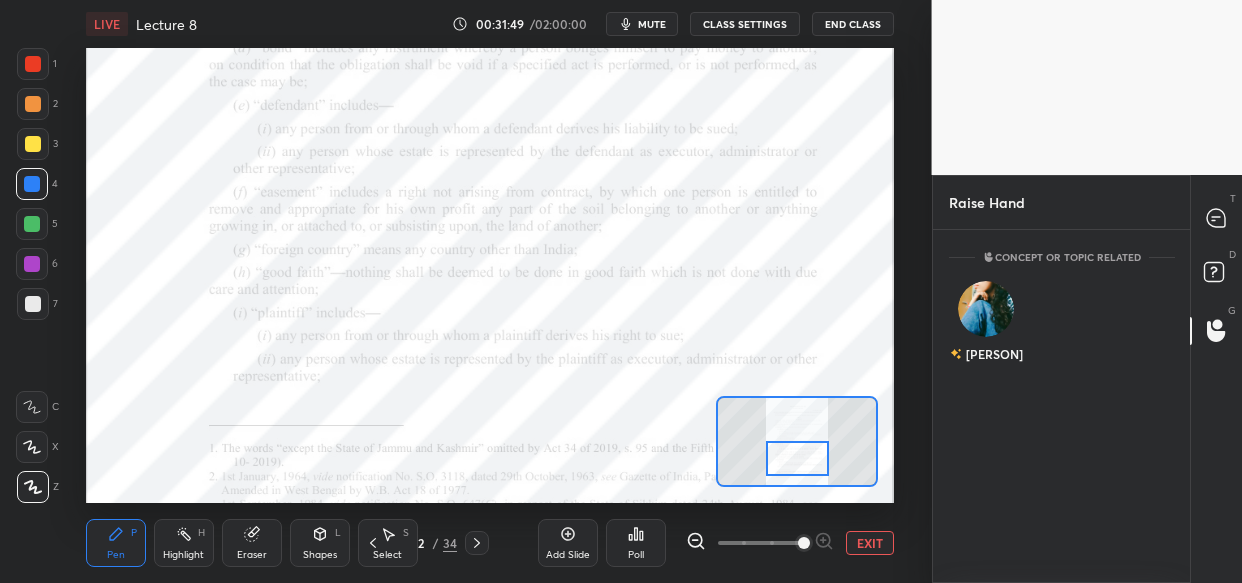 click at bounding box center [1217, 219] 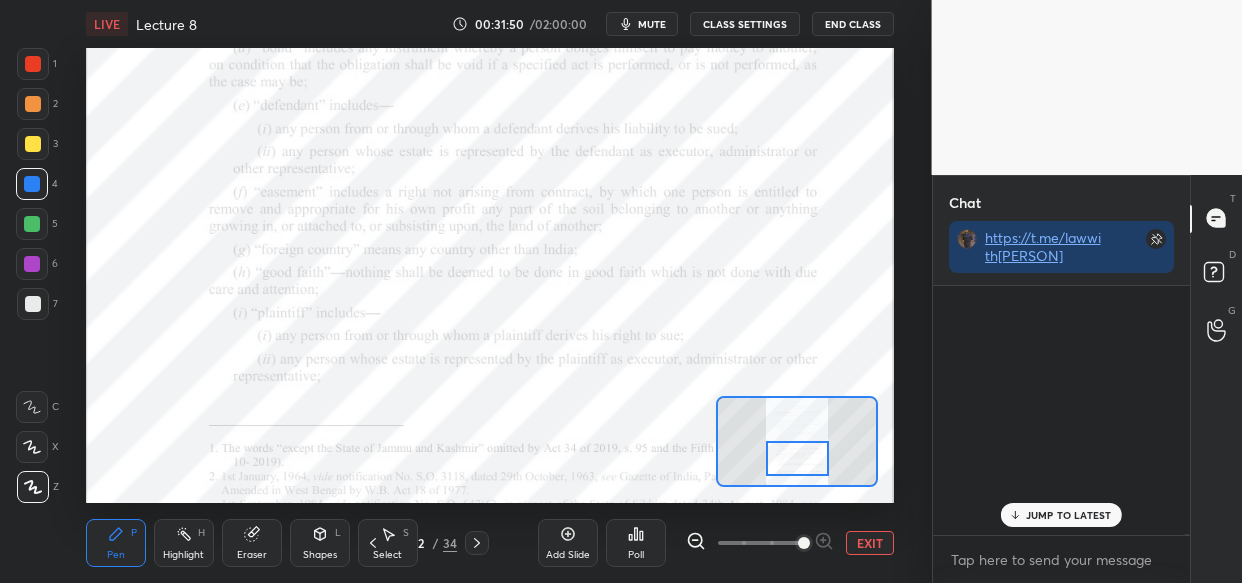 scroll, scrollTop: 48053, scrollLeft: 0, axis: vertical 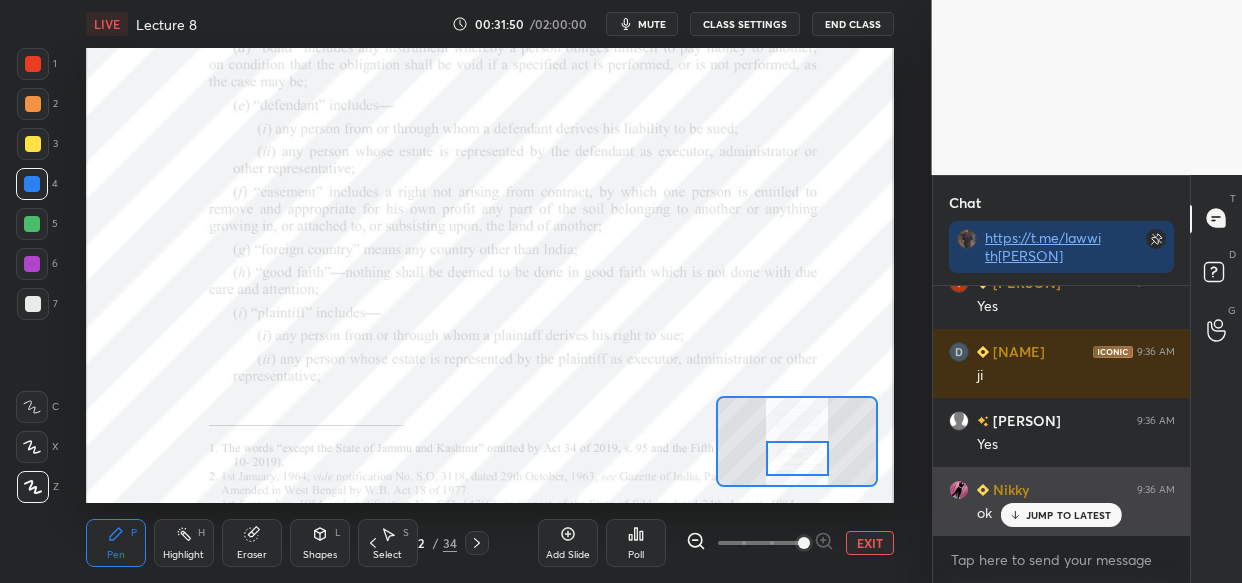 click on "JUMP TO LATEST" at bounding box center [1061, 515] 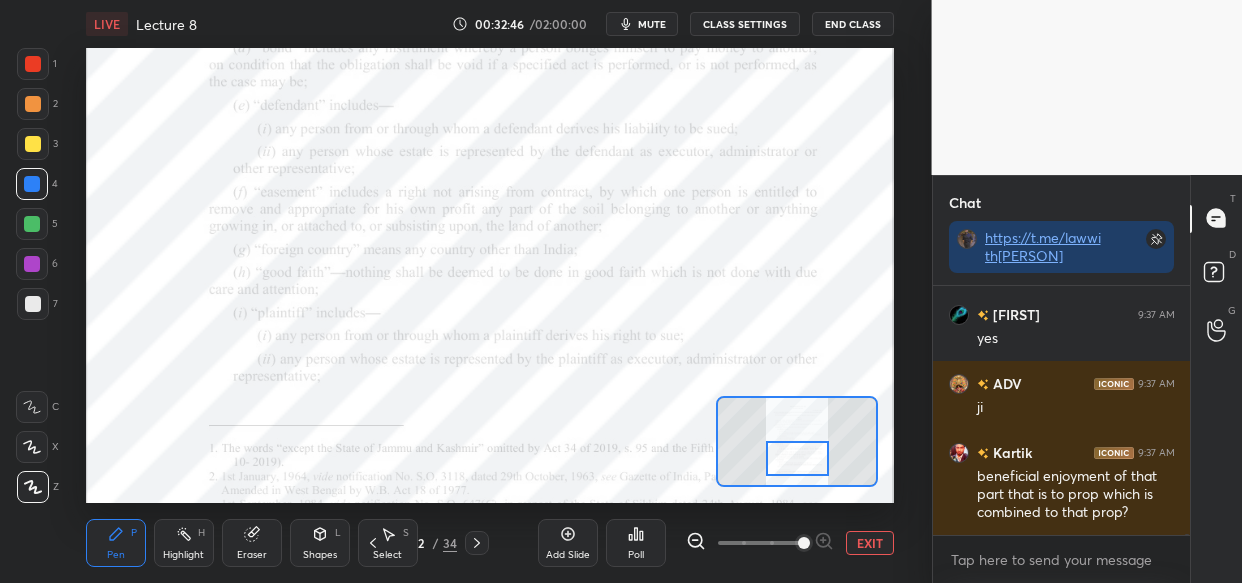 scroll, scrollTop: 48593, scrollLeft: 0, axis: vertical 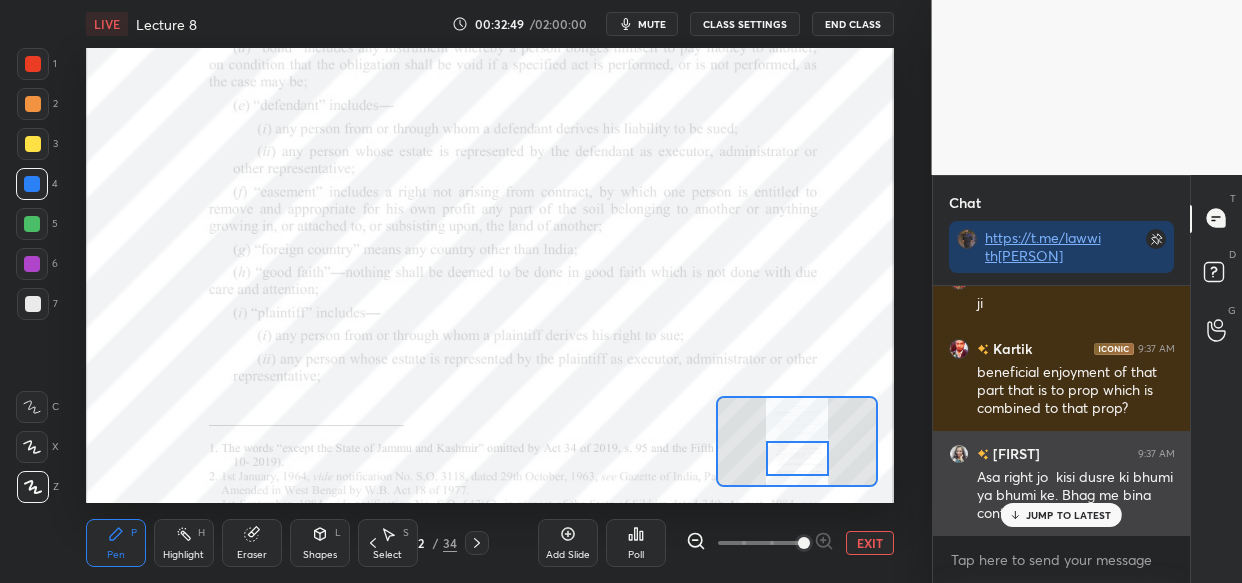 drag, startPoint x: 1076, startPoint y: 513, endPoint x: 1040, endPoint y: 519, distance: 36.496574 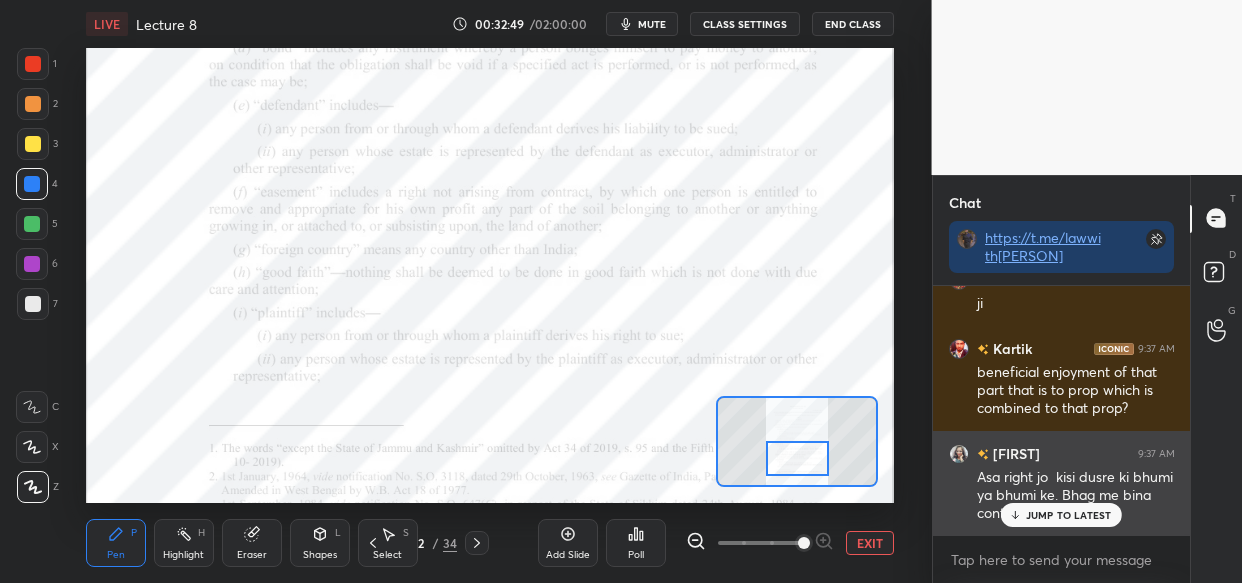 click on "JUMP TO LATEST" at bounding box center (1069, 515) 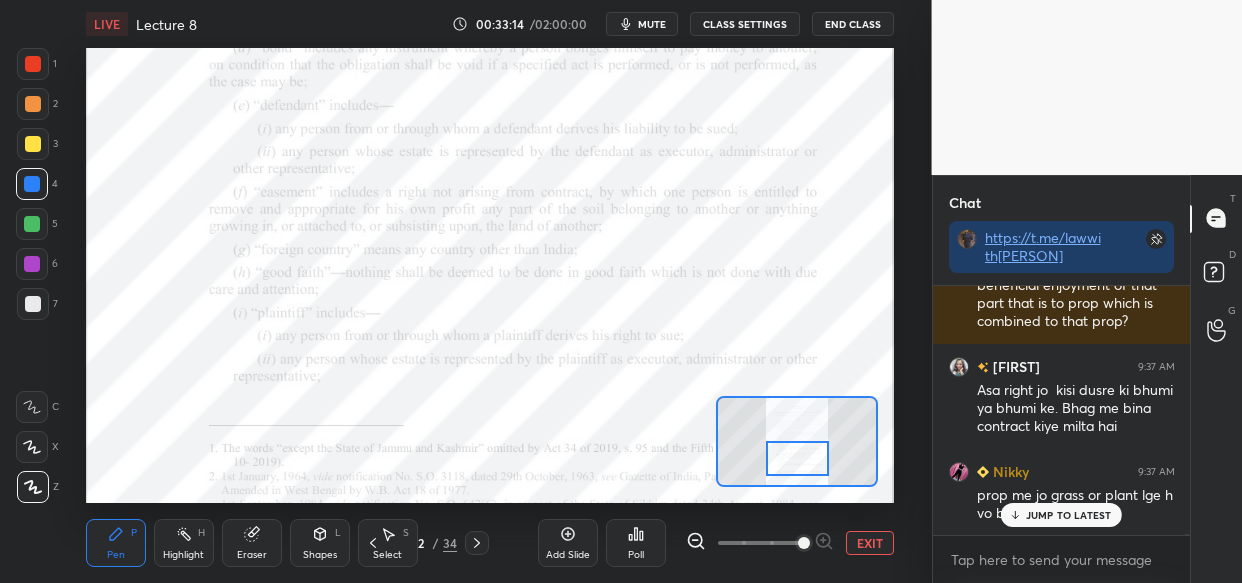 scroll, scrollTop: 48854, scrollLeft: 0, axis: vertical 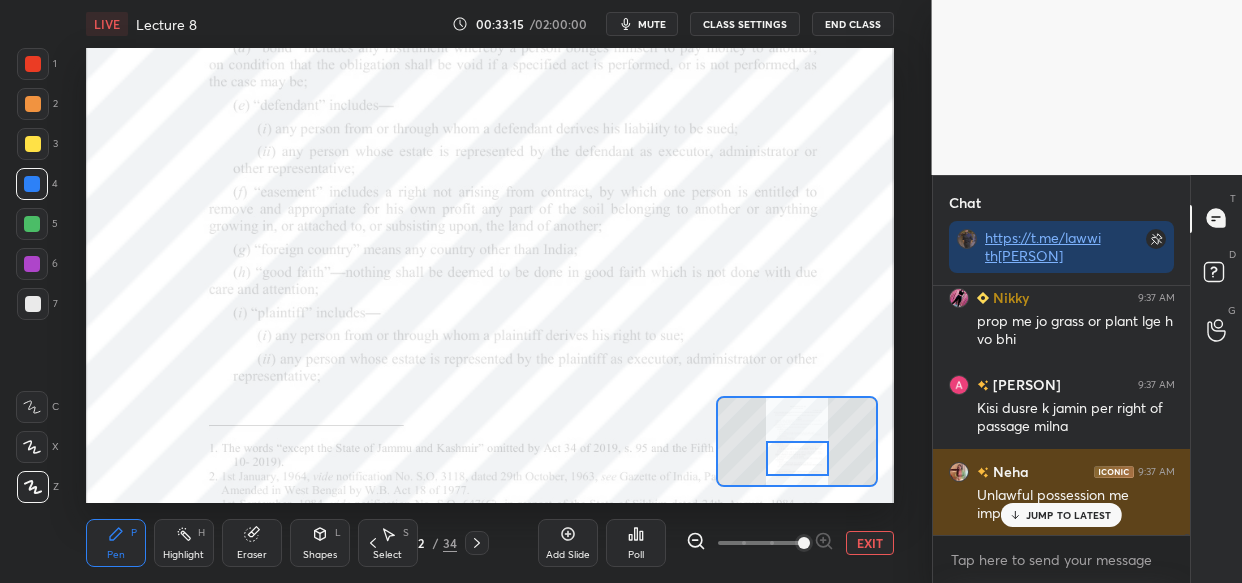 click on "JUMP TO LATEST" at bounding box center (1069, 515) 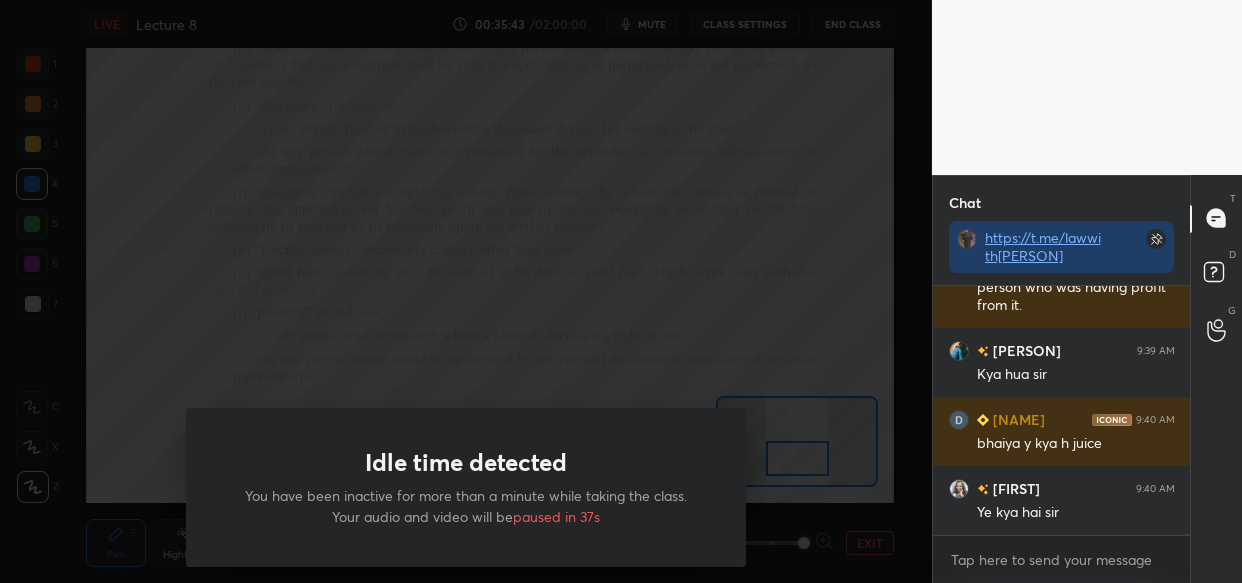 scroll, scrollTop: 49817, scrollLeft: 0, axis: vertical 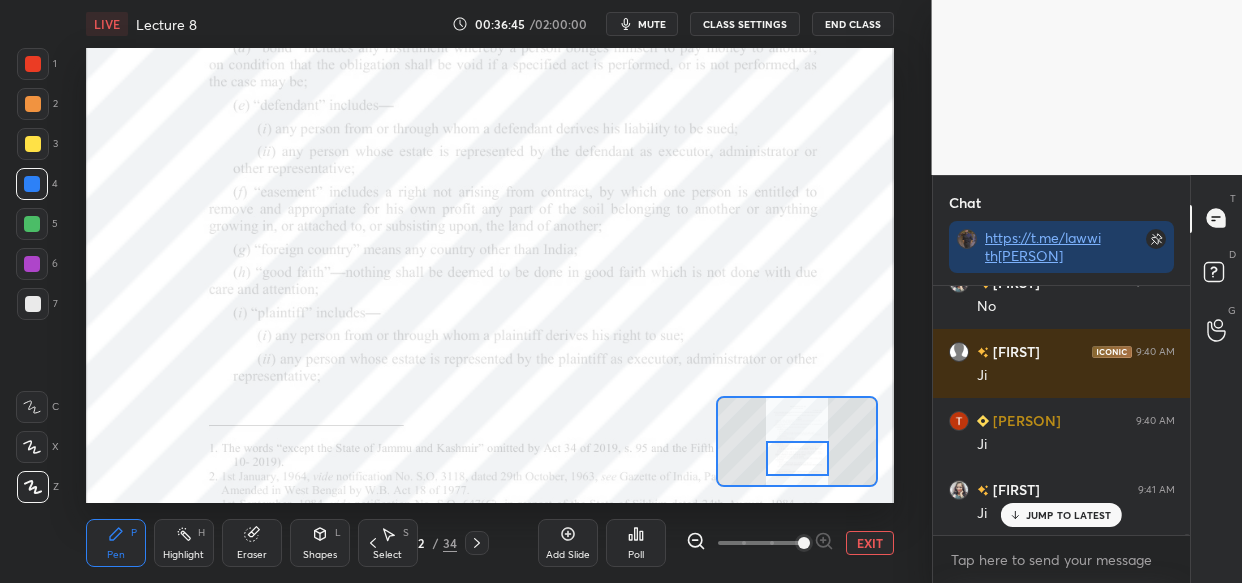 click on "Add Slide" at bounding box center [568, 555] 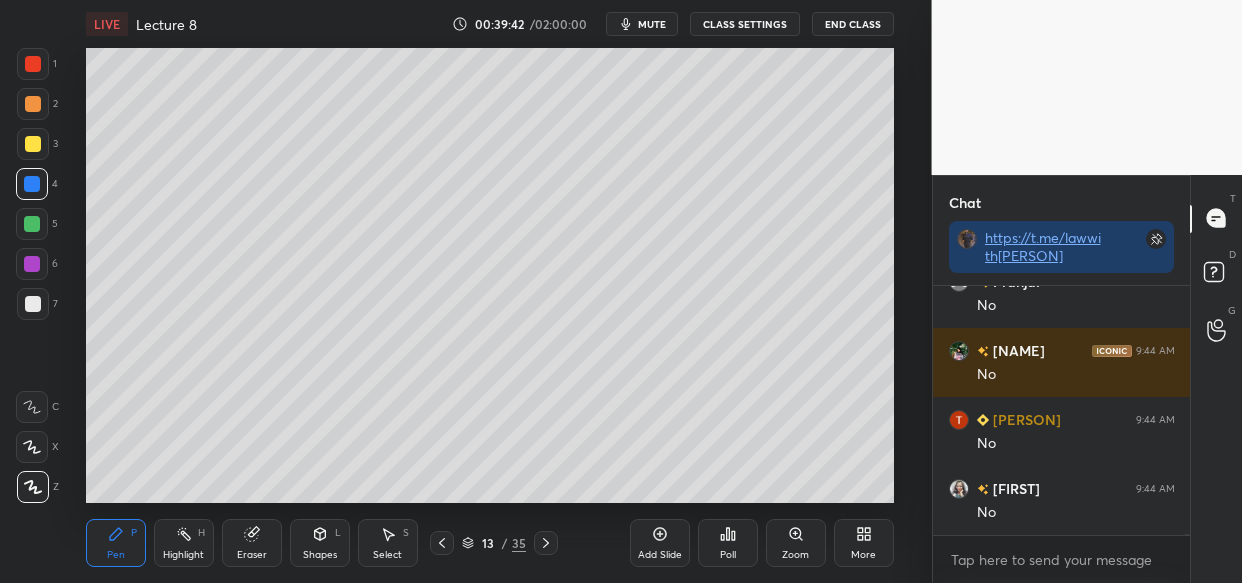 scroll, scrollTop: 54658, scrollLeft: 0, axis: vertical 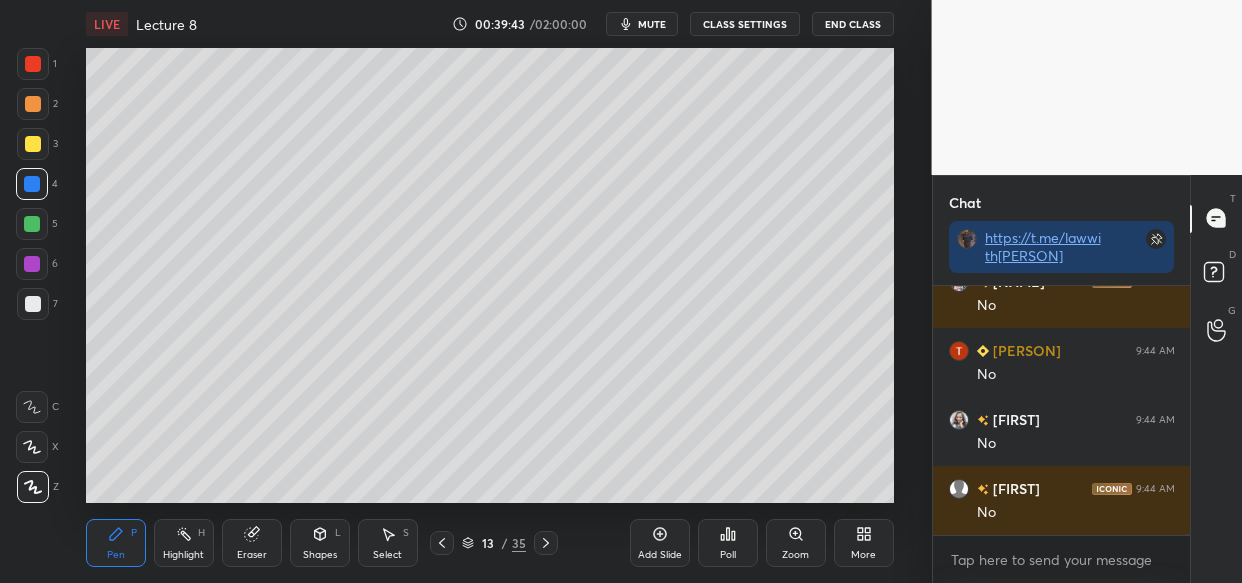 click at bounding box center (33, 144) 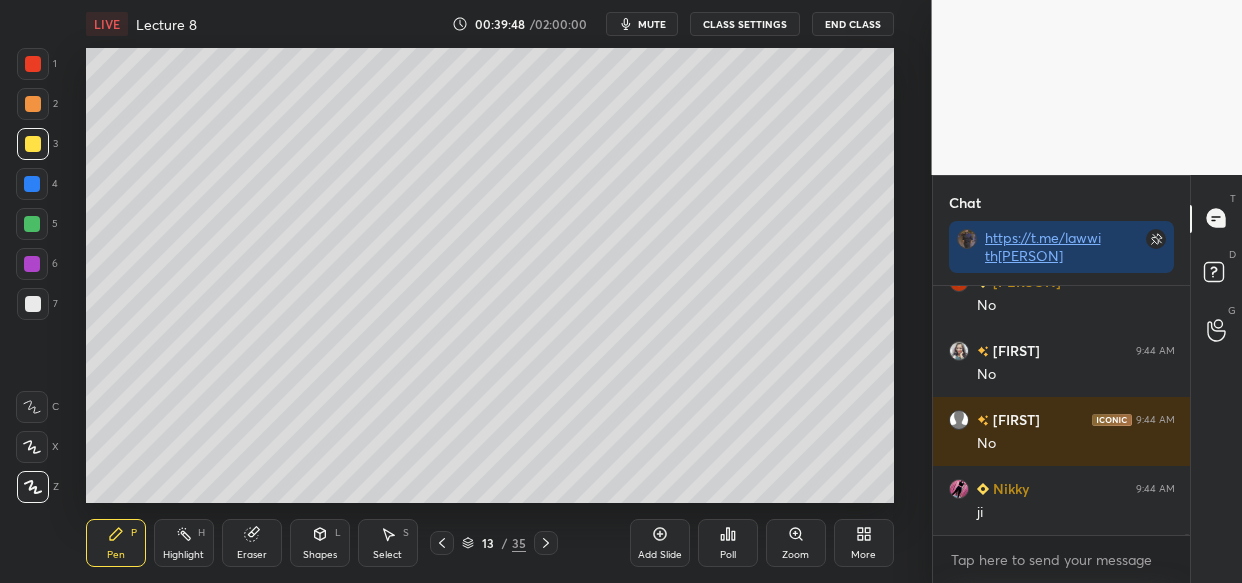 scroll, scrollTop: 54813, scrollLeft: 0, axis: vertical 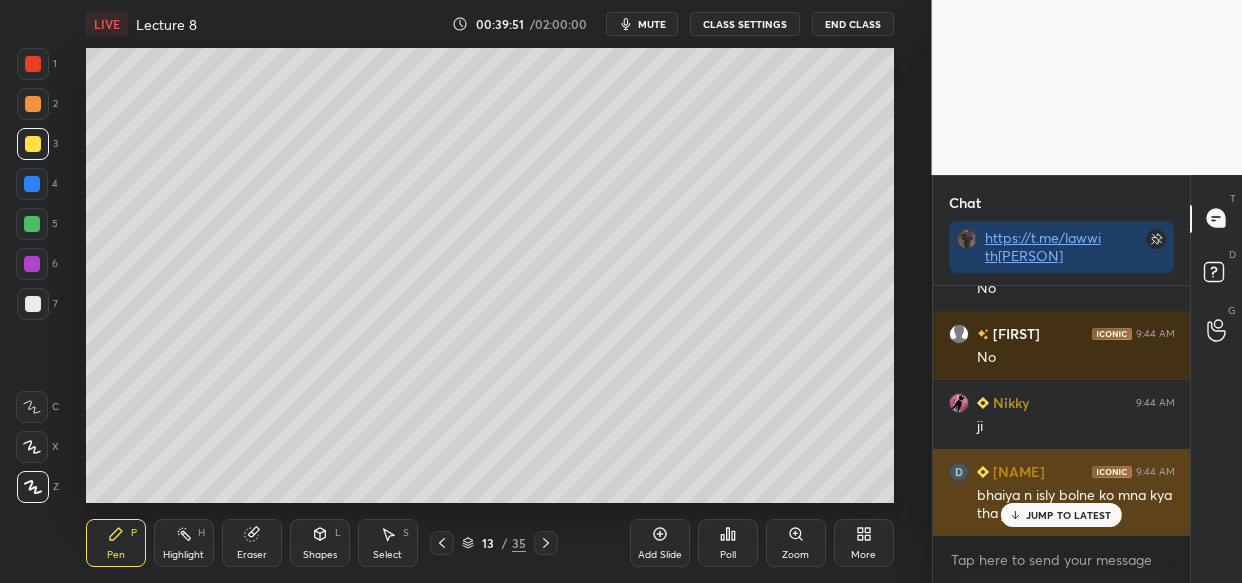 drag, startPoint x: 1084, startPoint y: 516, endPoint x: 1023, endPoint y: 530, distance: 62.58594 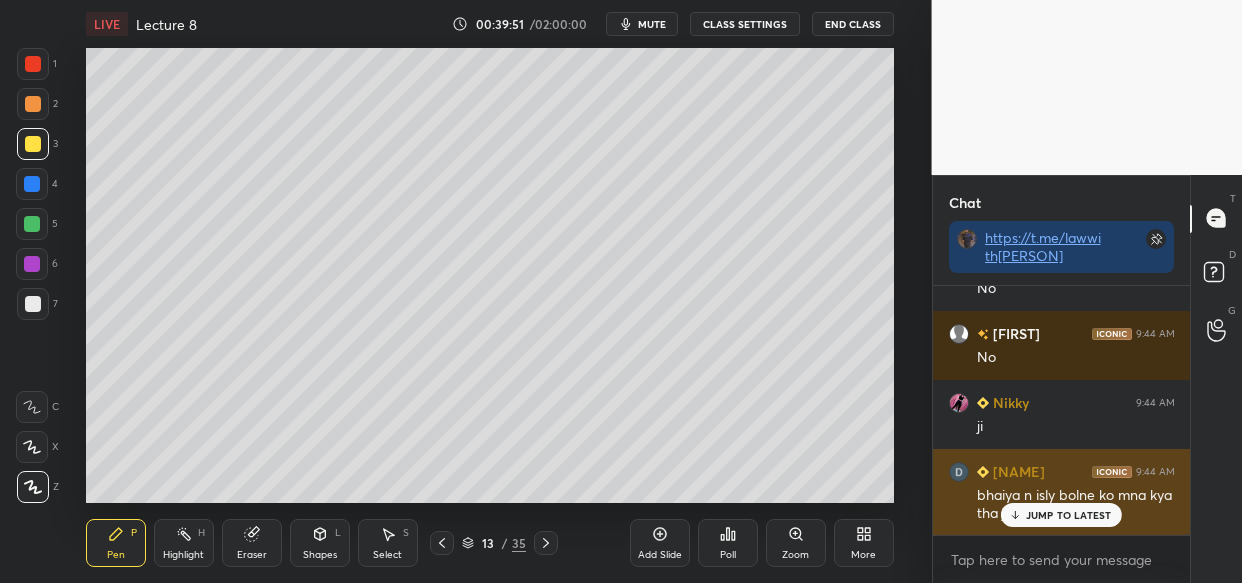 click on "JUMP TO LATEST" at bounding box center (1069, 515) 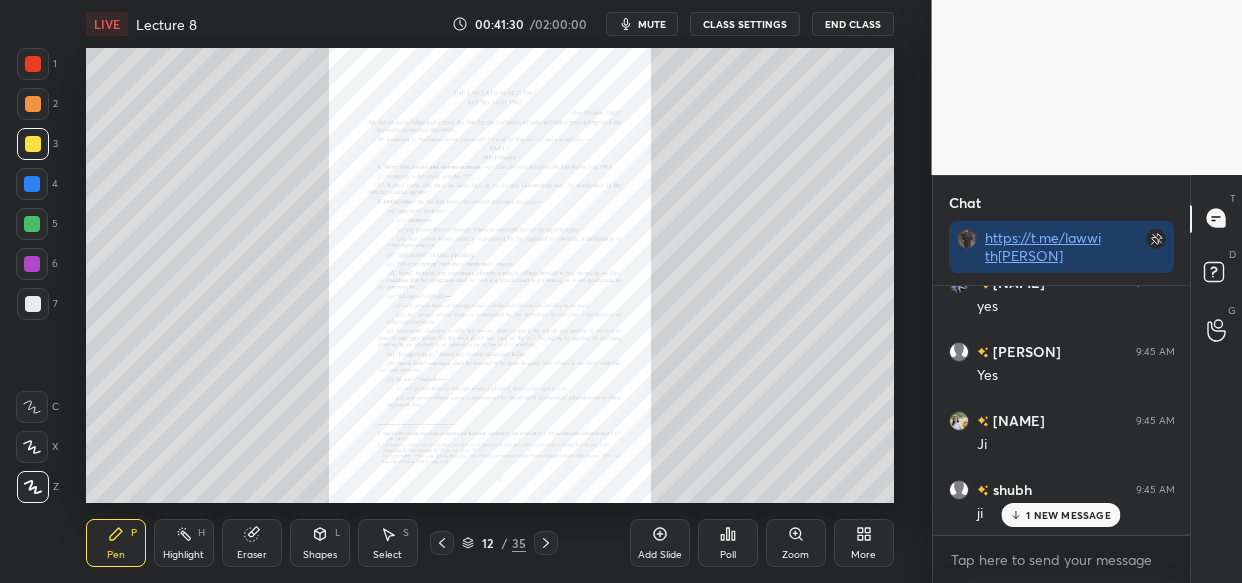 scroll, scrollTop: 57780, scrollLeft: 0, axis: vertical 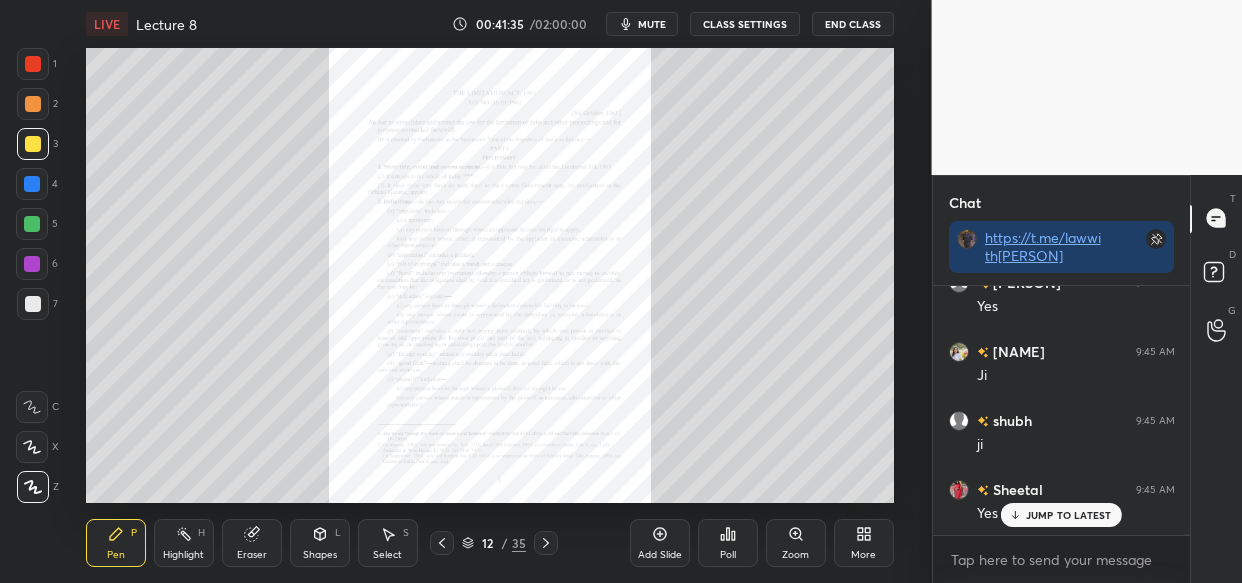 click on "Zoom" at bounding box center (796, 543) 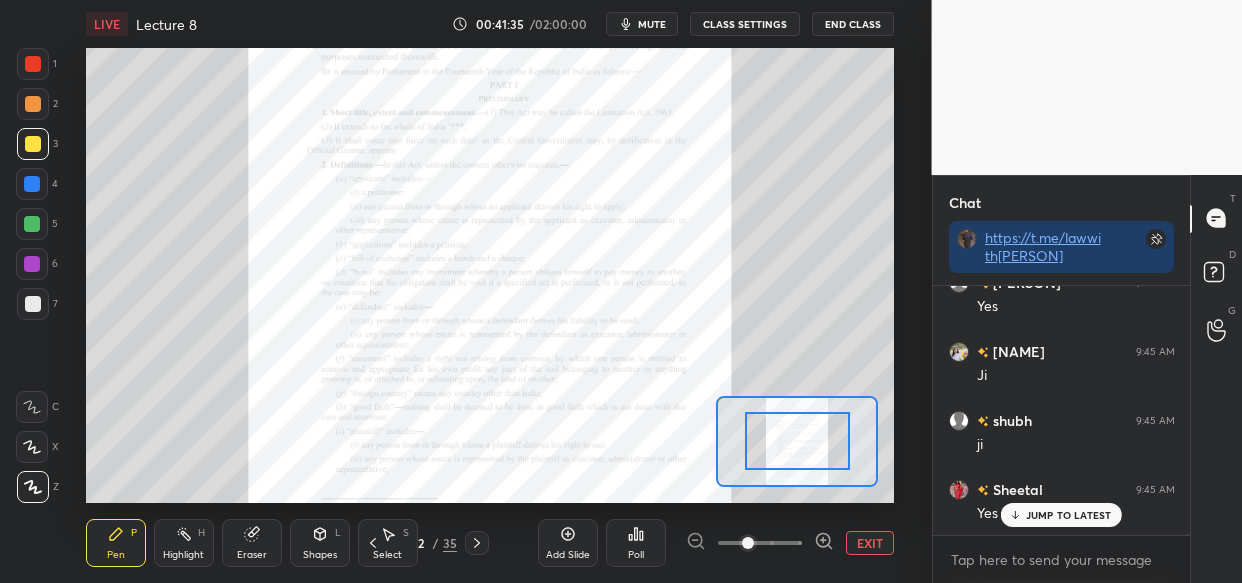 click at bounding box center [760, 543] 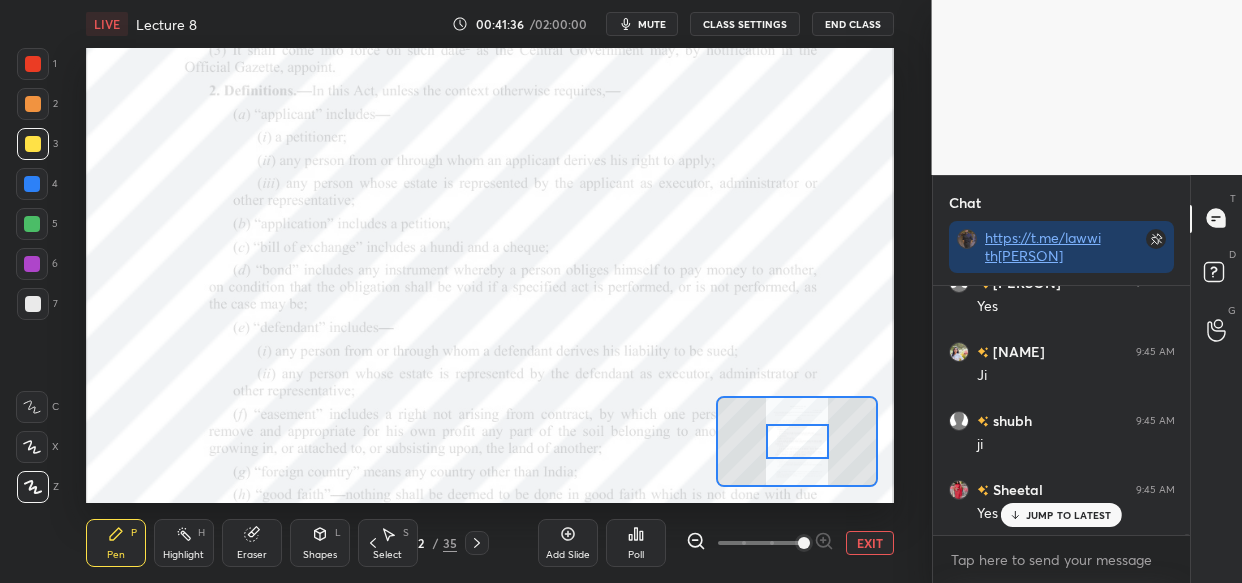 click at bounding box center [804, 543] 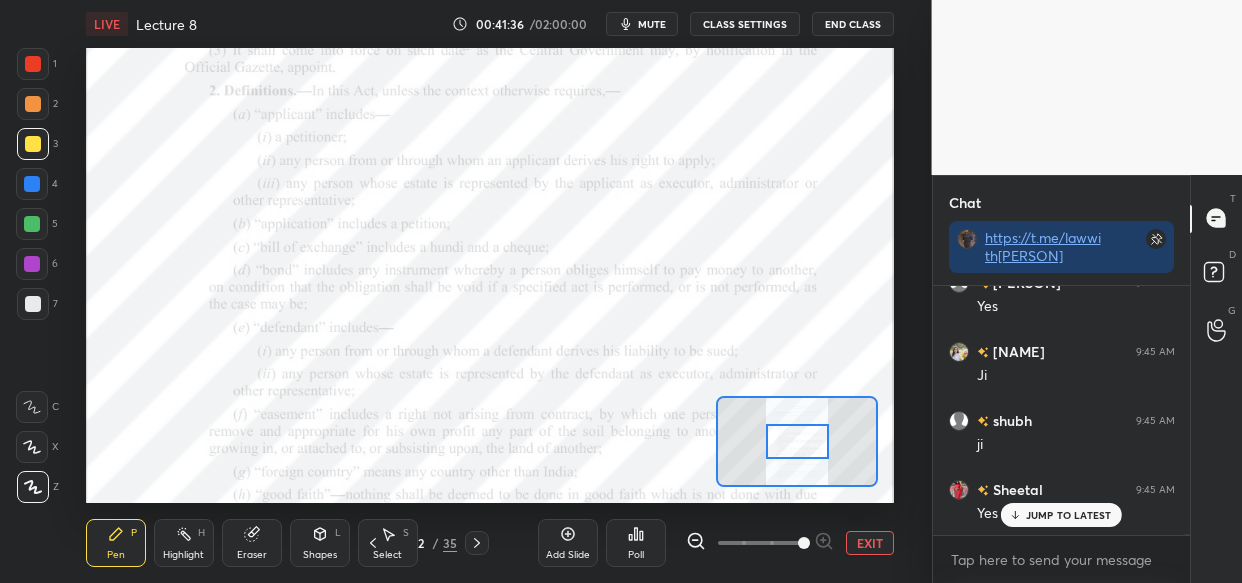 drag, startPoint x: 806, startPoint y: 539, endPoint x: 781, endPoint y: 527, distance: 27.730848 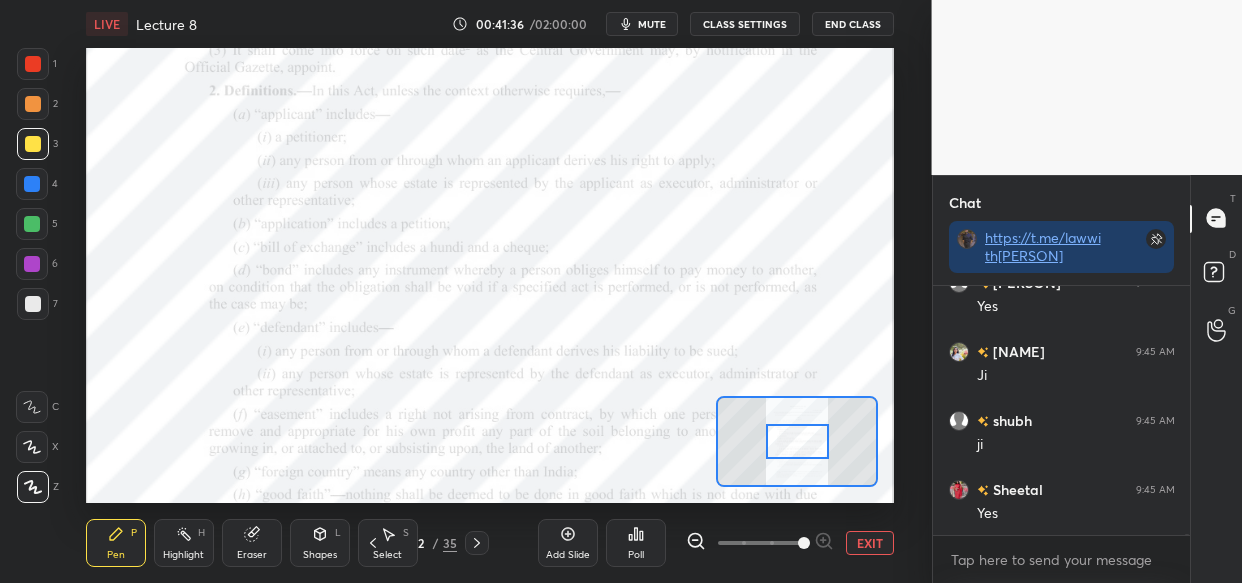 scroll, scrollTop: 57850, scrollLeft: 0, axis: vertical 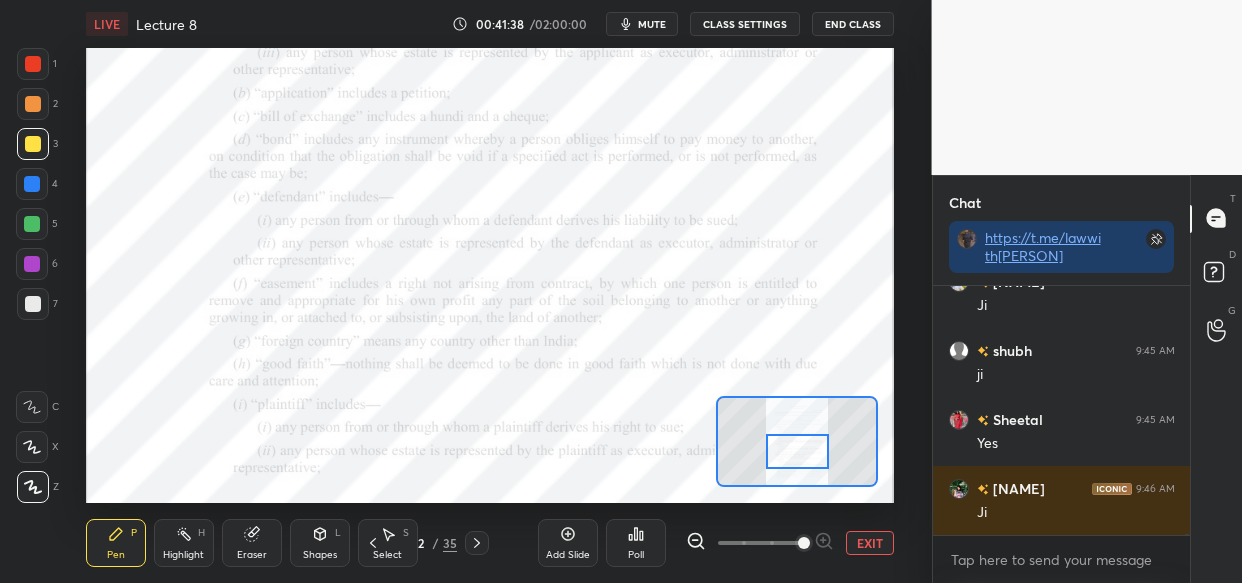 drag, startPoint x: 798, startPoint y: 439, endPoint x: 798, endPoint y: 452, distance: 13 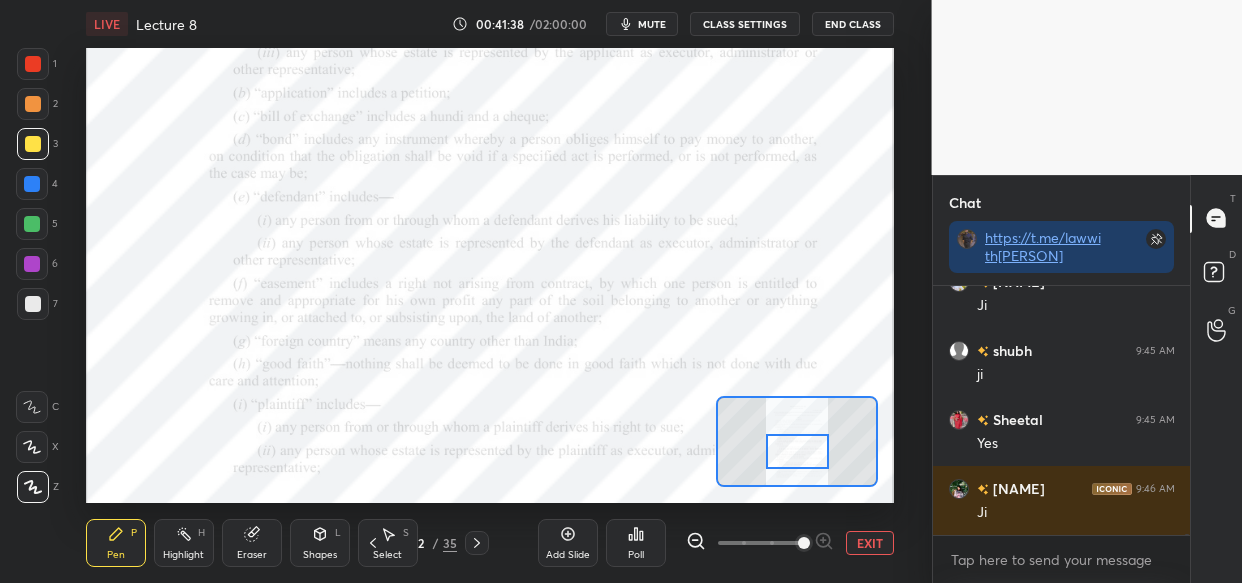 click at bounding box center [797, 451] 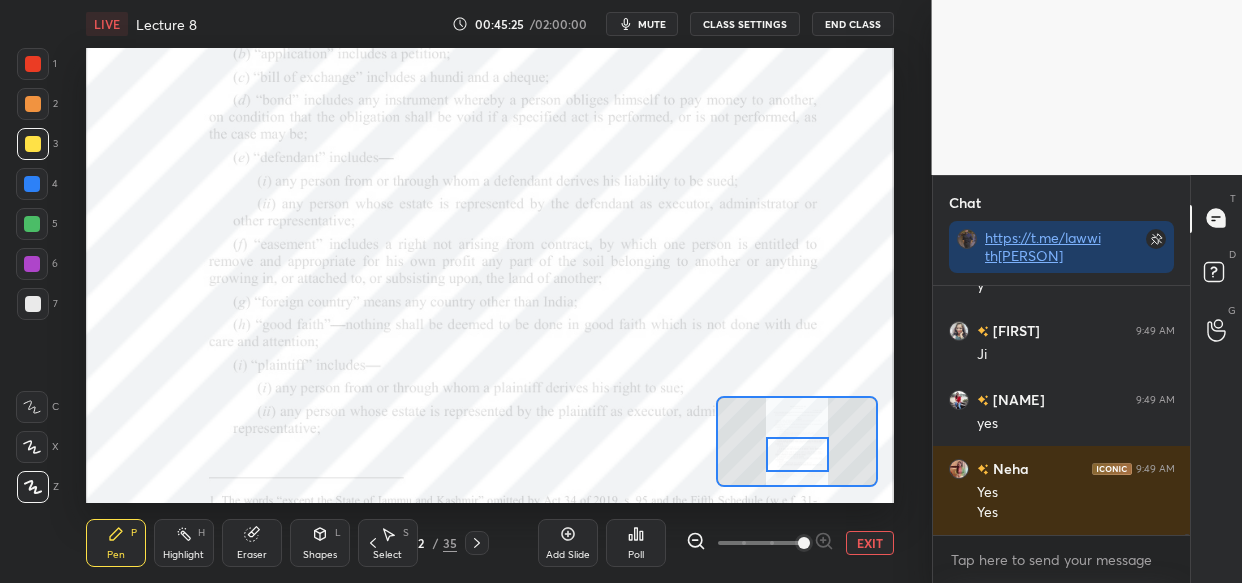 scroll, scrollTop: 65808, scrollLeft: 0, axis: vertical 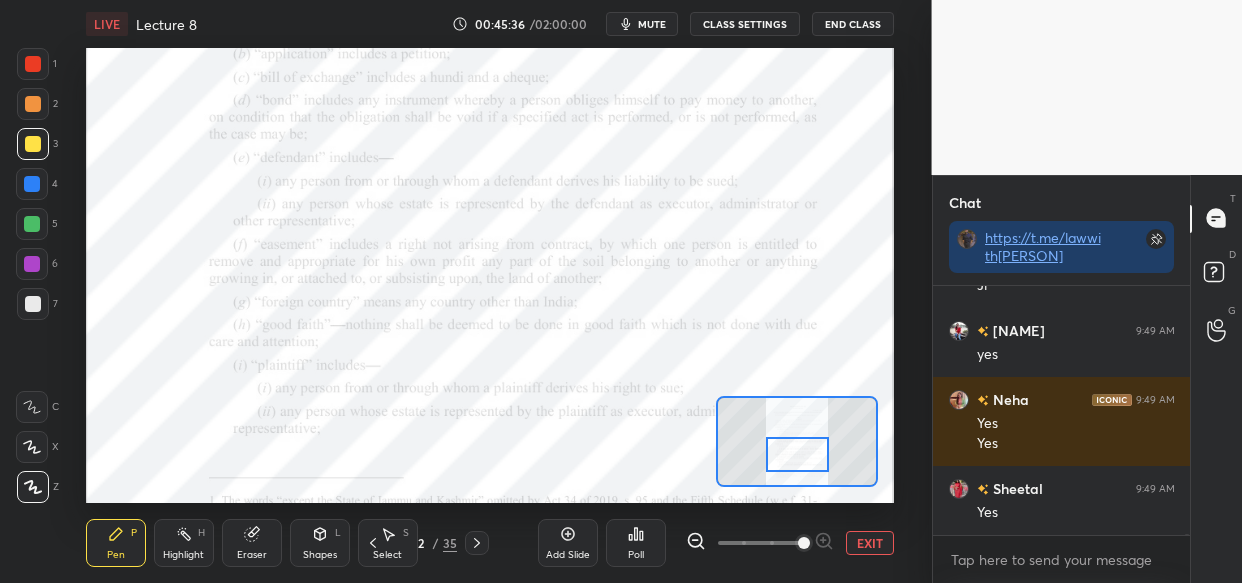 click at bounding box center (466, 291) 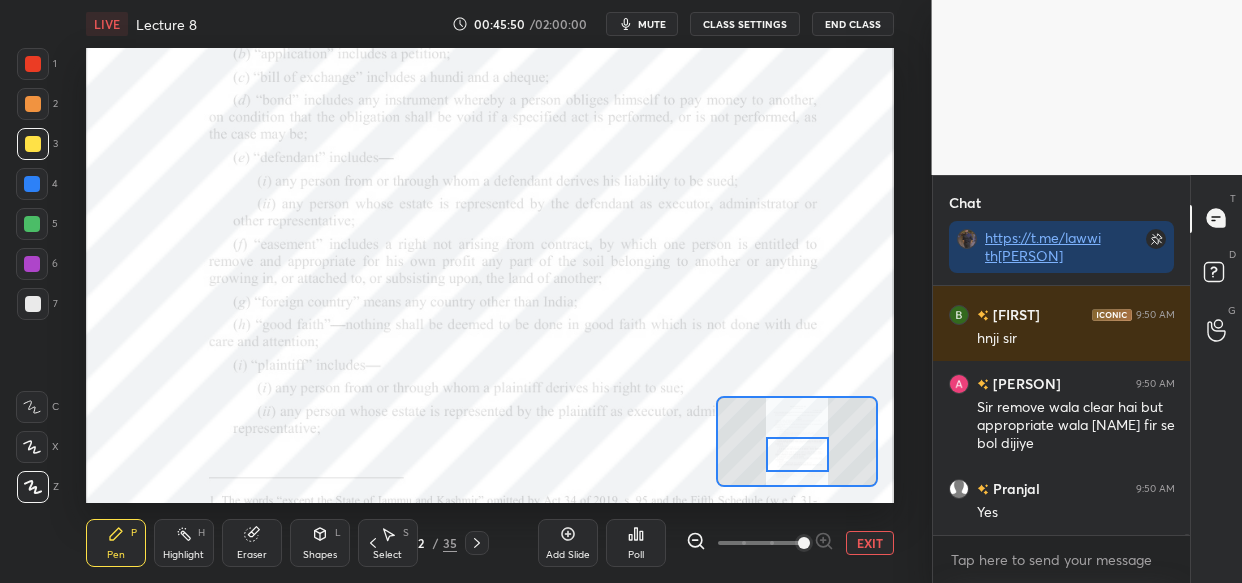 scroll, scrollTop: 66450, scrollLeft: 0, axis: vertical 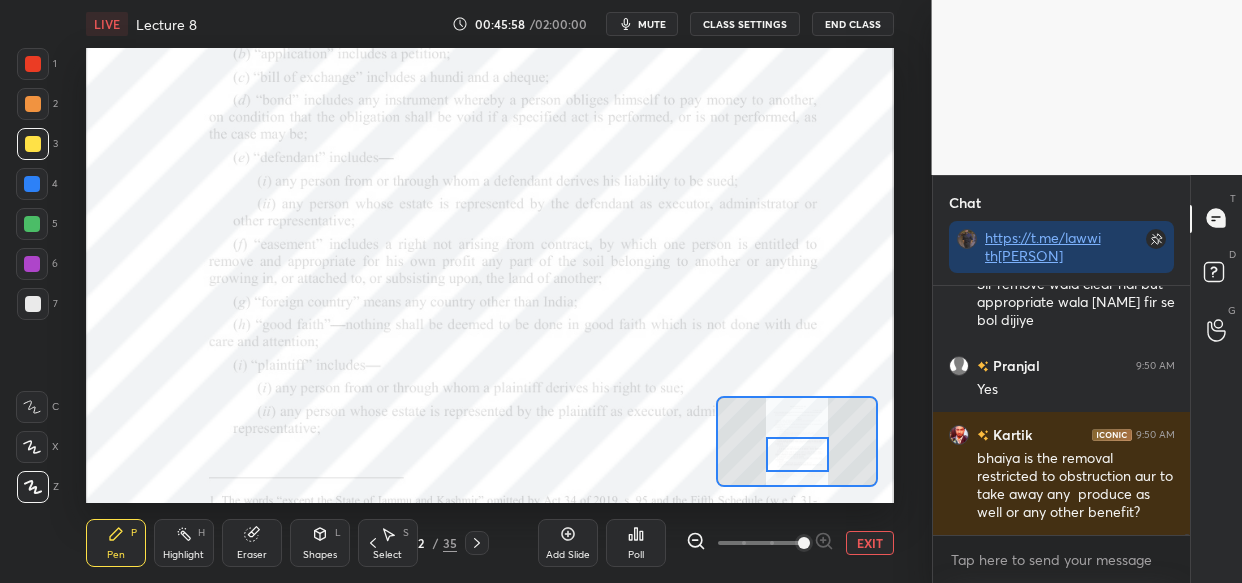click at bounding box center (32, 184) 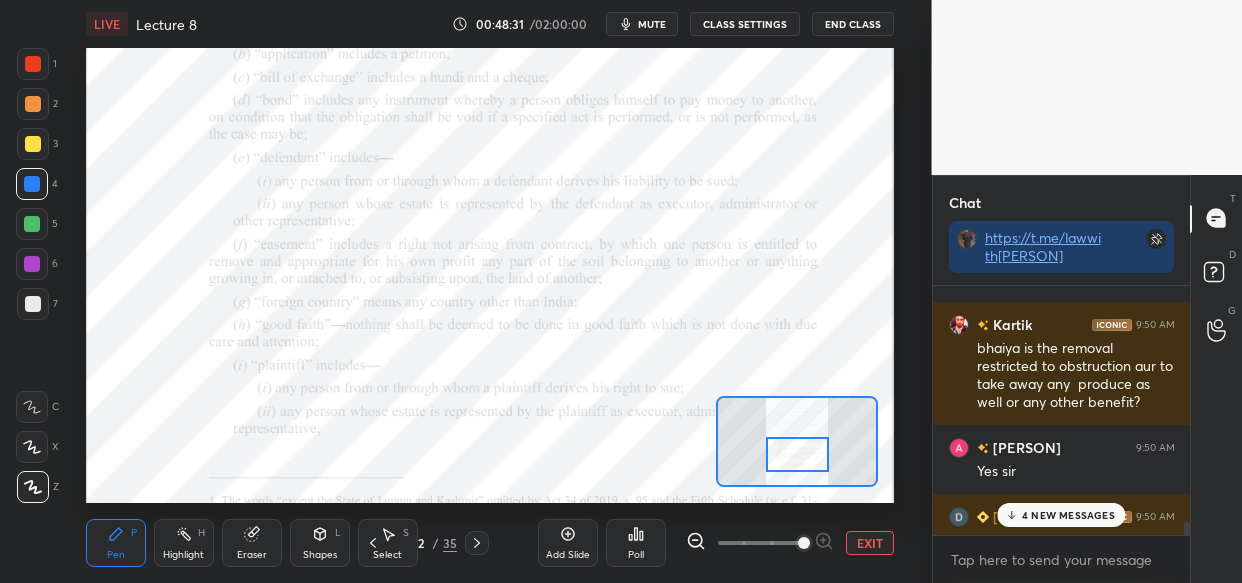 scroll, scrollTop: 66558, scrollLeft: 0, axis: vertical 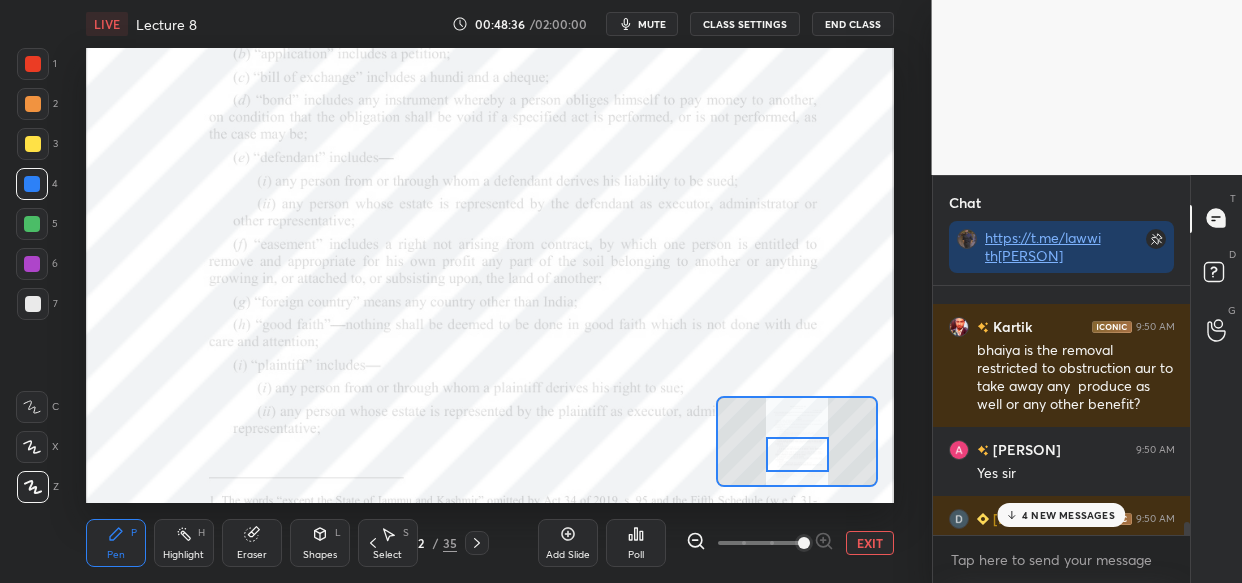 click on "4 NEW MESSAGES" at bounding box center (1068, 515) 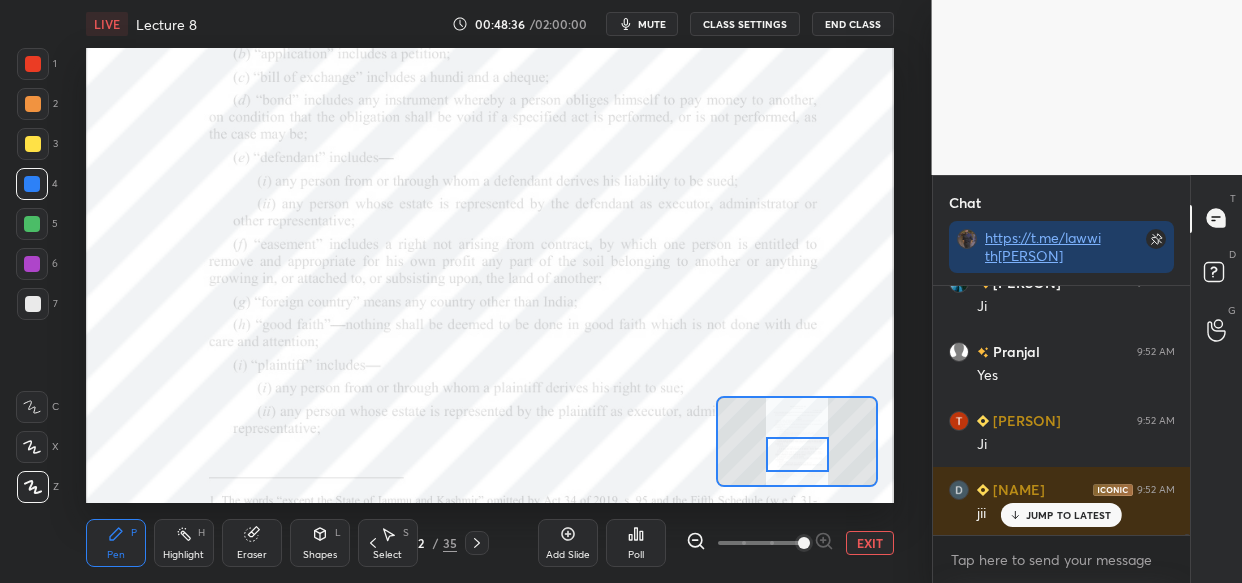 drag, startPoint x: 1062, startPoint y: 509, endPoint x: 1039, endPoint y: 553, distance: 49.648766 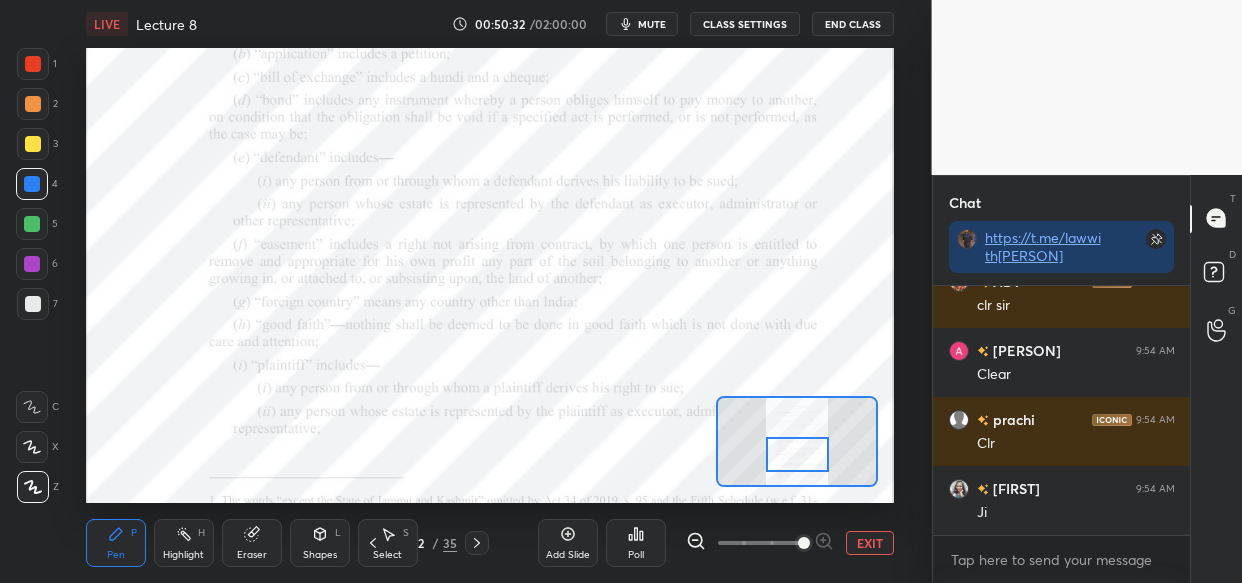scroll, scrollTop: 74937, scrollLeft: 0, axis: vertical 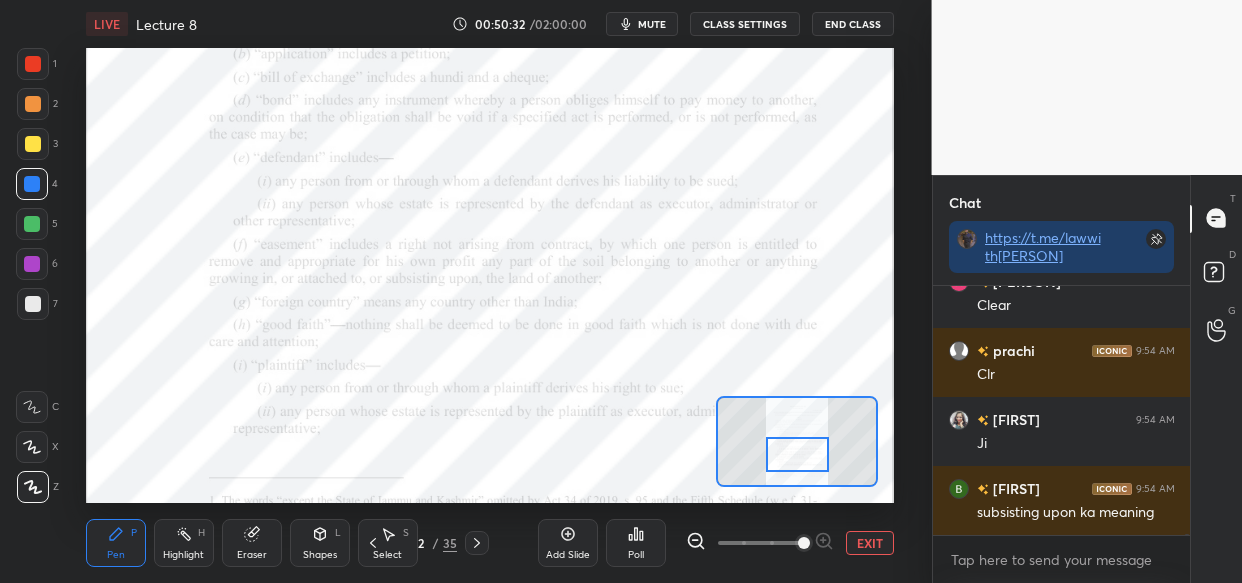 click at bounding box center (32, 224) 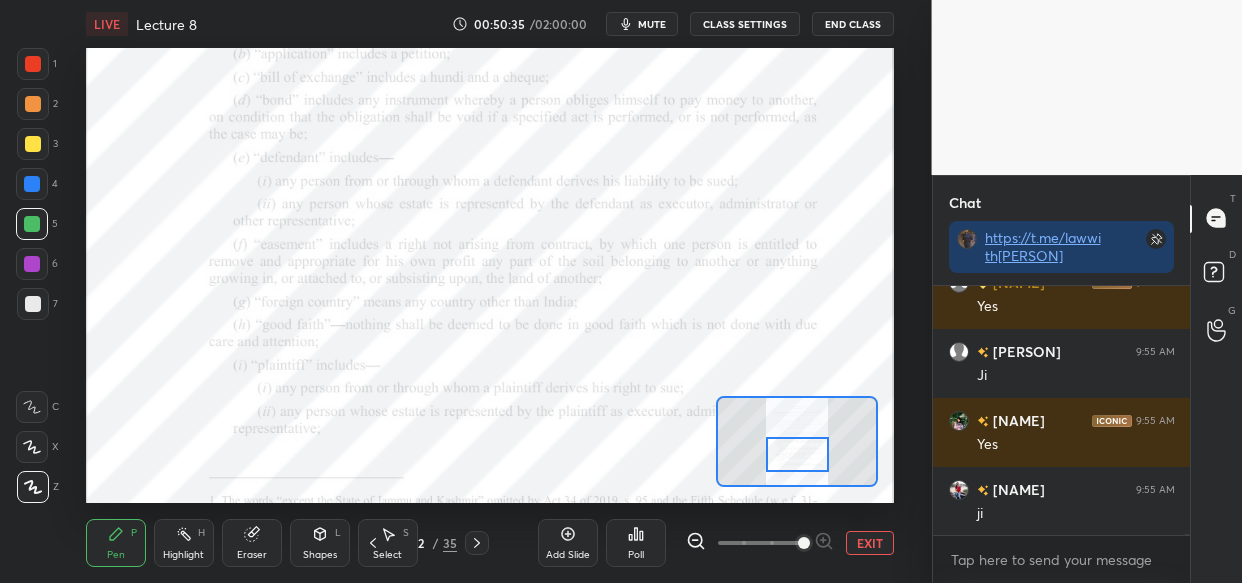 scroll, scrollTop: 75420, scrollLeft: 0, axis: vertical 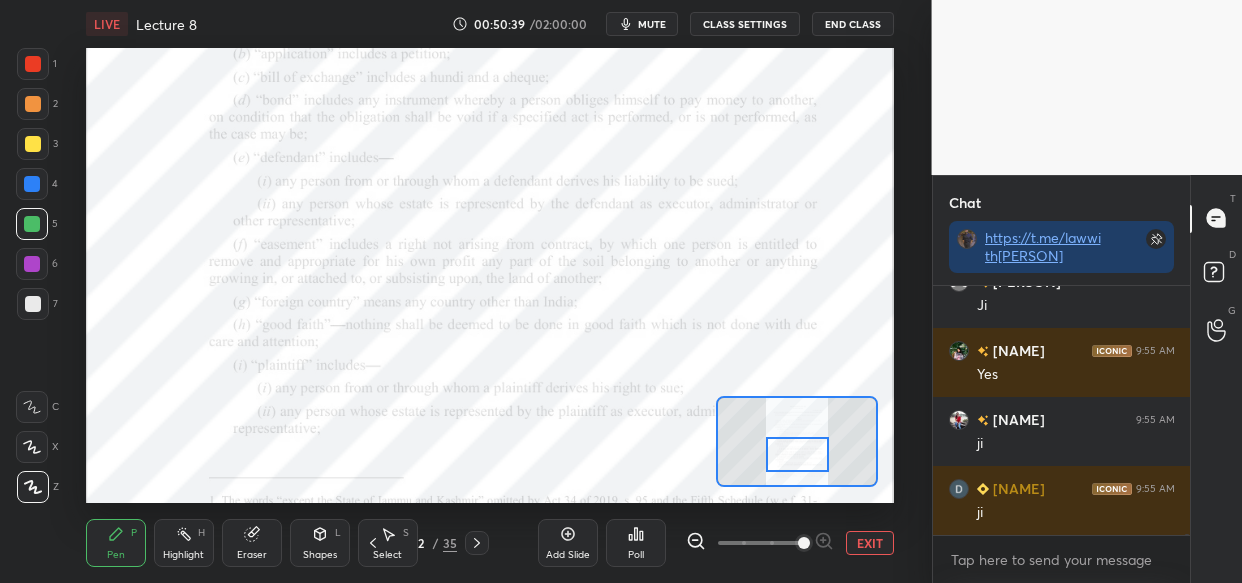 drag, startPoint x: 562, startPoint y: 545, endPoint x: 479, endPoint y: 555, distance: 83.60024 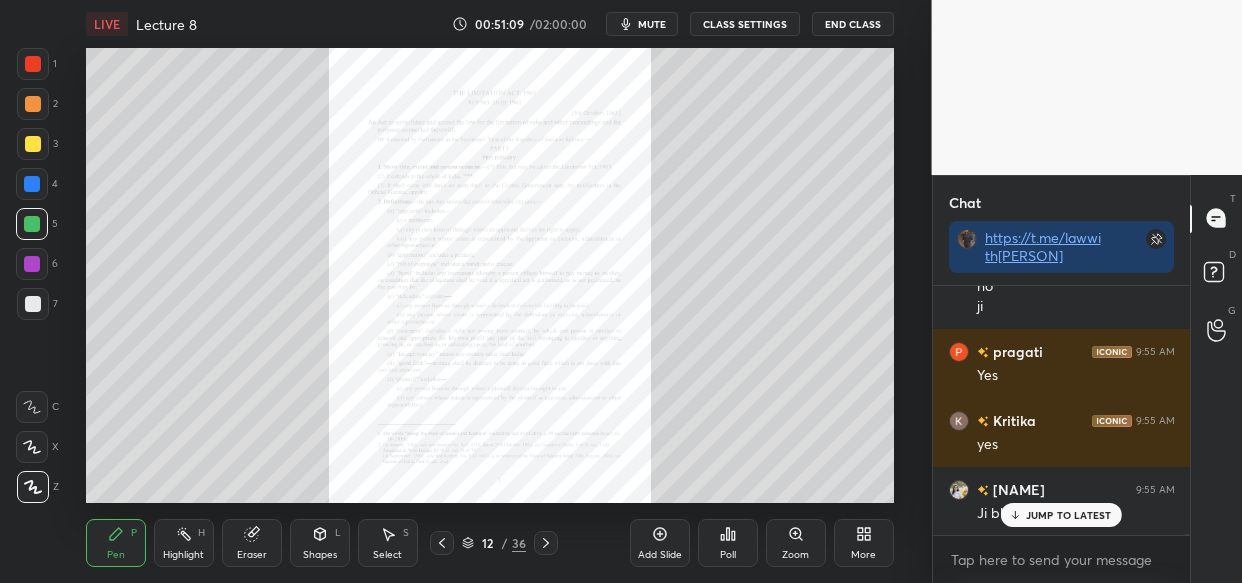 scroll, scrollTop: 76612, scrollLeft: 0, axis: vertical 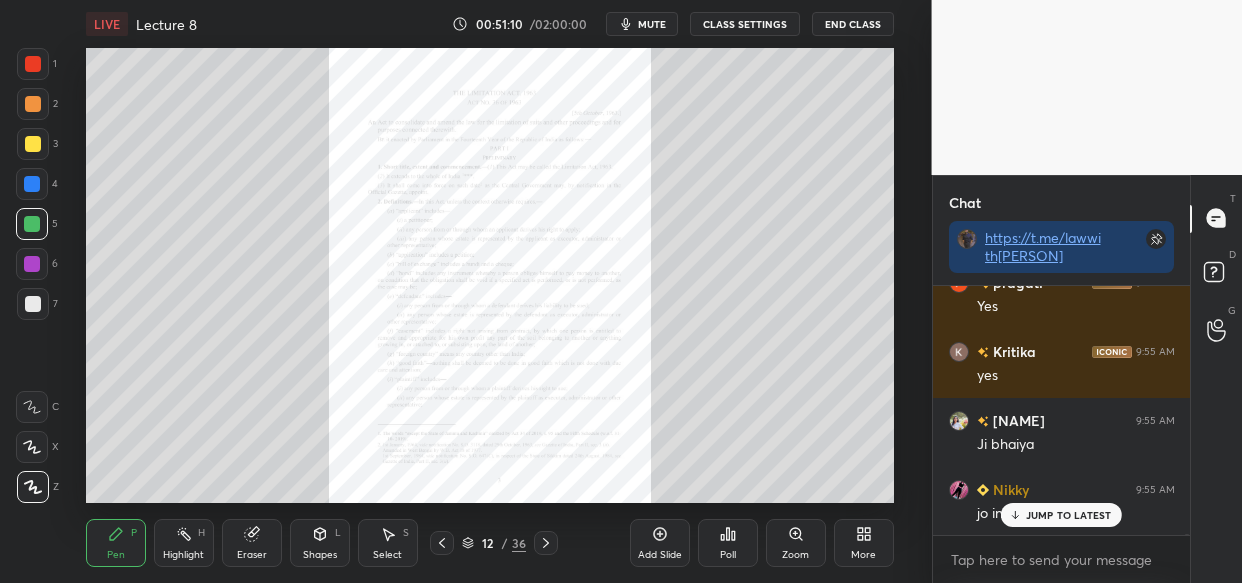 click 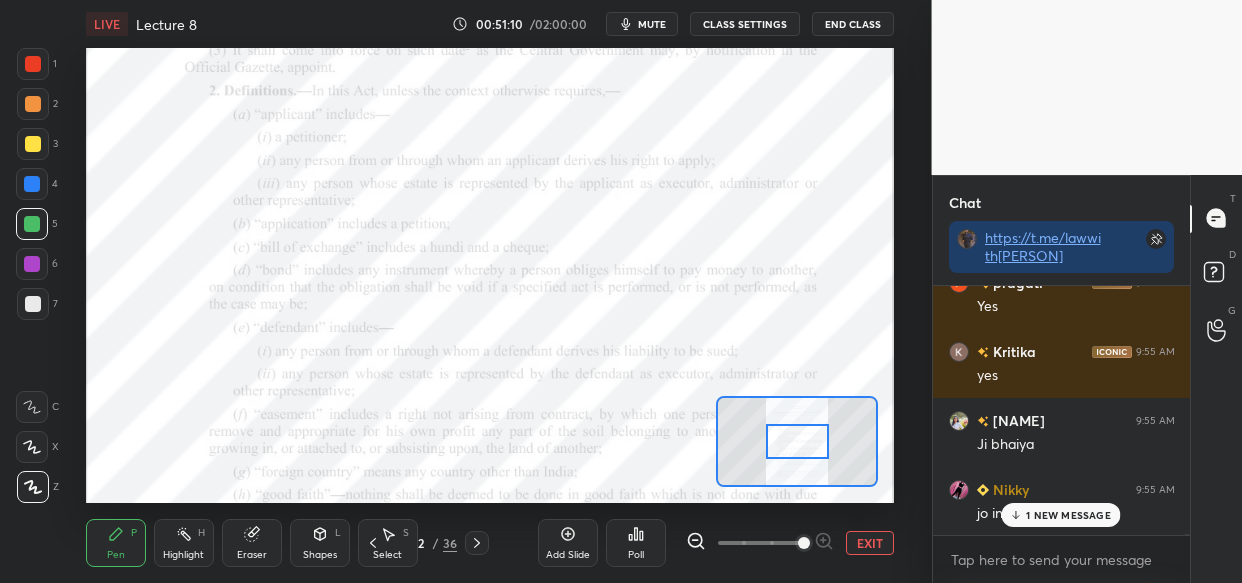 click at bounding box center (804, 543) 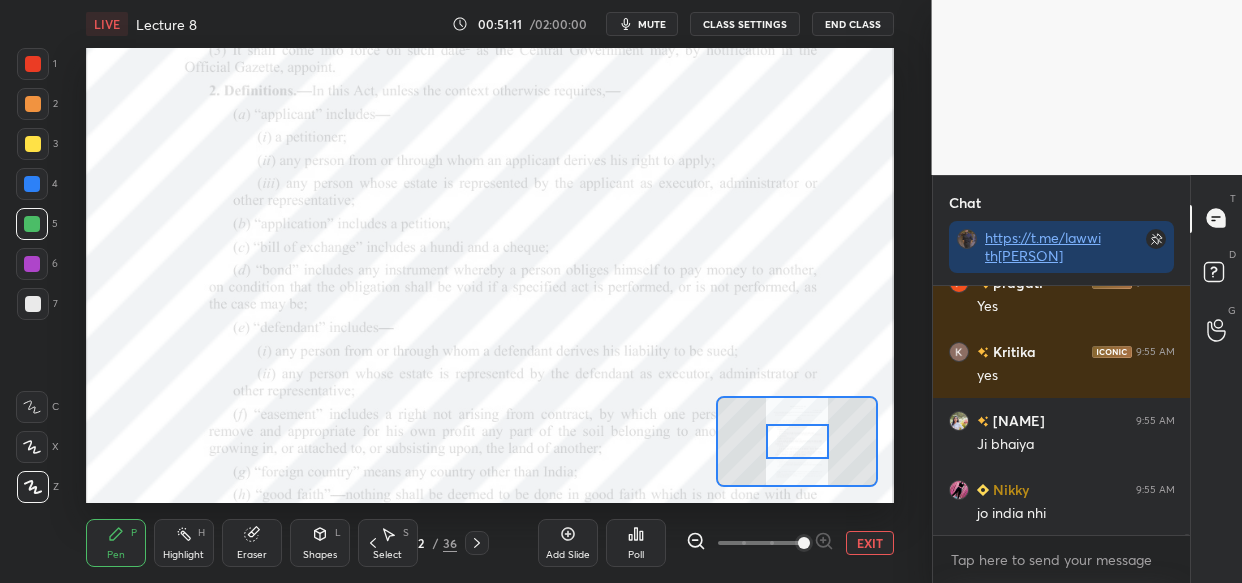 scroll, scrollTop: 76681, scrollLeft: 0, axis: vertical 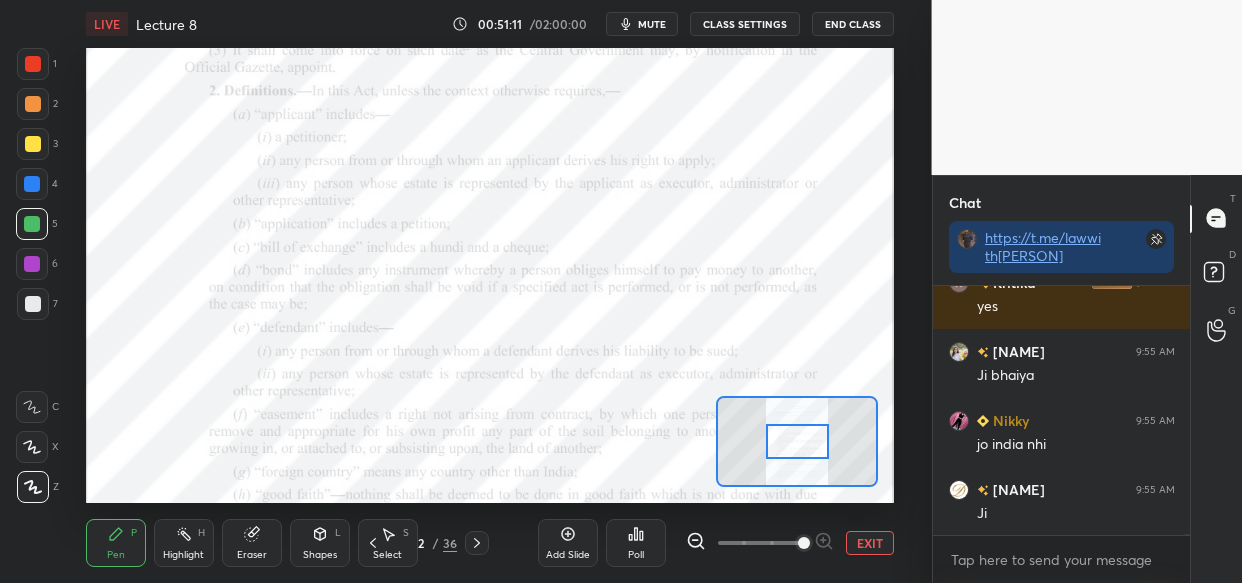 click at bounding box center [804, 543] 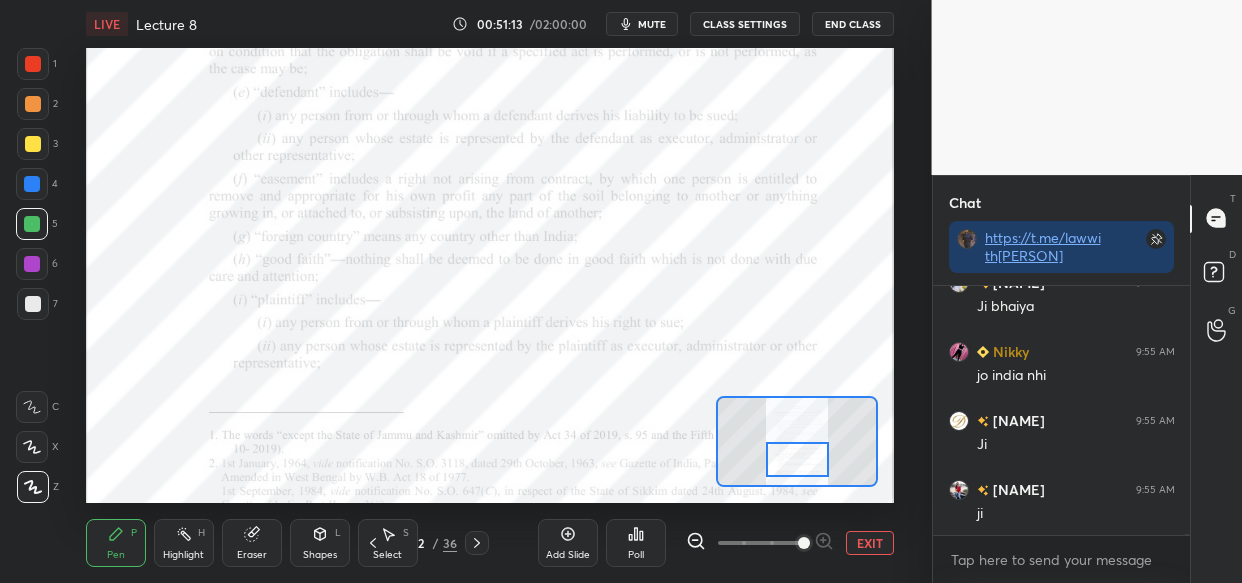 drag, startPoint x: 807, startPoint y: 439, endPoint x: 807, endPoint y: 457, distance: 18 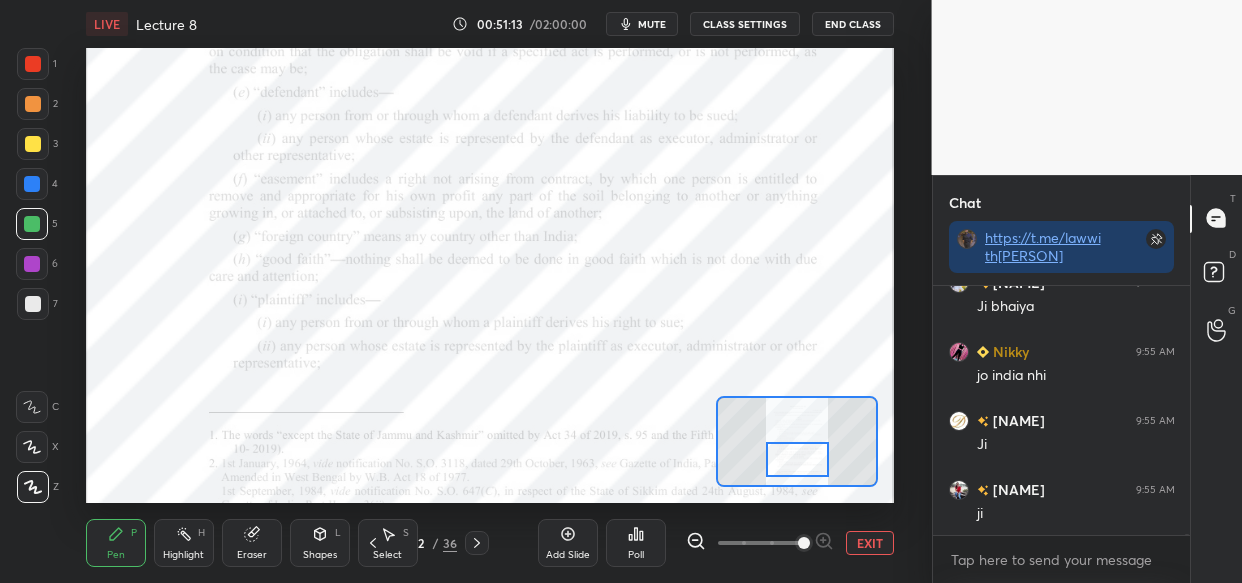 click at bounding box center (797, 459) 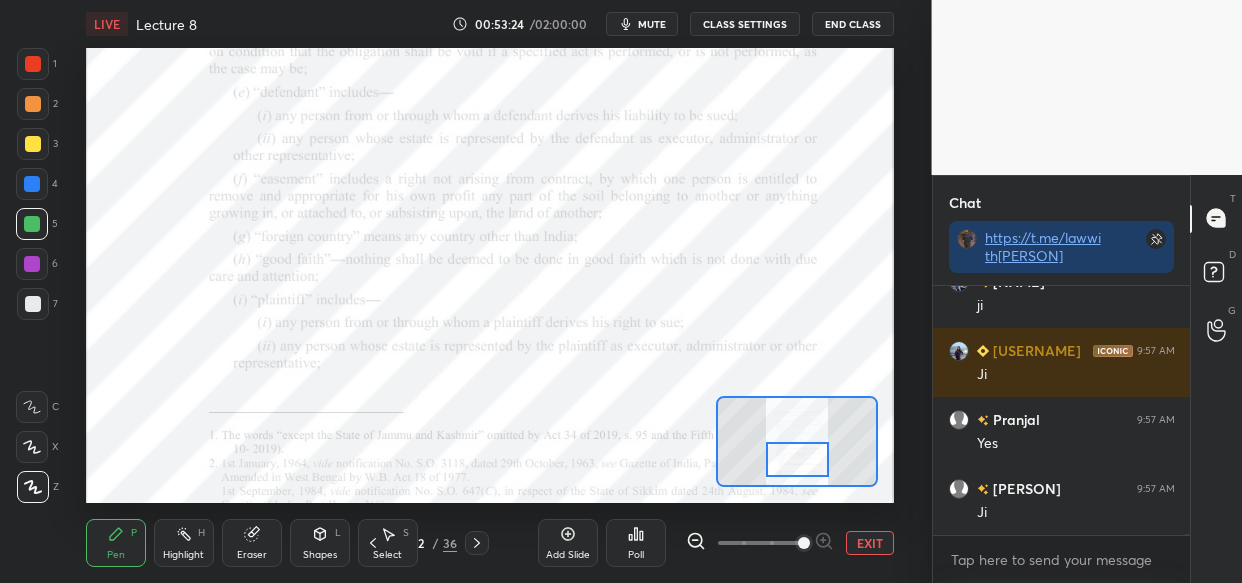 scroll, scrollTop: 81946, scrollLeft: 0, axis: vertical 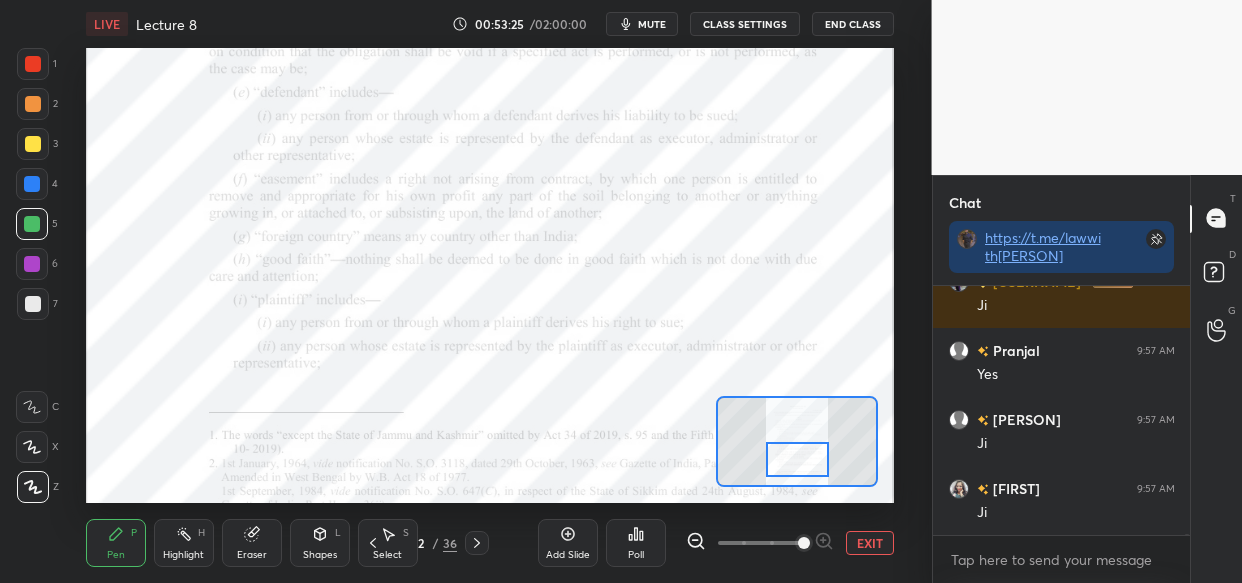 click on "Add Slide" at bounding box center [568, 543] 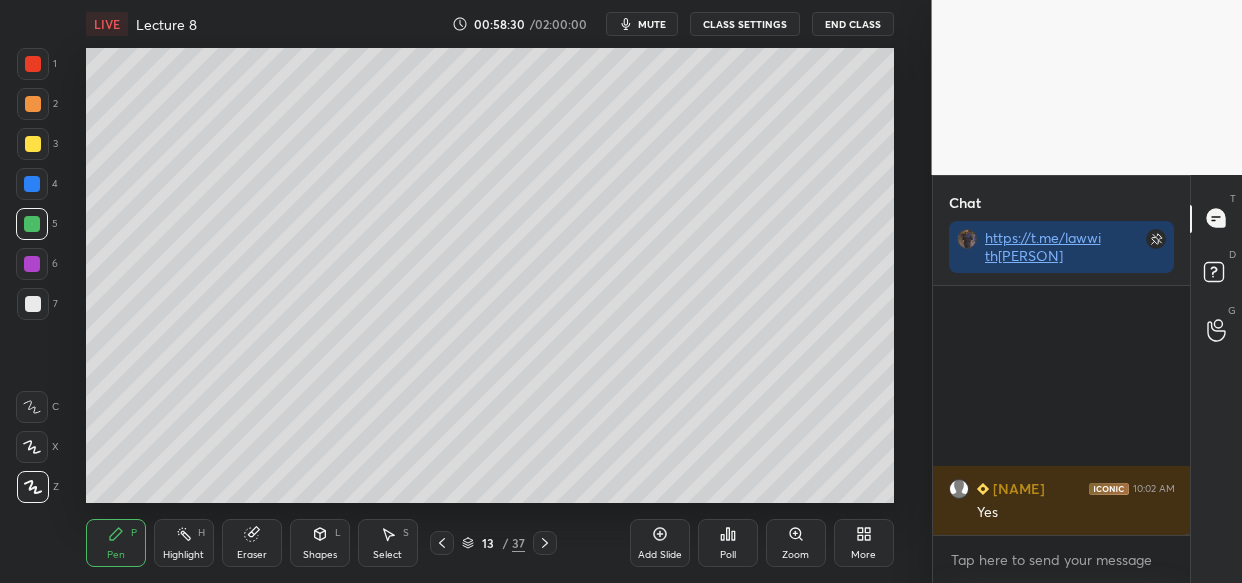 scroll, scrollTop: 95703, scrollLeft: 0, axis: vertical 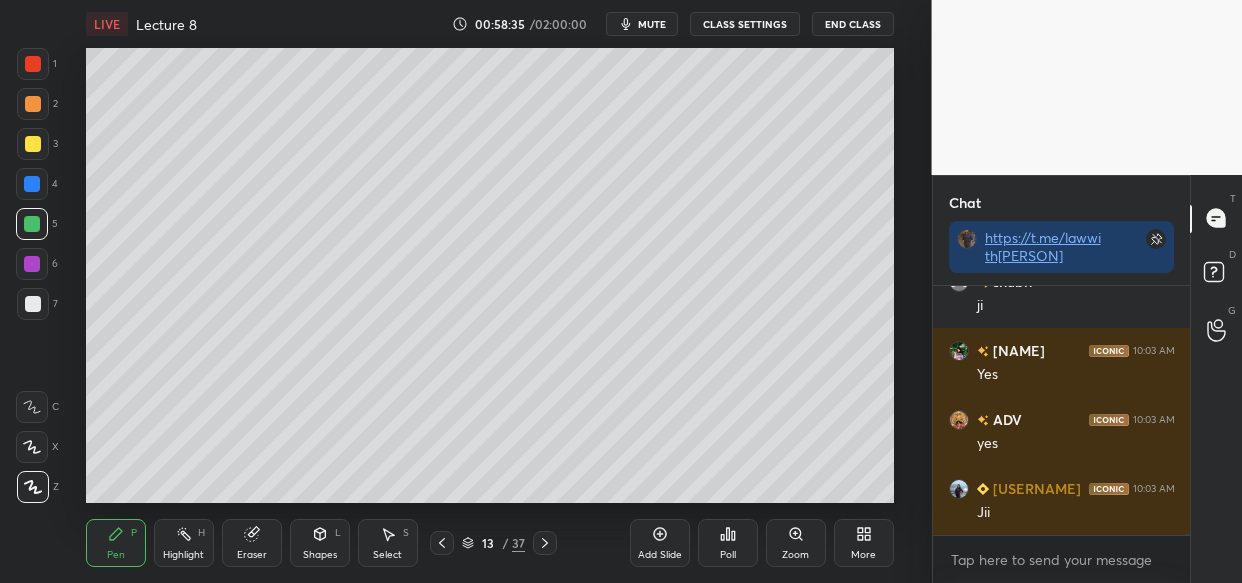 click 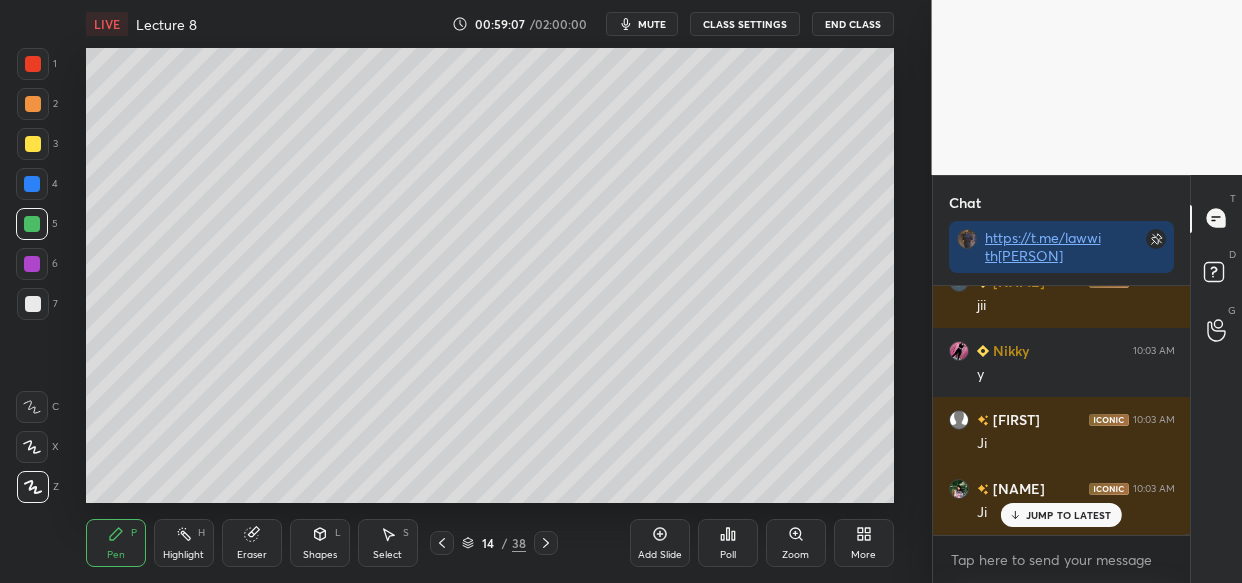 scroll, scrollTop: 97083, scrollLeft: 0, axis: vertical 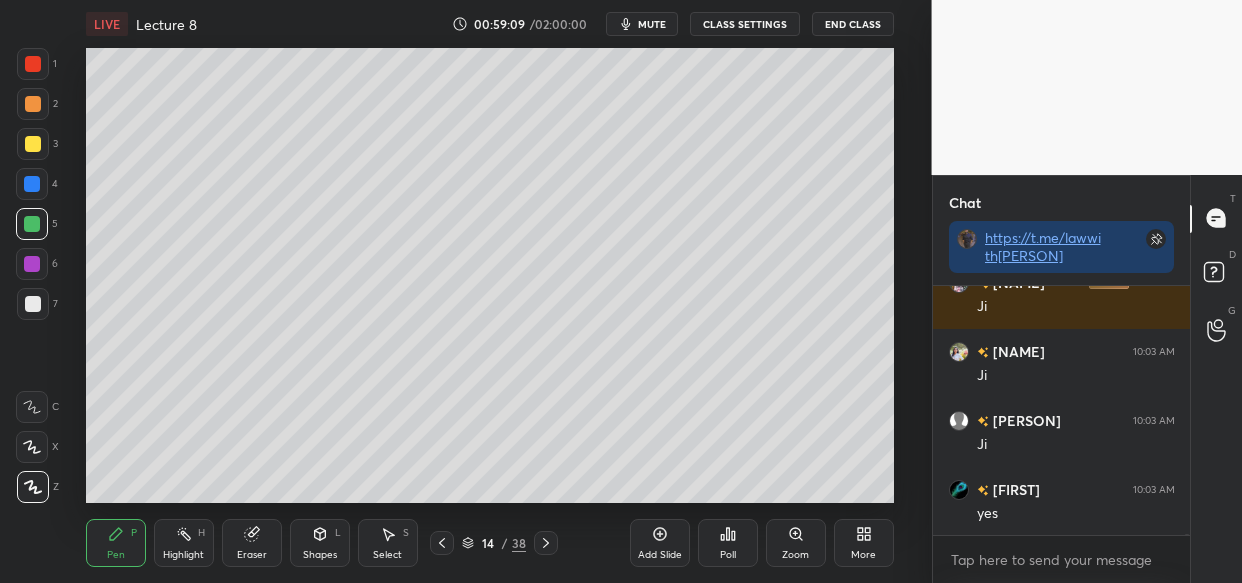 click on "LIVE Lecture 8 00:59:09 /  02:00:00 mute CLASS SETTINGS End Class Setting up your live class Poll for   secs No correct answer Start poll Back Lecture 8 • L8 of Limitation Act Comprehensive Course Vishal Singh Thakur Pen P Highlight H Eraser Shapes L Select S 14 / 38 Add Slide Poll Zoom More" at bounding box center [490, 291] 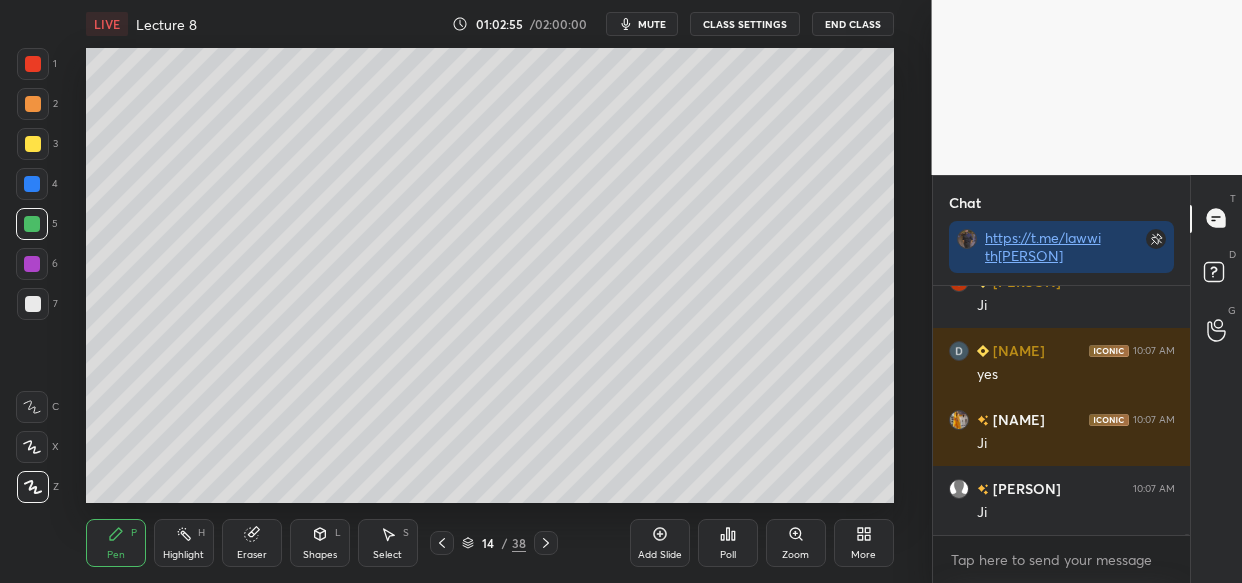 scroll, scrollTop: 107193, scrollLeft: 0, axis: vertical 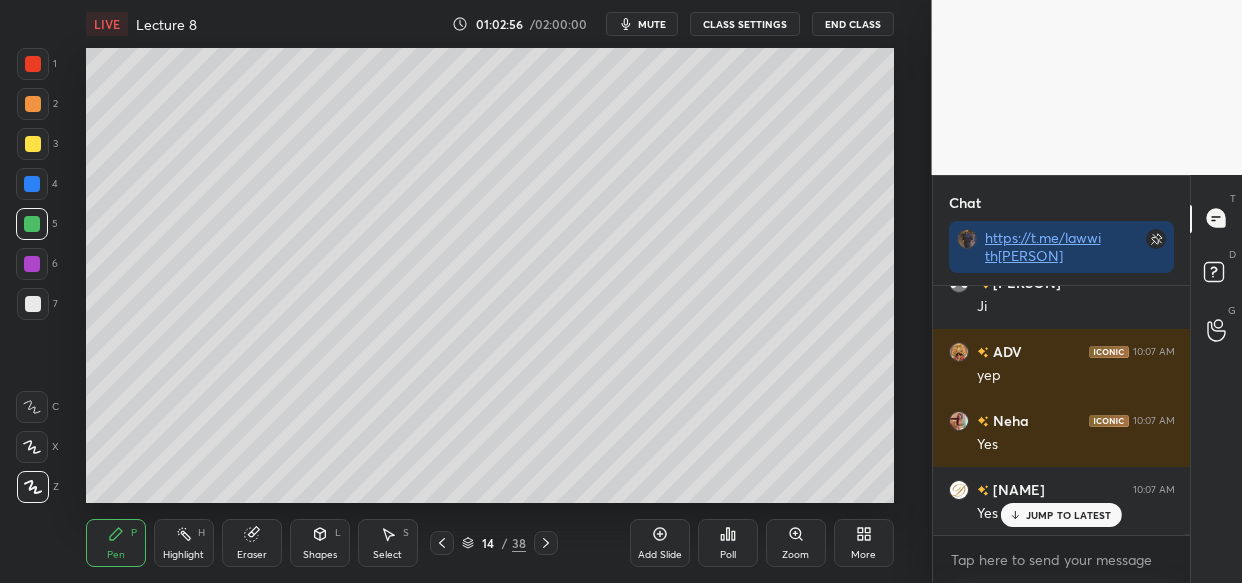 drag, startPoint x: 1095, startPoint y: 514, endPoint x: 1056, endPoint y: 545, distance: 49.819675 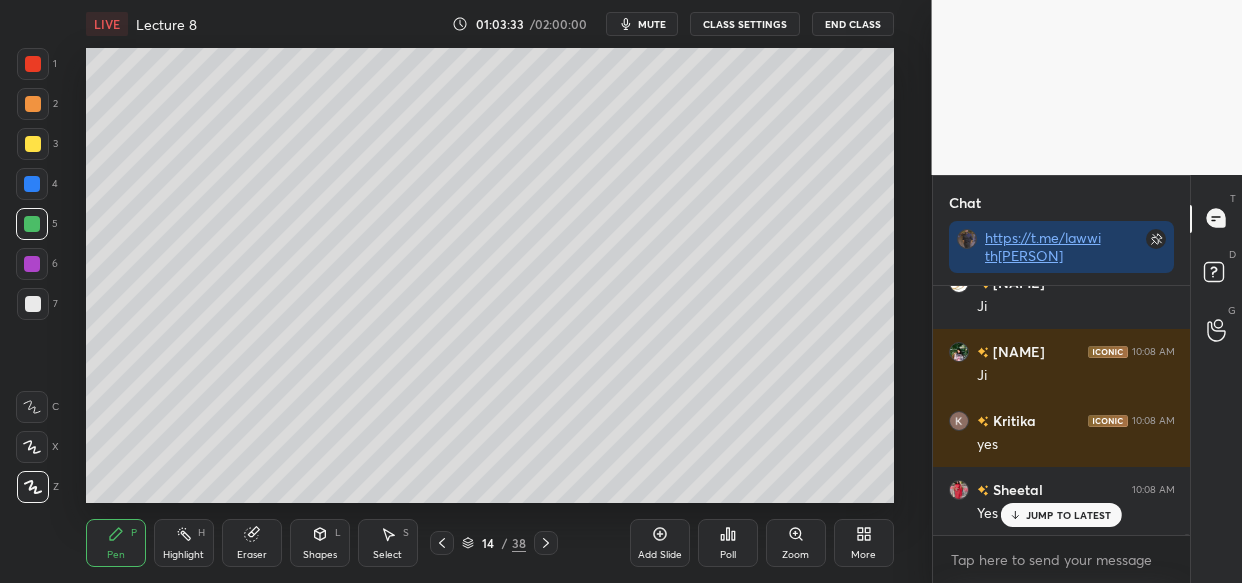 scroll, scrollTop: 109470, scrollLeft: 0, axis: vertical 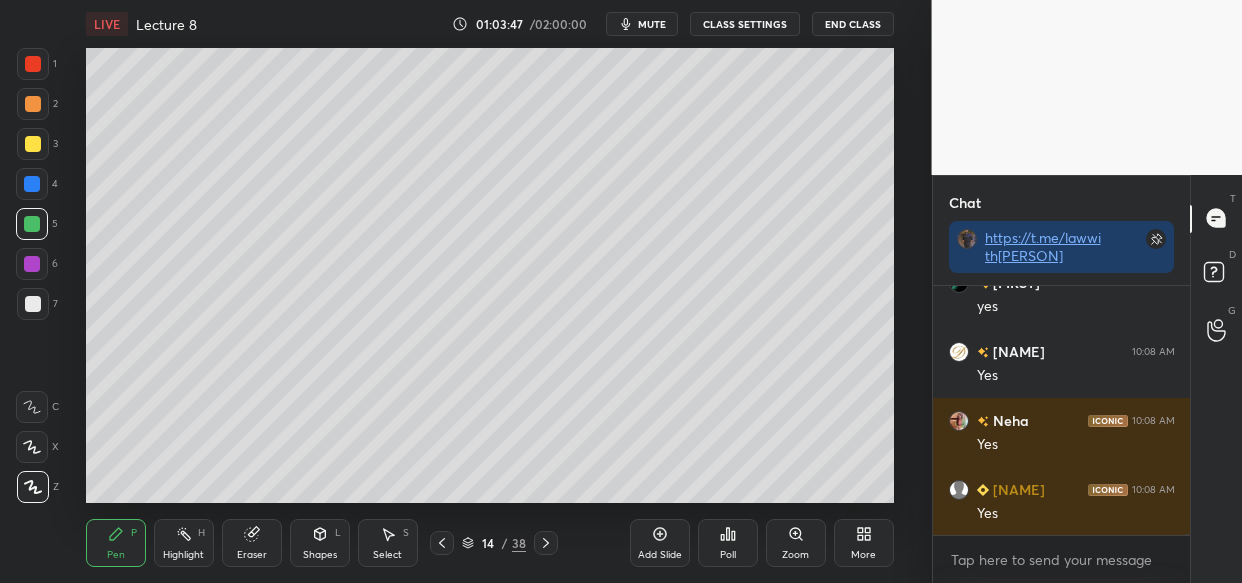 click on "LIVE Lecture 8 01:03:47 /  02:00:00 mute CLASS SETTINGS End Class Setting up your live class Poll for   secs No correct answer Start poll Back Lecture 8 • L8 of Limitation Act Comprehensive Course Vishal Singh Thakur Pen P Highlight H Eraser Shapes L Select S 14 / 38 Add Slide Poll Zoom More" at bounding box center (490, 291) 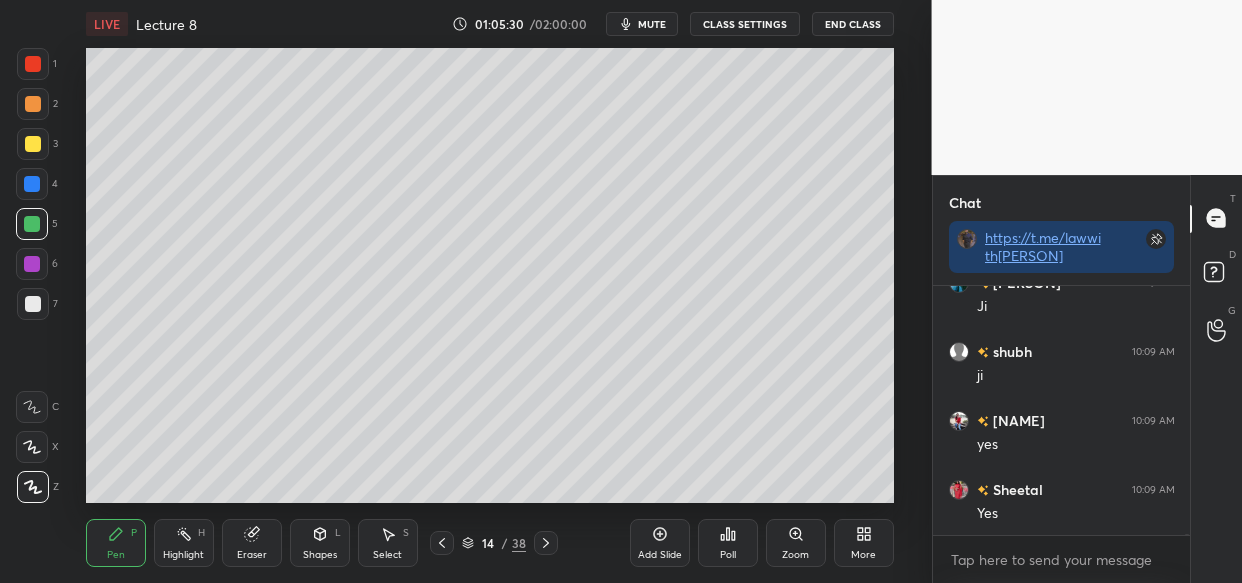 scroll, scrollTop: 112990, scrollLeft: 0, axis: vertical 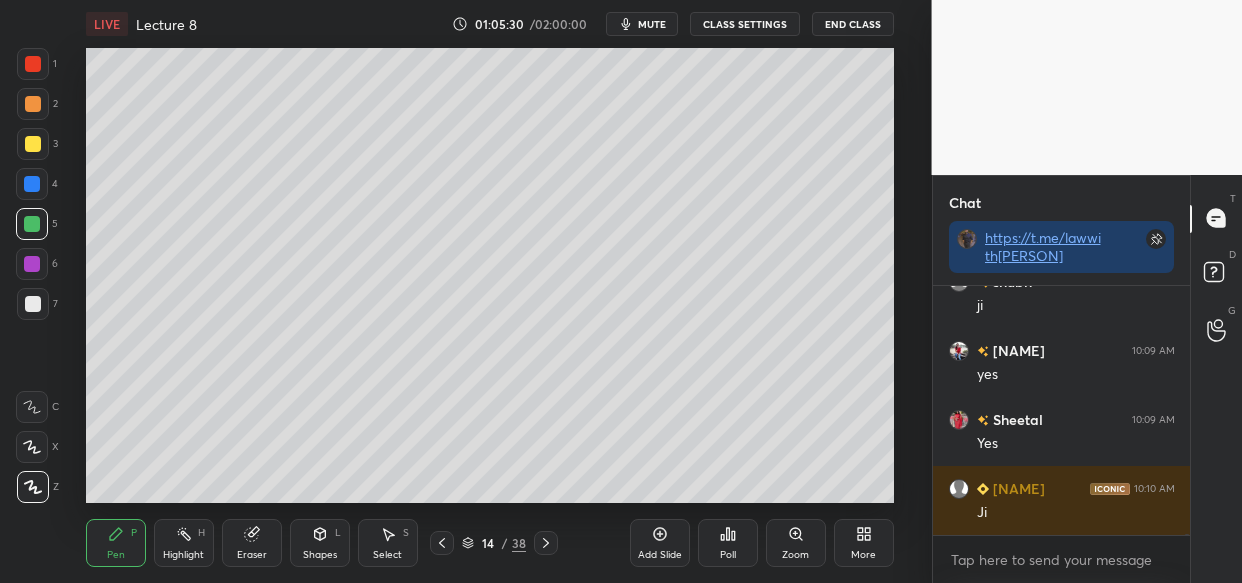 click on "LIVE Lecture 8 01:05:30 /  02:00:00 mute CLASS SETTINGS End Class Setting up your live class Poll for   secs No correct answer Start poll Back Lecture 8 • L8 of Limitation Act Comprehensive Course Vishal Singh Thakur Pen P Highlight H Eraser Shapes L Select S 14 / 38 Add Slide Poll Zoom More" at bounding box center (490, 291) 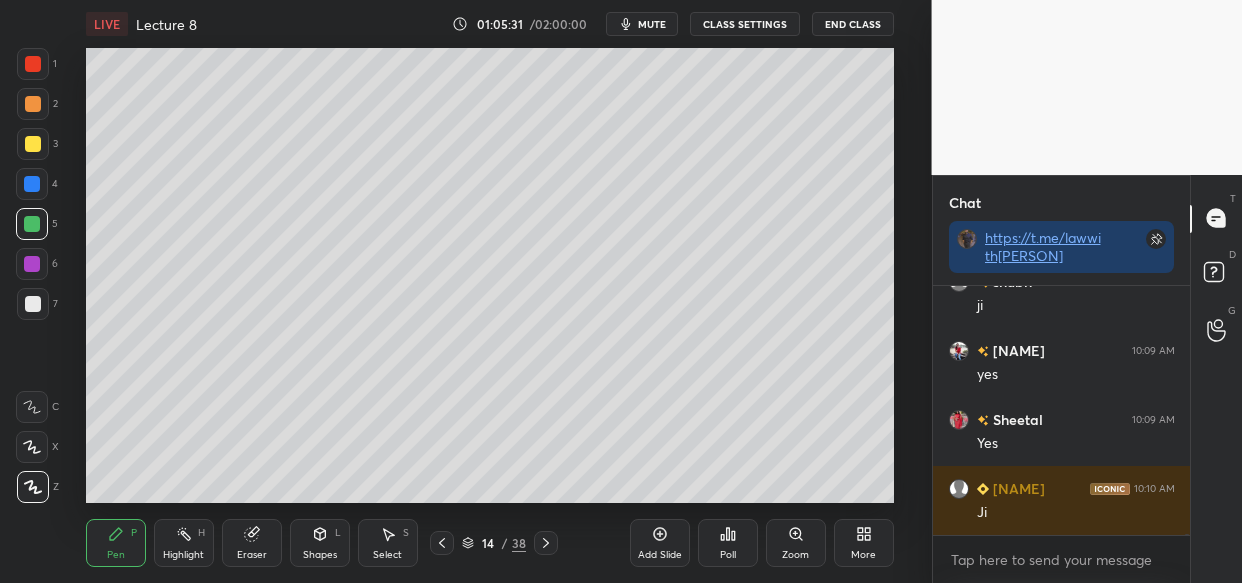 click on "LIVE Lecture 8 01:05:31 /  02:00:00 mute CLASS SETTINGS End Class Setting up your live class Poll for   secs No correct answer Start poll Back Lecture 8 • L8 of Limitation Act Comprehensive Course Vishal Singh Thakur Pen P Highlight H Eraser Shapes L Select S 14 / 38 Add Slide Poll Zoom More" at bounding box center (490, 291) 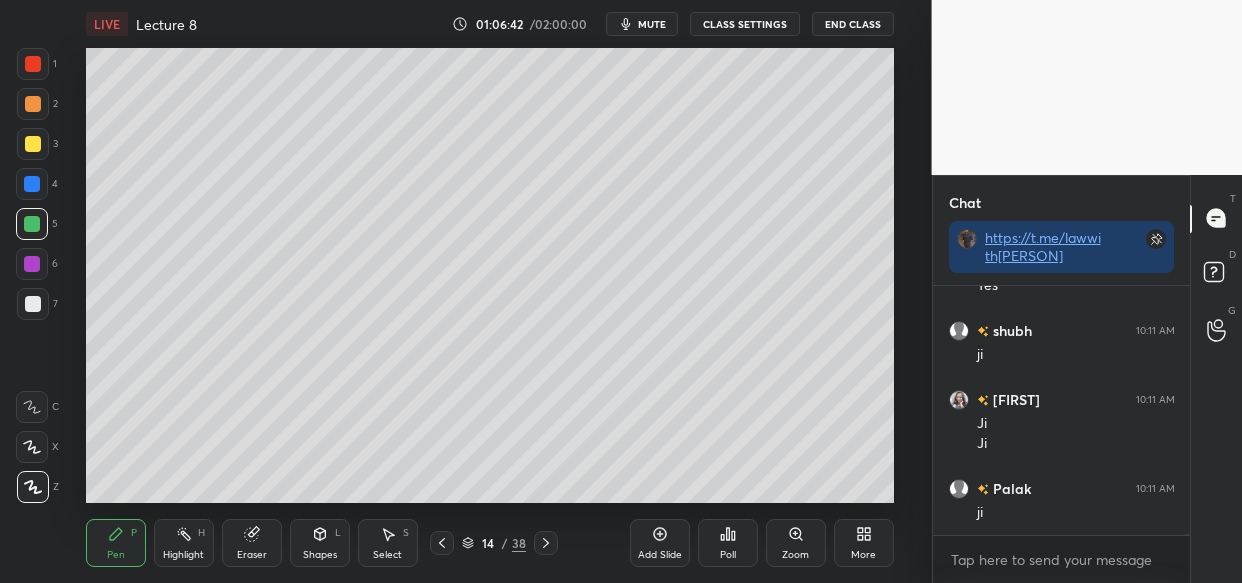 scroll, scrollTop: 115218, scrollLeft: 0, axis: vertical 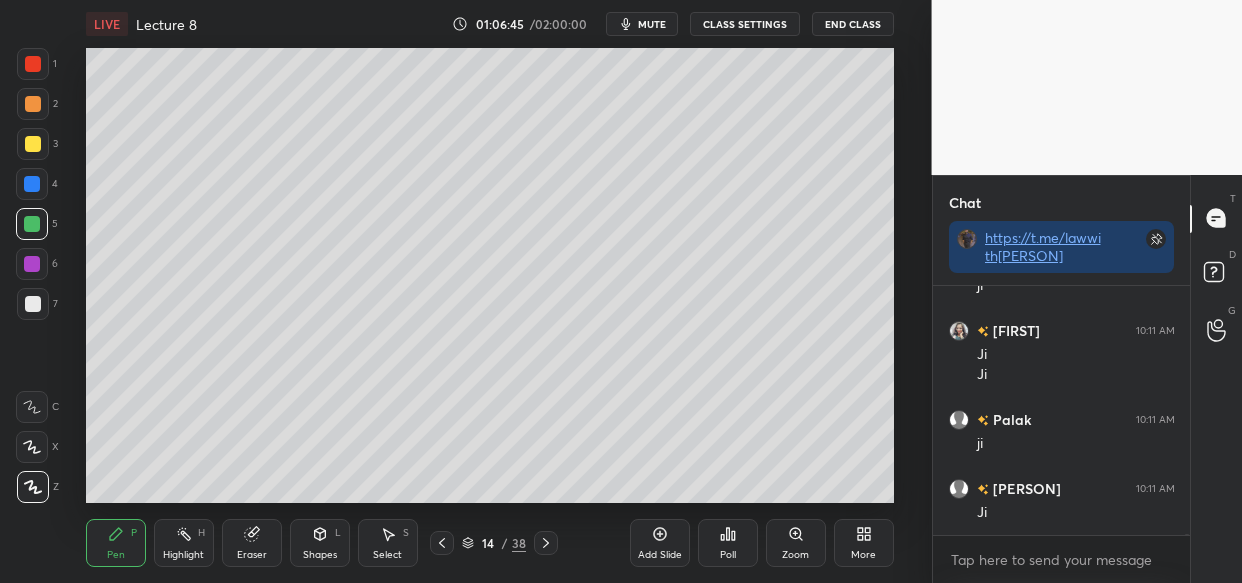 drag, startPoint x: 654, startPoint y: 546, endPoint x: 636, endPoint y: 543, distance: 18.248287 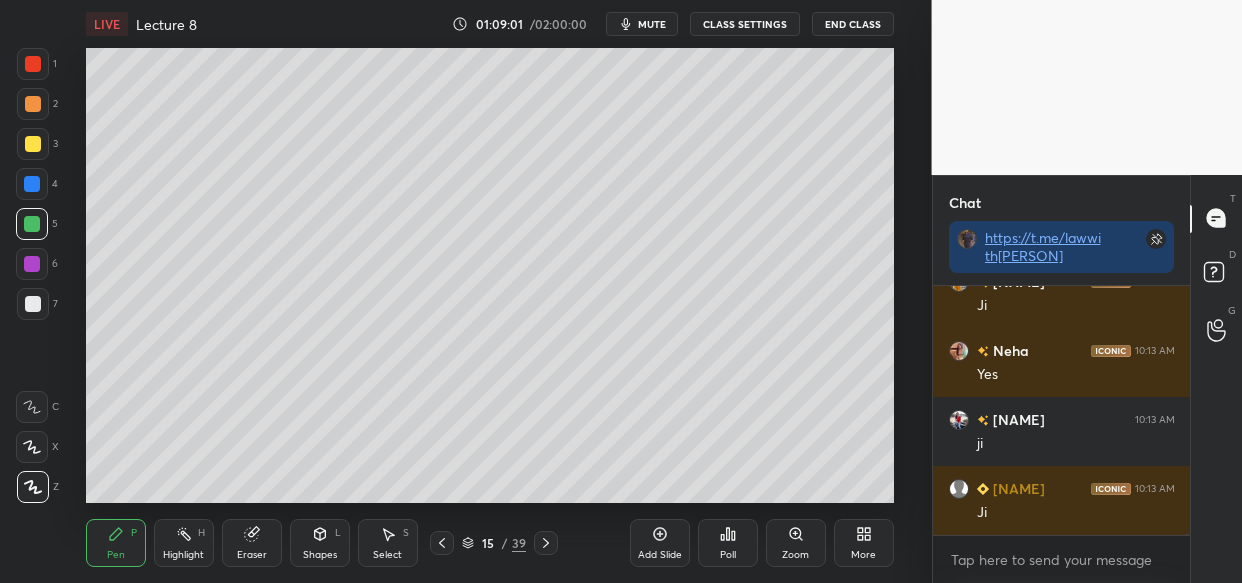 scroll, scrollTop: 120549, scrollLeft: 0, axis: vertical 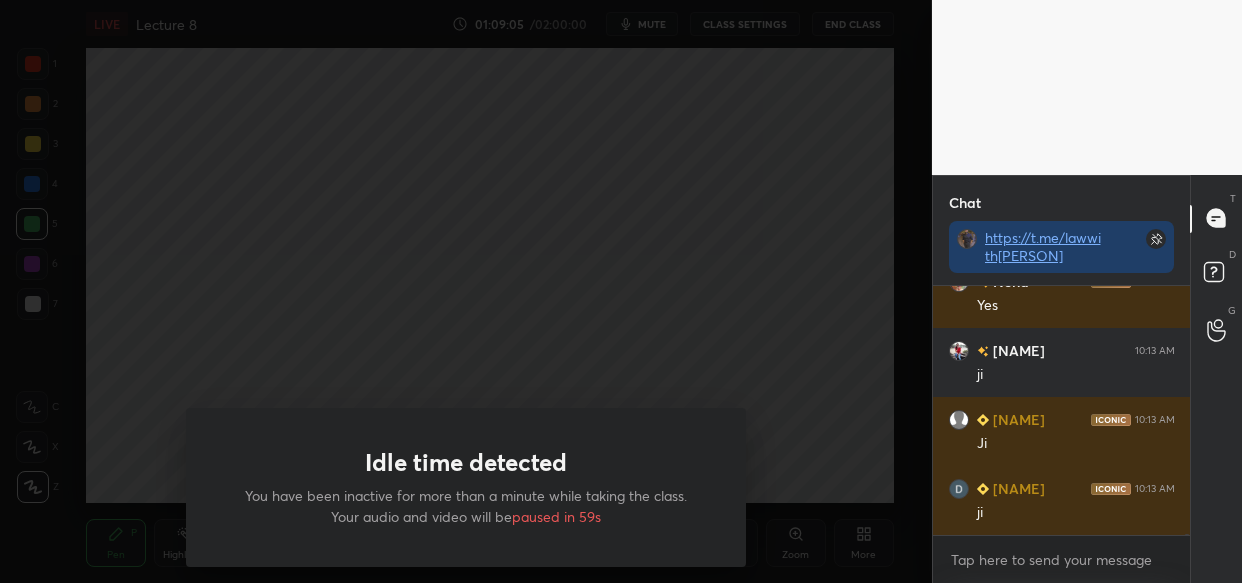click on "Idle time detected You have been inactive for more than a minute while taking the class. Your audio and video will be  paused in 59s" at bounding box center (466, 291) 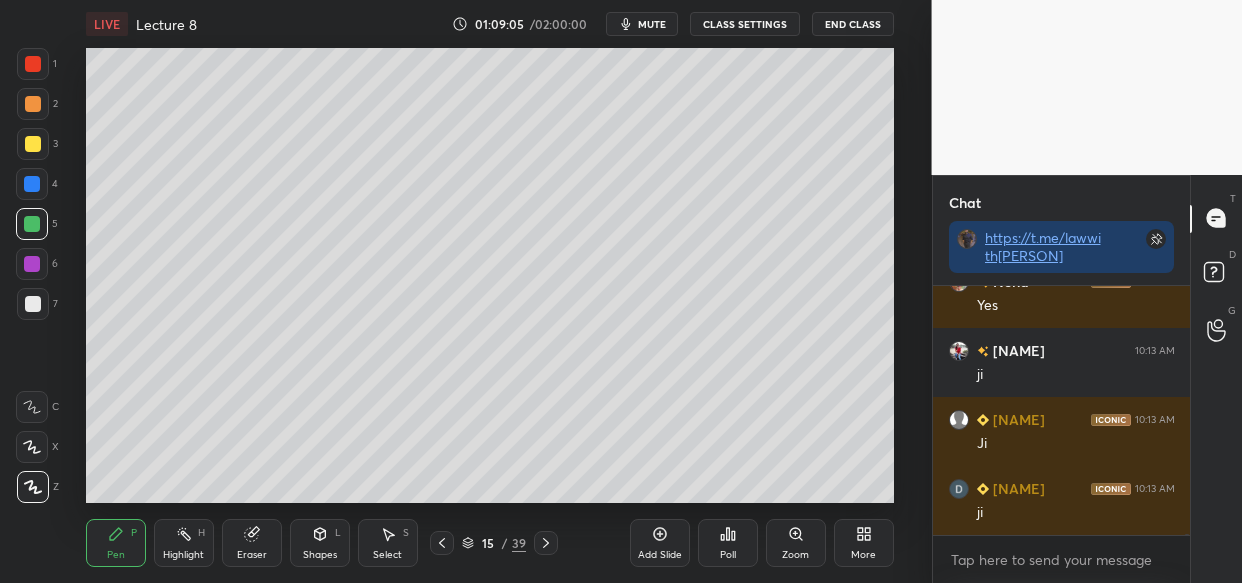 scroll, scrollTop: 120618, scrollLeft: 0, axis: vertical 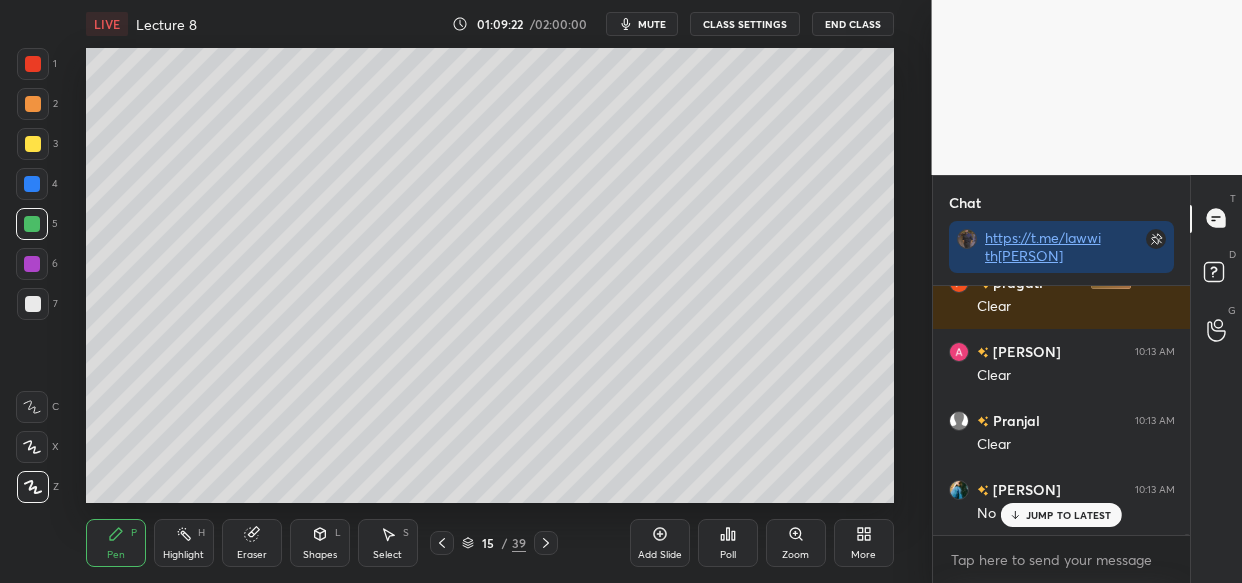 click on "Add Slide" at bounding box center [660, 543] 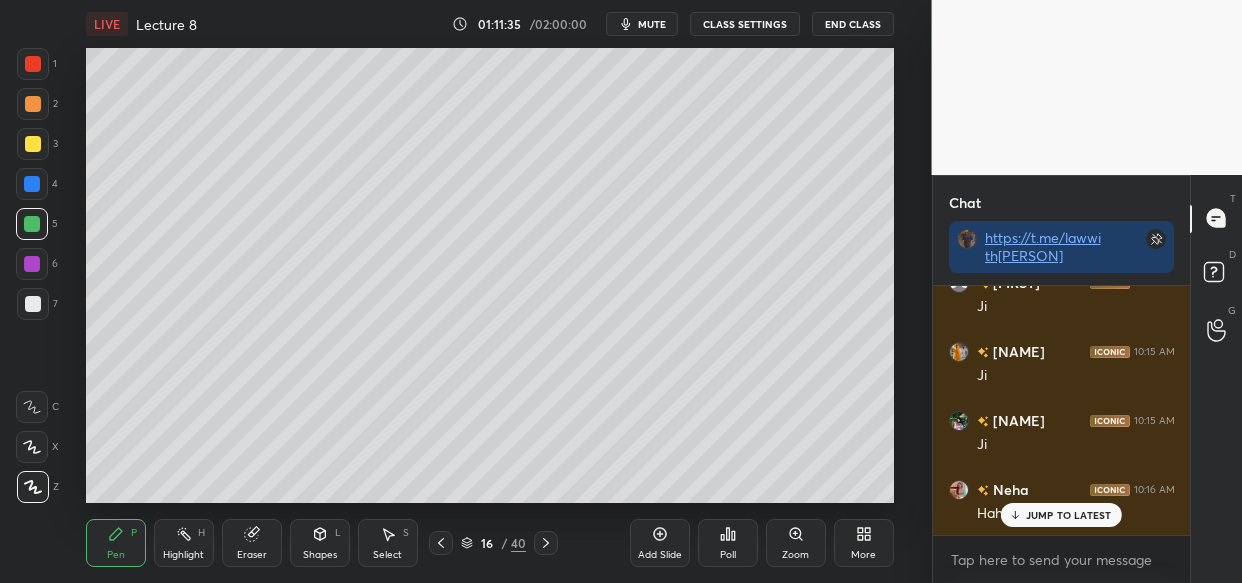 scroll, scrollTop: 125951, scrollLeft: 0, axis: vertical 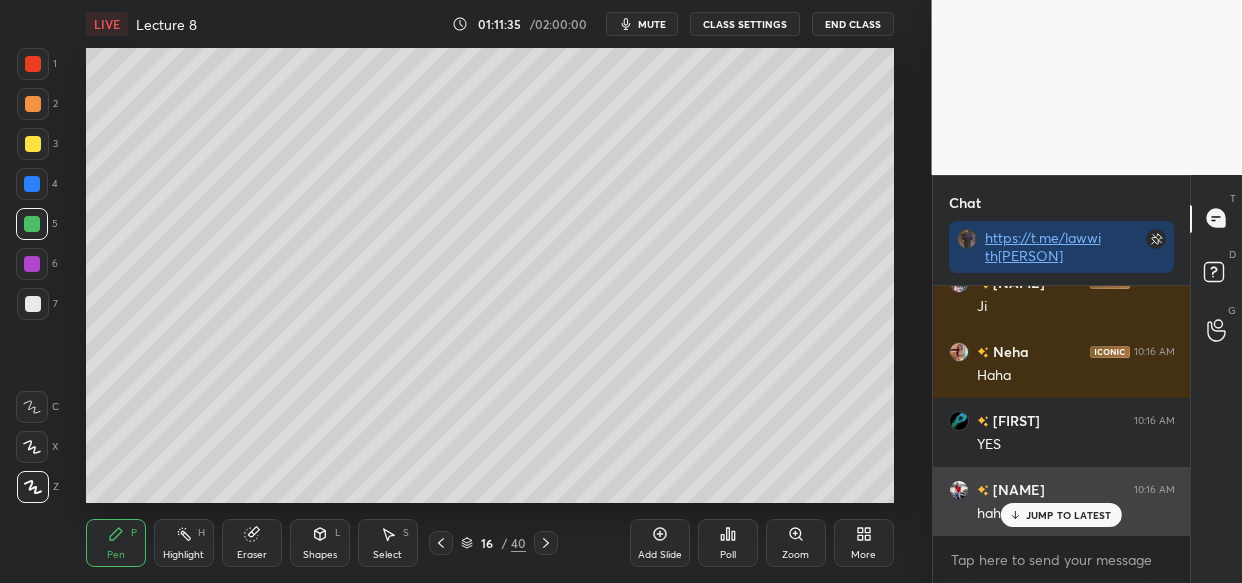 click on "JUMP TO LATEST" at bounding box center (1069, 515) 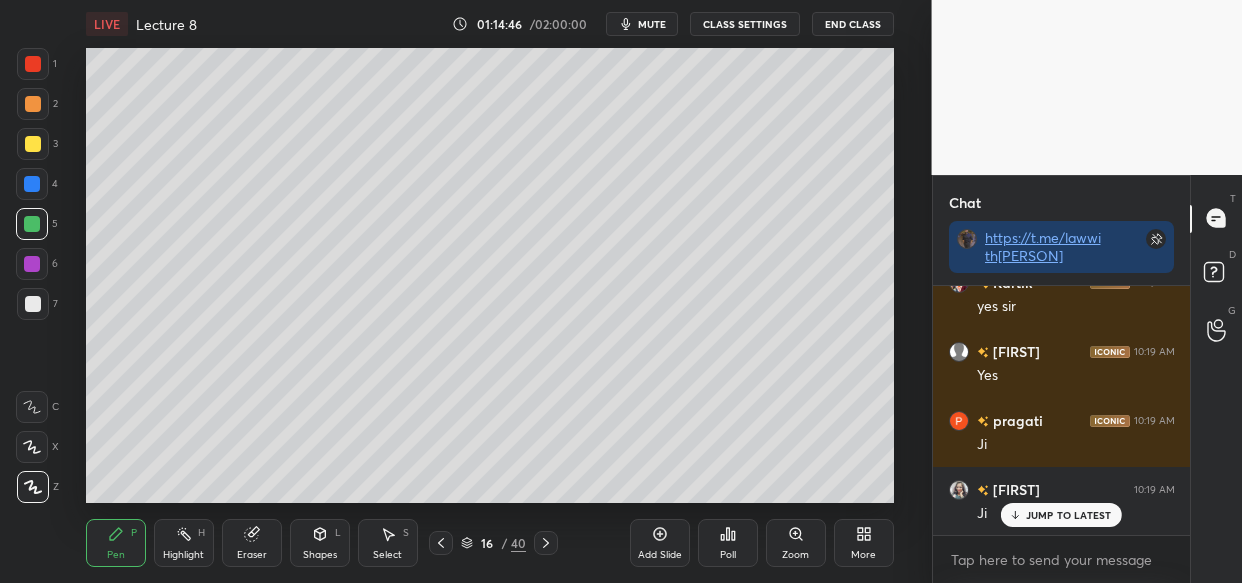 scroll, scrollTop: 132662, scrollLeft: 0, axis: vertical 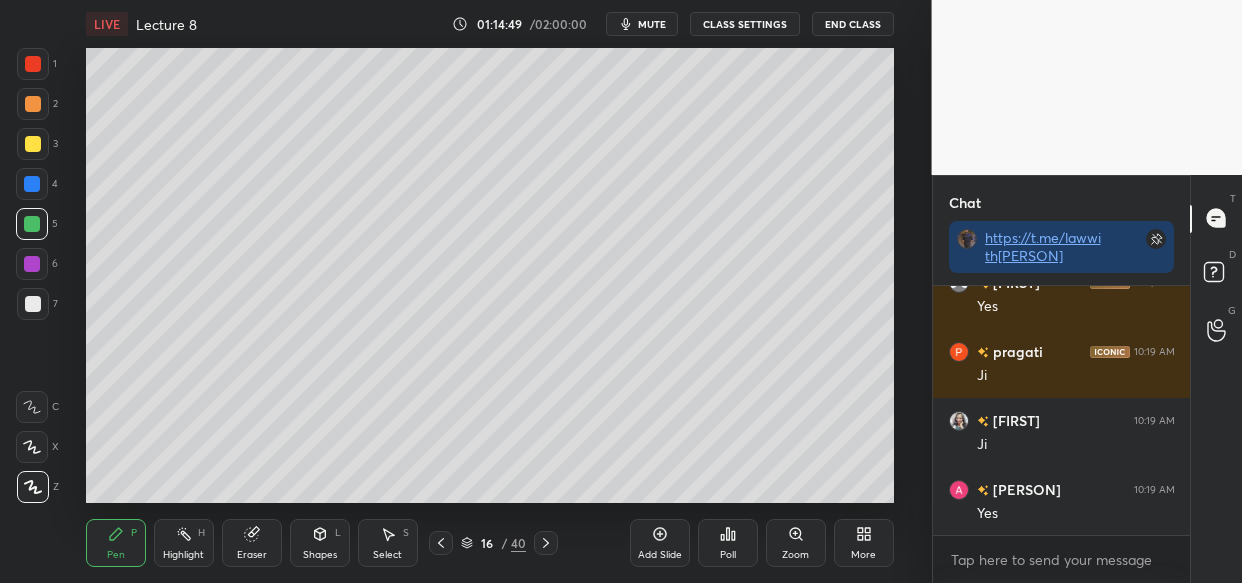 click on "Add Slide" at bounding box center (660, 543) 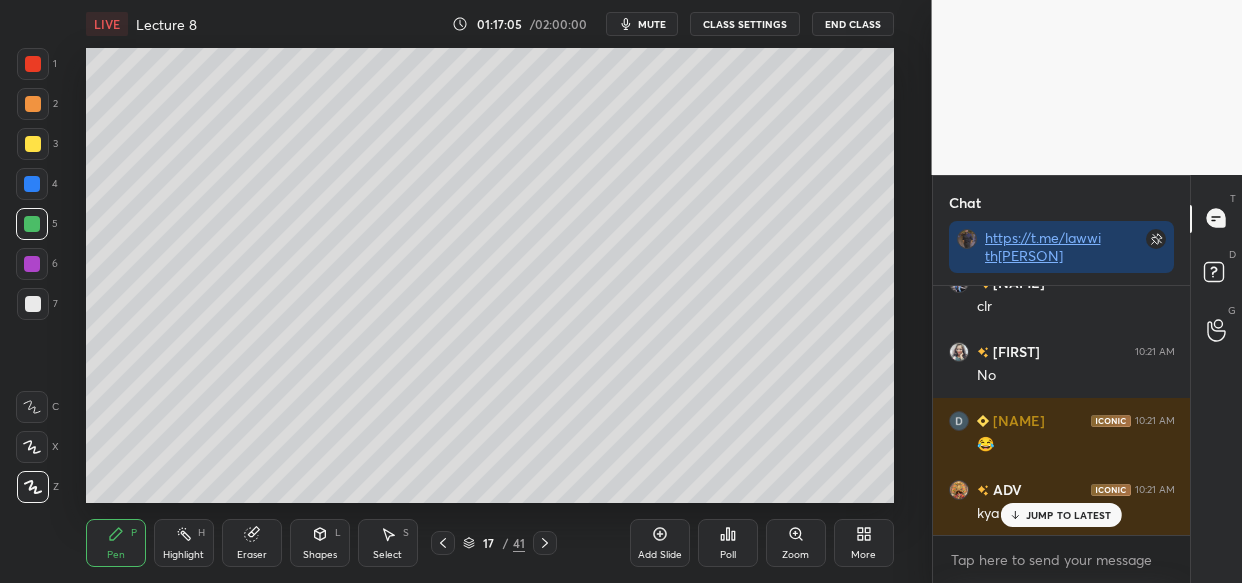 scroll, scrollTop: 137323, scrollLeft: 0, axis: vertical 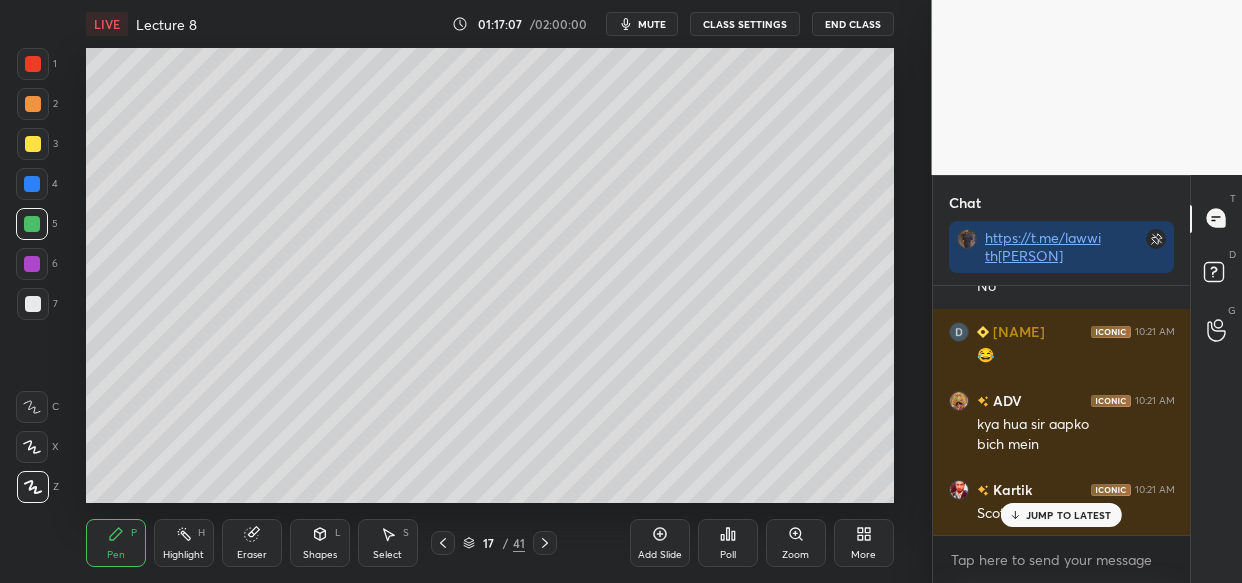 click on "JUMP TO LATEST" at bounding box center (1069, 515) 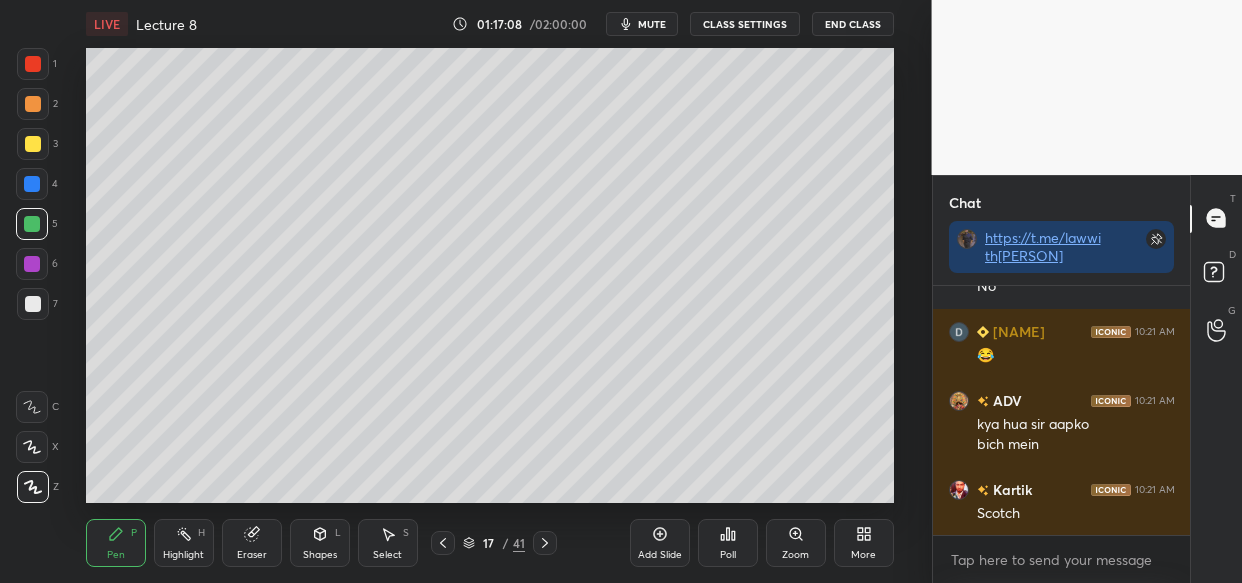 scroll, scrollTop: 137461, scrollLeft: 0, axis: vertical 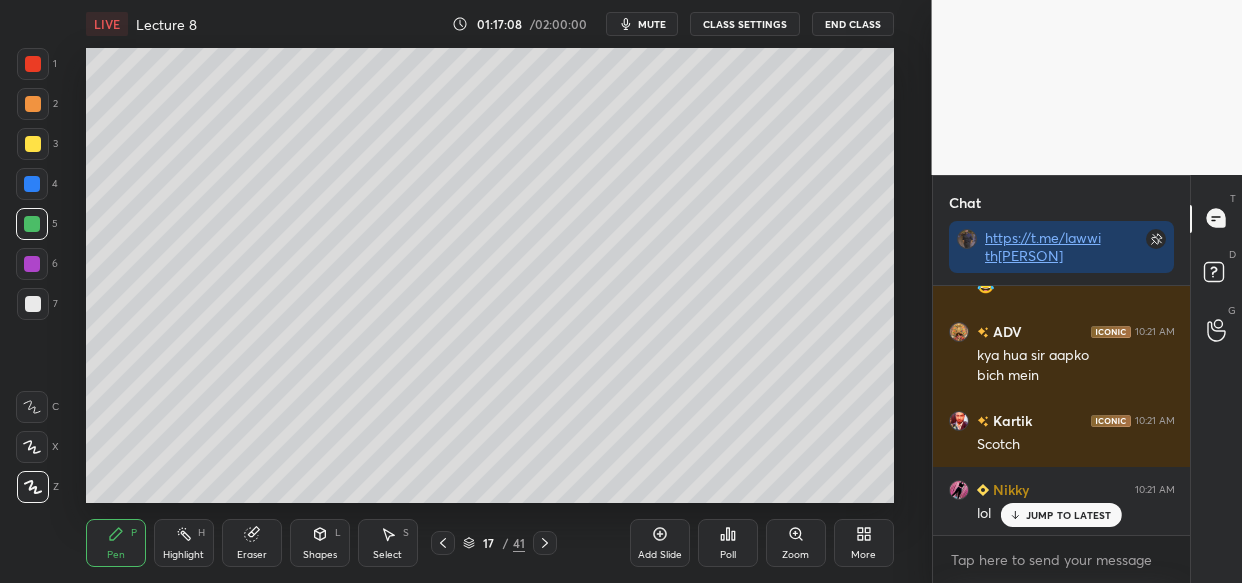 click on "Zoom" at bounding box center (796, 543) 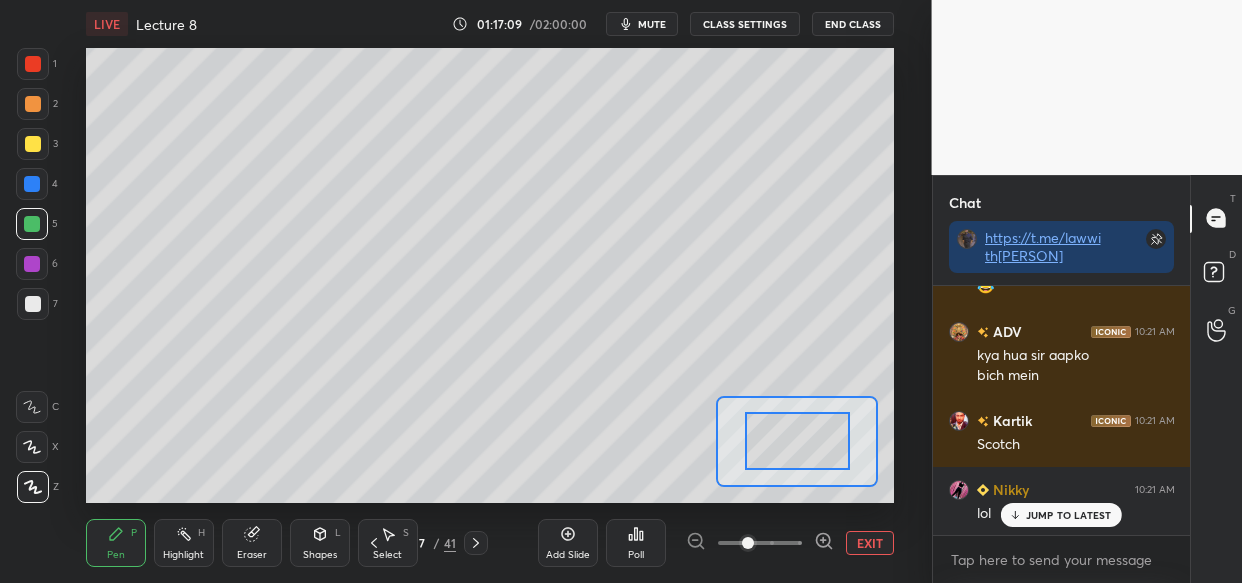 click at bounding box center [760, 543] 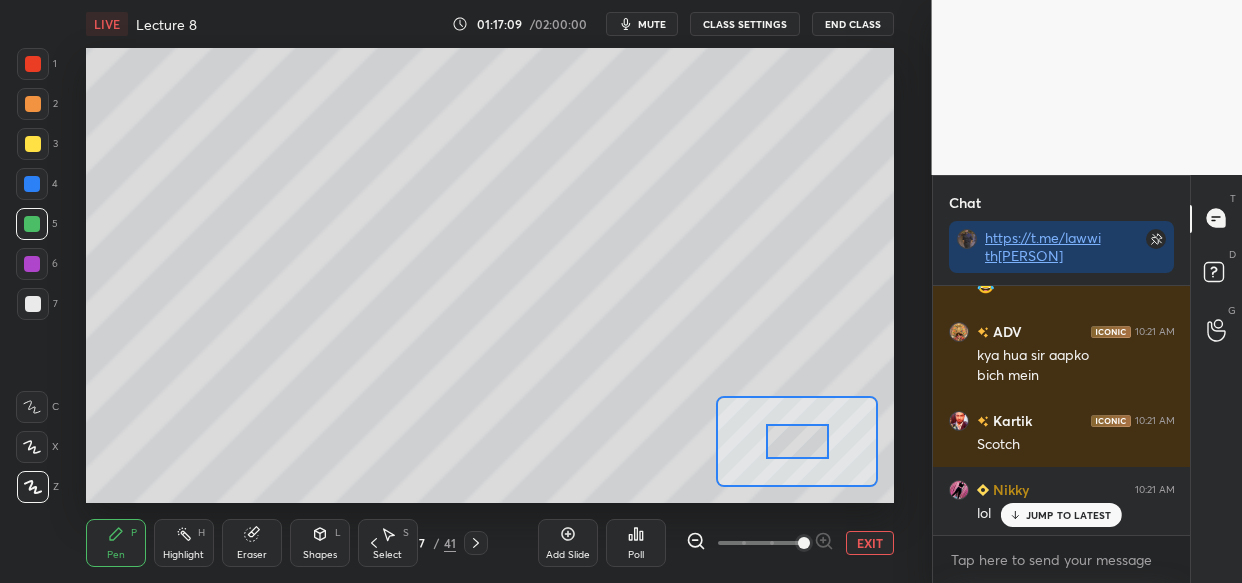 click at bounding box center (804, 543) 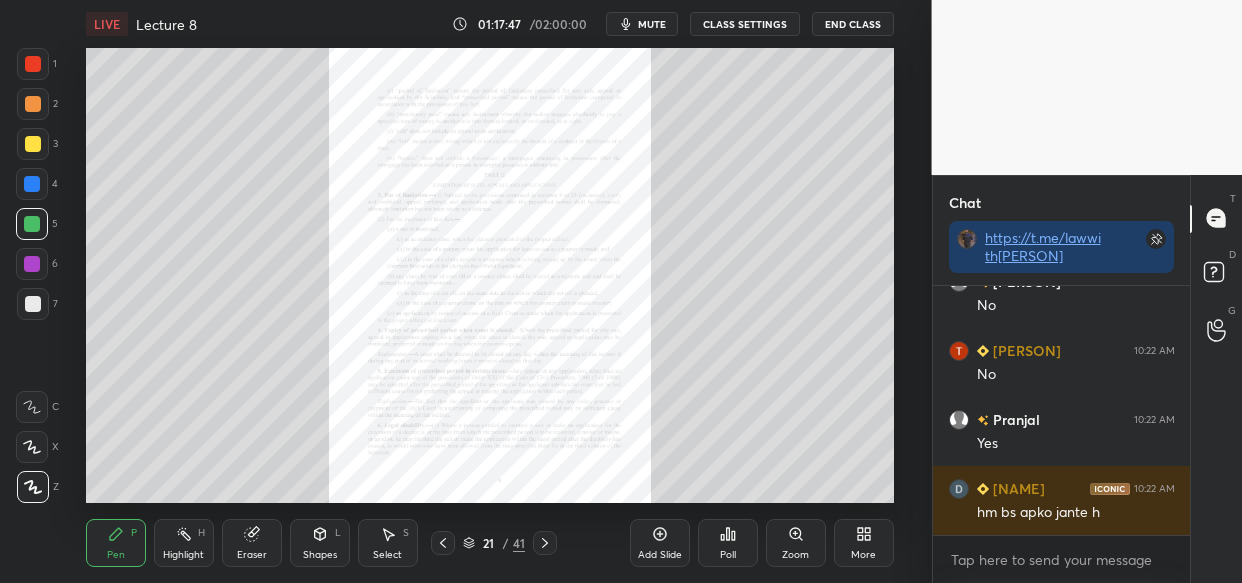 scroll, scrollTop: 139049, scrollLeft: 0, axis: vertical 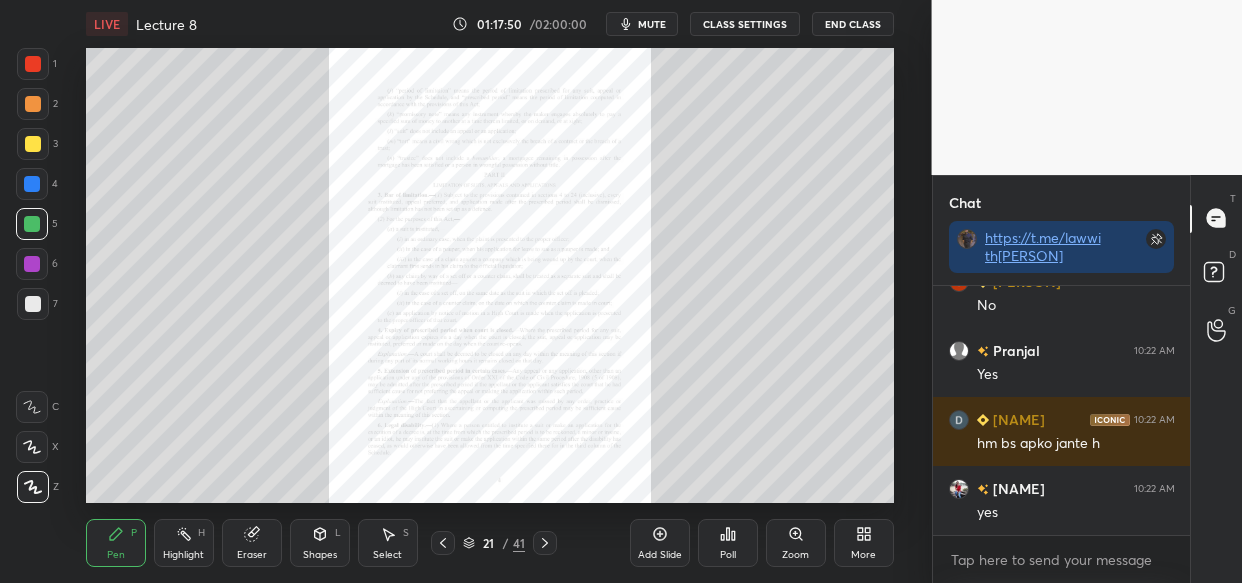 click on "Zoom" at bounding box center (796, 543) 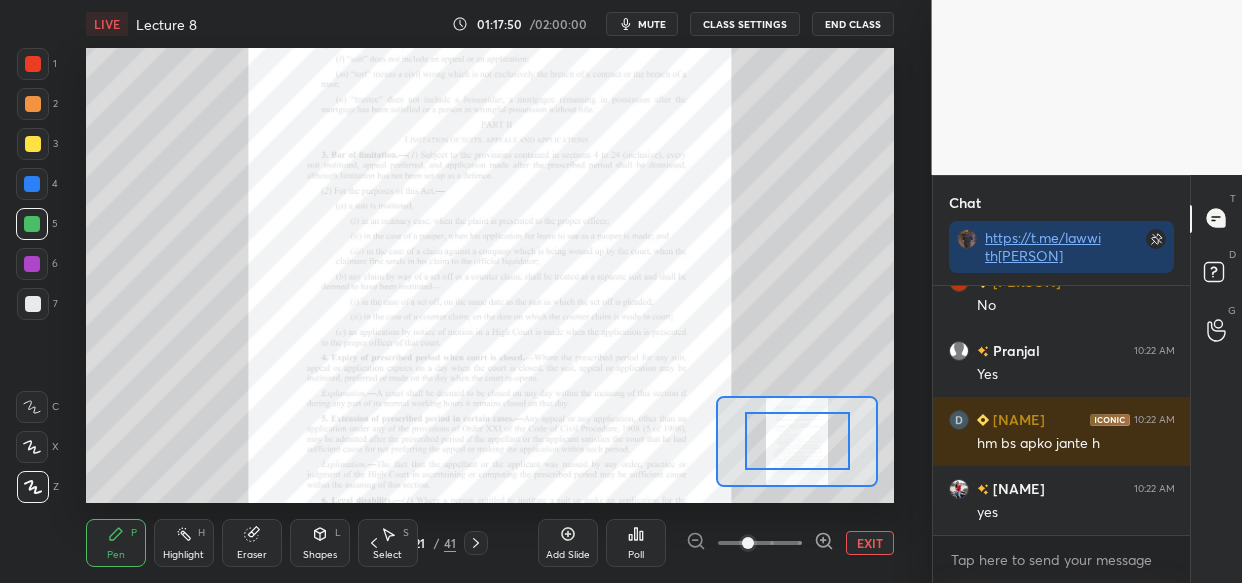 click on "Add Slide Poll EXIT" at bounding box center (716, 543) 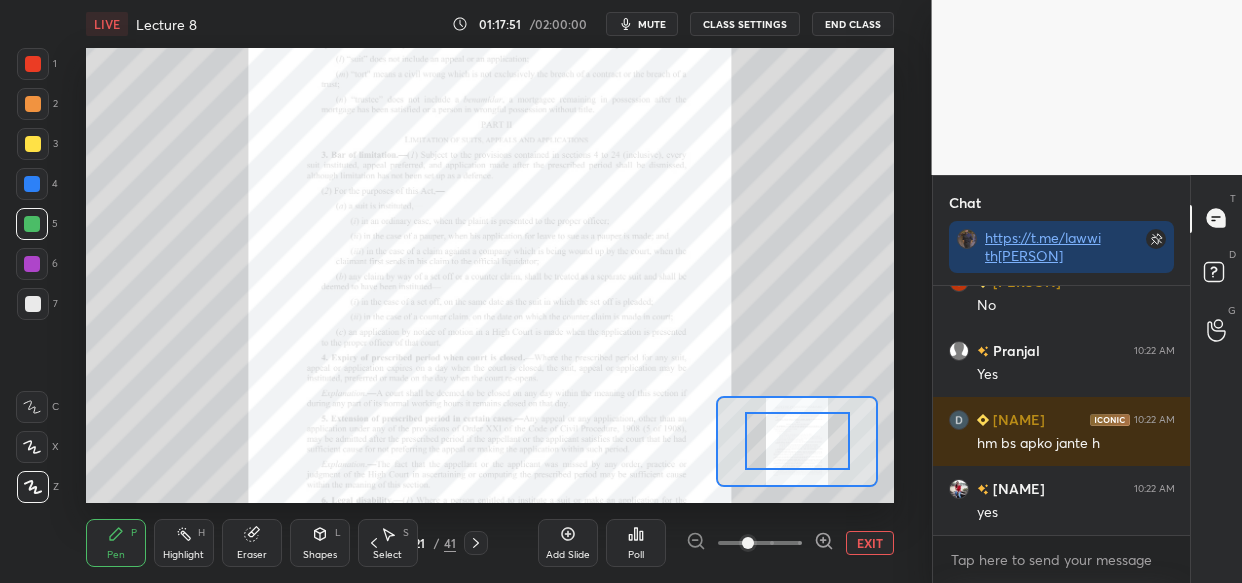 click at bounding box center [760, 543] 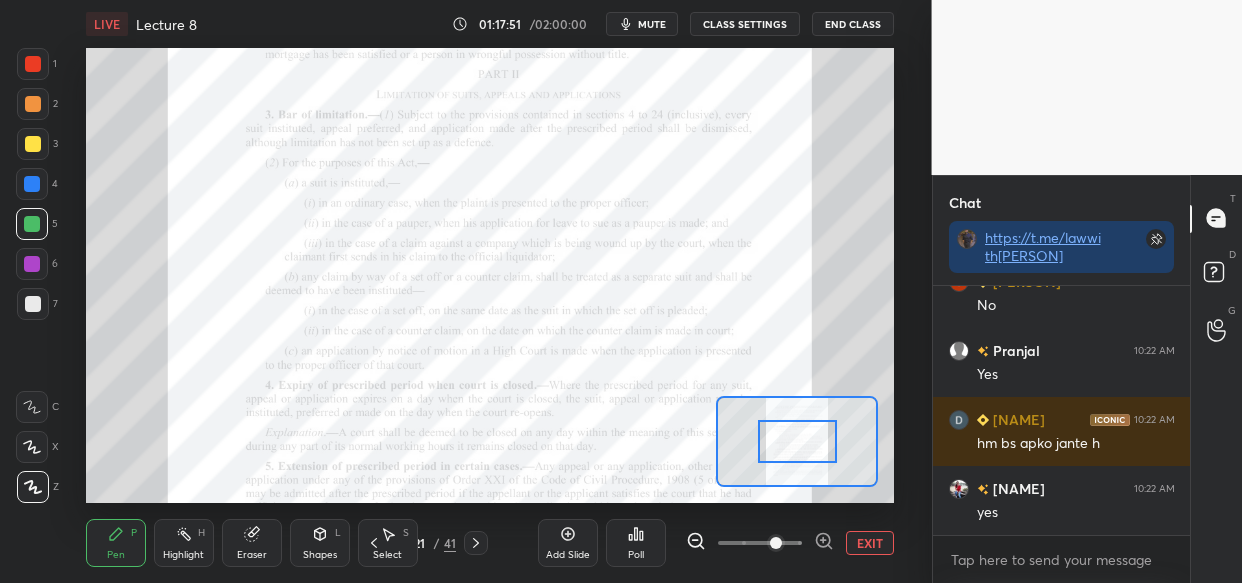 click 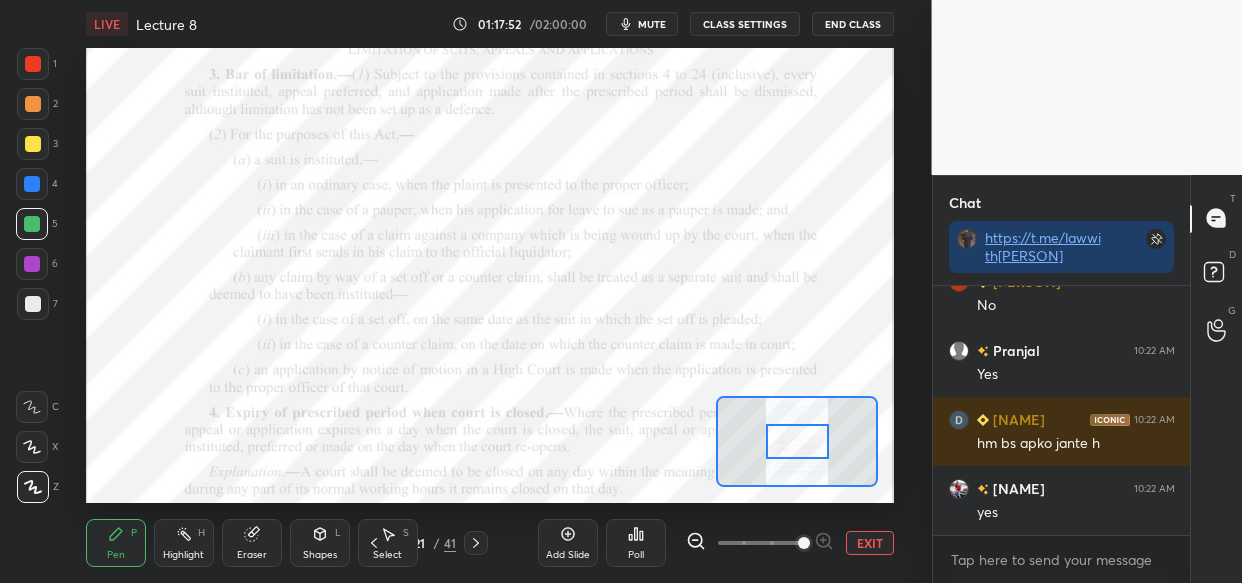 click at bounding box center (804, 543) 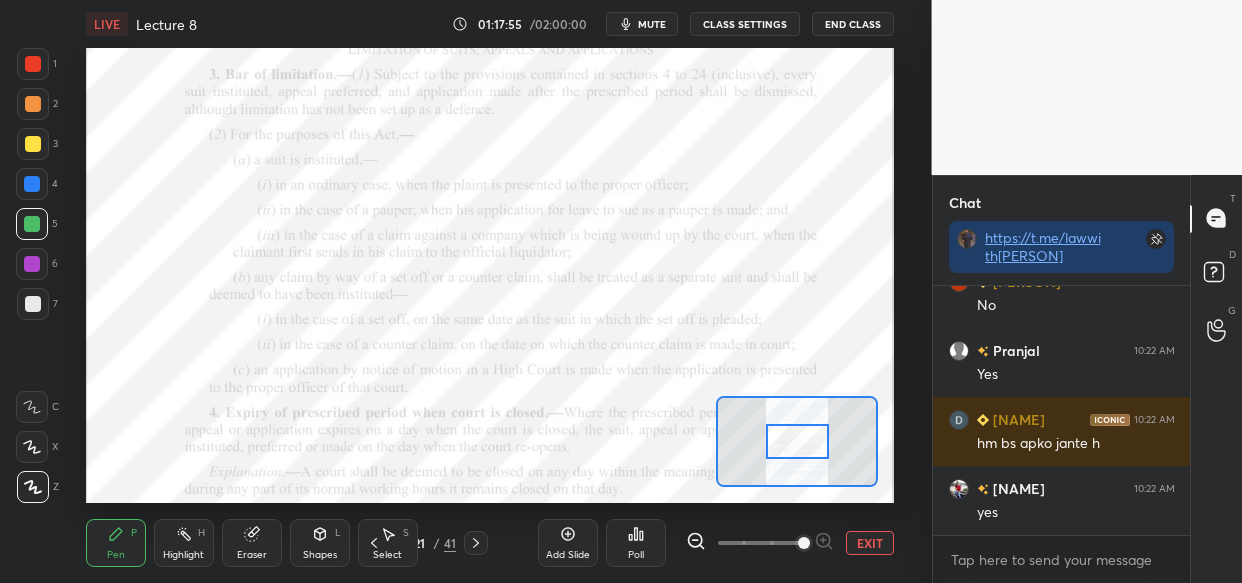 scroll, scrollTop: 139118, scrollLeft: 0, axis: vertical 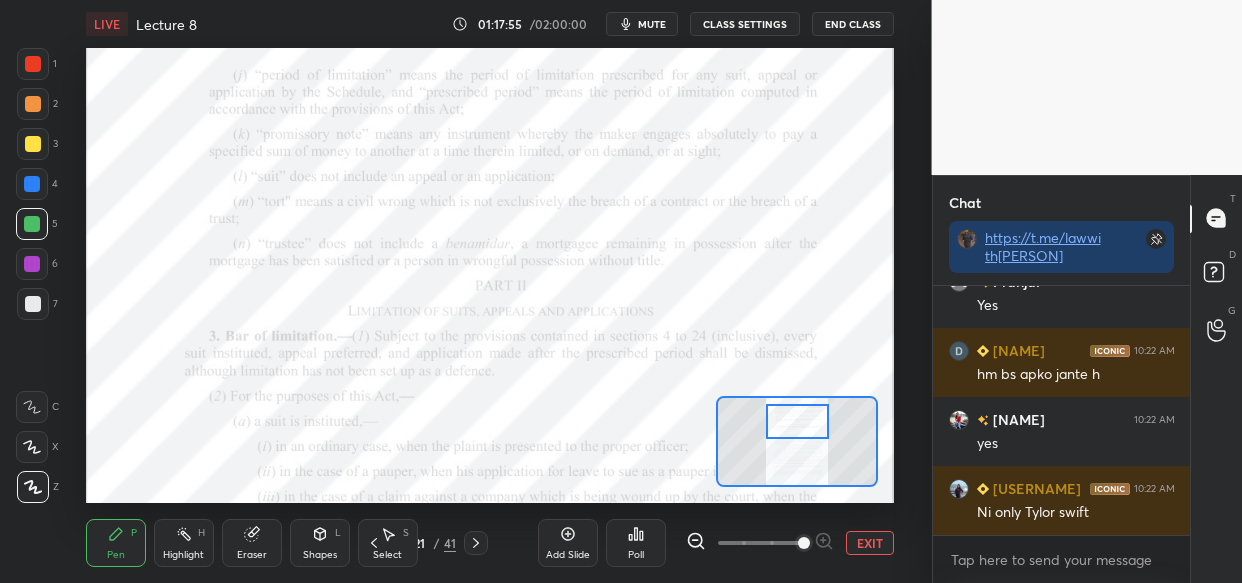 drag, startPoint x: 791, startPoint y: 431, endPoint x: 791, endPoint y: 410, distance: 21 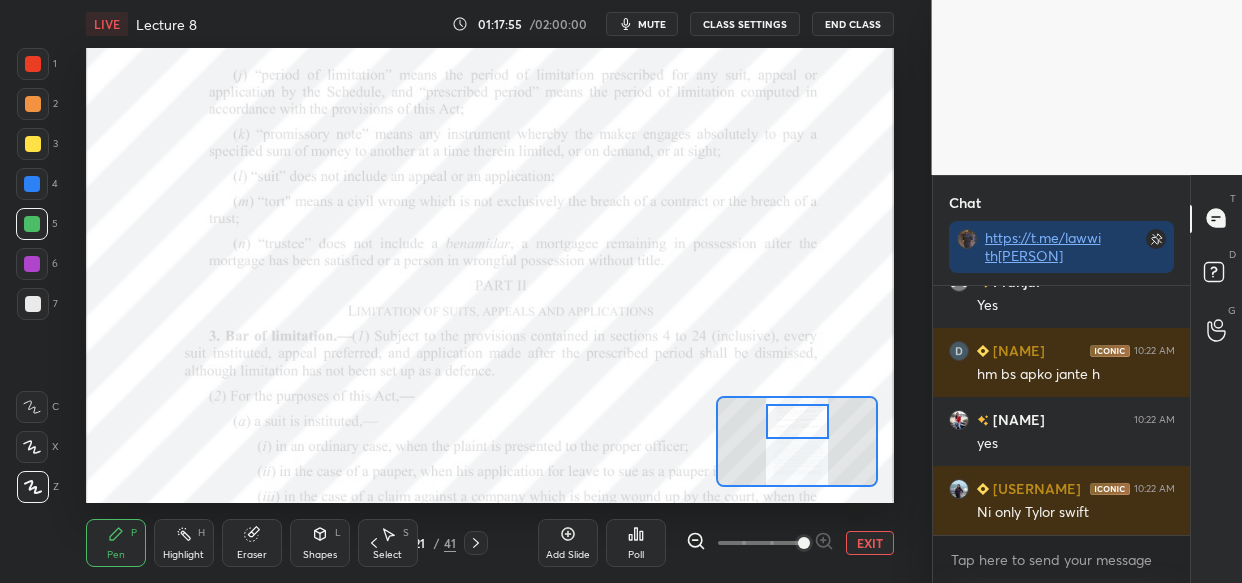 click at bounding box center [797, 421] 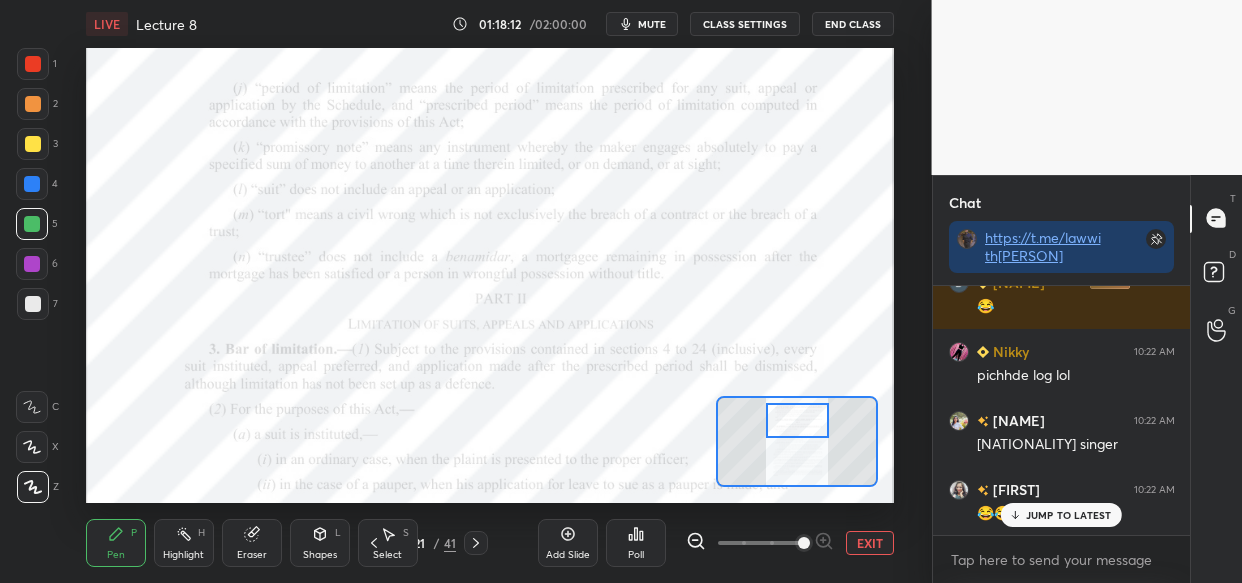 scroll, scrollTop: 139531, scrollLeft: 0, axis: vertical 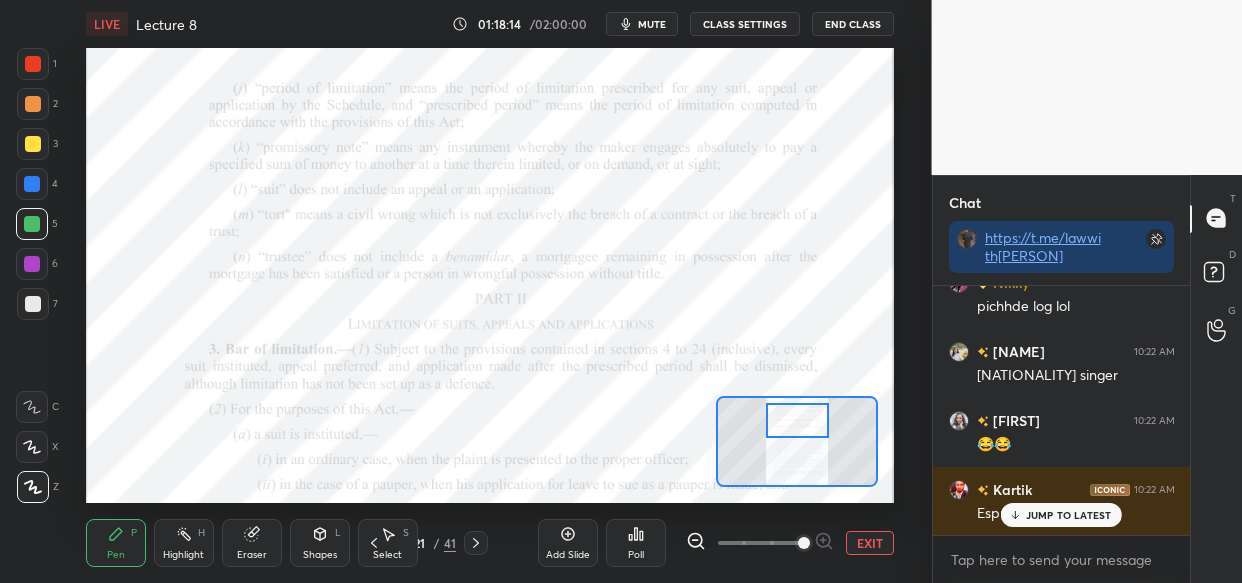 click on "JUMP TO LATEST" at bounding box center (1061, 515) 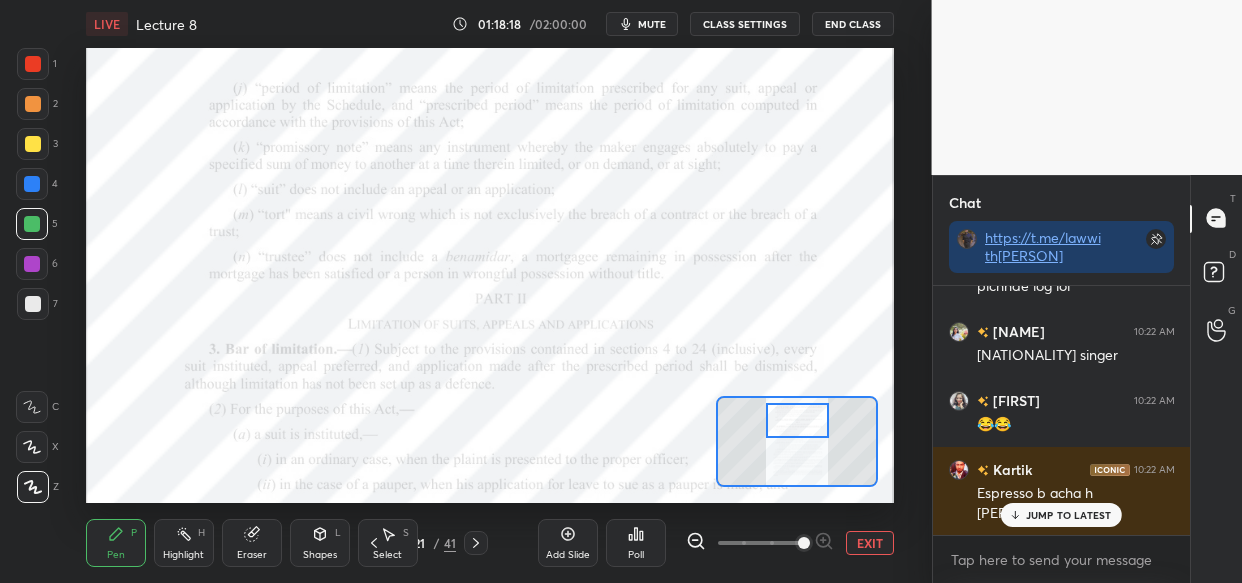 scroll, scrollTop: 139620, scrollLeft: 0, axis: vertical 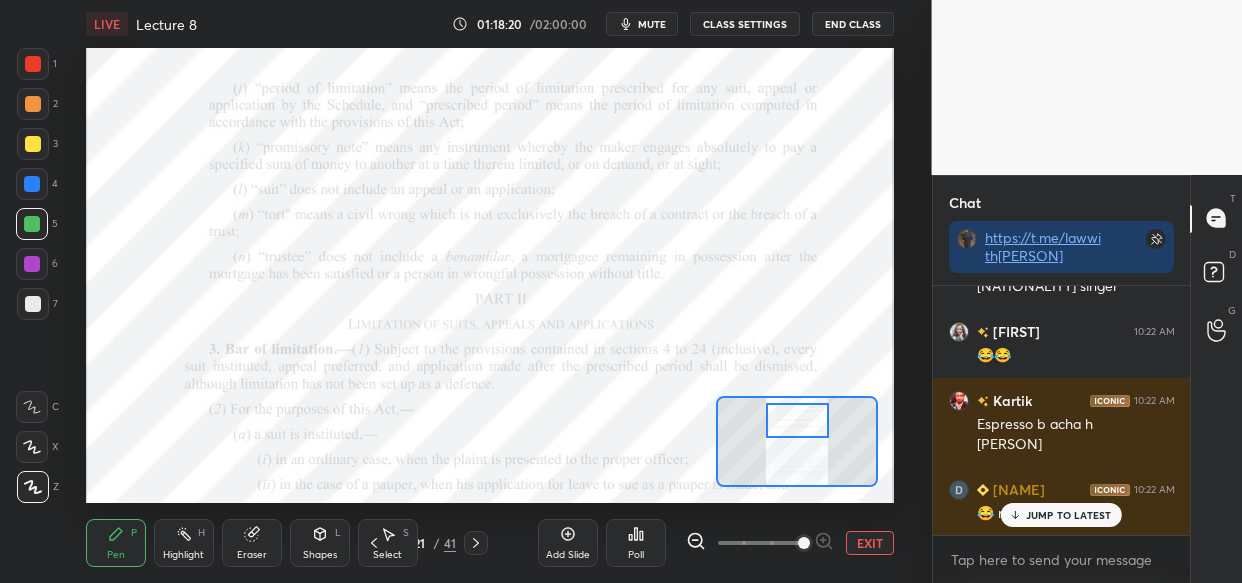click on "JUMP TO LATEST" at bounding box center (1069, 515) 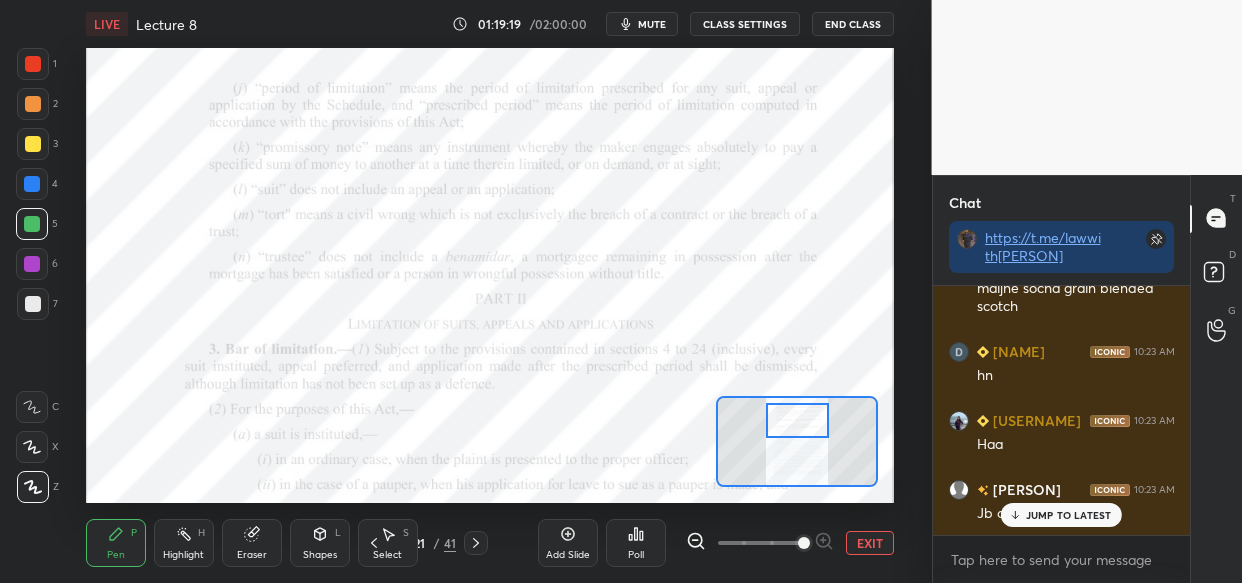 scroll, scrollTop: 141450, scrollLeft: 0, axis: vertical 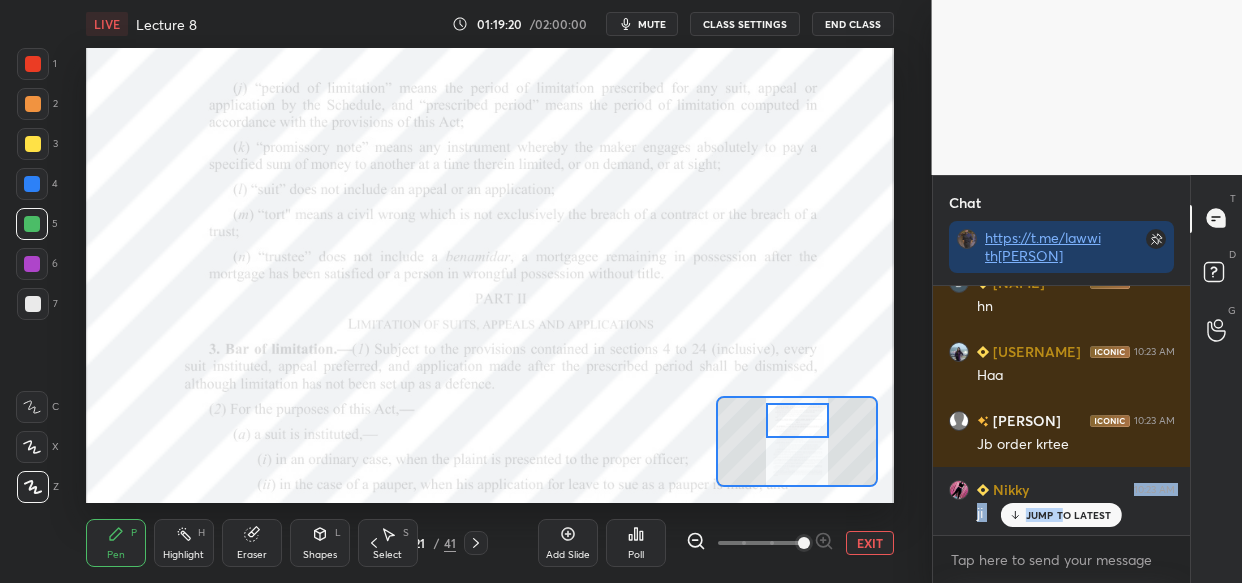 click on "Nikky 10:23 AM ji" at bounding box center [1062, 501] 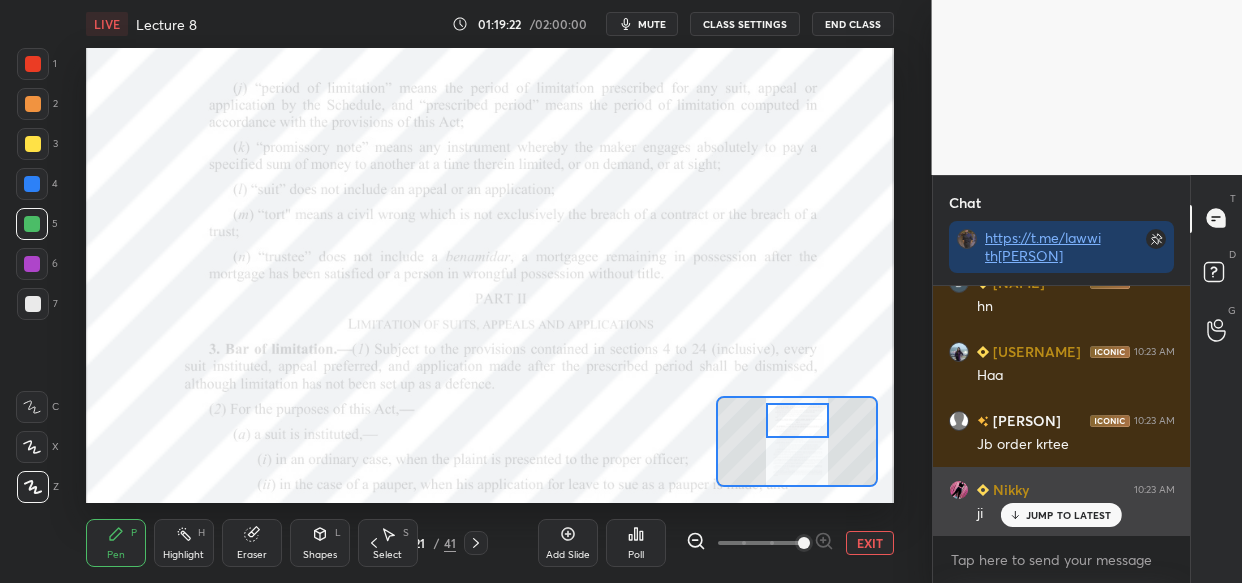 click on "JUMP TO LATEST" at bounding box center (1061, 515) 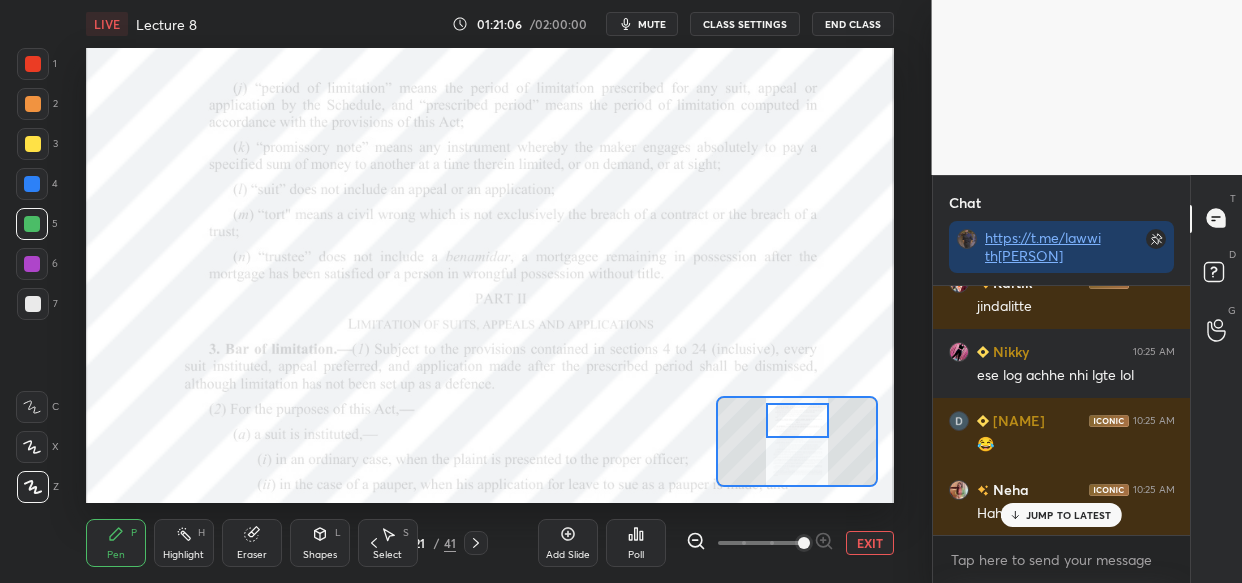 scroll, scrollTop: 145163, scrollLeft: 0, axis: vertical 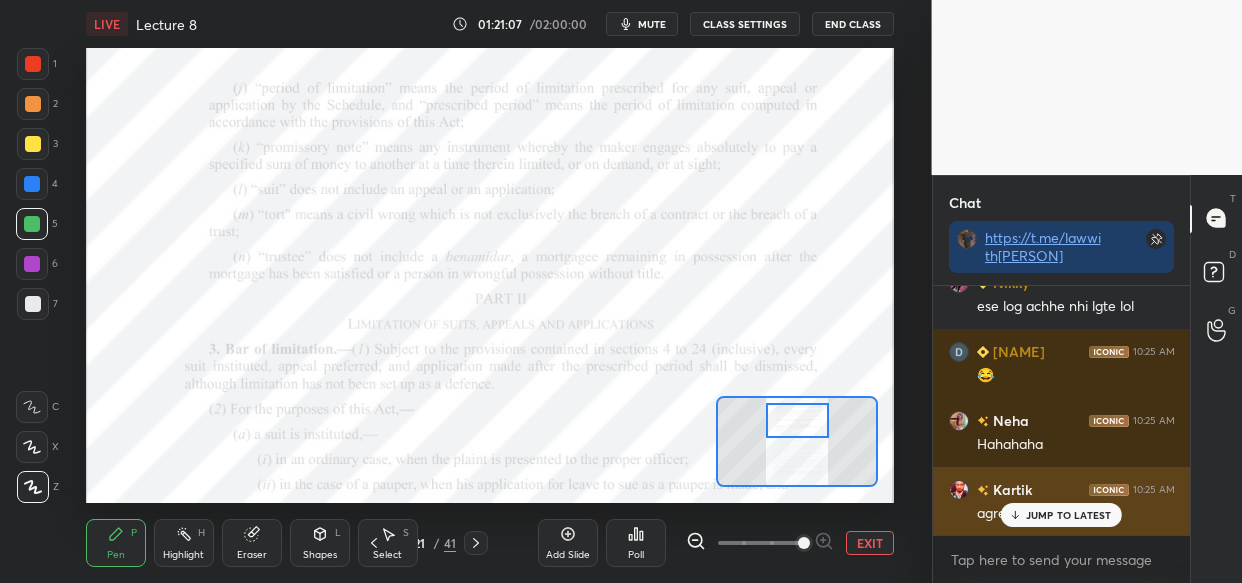 drag, startPoint x: 1042, startPoint y: 519, endPoint x: 996, endPoint y: 531, distance: 47.539455 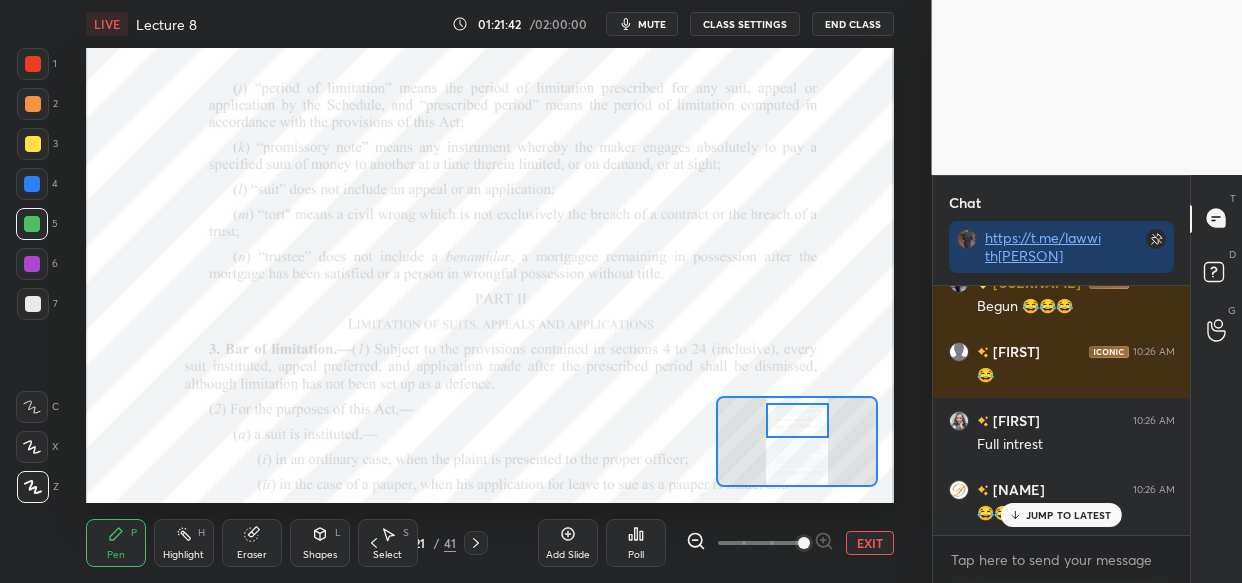 scroll, scrollTop: 146561, scrollLeft: 0, axis: vertical 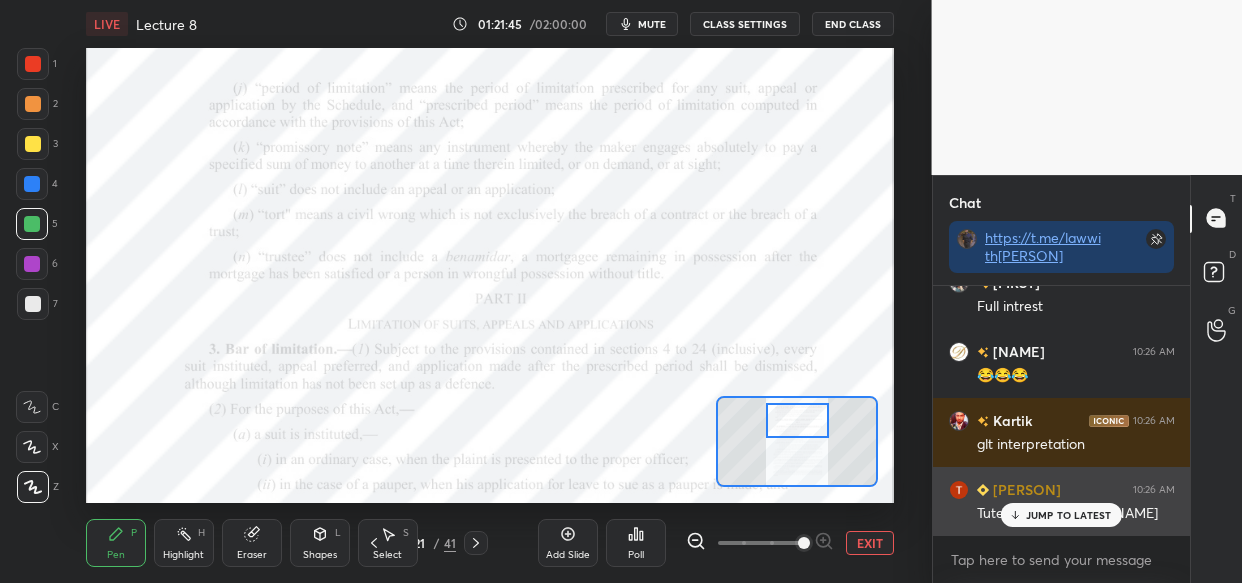drag, startPoint x: 1034, startPoint y: 518, endPoint x: 1020, endPoint y: 524, distance: 15.231546 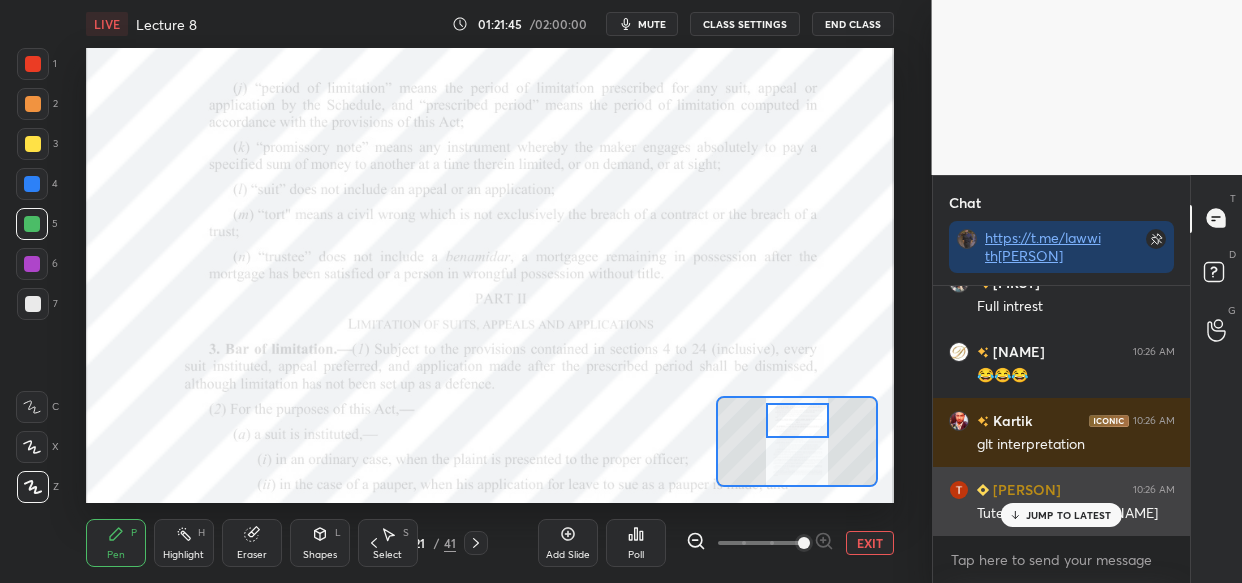 click on "JUMP TO LATEST" at bounding box center (1069, 515) 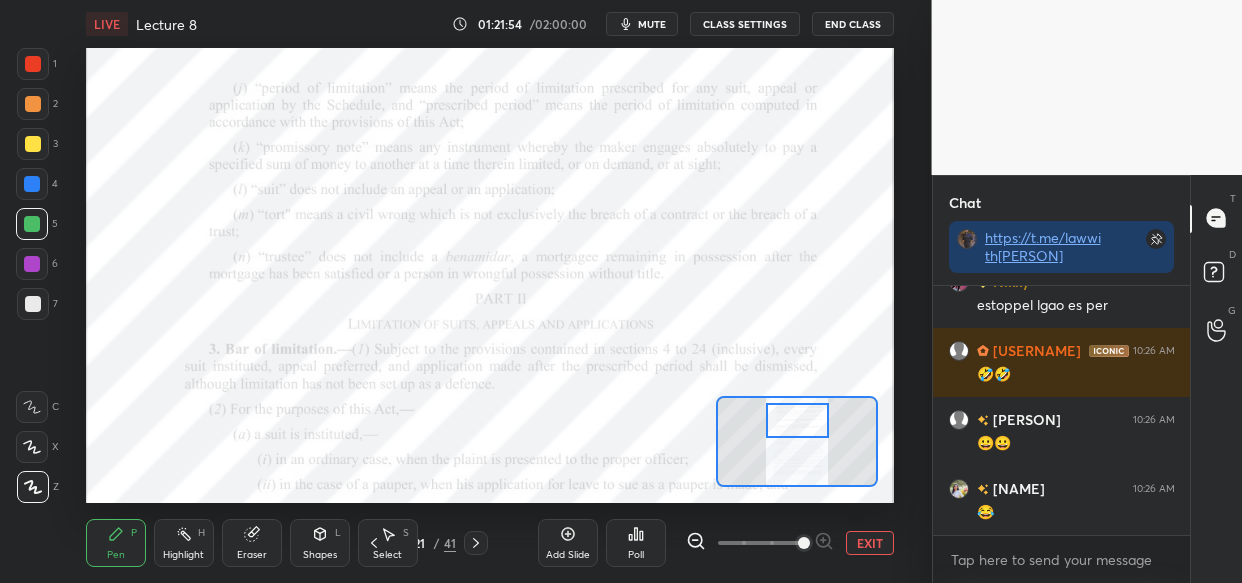 scroll, scrollTop: 146976, scrollLeft: 0, axis: vertical 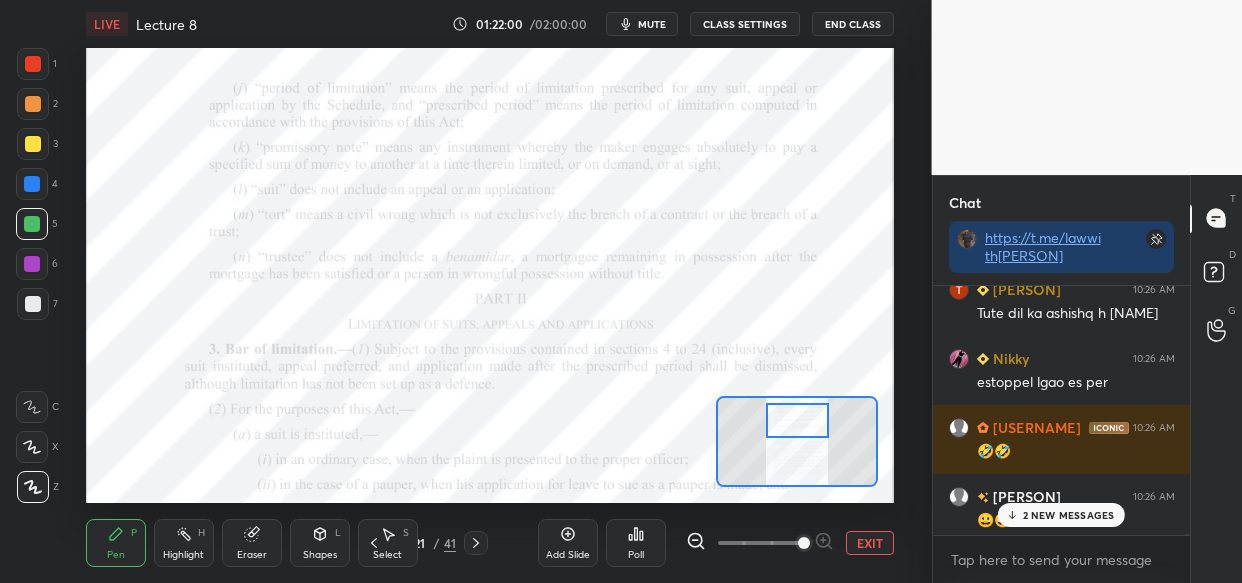 click on "2 NEW MESSAGES" at bounding box center (1069, 515) 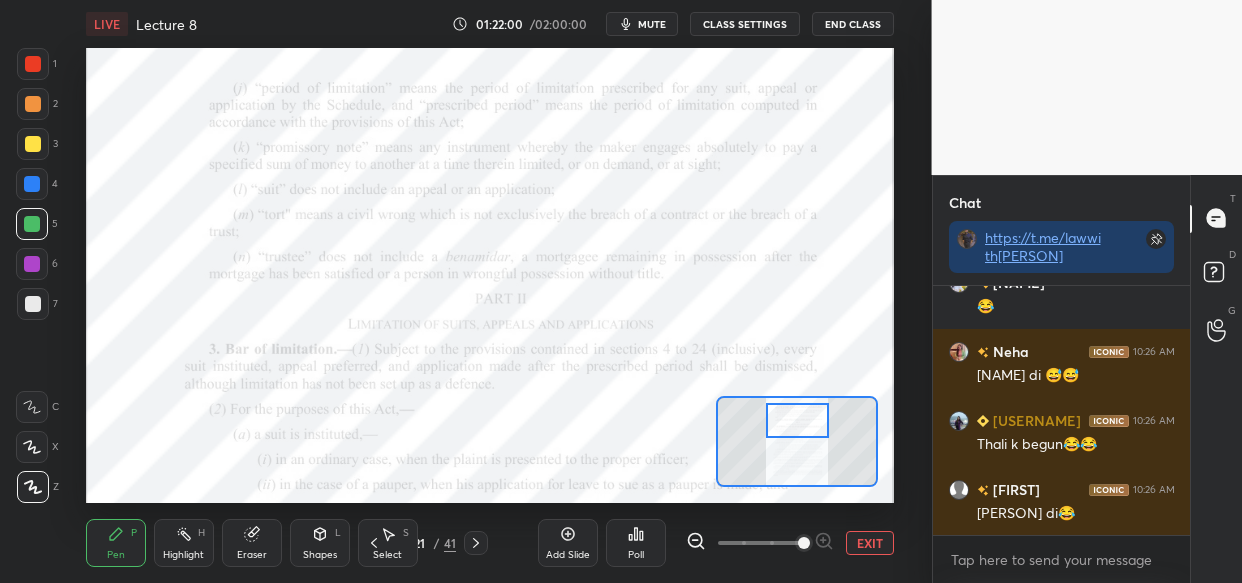 scroll, scrollTop: 147182, scrollLeft: 0, axis: vertical 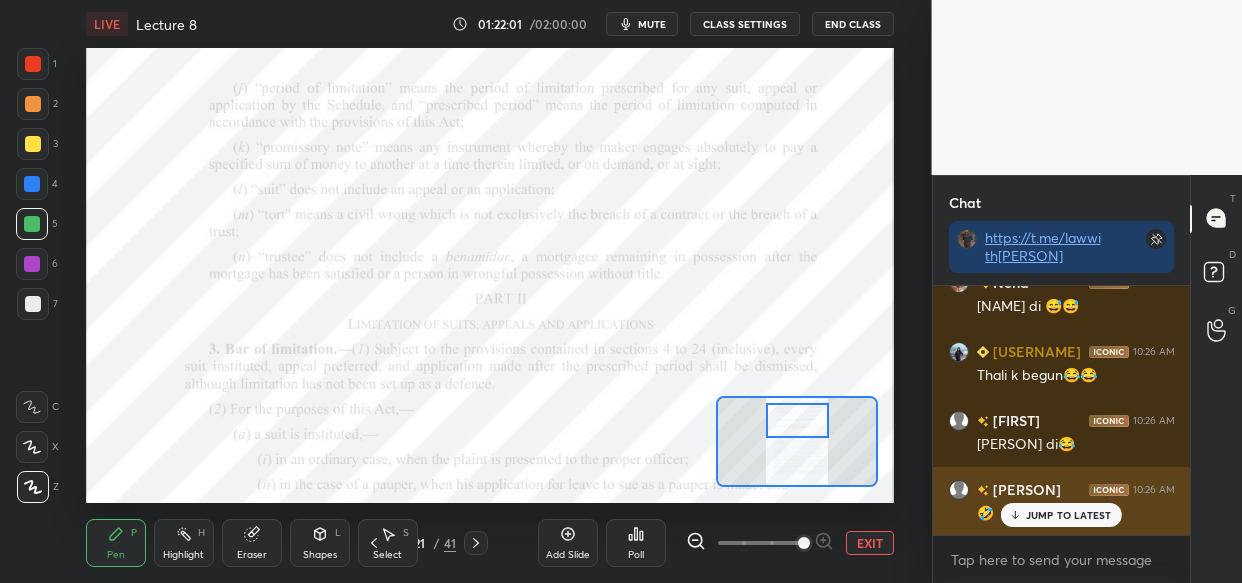 click on "JUMP TO LATEST" at bounding box center (1069, 515) 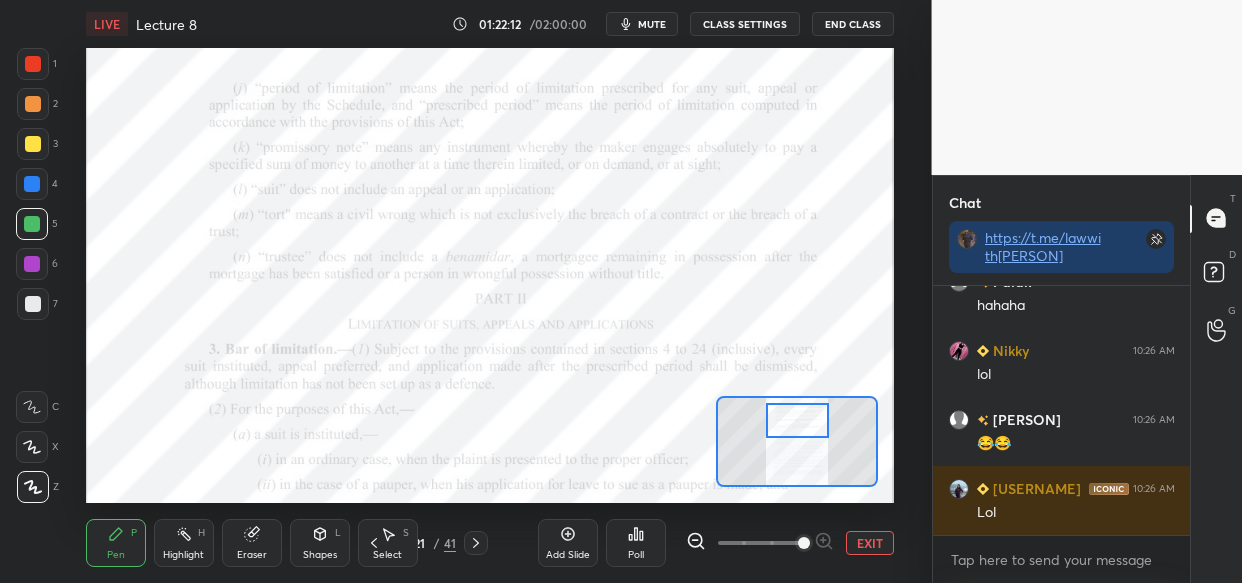 scroll, scrollTop: 147803, scrollLeft: 0, axis: vertical 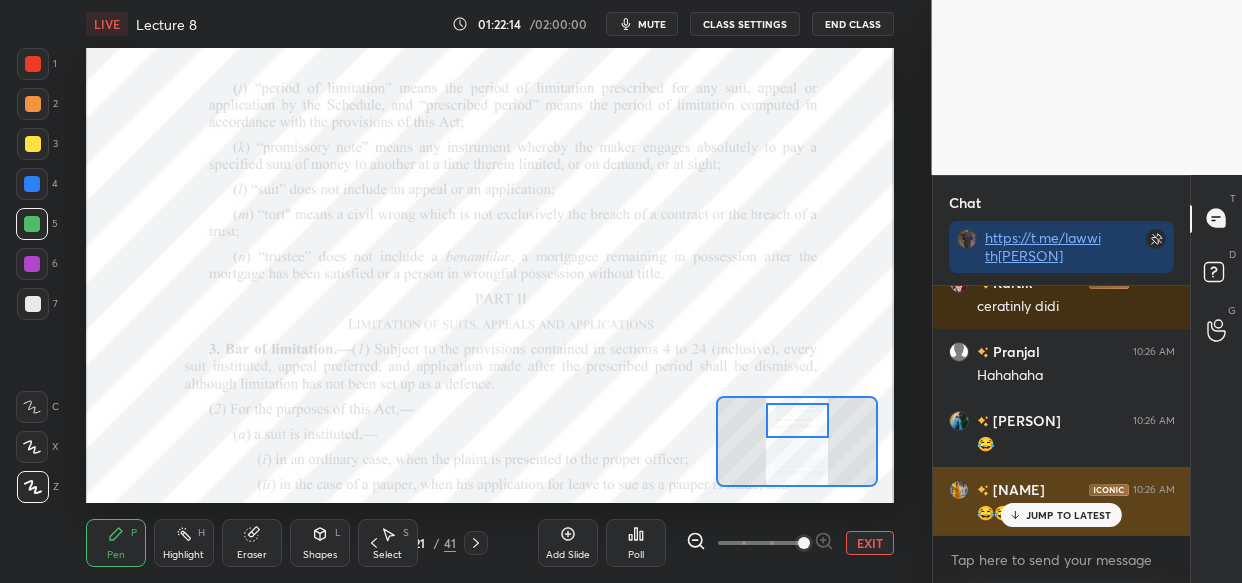 click on "JUMP TO LATEST" at bounding box center (1069, 515) 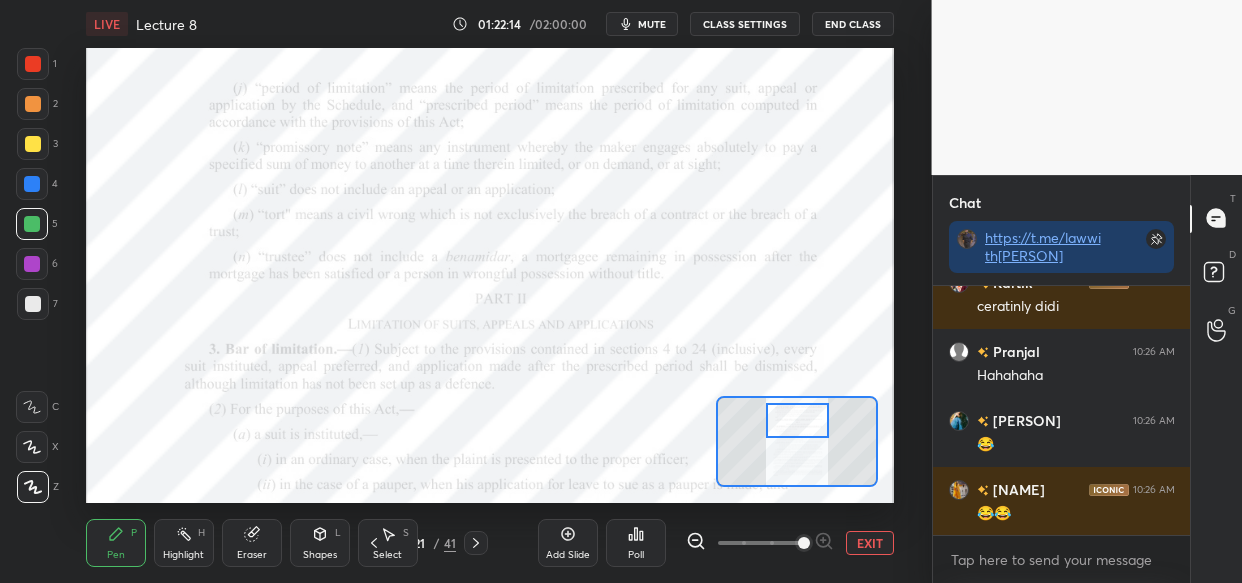 scroll, scrollTop: 148149, scrollLeft: 0, axis: vertical 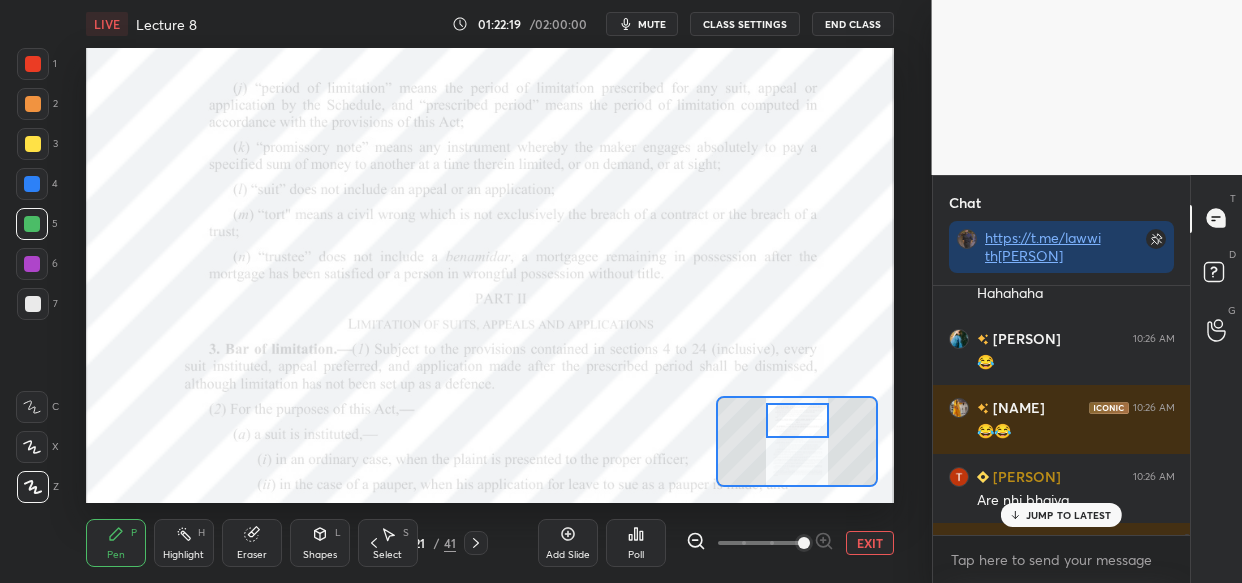 click on "JUMP TO LATEST" at bounding box center (1069, 515) 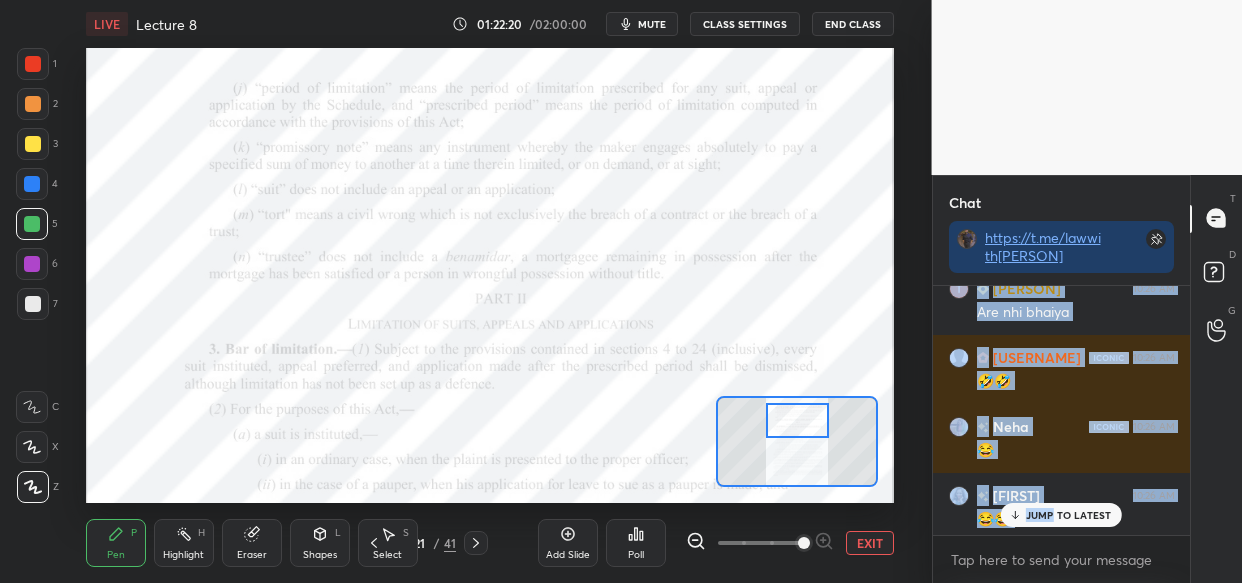 scroll, scrollTop: 148218, scrollLeft: 0, axis: vertical 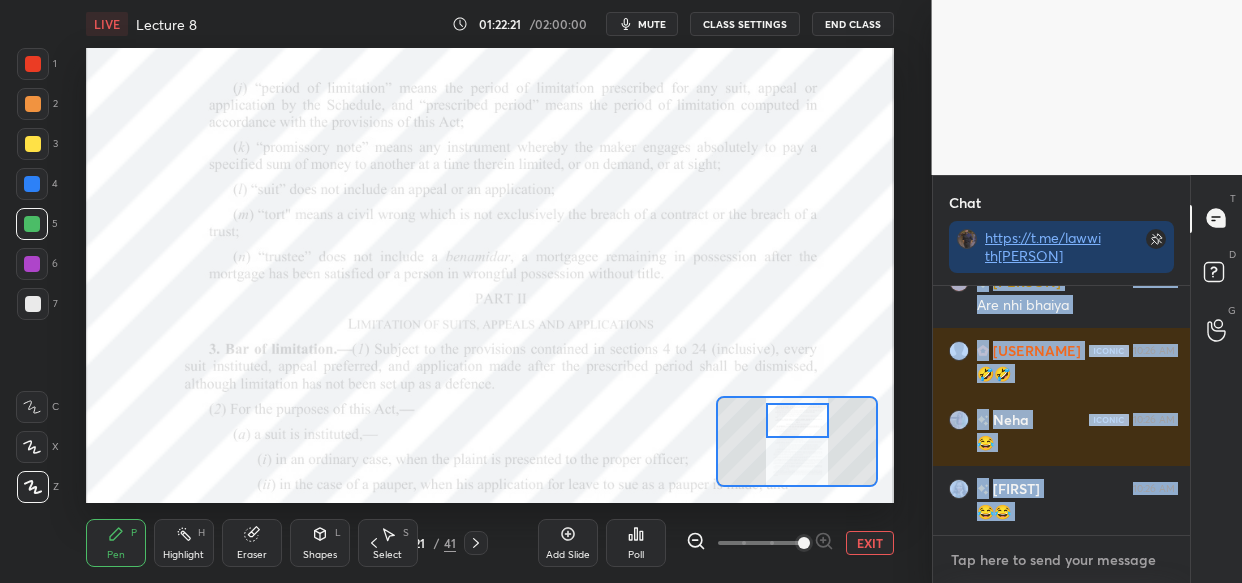 click at bounding box center (1062, 560) 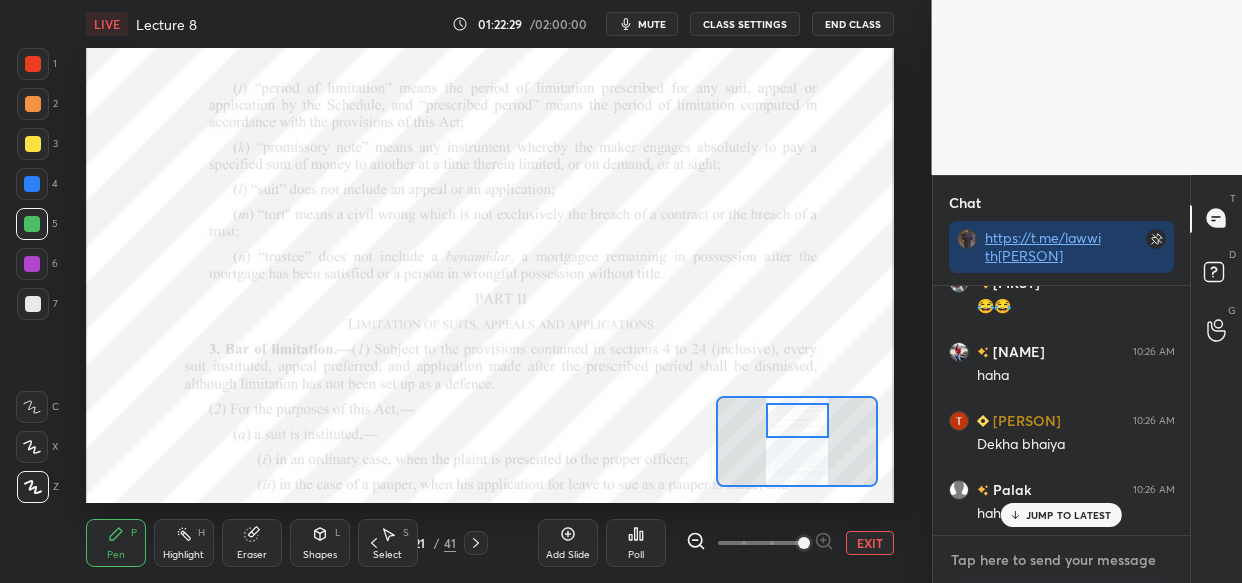 scroll, scrollTop: 148493, scrollLeft: 0, axis: vertical 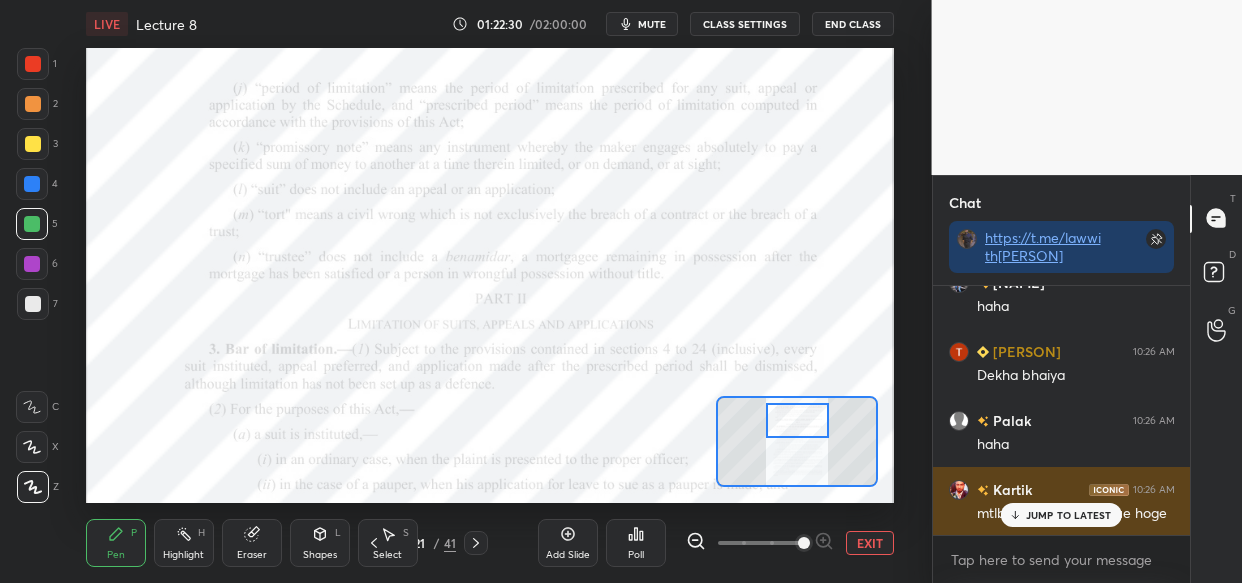 click on "JUMP TO LATEST" at bounding box center (1069, 515) 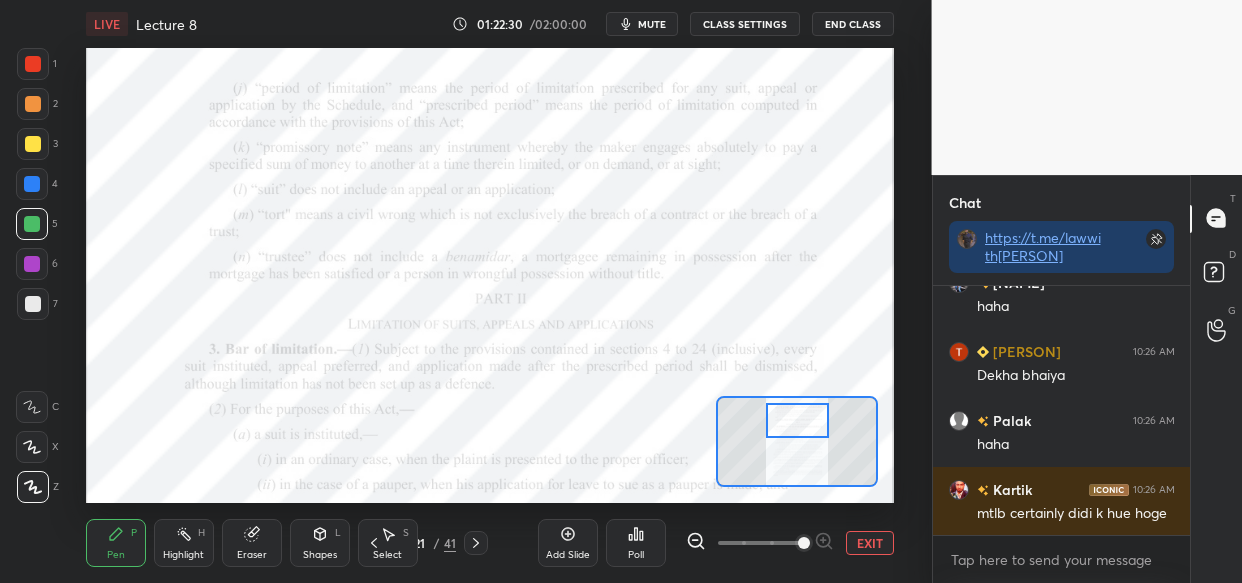scroll, scrollTop: 148562, scrollLeft: 0, axis: vertical 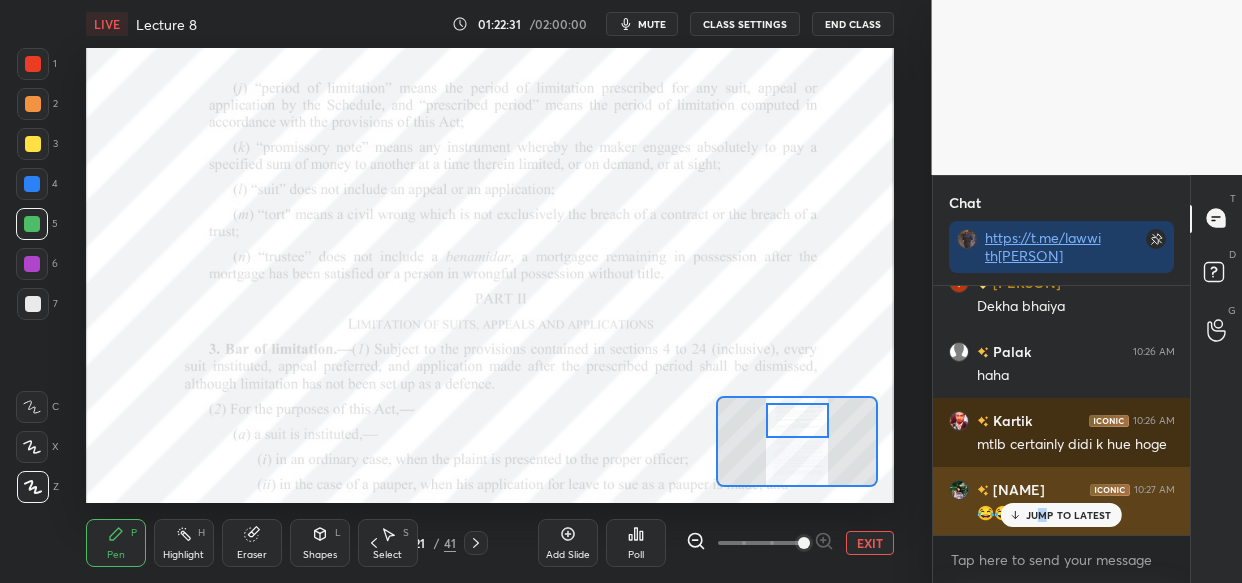 click on "JUMP TO LATEST" at bounding box center [1061, 515] 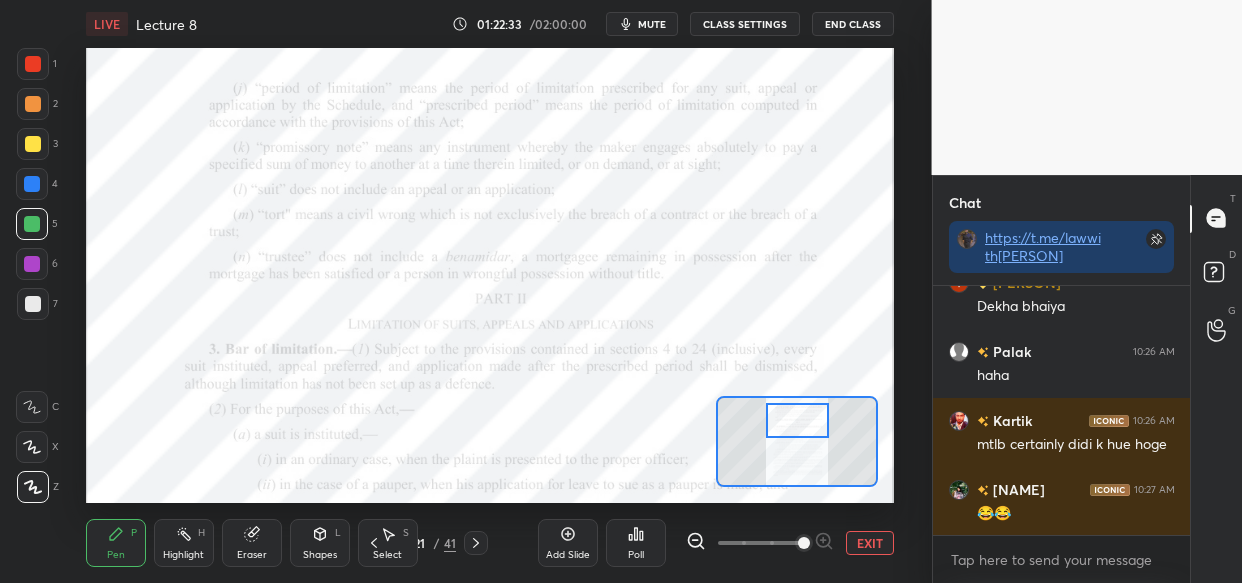 scroll, scrollTop: 148631, scrollLeft: 0, axis: vertical 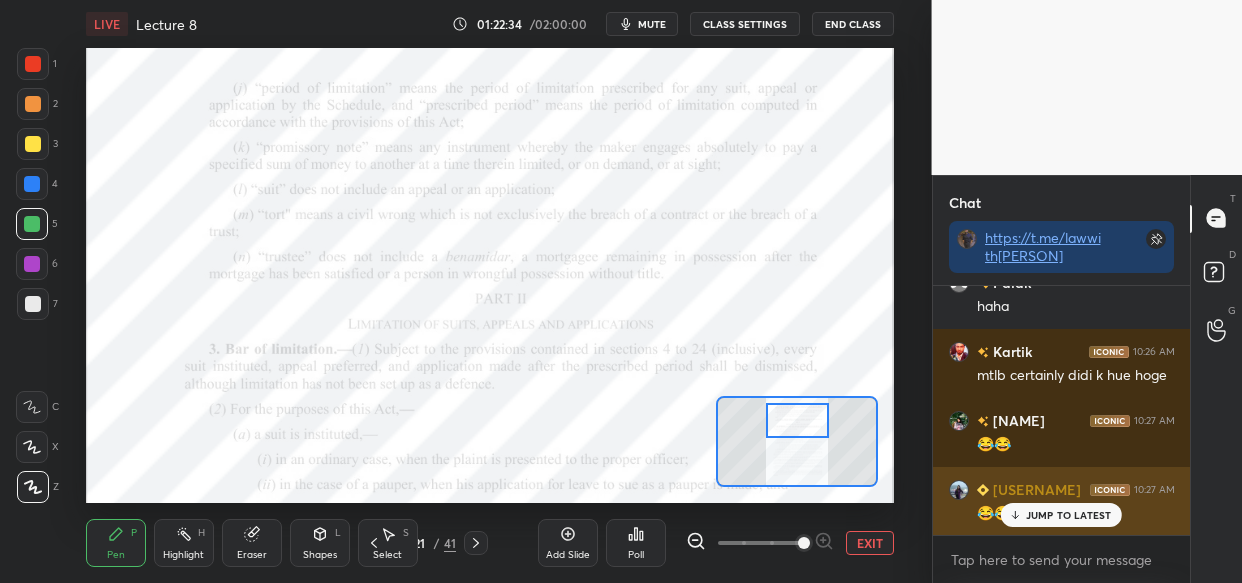 click on "JUMP TO LATEST" at bounding box center (1069, 515) 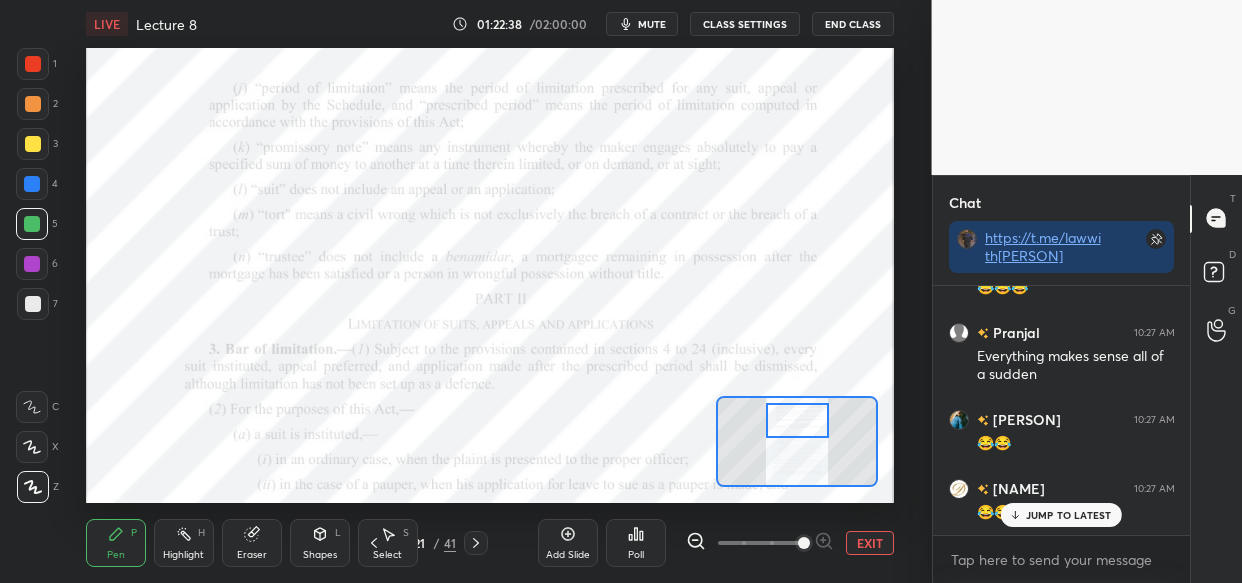 scroll, scrollTop: 148994, scrollLeft: 0, axis: vertical 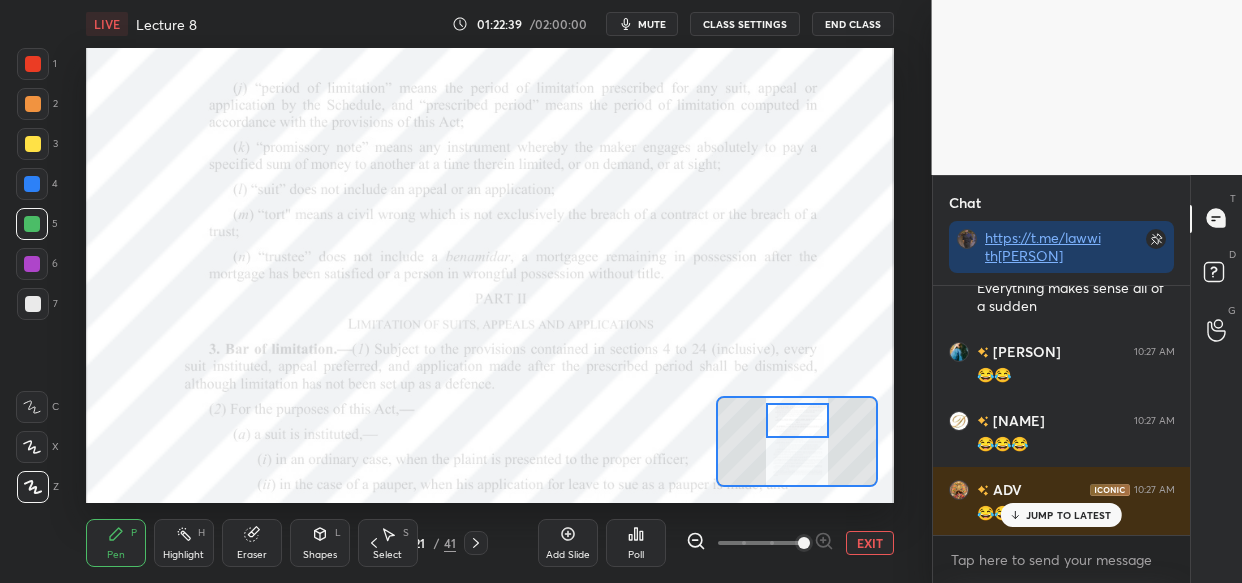 click on "Sanjam 10:26 AM 🤣🤣 Neha 10:26 AM 😂 Shalinee 10:26 AM 😂😂 labheshri 10:26 AM haha Tanu 10:26 AM Dekha bhaiya Palak 10:26 AM haha Kartik 10:26 AM mtlb certainly didi k hue hoge aseema 10:27 AM 😂😂 ANUSHKA 10:27 AM 😂😂😂😂 Firdous 10:27 AM 😂😂😂 Pranjal 10:27 AM Everything makes sense all of a sudden Ruby 10:27 AM 😂😂 Dipanwita 10:27 AM 😂😂😂 ADV 10:27 AM 😂😂 JUMP TO LATEST" at bounding box center (1062, 410) 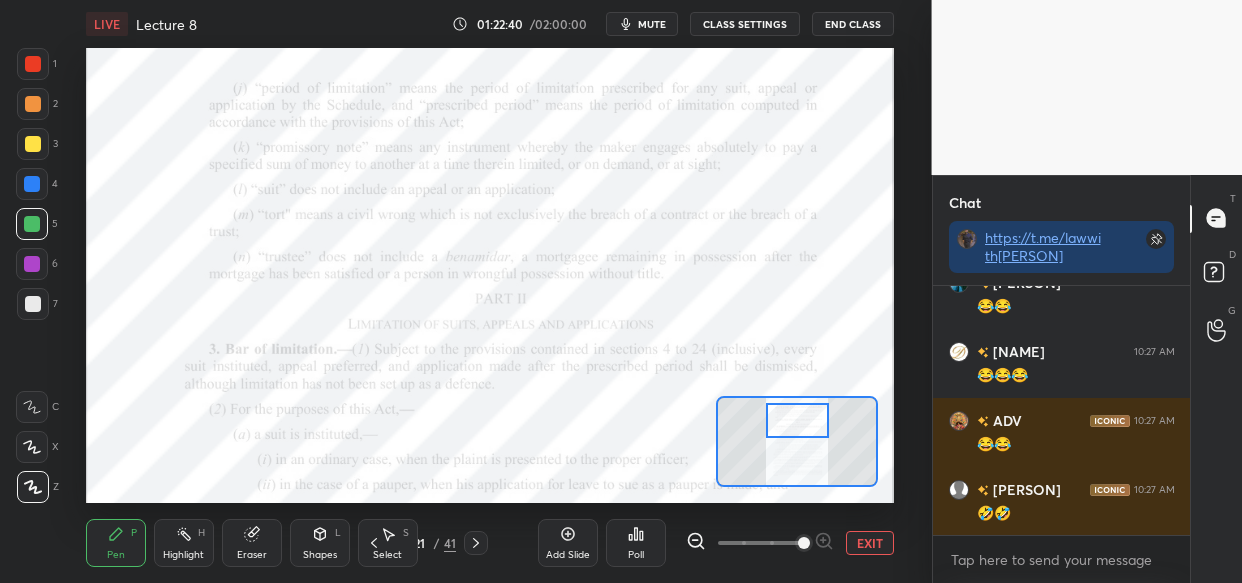 scroll, scrollTop: 149132, scrollLeft: 0, axis: vertical 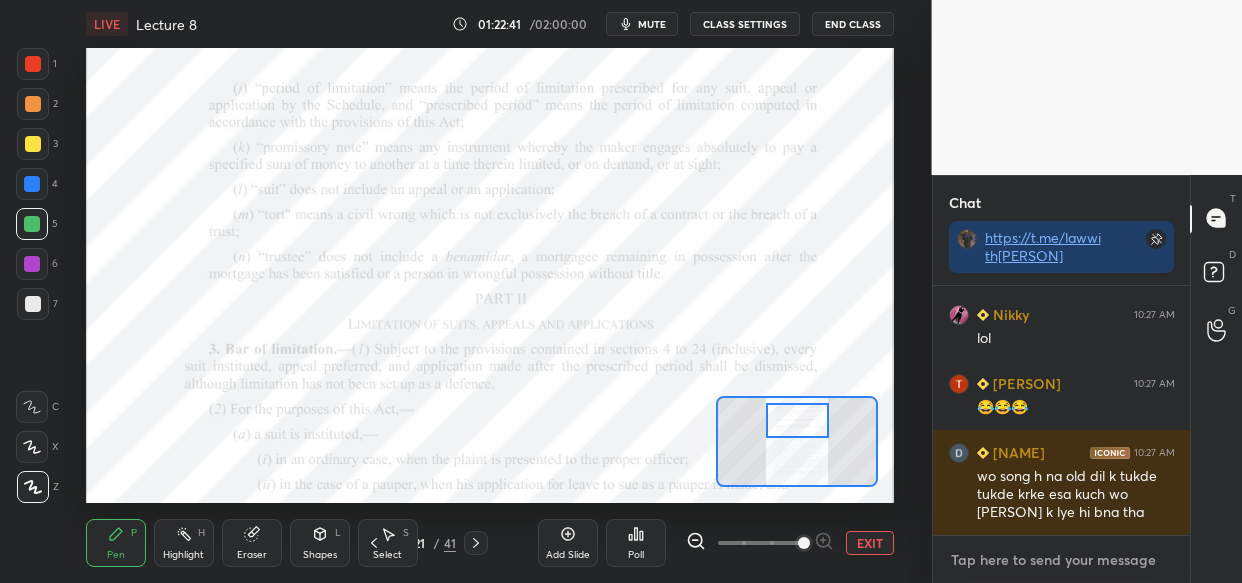 click at bounding box center (1062, 560) 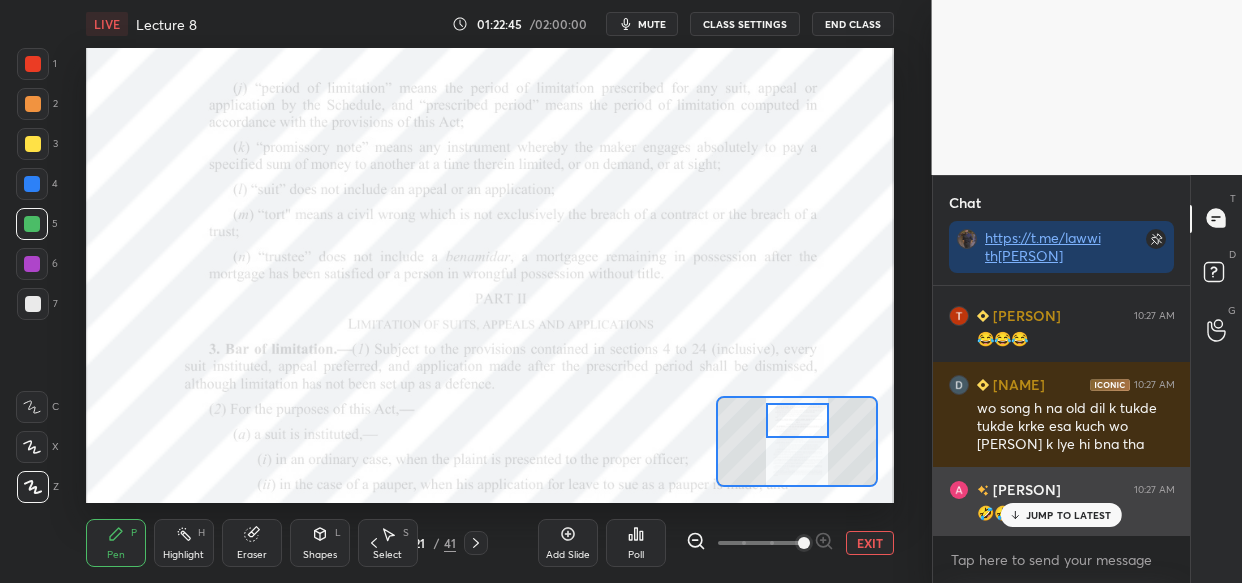click on "JUMP TO LATEST" at bounding box center (1061, 515) 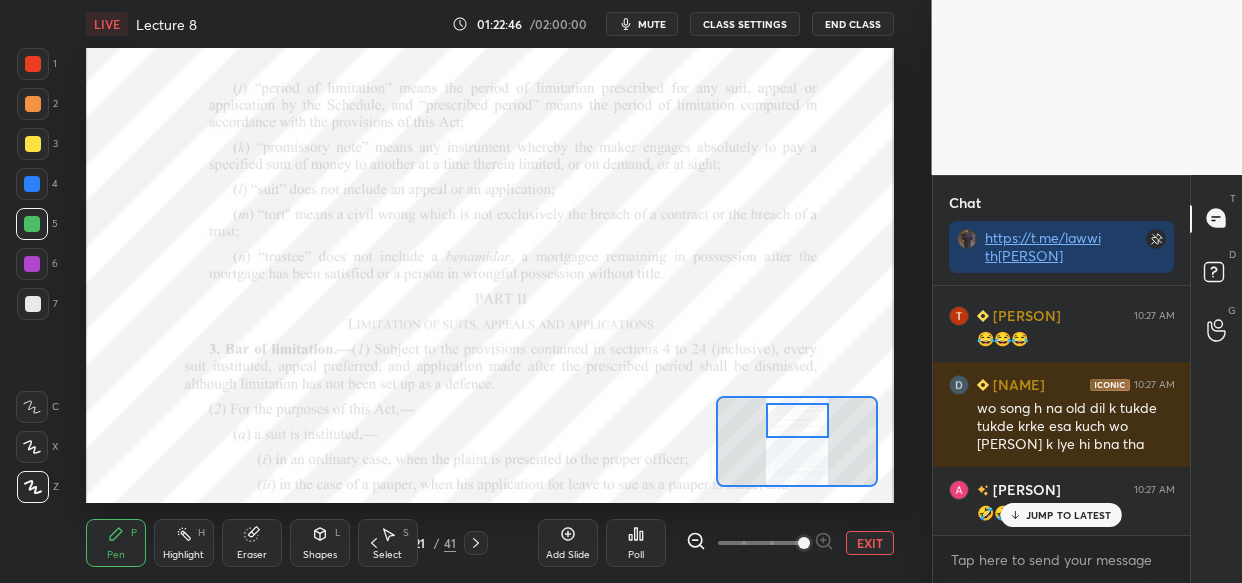 scroll, scrollTop: 149531, scrollLeft: 0, axis: vertical 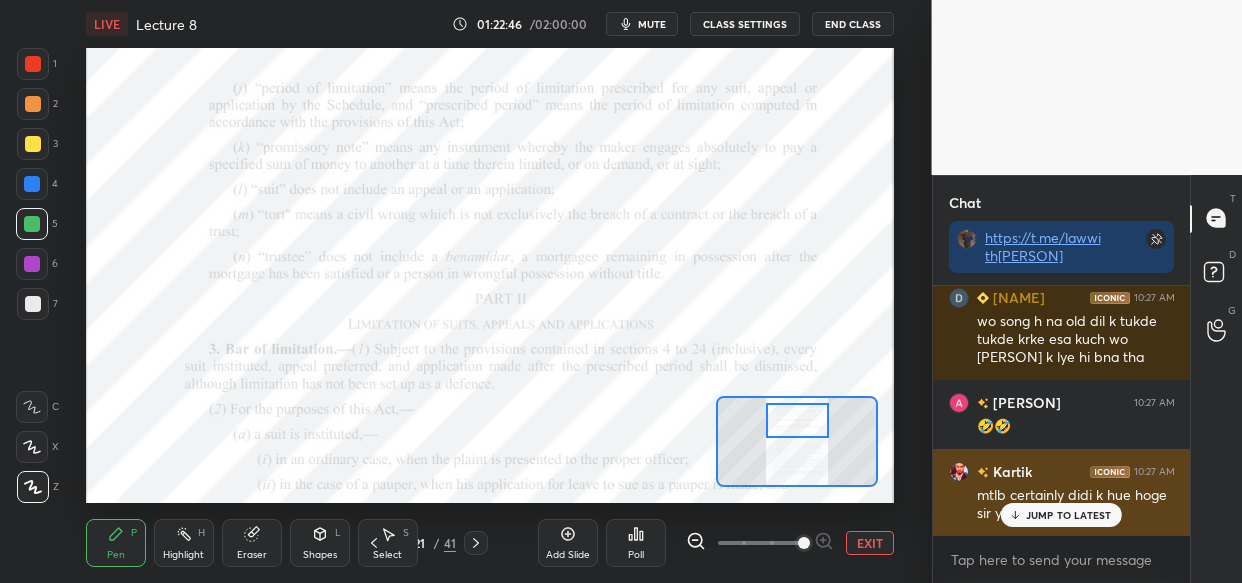 click on "JUMP TO LATEST" at bounding box center [1069, 515] 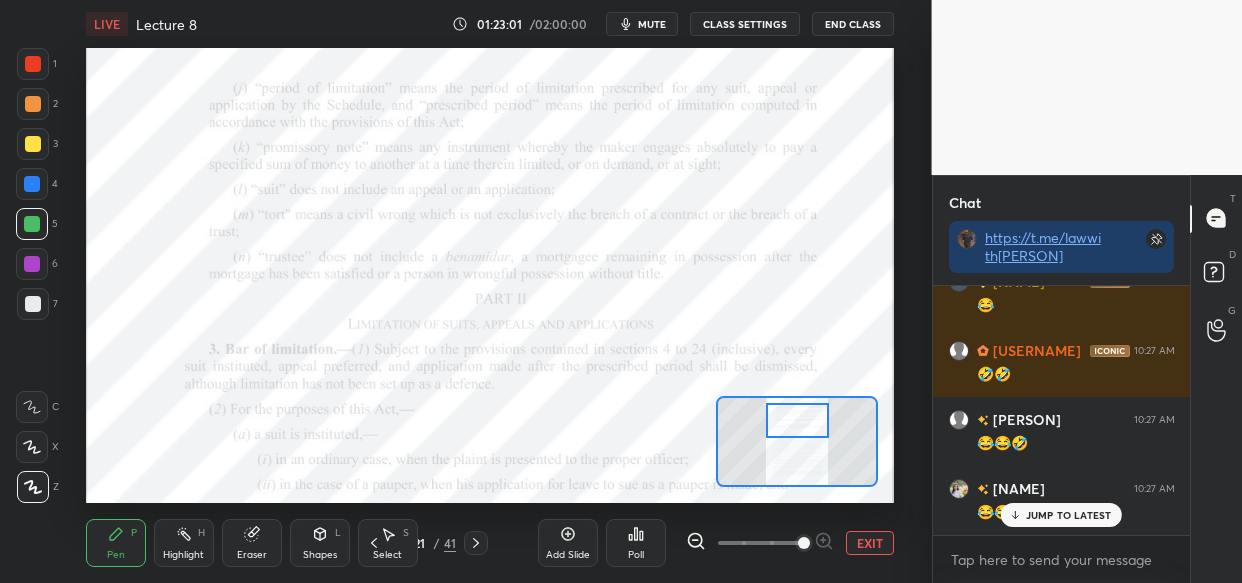 scroll, scrollTop: 150014, scrollLeft: 0, axis: vertical 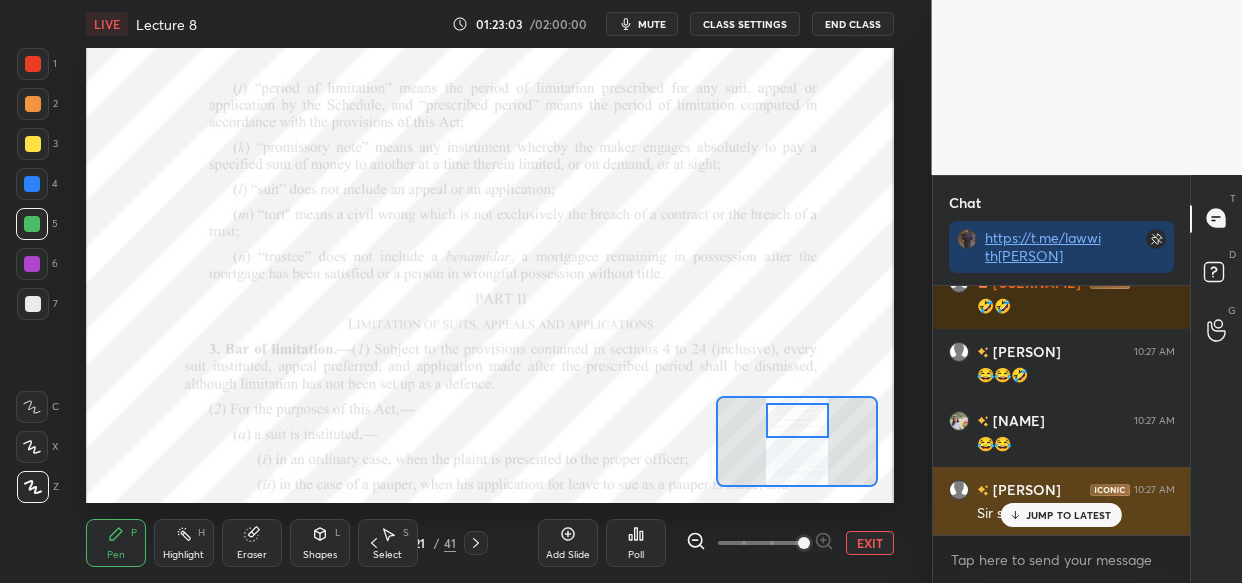 click on "JUMP TO LATEST" at bounding box center [1069, 515] 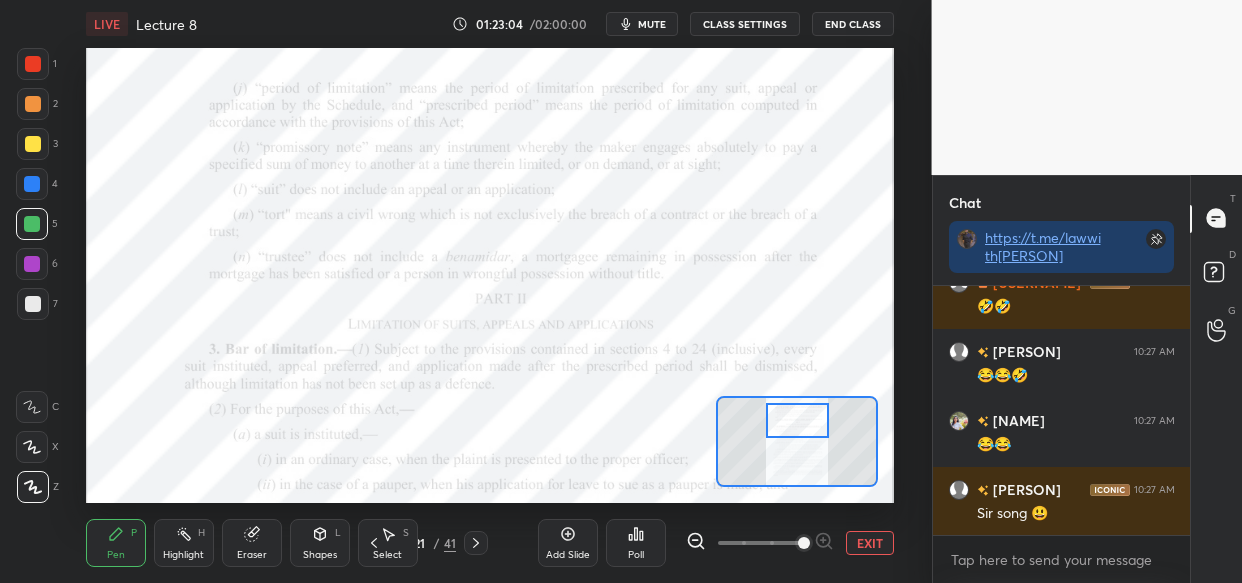 scroll, scrollTop: 150083, scrollLeft: 0, axis: vertical 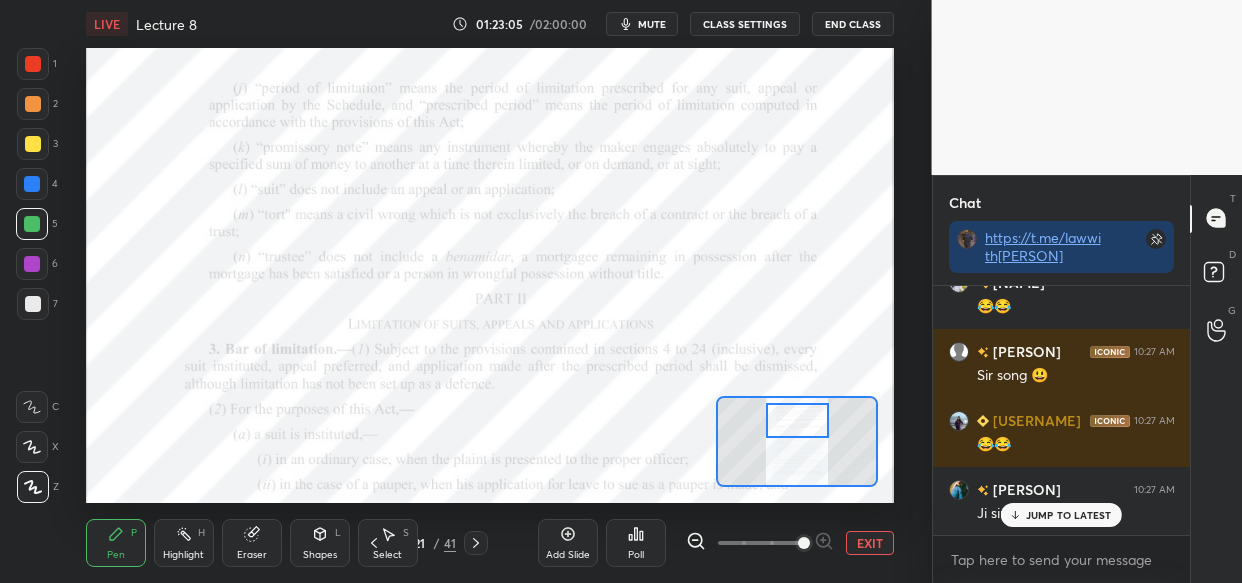 click on "JUMP TO LATEST" at bounding box center (1069, 515) 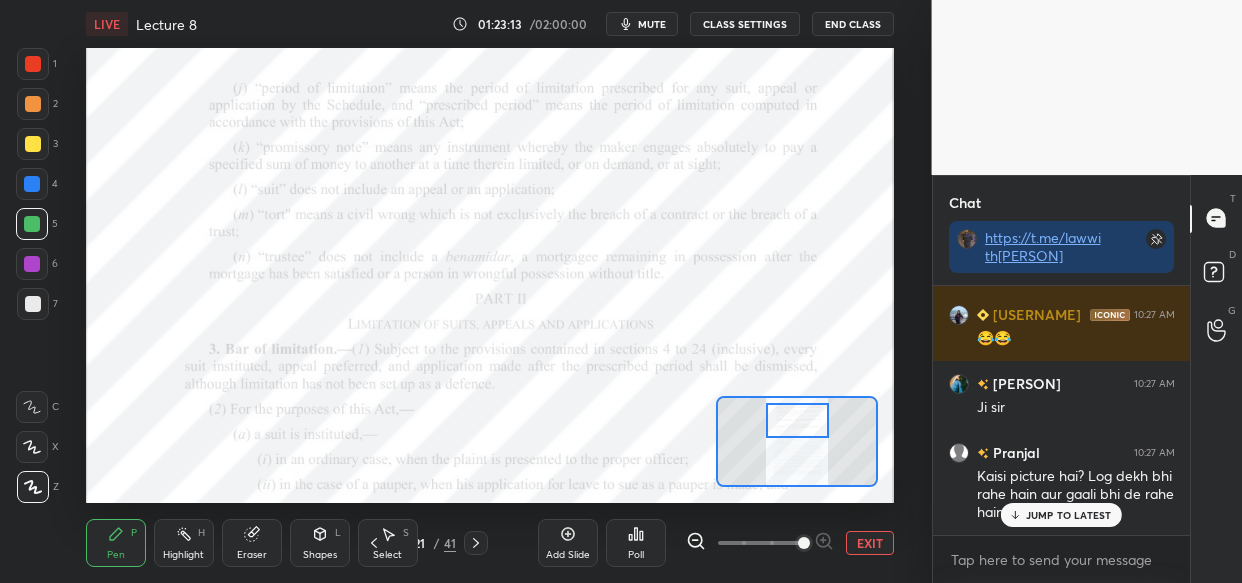 scroll, scrollTop: 150344, scrollLeft: 0, axis: vertical 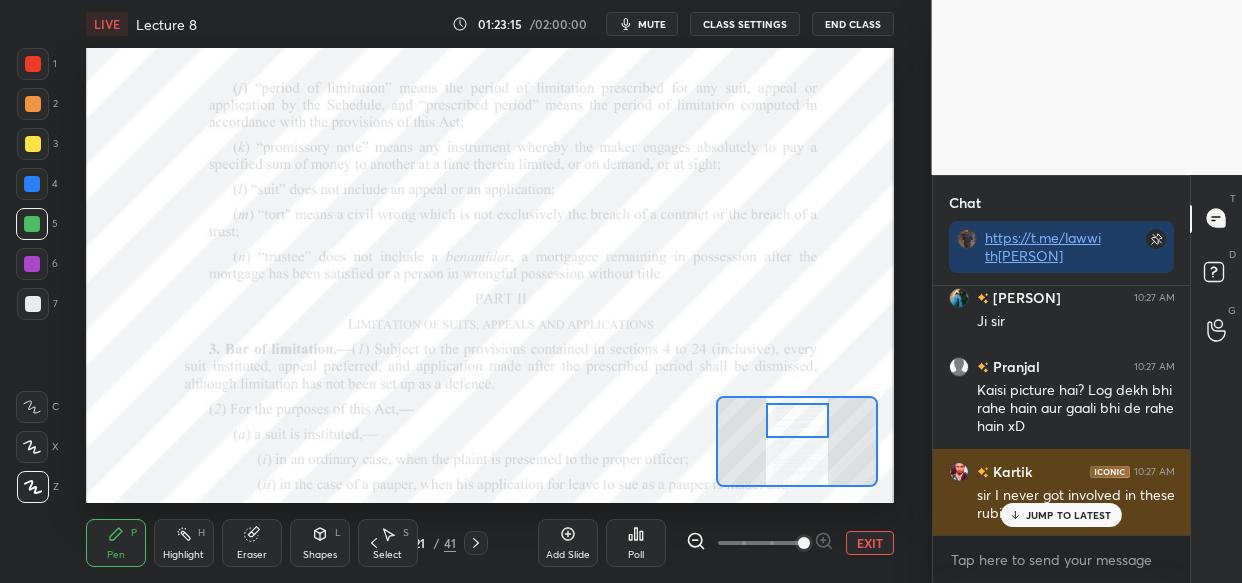 click on "JUMP TO LATEST" at bounding box center [1069, 515] 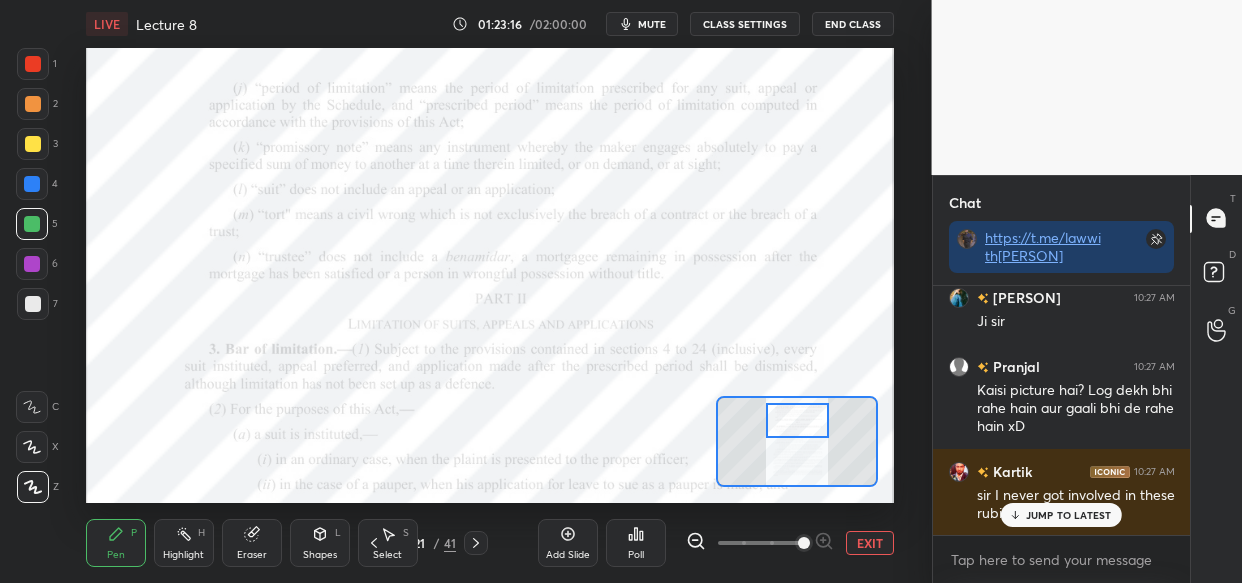 scroll, scrollTop: 150413, scrollLeft: 0, axis: vertical 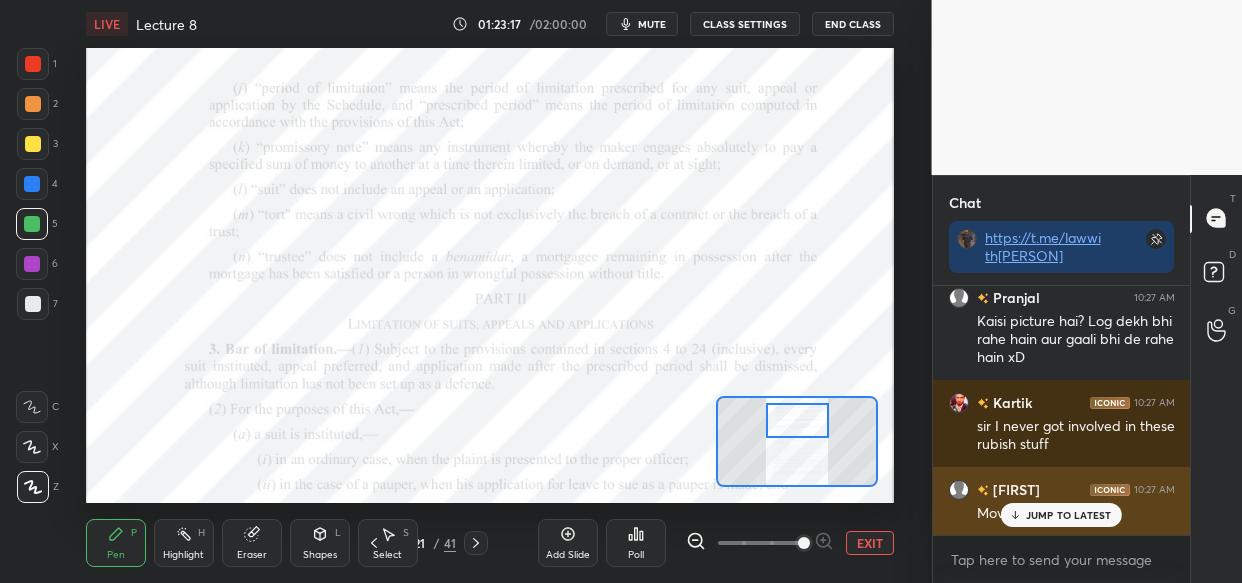 click on "JUMP TO LATEST" at bounding box center [1069, 515] 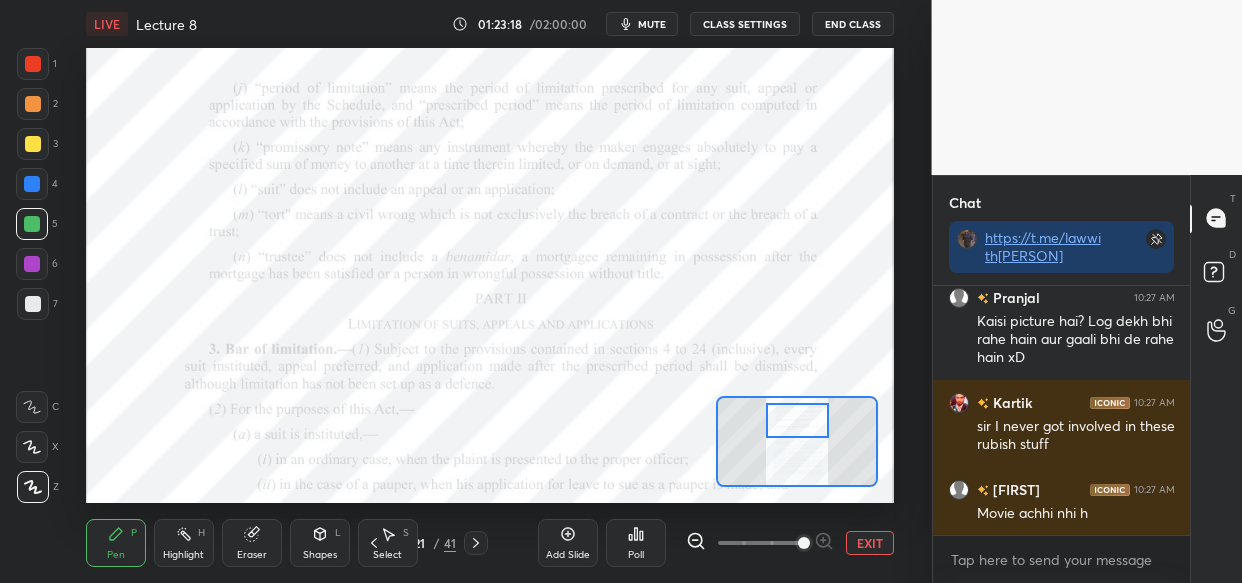 scroll, scrollTop: 150482, scrollLeft: 0, axis: vertical 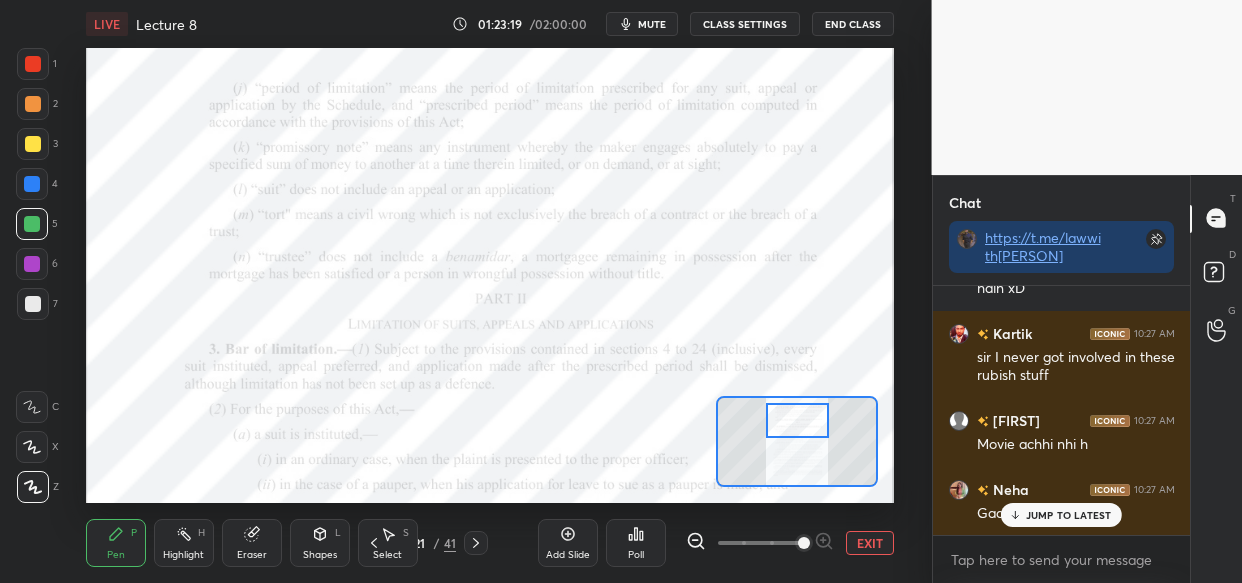 click on "JUMP TO LATEST" at bounding box center (1069, 515) 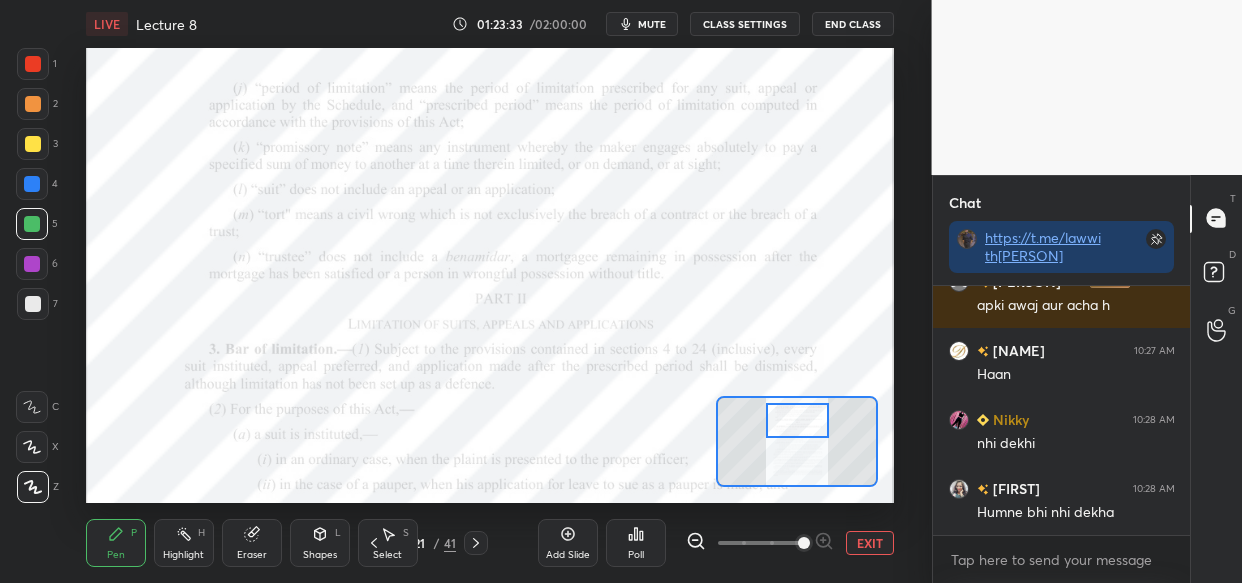 scroll, scrollTop: 151227, scrollLeft: 0, axis: vertical 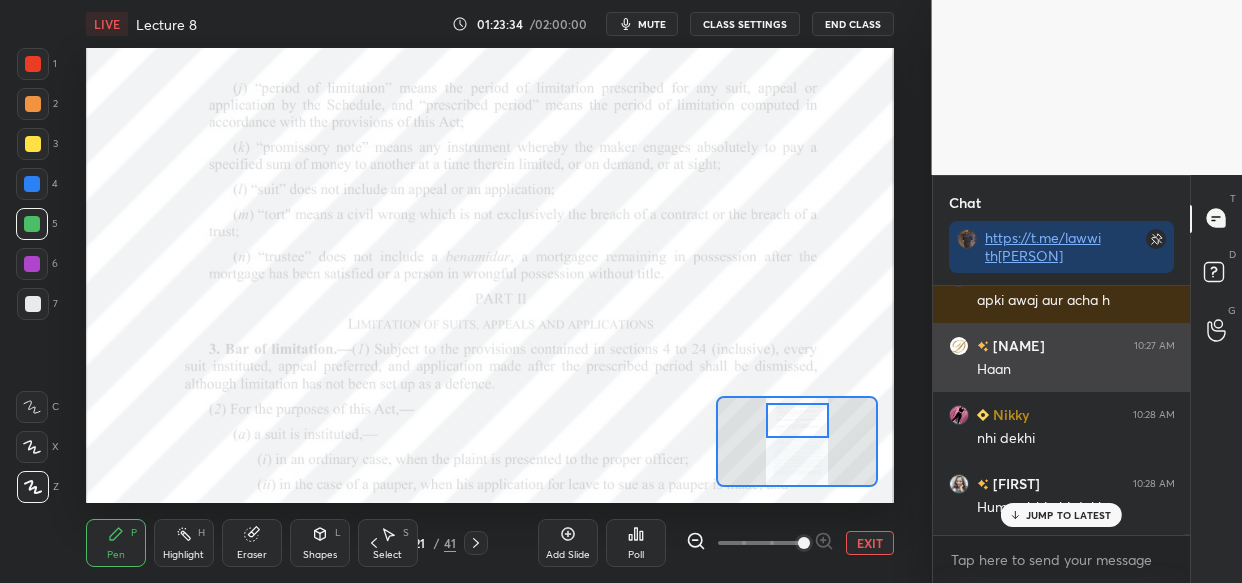 drag, startPoint x: 1140, startPoint y: 367, endPoint x: 1144, endPoint y: 348, distance: 19.416489 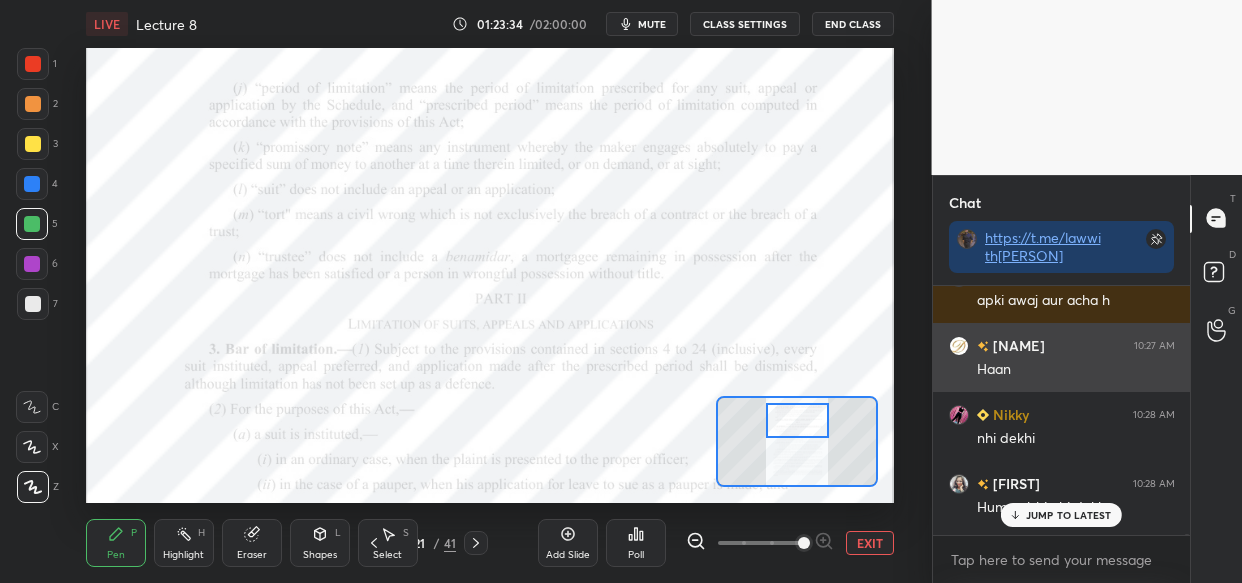 click on "Ruby 10:27 AM Ji sir Pranjal 10:27 AM Kaisi picture hai? Log dekh bhi rahe hain aur gaali bhi de rahe hain xD Kartik 10:27 AM sir I never got involved in these rubish stuff Sejal 10:27 AM Movie achhi nhi h Neha 10:27 AM Gaali kyu ?? Nikky 10:27 AM yy lol Tanu 10:27 AM Song to acha h dipu btayegi movie kesi h ANUSHKA 10:27 AM Aur ro rhe h Dipanwita 10:27 AM hn bhaiya n khud roz sone s phle 5 bar sunne ka rule bna rkha Dipanwita 10:27 AM Bakwas hai bhaiya 🤣 Soni 10:27 AM apki awaj aur acha h Dipanwita 10:27 AM Haan Nikky 10:28 AM nhi dekhi Shalinee 10:28 AM Humne bhi nhi dekha Rida 10:28 AM Ji Tanu 10:28 AM Dipanwita ne dekhi h" at bounding box center (1062, 410) 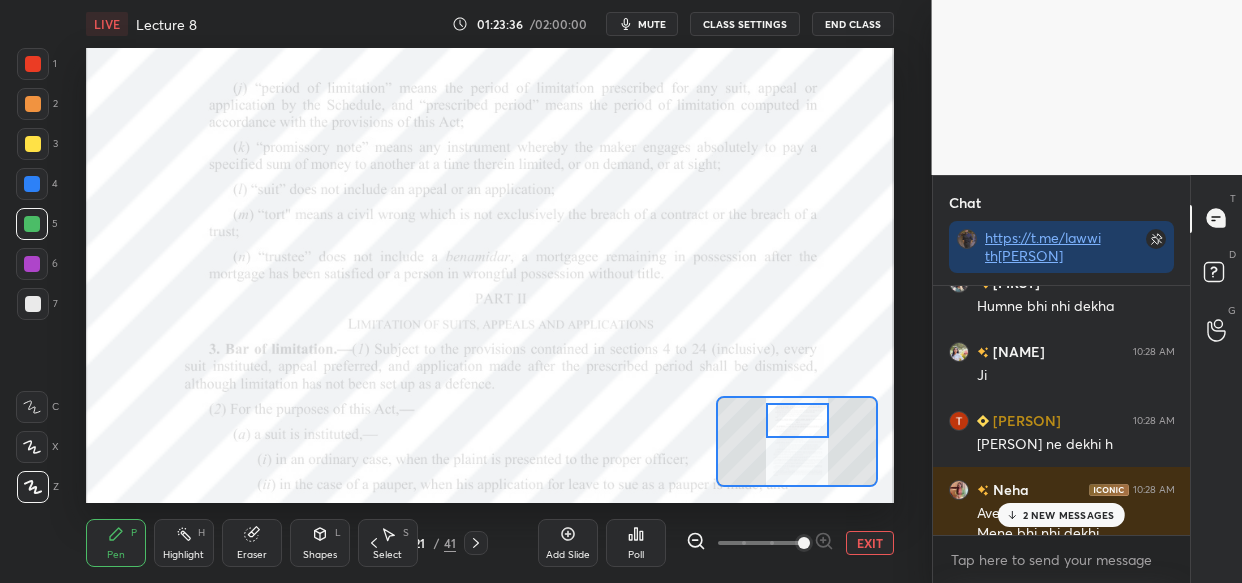 scroll, scrollTop: 151384, scrollLeft: 0, axis: vertical 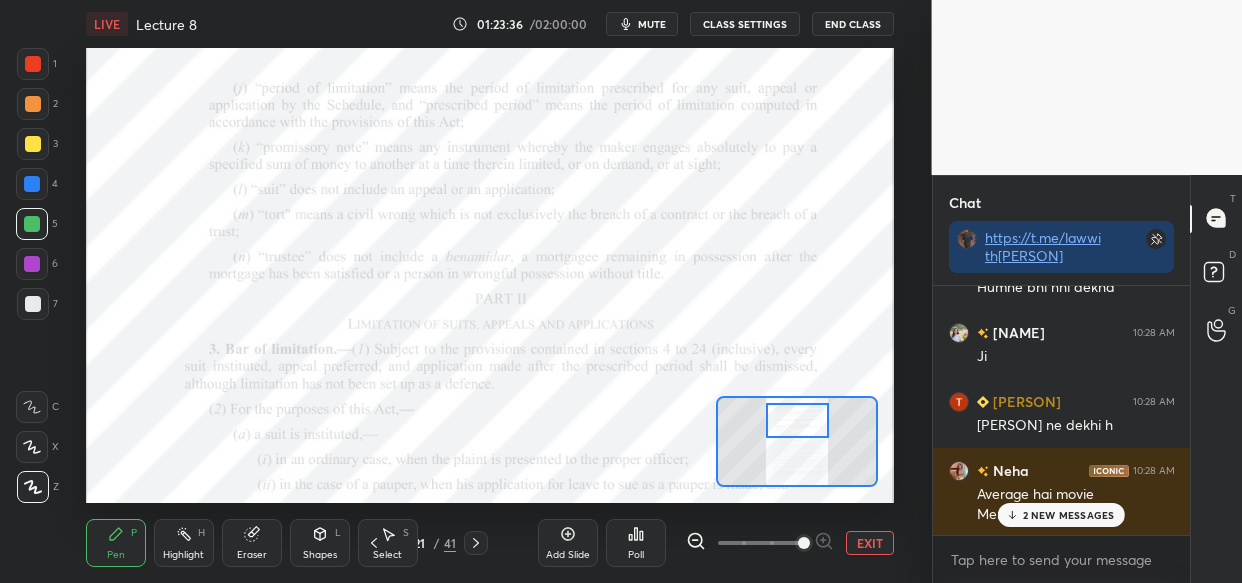 click on "2 NEW MESSAGES" at bounding box center [1069, 515] 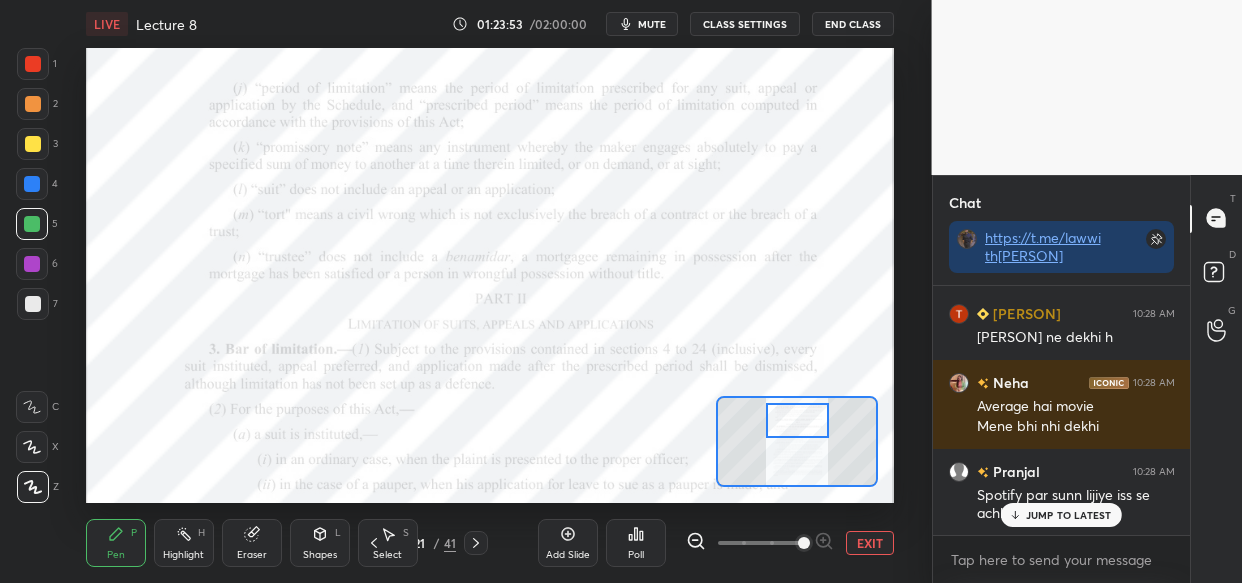 scroll, scrollTop: 151540, scrollLeft: 0, axis: vertical 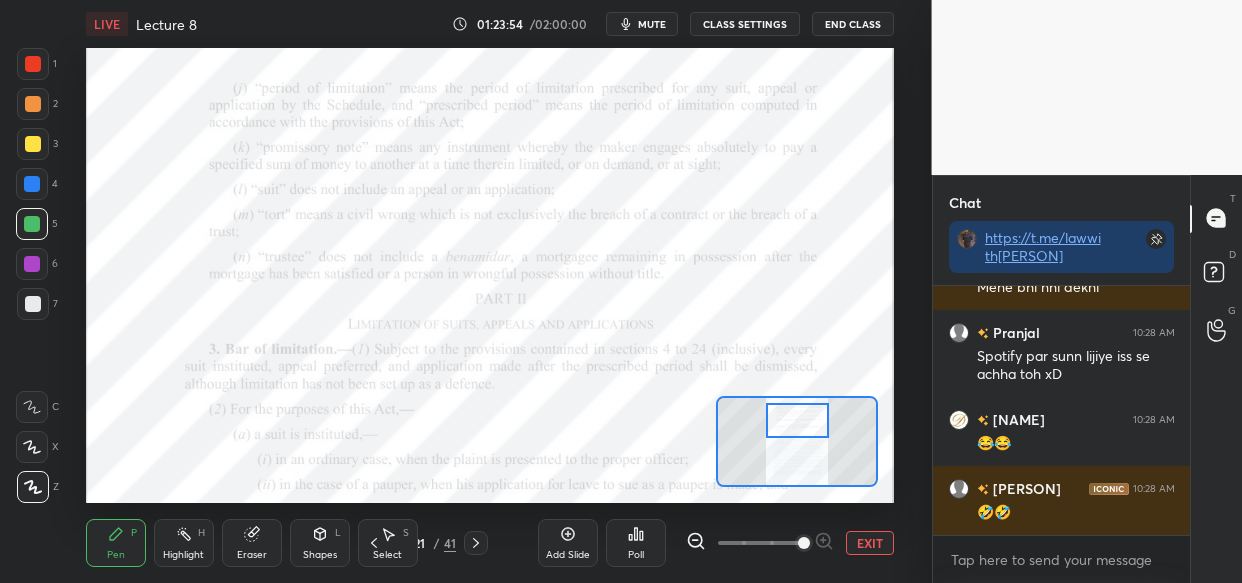 drag, startPoint x: 1047, startPoint y: 520, endPoint x: 1023, endPoint y: 525, distance: 24.5153 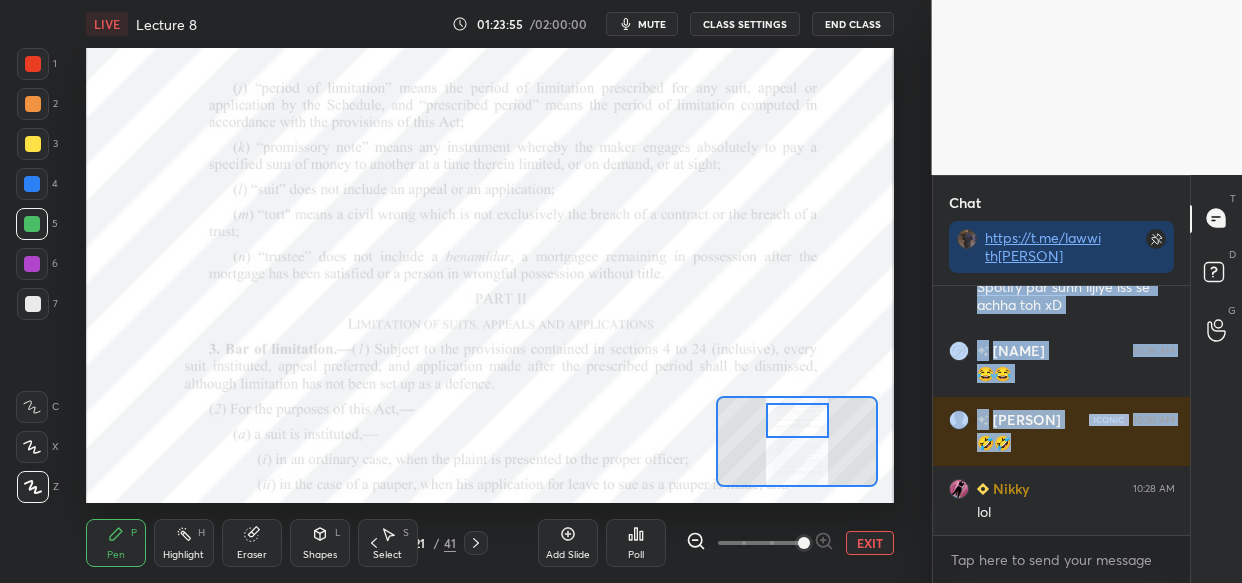 scroll, scrollTop: 151748, scrollLeft: 0, axis: vertical 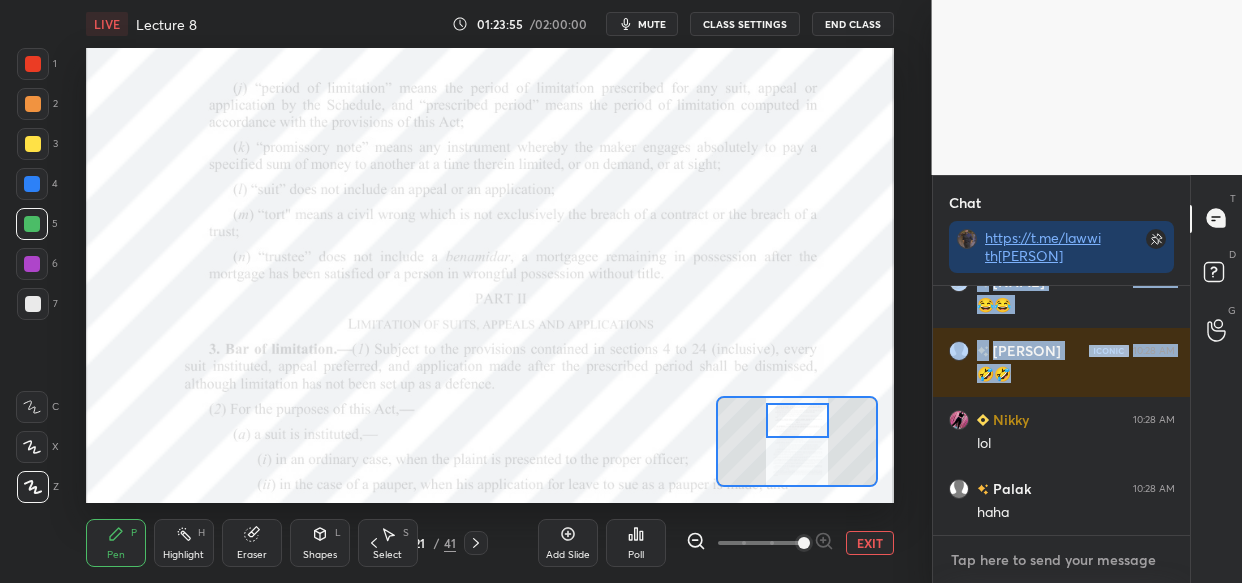 click at bounding box center (1062, 560) 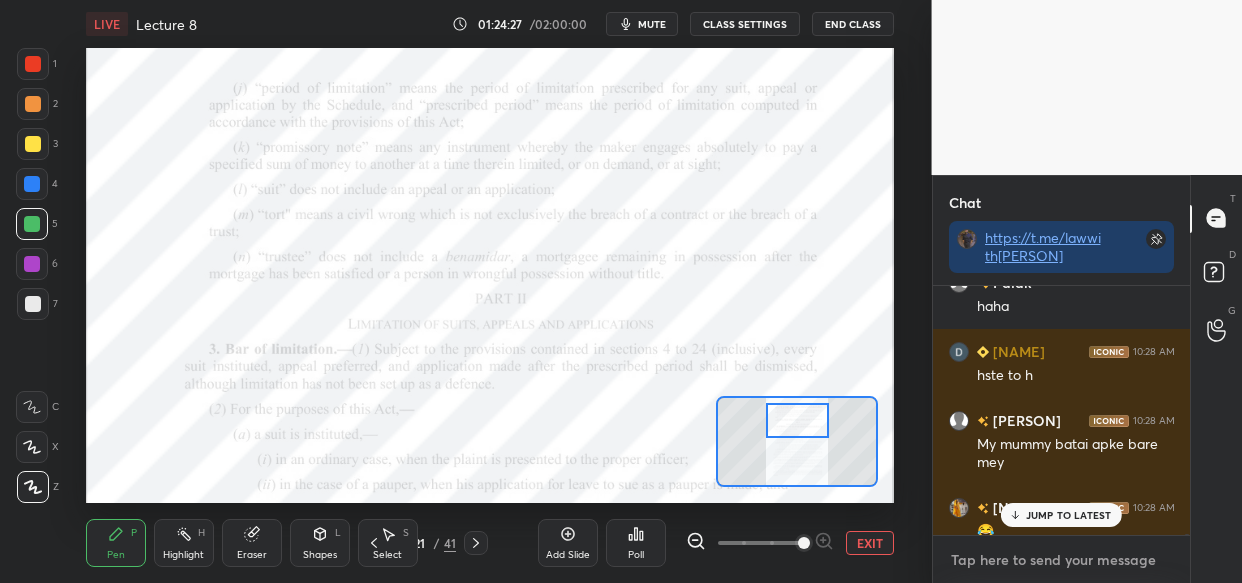 scroll, scrollTop: 152982, scrollLeft: 0, axis: vertical 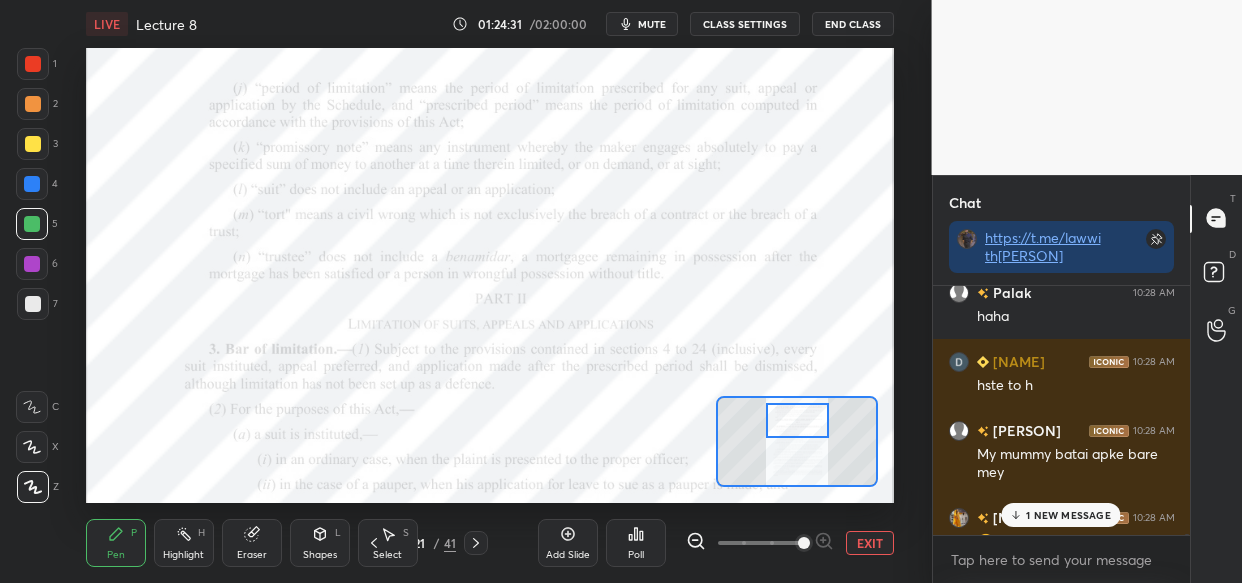 click on "1 NEW MESSAGE" at bounding box center (1061, 515) 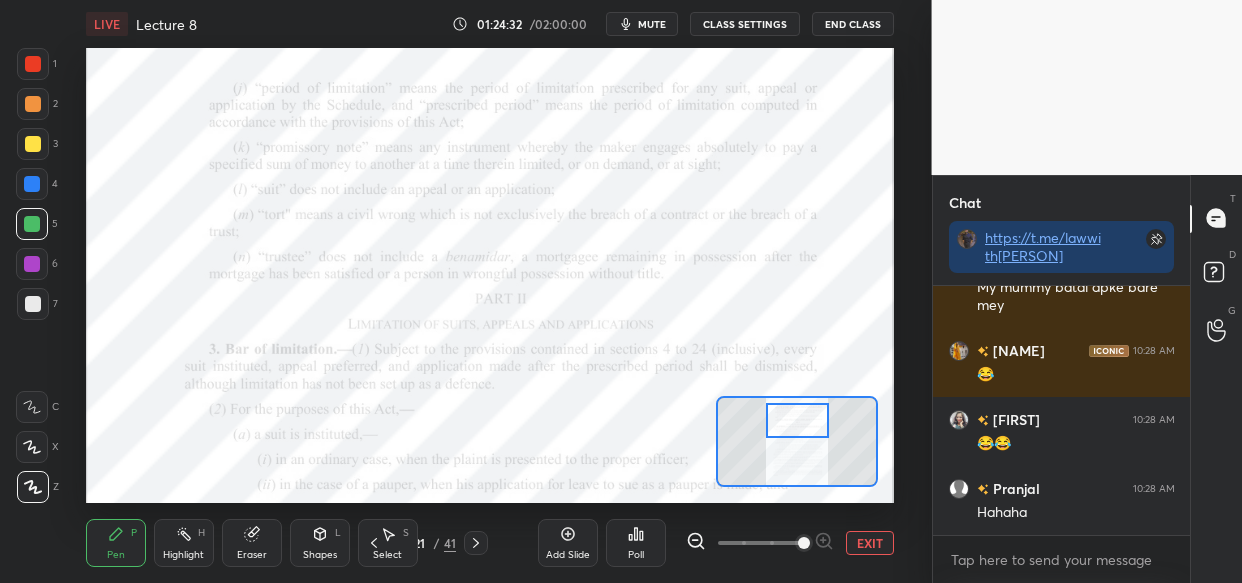 scroll, scrollTop: 153236, scrollLeft: 0, axis: vertical 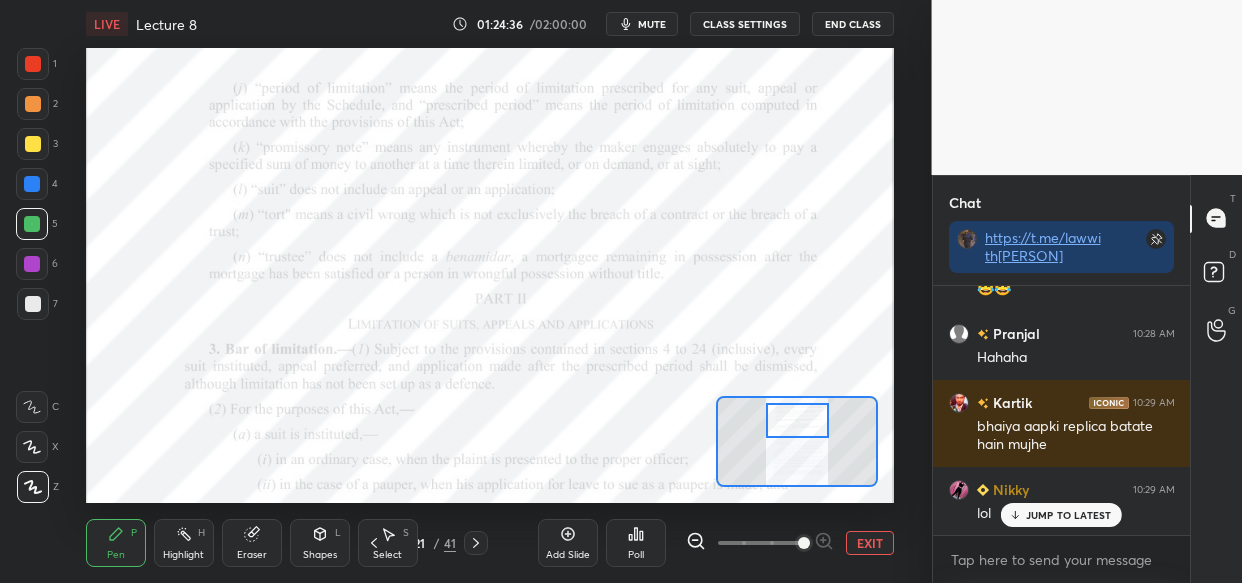 click on "JUMP TO LATEST" at bounding box center [1069, 515] 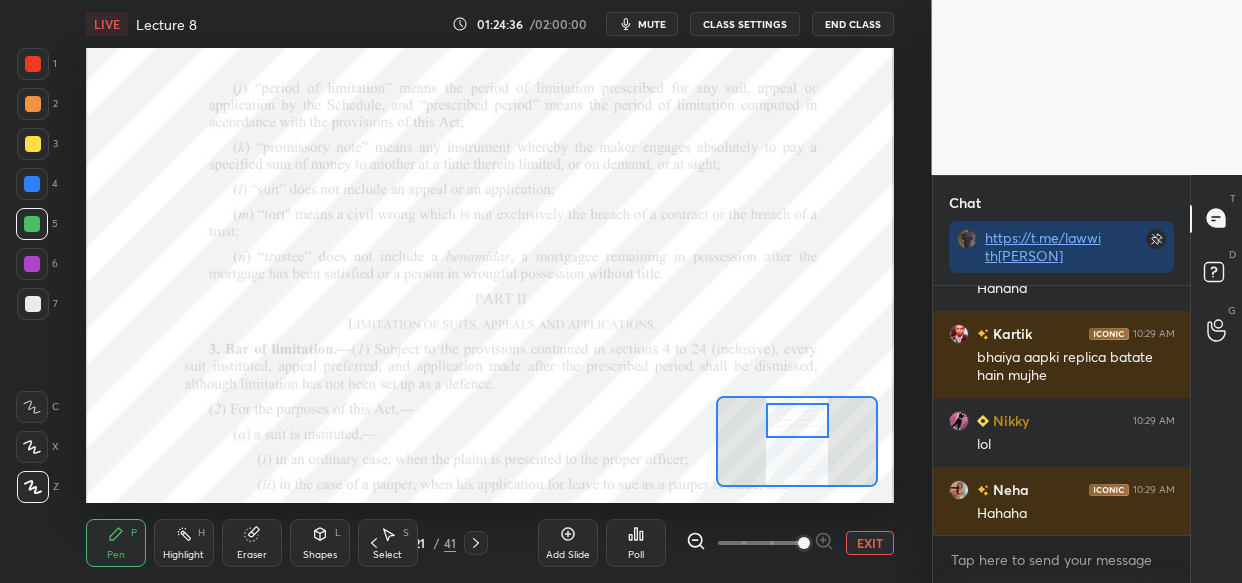 scroll, scrollTop: 153442, scrollLeft: 0, axis: vertical 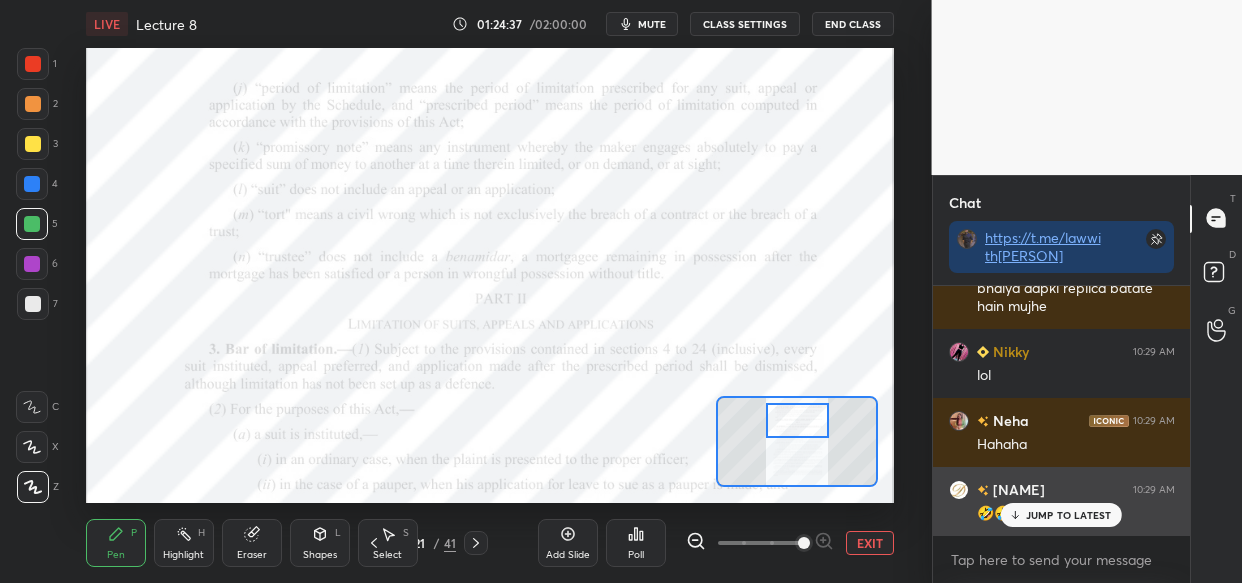 click on "JUMP TO LATEST" at bounding box center [1061, 515] 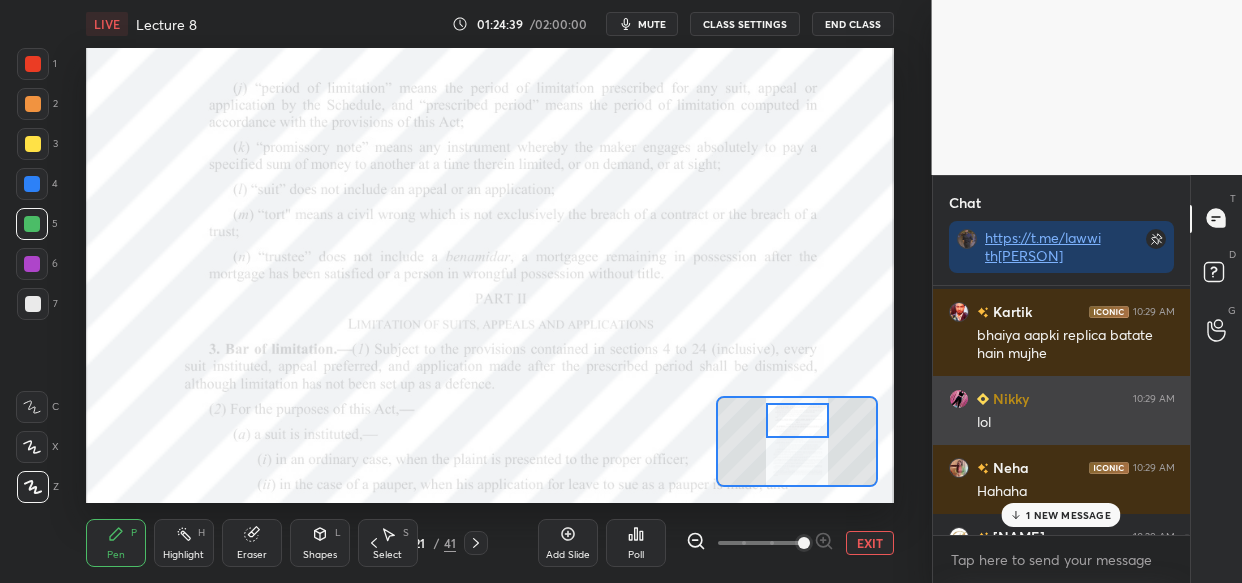 scroll, scrollTop: 153391, scrollLeft: 0, axis: vertical 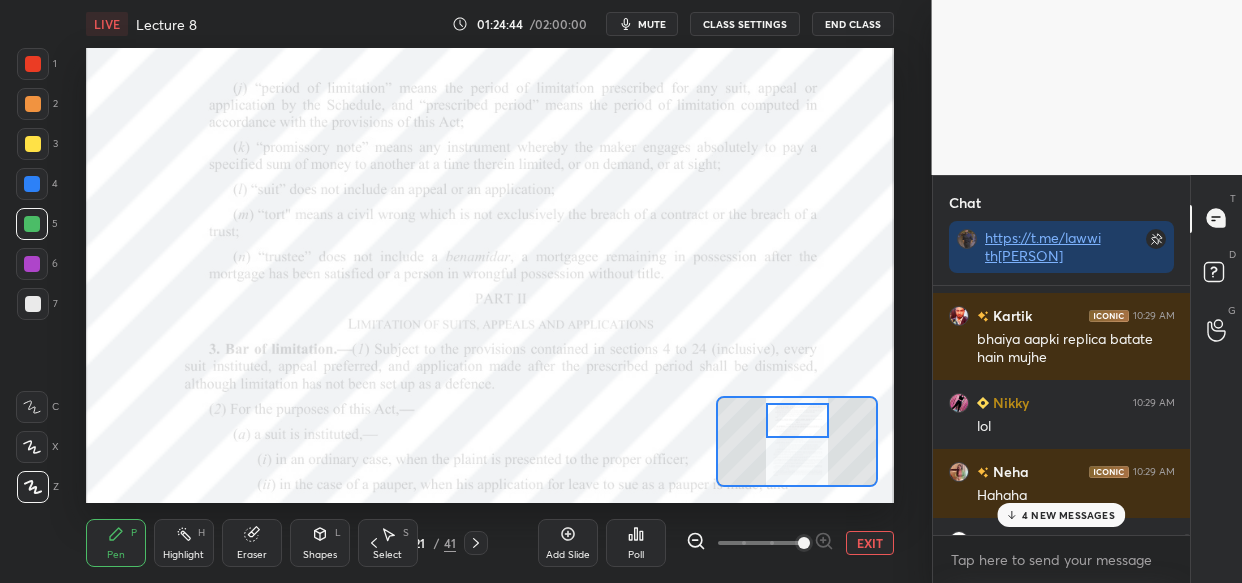 drag, startPoint x: 1080, startPoint y: 518, endPoint x: 1065, endPoint y: 509, distance: 17.492855 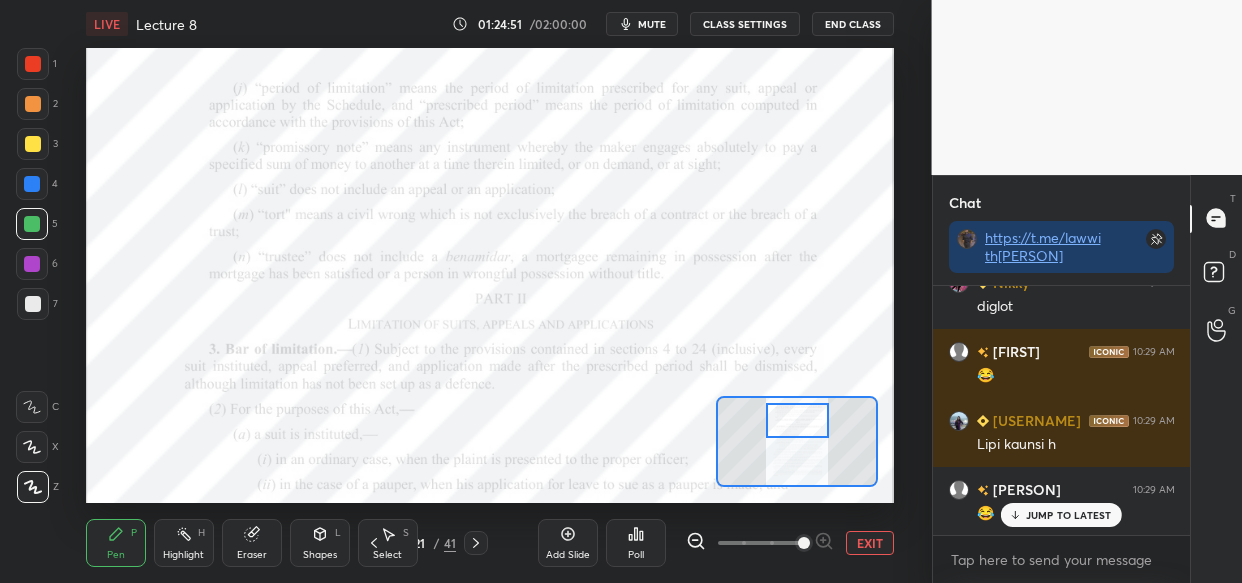 scroll, scrollTop: 154063, scrollLeft: 0, axis: vertical 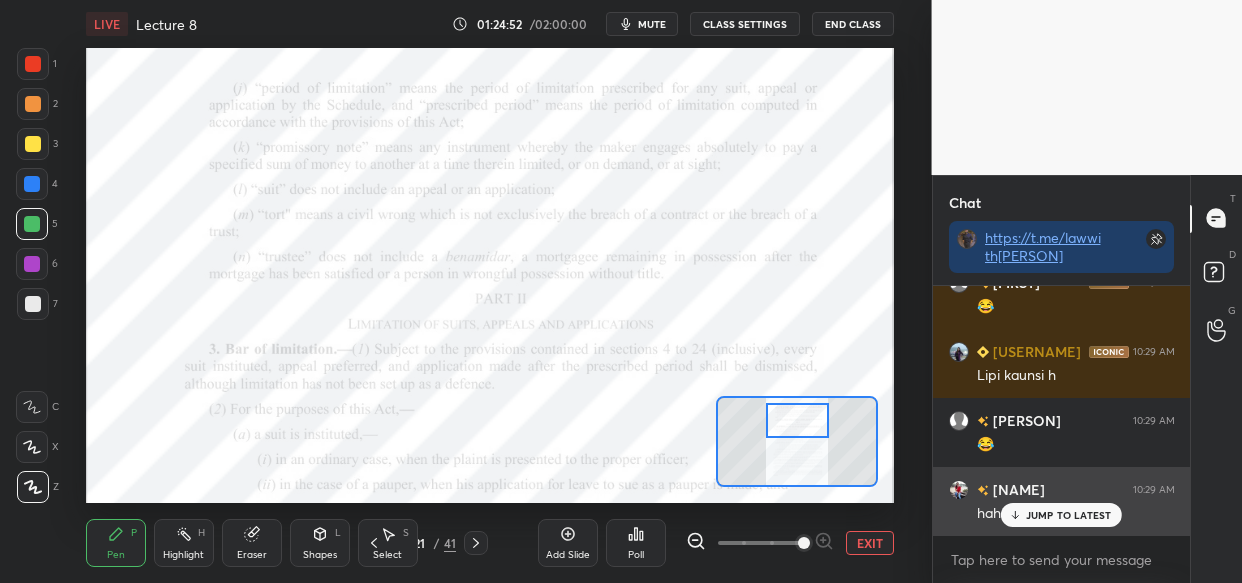 click on "JUMP TO LATEST" at bounding box center (1069, 515) 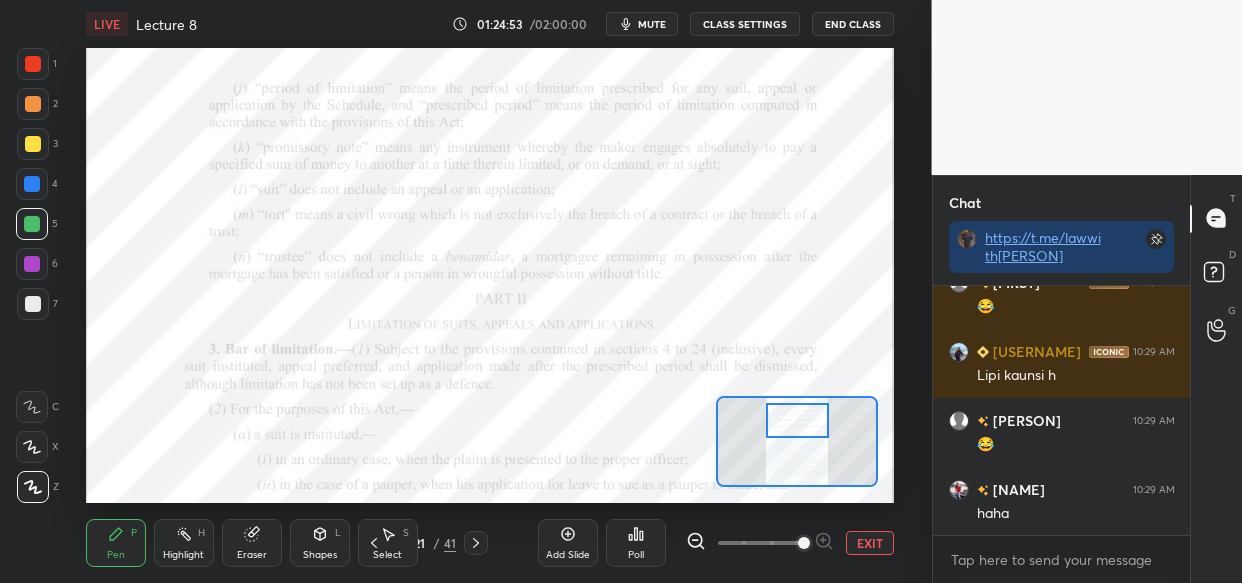 scroll, scrollTop: 154132, scrollLeft: 0, axis: vertical 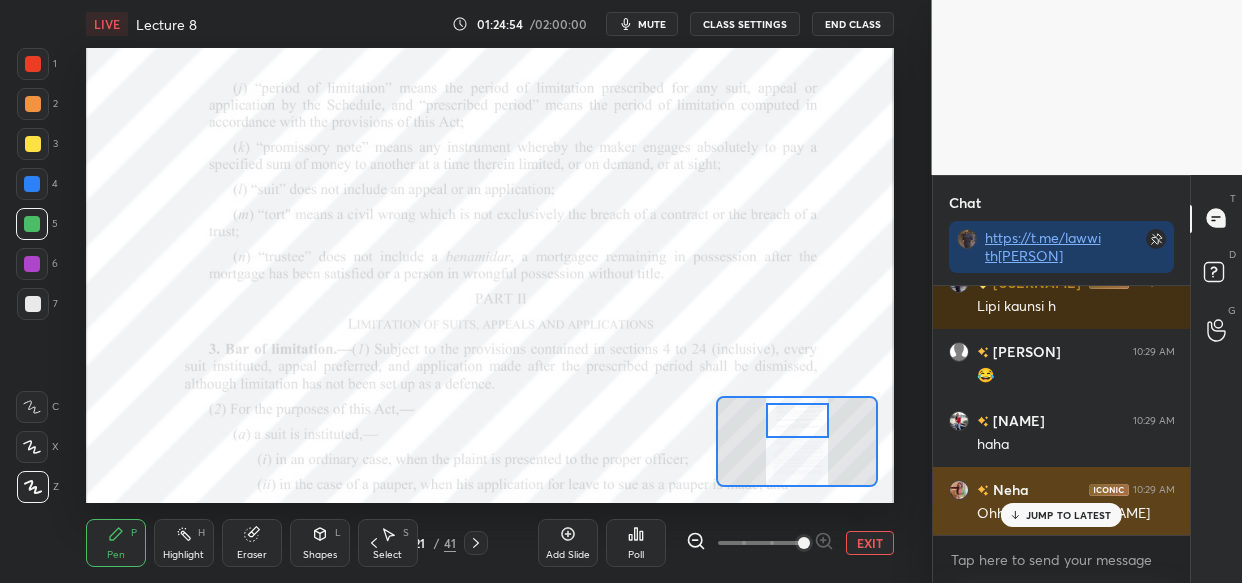 click on "JUMP TO LATEST" at bounding box center [1069, 515] 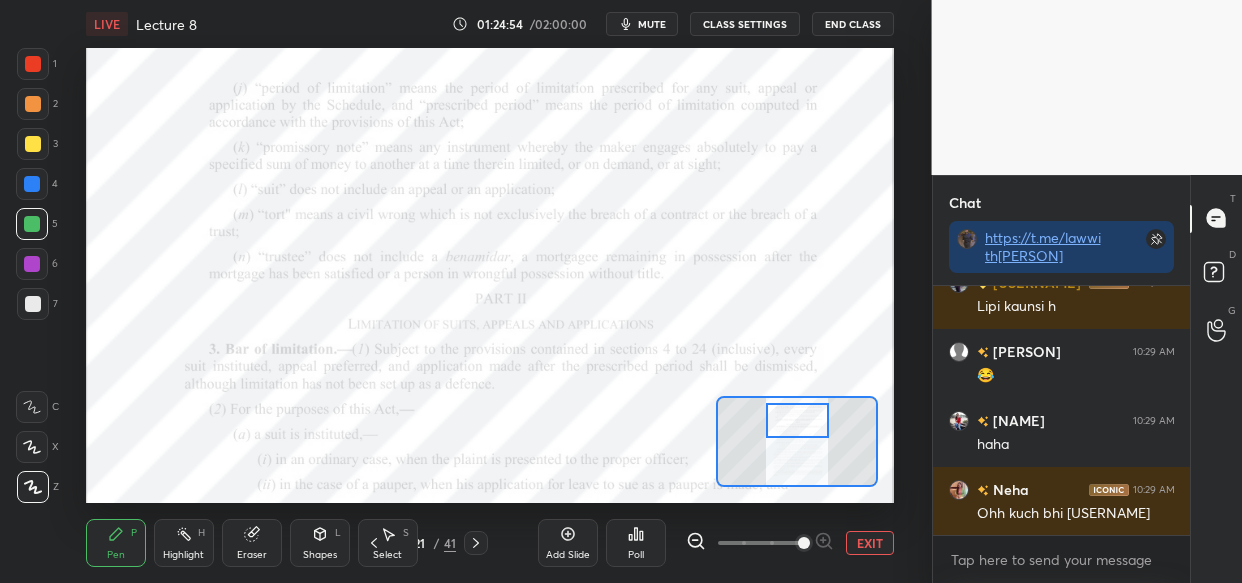 scroll, scrollTop: 154201, scrollLeft: 0, axis: vertical 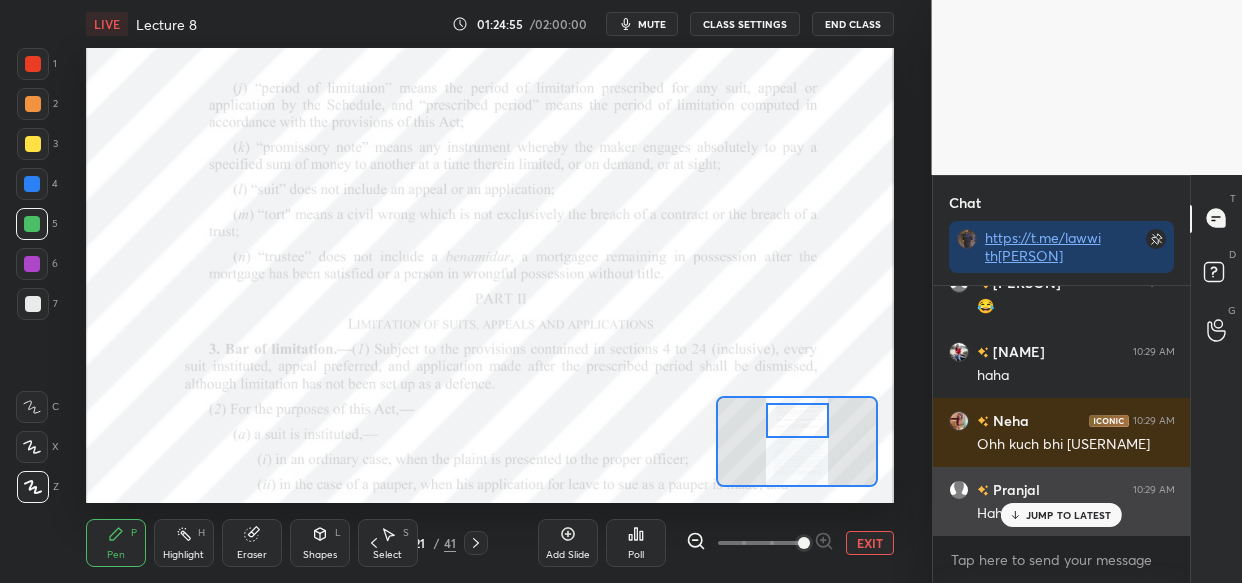 click on "JUMP TO LATEST" at bounding box center [1069, 515] 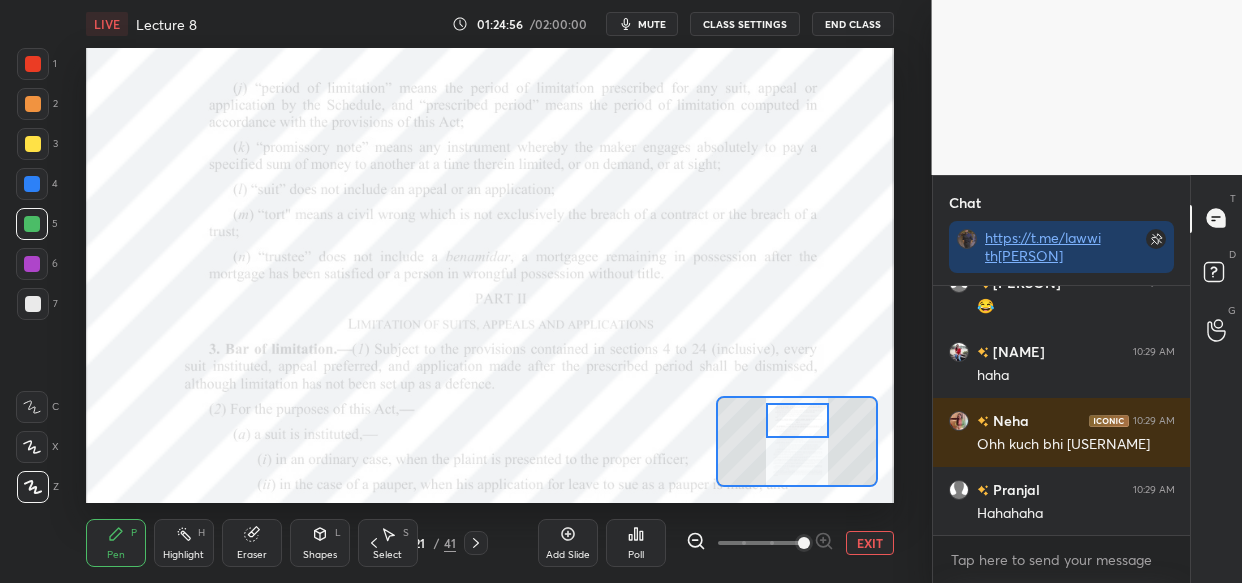 scroll, scrollTop: 154270, scrollLeft: 0, axis: vertical 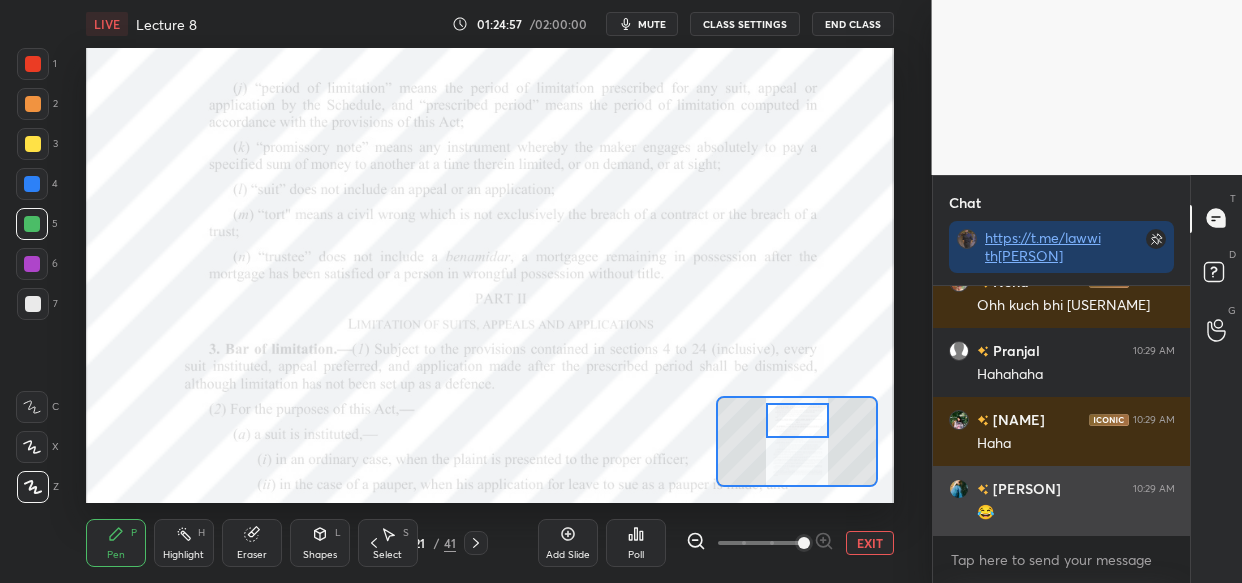 click on "😂" at bounding box center (1076, 513) 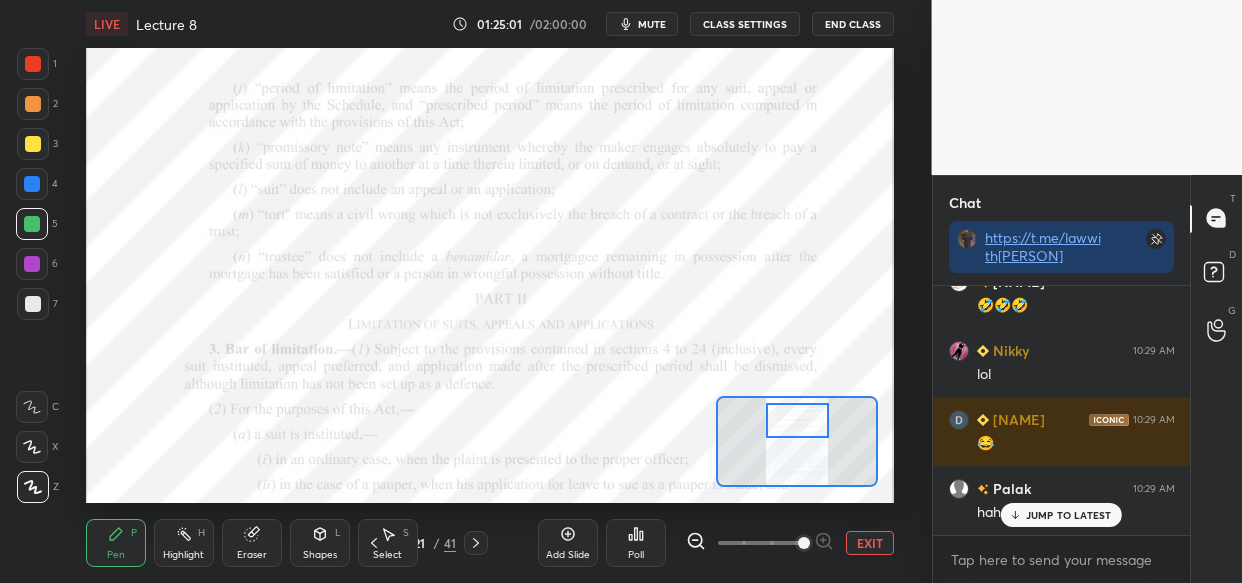 scroll, scrollTop: 154684, scrollLeft: 0, axis: vertical 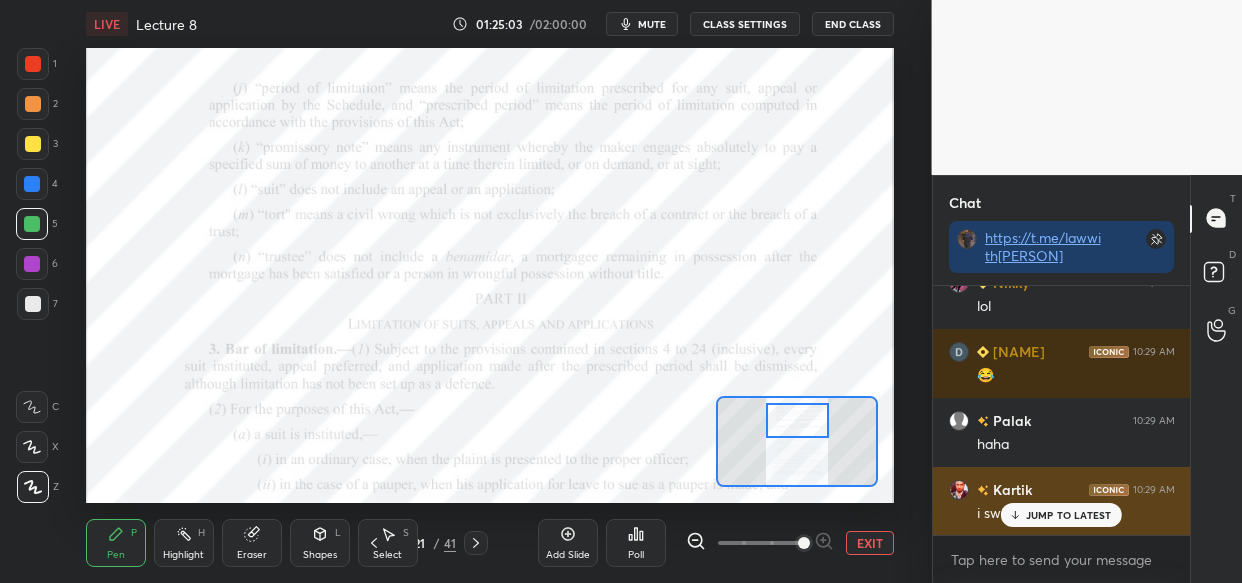 click on "JUMP TO LATEST" at bounding box center (1061, 515) 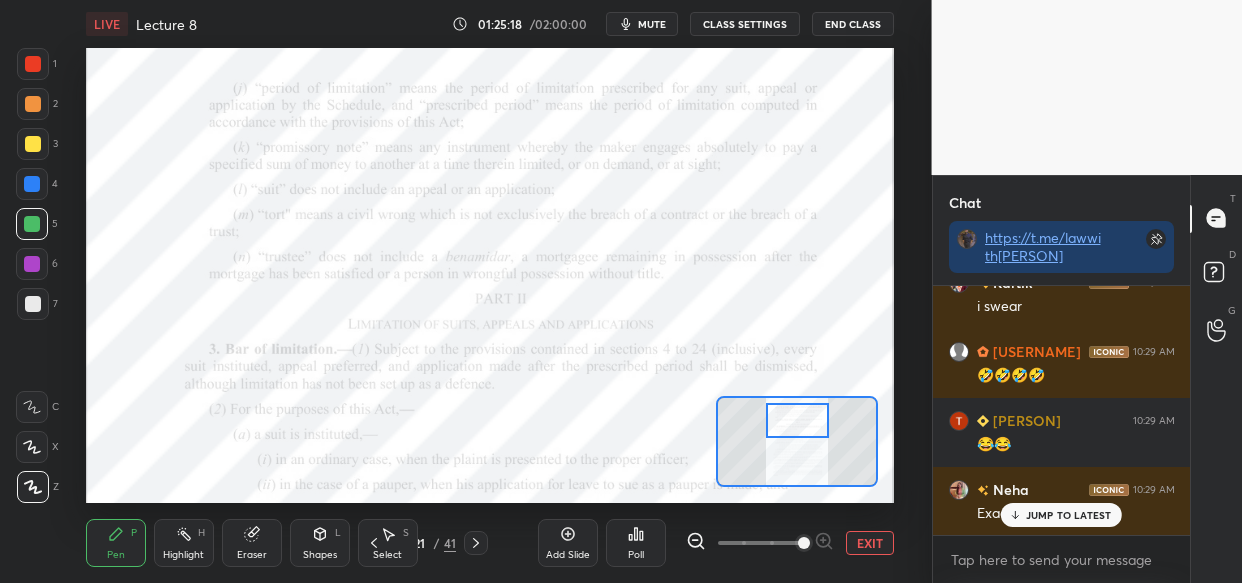 scroll, scrollTop: 154960, scrollLeft: 0, axis: vertical 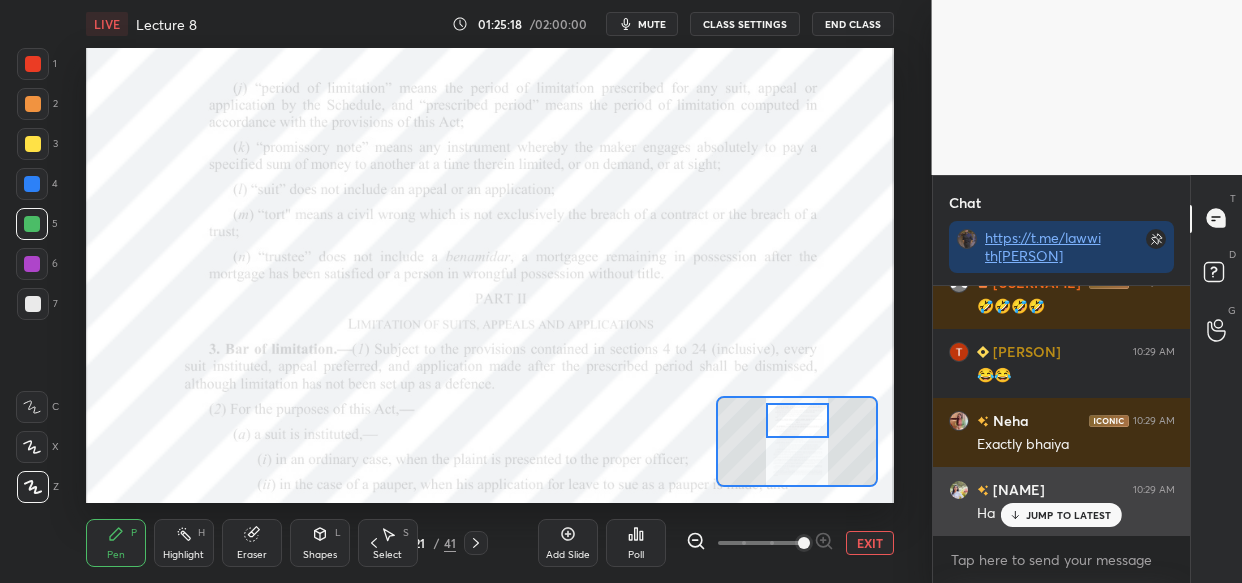 click on "JUMP TO LATEST" at bounding box center [1069, 515] 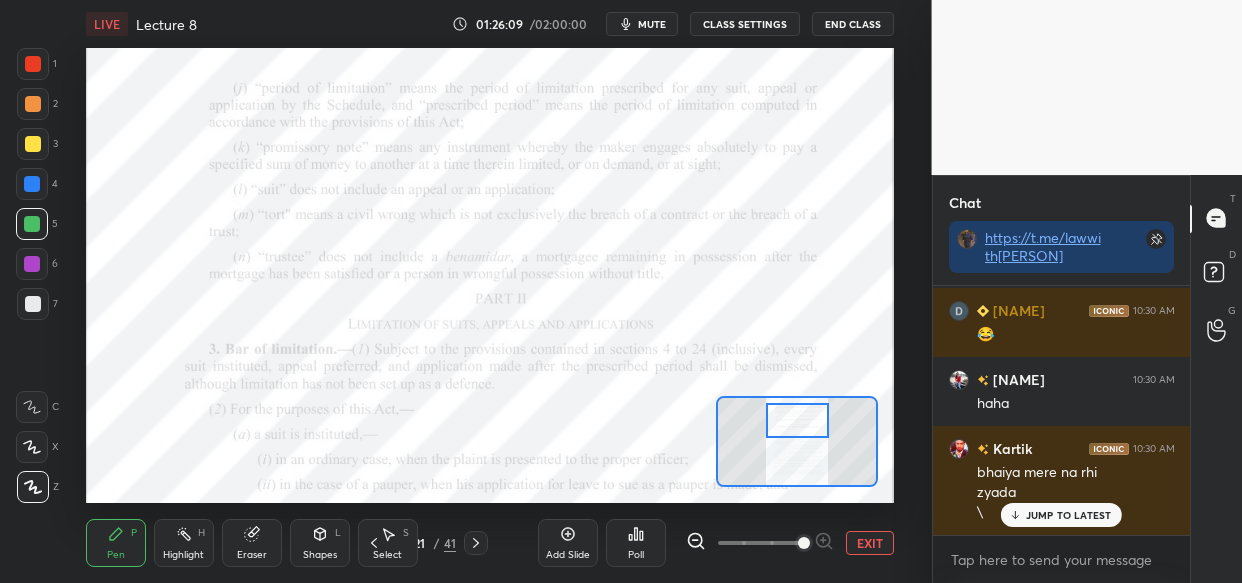 scroll, scrollTop: 155900, scrollLeft: 0, axis: vertical 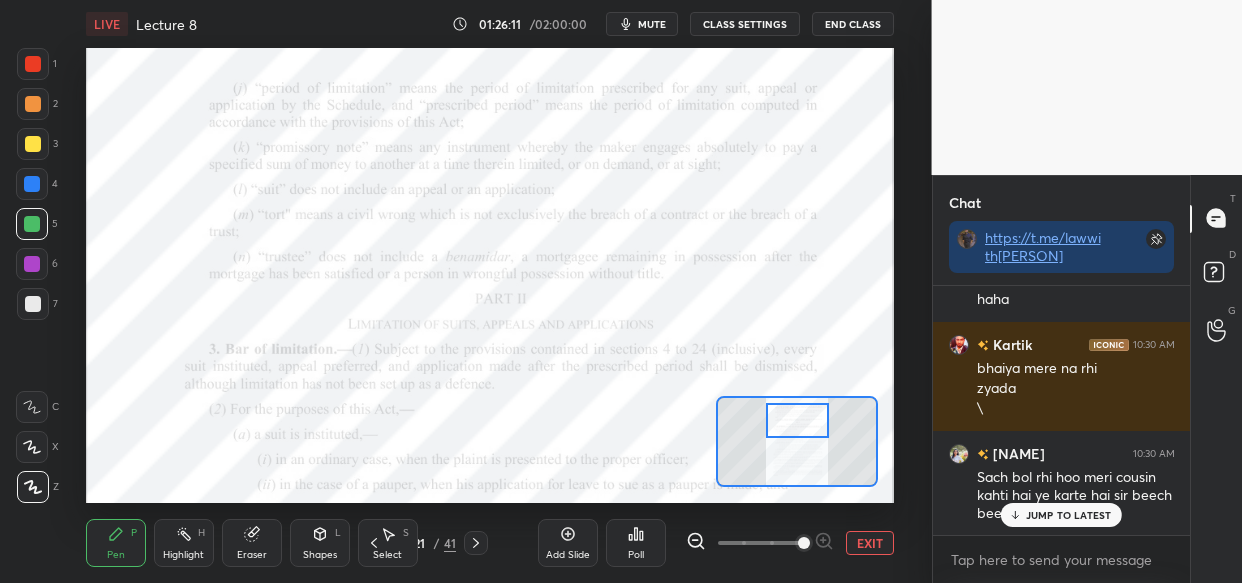 click on "JUMP TO LATEST" at bounding box center (1069, 515) 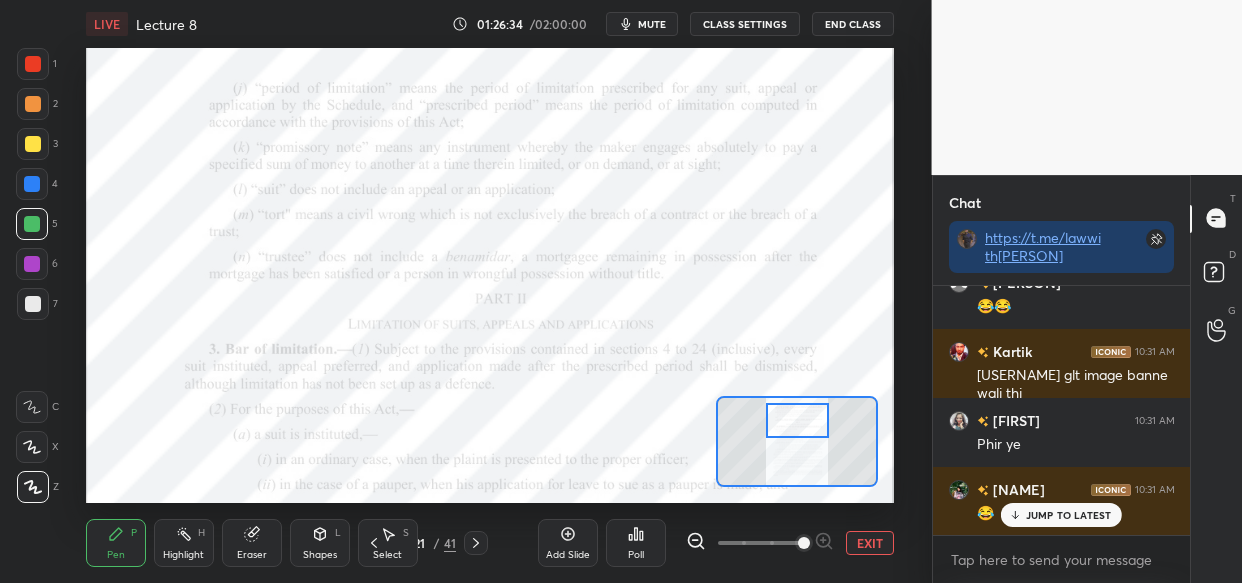 scroll, scrollTop: 156953, scrollLeft: 0, axis: vertical 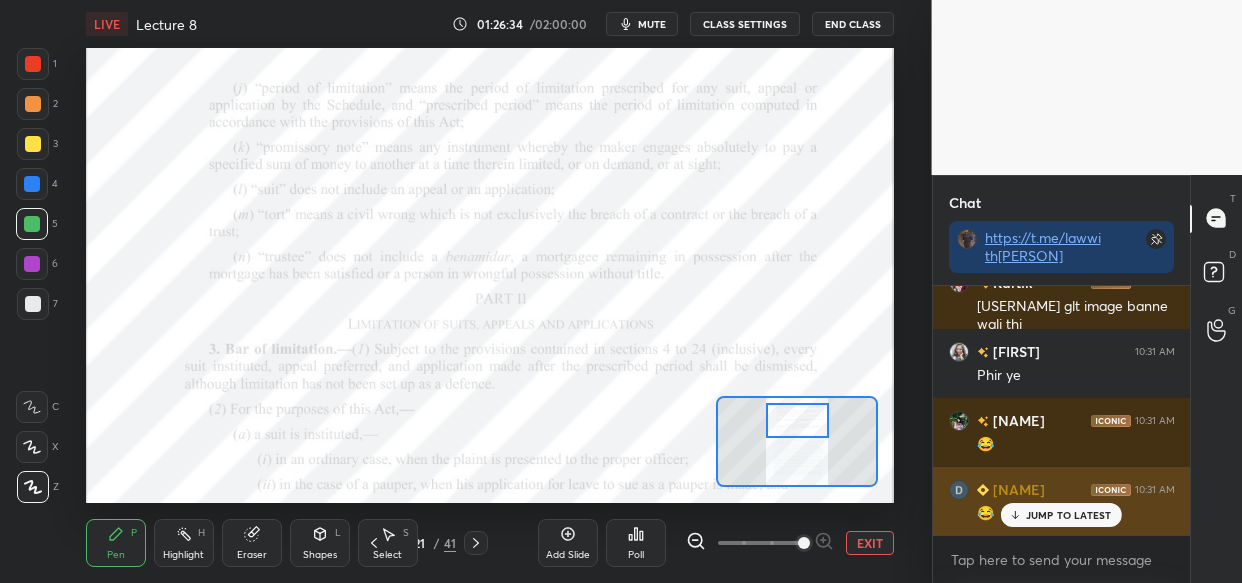 click on "JUMP TO LATEST" at bounding box center [1069, 515] 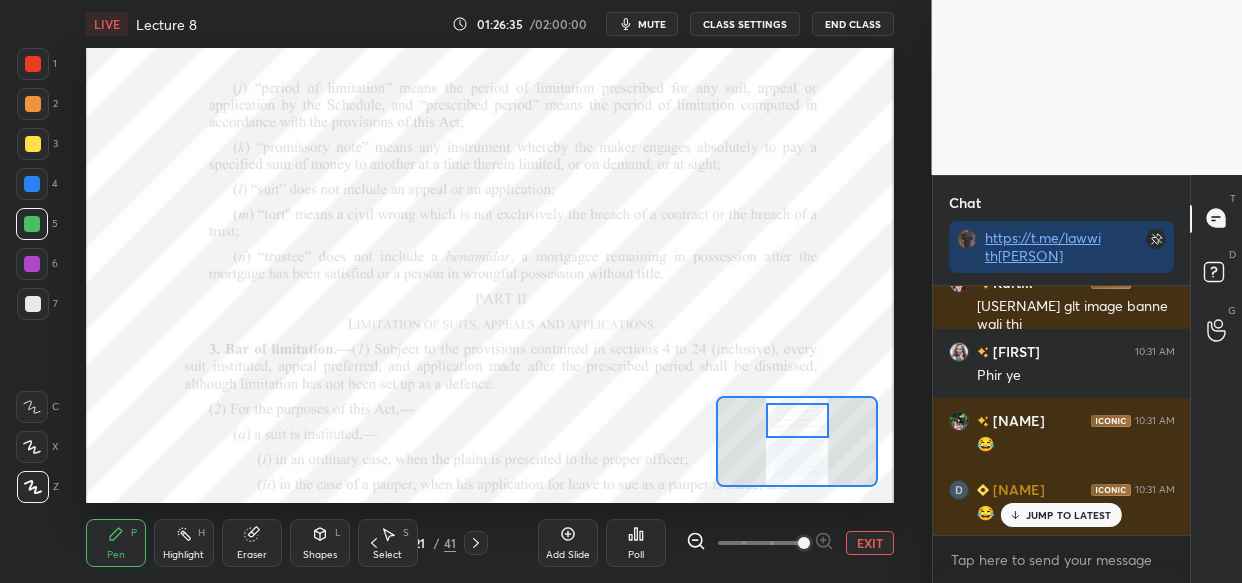 scroll, scrollTop: 157022, scrollLeft: 0, axis: vertical 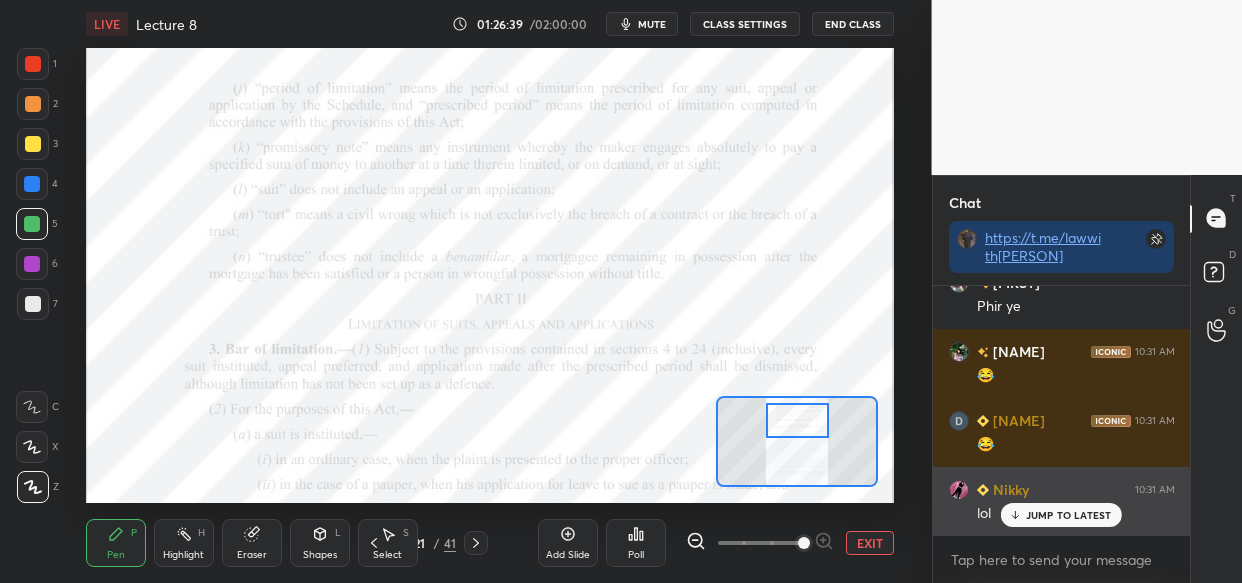 click on "JUMP TO LATEST" at bounding box center [1069, 515] 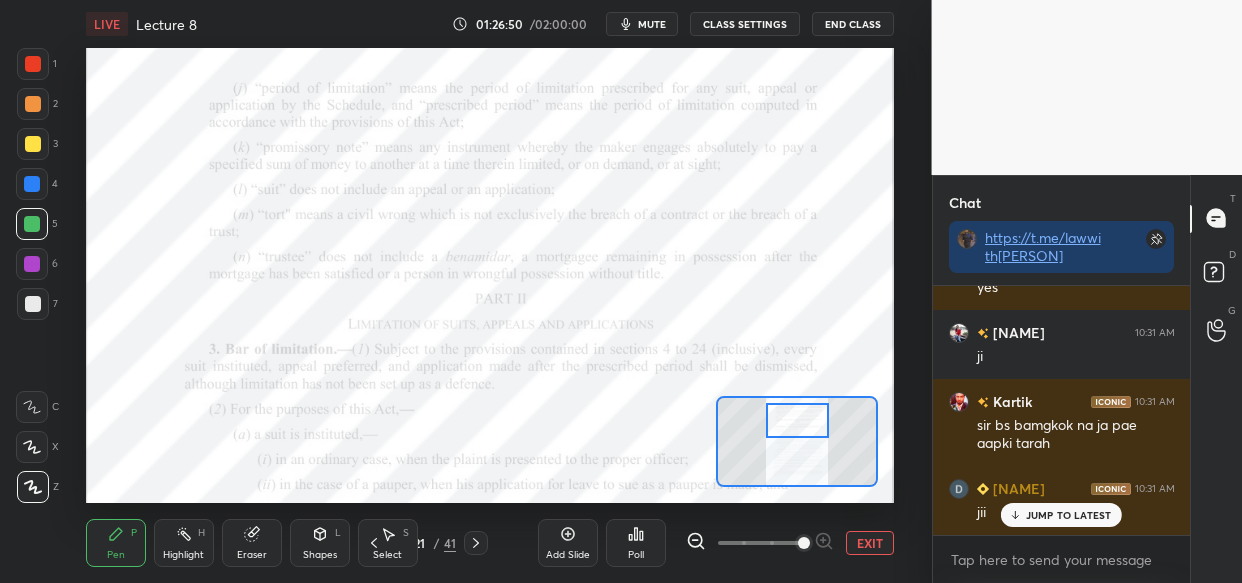 scroll, scrollTop: 157454, scrollLeft: 0, axis: vertical 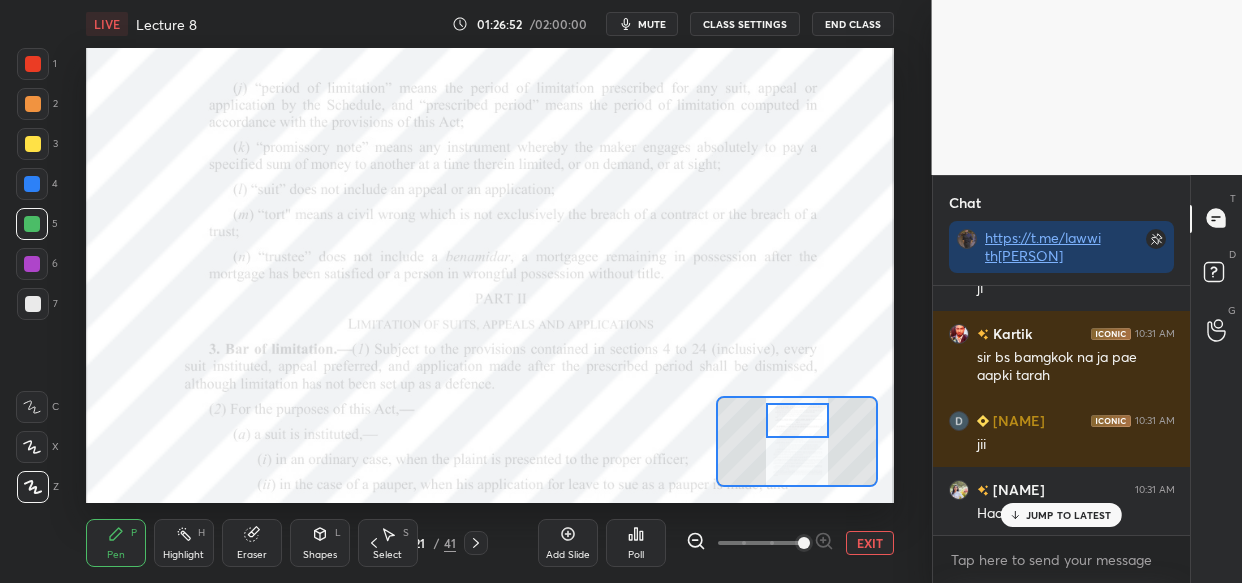 click on "JUMP TO LATEST" at bounding box center [1061, 515] 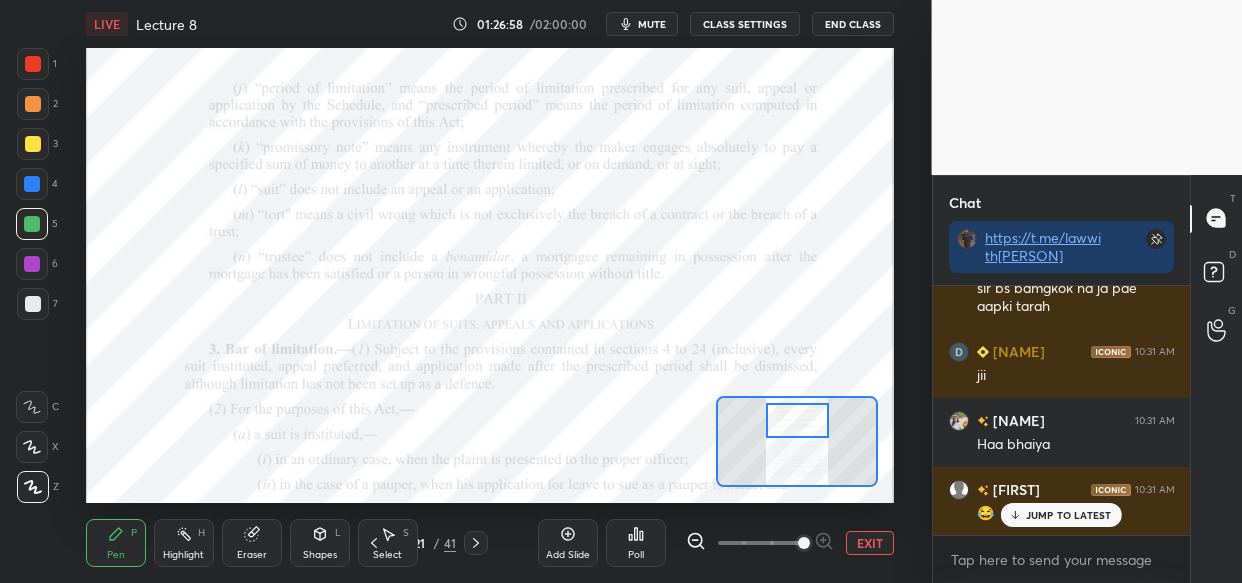 scroll, scrollTop: 157592, scrollLeft: 0, axis: vertical 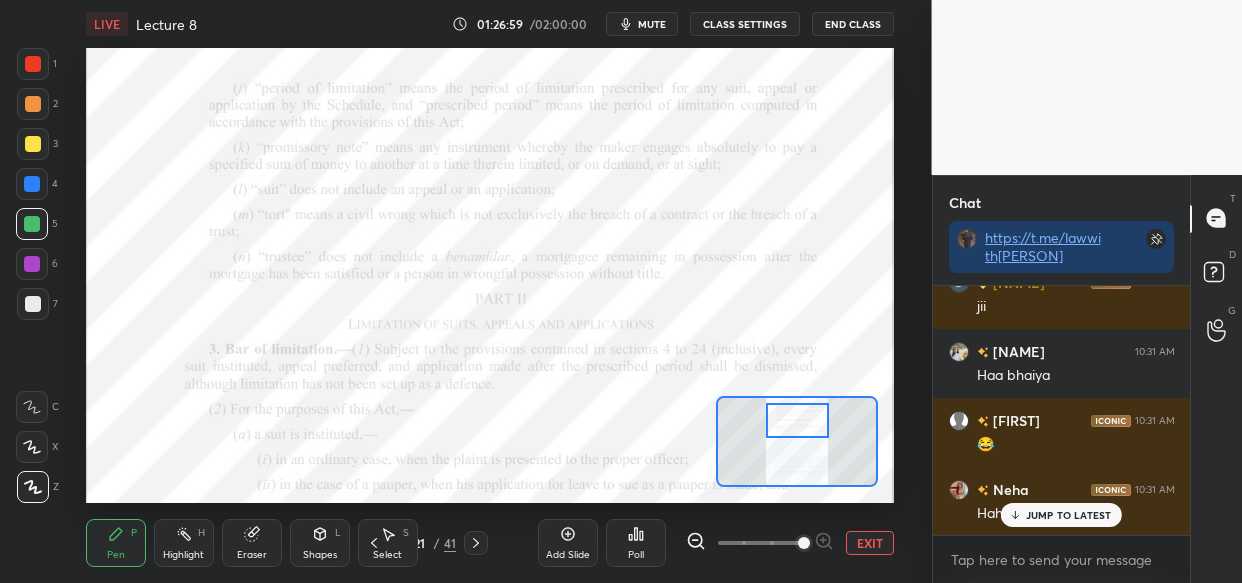 click on "JUMP TO LATEST" at bounding box center [1069, 515] 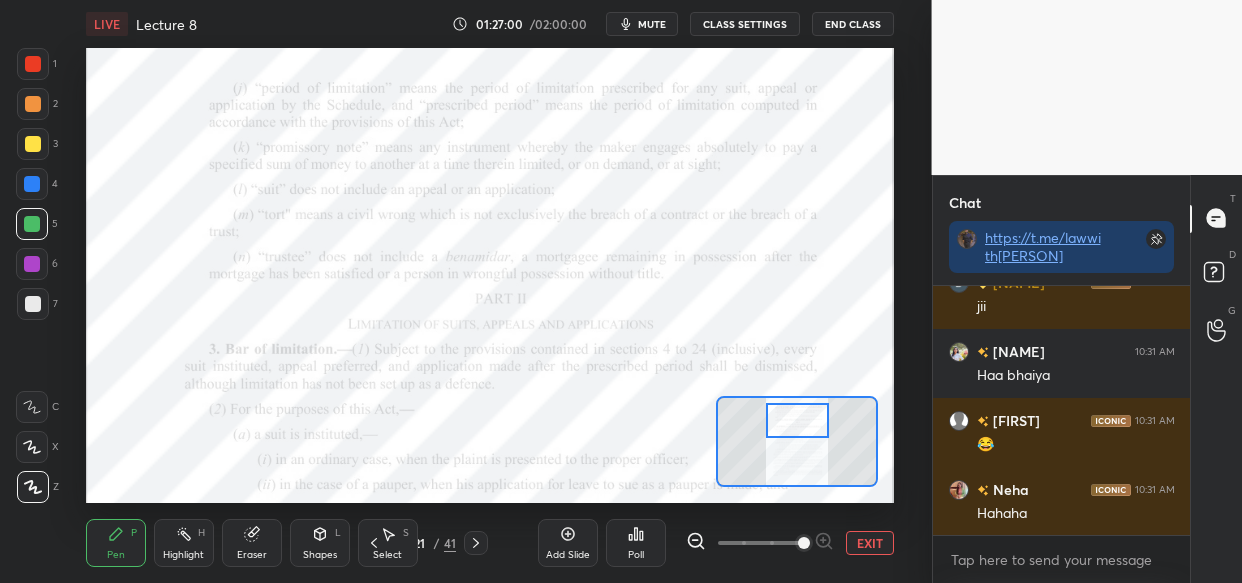 scroll, scrollTop: 157751, scrollLeft: 0, axis: vertical 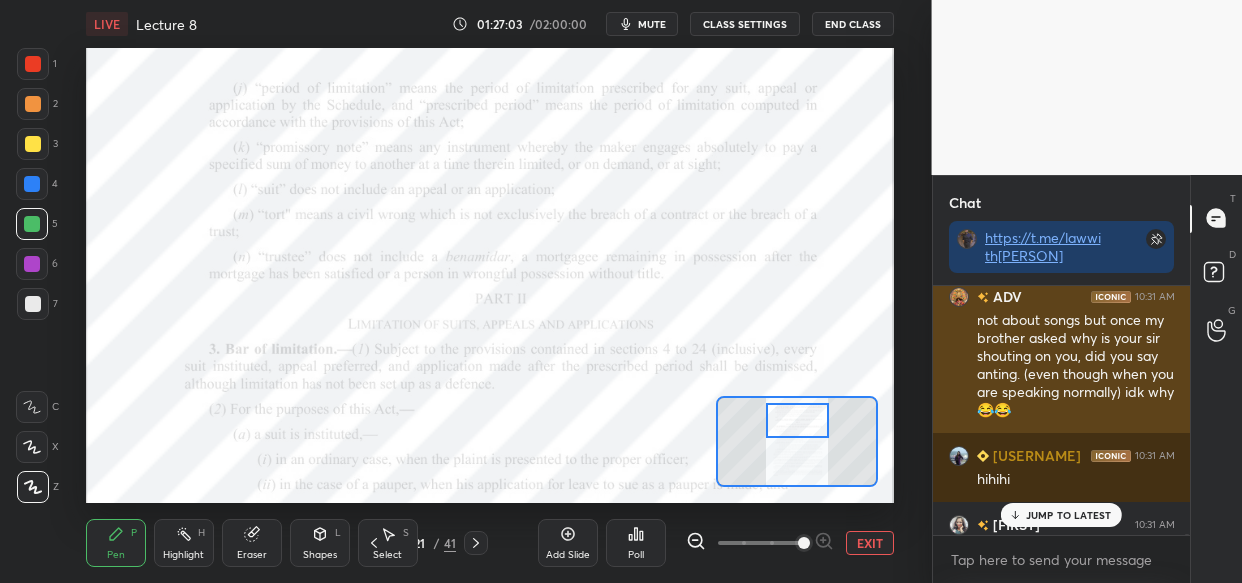click on "not about songs but once my brother asked why is your sir shouting on you, did you say anting. (even though when you are speaking normally) idk why 😂😂" at bounding box center [1076, 366] 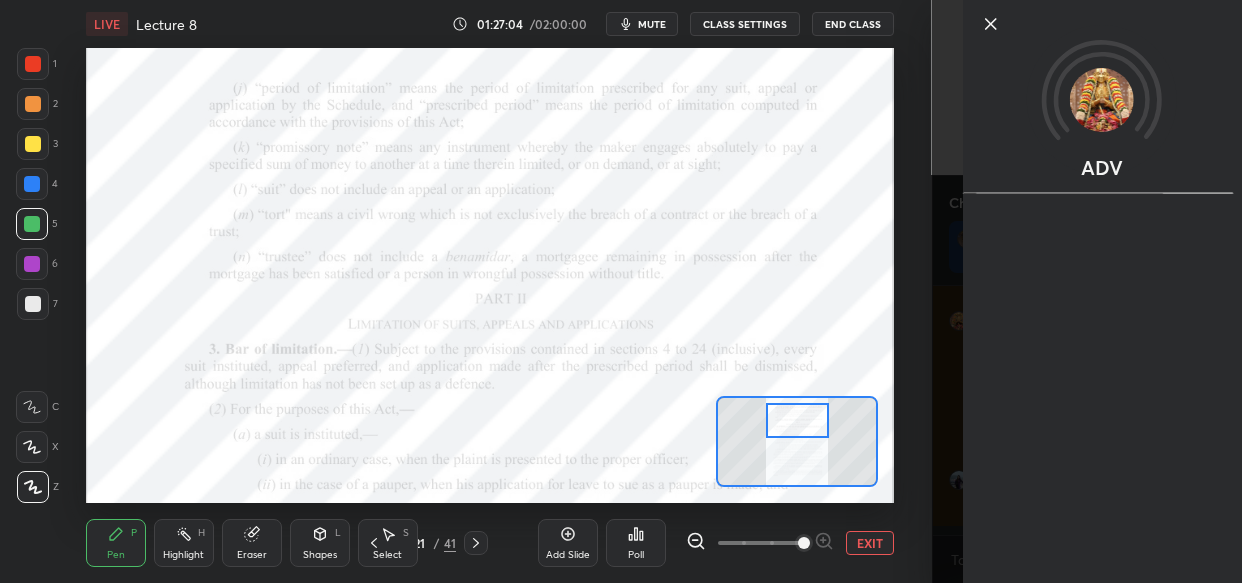 scroll, scrollTop: 157830, scrollLeft: 0, axis: vertical 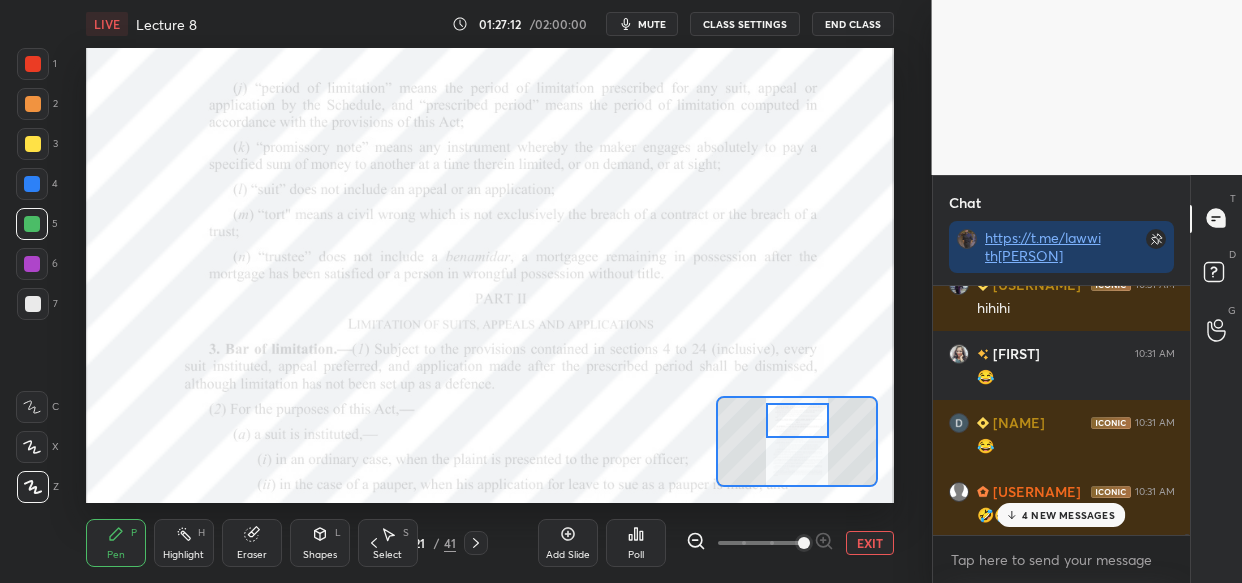 click on "4 NEW MESSAGES" at bounding box center (1068, 515) 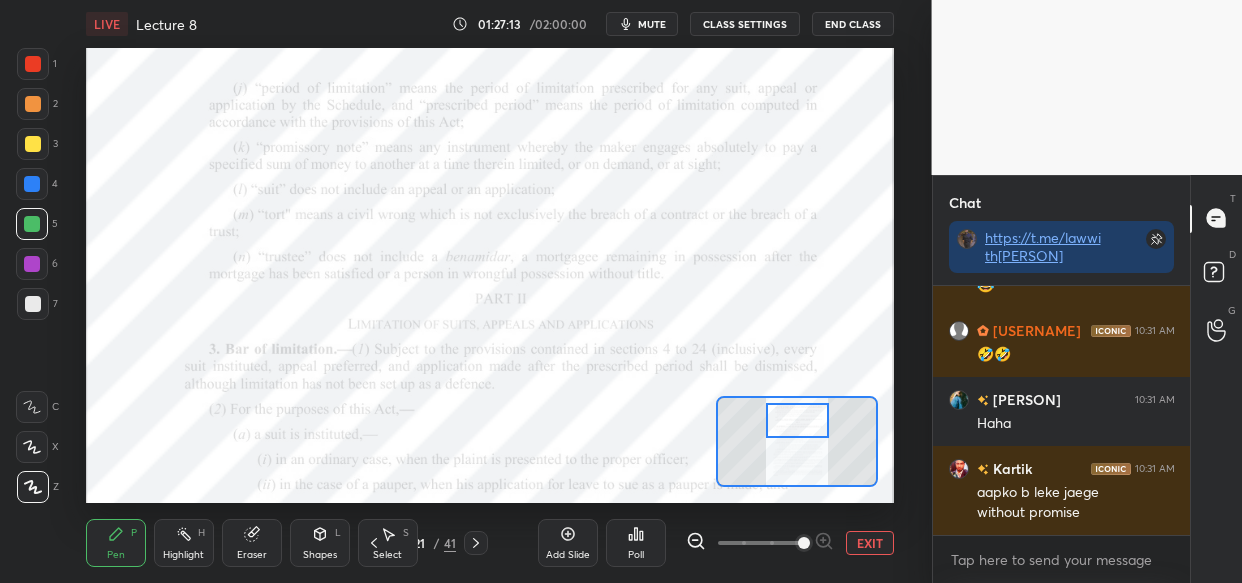 scroll, scrollTop: 158254, scrollLeft: 0, axis: vertical 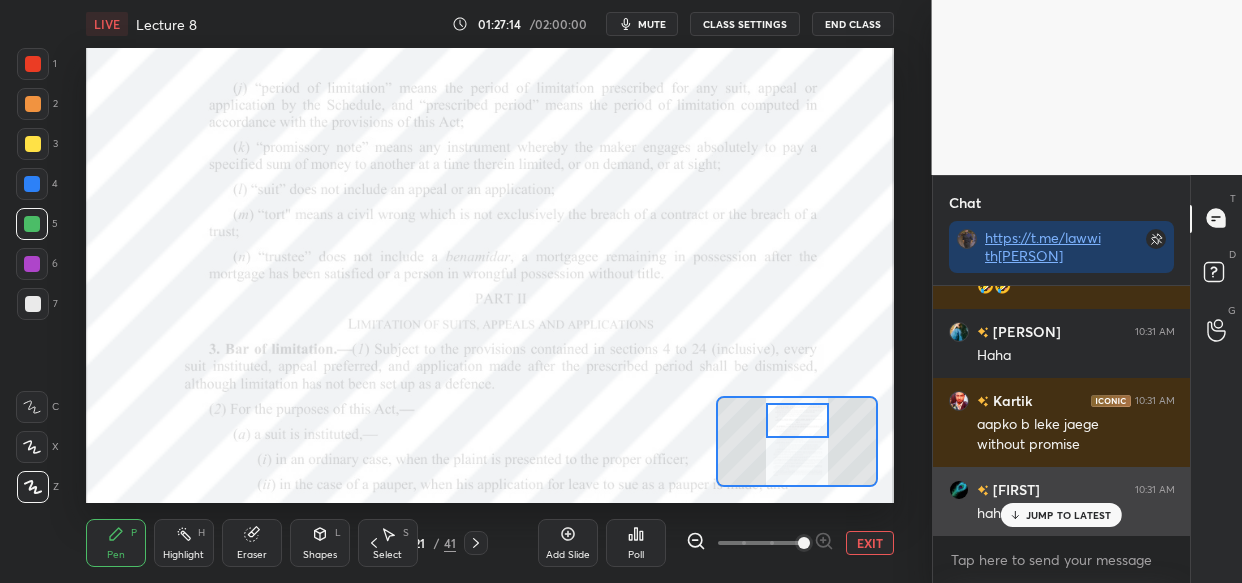 click on "JUMP TO LATEST" at bounding box center (1069, 515) 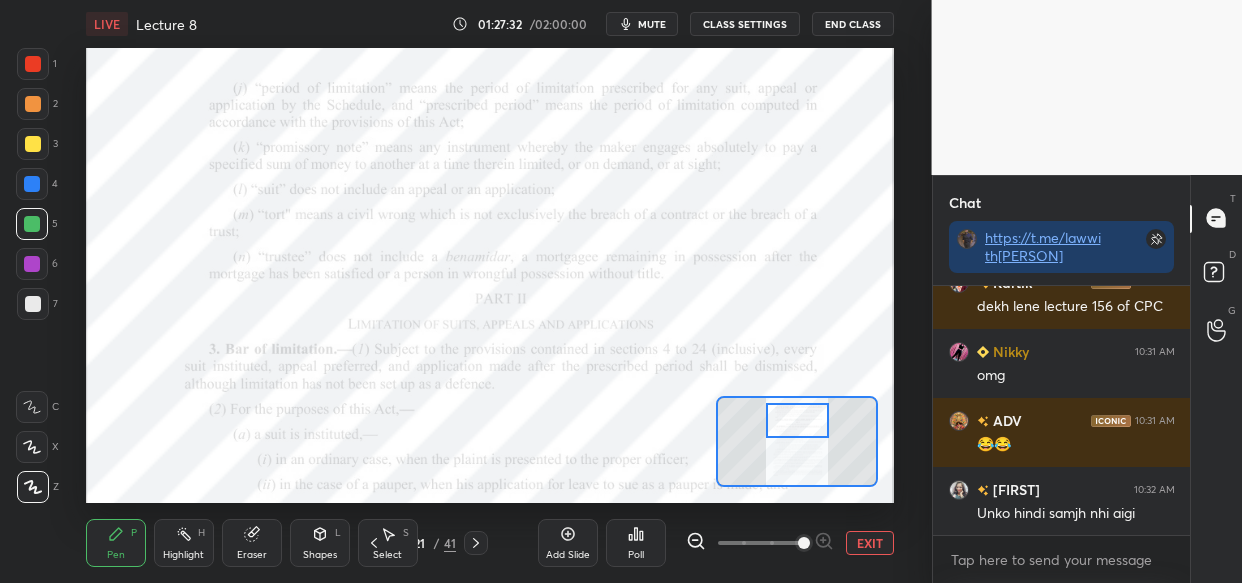 scroll, scrollTop: 159013, scrollLeft: 0, axis: vertical 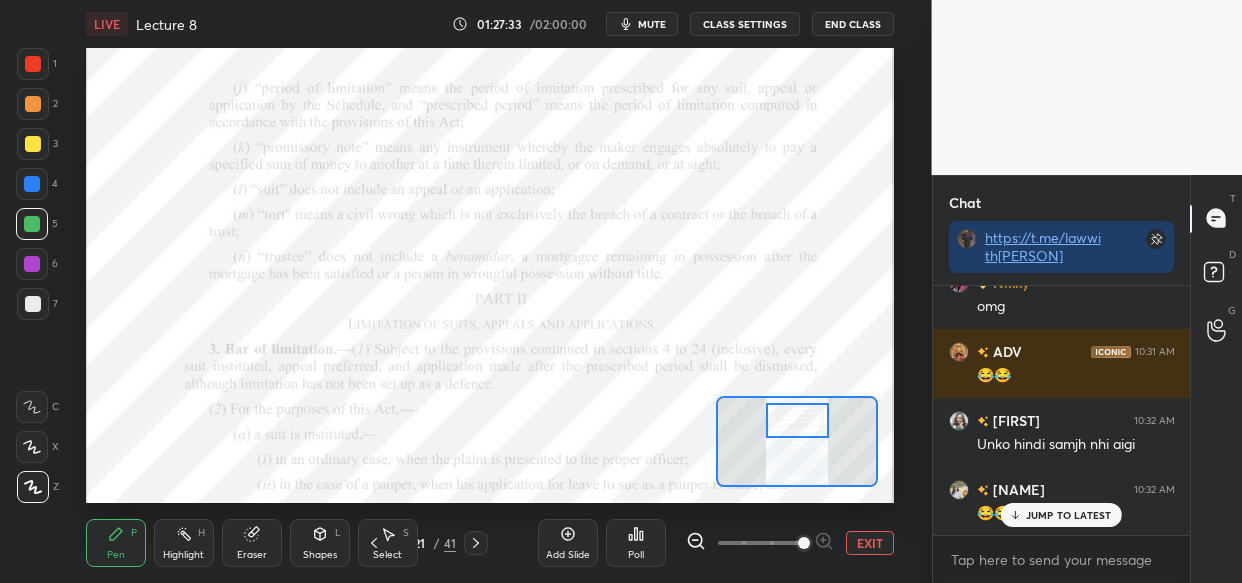 click on "JUMP TO LATEST" at bounding box center (1069, 515) 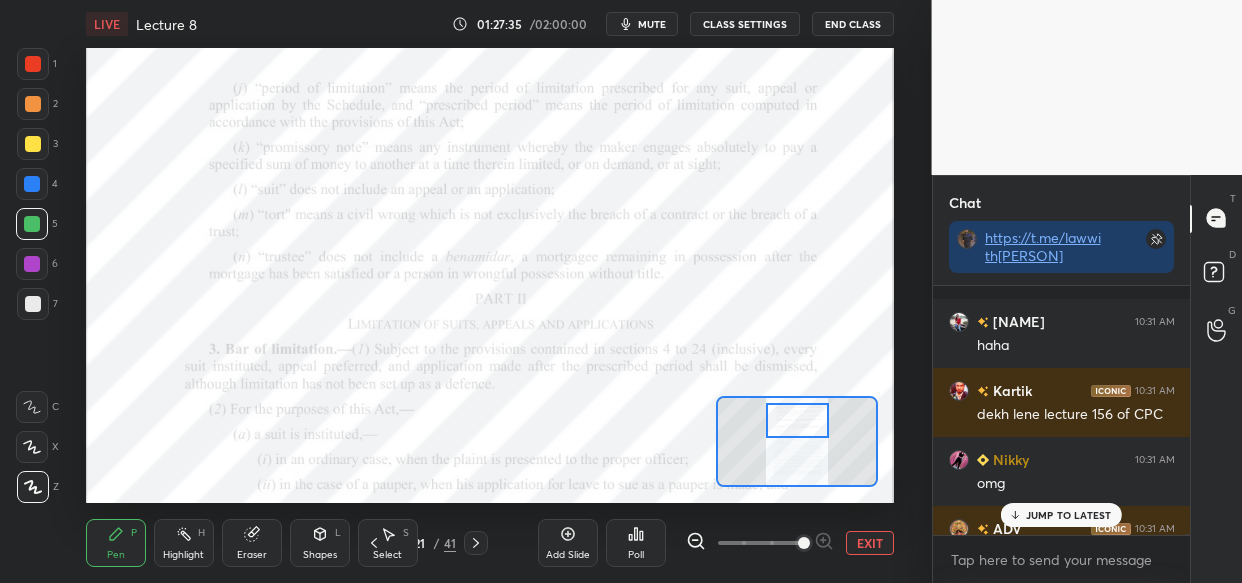 scroll, scrollTop: 159013, scrollLeft: 0, axis: vertical 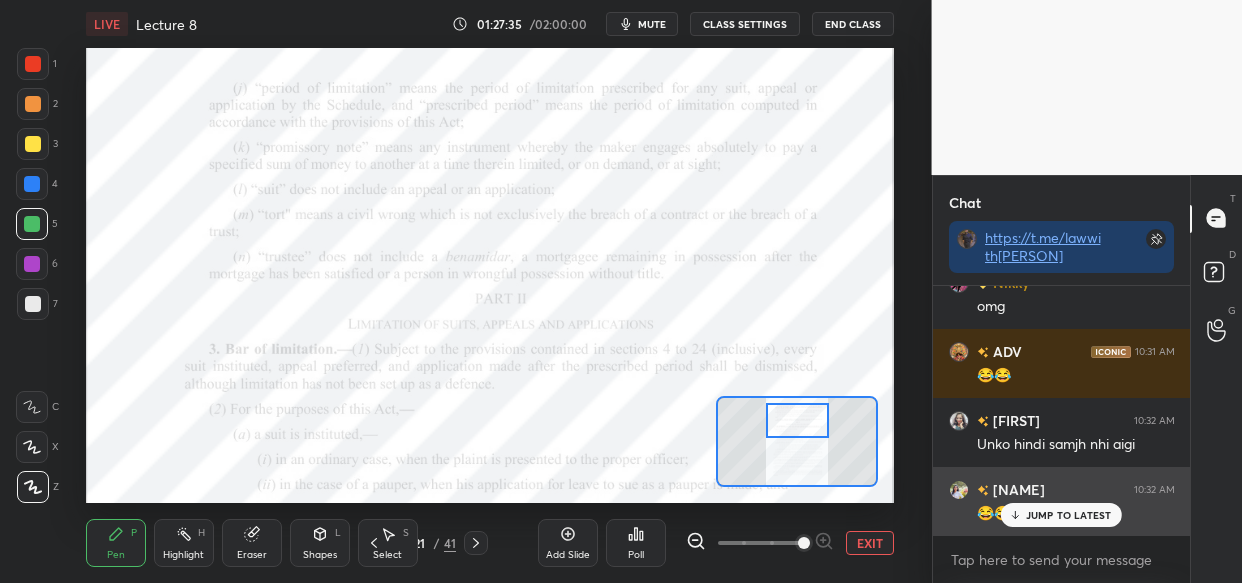 click on "JUMP TO LATEST" at bounding box center (1069, 515) 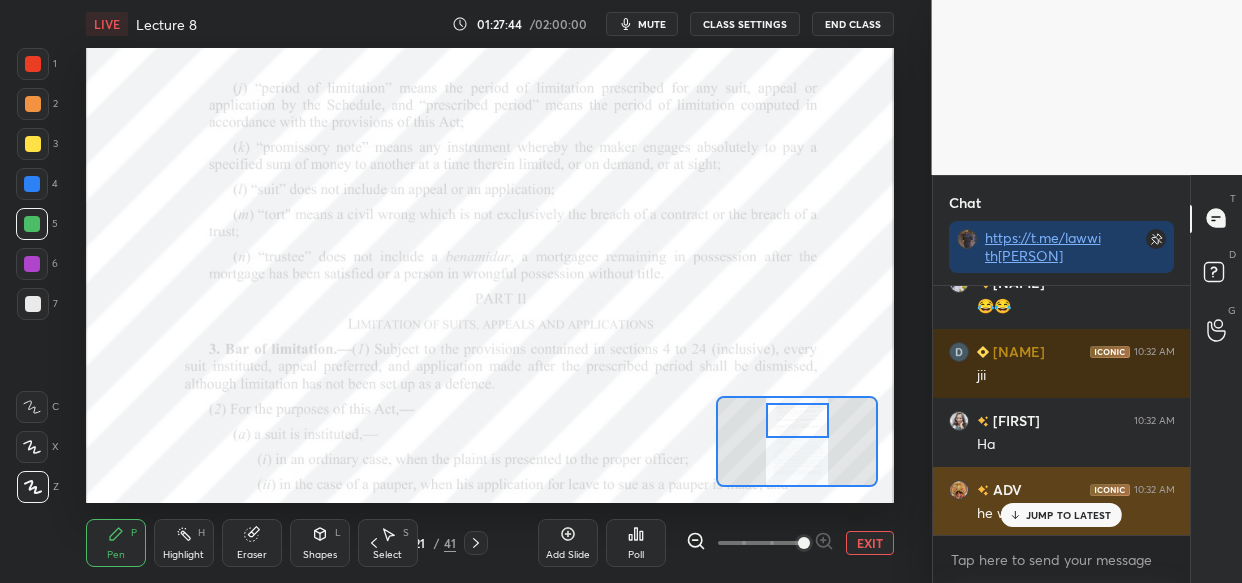 scroll, scrollTop: 159290, scrollLeft: 0, axis: vertical 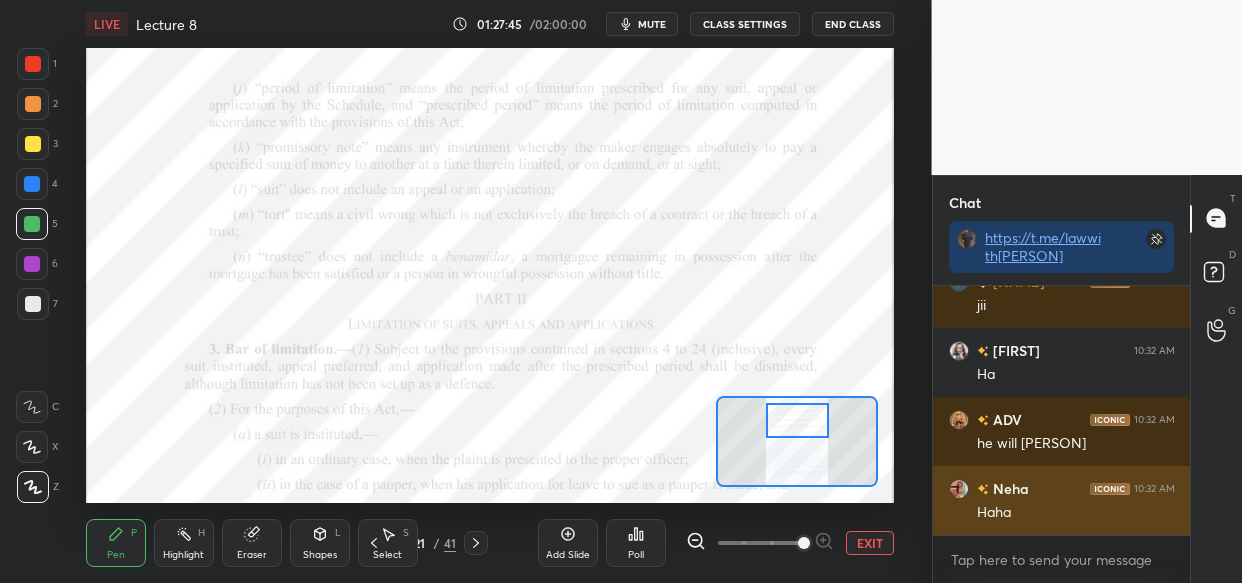 click on "Haha" at bounding box center [1076, 513] 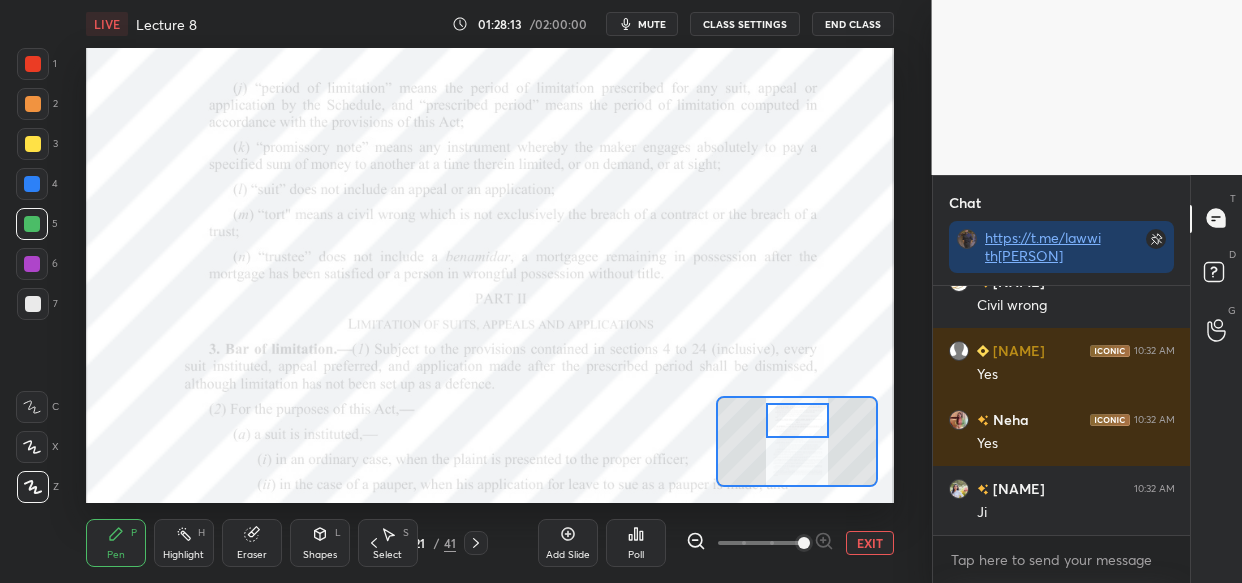 scroll, scrollTop: 161014, scrollLeft: 0, axis: vertical 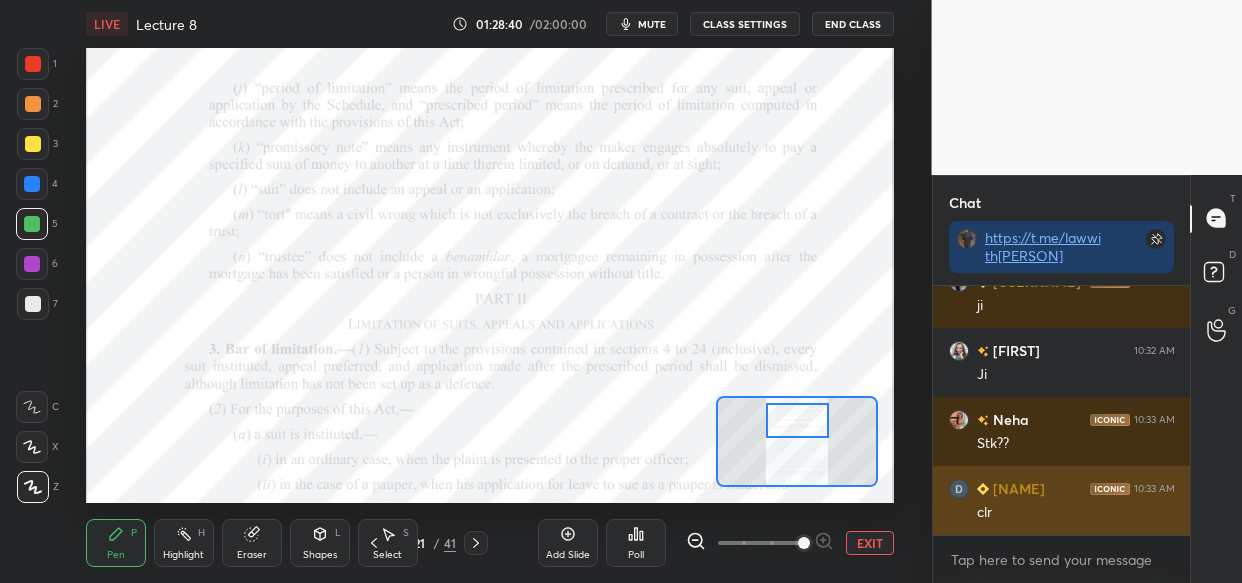 click on "clr" at bounding box center [1076, 513] 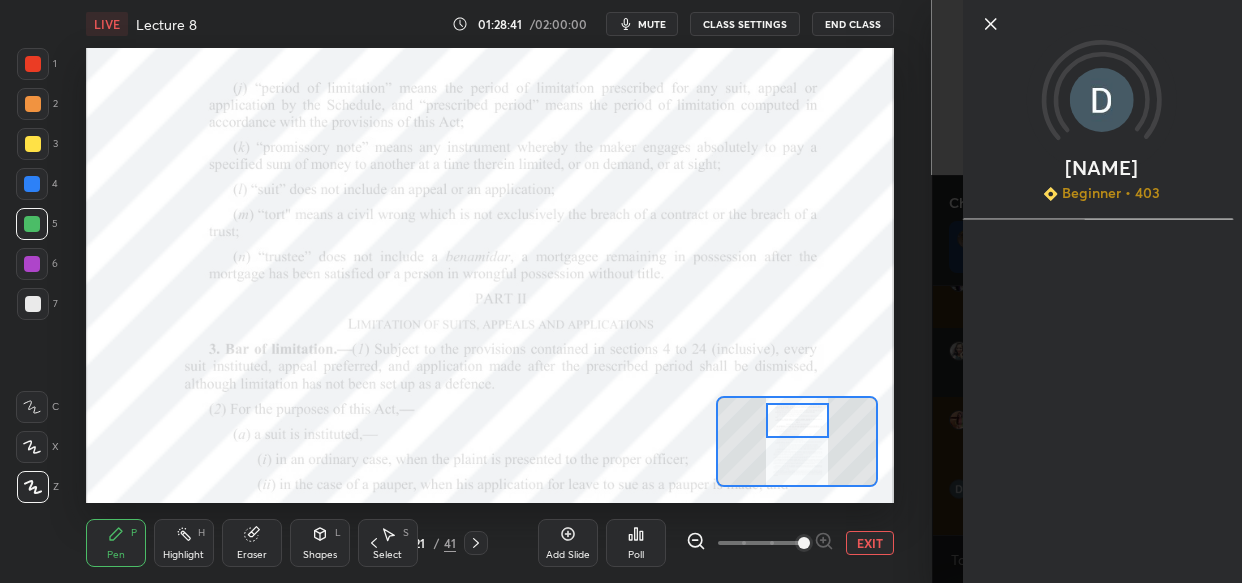 scroll, scrollTop: 162119, scrollLeft: 0, axis: vertical 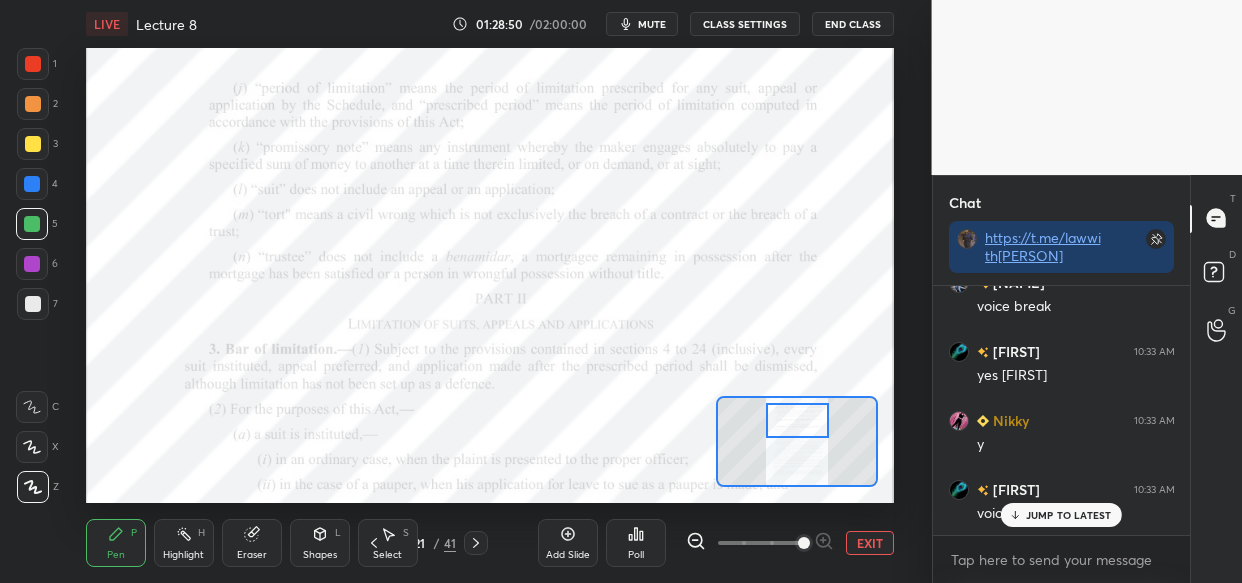 click on "JUMP TO LATEST" at bounding box center (1069, 515) 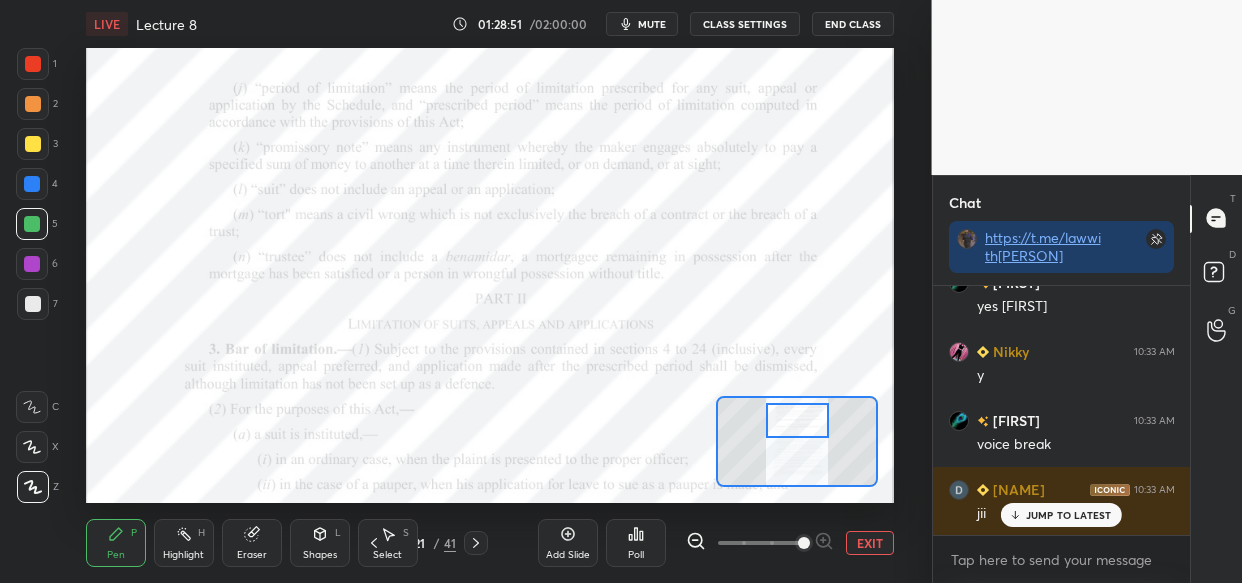 scroll, scrollTop: 162532, scrollLeft: 0, axis: vertical 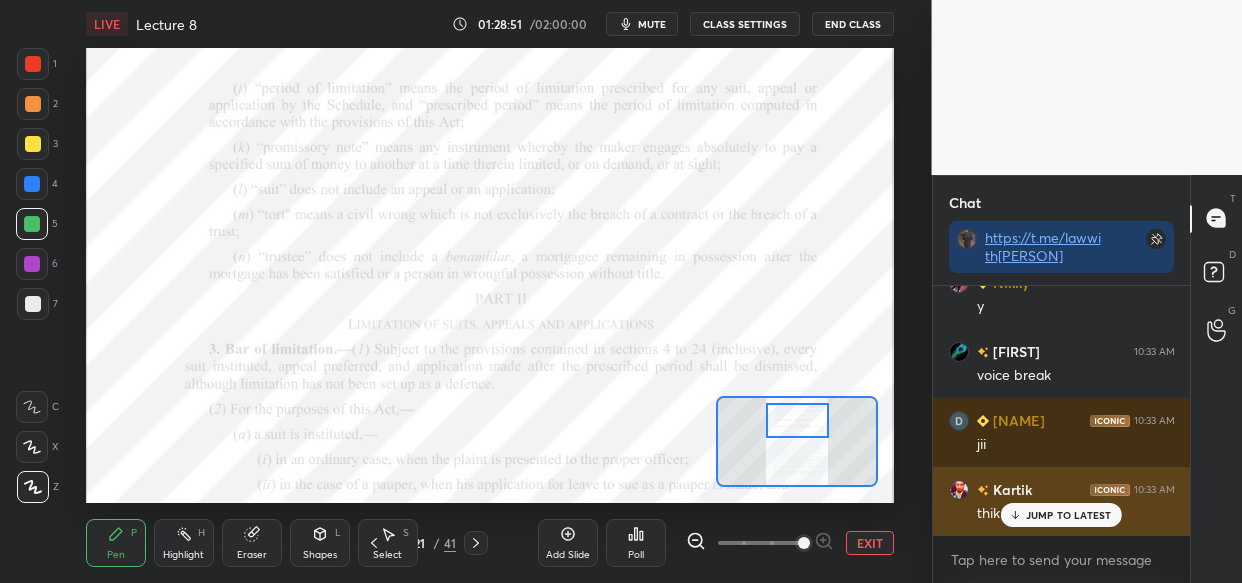 click on "JUMP TO LATEST" at bounding box center [1061, 515] 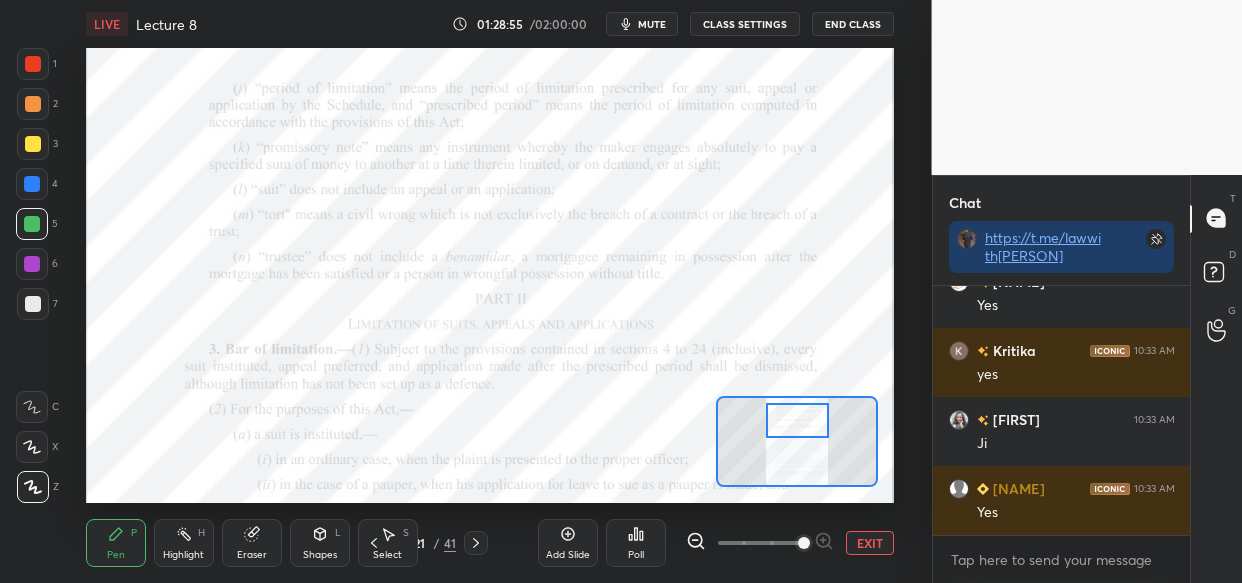 scroll, scrollTop: 162878, scrollLeft: 0, axis: vertical 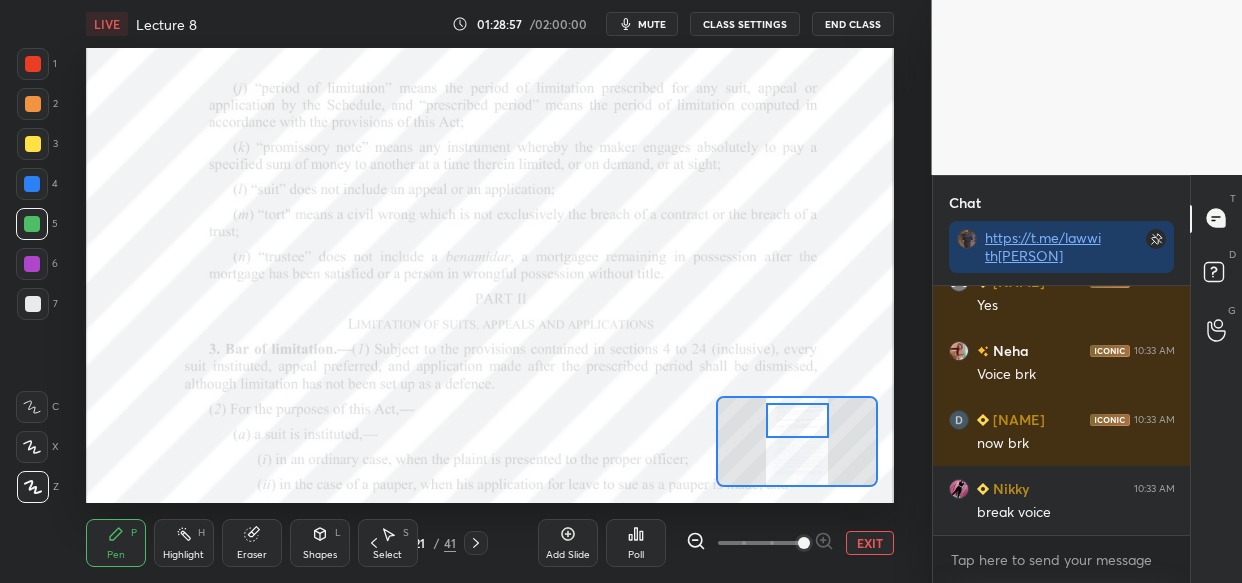 click on "EXIT" at bounding box center [870, 543] 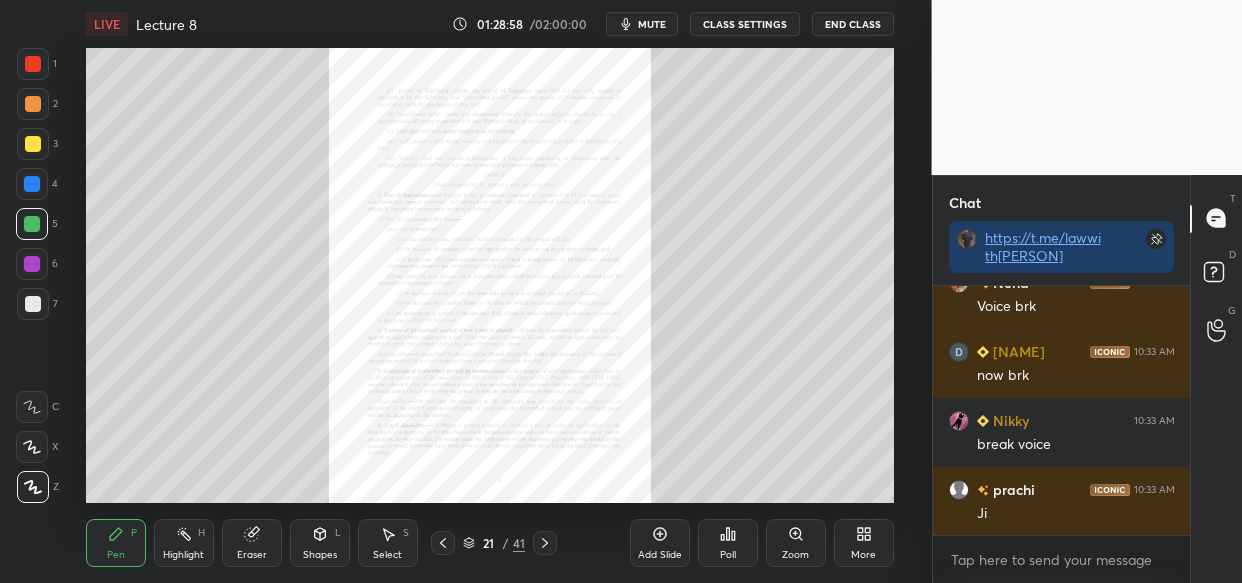 click 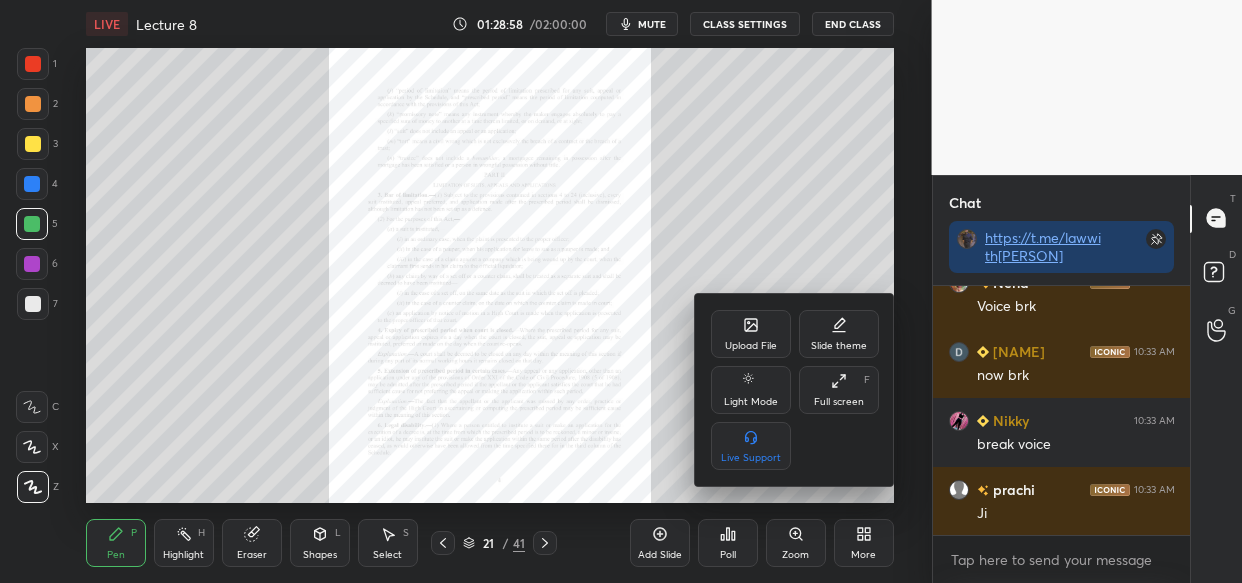 scroll, scrollTop: 163153, scrollLeft: 0, axis: vertical 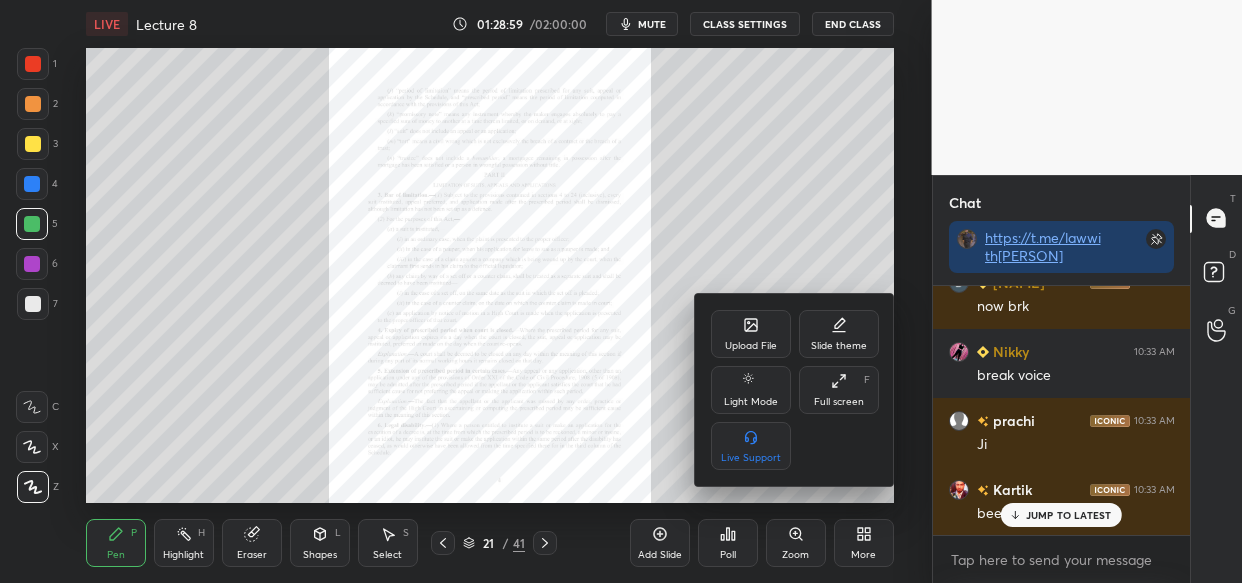 click 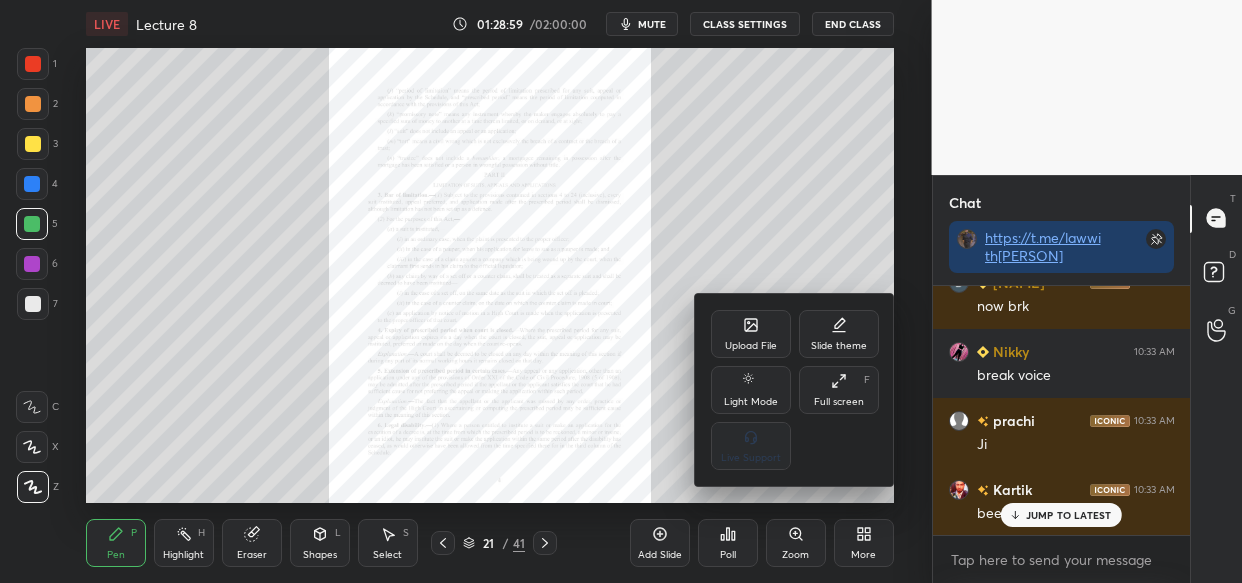 click at bounding box center (621, 291) 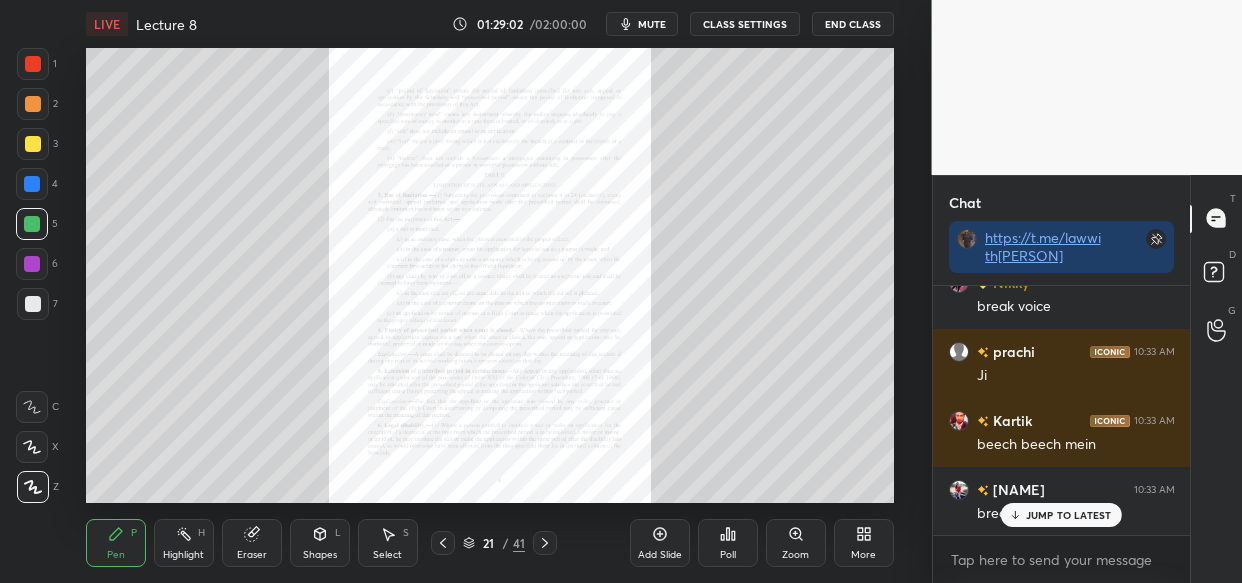 scroll, scrollTop: 163291, scrollLeft: 0, axis: vertical 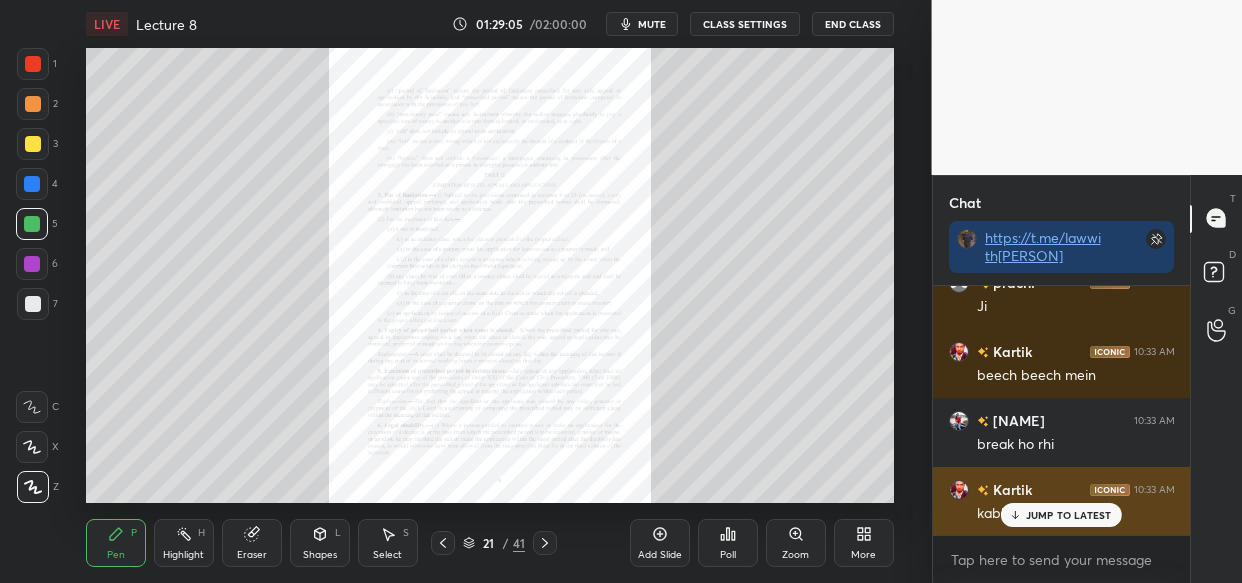 drag, startPoint x: 1063, startPoint y: 523, endPoint x: 1017, endPoint y: 525, distance: 46.043457 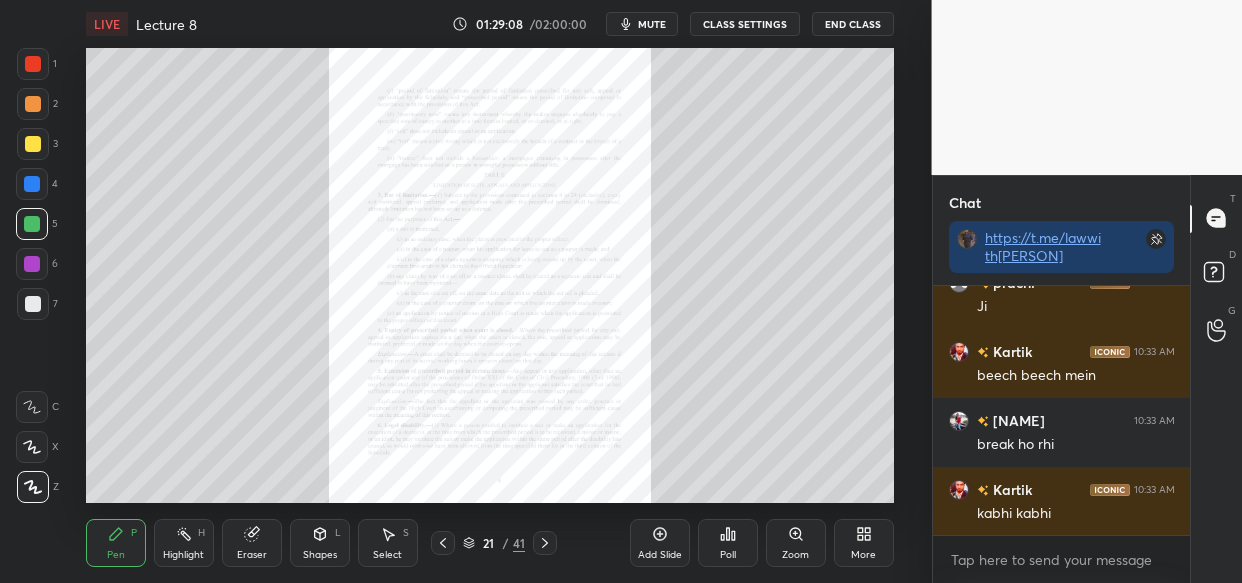click on "Zoom" at bounding box center (796, 543) 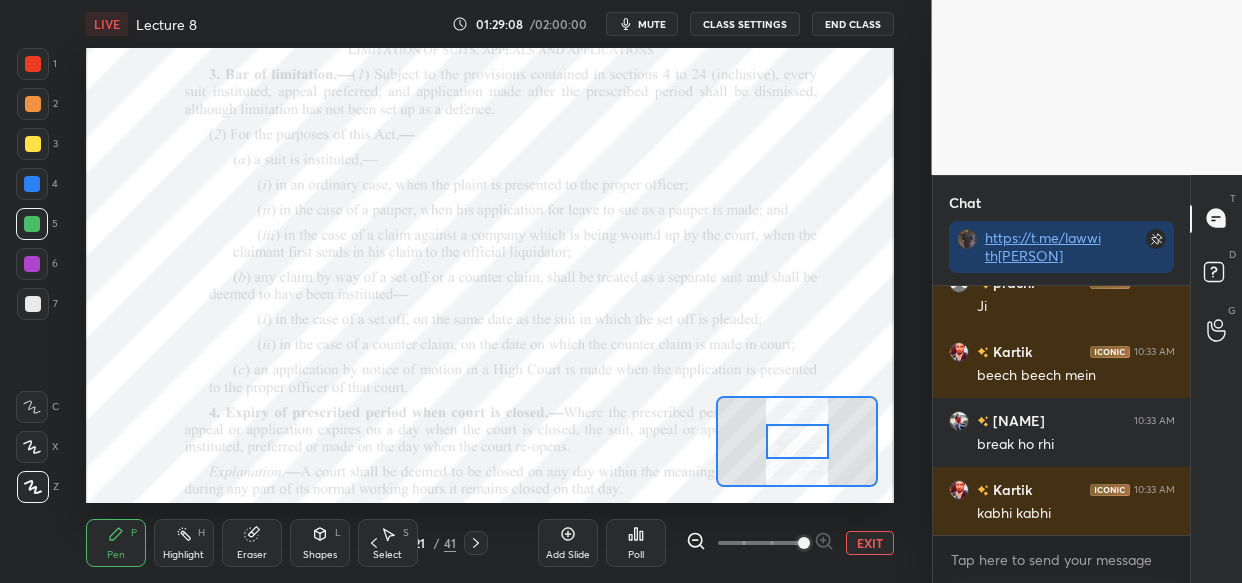 click at bounding box center [760, 543] 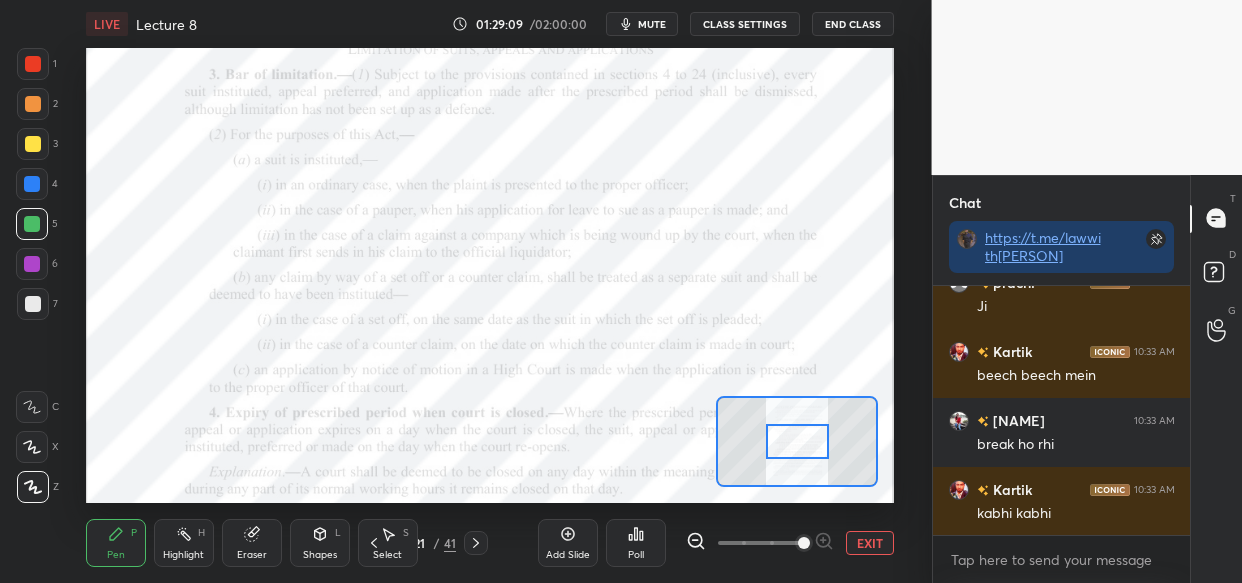 click at bounding box center (804, 543) 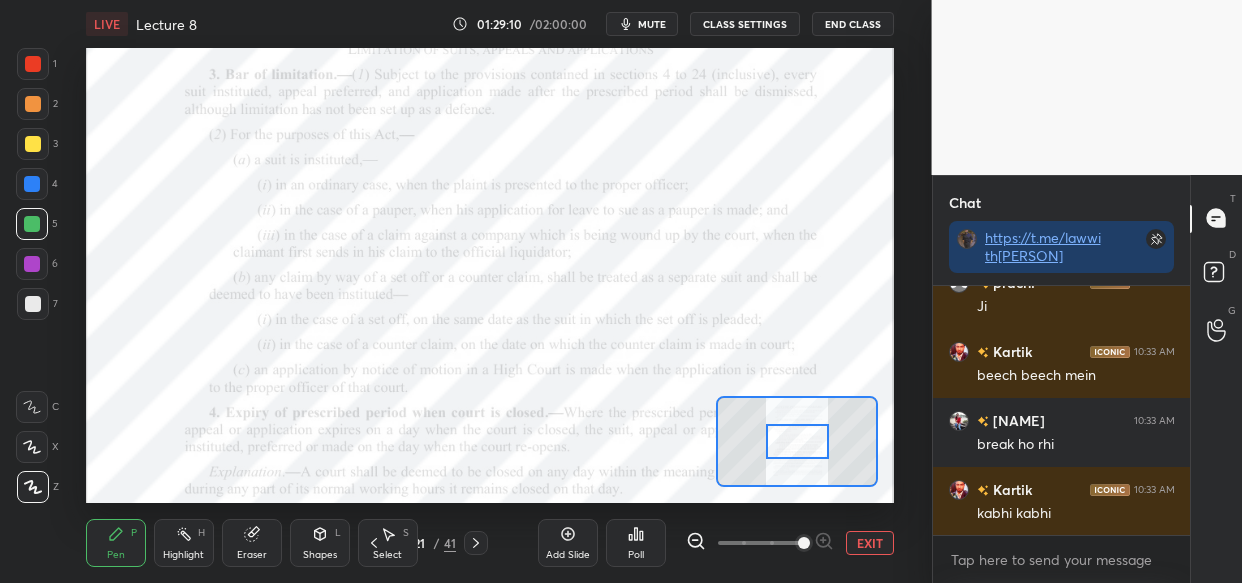 scroll, scrollTop: 163360, scrollLeft: 0, axis: vertical 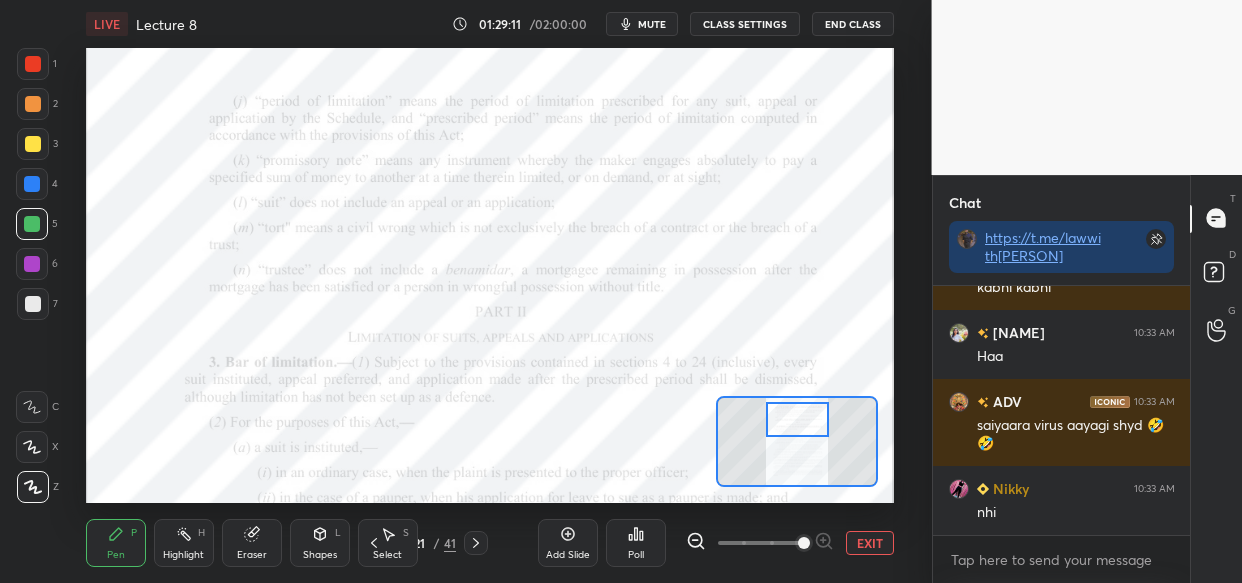 drag, startPoint x: 800, startPoint y: 433, endPoint x: 800, endPoint y: 411, distance: 22 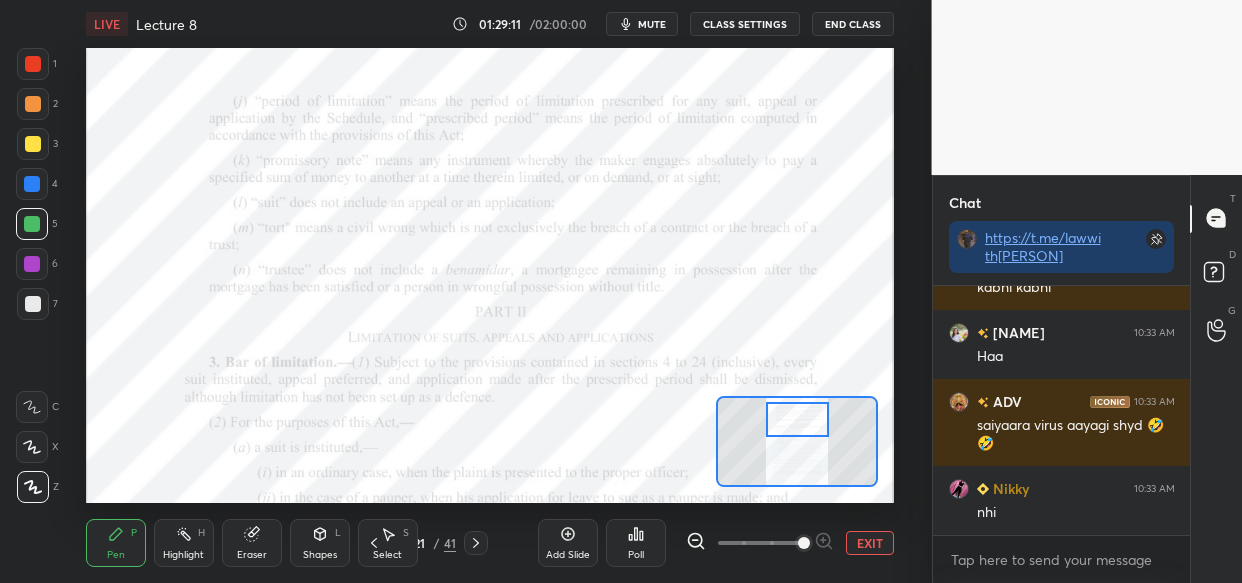 click at bounding box center [797, 419] 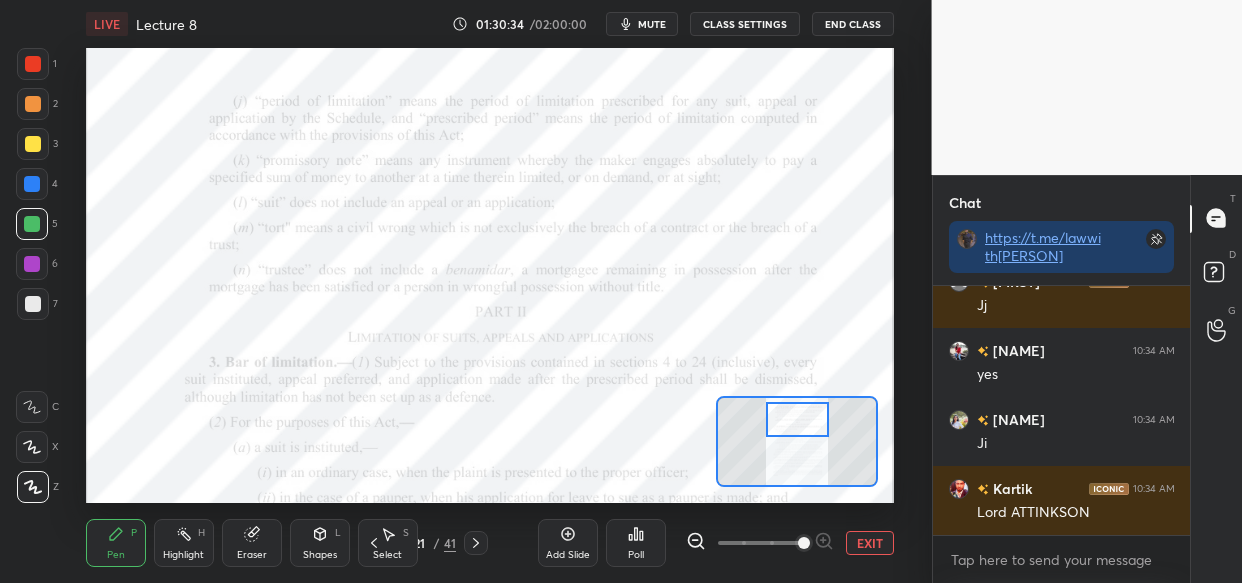 scroll, scrollTop: 166208, scrollLeft: 0, axis: vertical 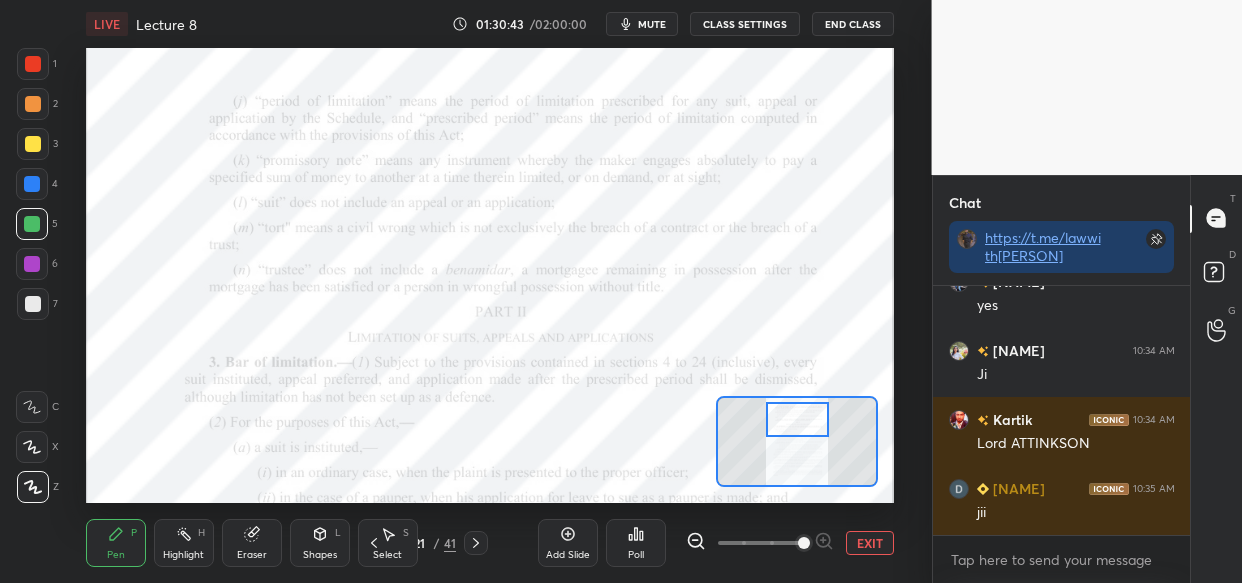click 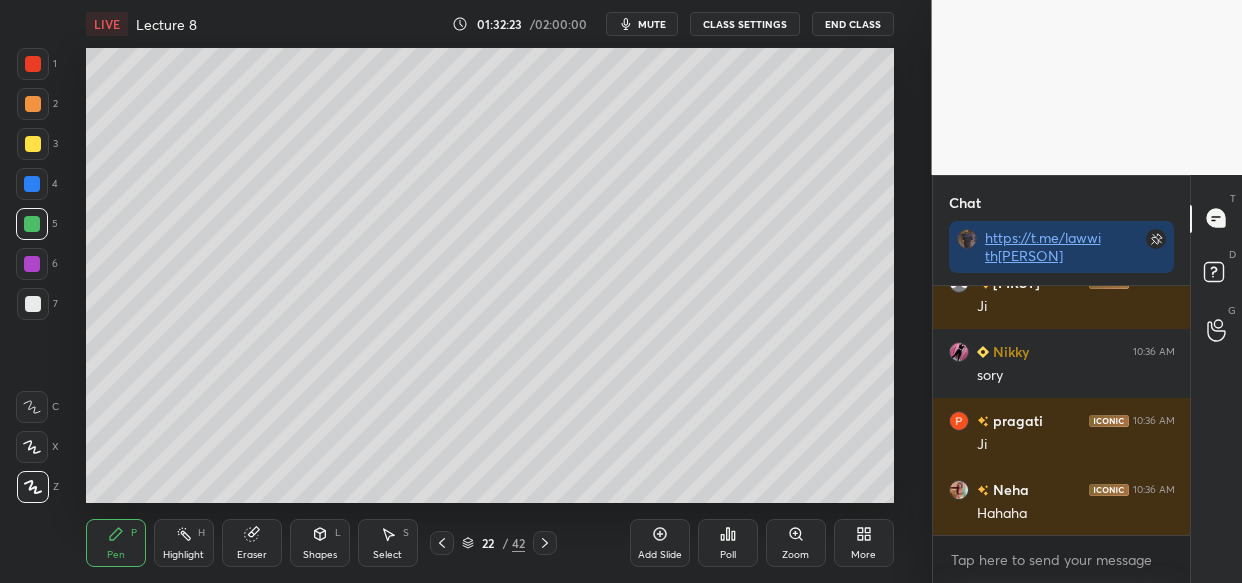 scroll, scrollTop: 168553, scrollLeft: 0, axis: vertical 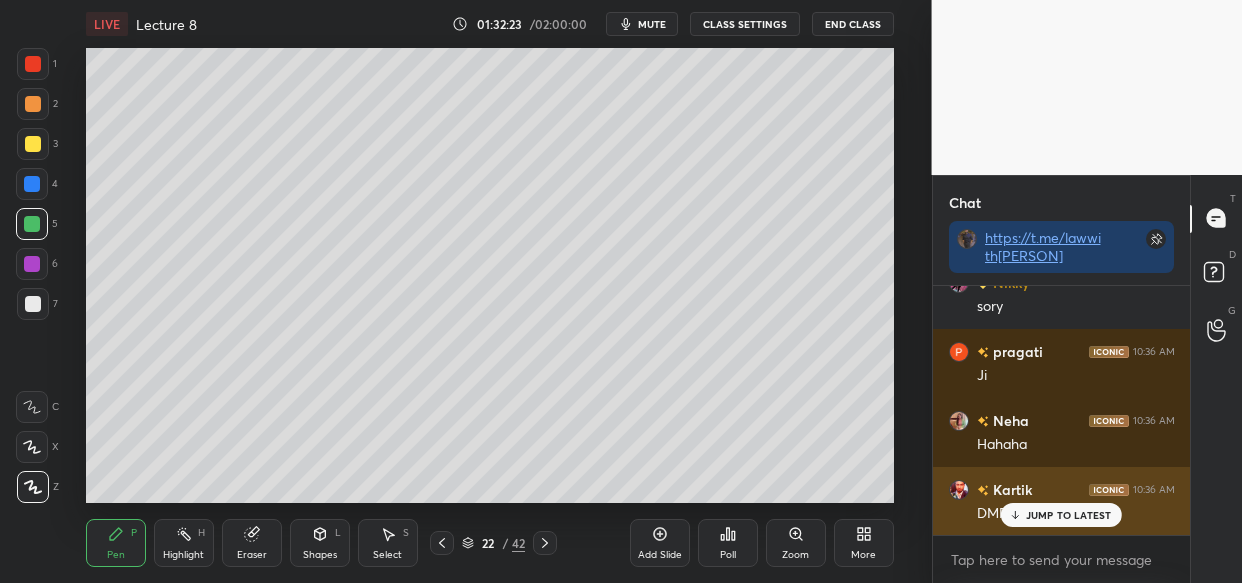 click on "JUMP TO LATEST" at bounding box center [1069, 515] 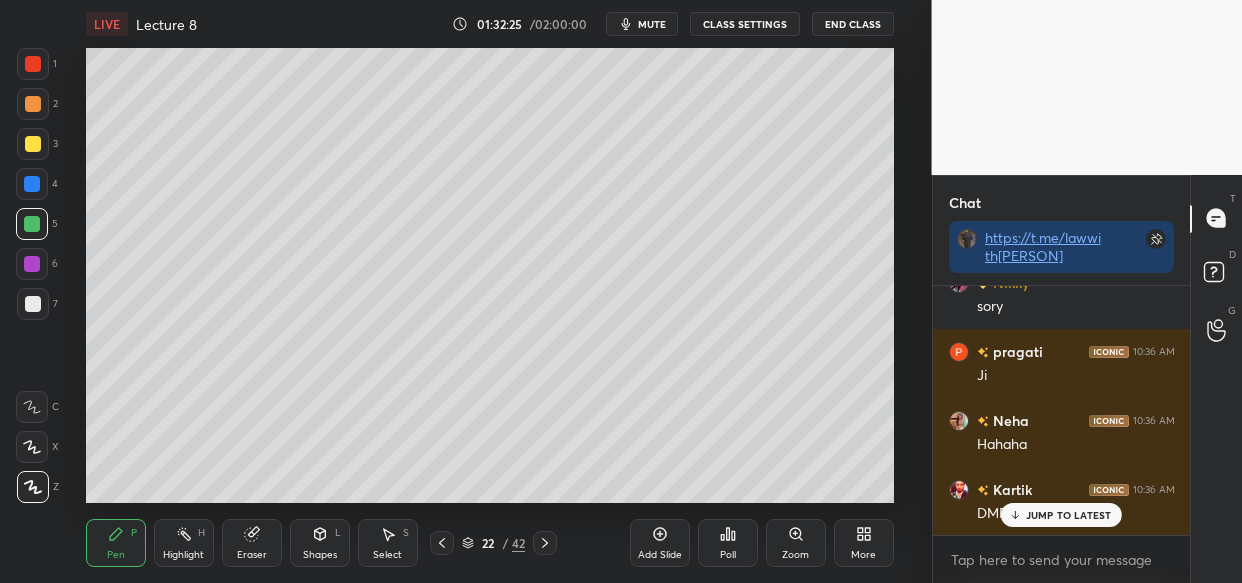 scroll, scrollTop: 168622, scrollLeft: 0, axis: vertical 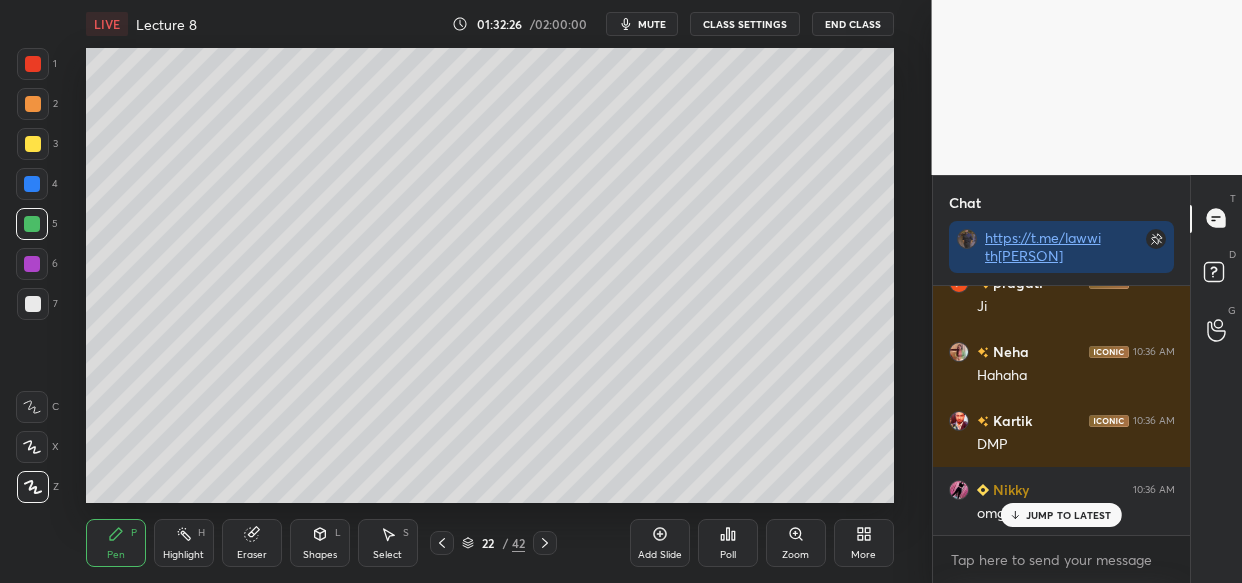 click on "JUMP TO LATEST" at bounding box center (1061, 515) 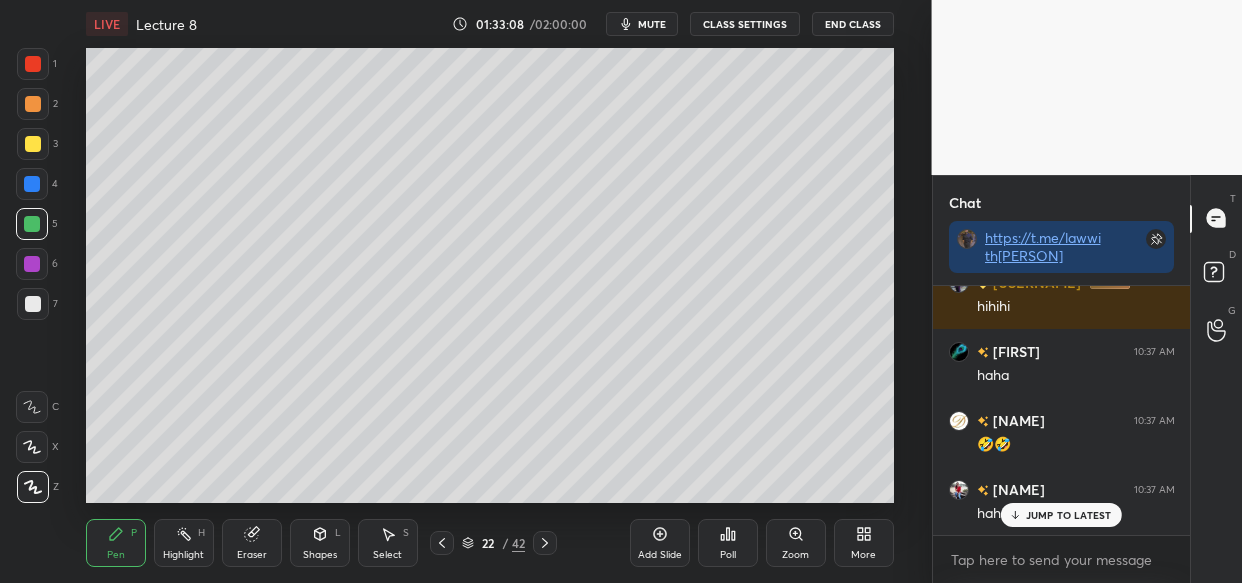 scroll, scrollTop: 170002, scrollLeft: 0, axis: vertical 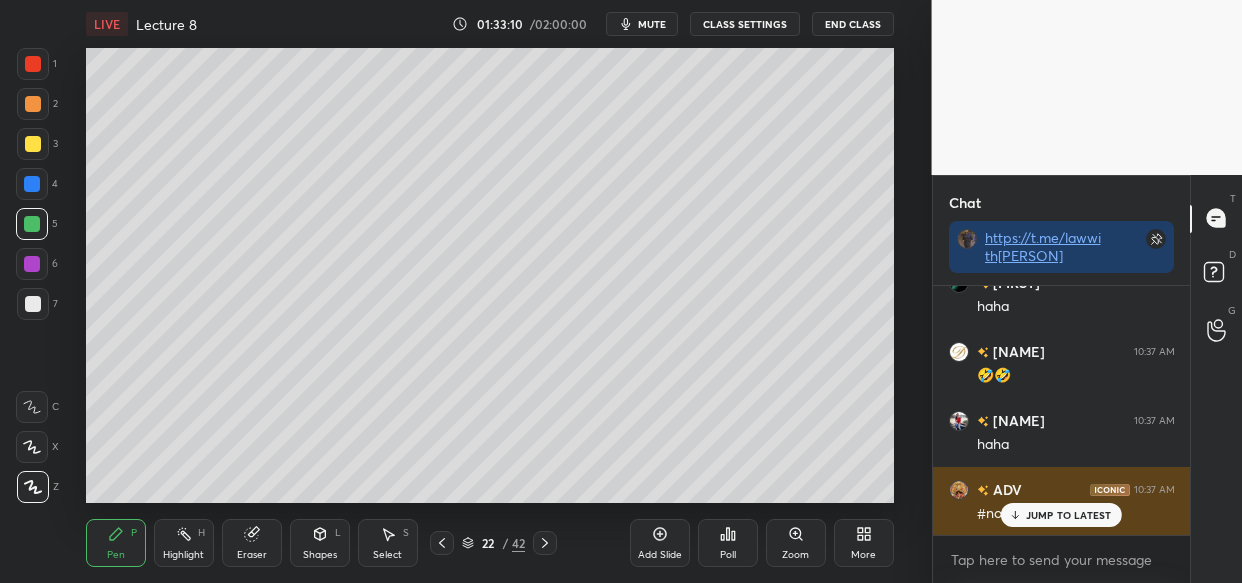 drag, startPoint x: 1056, startPoint y: 512, endPoint x: 1022, endPoint y: 532, distance: 39.446167 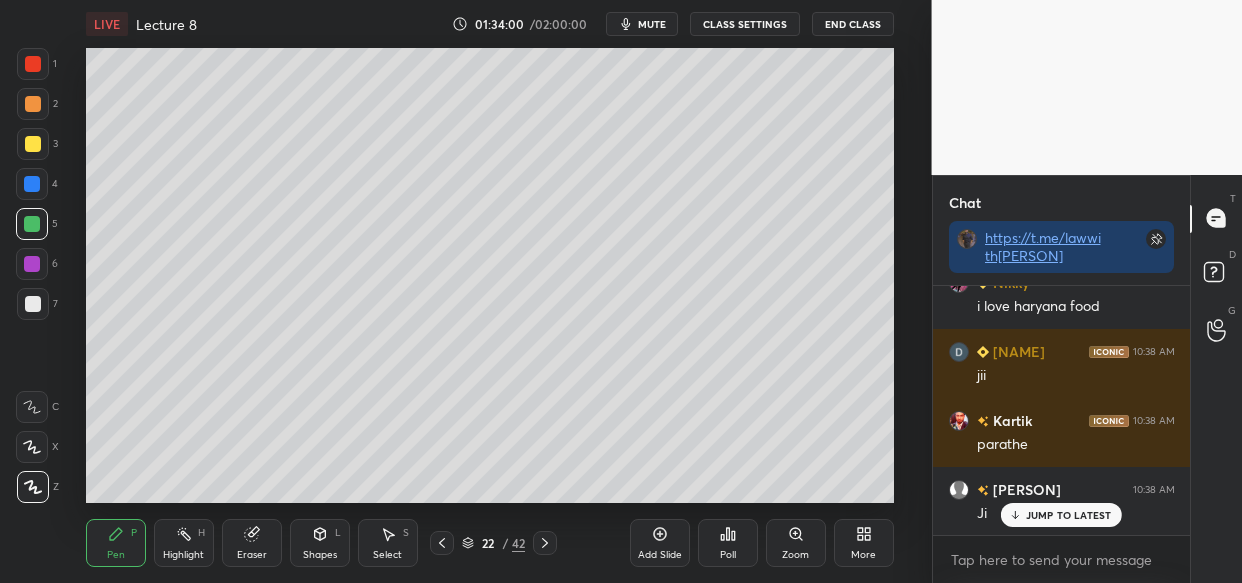 scroll, scrollTop: 170623, scrollLeft: 0, axis: vertical 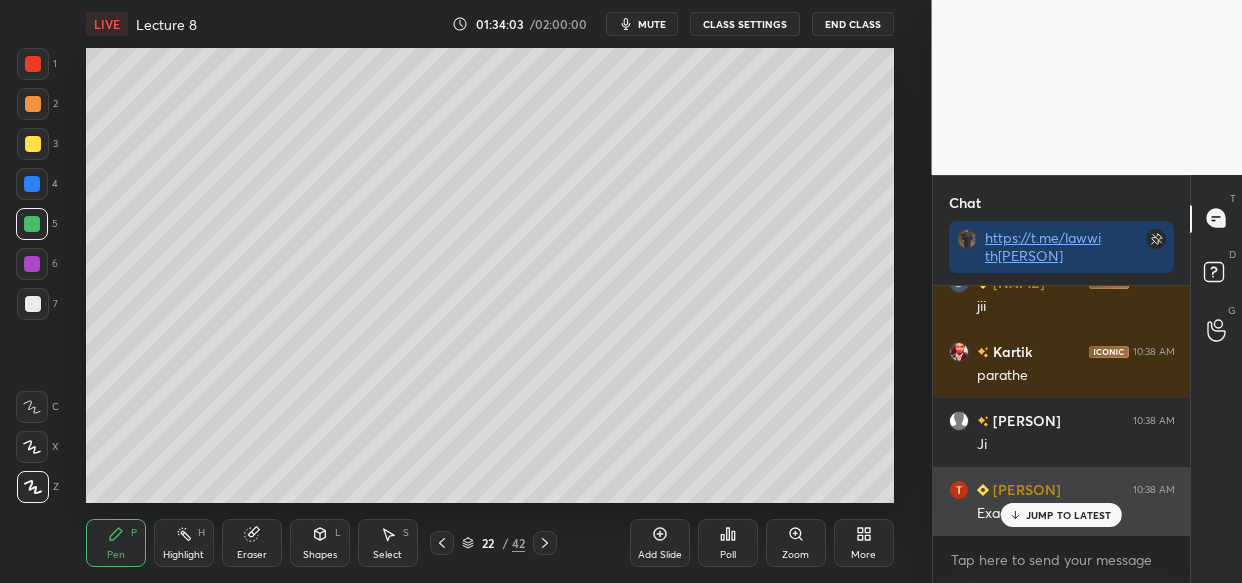 click on "JUMP TO LATEST" at bounding box center [1061, 515] 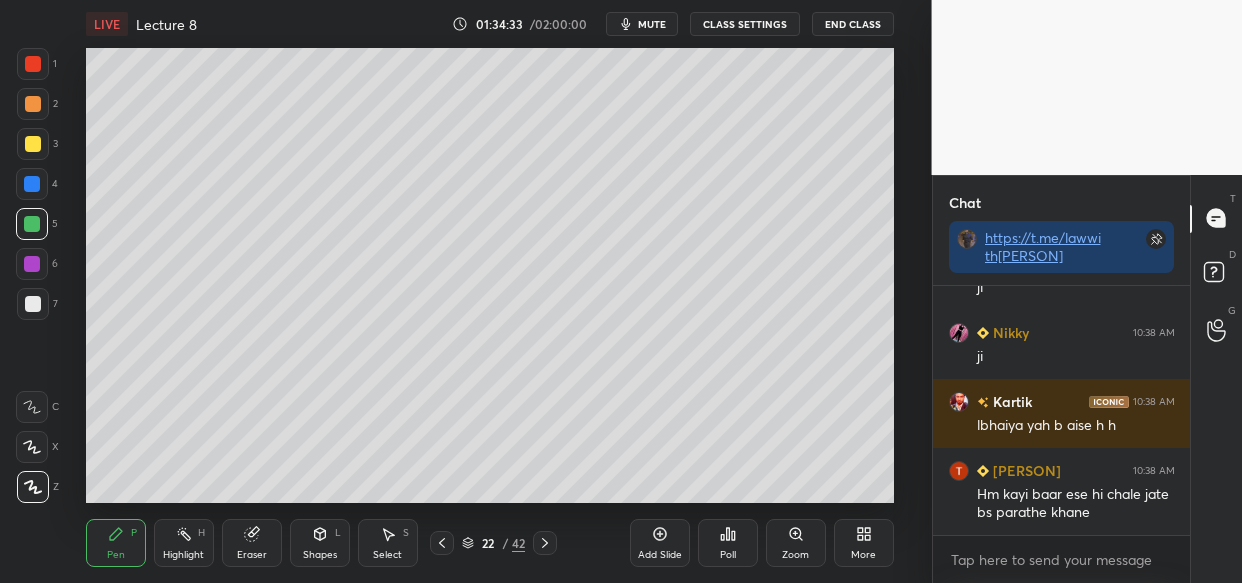 scroll, scrollTop: 171124, scrollLeft: 0, axis: vertical 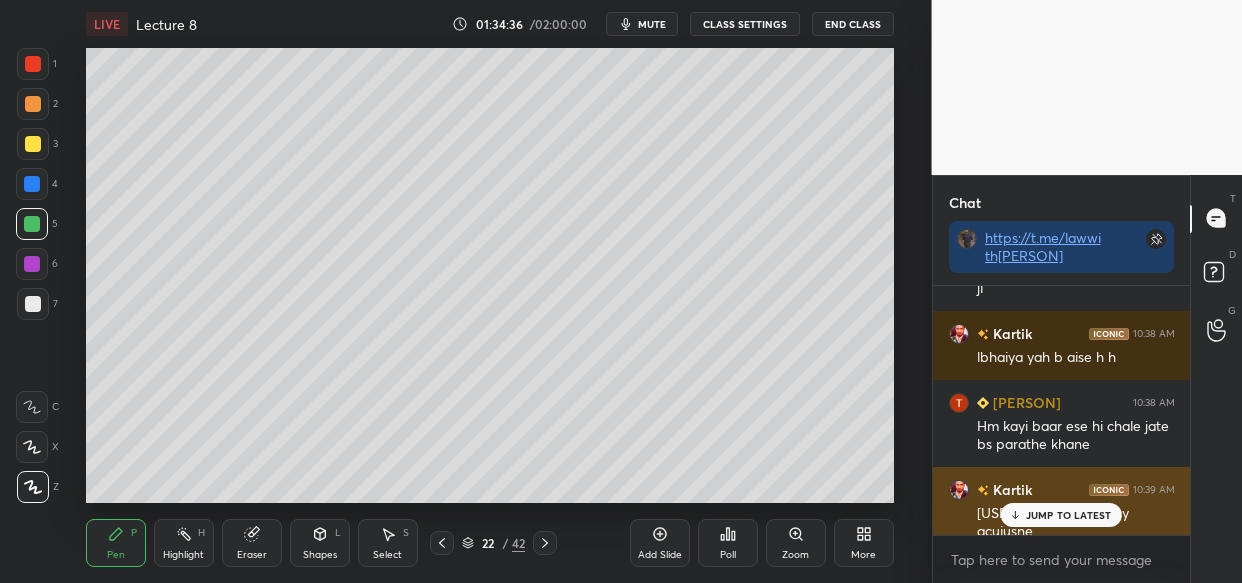 drag, startPoint x: 1070, startPoint y: 514, endPoint x: 1060, endPoint y: 515, distance: 10.049875 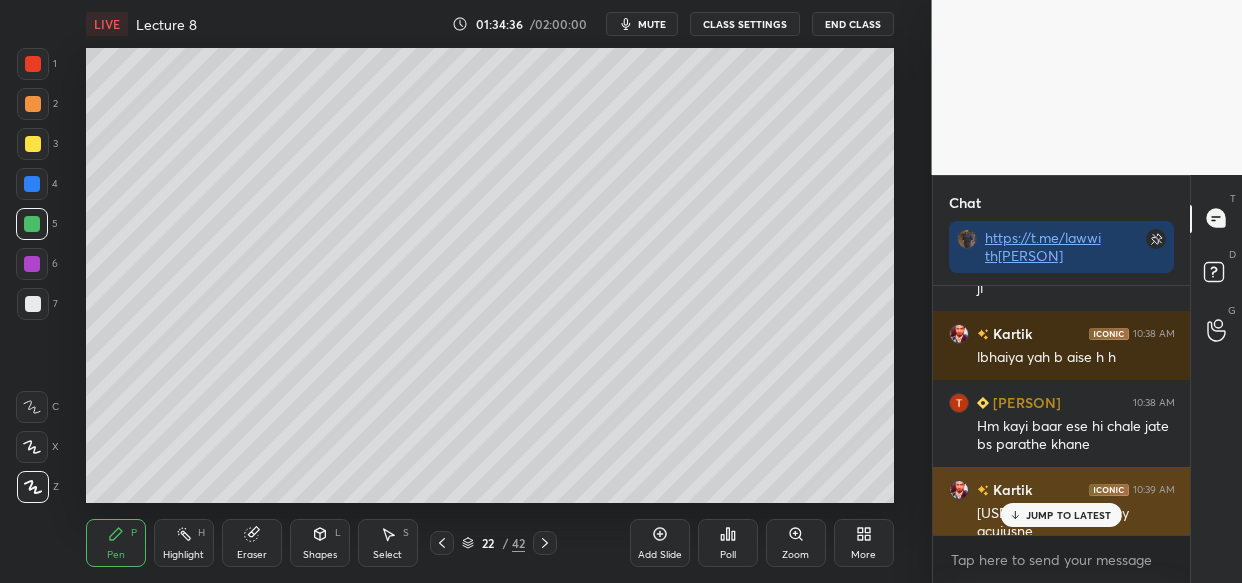 click on "JUMP TO LATEST" at bounding box center (1069, 515) 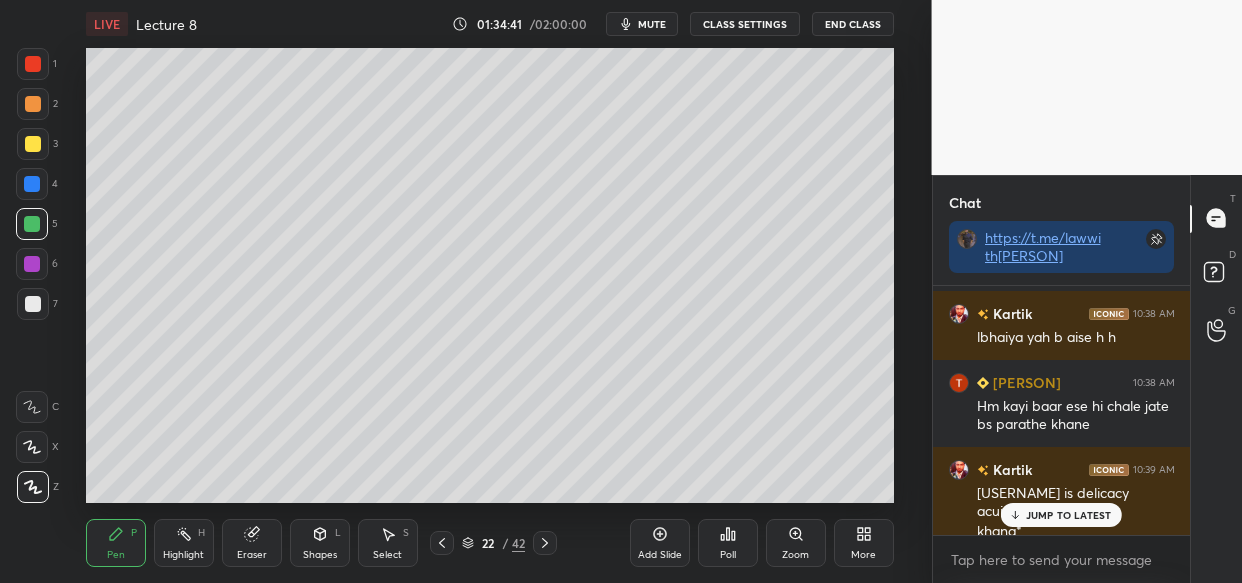 scroll, scrollTop: 171213, scrollLeft: 0, axis: vertical 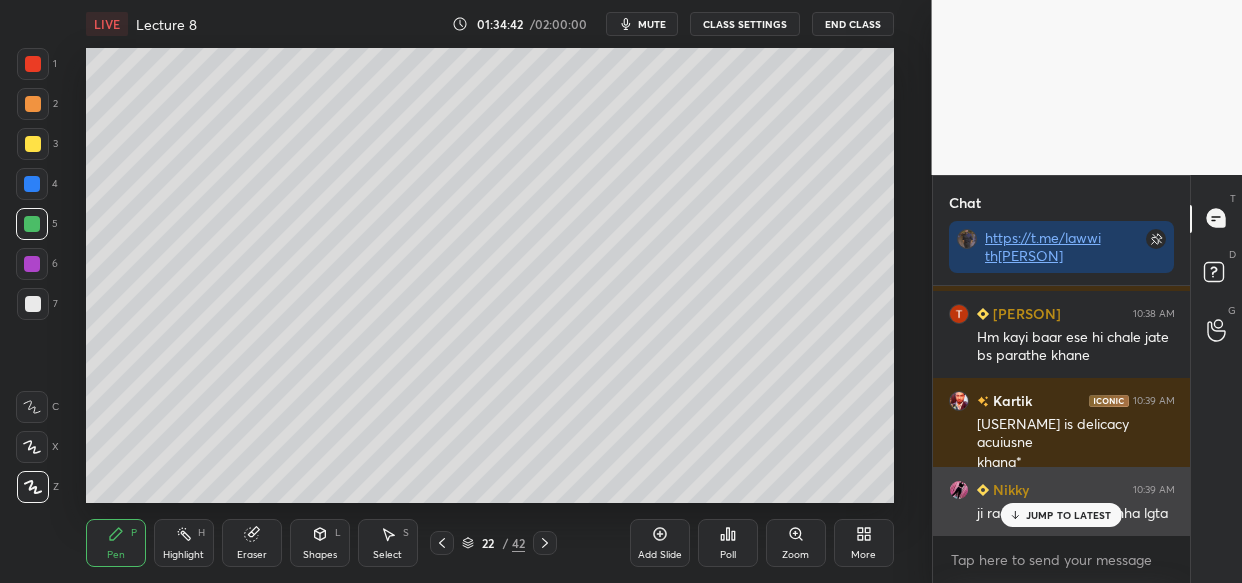 click on "JUMP TO LATEST" at bounding box center [1061, 515] 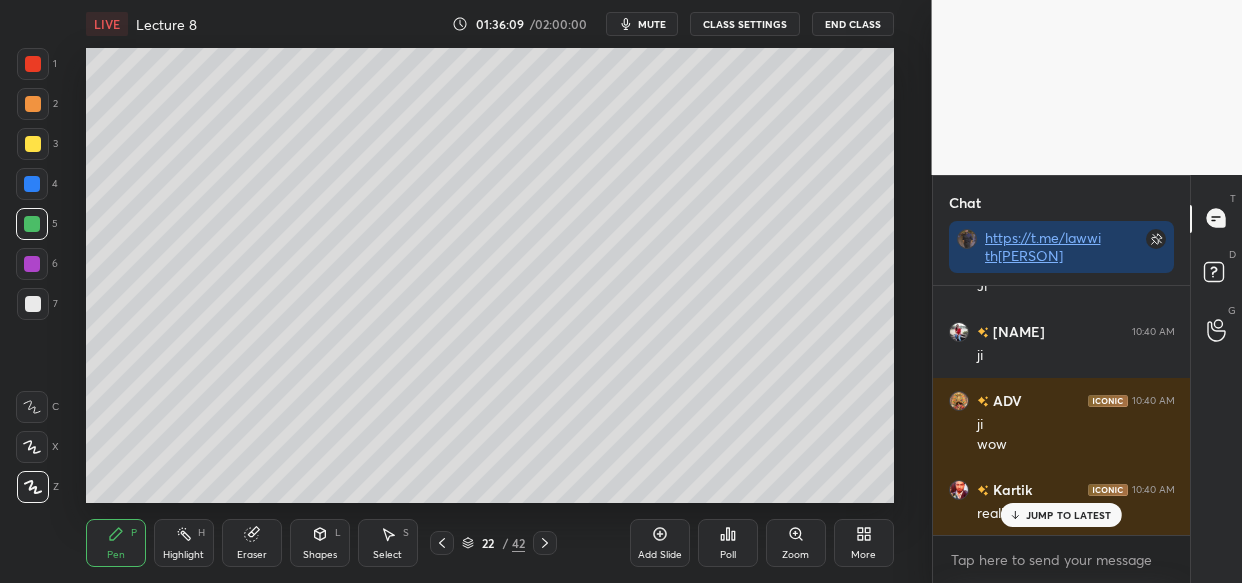 scroll, scrollTop: 172700, scrollLeft: 0, axis: vertical 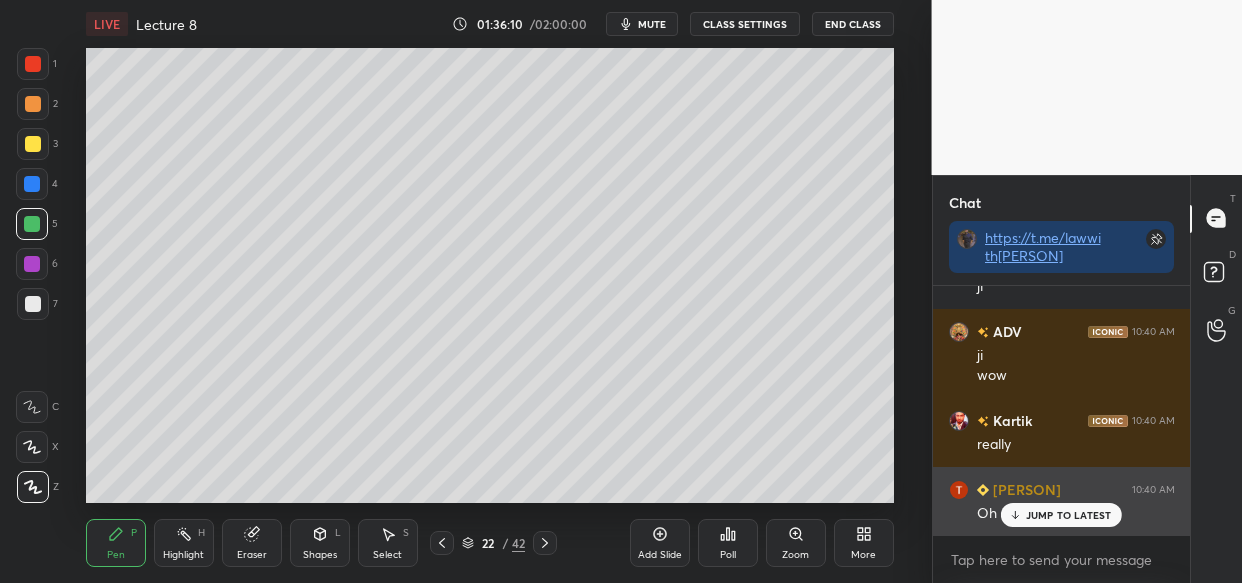 click on "JUMP TO LATEST" at bounding box center [1069, 515] 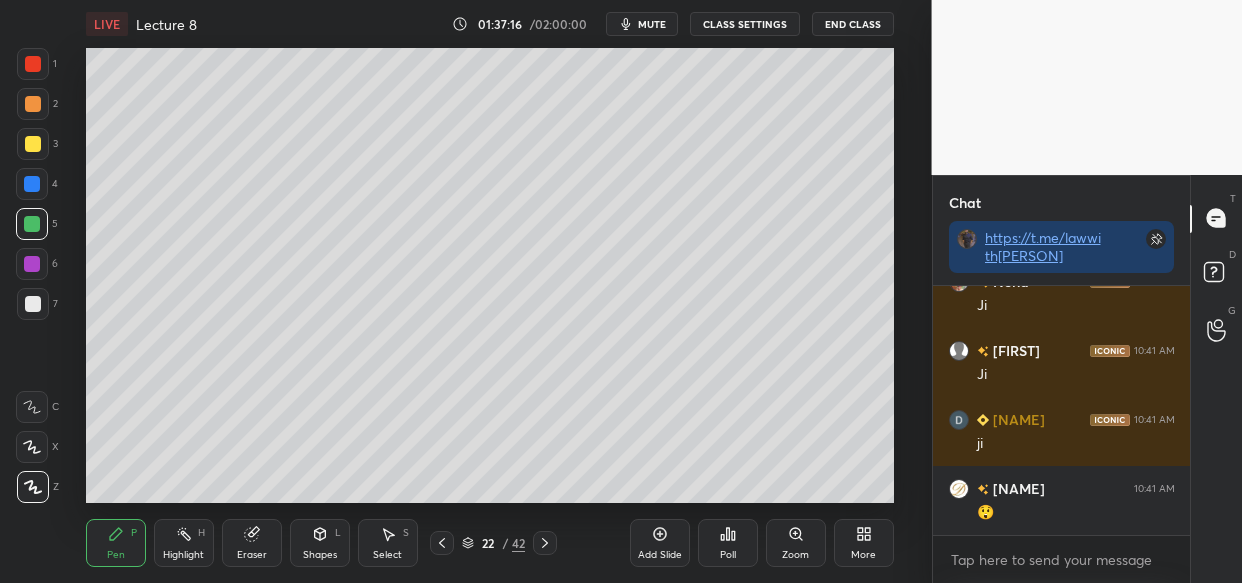 scroll, scrollTop: 173804, scrollLeft: 0, axis: vertical 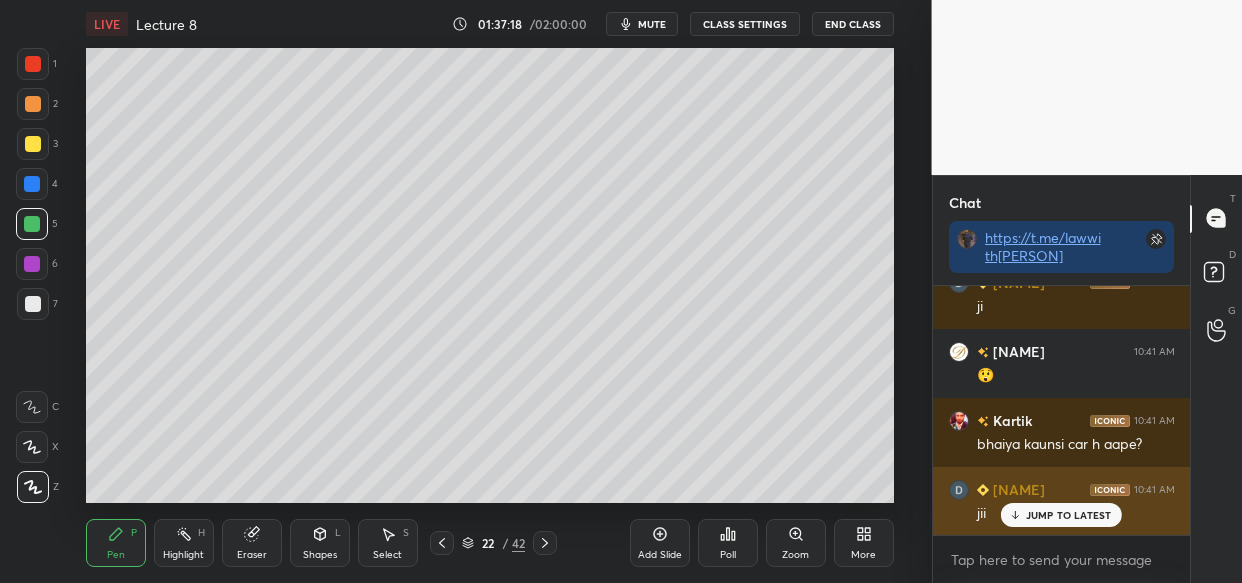 click on "JUMP TO LATEST" at bounding box center (1069, 515) 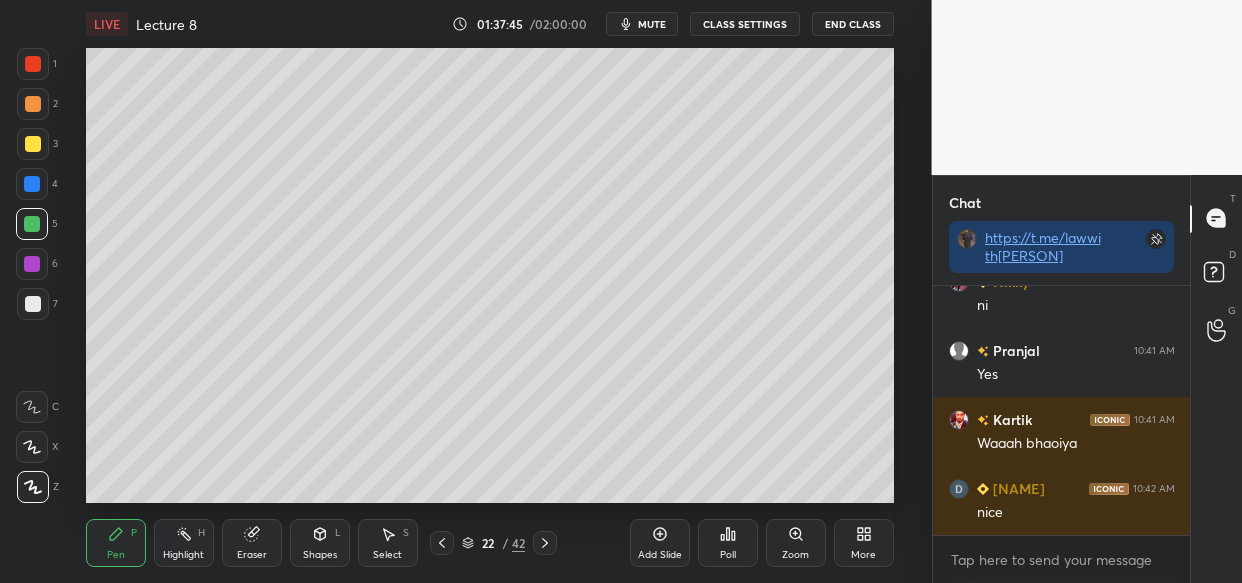 scroll, scrollTop: 174494, scrollLeft: 0, axis: vertical 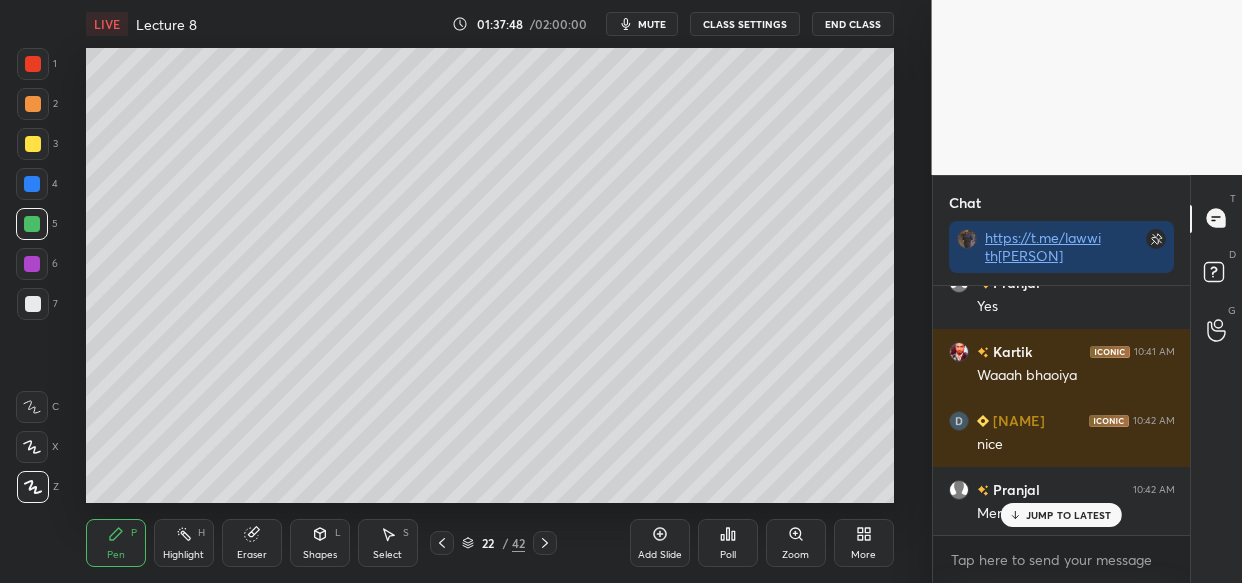 drag, startPoint x: 1090, startPoint y: 515, endPoint x: 1038, endPoint y: 540, distance: 57.697487 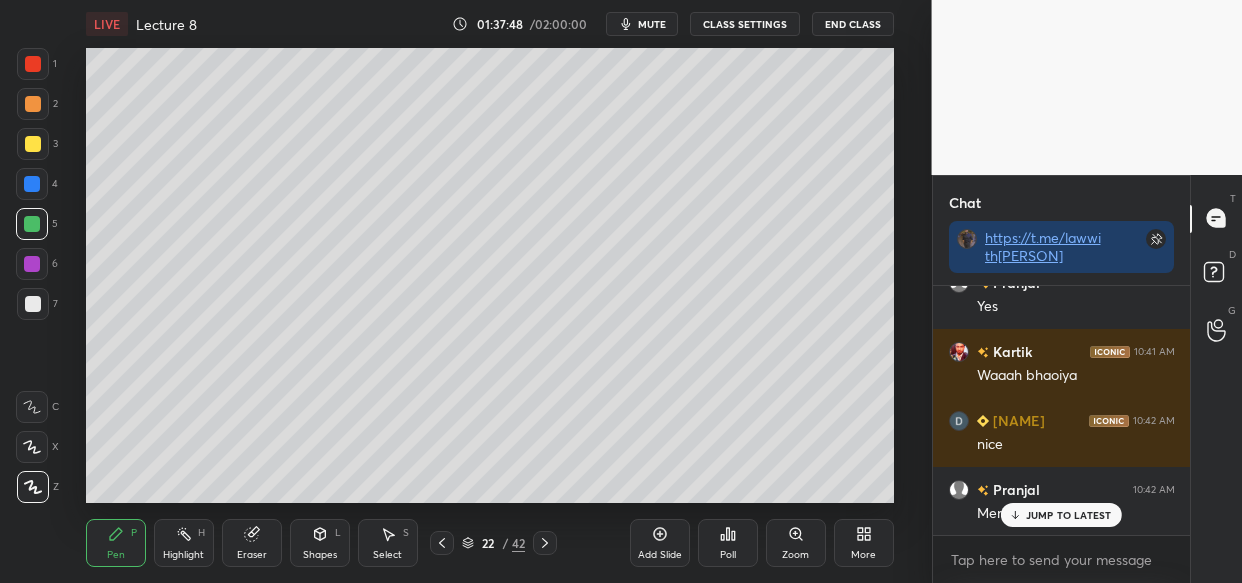 click on "JUMP TO LATEST" at bounding box center (1069, 515) 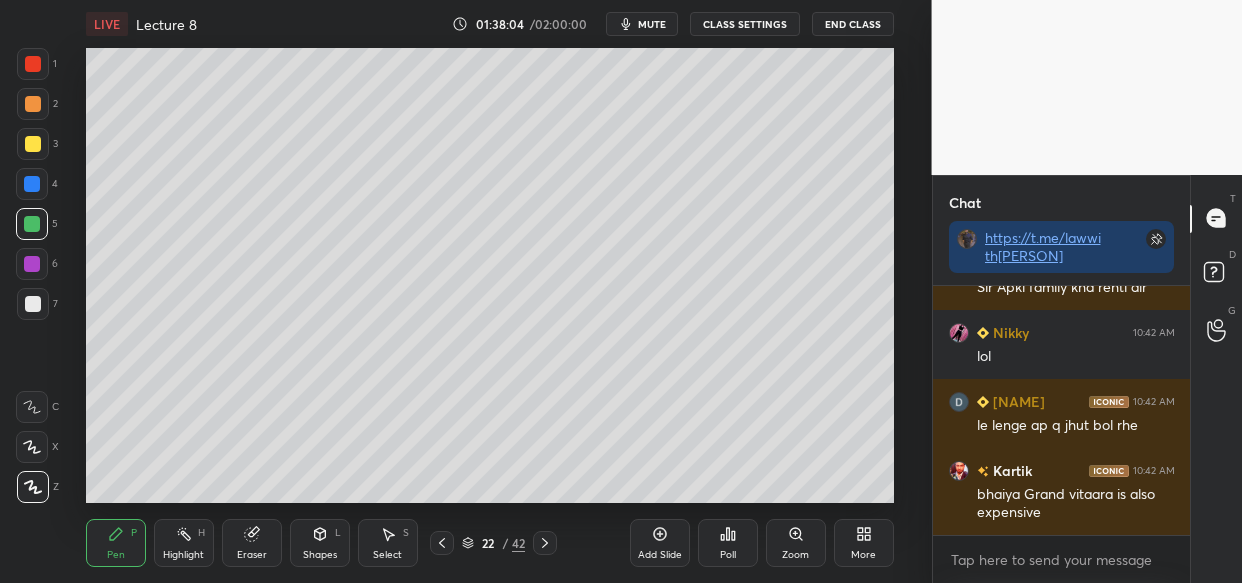 scroll, scrollTop: 175064, scrollLeft: 0, axis: vertical 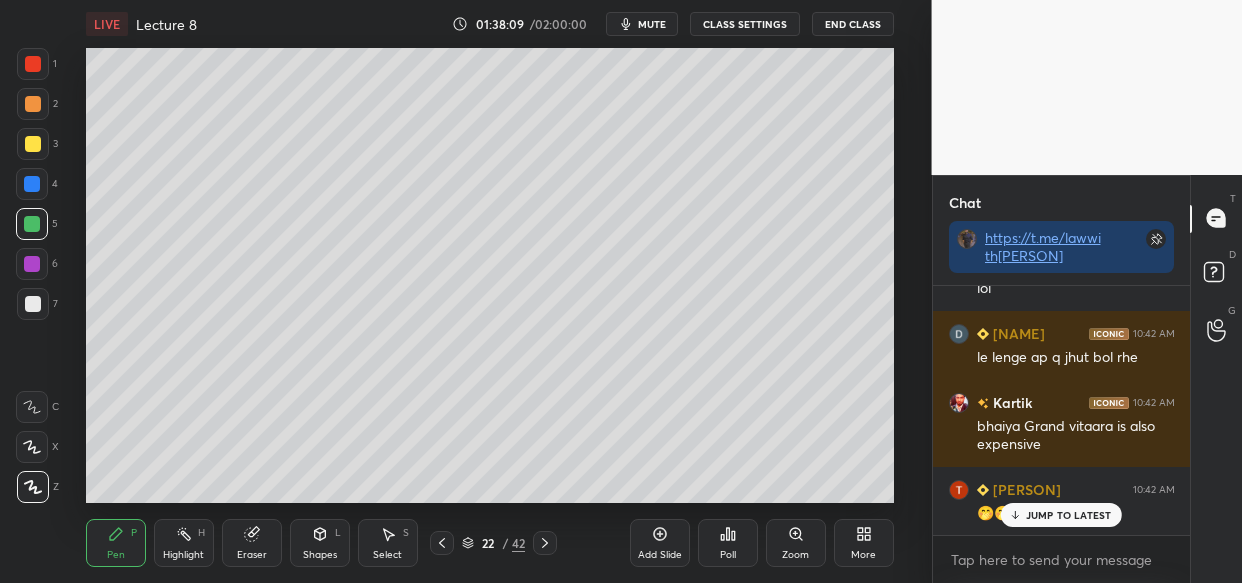 drag, startPoint x: 1062, startPoint y: 518, endPoint x: 933, endPoint y: 559, distance: 135.35878 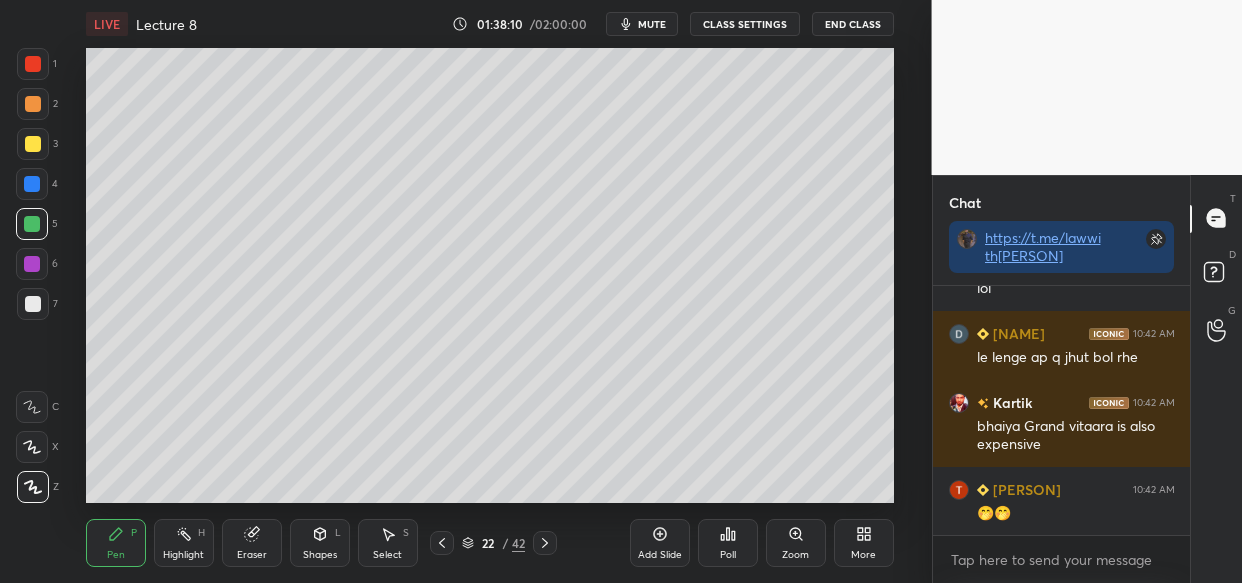 scroll, scrollTop: 175133, scrollLeft: 0, axis: vertical 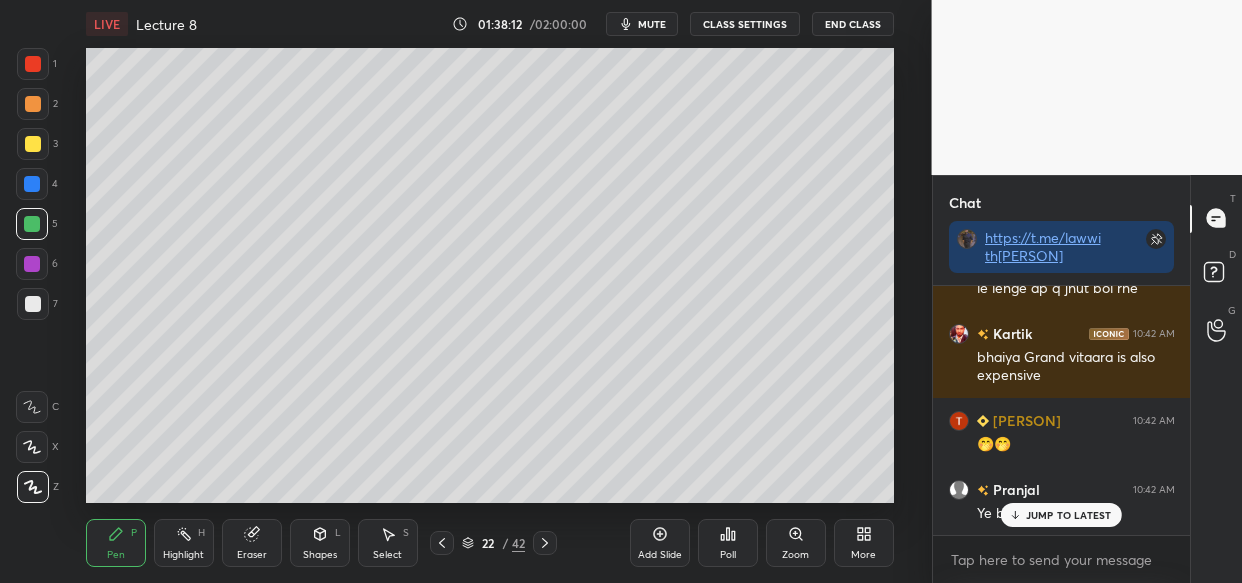 drag, startPoint x: 1079, startPoint y: 528, endPoint x: 1031, endPoint y: 545, distance: 50.92151 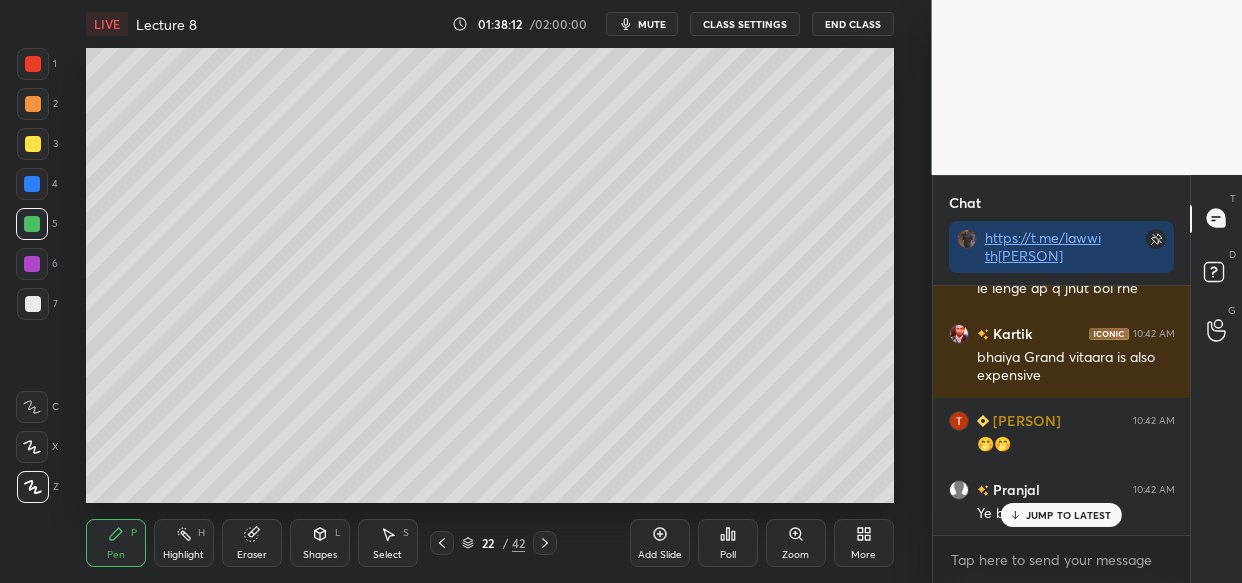 click on "Nikky 10:41 AM ni Pranjal 10:41 AM Yes Kartik 10:41 AM Waaah bhaoiya Dipanwita 10:42 AM nice Pranjal 10:42 AM Mercedes lijiyega Kartik 10:42 AM bhaiya ameere nh Sanjam 10:42 AM 😅😅 Sejal 10:42 AM 😂 Soni 10:42 AM Sir Apki family kha rehti air Nikky 10:42 AM lol Dipanwita 10:42 AM le lenge ap q jhut bol rhe Kartik 10:42 AM bhaiya Grand vitaara is also expensive Tanu 10:42 AM 🤭🤭 Pranjal 10:42 AM Ye bhi hai JUMP TO LATEST" at bounding box center [1062, 410] 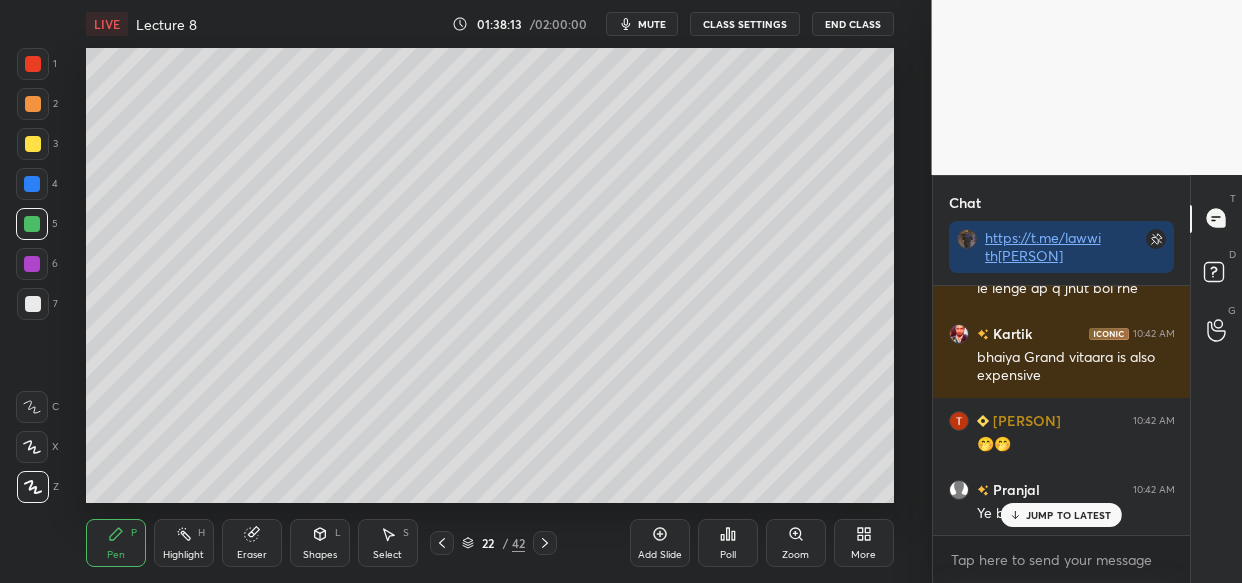 scroll, scrollTop: 175202, scrollLeft: 0, axis: vertical 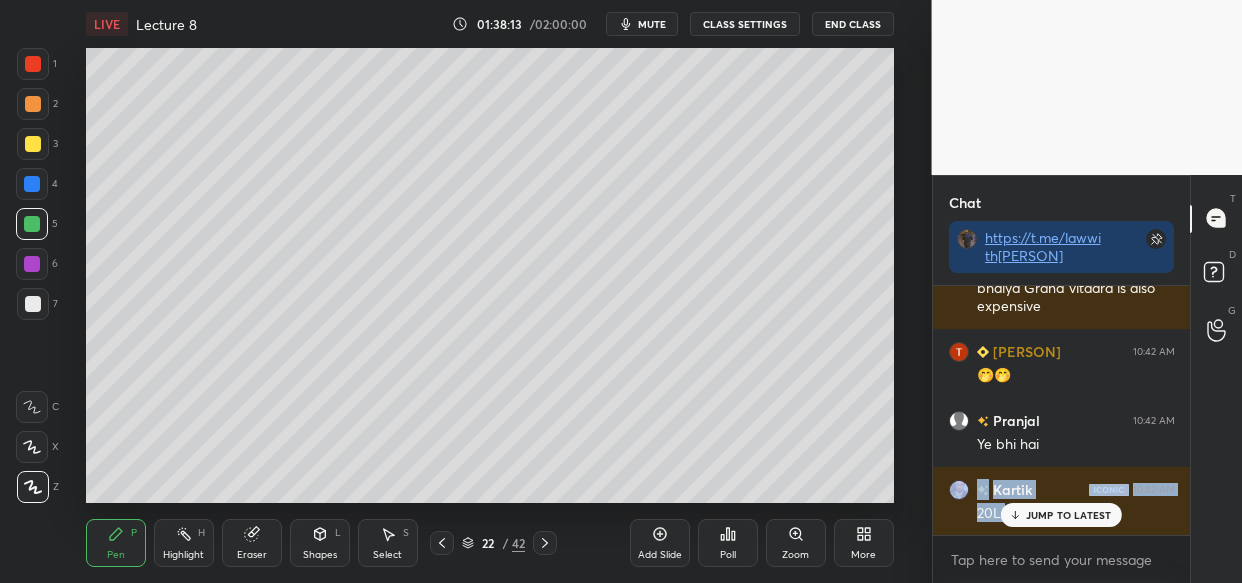 click on "JUMP TO LATEST" at bounding box center (1069, 515) 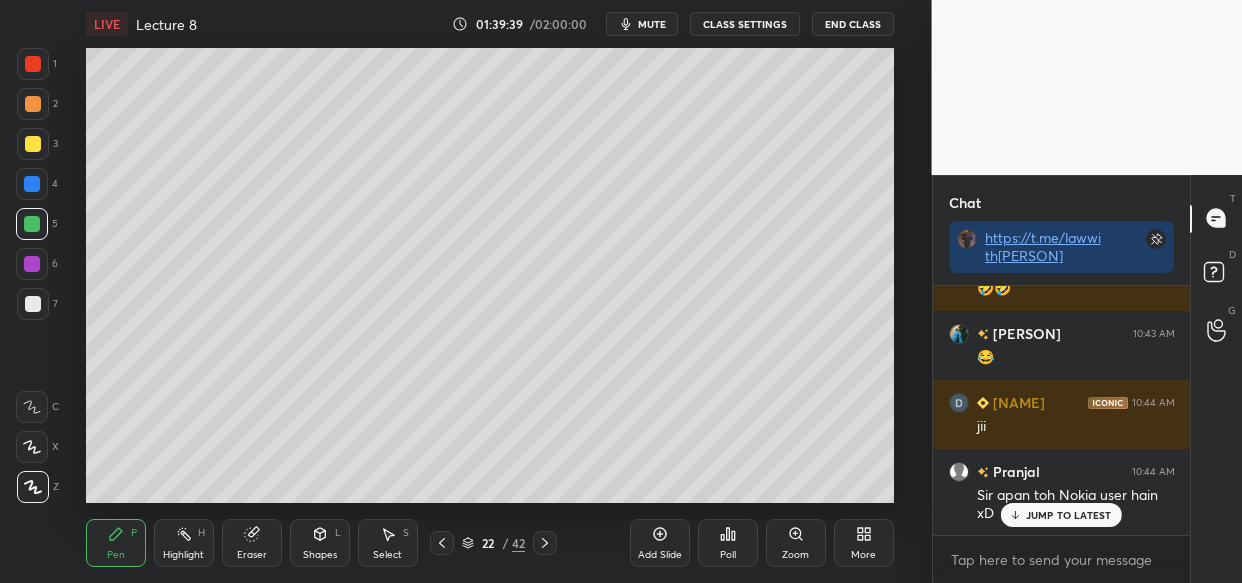 scroll, scrollTop: 177622, scrollLeft: 0, axis: vertical 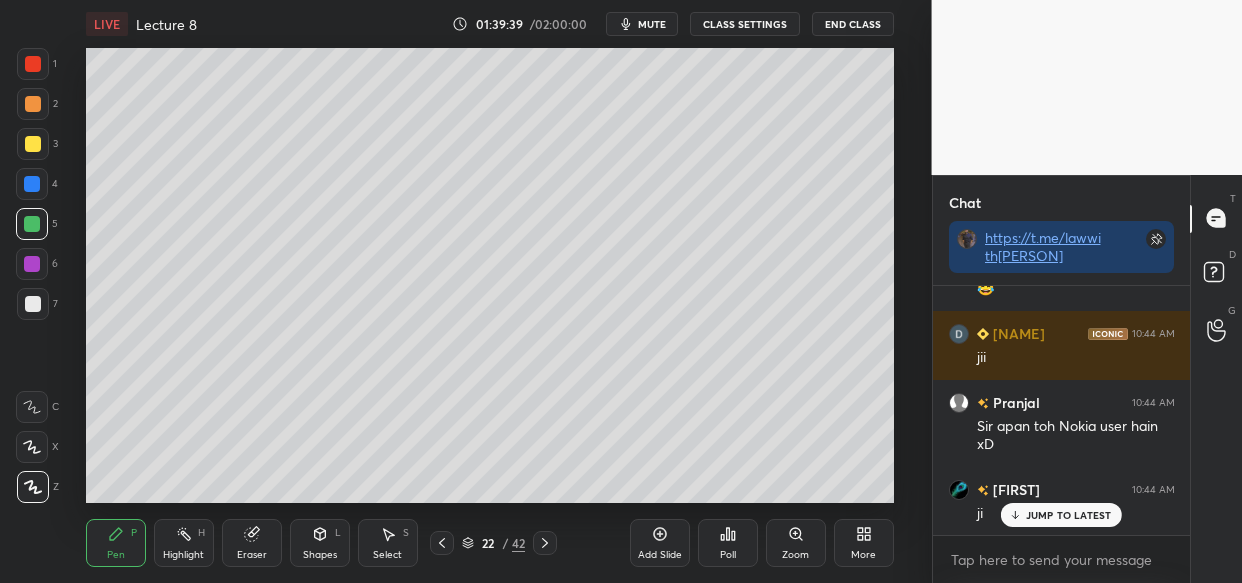 drag, startPoint x: 1091, startPoint y: 521, endPoint x: 1071, endPoint y: 535, distance: 24.41311 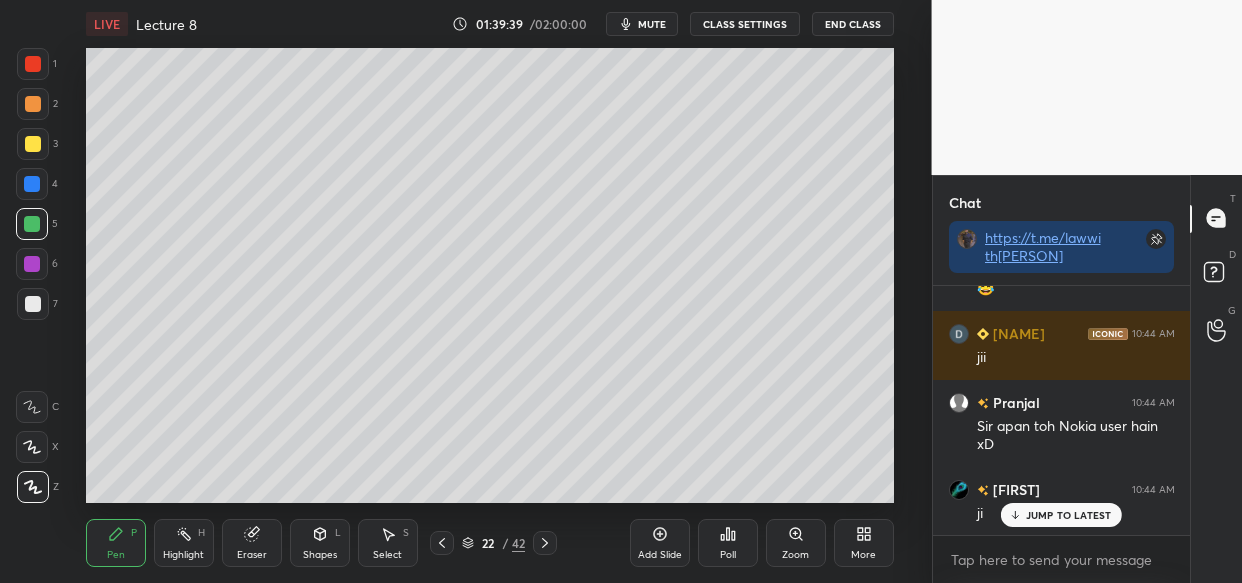click on "JUMP TO LATEST" at bounding box center (1061, 515) 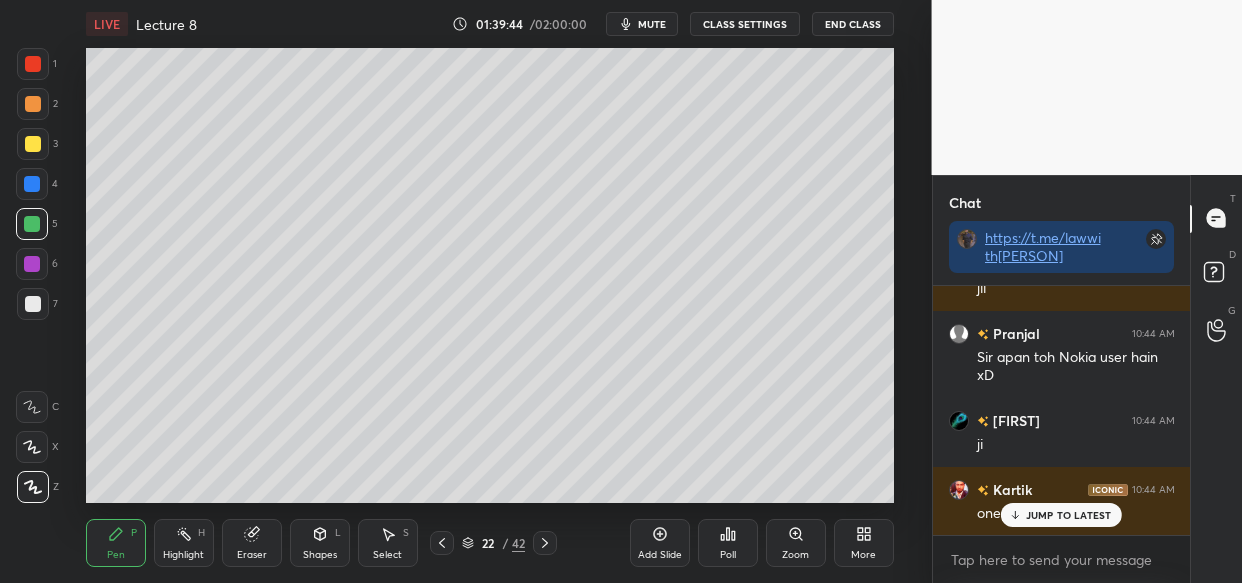 scroll, scrollTop: 177711, scrollLeft: 0, axis: vertical 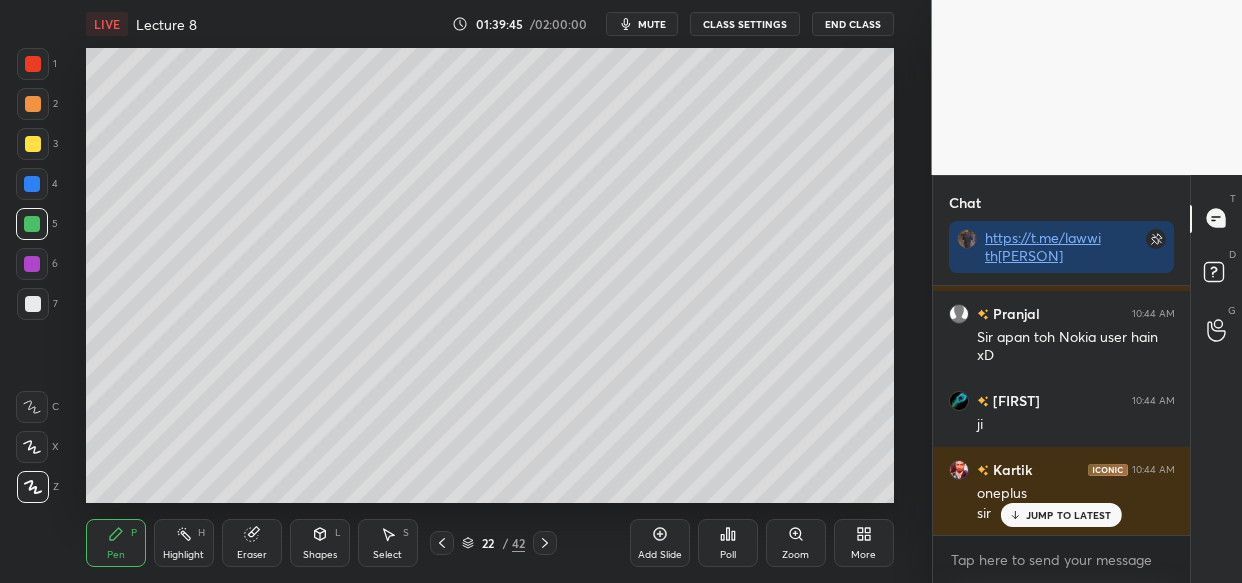 click on "JUMP TO LATEST" at bounding box center (1069, 515) 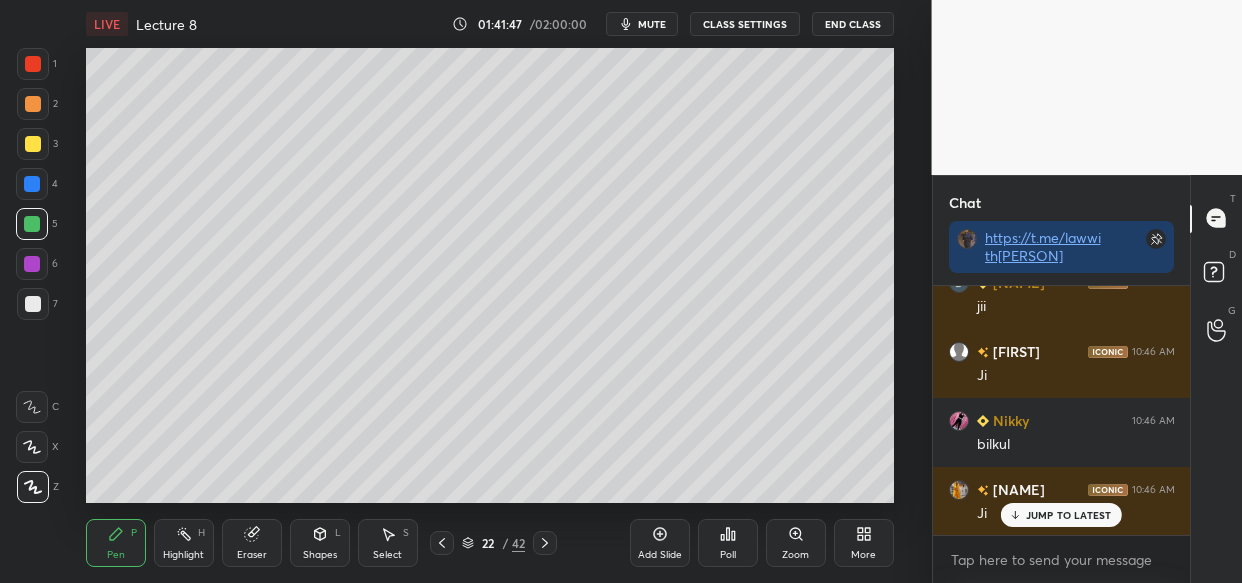 scroll, scrollTop: 180980, scrollLeft: 0, axis: vertical 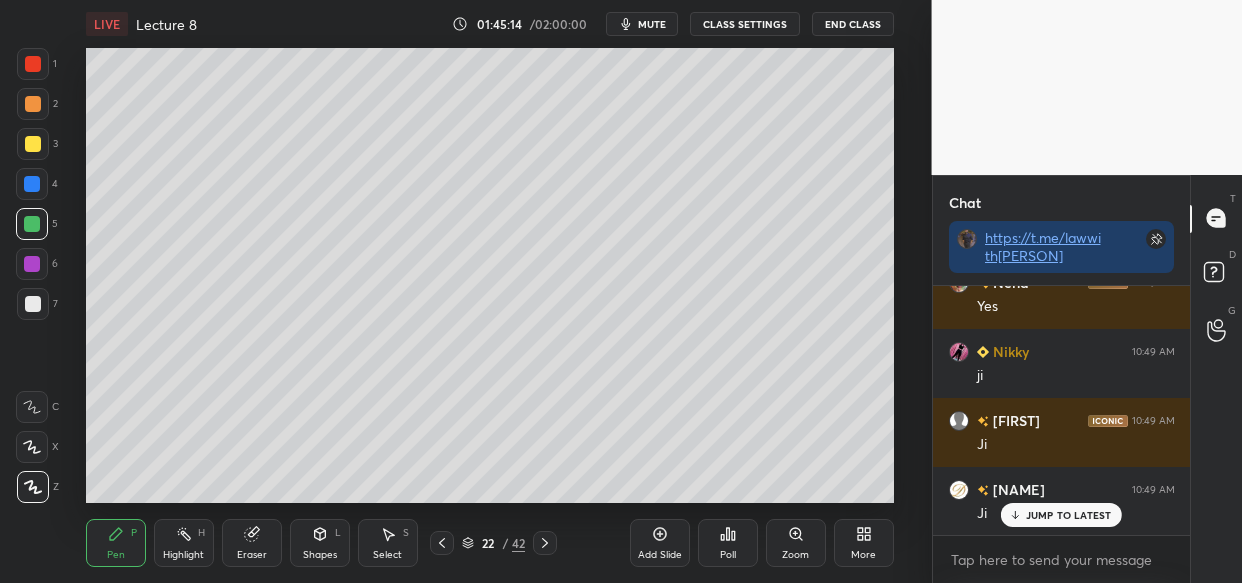 click 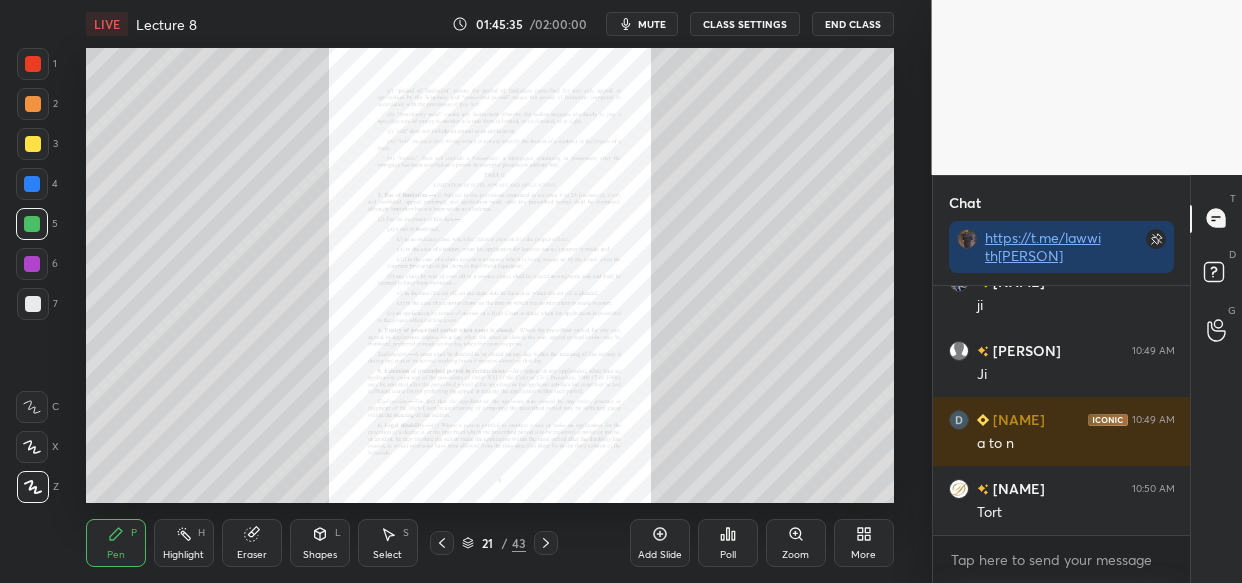scroll, scrollTop: 185956, scrollLeft: 0, axis: vertical 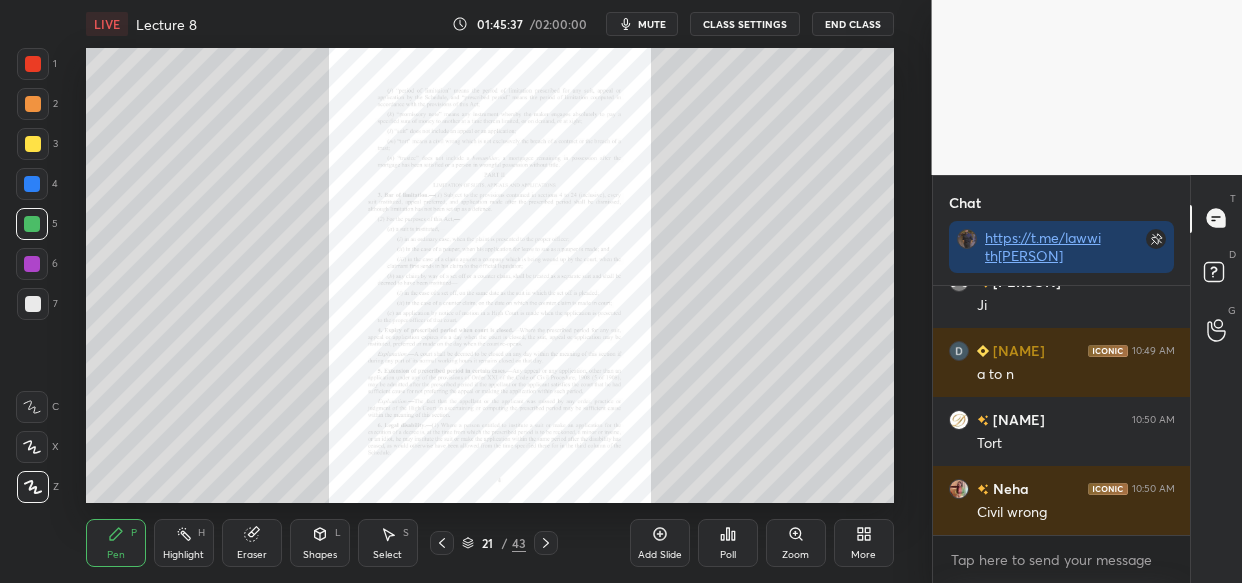 click 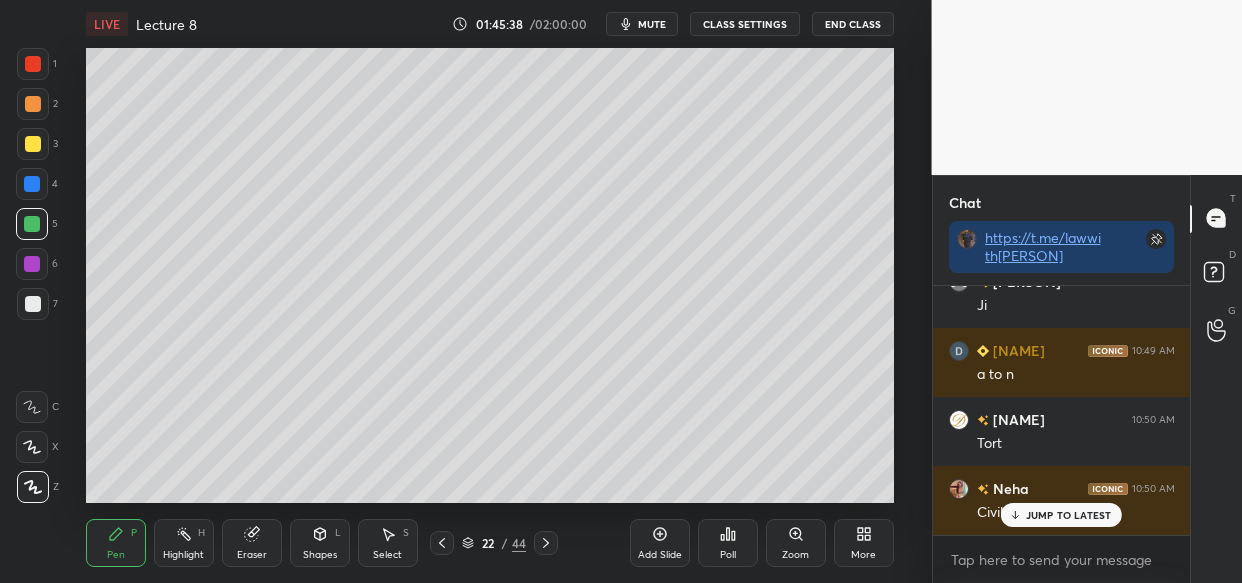 scroll, scrollTop: 186024, scrollLeft: 0, axis: vertical 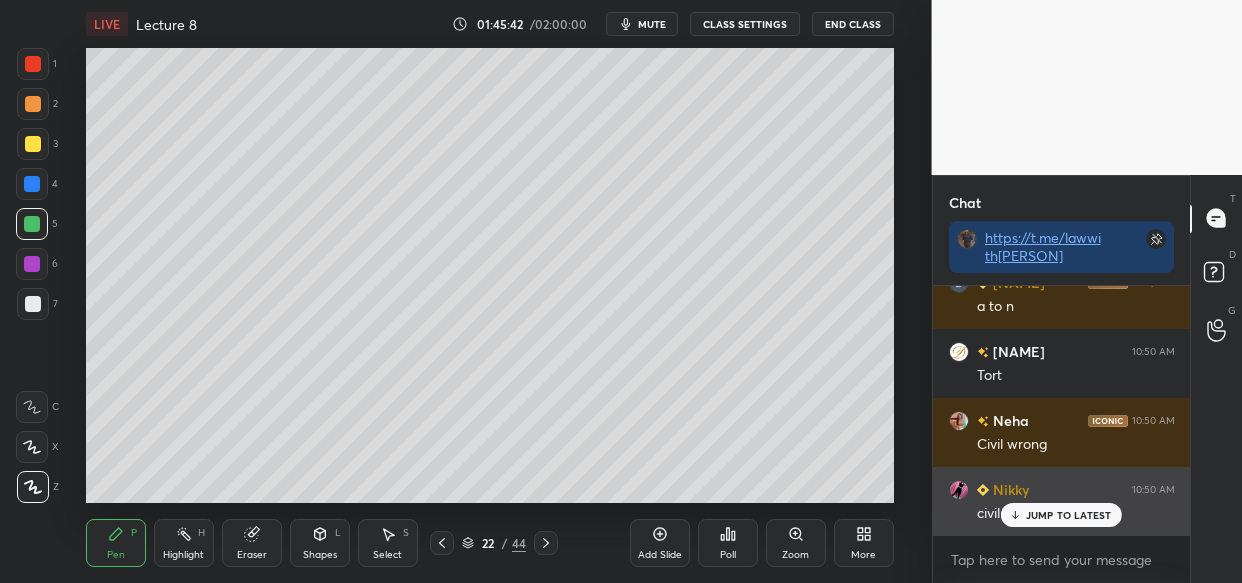 click on "JUMP TO LATEST" at bounding box center (1069, 515) 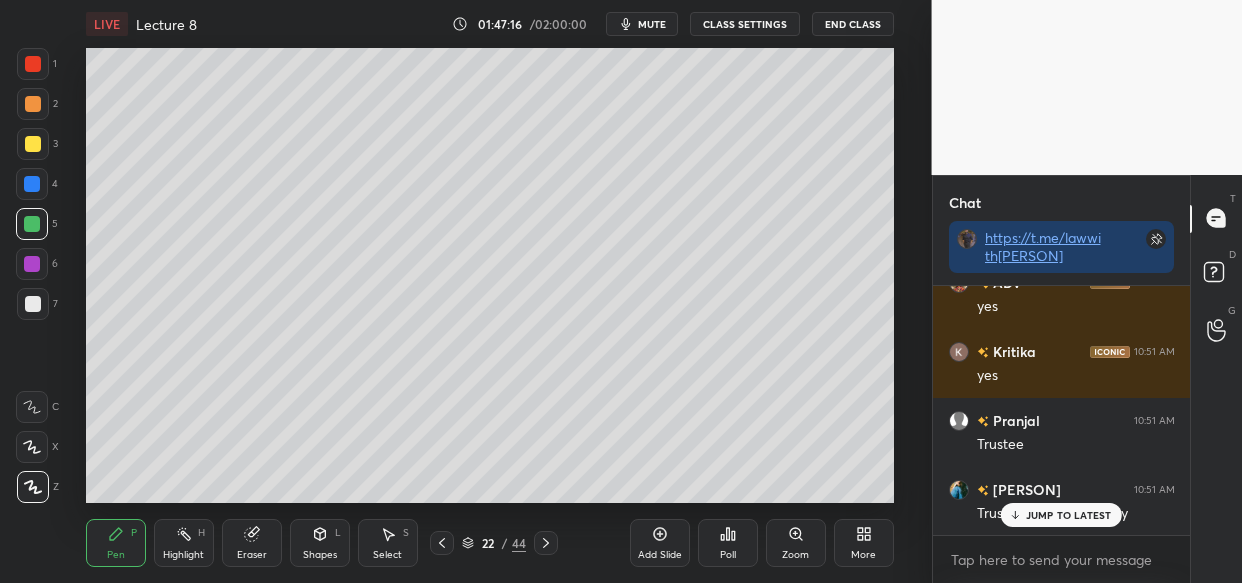 scroll, scrollTop: 188940, scrollLeft: 0, axis: vertical 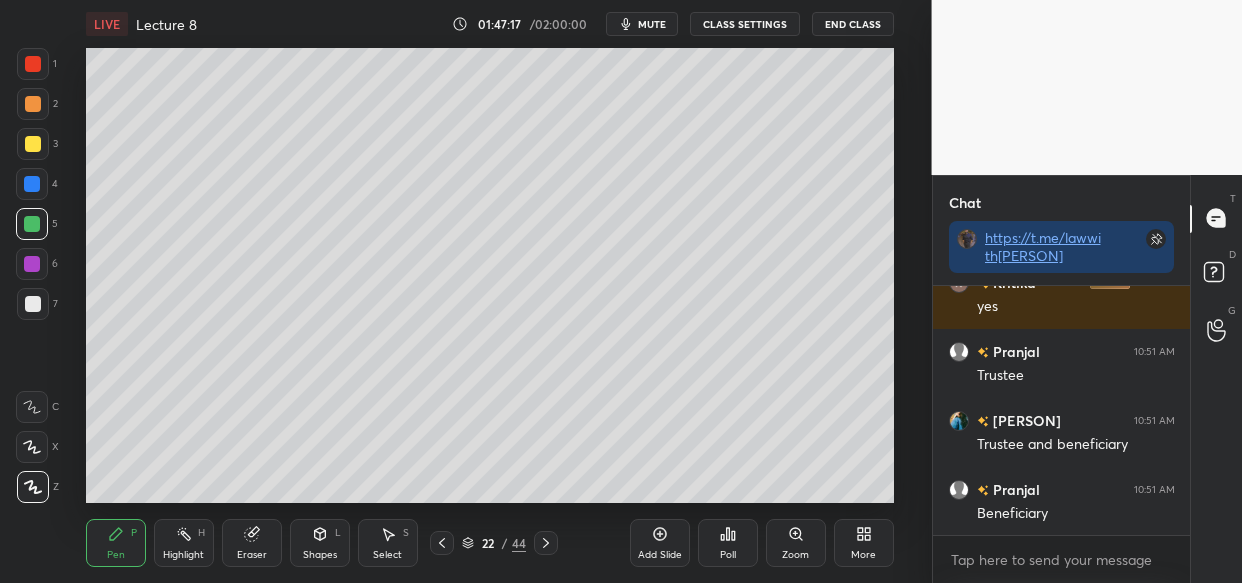 drag, startPoint x: 615, startPoint y: 41, endPoint x: 654, endPoint y: 40, distance: 39.012817 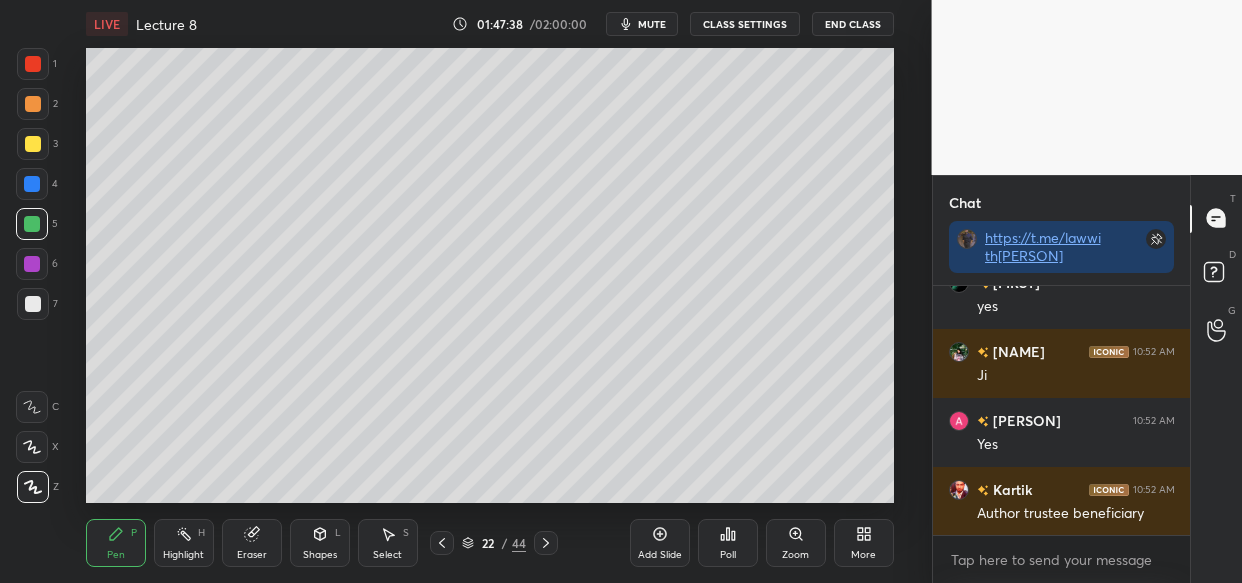 scroll, scrollTop: 189510, scrollLeft: 0, axis: vertical 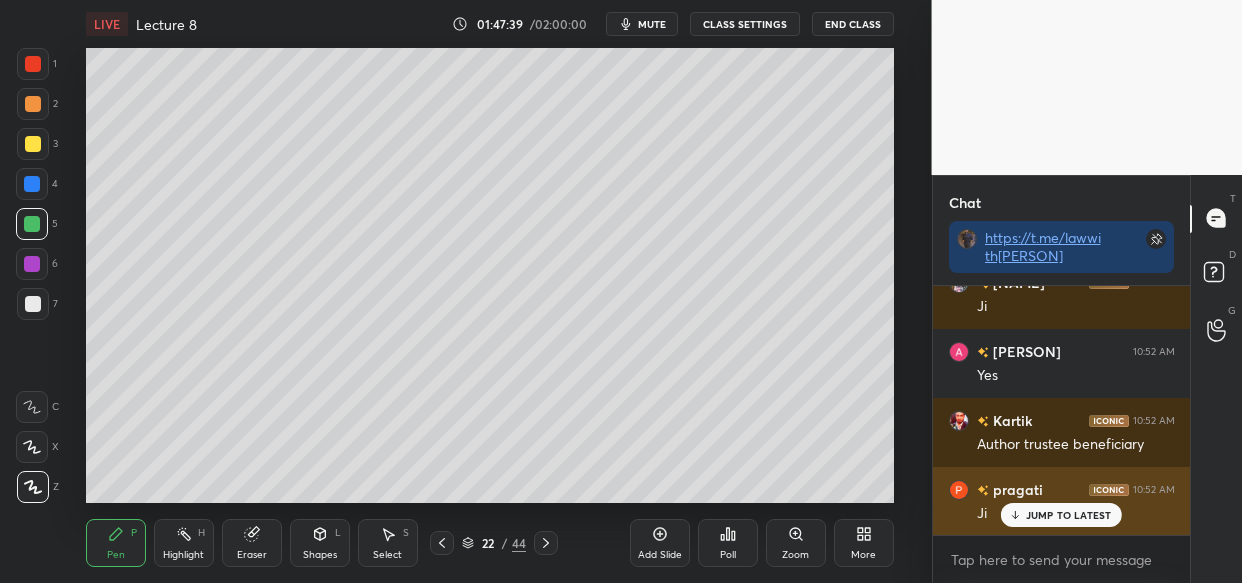 click on "JUMP TO LATEST" at bounding box center [1069, 515] 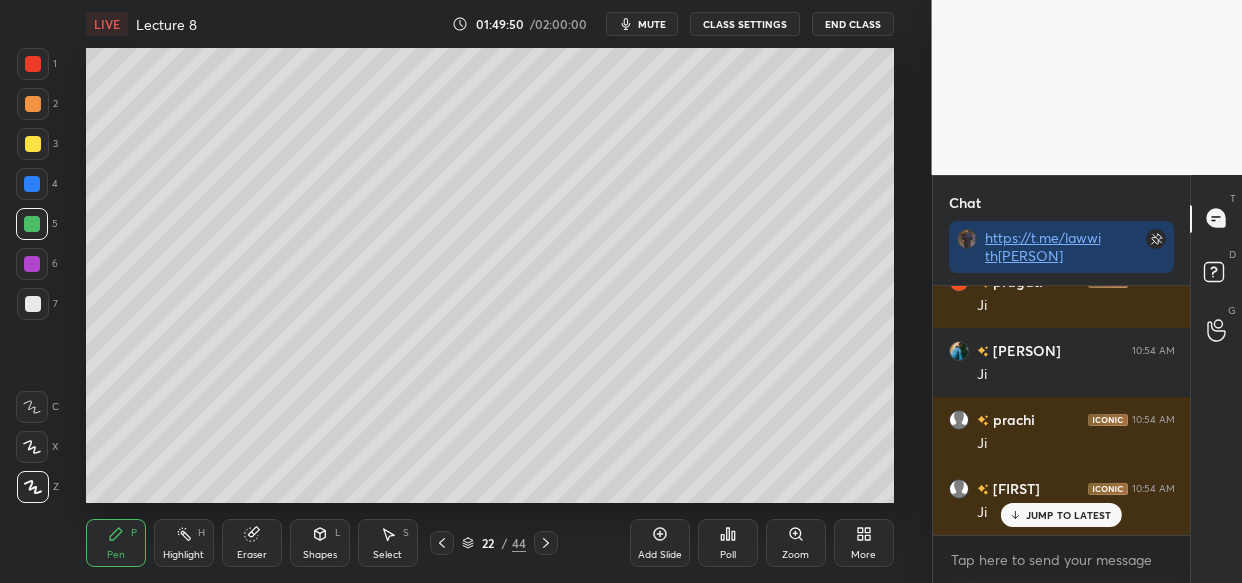 scroll, scrollTop: 193374, scrollLeft: 0, axis: vertical 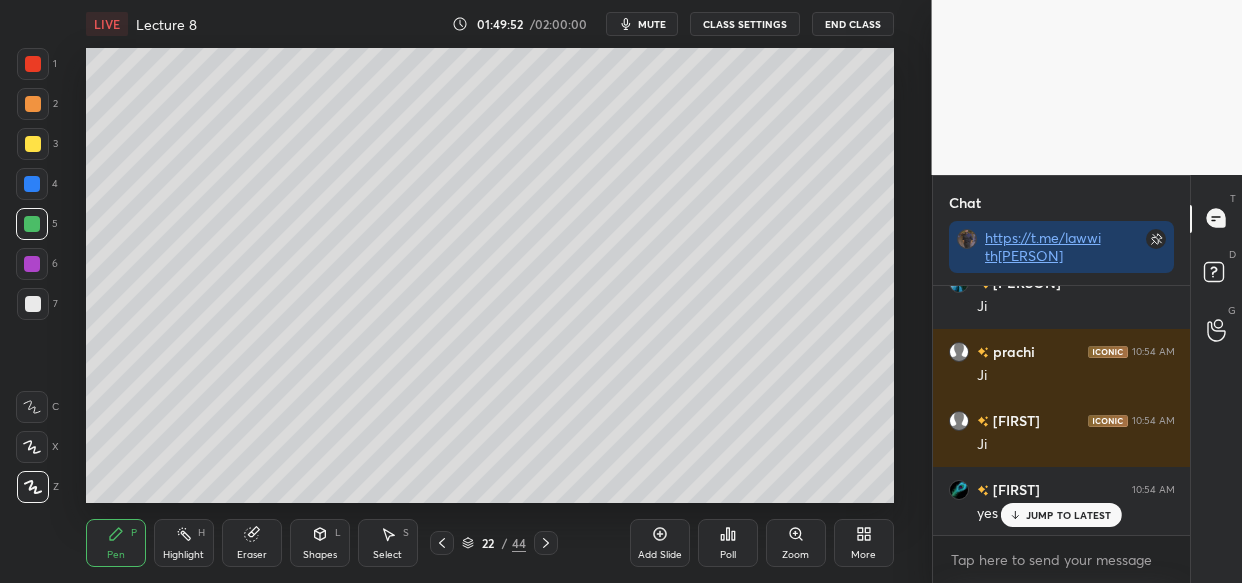 drag, startPoint x: 649, startPoint y: 533, endPoint x: 607, endPoint y: 514, distance: 46.09772 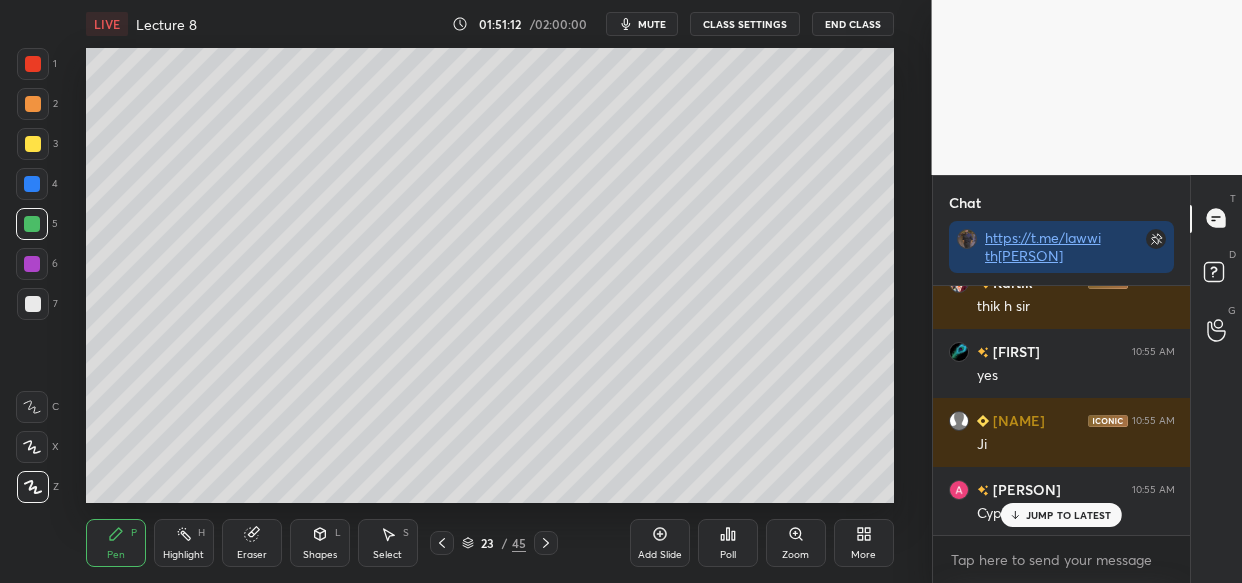 scroll, scrollTop: 195671, scrollLeft: 0, axis: vertical 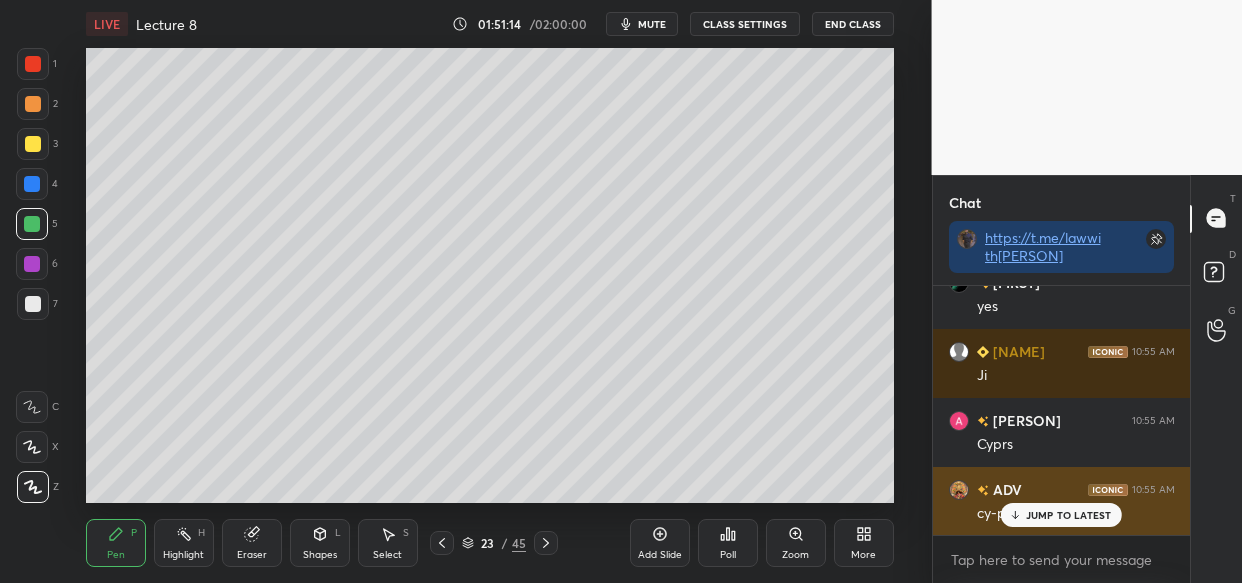 click on "JUMP TO LATEST" at bounding box center [1061, 515] 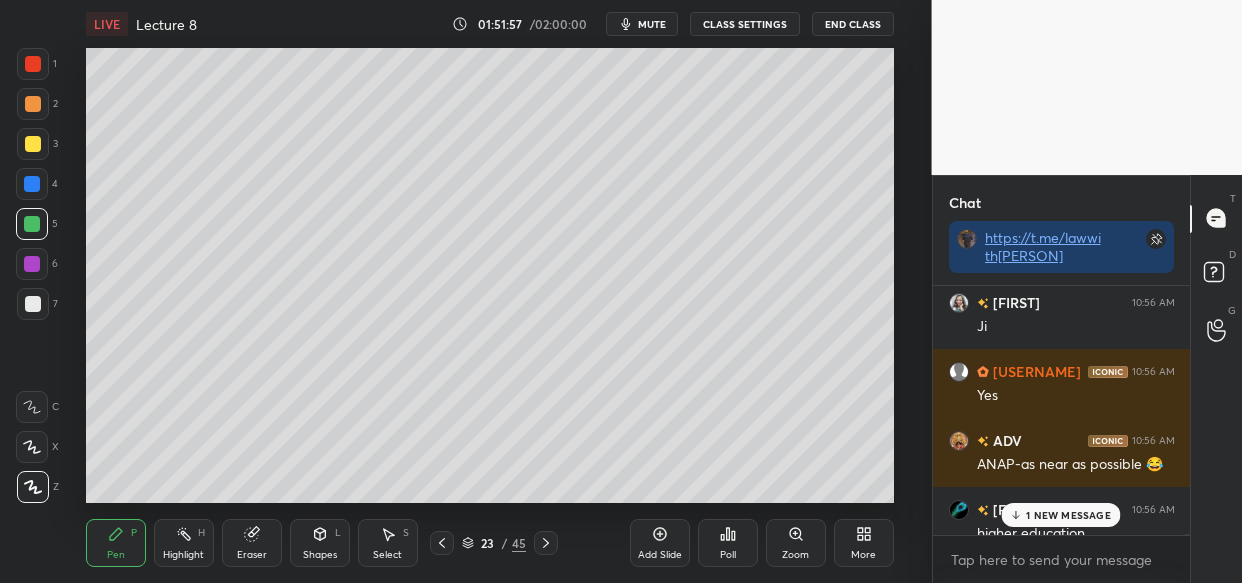 scroll, scrollTop: 196821, scrollLeft: 0, axis: vertical 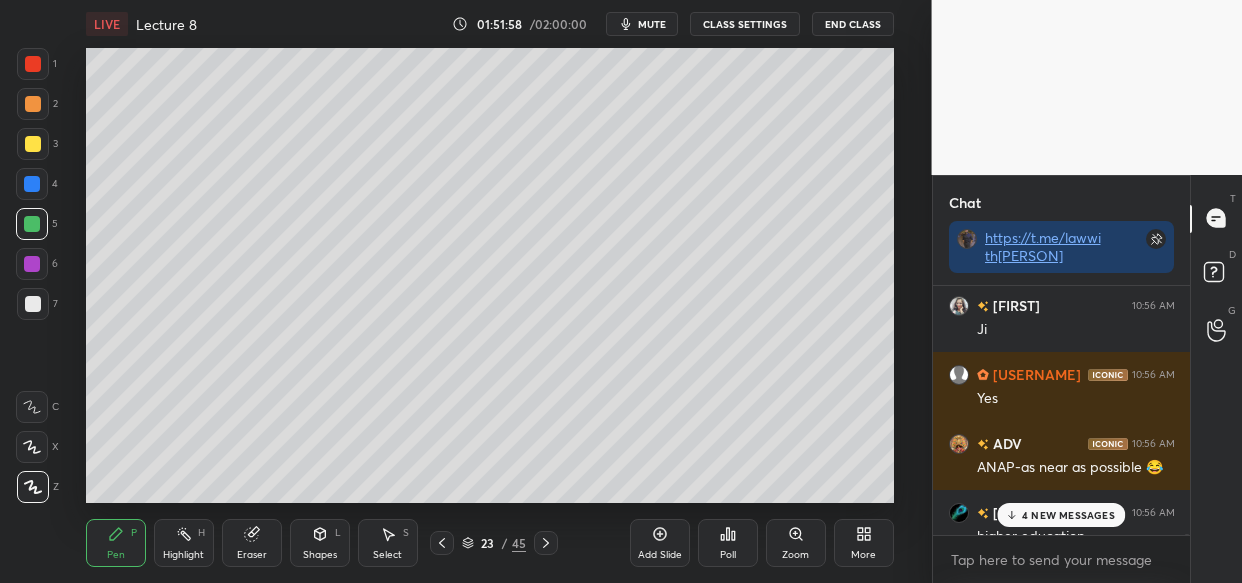 click on "4 NEW MESSAGES" at bounding box center (1068, 515) 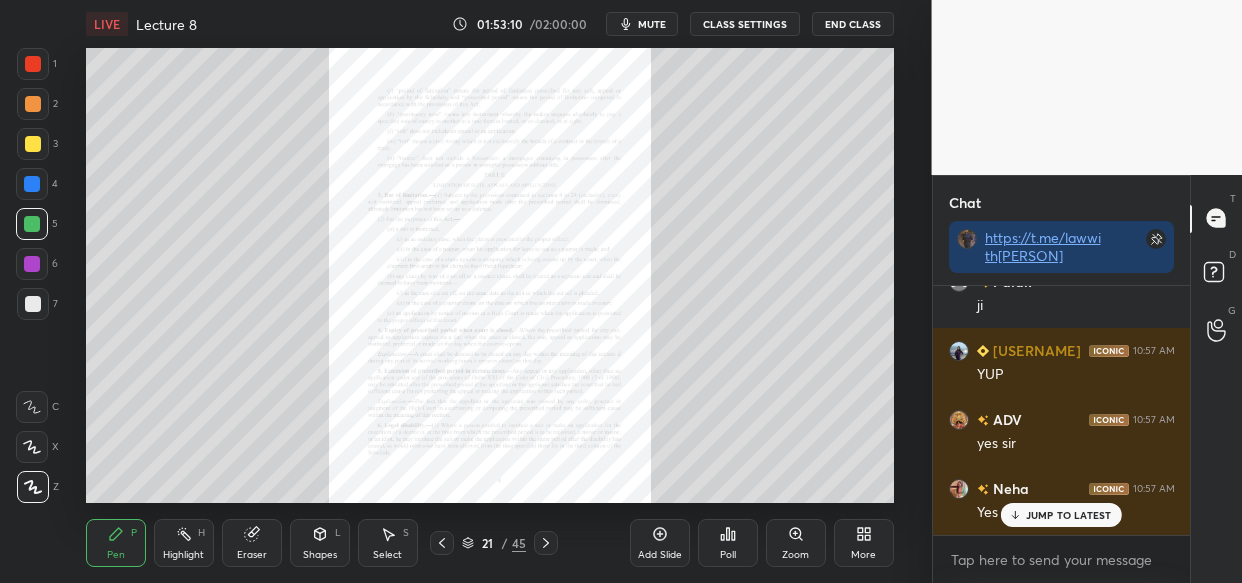 scroll, scrollTop: 201641, scrollLeft: 0, axis: vertical 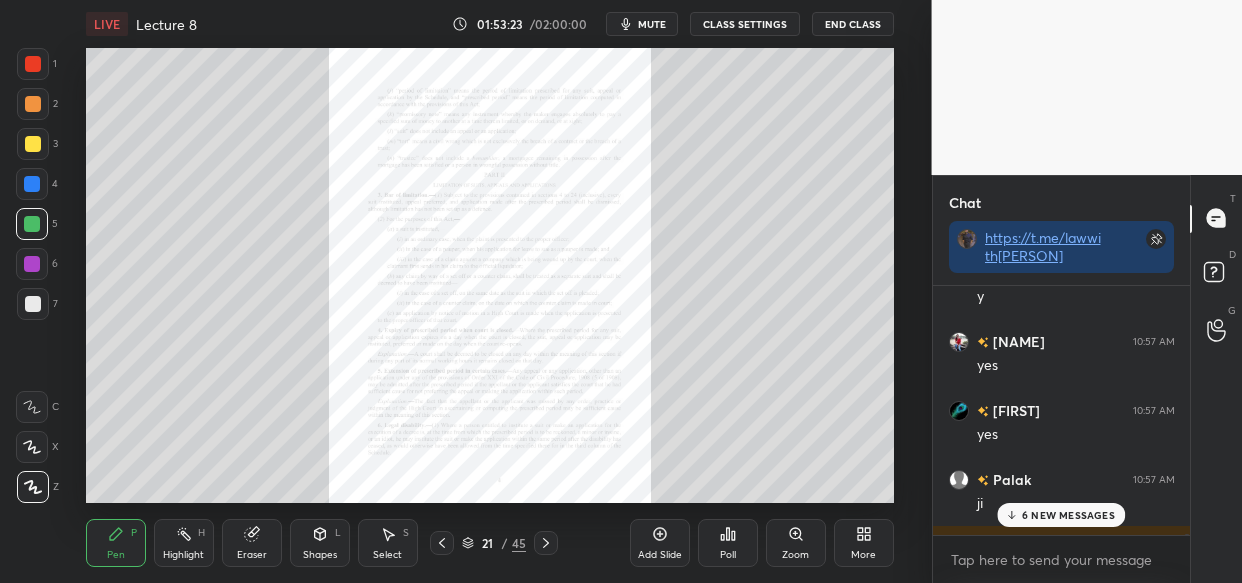 click on "6 NEW MESSAGES" at bounding box center (1068, 515) 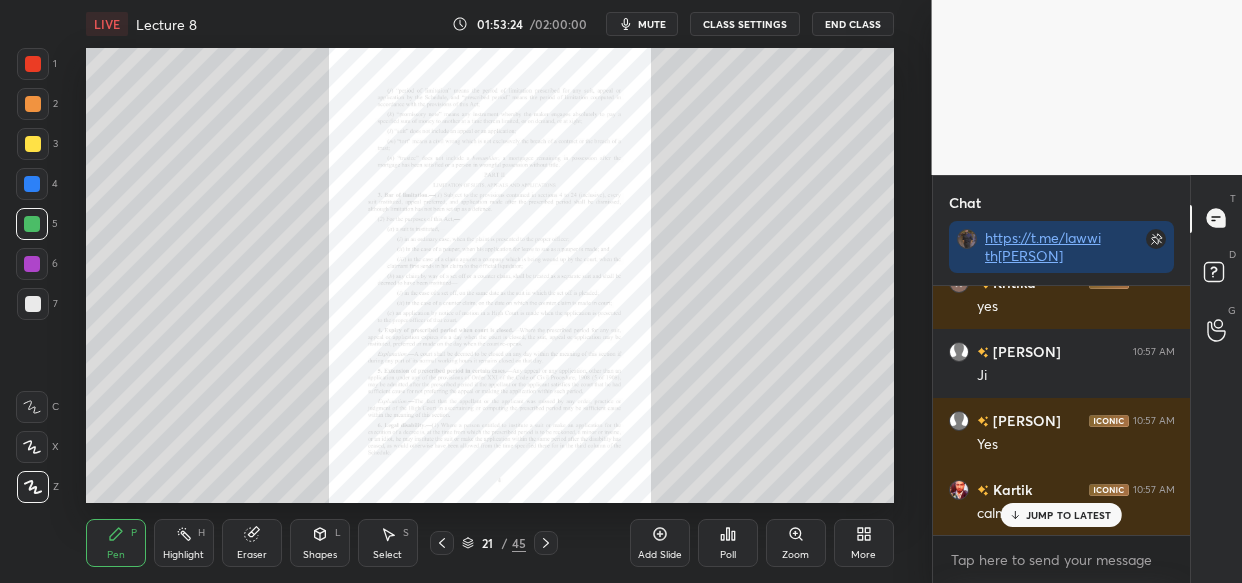 scroll, scrollTop: 202193, scrollLeft: 0, axis: vertical 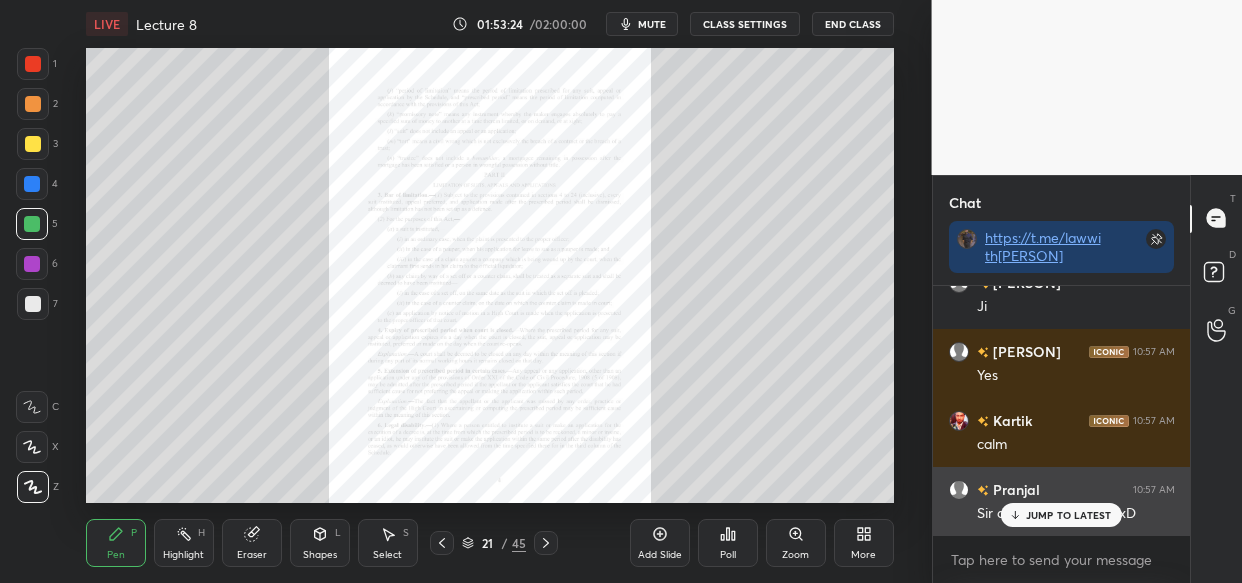 click on "JUMP TO LATEST" at bounding box center [1069, 515] 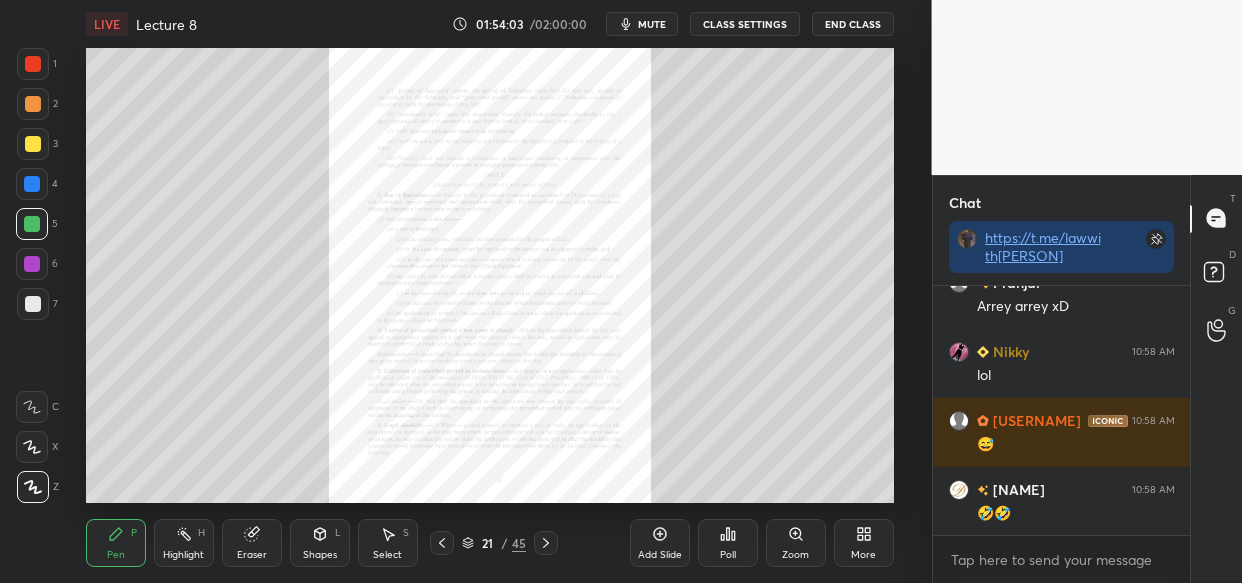 scroll, scrollTop: 203160, scrollLeft: 0, axis: vertical 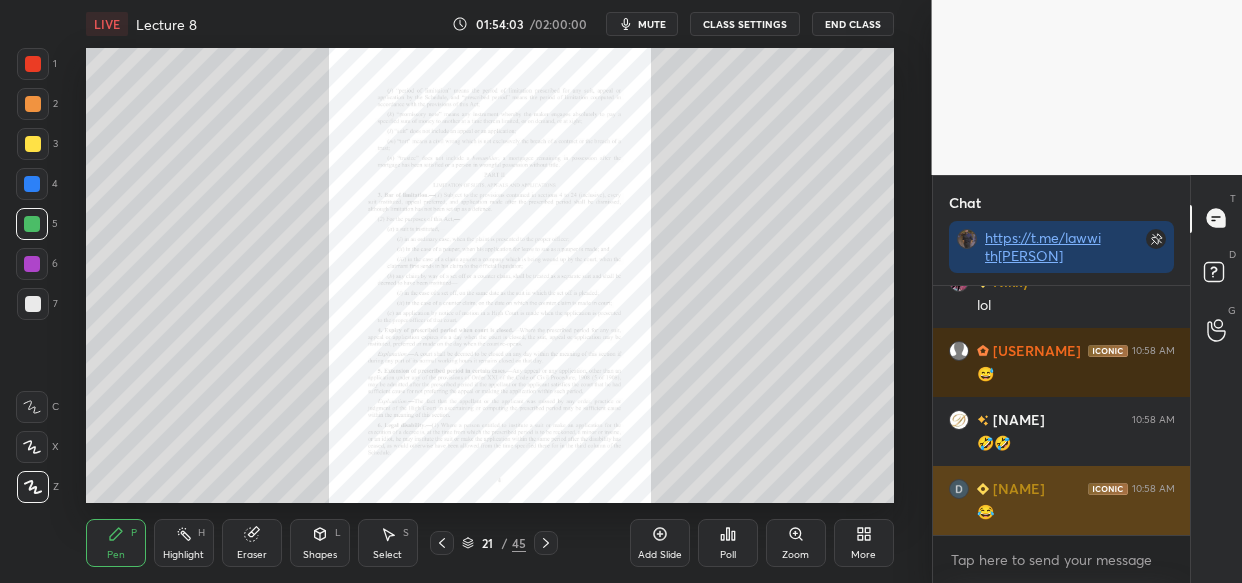 click on "😂" at bounding box center (1076, 513) 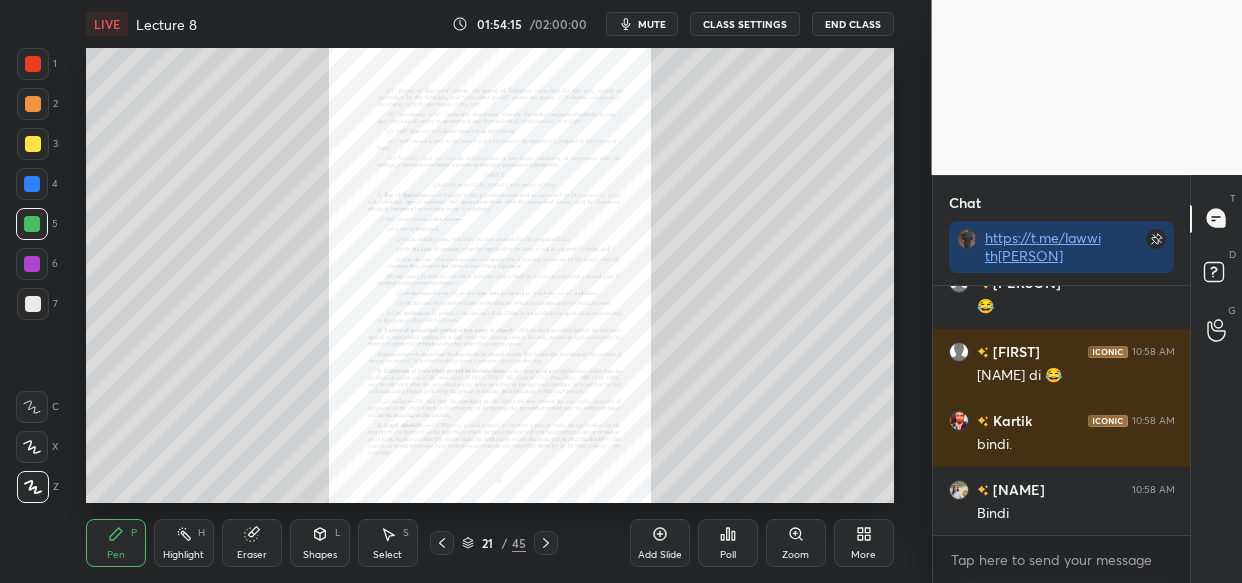 scroll, scrollTop: 203573, scrollLeft: 0, axis: vertical 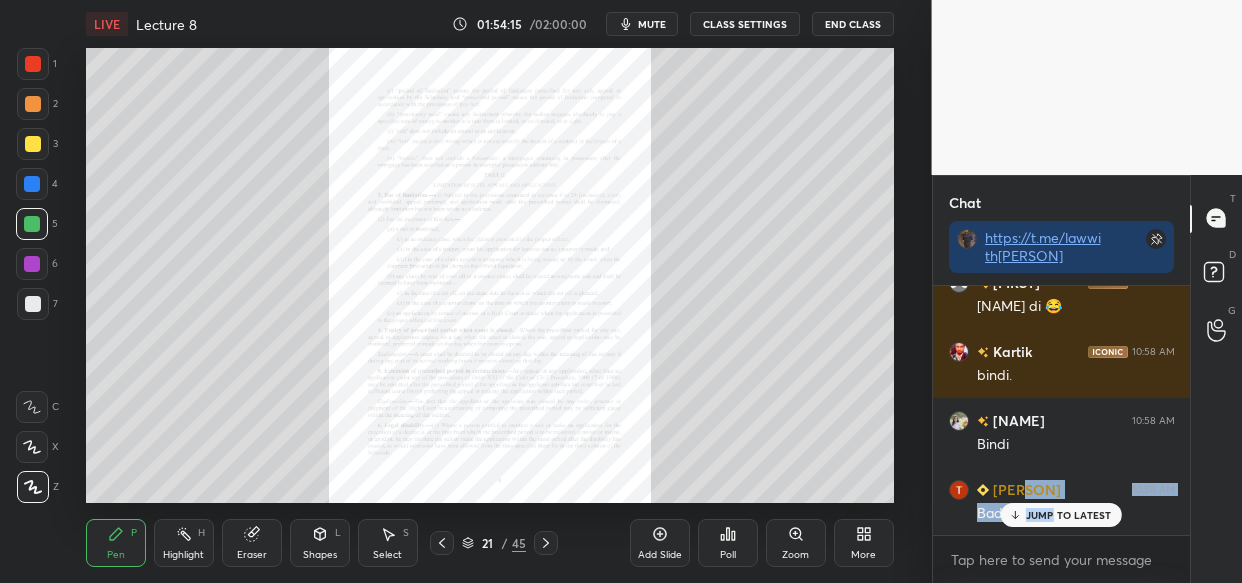 click on "Firdous 10:58 AM 😀😀 ADV 10:58 AM stop acting like innocent 😏 Tanu 10:58 AM Badi bindi wali didi Pranjal 10:58 AM Arrey arrey xD Nikky 10:58 AM lol Sanjam 10:58 AM 😅 Dipanwita 10:58 AM 🤣🤣 Dipanwita 10:58 AM 😂 Kartik 10:58 AM badi bidi?? Firdous 10:58 AM 😂 Sejal 10:58 AM Tanu di 😂 Kartik 10:58 AM bindi. Rida 10:58 AM Bindi Tanu 10:58 AM Badi bindi JUMP TO LATEST" at bounding box center (1062, 410) 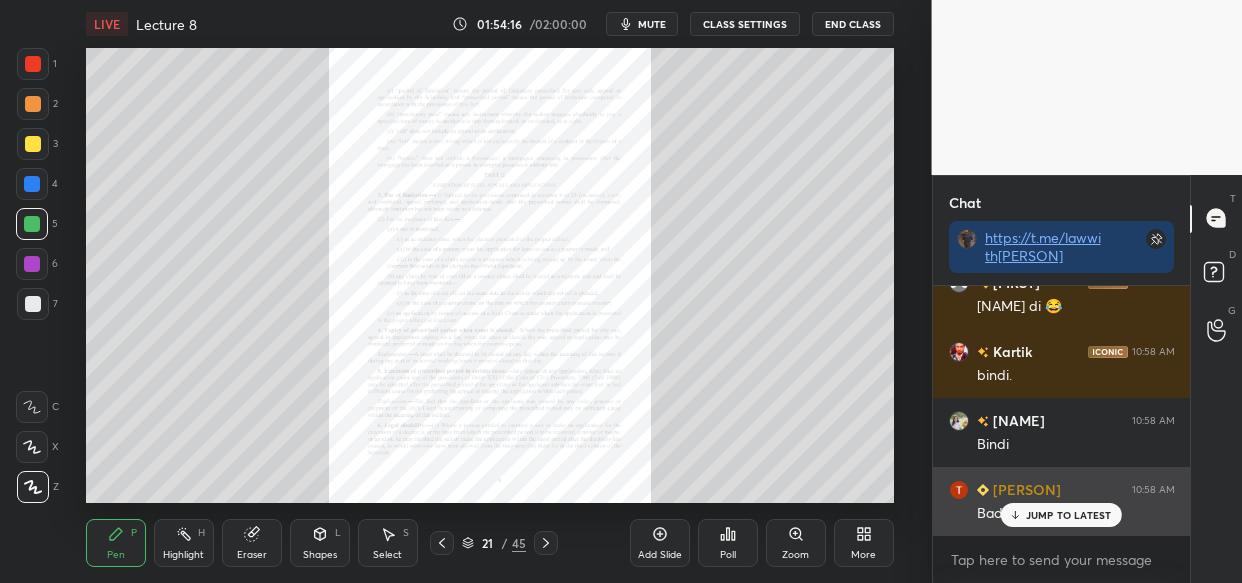 click on "JUMP TO LATEST" at bounding box center (1061, 515) 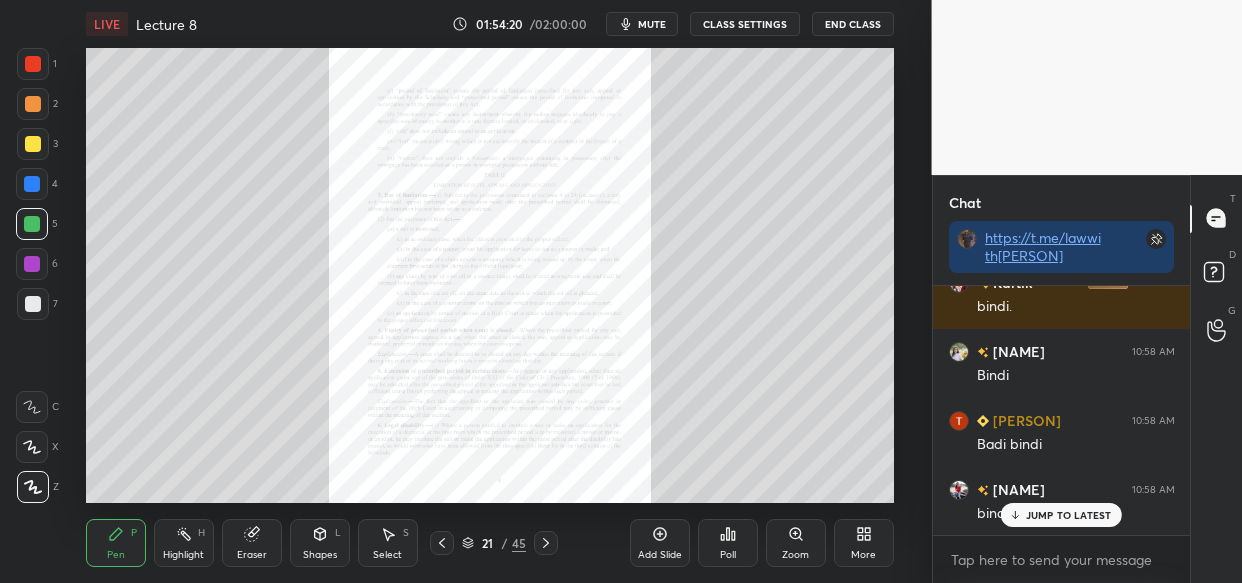 scroll, scrollTop: 203711, scrollLeft: 0, axis: vertical 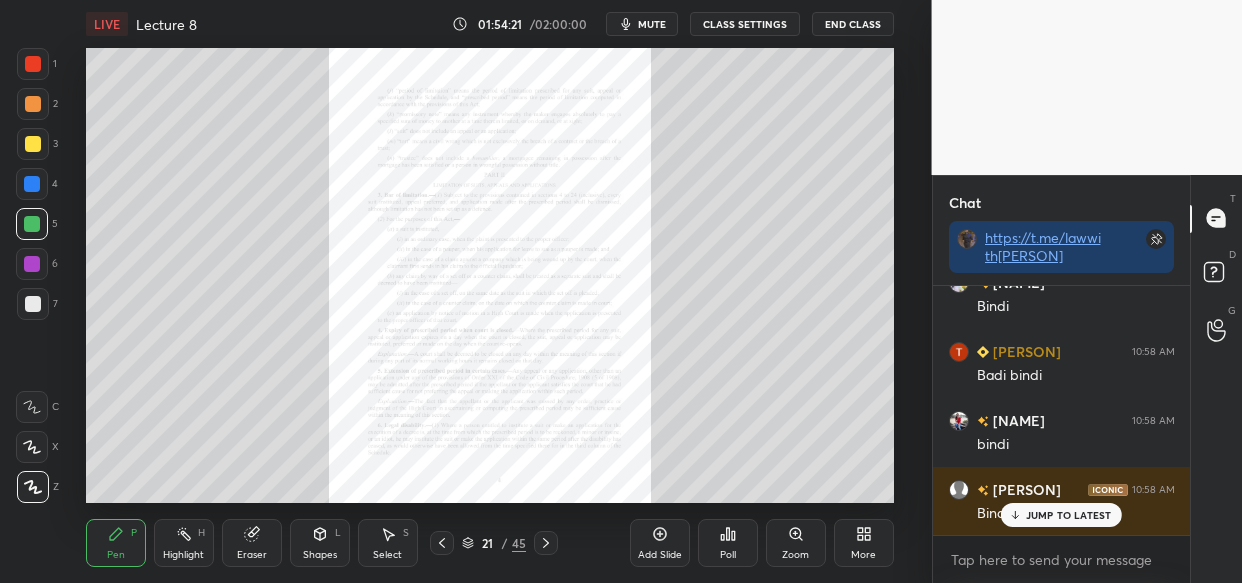 click on "JUMP TO LATEST" at bounding box center (1069, 515) 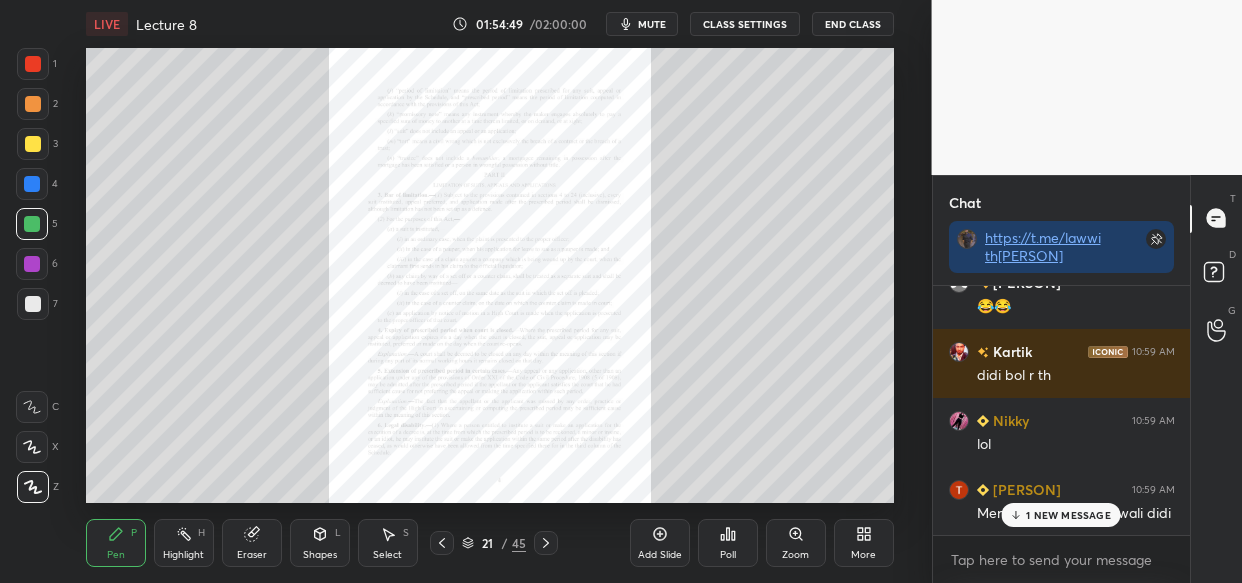 scroll, scrollTop: 204263, scrollLeft: 0, axis: vertical 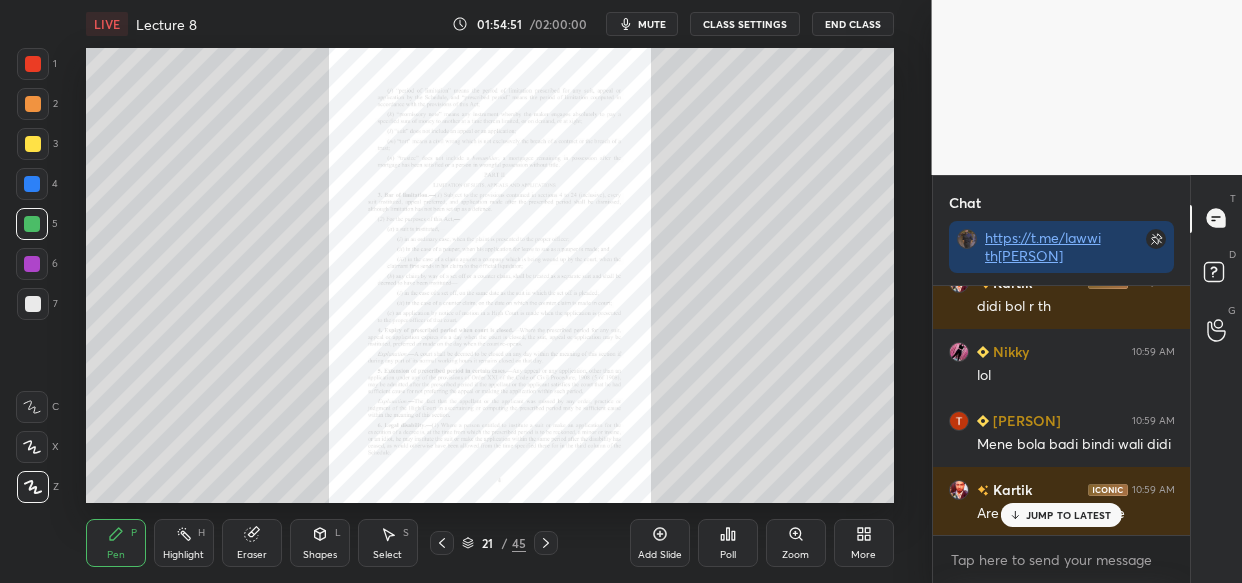 click on "Sejal 10:58 AM Tanu di 😂 Kartik 10:58 AM bindi. Rida 10:58 AM Bindi Tanu 10:58 AM Badi bindi labheshri 10:58 AM bindi Soni 10:58 AM Bindi Sanjam 10:58 AM 🤣🤣🤣 Dipanwita 10:58 AM 😂 Dipanwita 10:58 AM 🤣🤣🤣 Firdous 10:58 AM 😂😂 Kartik 10:59 AM didi bol r th Nikky 10:59 AM lol Tanu 10:59 AM Mene bola badi bindi wali didi Kartik 10:59 AM Are sir didi kah rh th ye JUMP TO LATEST" at bounding box center (1062, 410) 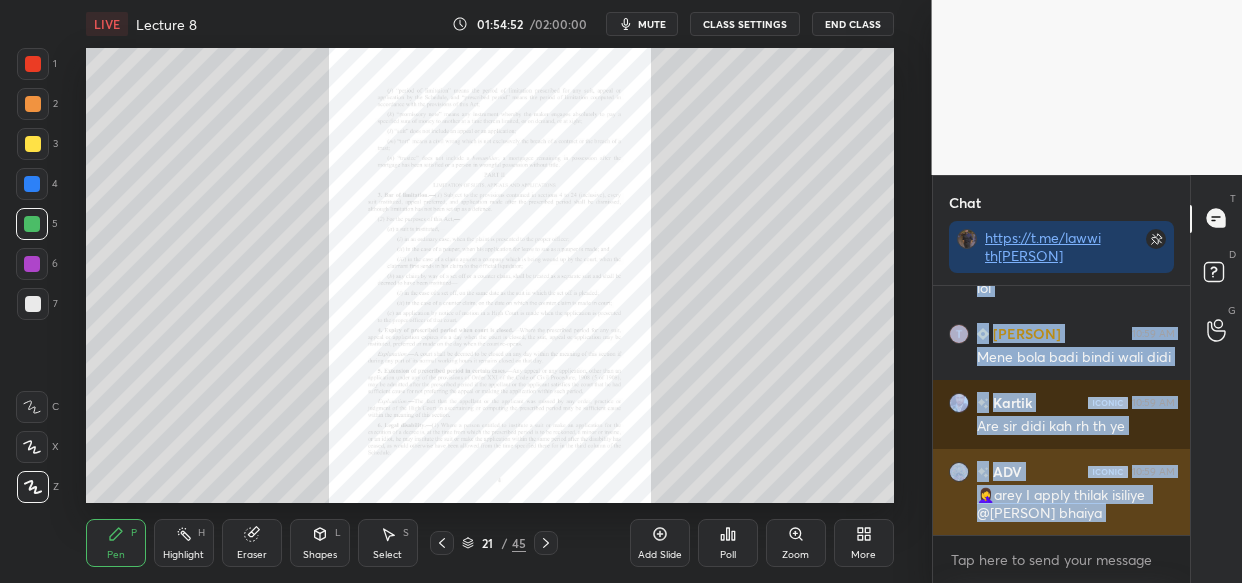 scroll, scrollTop: 204420, scrollLeft: 0, axis: vertical 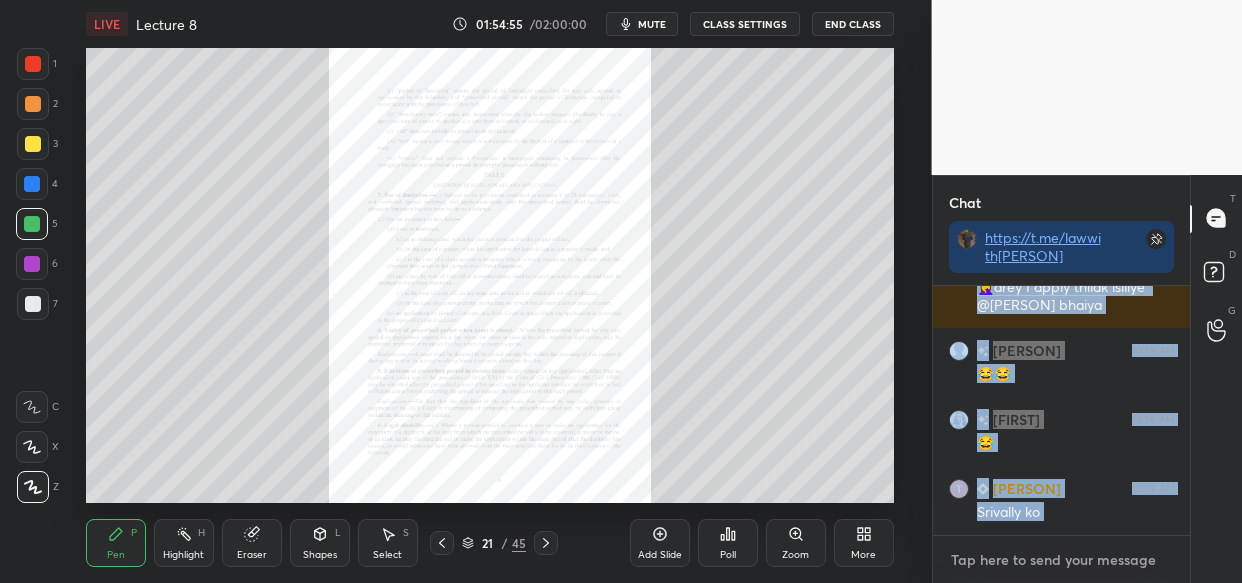 click at bounding box center (1062, 560) 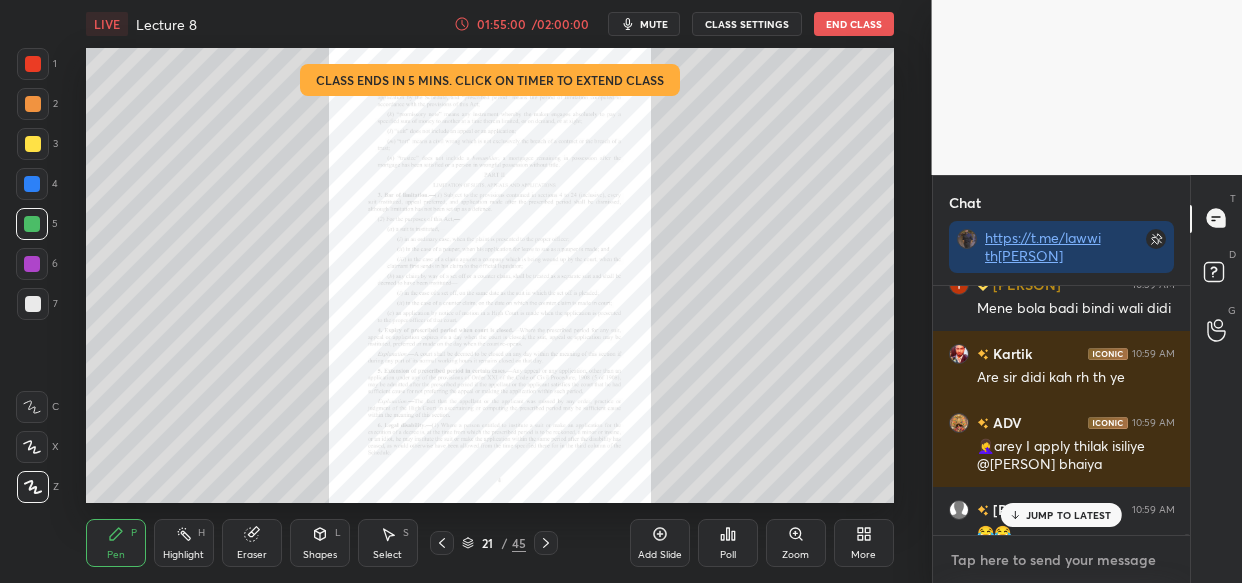 scroll, scrollTop: 204404, scrollLeft: 0, axis: vertical 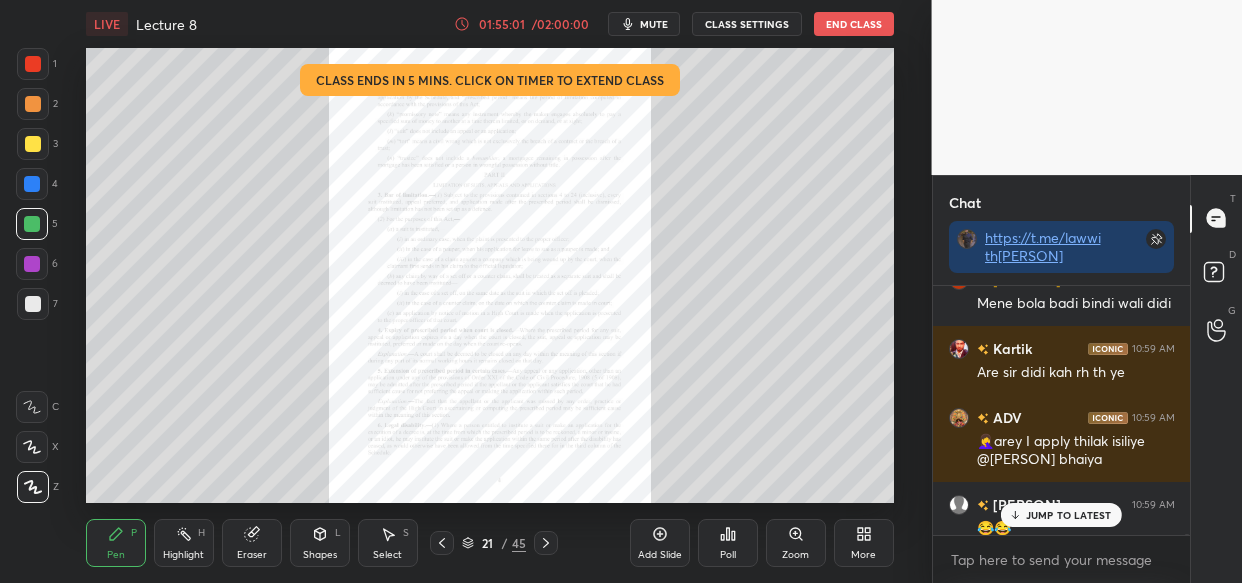 click on "JUMP TO LATEST" at bounding box center [1069, 515] 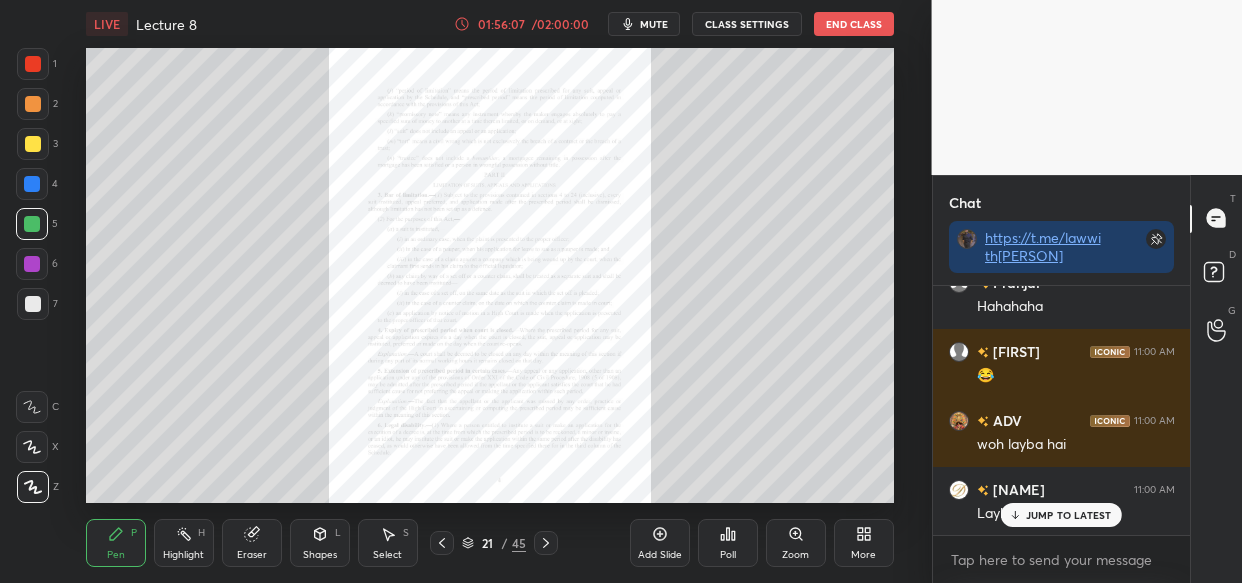 scroll, scrollTop: 207251, scrollLeft: 0, axis: vertical 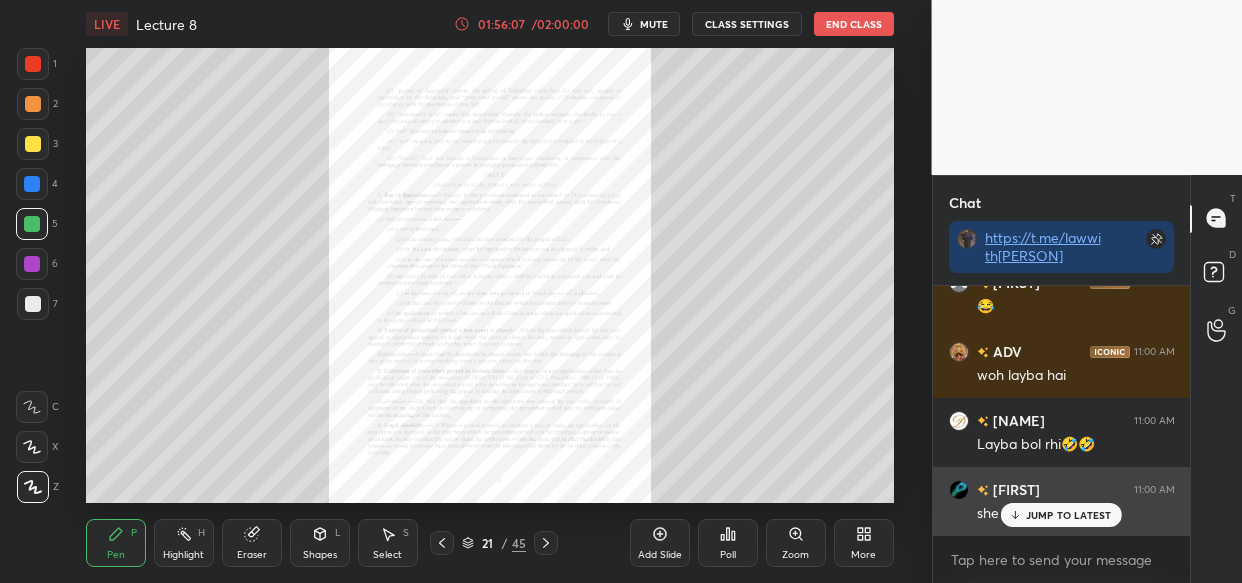 click on "JUMP TO LATEST" at bounding box center [1069, 515] 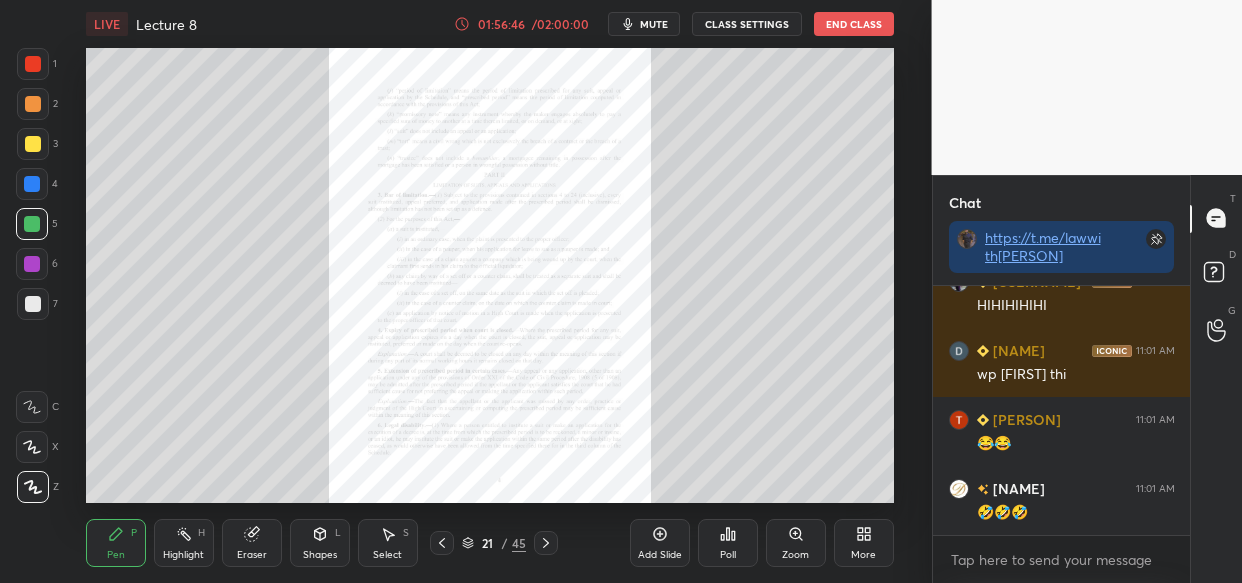 scroll, scrollTop: 208493, scrollLeft: 0, axis: vertical 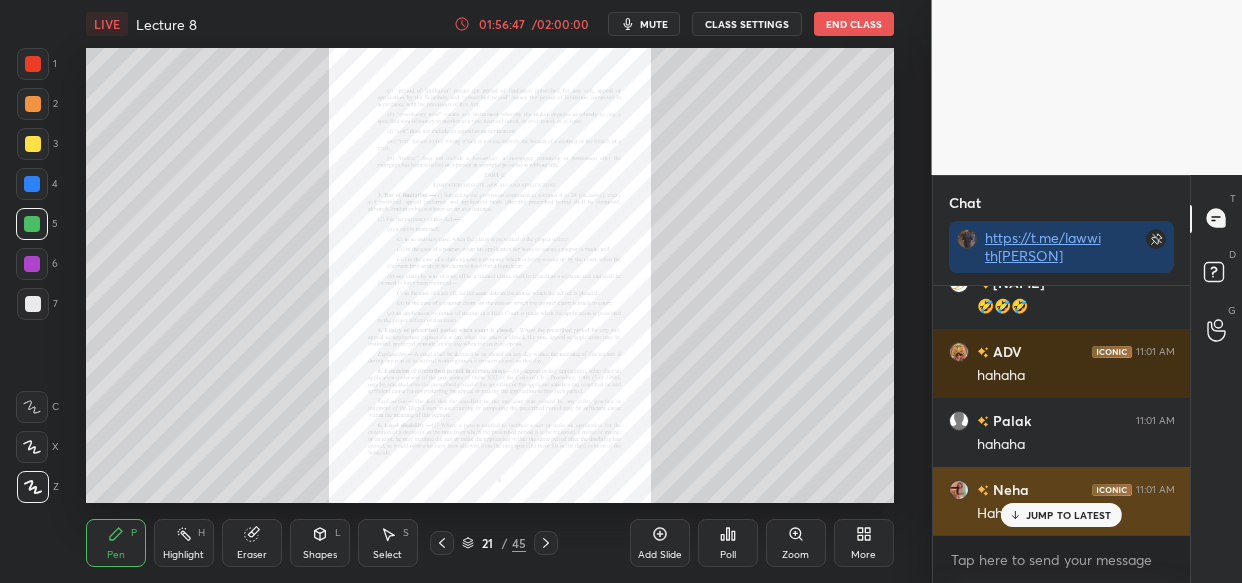 click on "JUMP TO LATEST" at bounding box center (1069, 515) 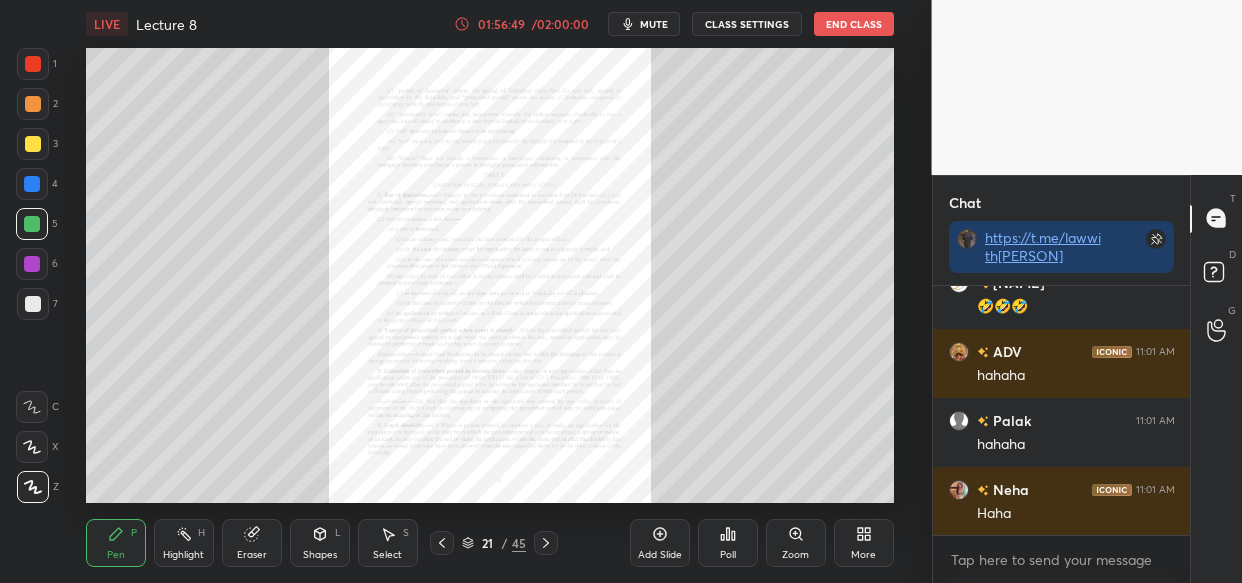 scroll, scrollTop: 208562, scrollLeft: 0, axis: vertical 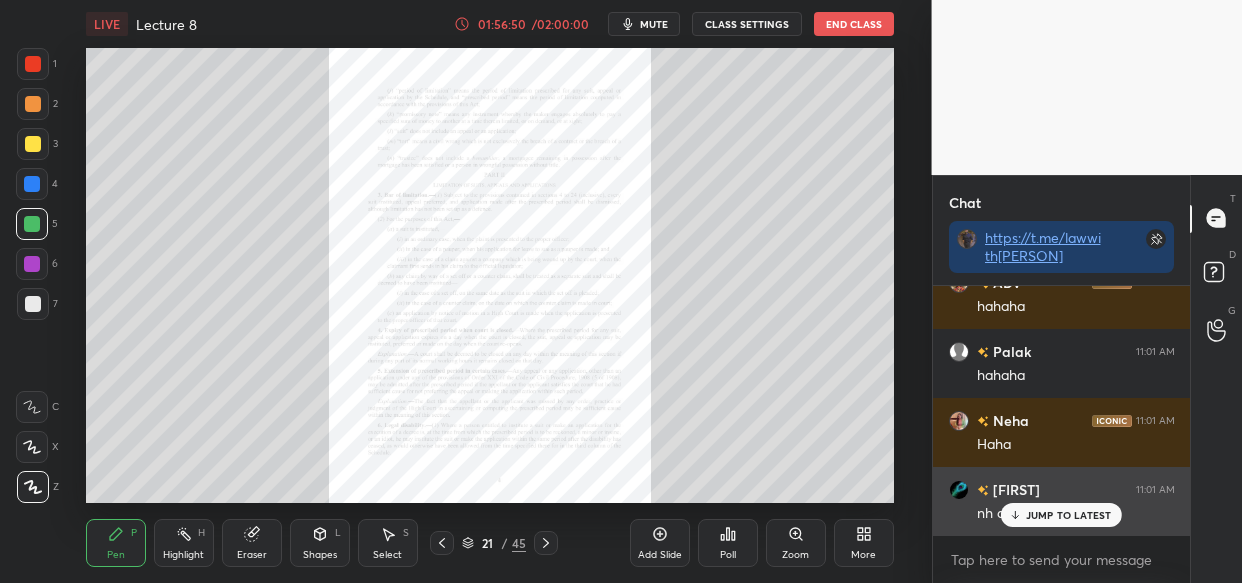 click on "JUMP TO LATEST" at bounding box center (1069, 515) 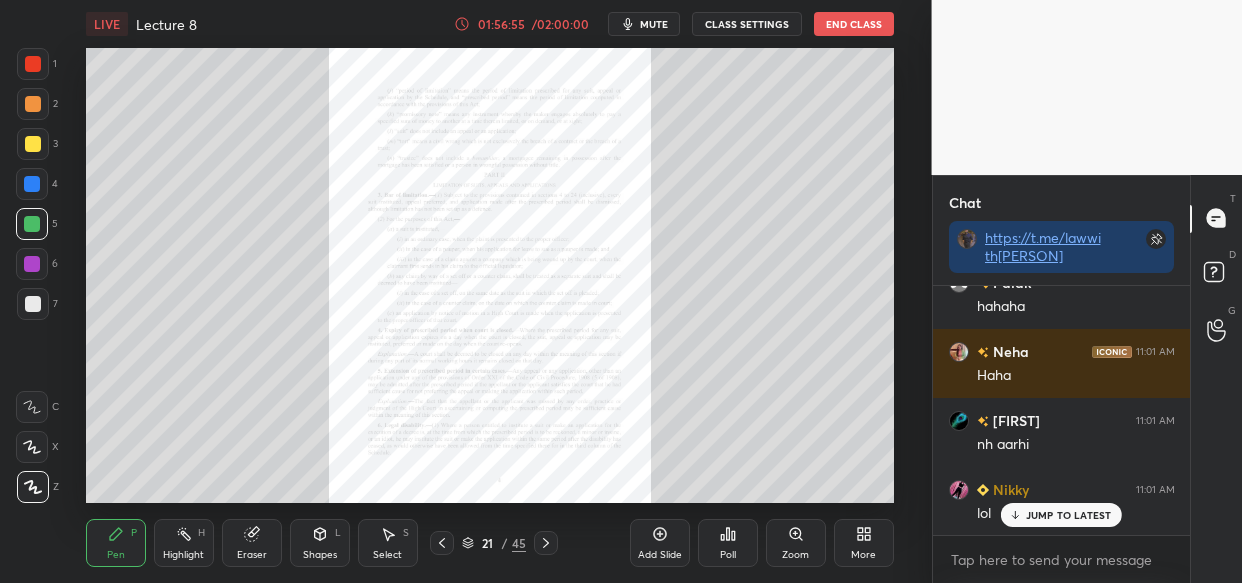 scroll, scrollTop: 208700, scrollLeft: 0, axis: vertical 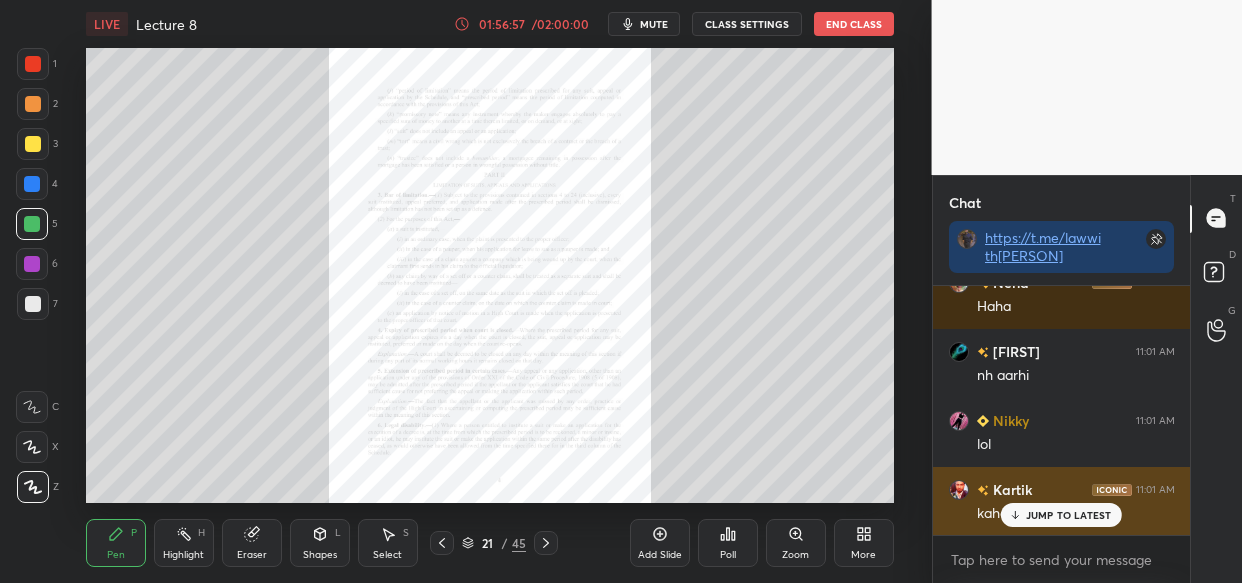 click on "JUMP TO LATEST" at bounding box center (1061, 515) 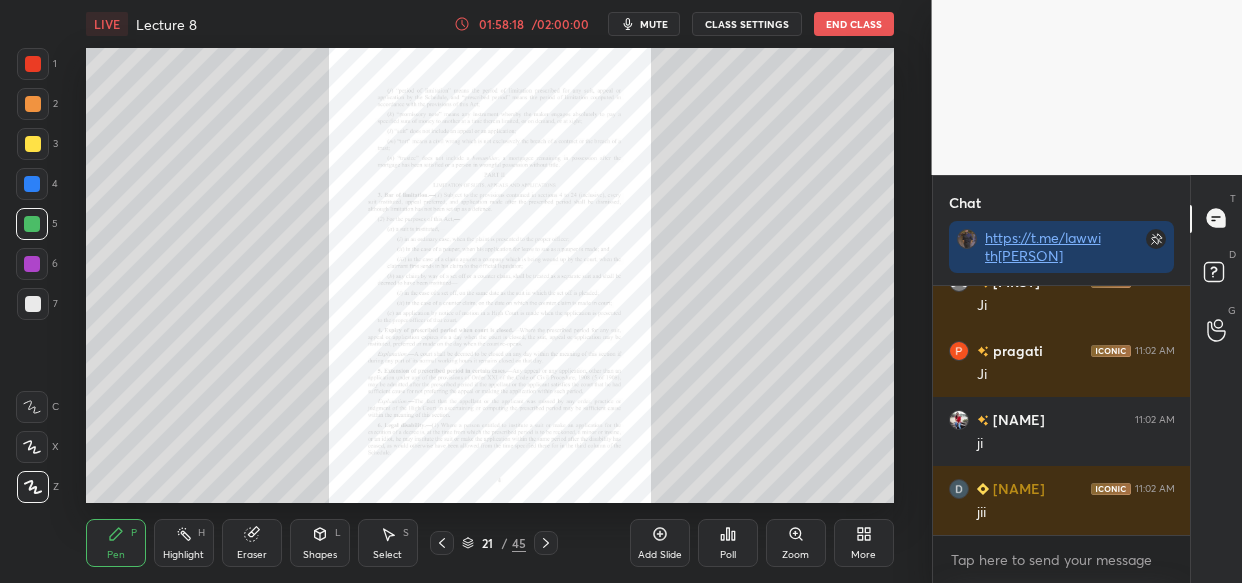 scroll, scrollTop: 211668, scrollLeft: 0, axis: vertical 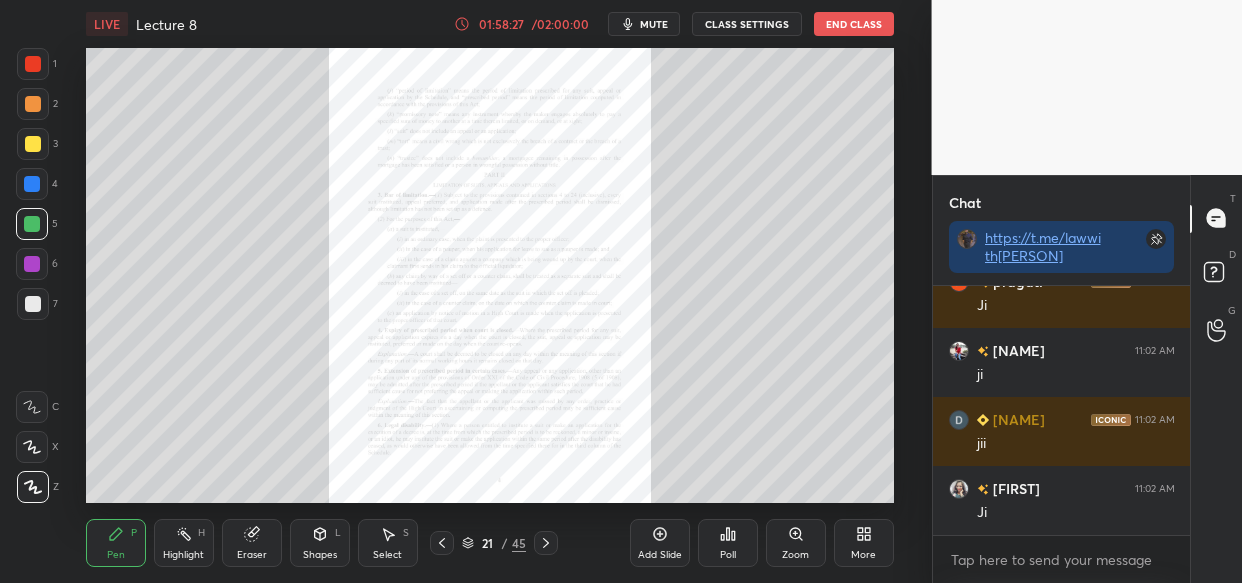 click 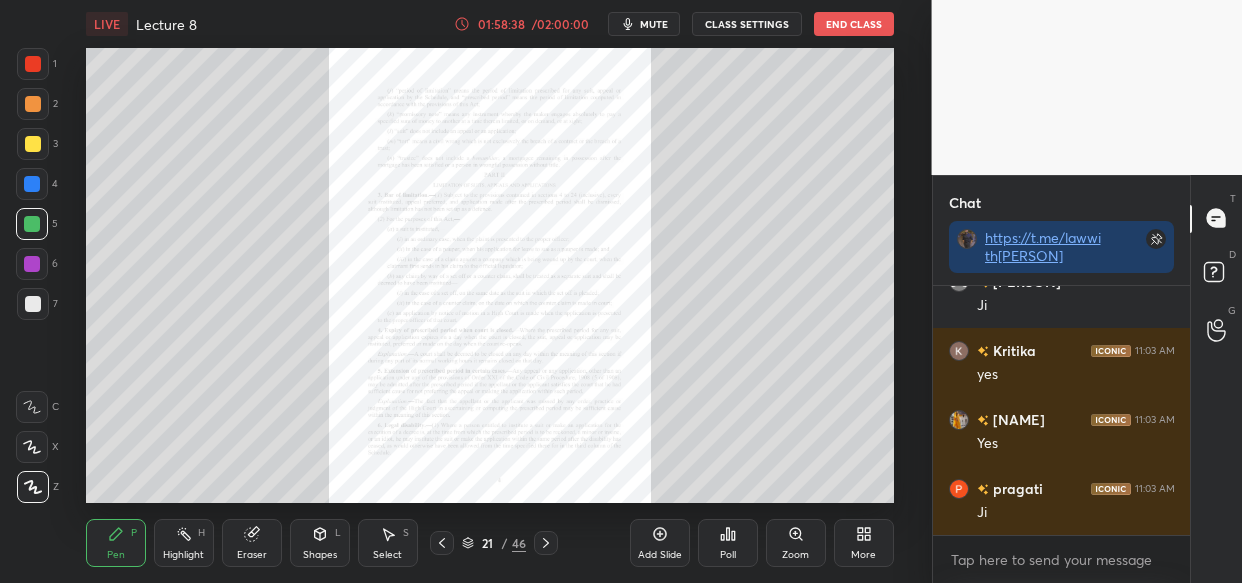 scroll, scrollTop: 212289, scrollLeft: 0, axis: vertical 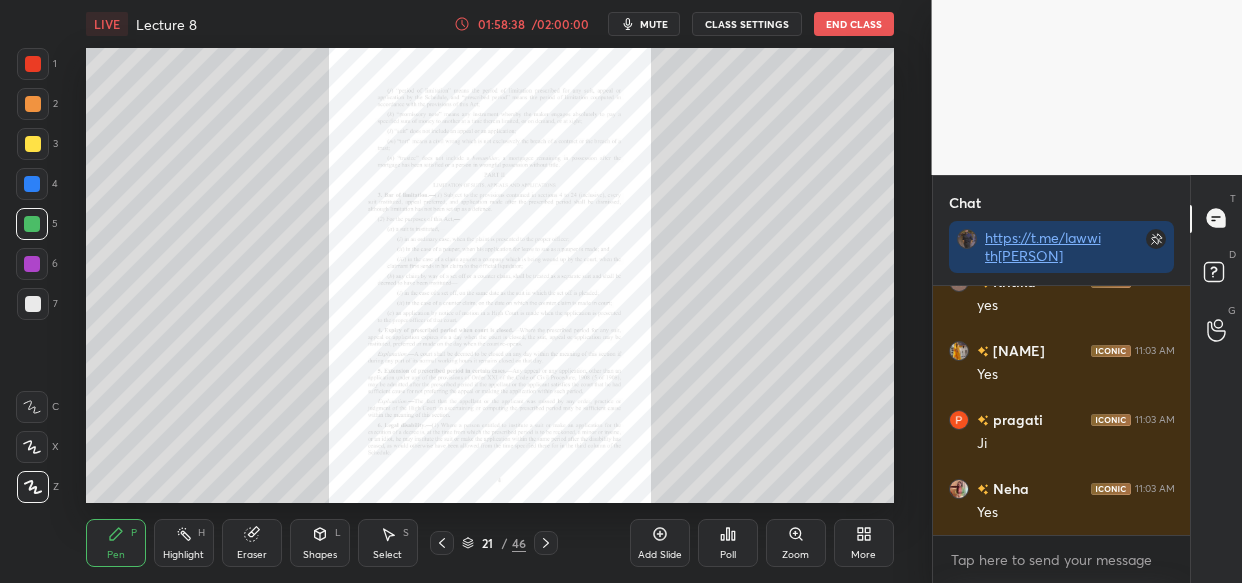 click on "Zoom" at bounding box center [796, 543] 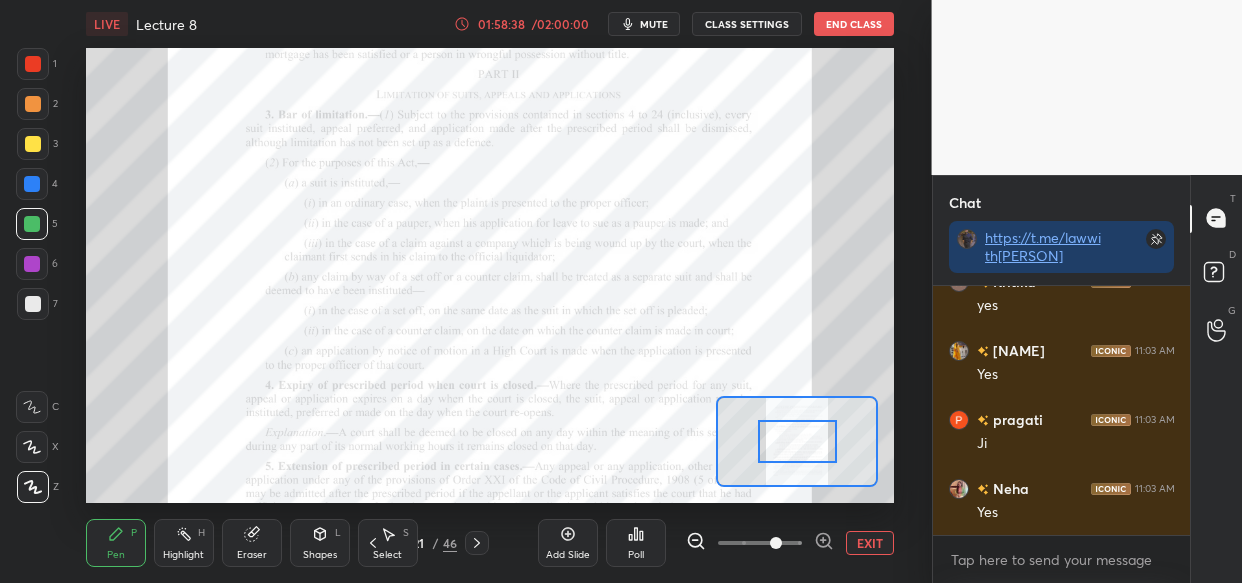 click at bounding box center [776, 543] 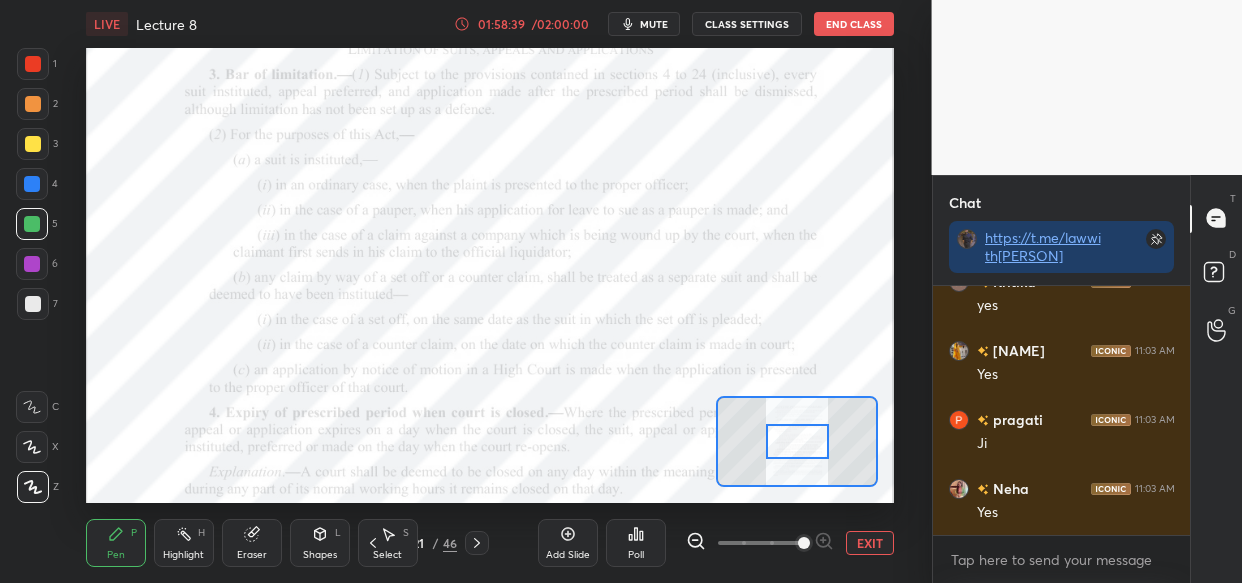 click at bounding box center [804, 543] 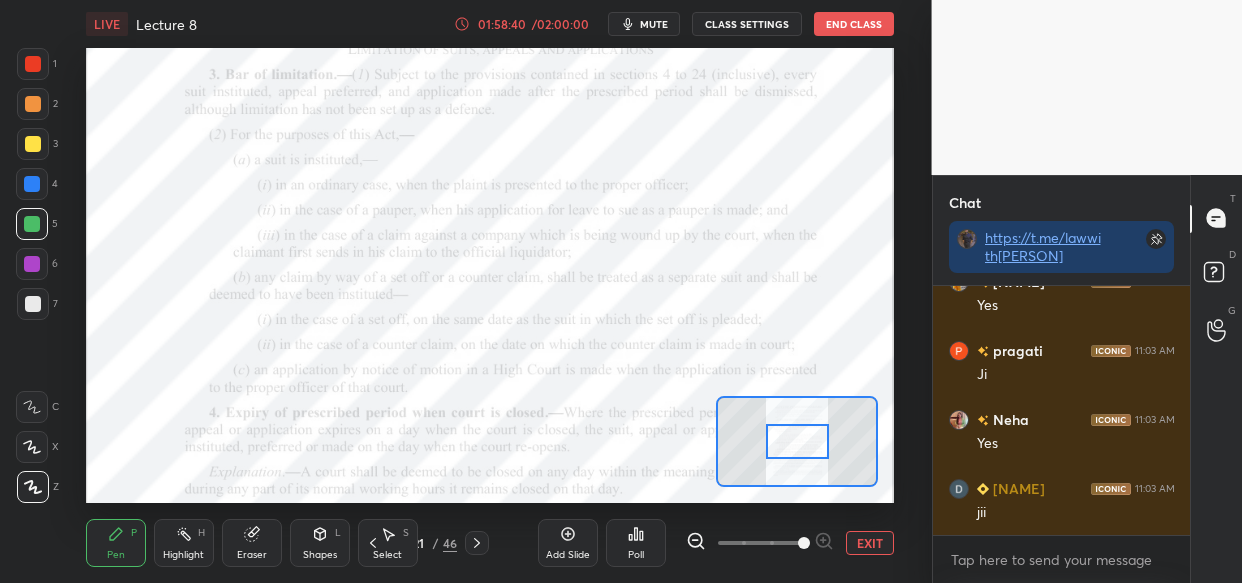 scroll, scrollTop: 212427, scrollLeft: 0, axis: vertical 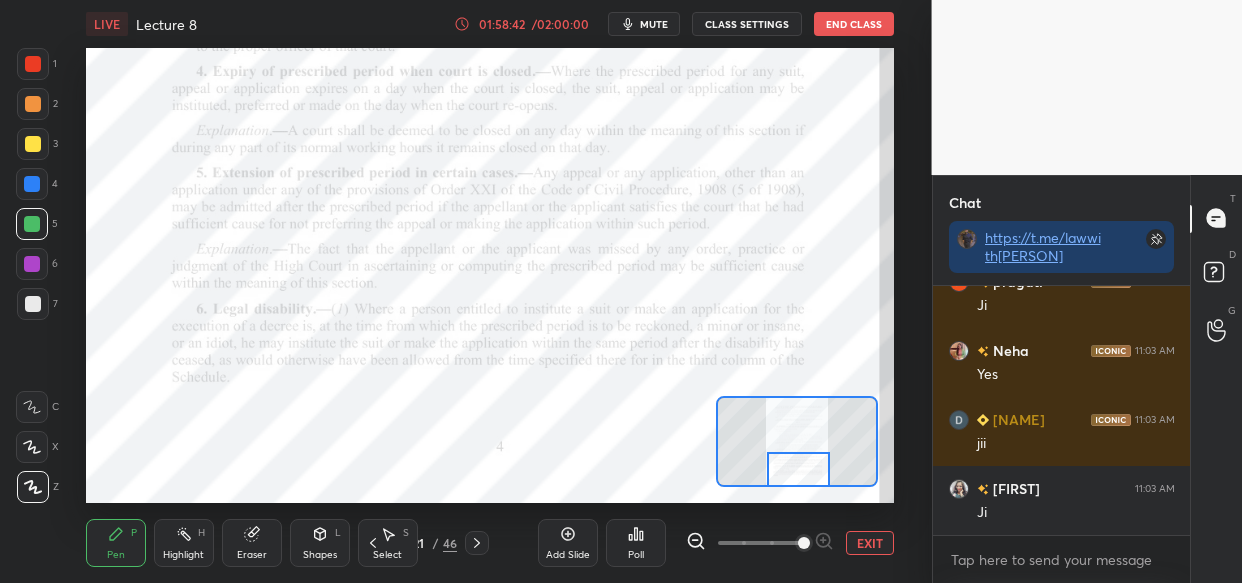 drag, startPoint x: 798, startPoint y: 441, endPoint x: 799, endPoint y: 469, distance: 28.01785 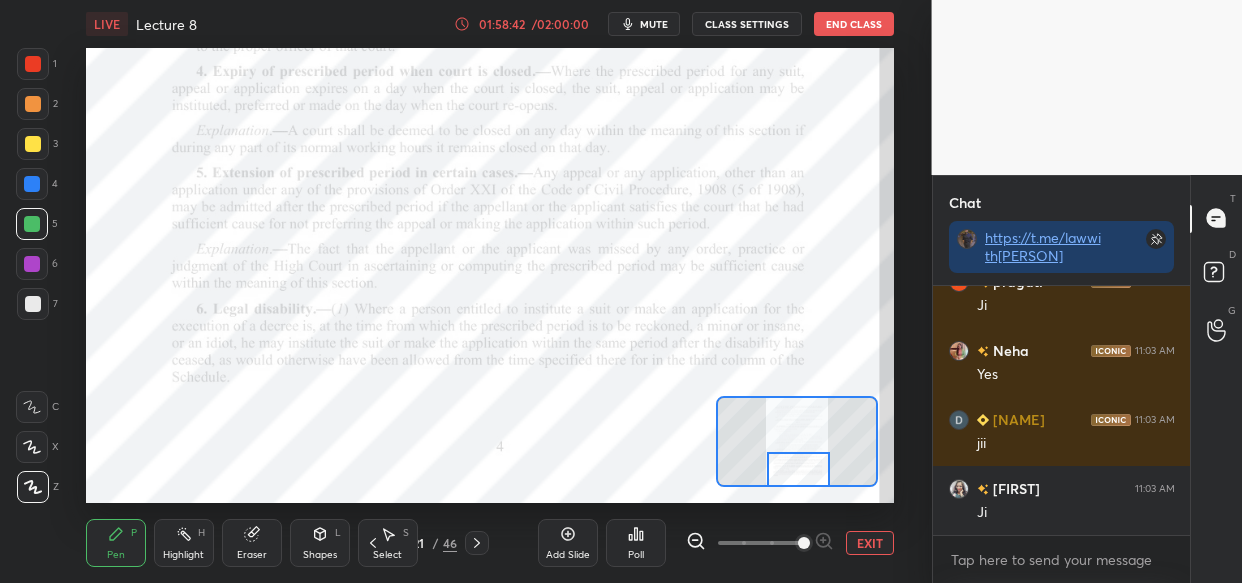 click at bounding box center (798, 469) 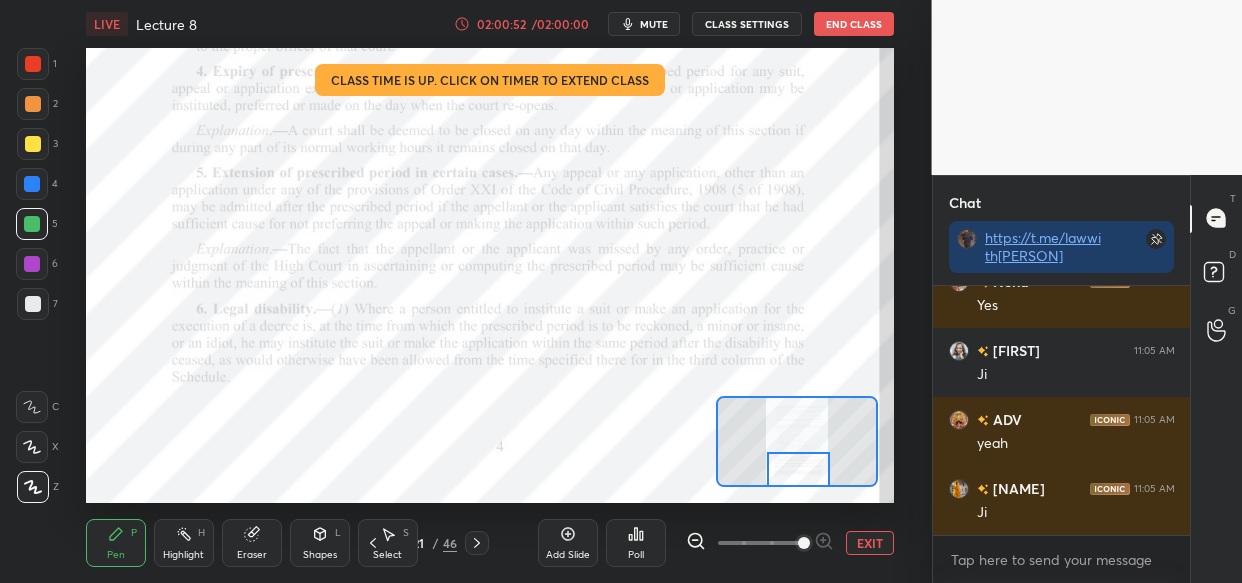 scroll, scrollTop: 217226, scrollLeft: 0, axis: vertical 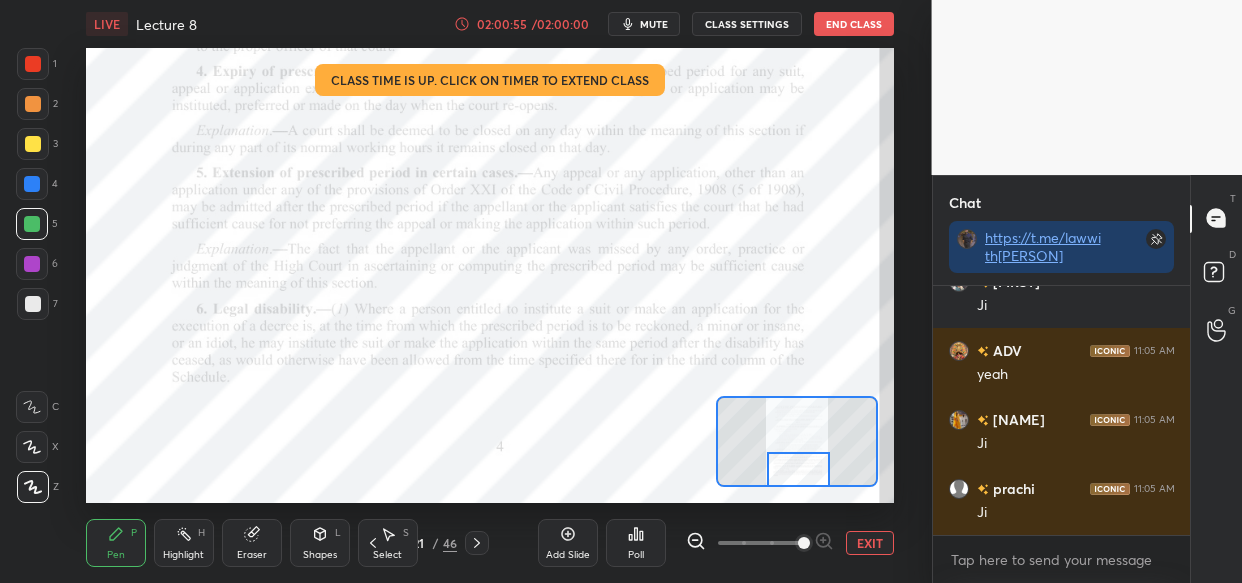 click on "Setting up your live class Class time is up.  Click on timer to extend class Poll for   secs No correct answer Start poll" at bounding box center [490, 275] 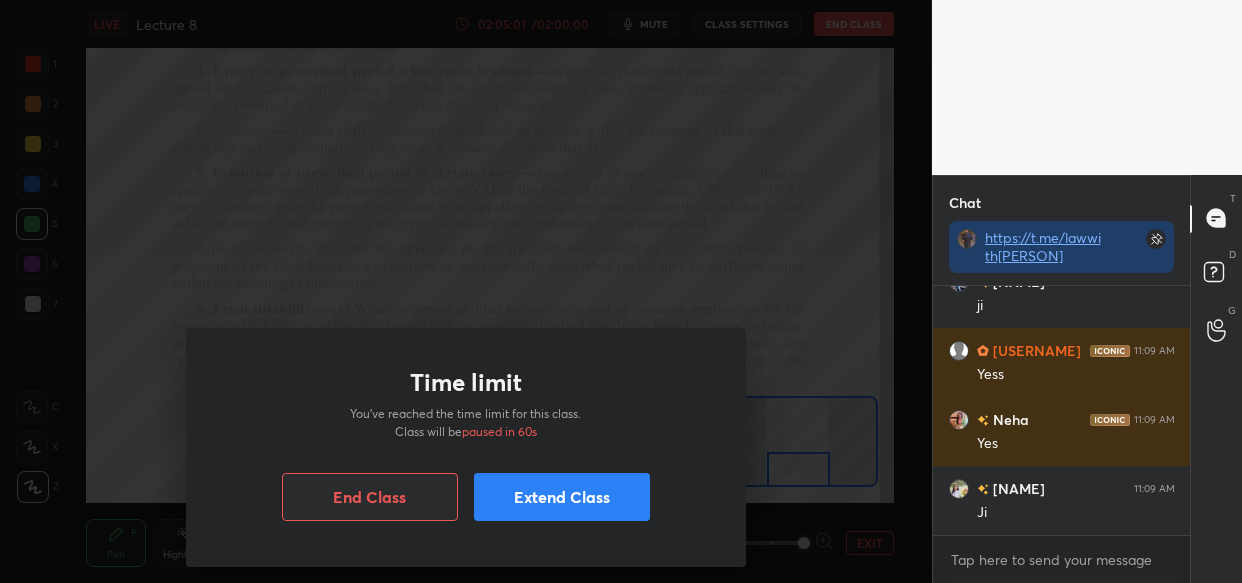 scroll, scrollTop: 226508, scrollLeft: 0, axis: vertical 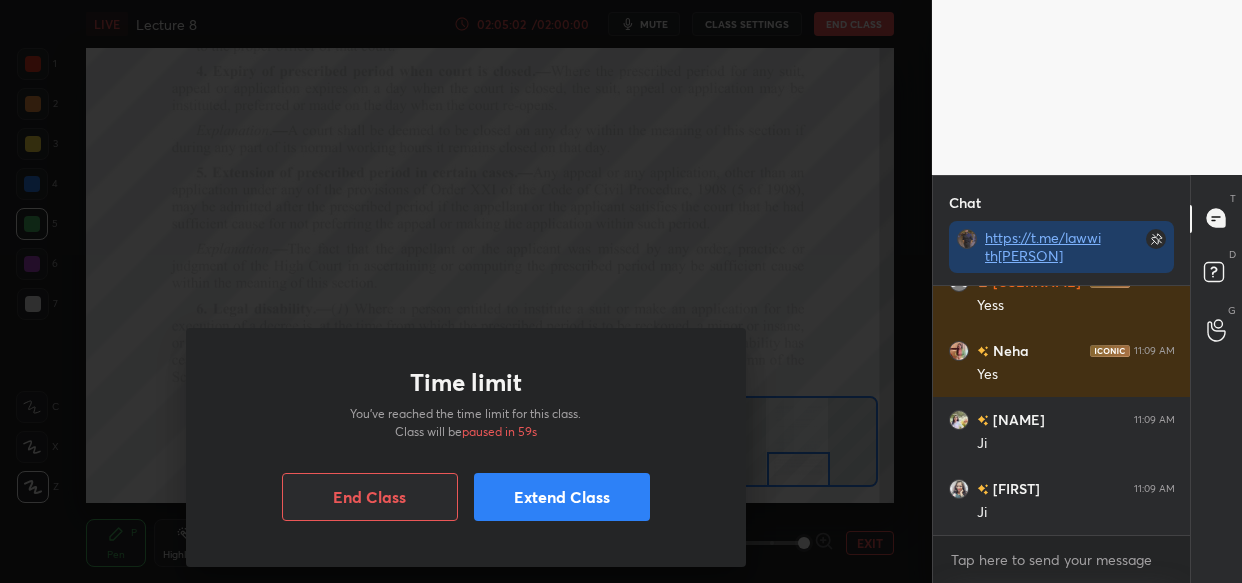 click on "Extend Class" at bounding box center (562, 497) 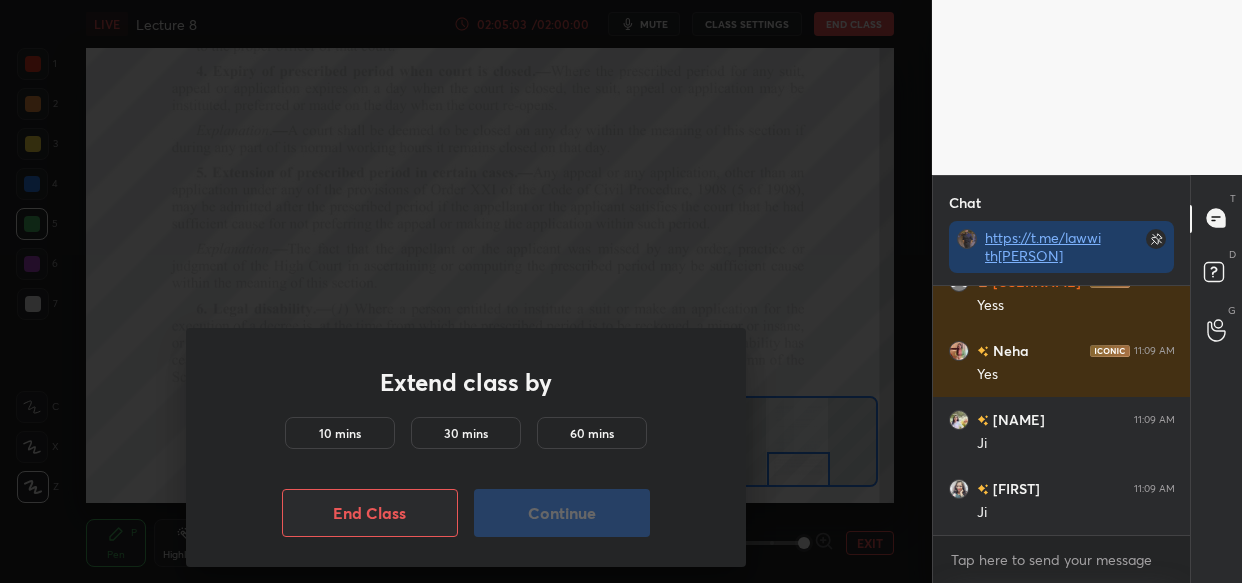 scroll, scrollTop: 226577, scrollLeft: 0, axis: vertical 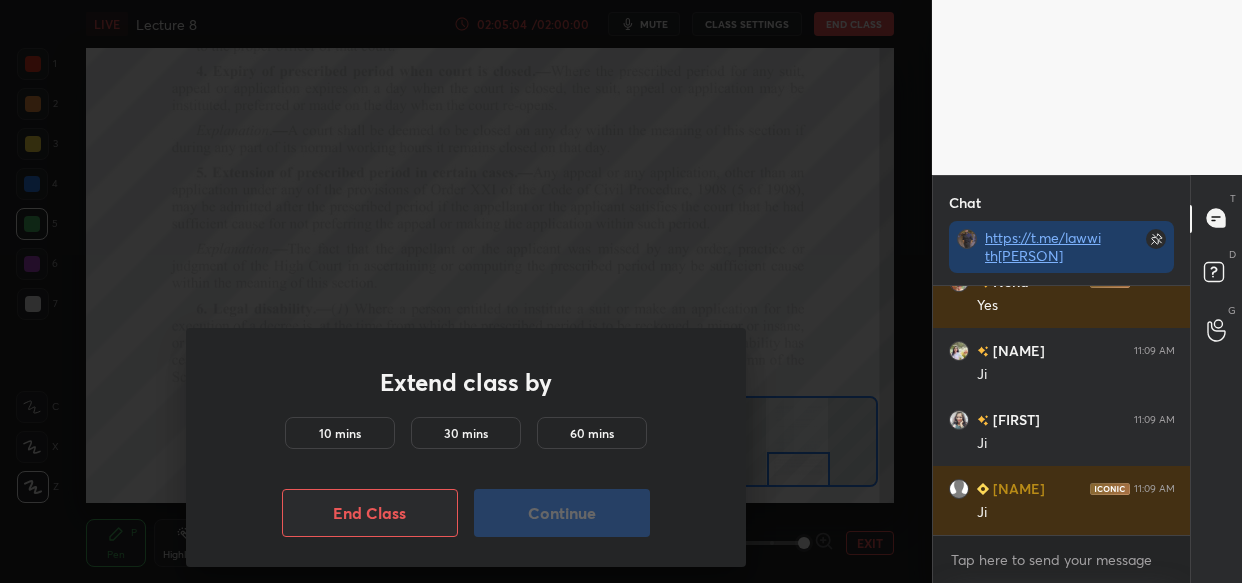 drag, startPoint x: 360, startPoint y: 426, endPoint x: 409, endPoint y: 458, distance: 58.5235 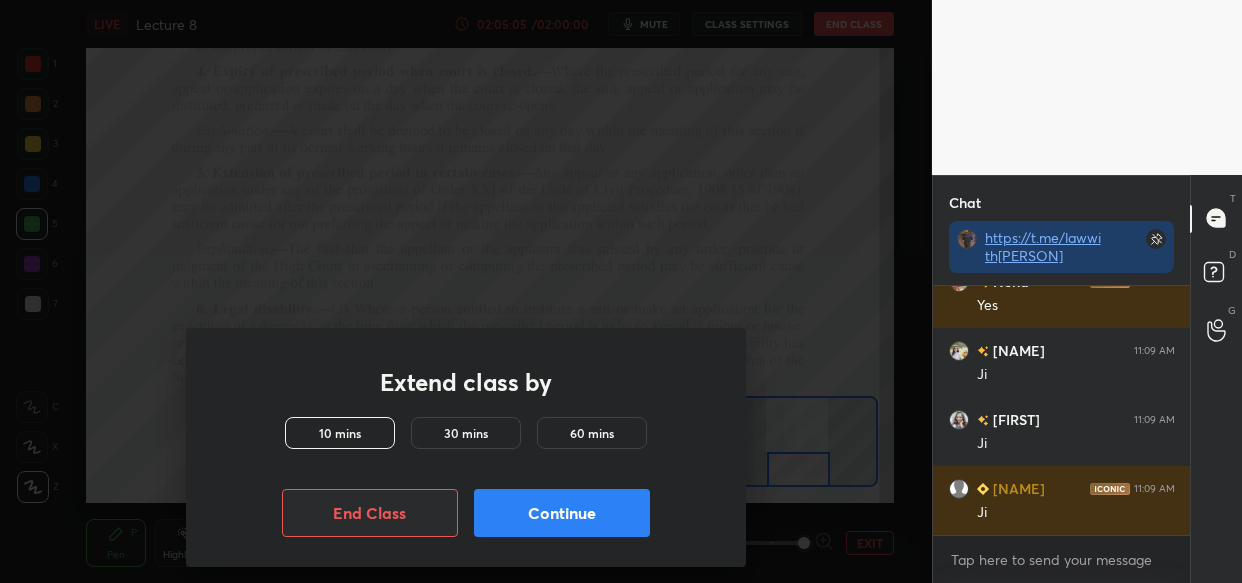 scroll, scrollTop: 226646, scrollLeft: 0, axis: vertical 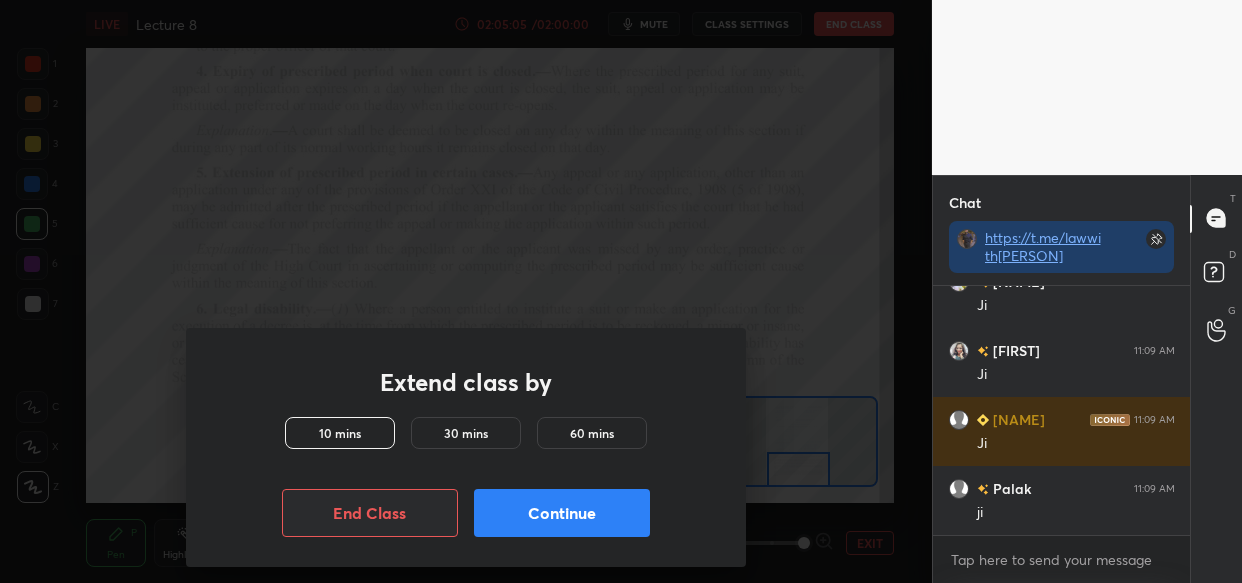 click on "Continue" at bounding box center (562, 513) 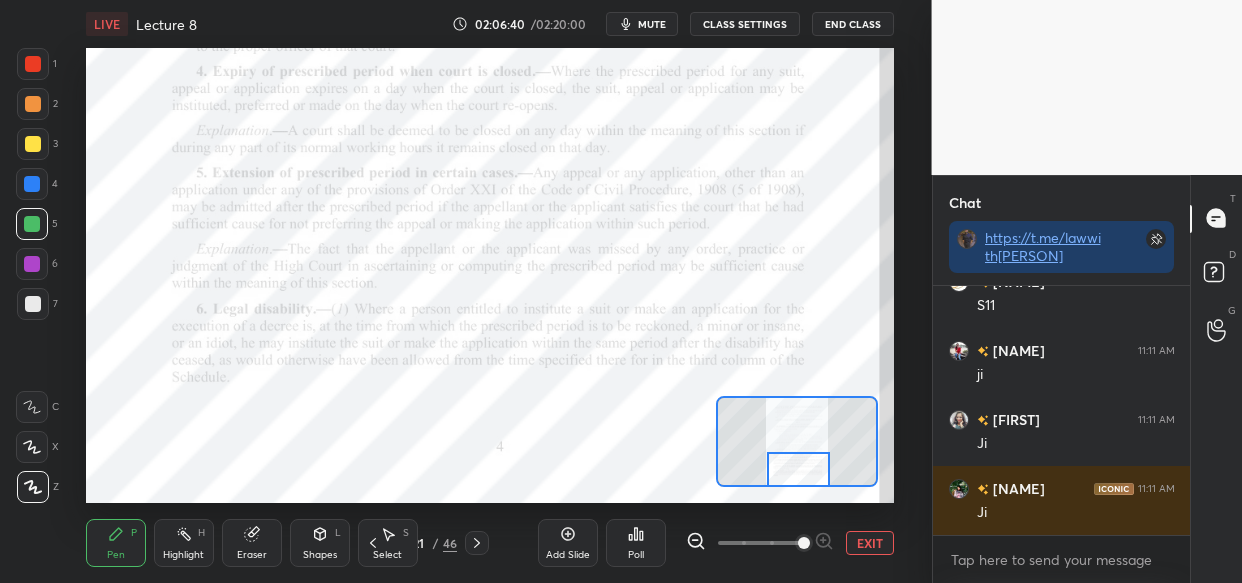scroll, scrollTop: 230717, scrollLeft: 0, axis: vertical 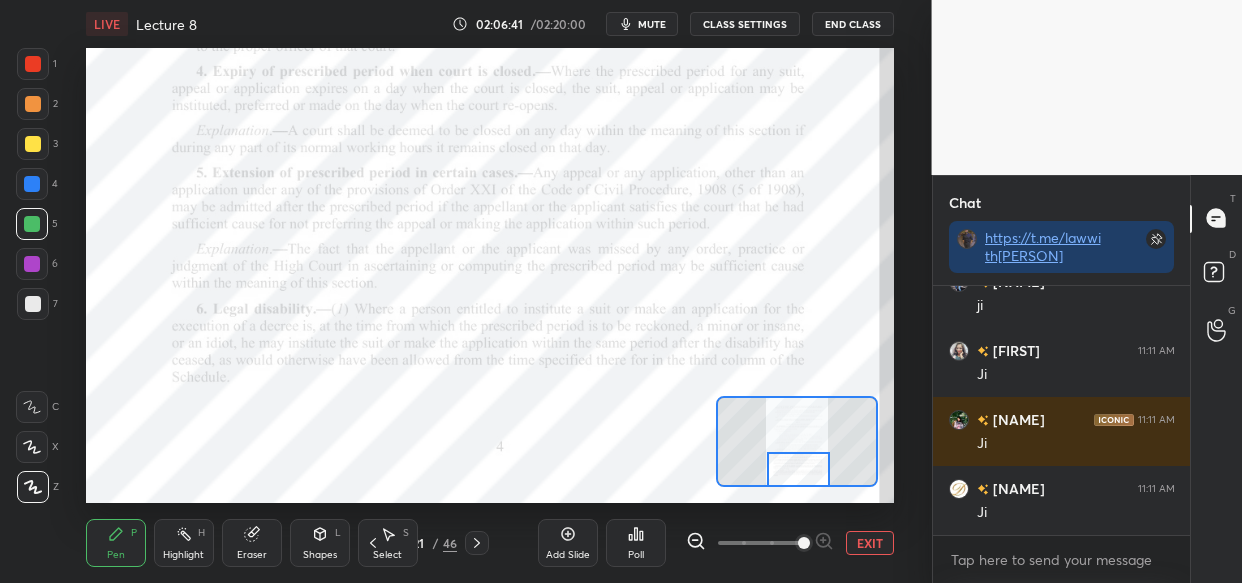 click on "Add Slide" at bounding box center (568, 555) 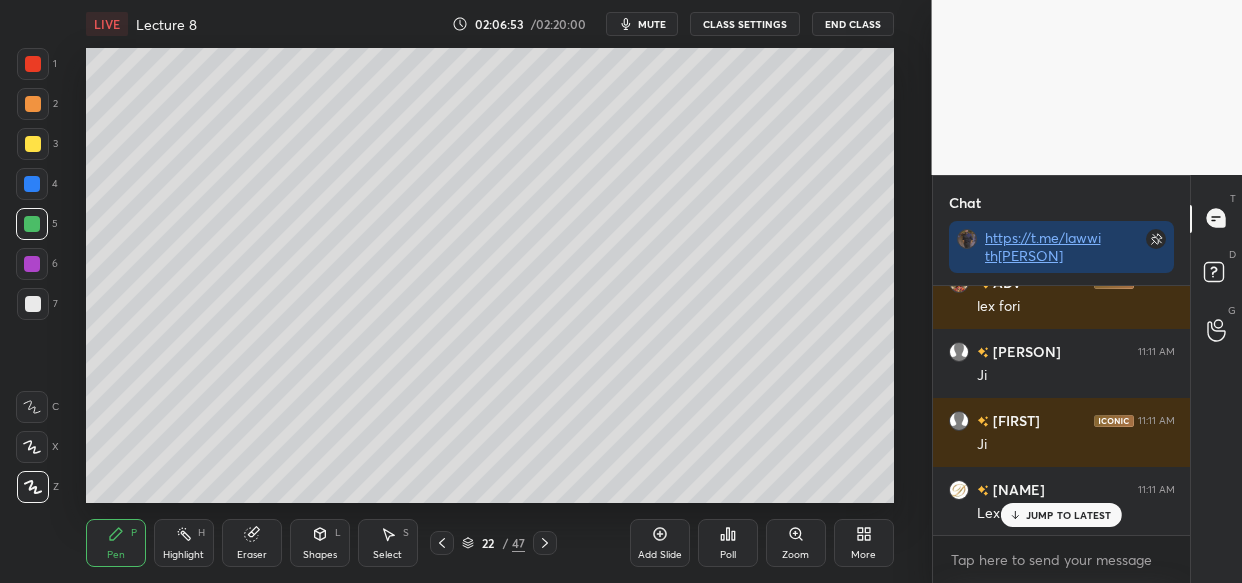 scroll, scrollTop: 231130, scrollLeft: 0, axis: vertical 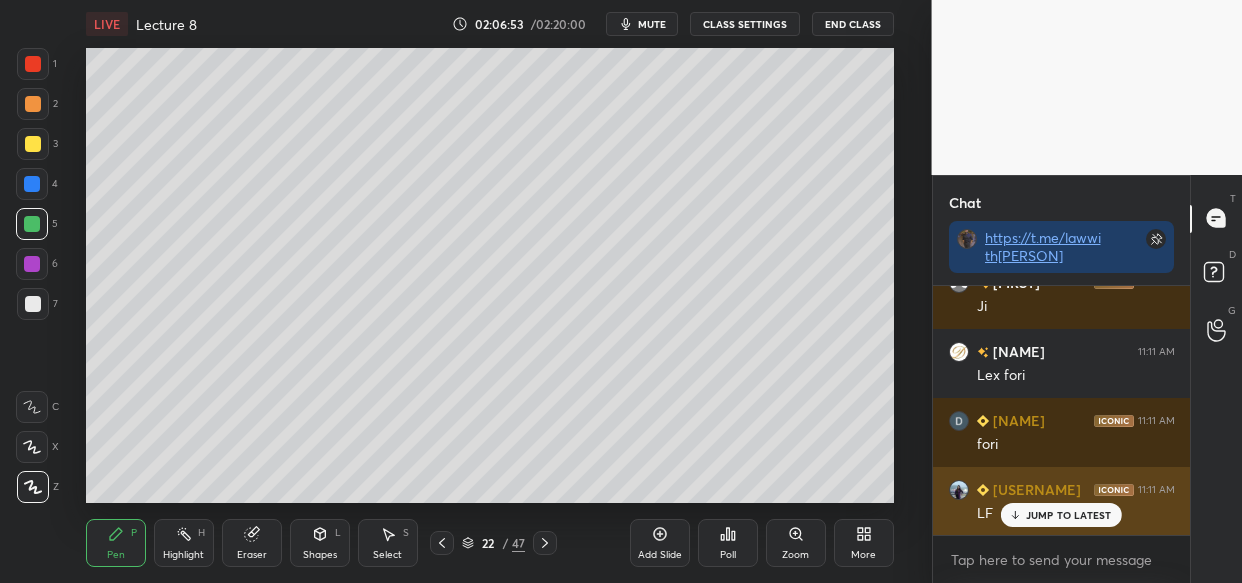 click on "JUMP TO LATEST" at bounding box center [1069, 515] 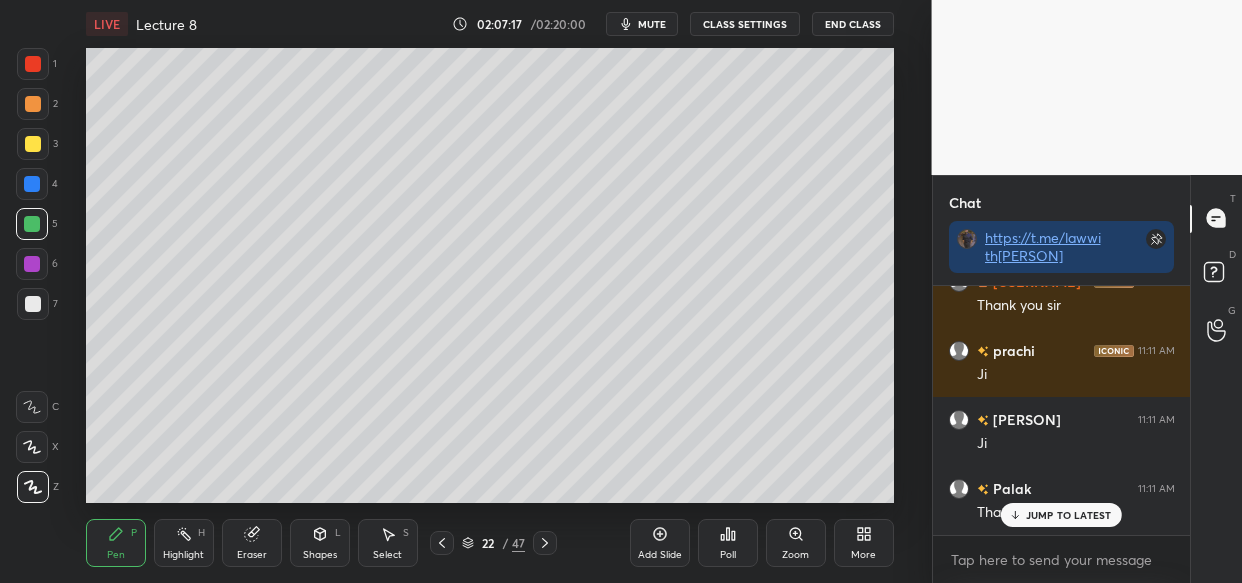 scroll, scrollTop: 232993, scrollLeft: 0, axis: vertical 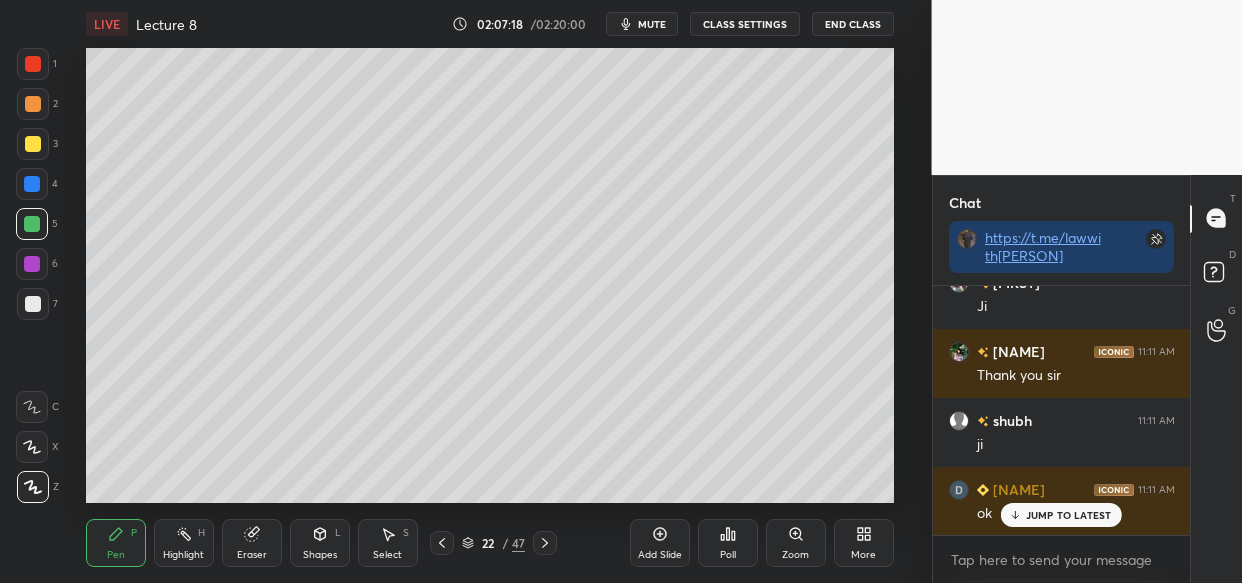 click on "End Class" at bounding box center [853, 24] 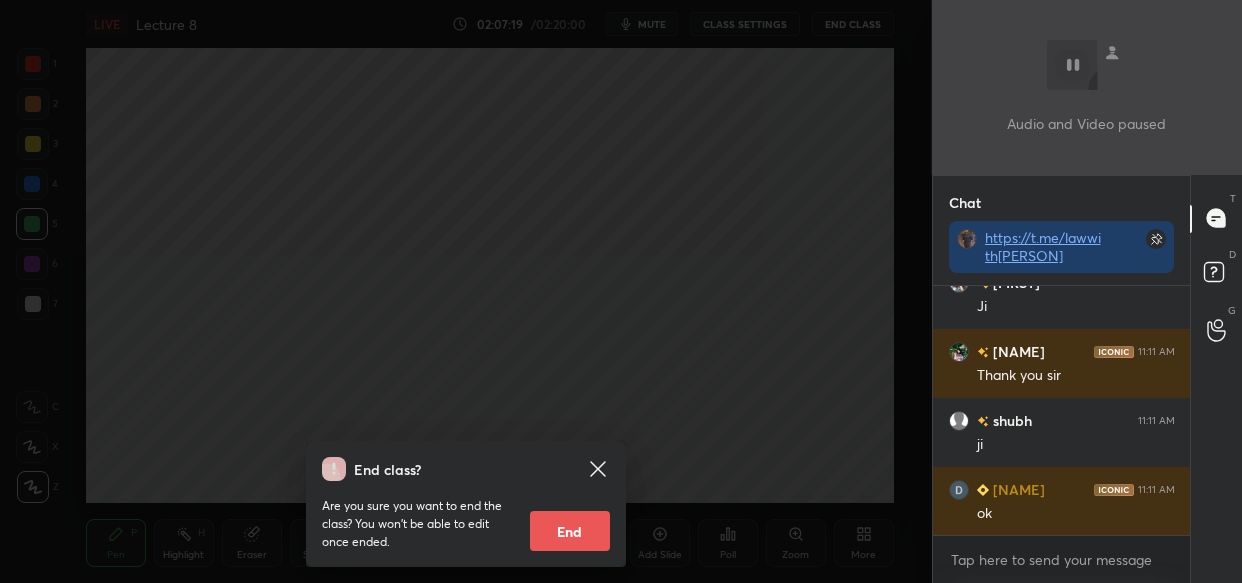scroll, scrollTop: 233270, scrollLeft: 0, axis: vertical 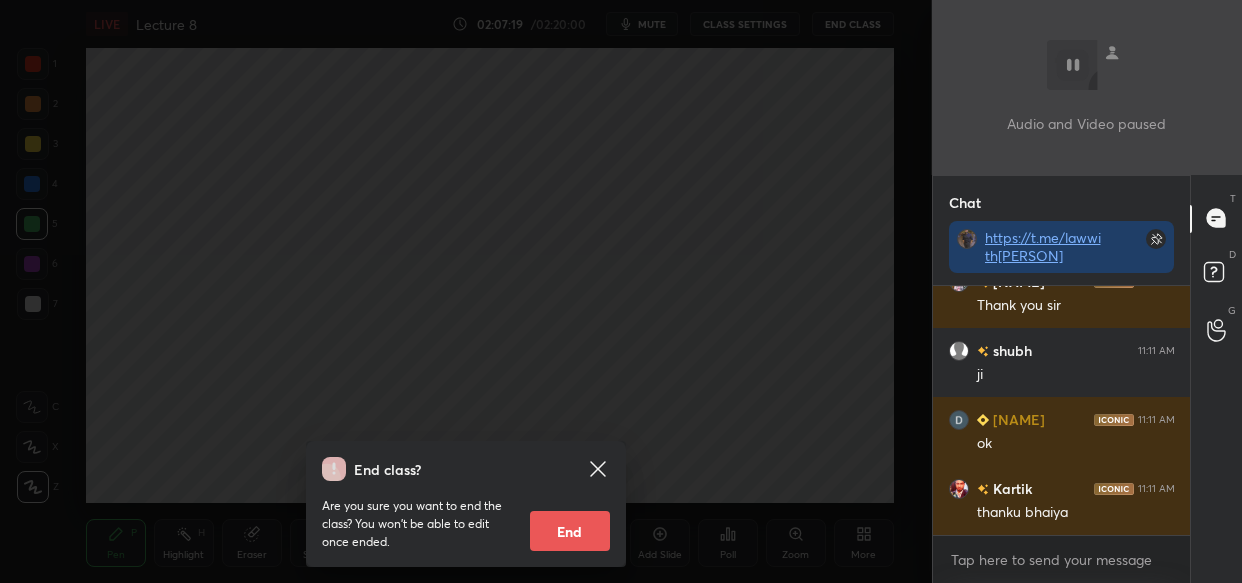 drag, startPoint x: 569, startPoint y: 523, endPoint x: 554, endPoint y: 546, distance: 27.45906 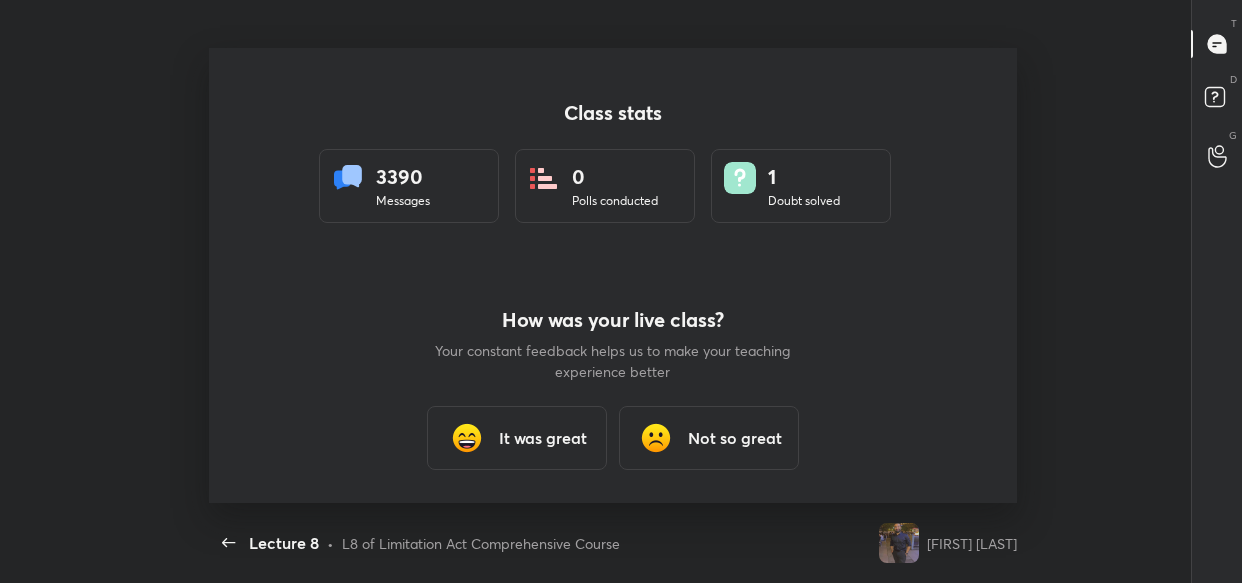 scroll, scrollTop: 99545, scrollLeft: 99067, axis: both 